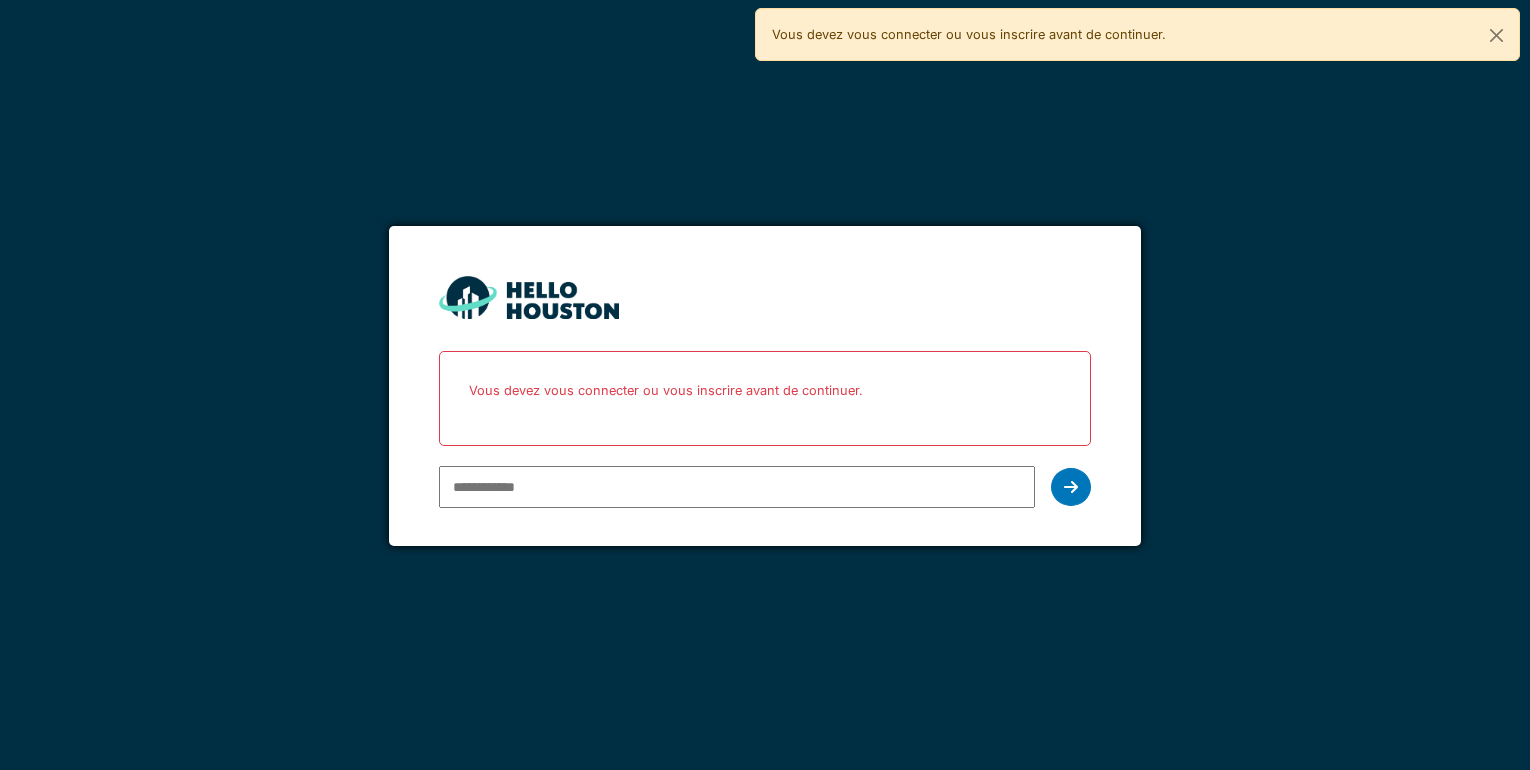 scroll, scrollTop: 0, scrollLeft: 0, axis: both 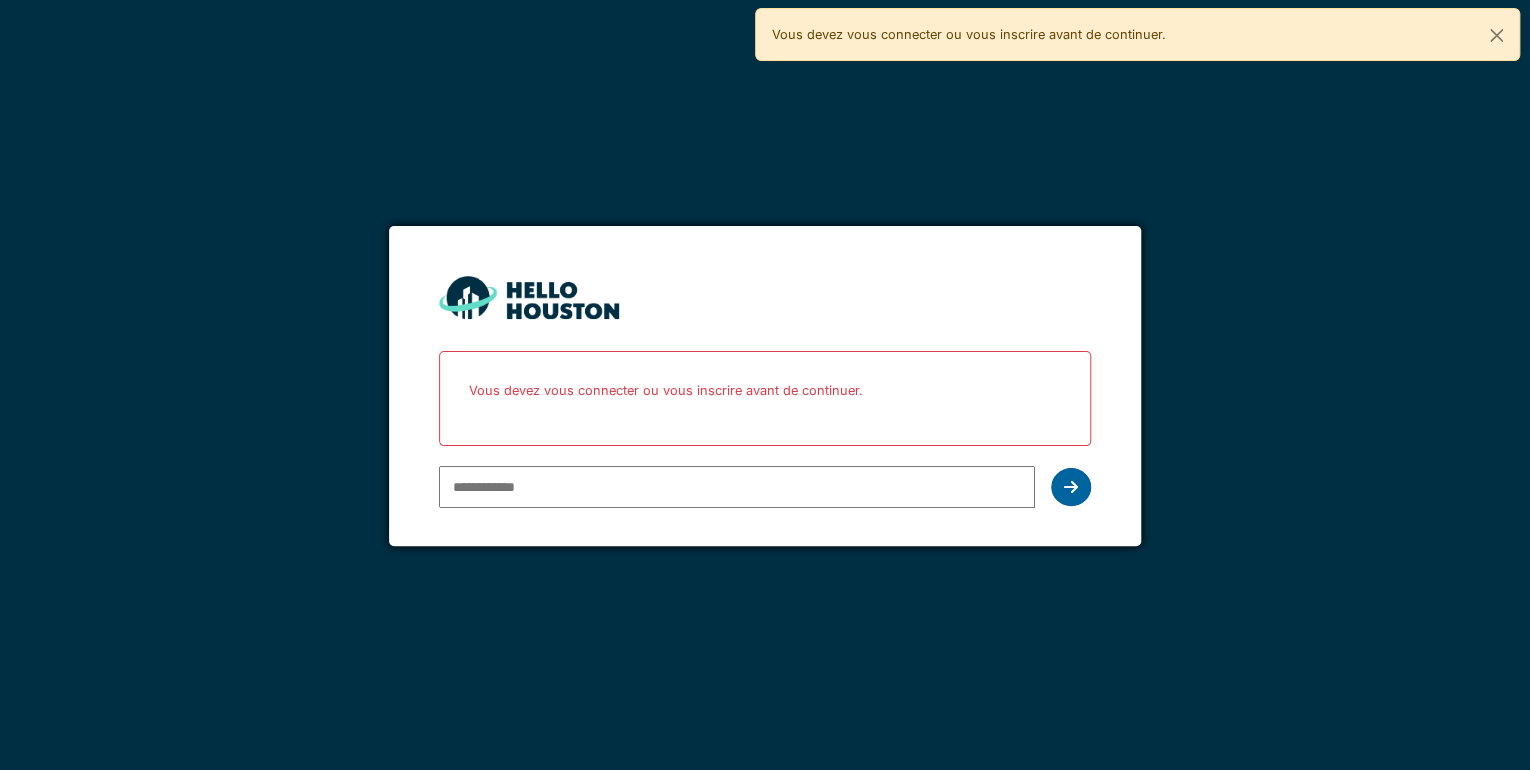 type on "**********" 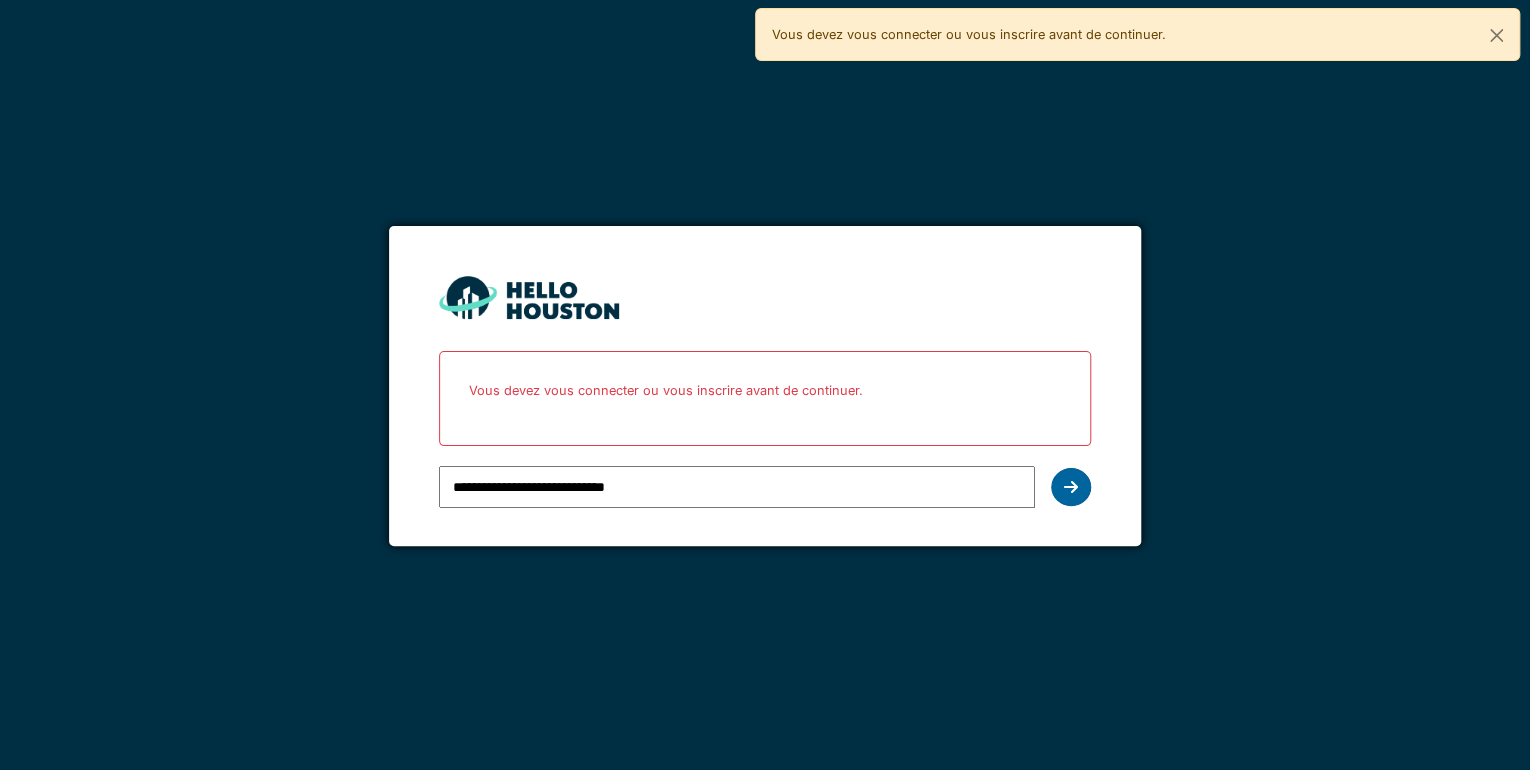 click at bounding box center (1071, 487) 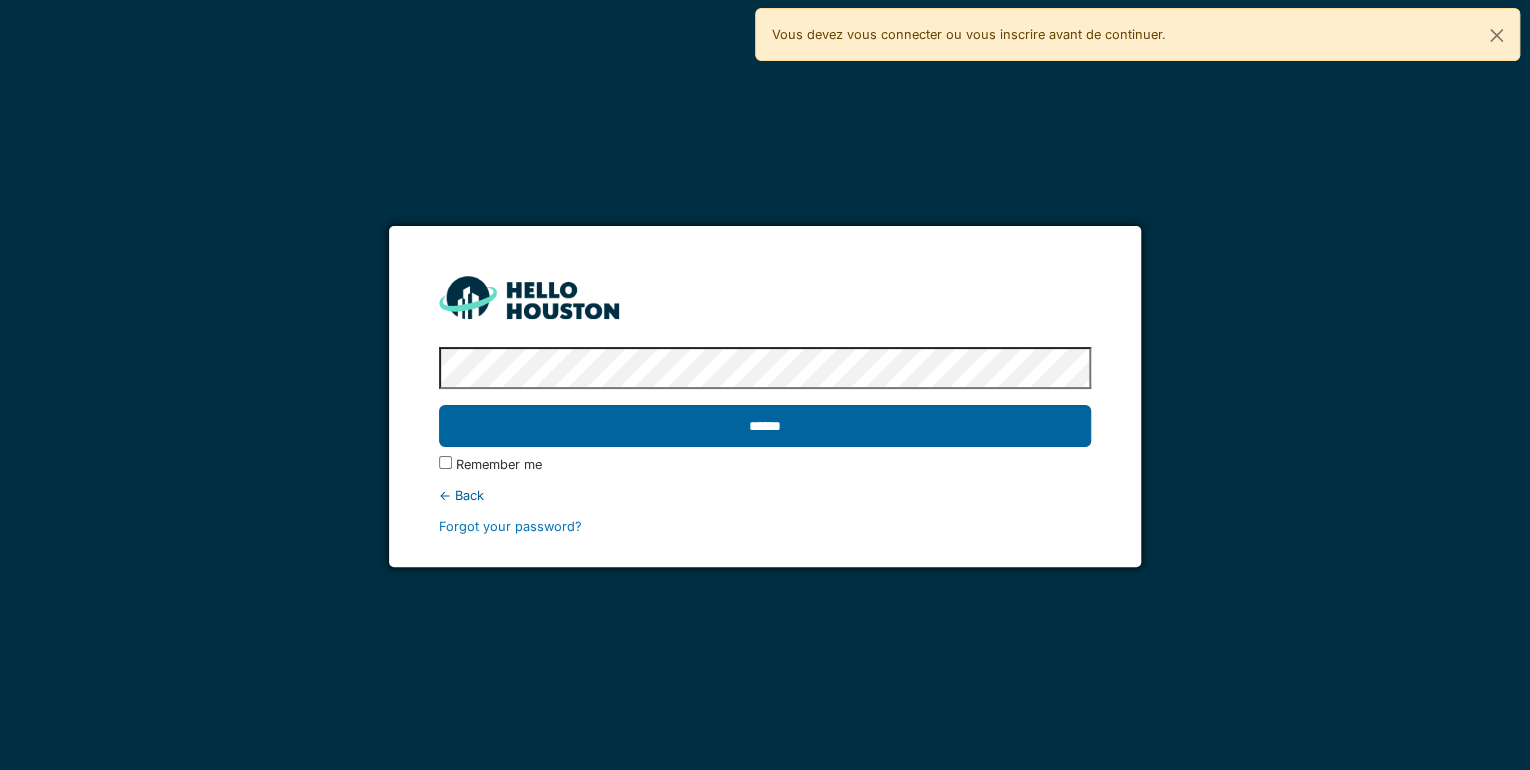 click on "******" at bounding box center (765, 426) 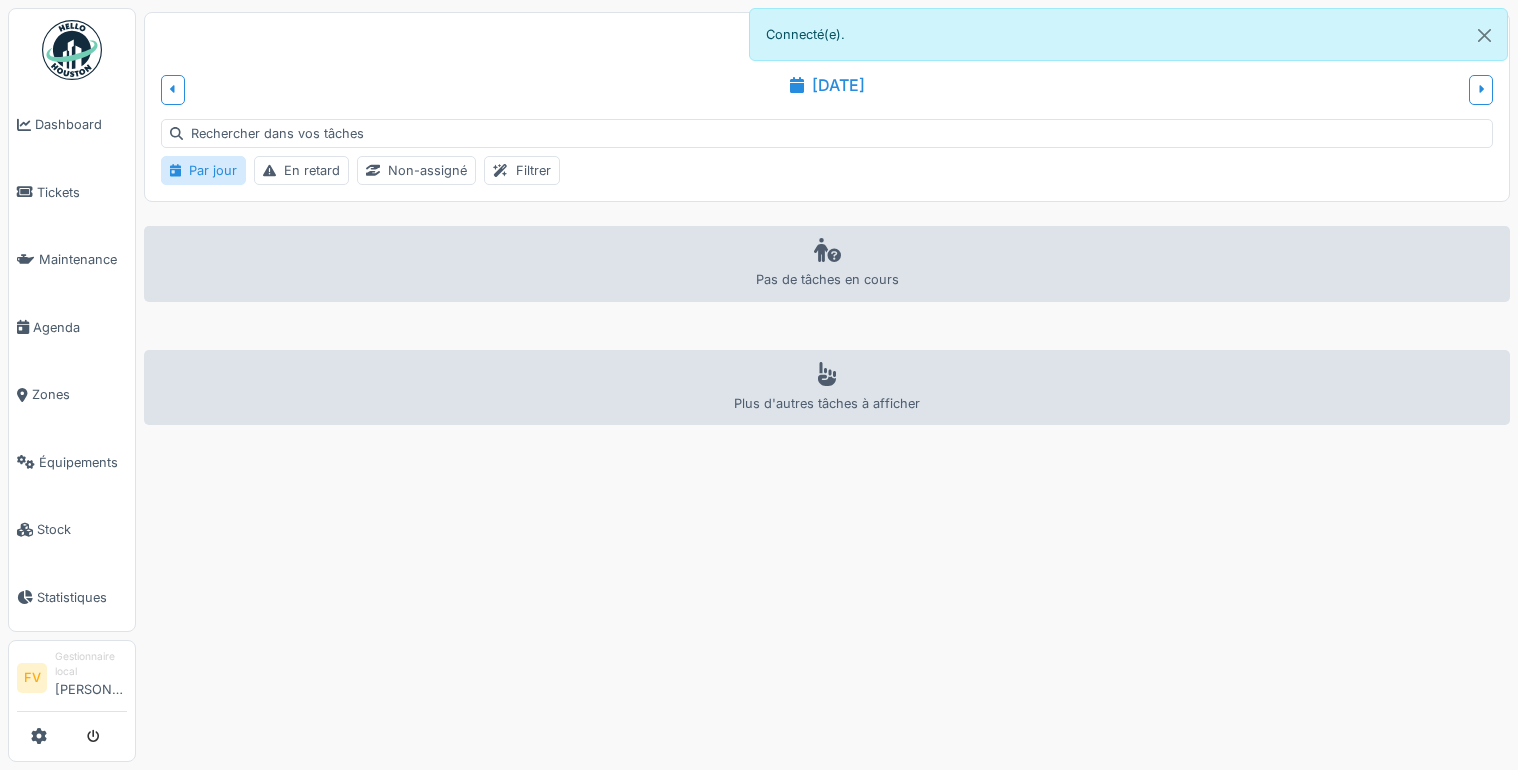 scroll, scrollTop: 0, scrollLeft: 0, axis: both 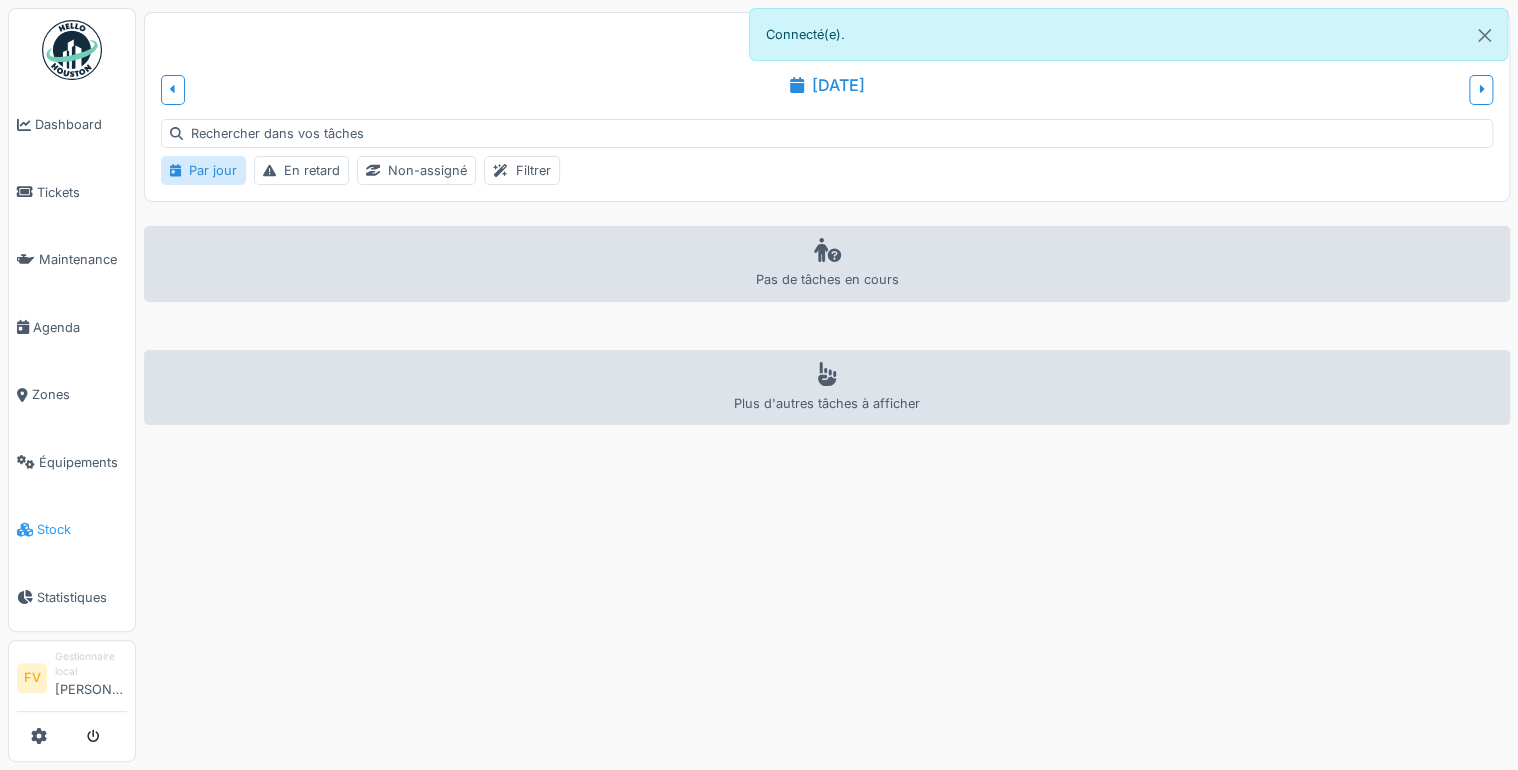 click on "Stock" at bounding box center (82, 529) 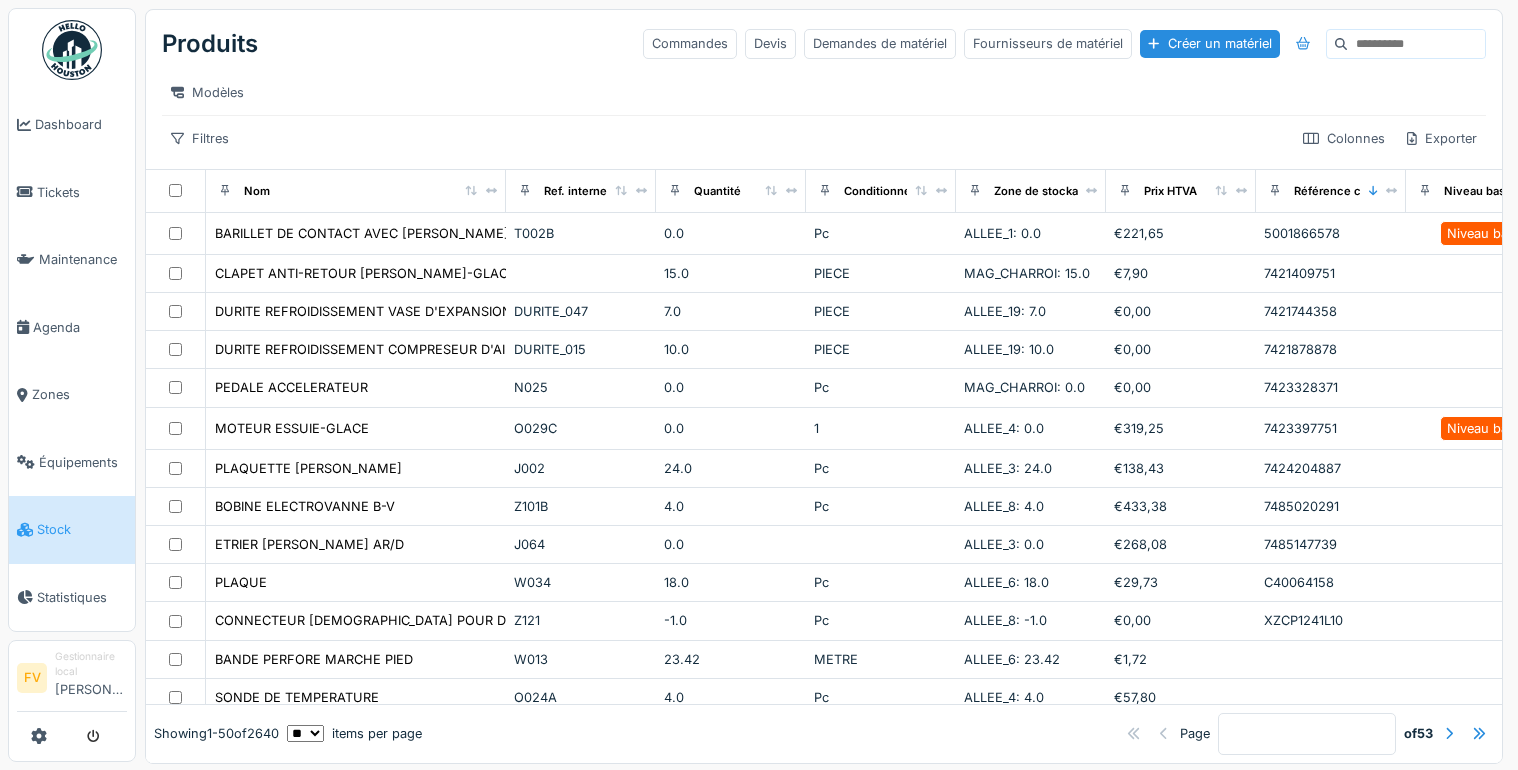 scroll, scrollTop: 0, scrollLeft: 0, axis: both 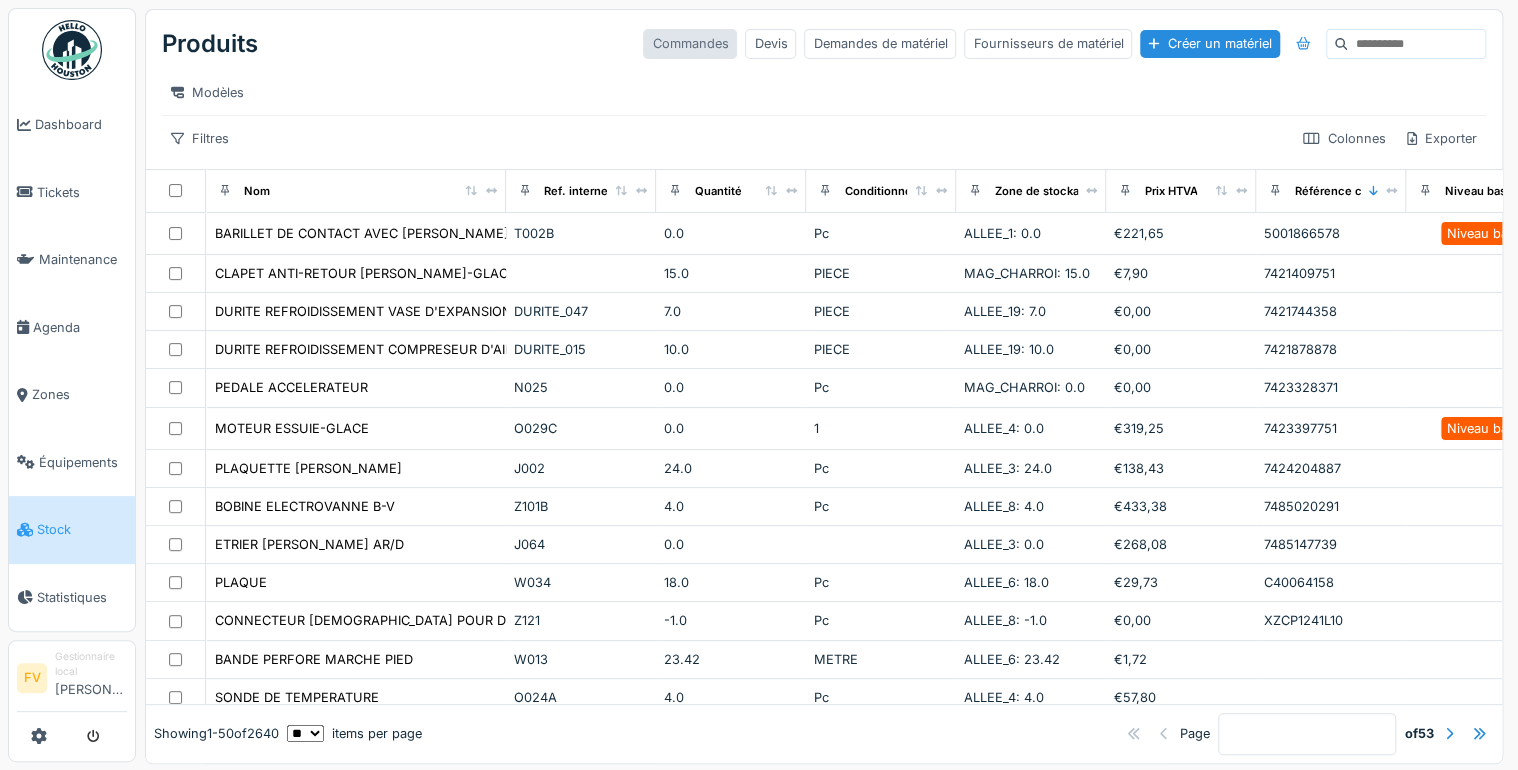 click on "Commandes" at bounding box center (690, 43) 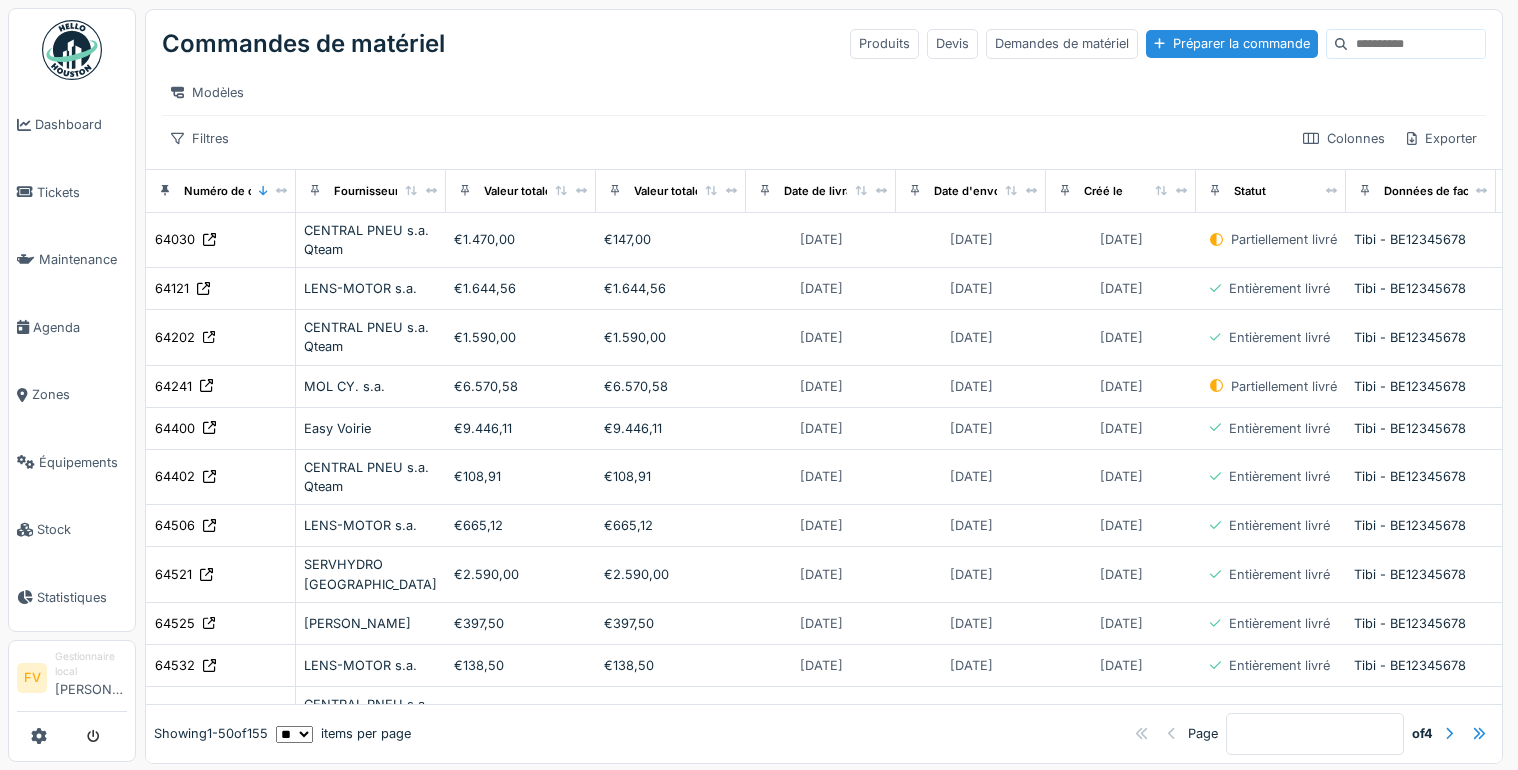scroll, scrollTop: 0, scrollLeft: 0, axis: both 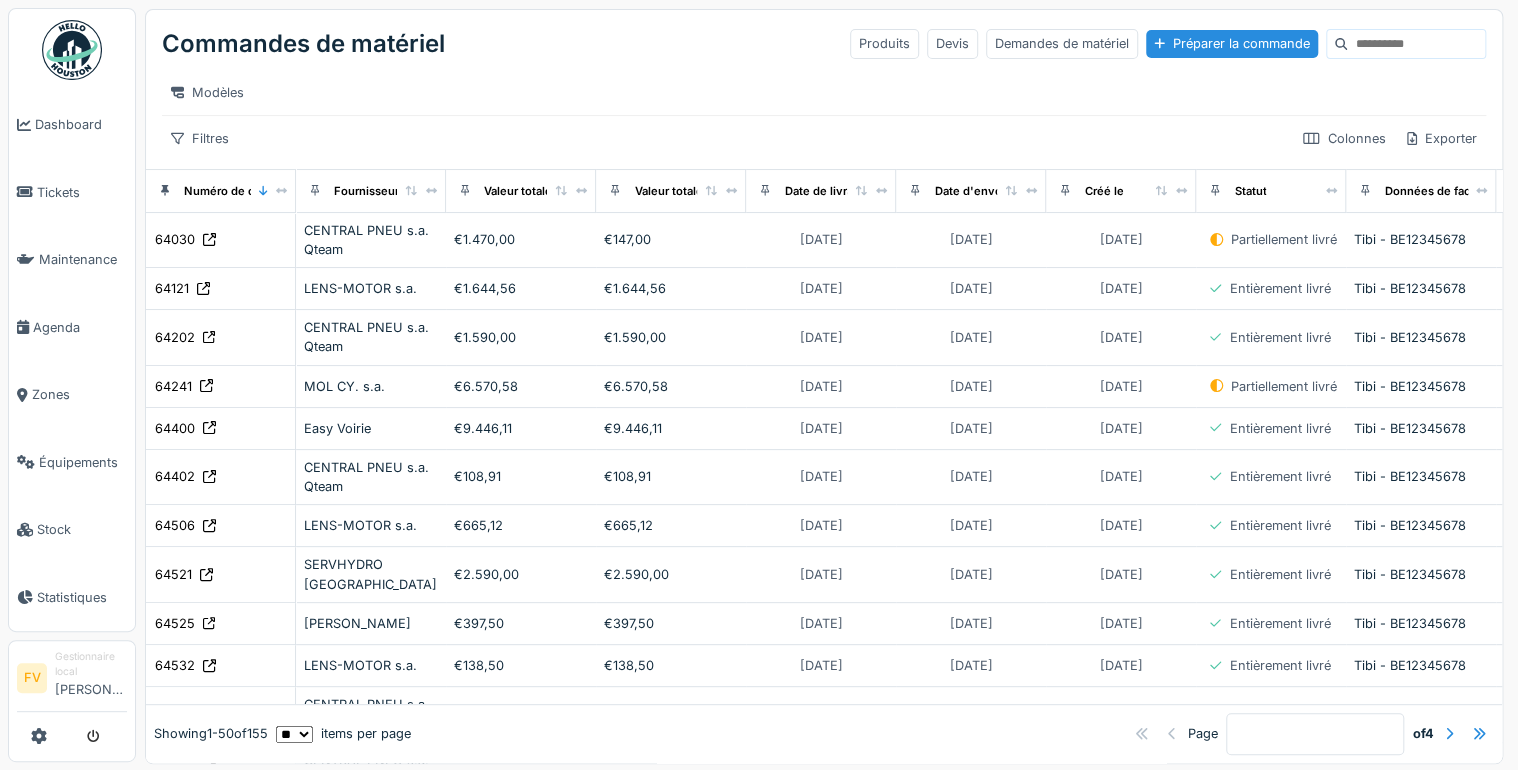 click at bounding box center (1416, 44) 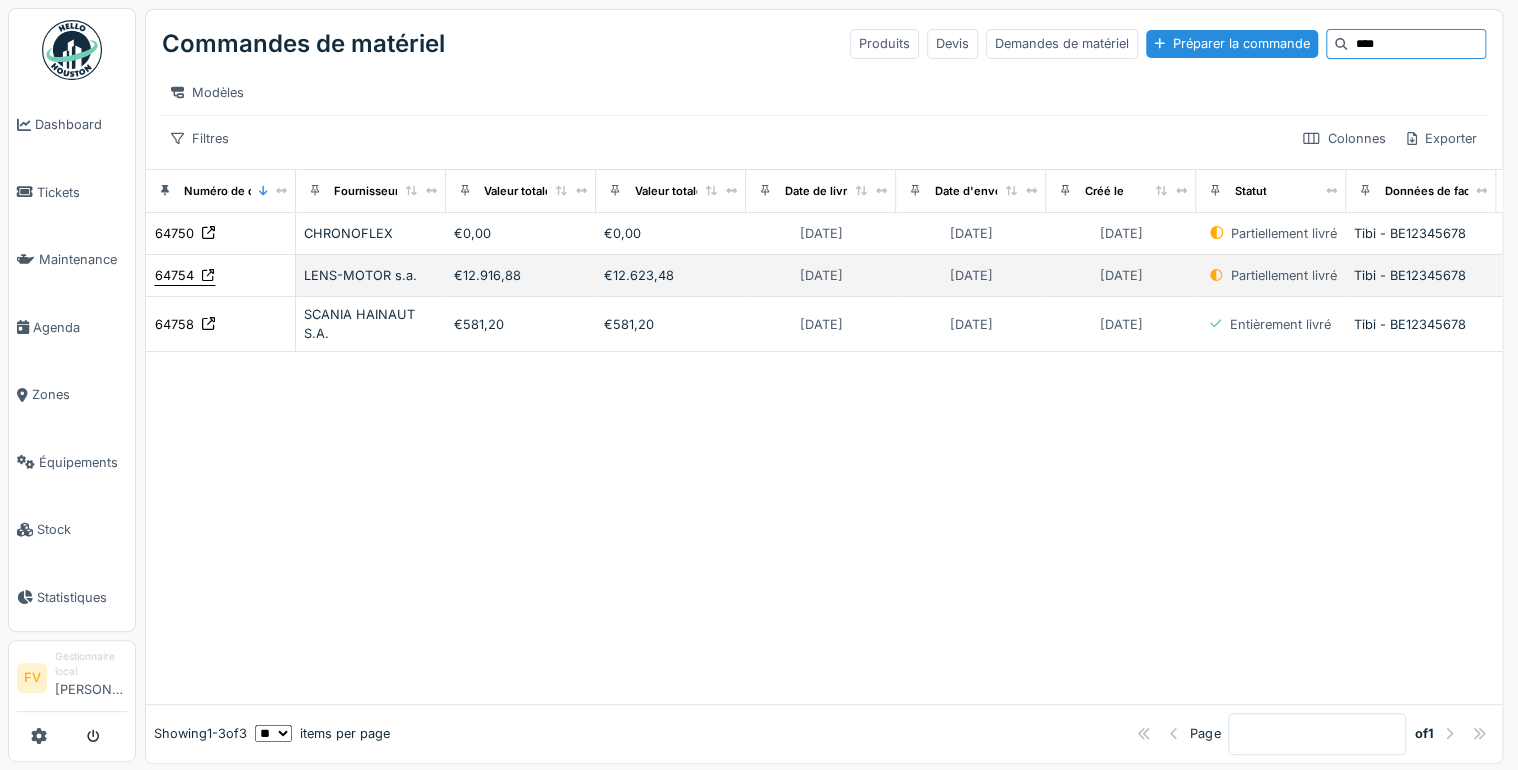 type on "****" 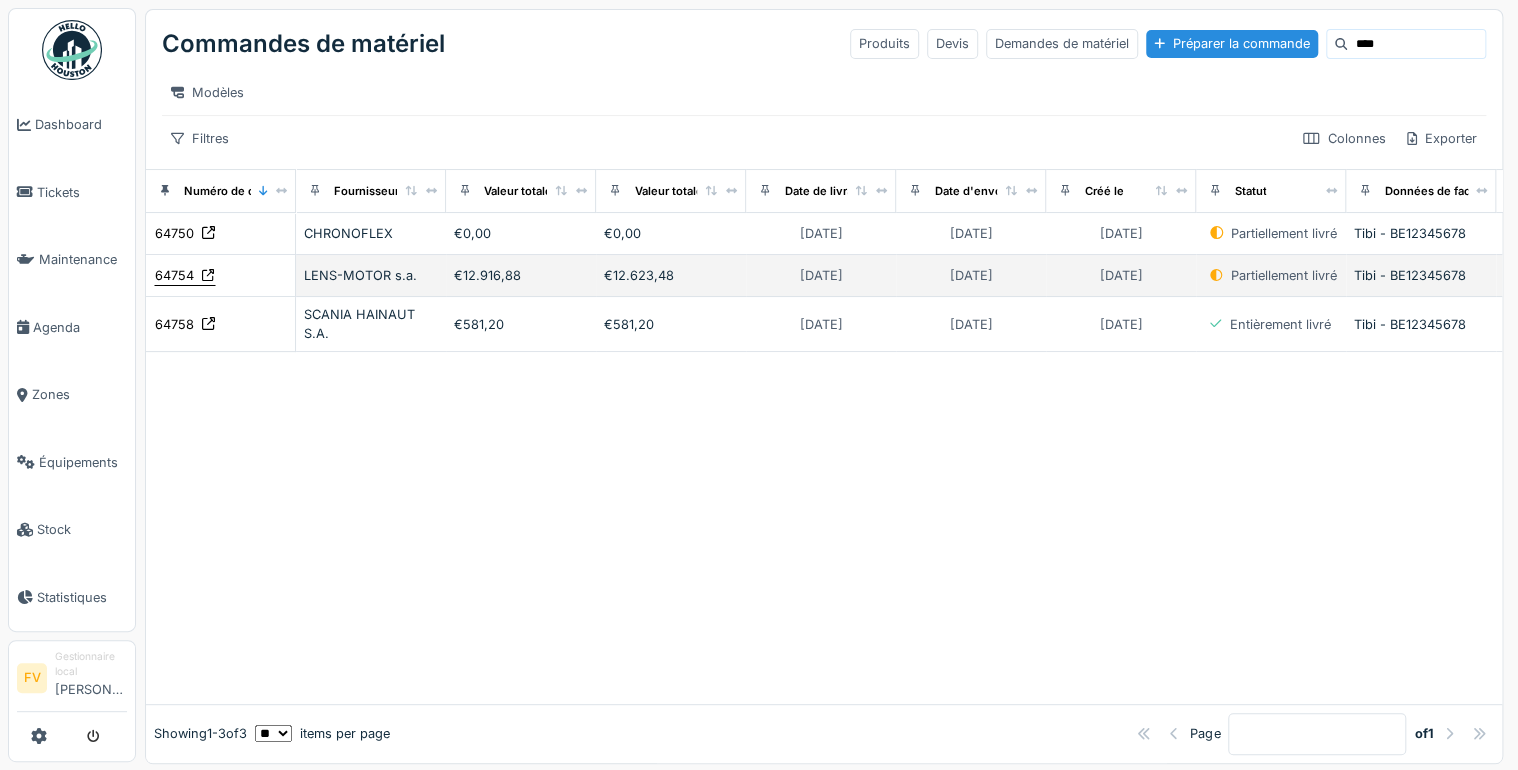 click on "64754" at bounding box center (174, 275) 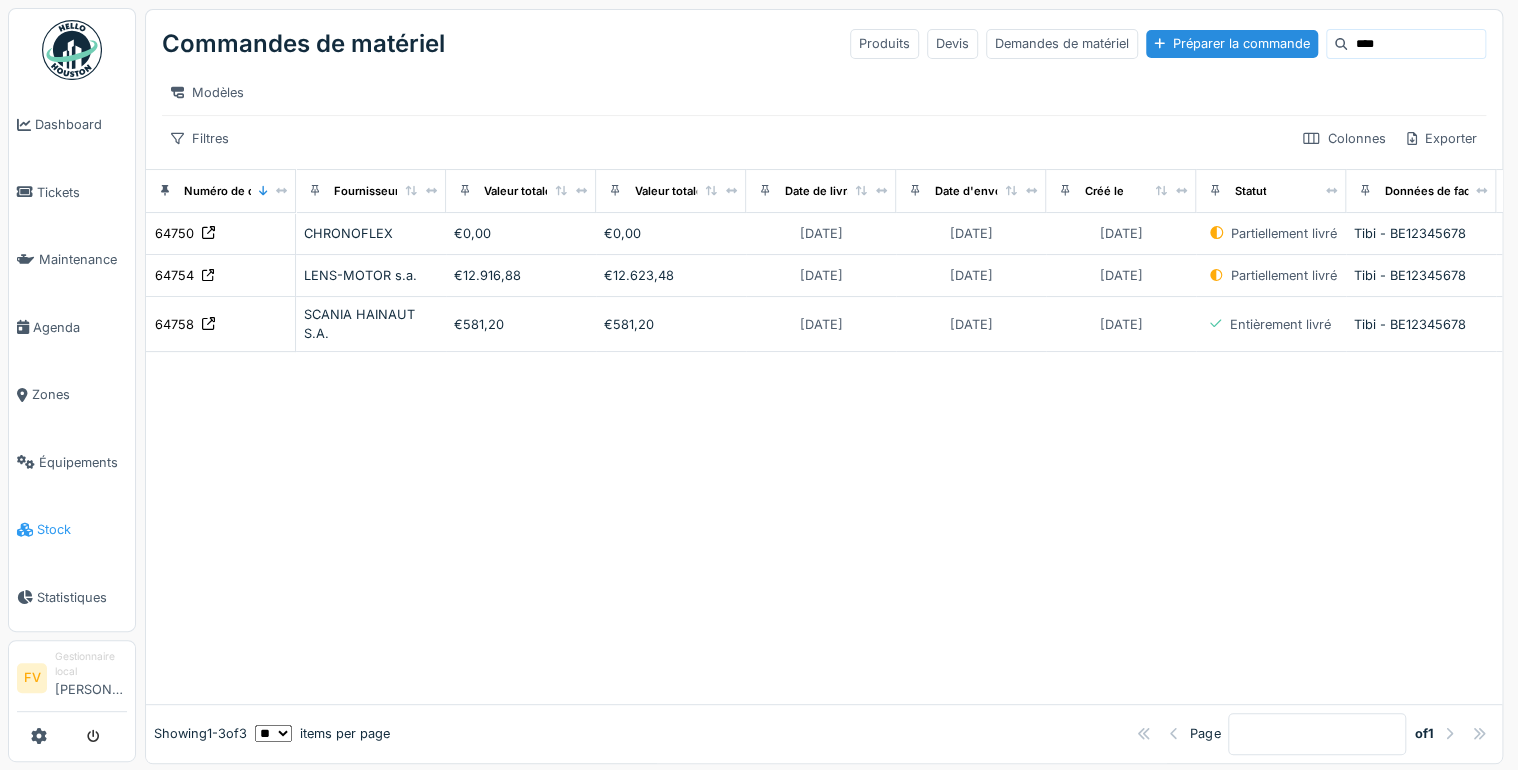 click on "Stock" at bounding box center (82, 529) 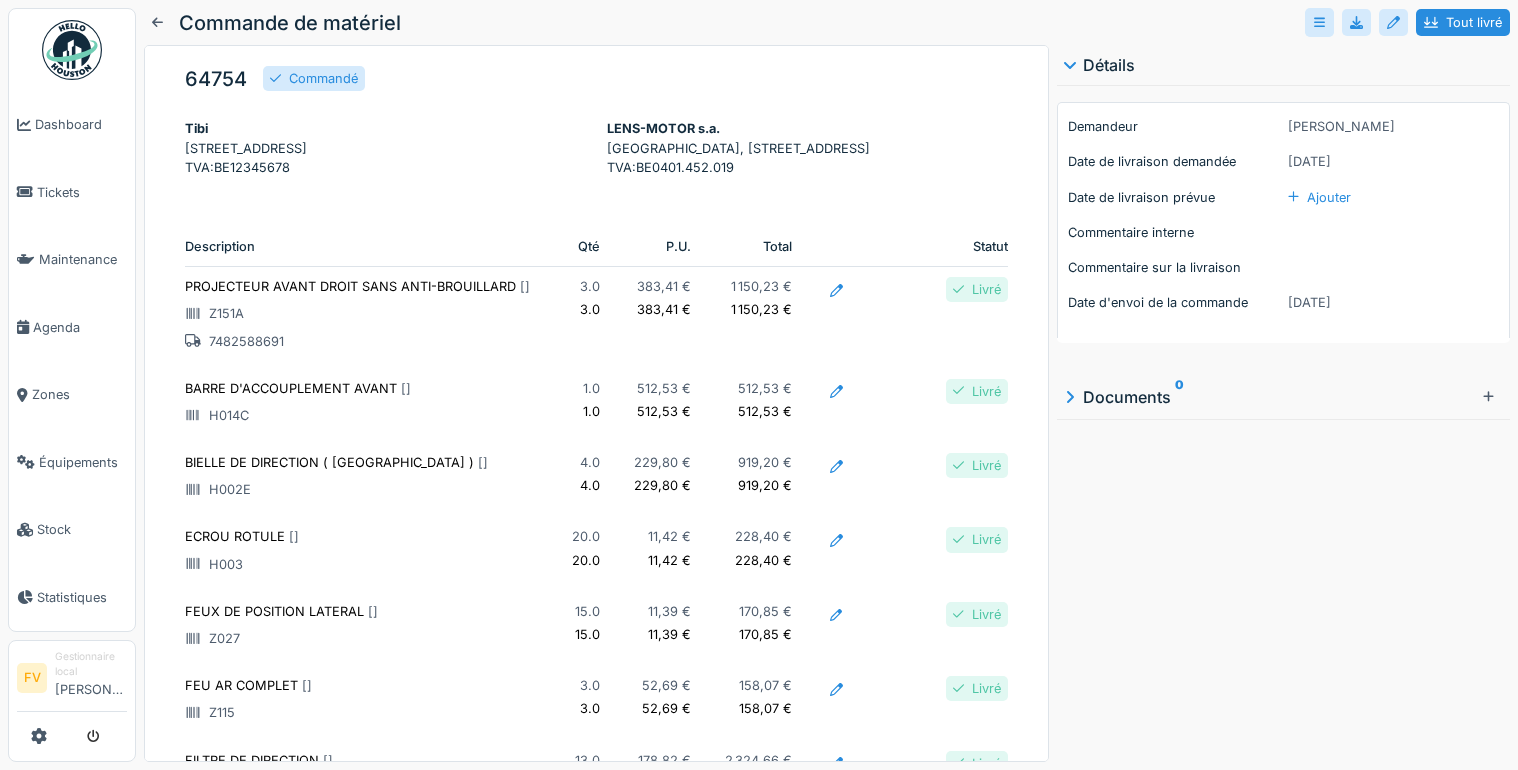 scroll, scrollTop: 0, scrollLeft: 0, axis: both 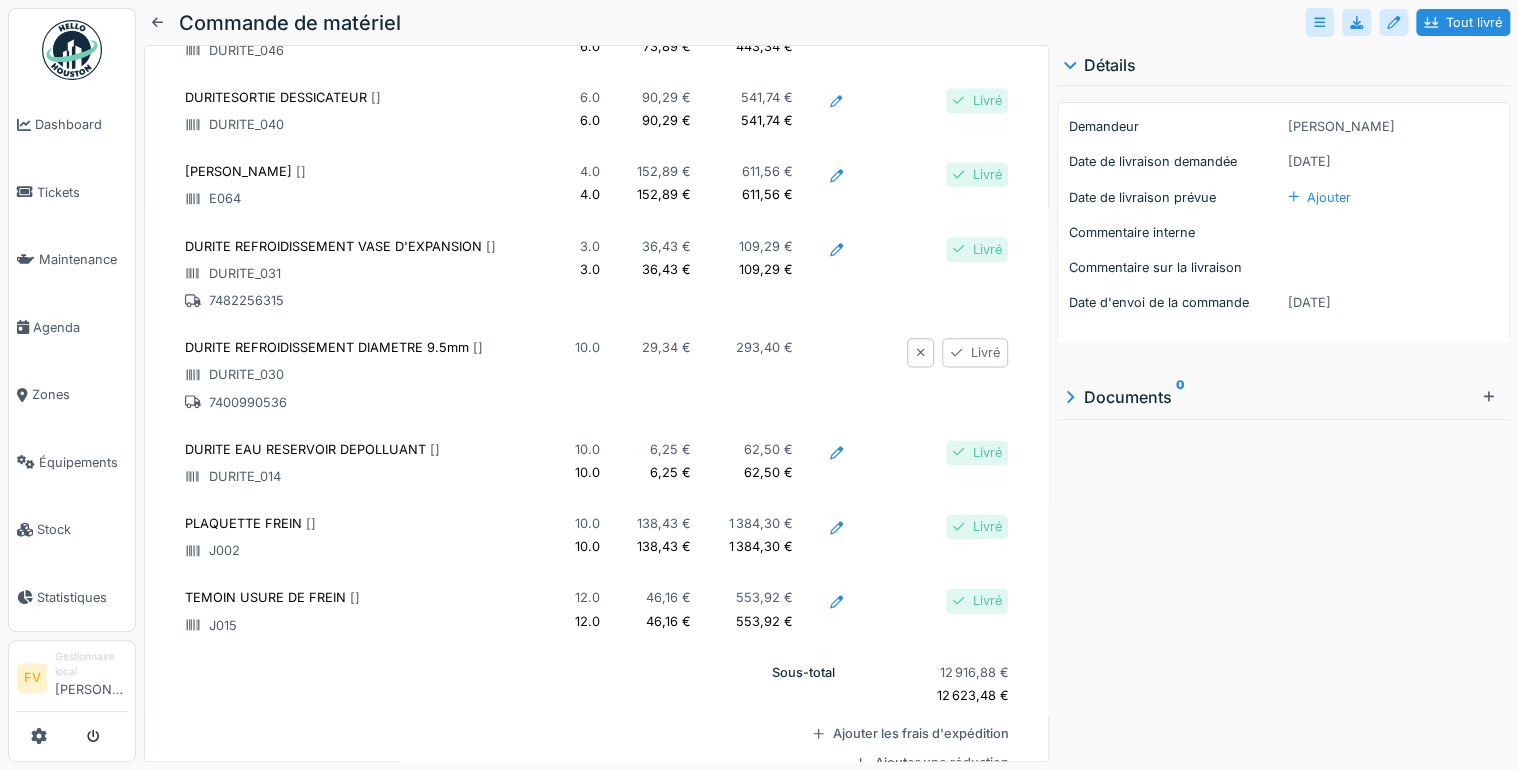 click on "Livré" at bounding box center (975, 352) 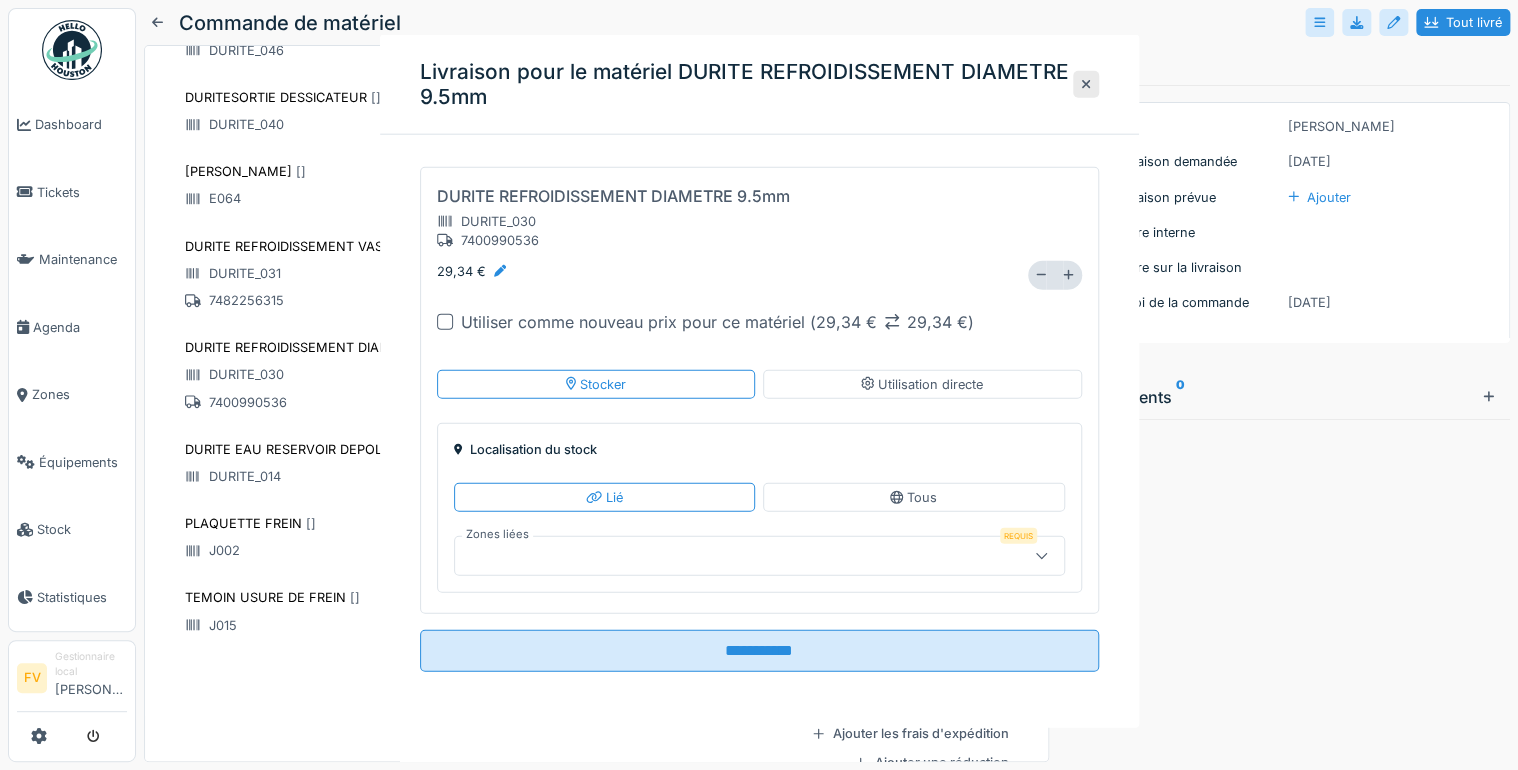 type on "******" 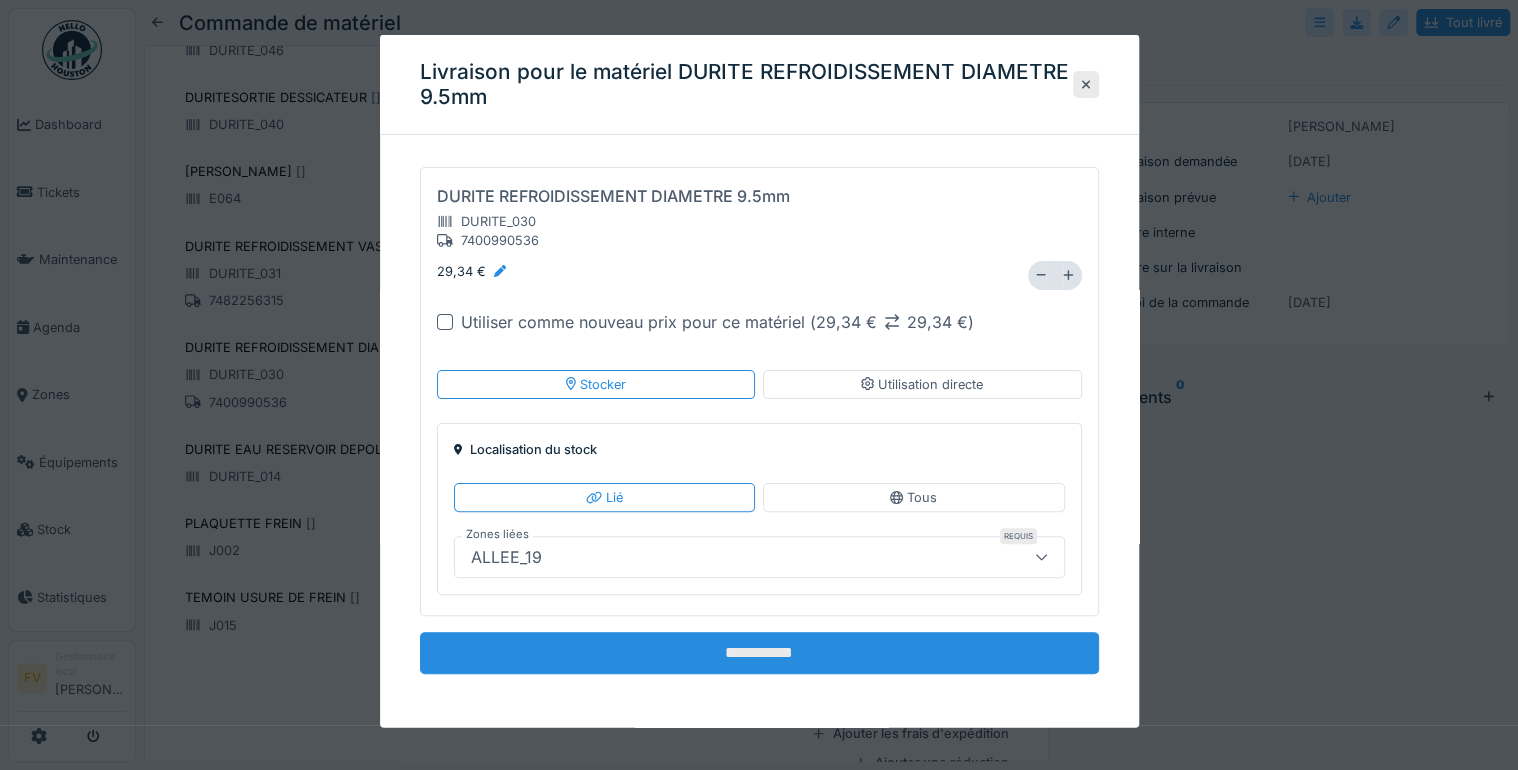click on "**********" at bounding box center [759, 653] 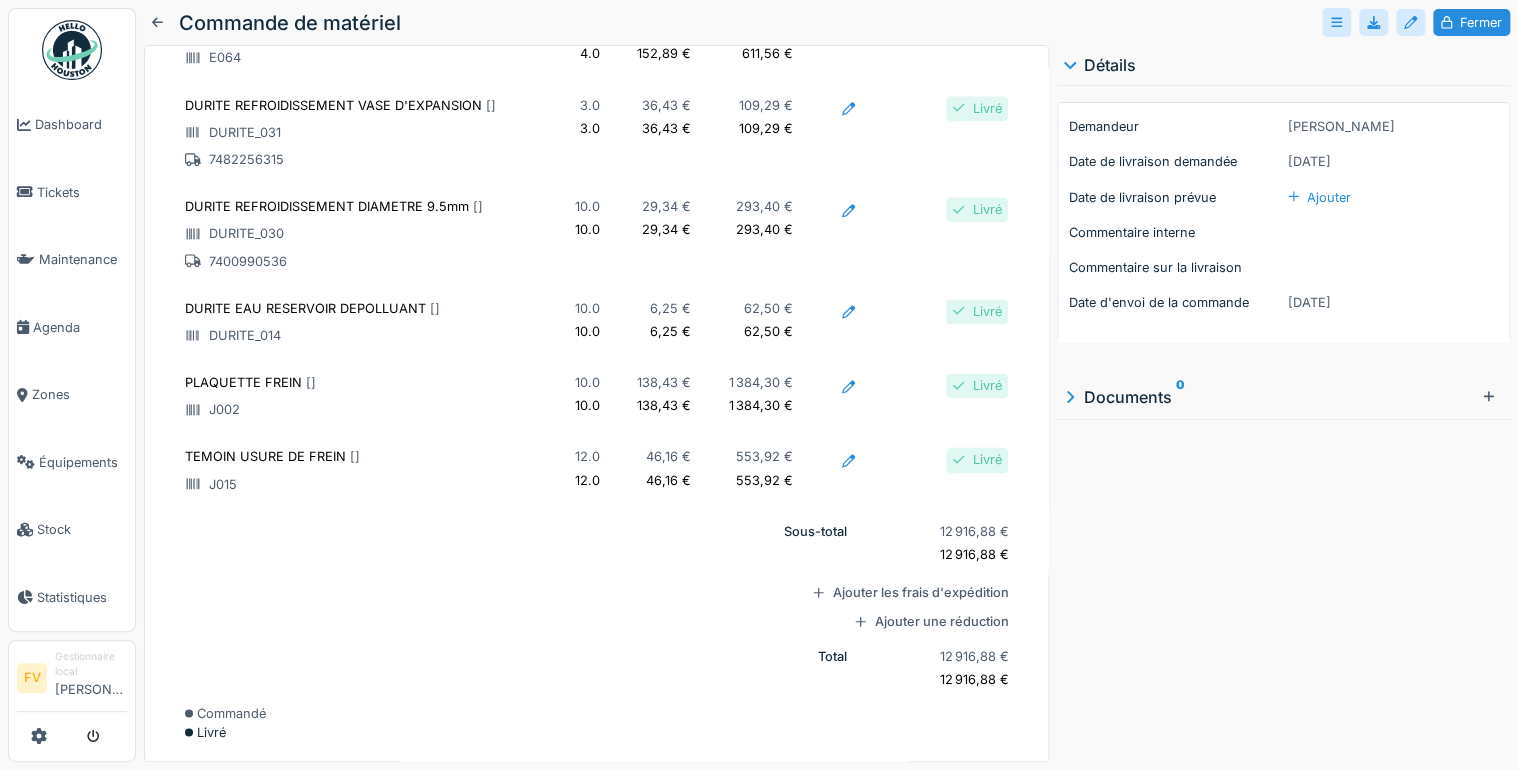 scroll, scrollTop: 949, scrollLeft: 0, axis: vertical 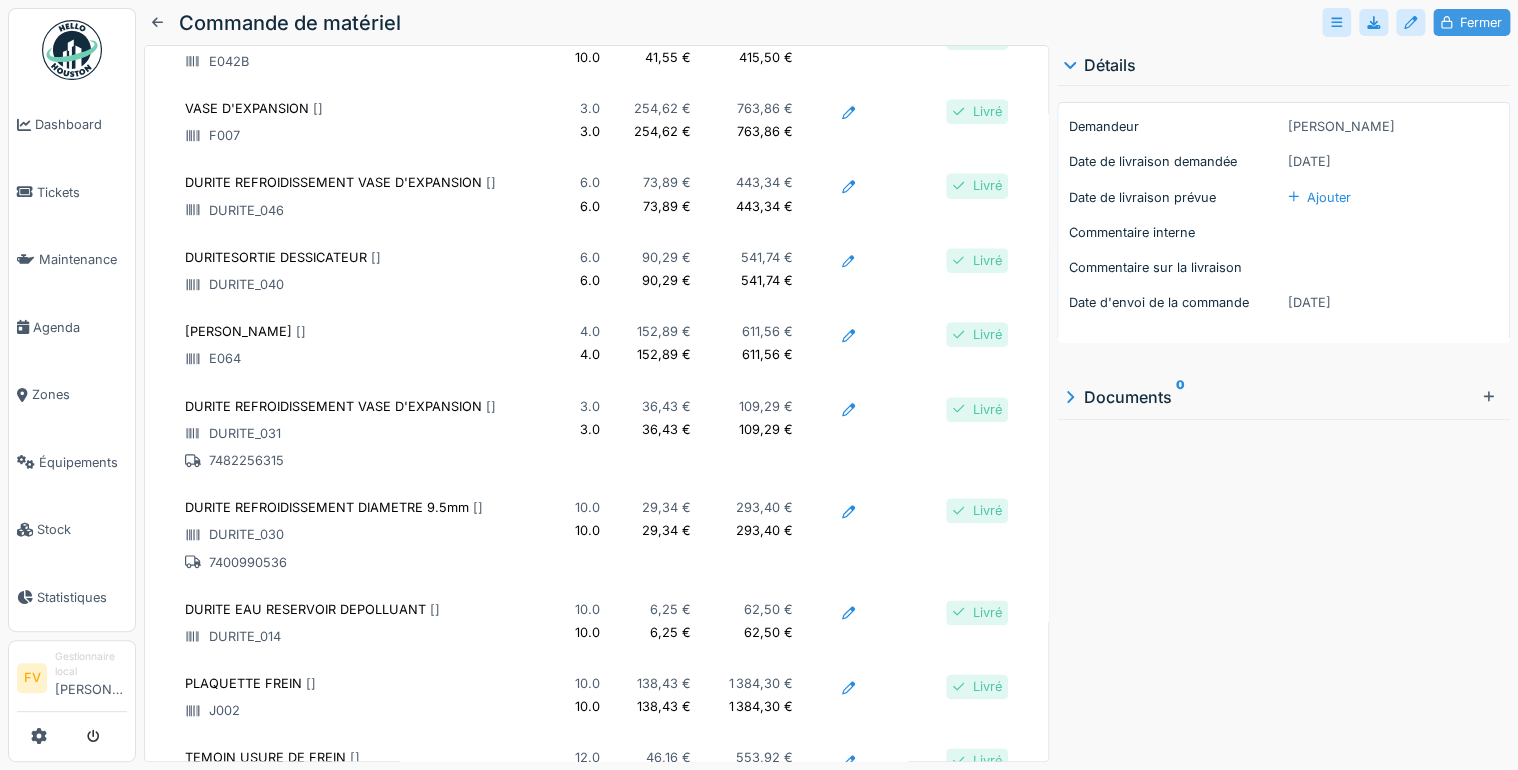 click on "Fermer" at bounding box center (1471, 22) 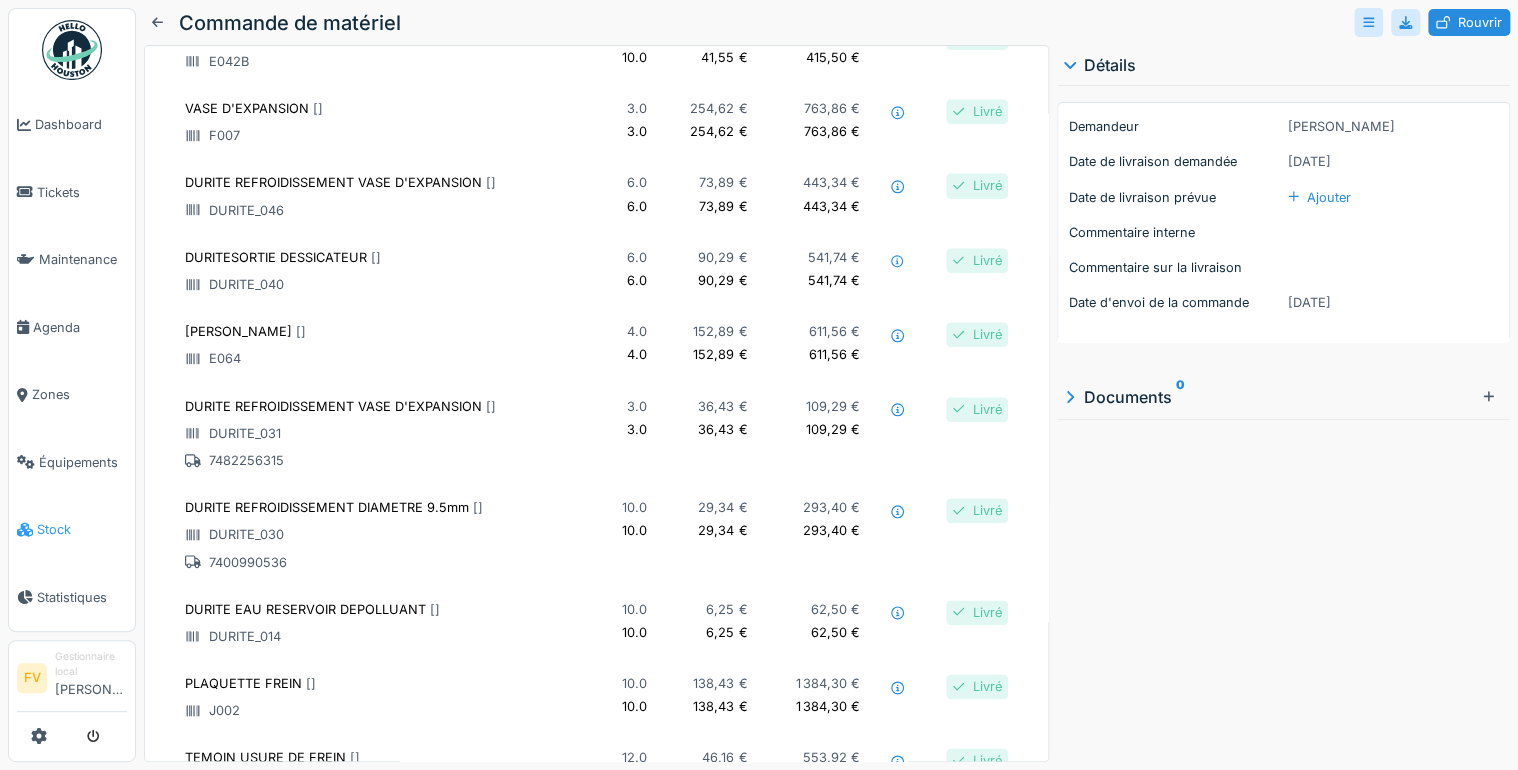 click on "Stock" at bounding box center [82, 529] 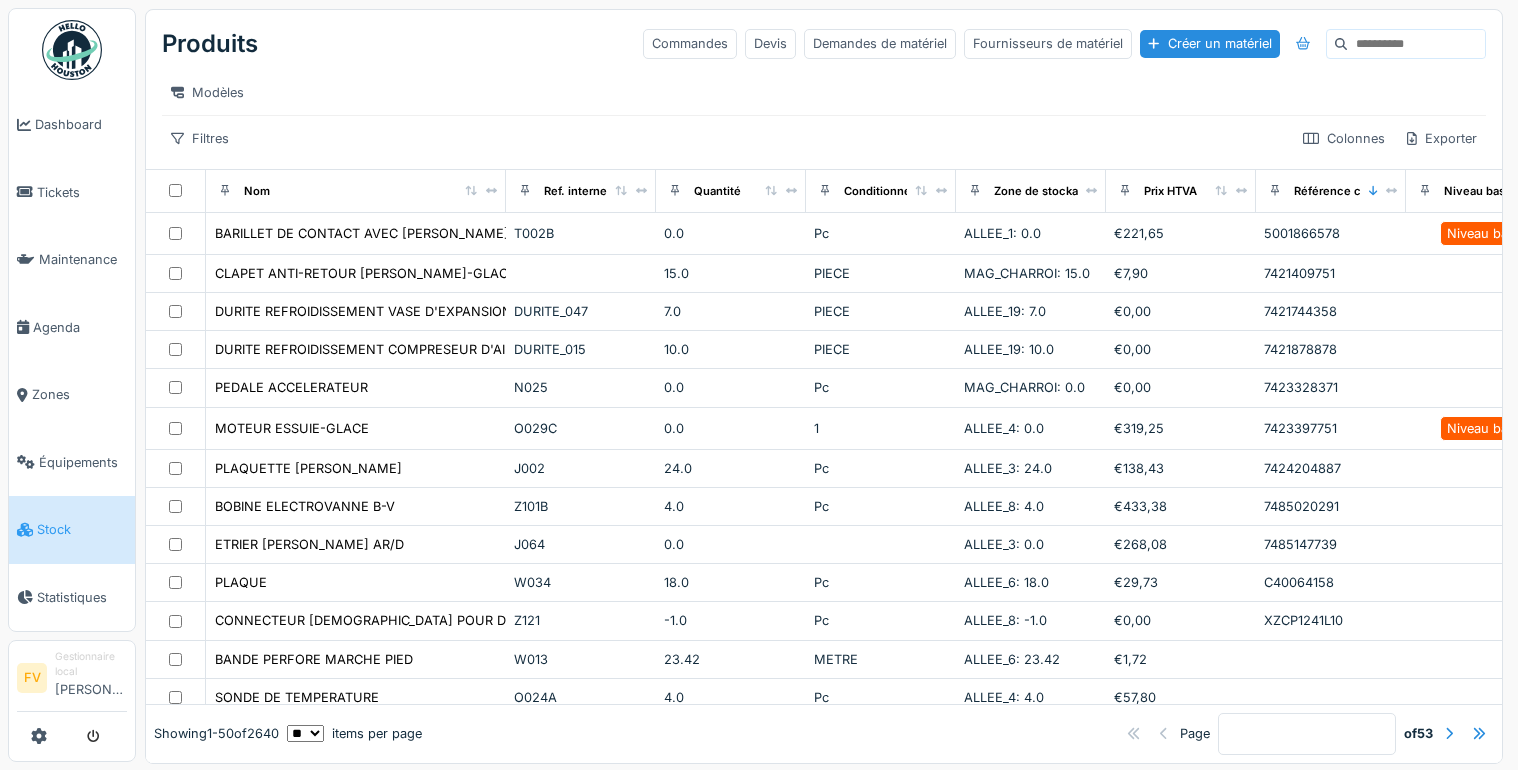 scroll, scrollTop: 0, scrollLeft: 0, axis: both 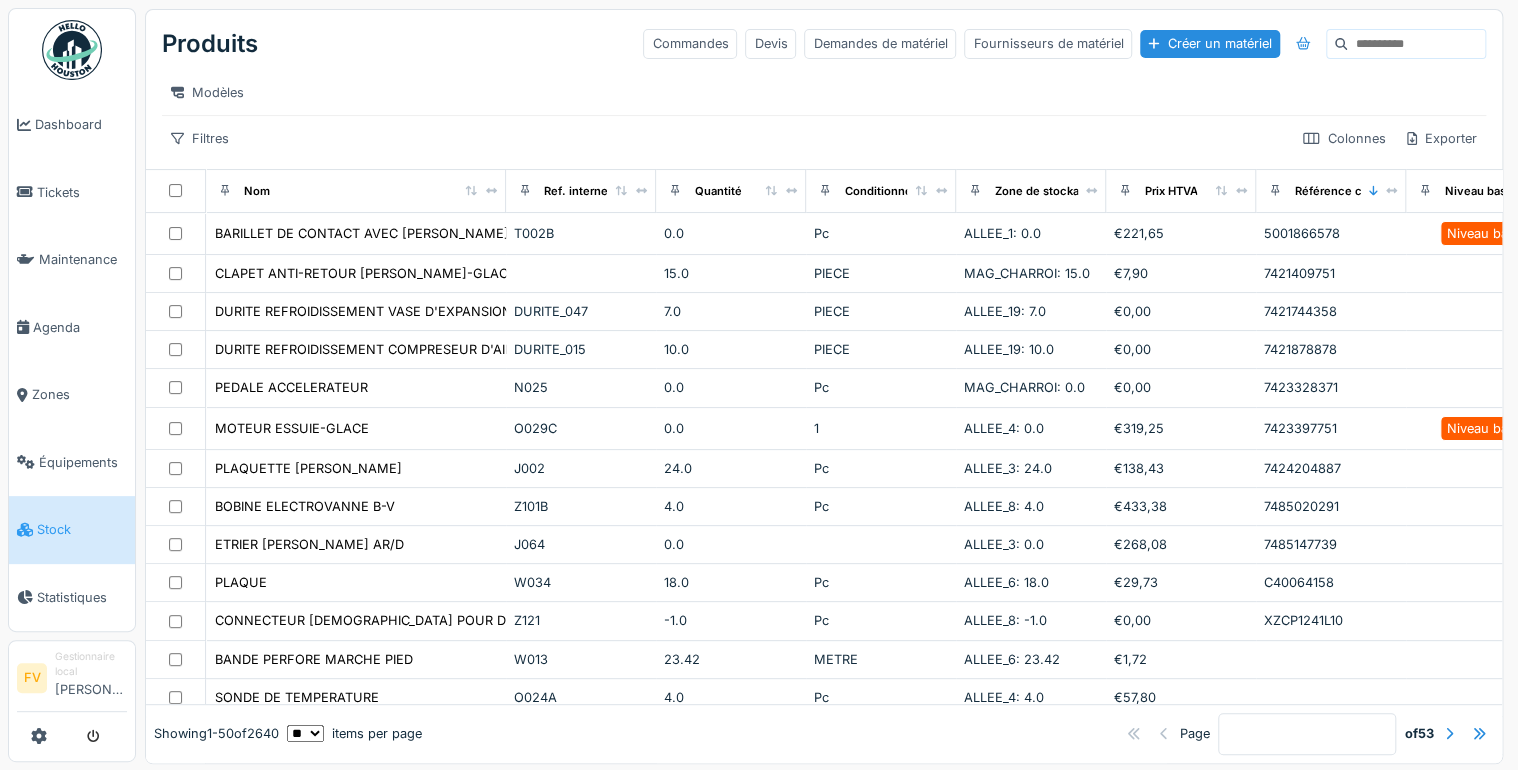 click at bounding box center (1416, 44) 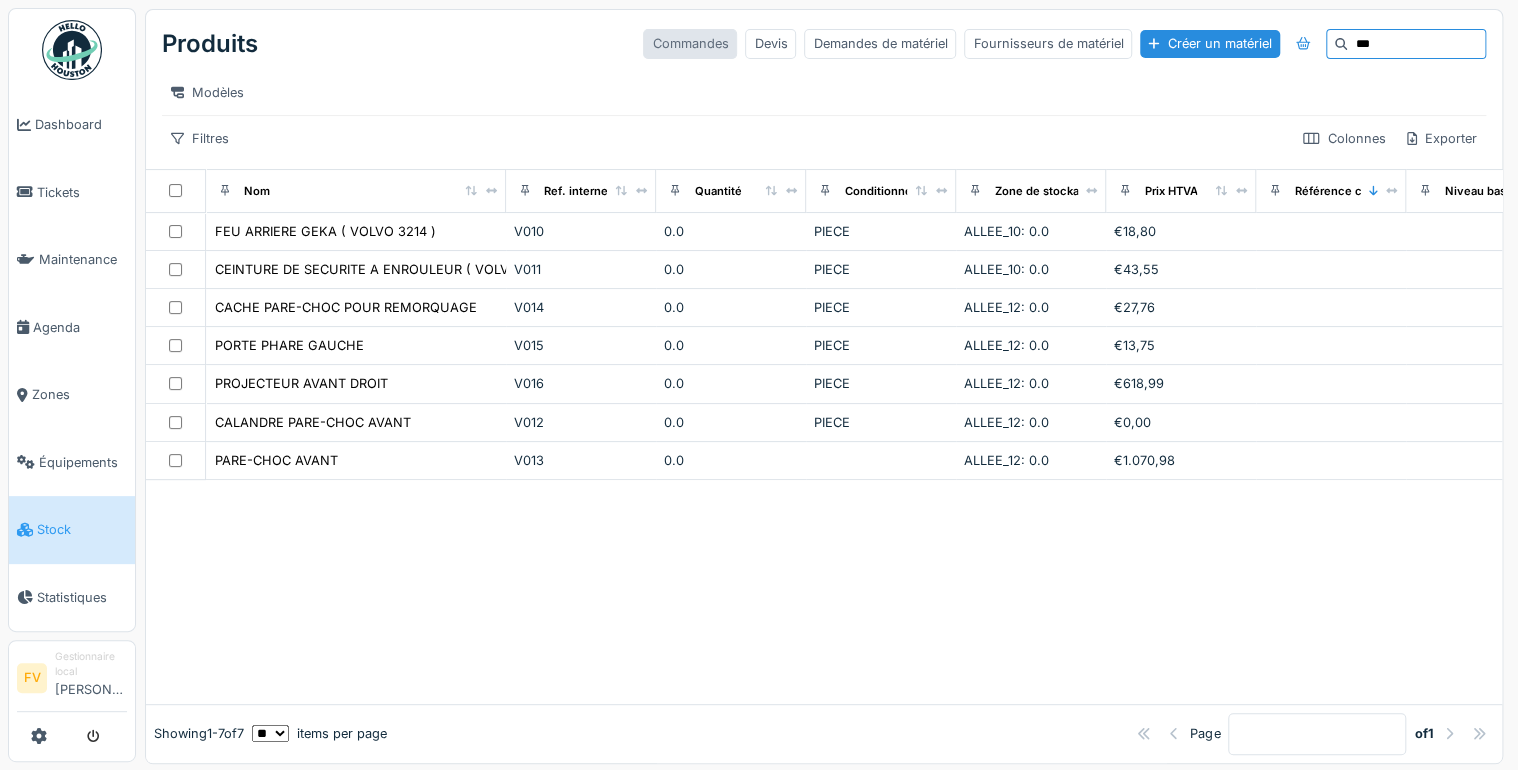 type on "***" 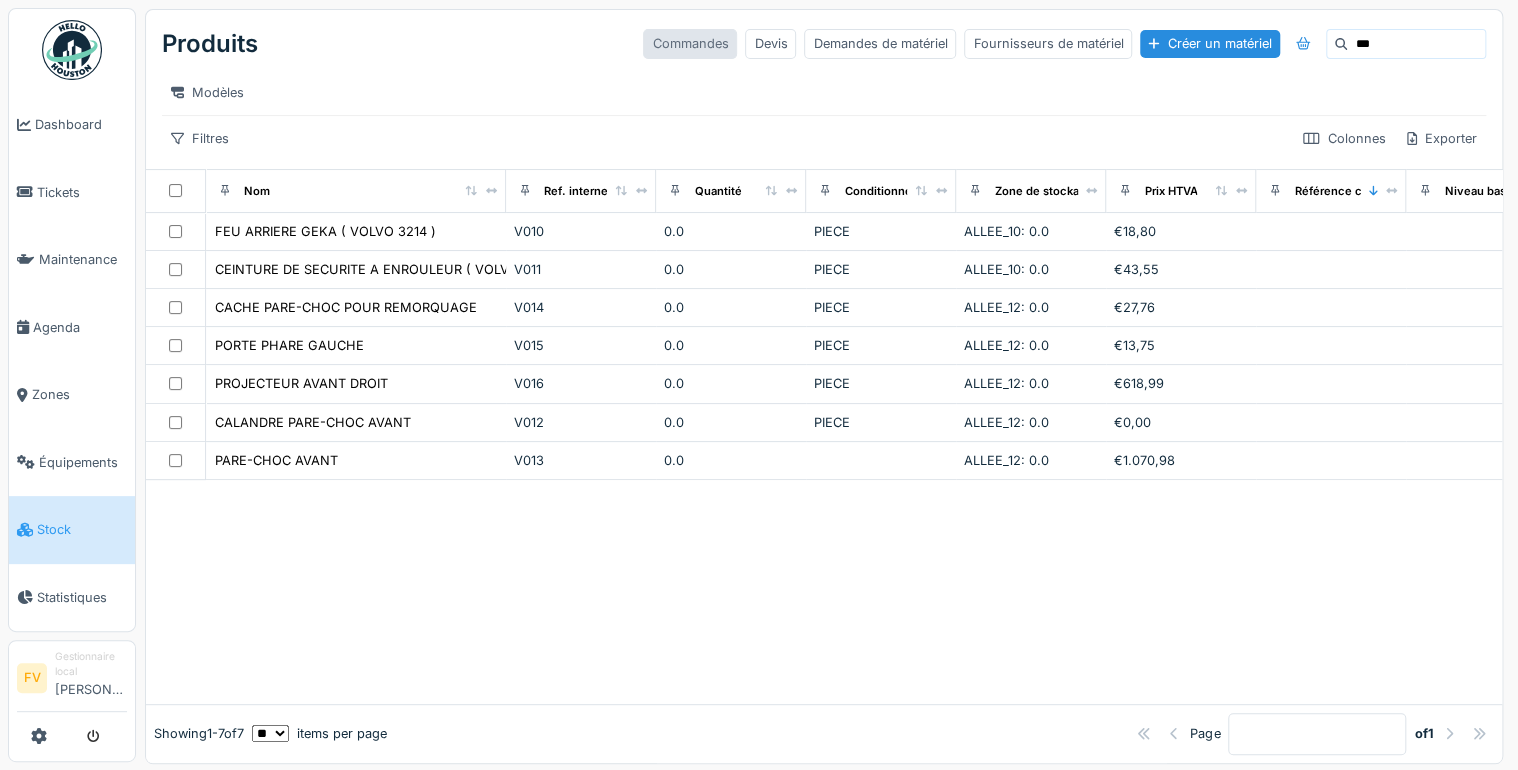 click on "Commandes" at bounding box center [690, 43] 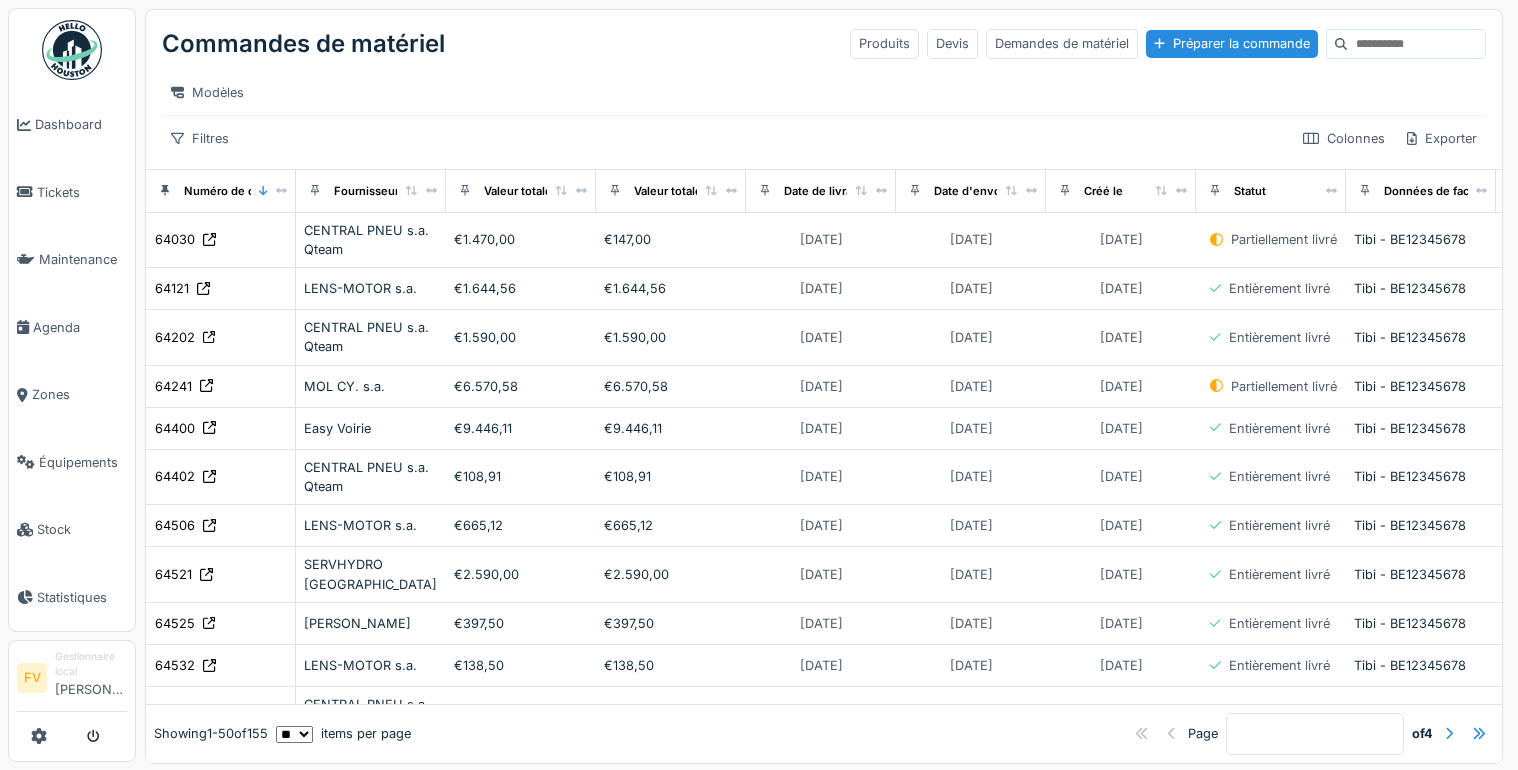scroll, scrollTop: 0, scrollLeft: 0, axis: both 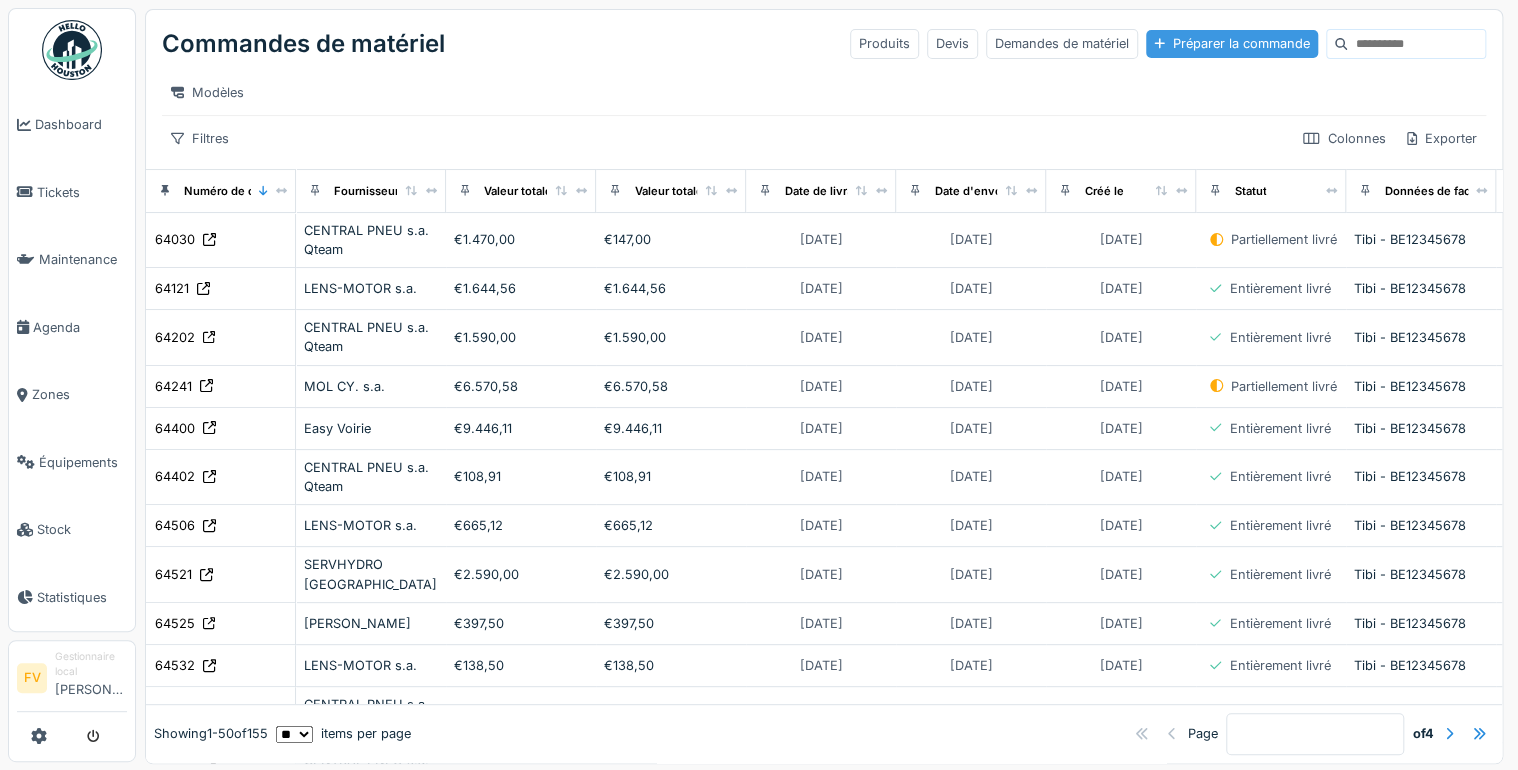 click on "Préparer la commande" at bounding box center (1232, 43) 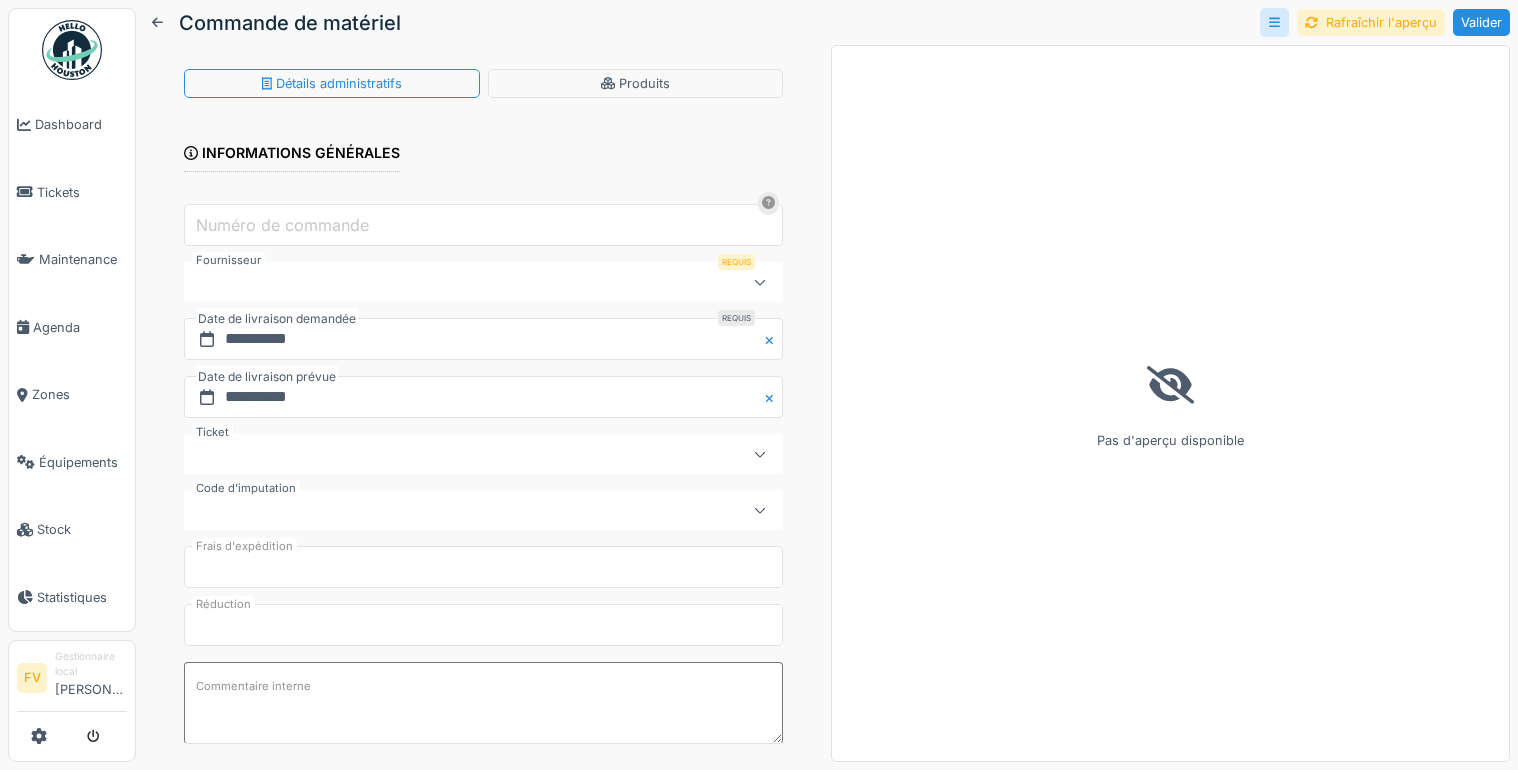 scroll, scrollTop: 0, scrollLeft: 0, axis: both 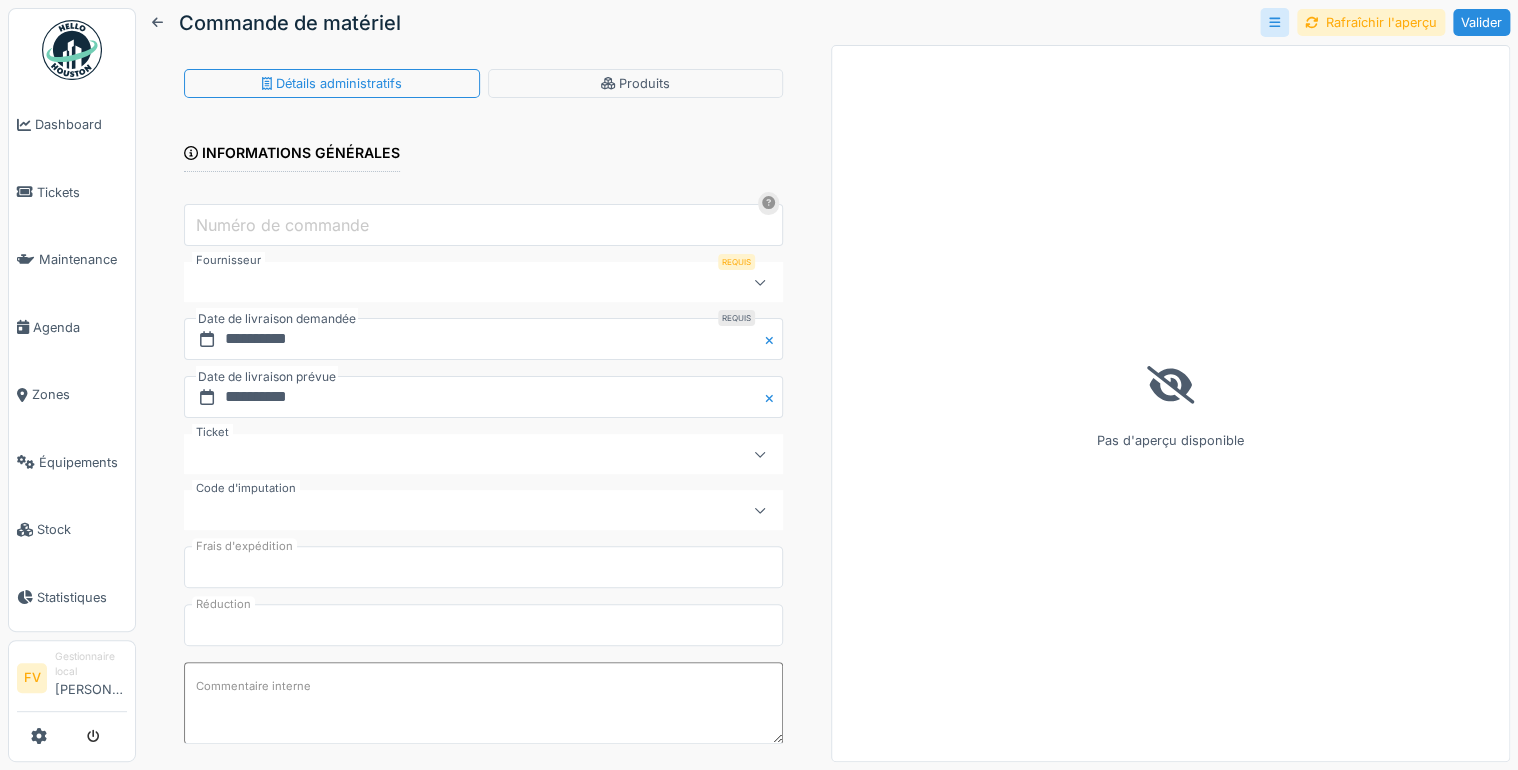click on "Numéro de commande" at bounding box center [282, 225] 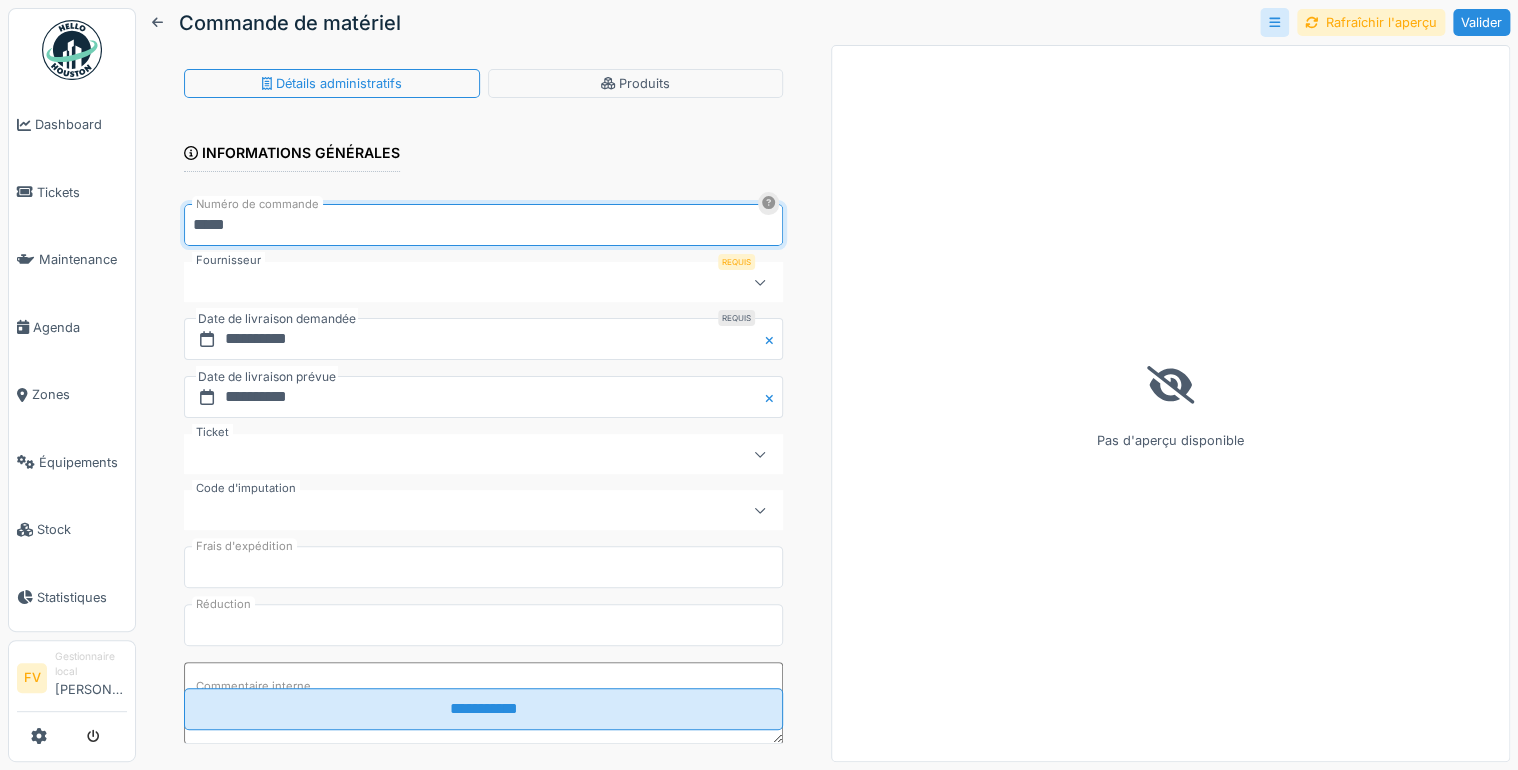 type on "*****" 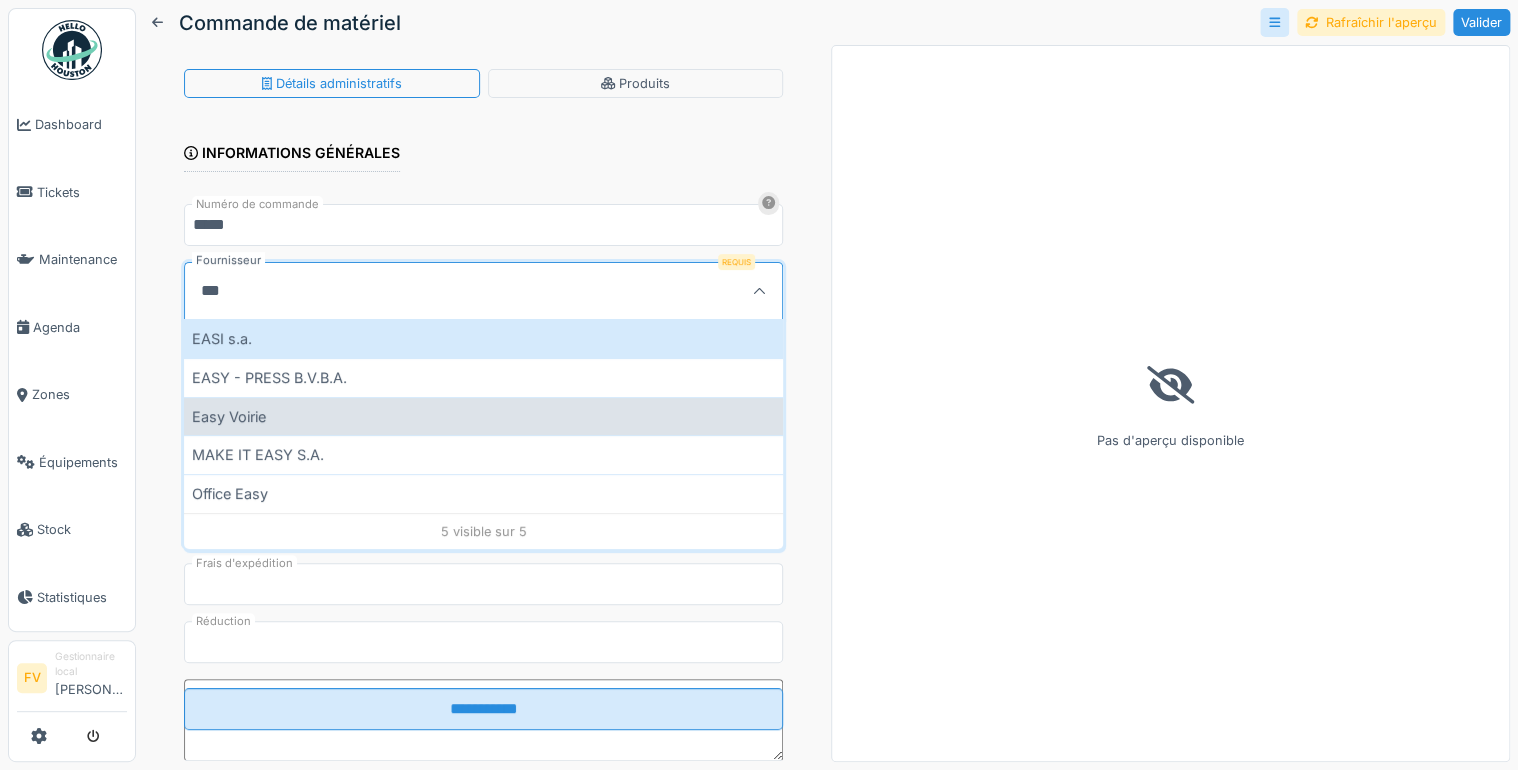 type on "***" 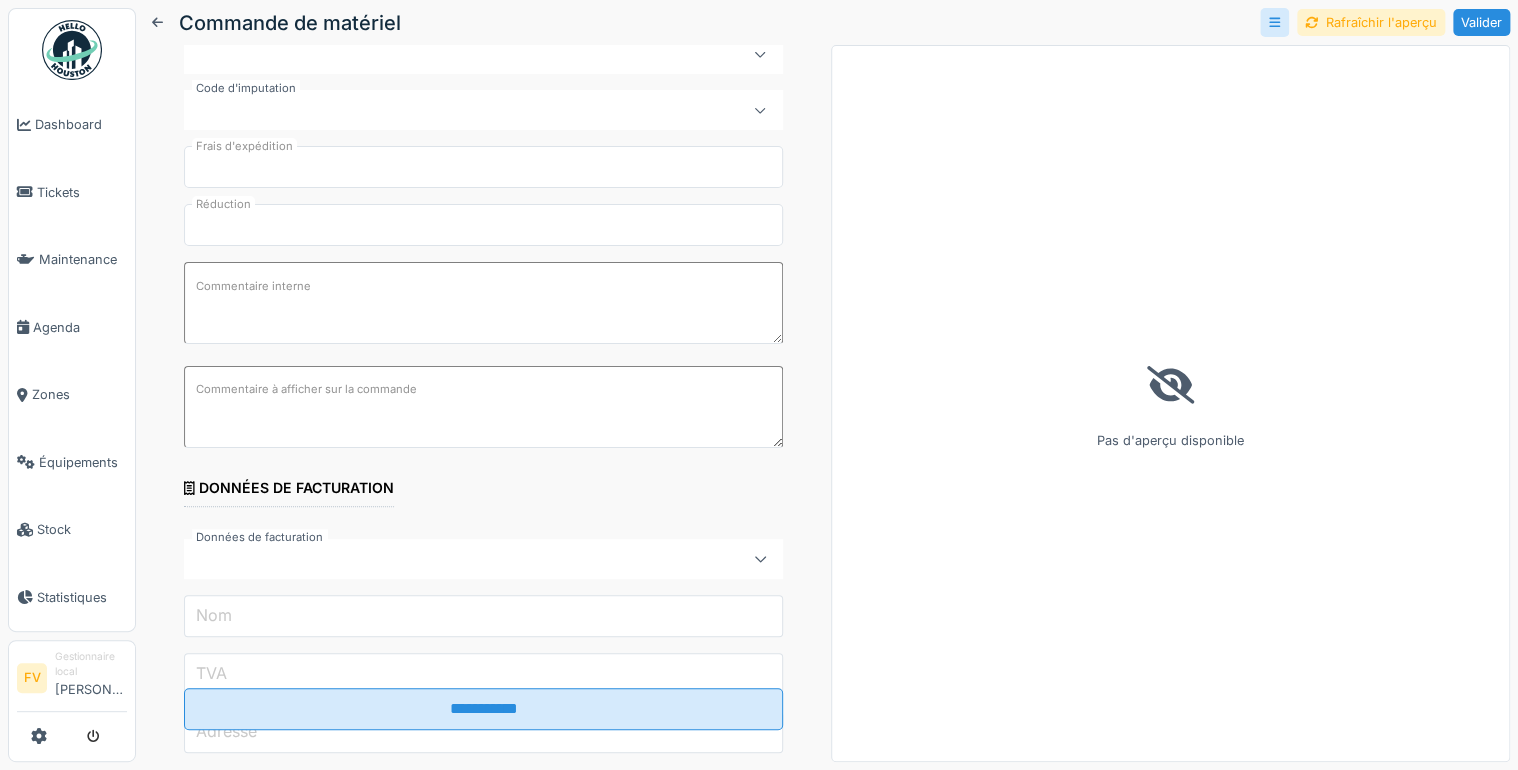 scroll, scrollTop: 640, scrollLeft: 0, axis: vertical 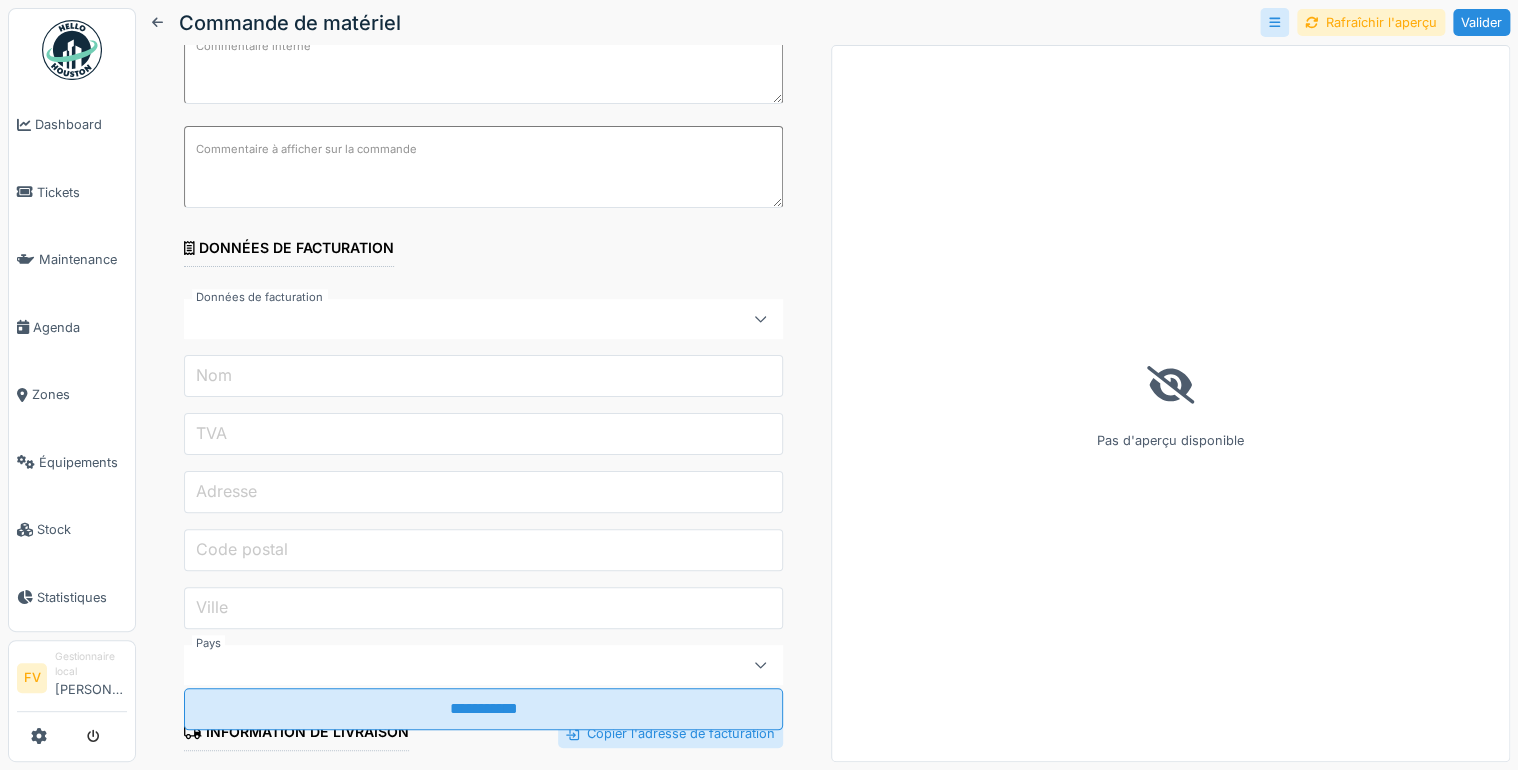 click at bounding box center (760, 319) 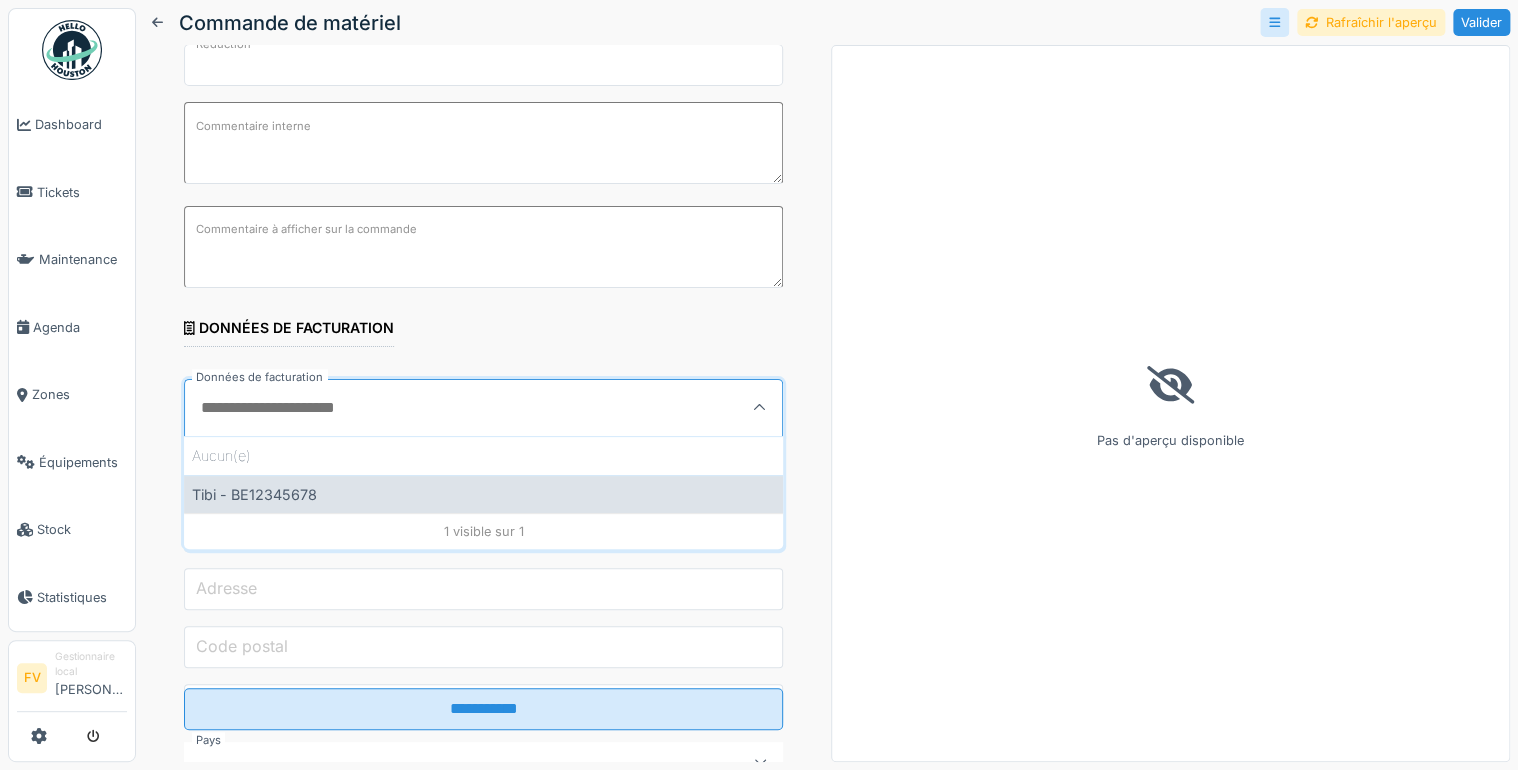 click on "Tibi - BE12345678" at bounding box center [483, 494] 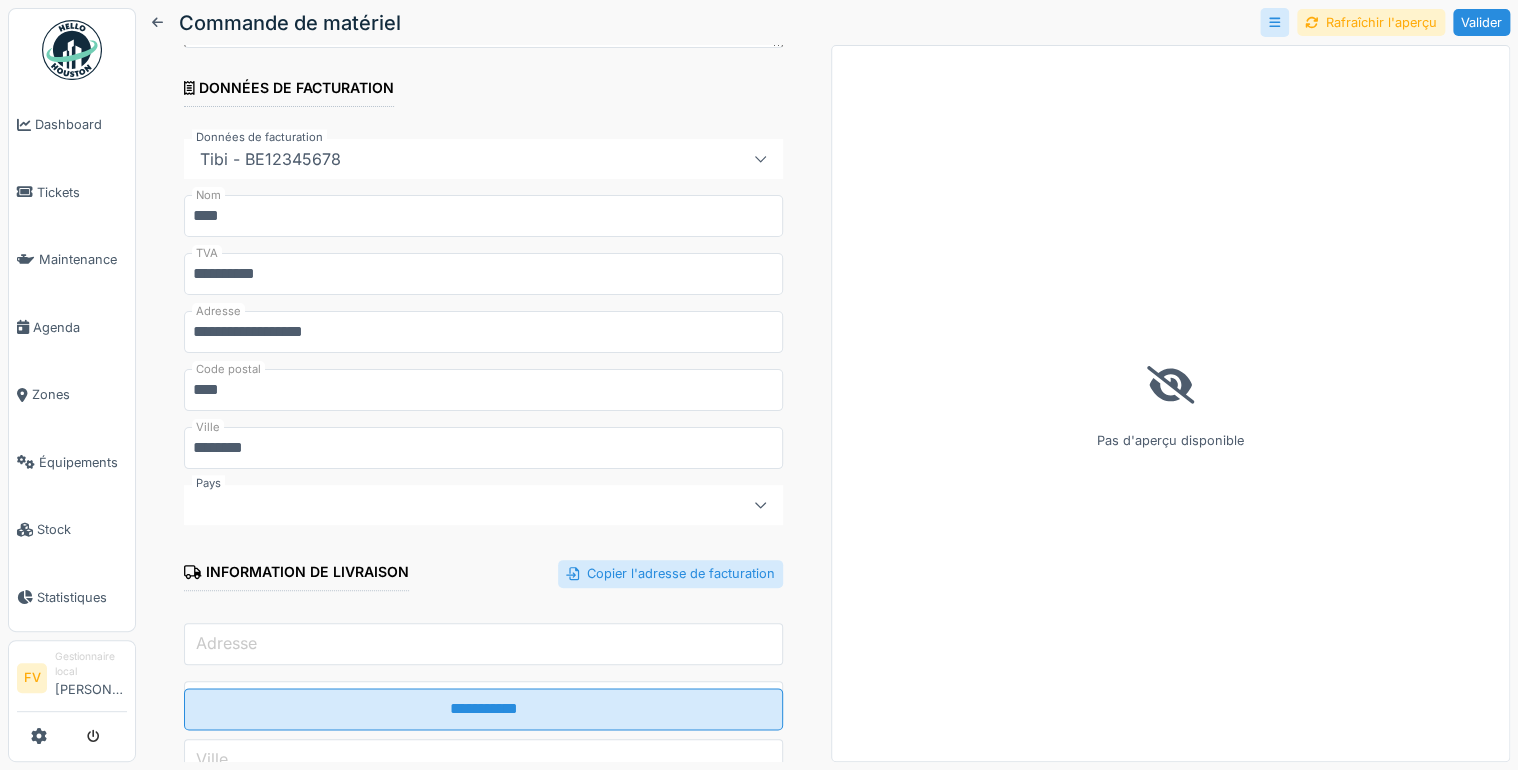 click at bounding box center (453, 505) 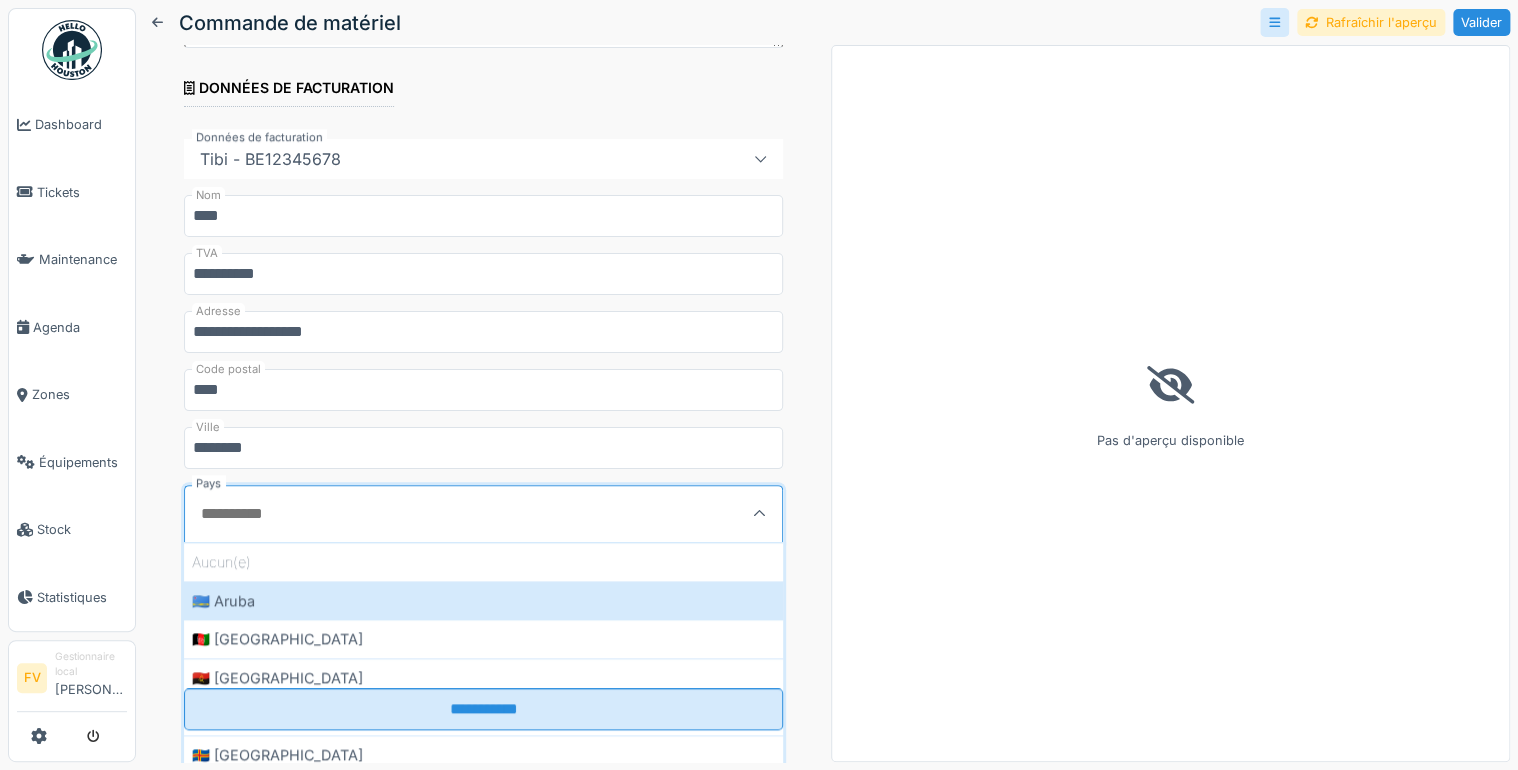 scroll, scrollTop: 906, scrollLeft: 0, axis: vertical 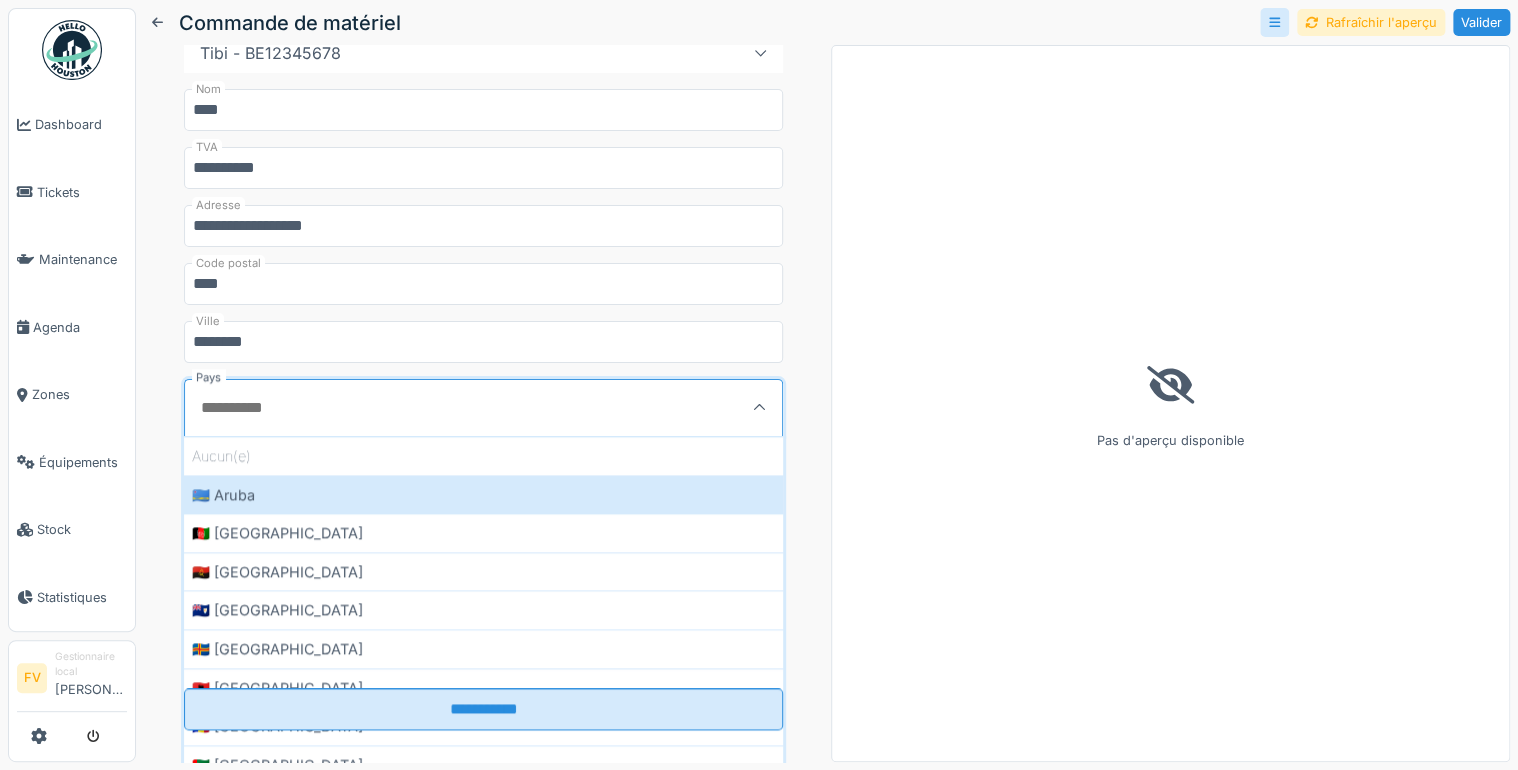 click on "Pays" at bounding box center (441, 408) 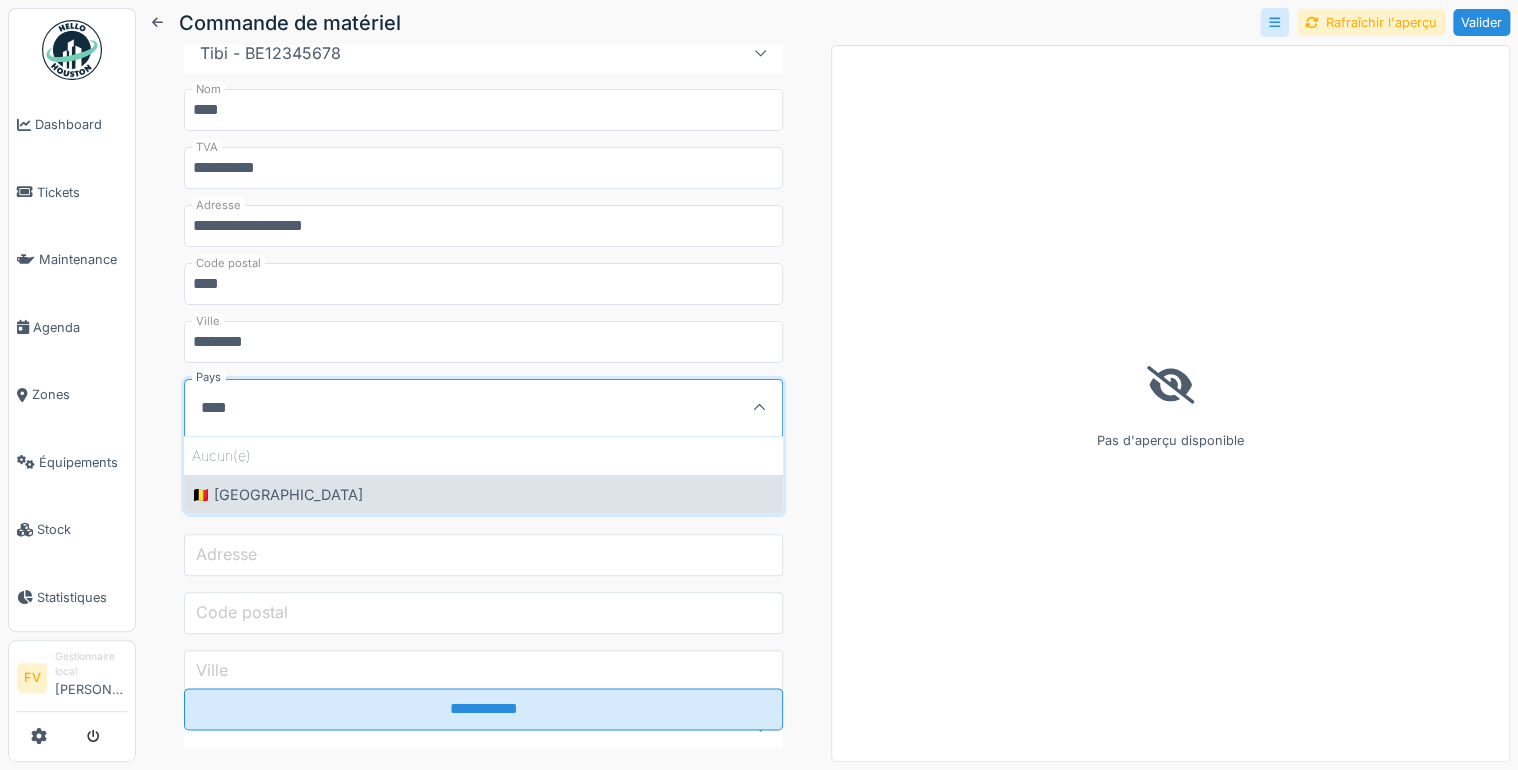 type on "****" 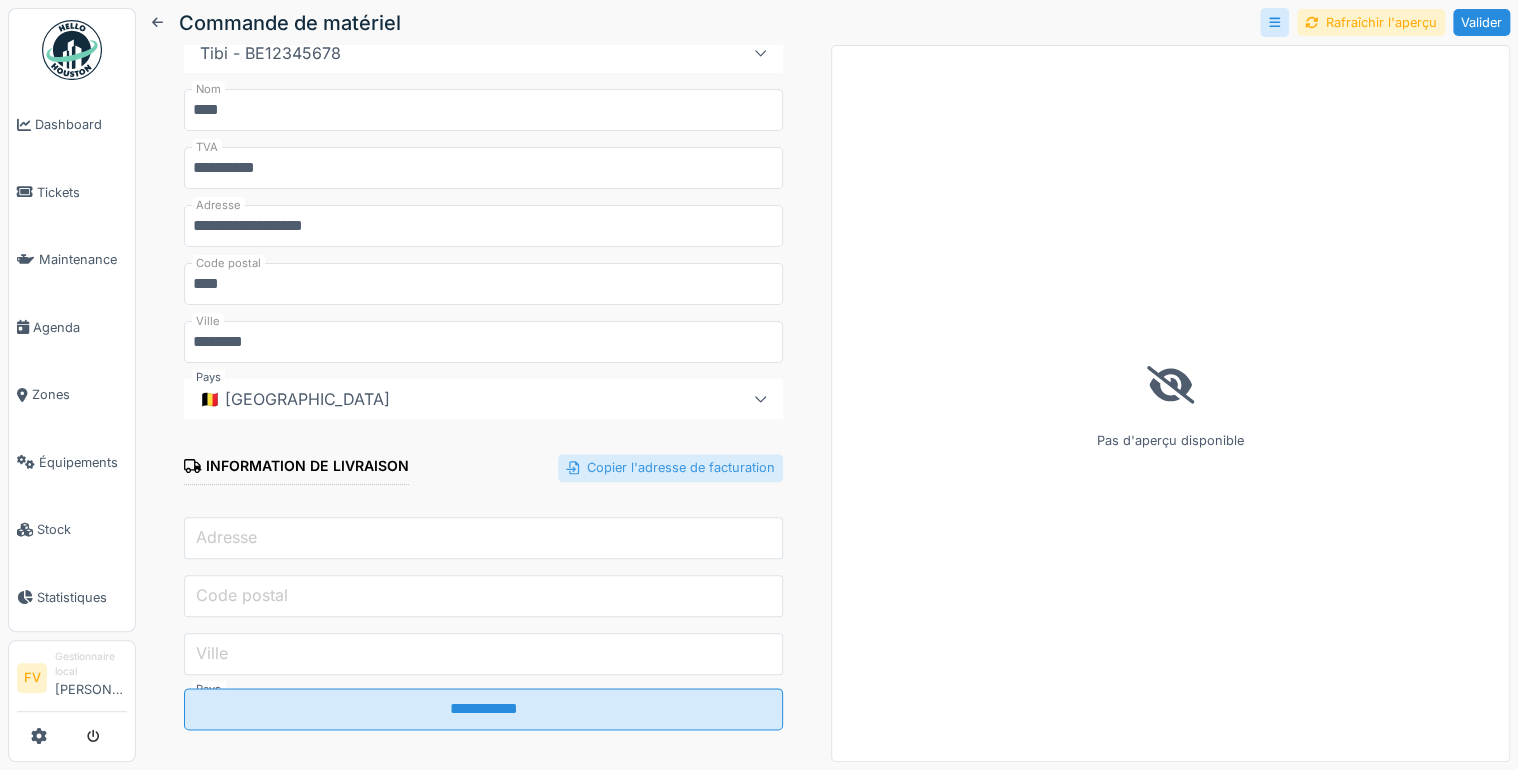 click on "Copier l'adresse de facturation" at bounding box center [670, 467] 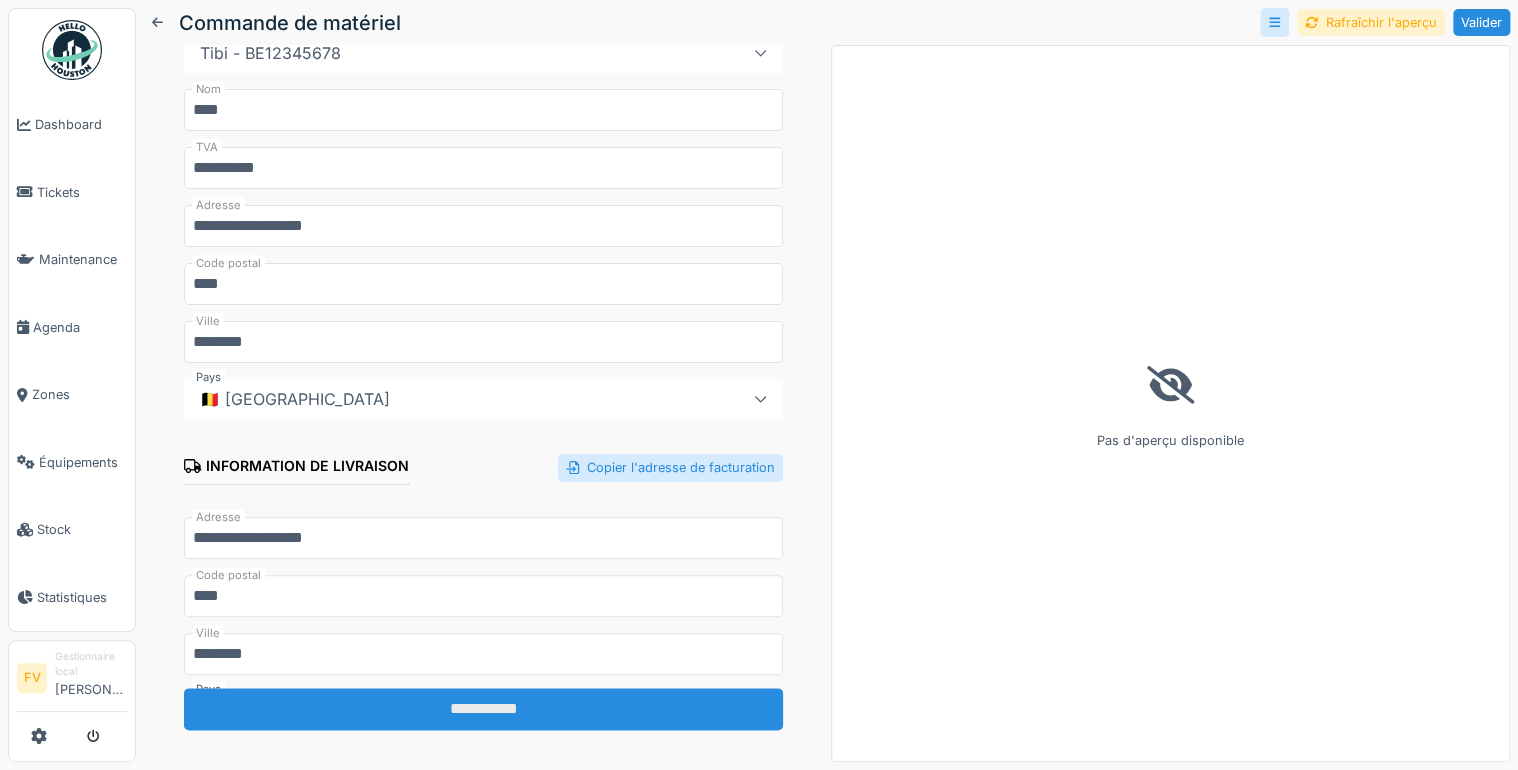 click on "**********" at bounding box center [483, 709] 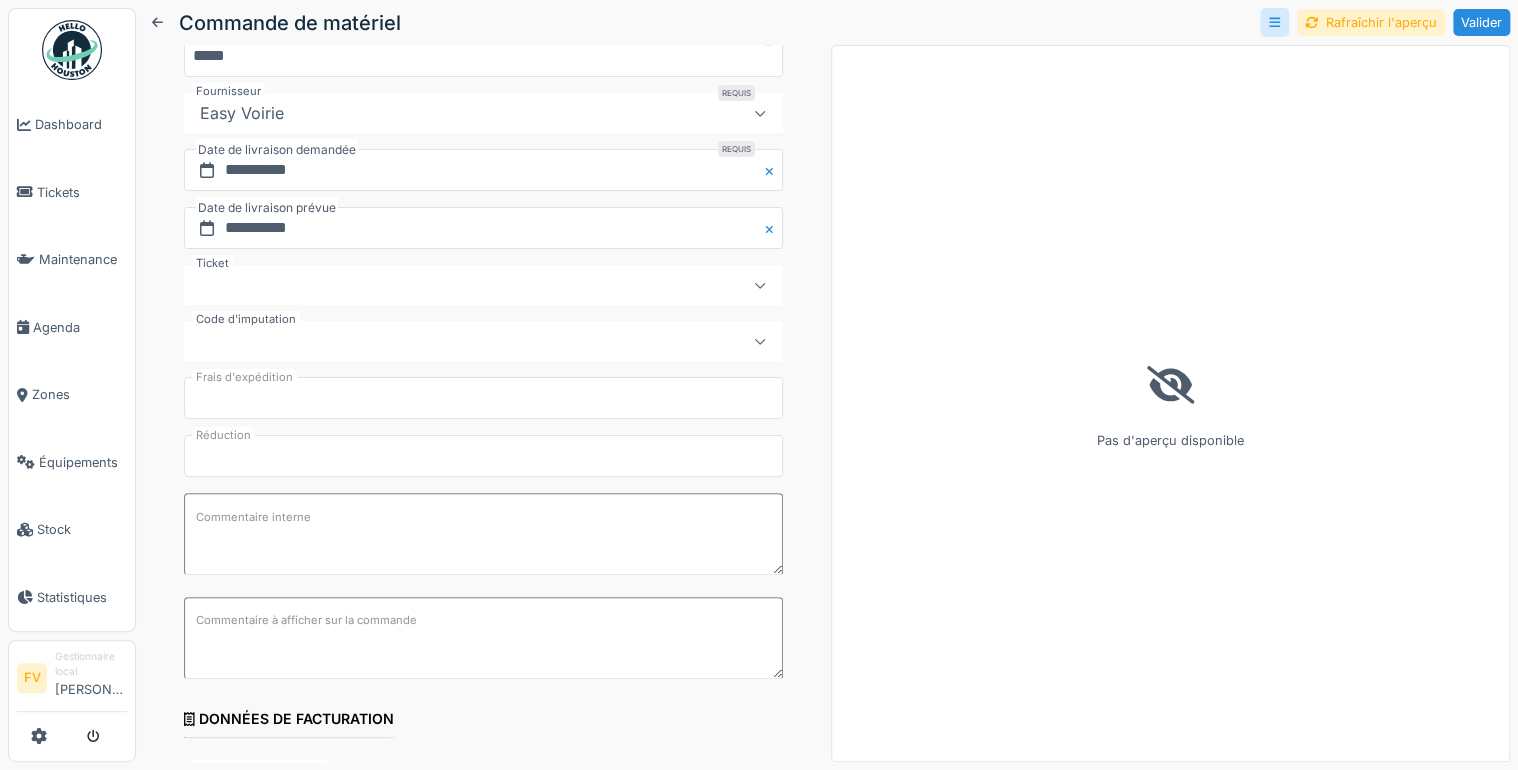 scroll, scrollTop: 0, scrollLeft: 0, axis: both 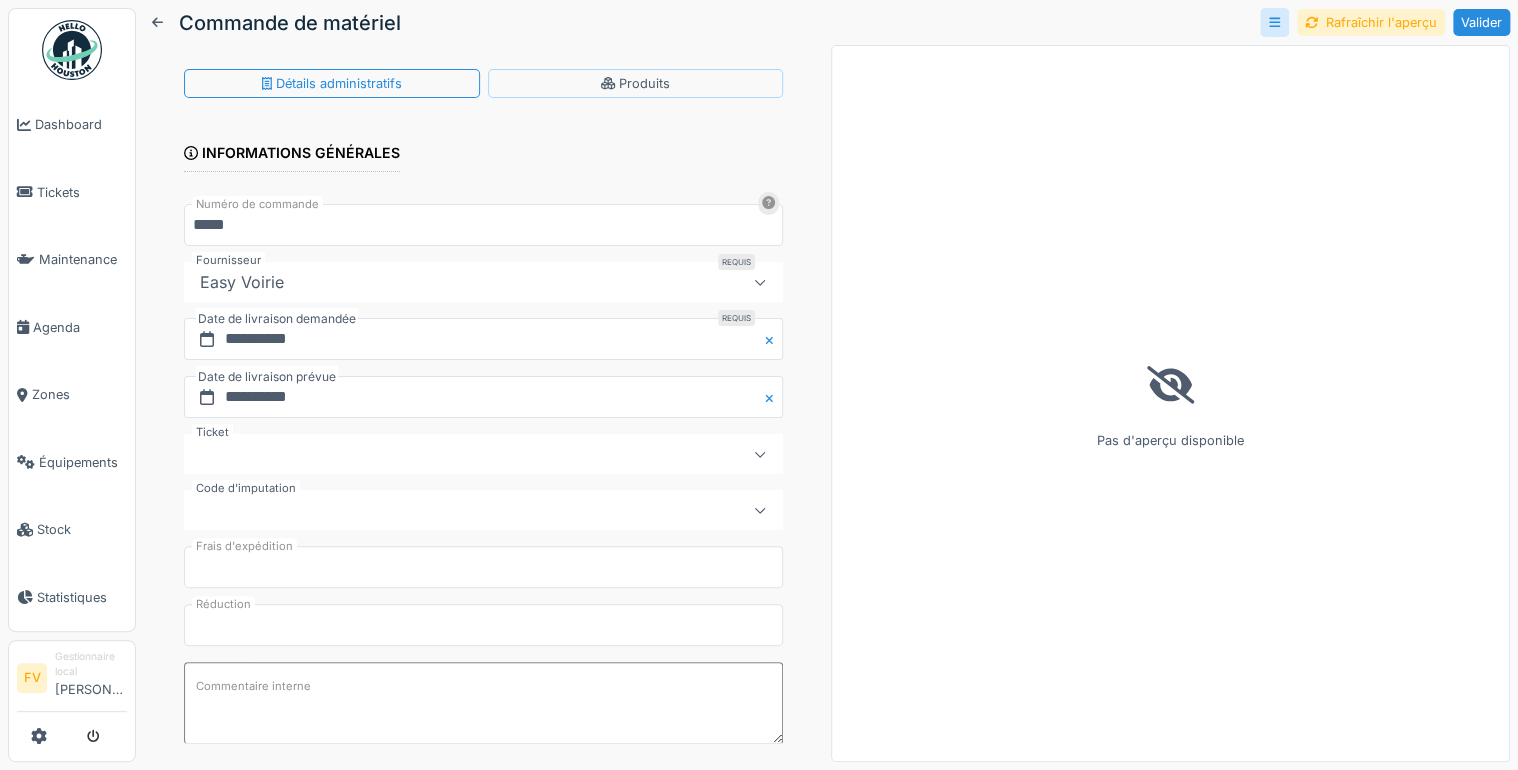 click on "Produits" at bounding box center [635, 83] 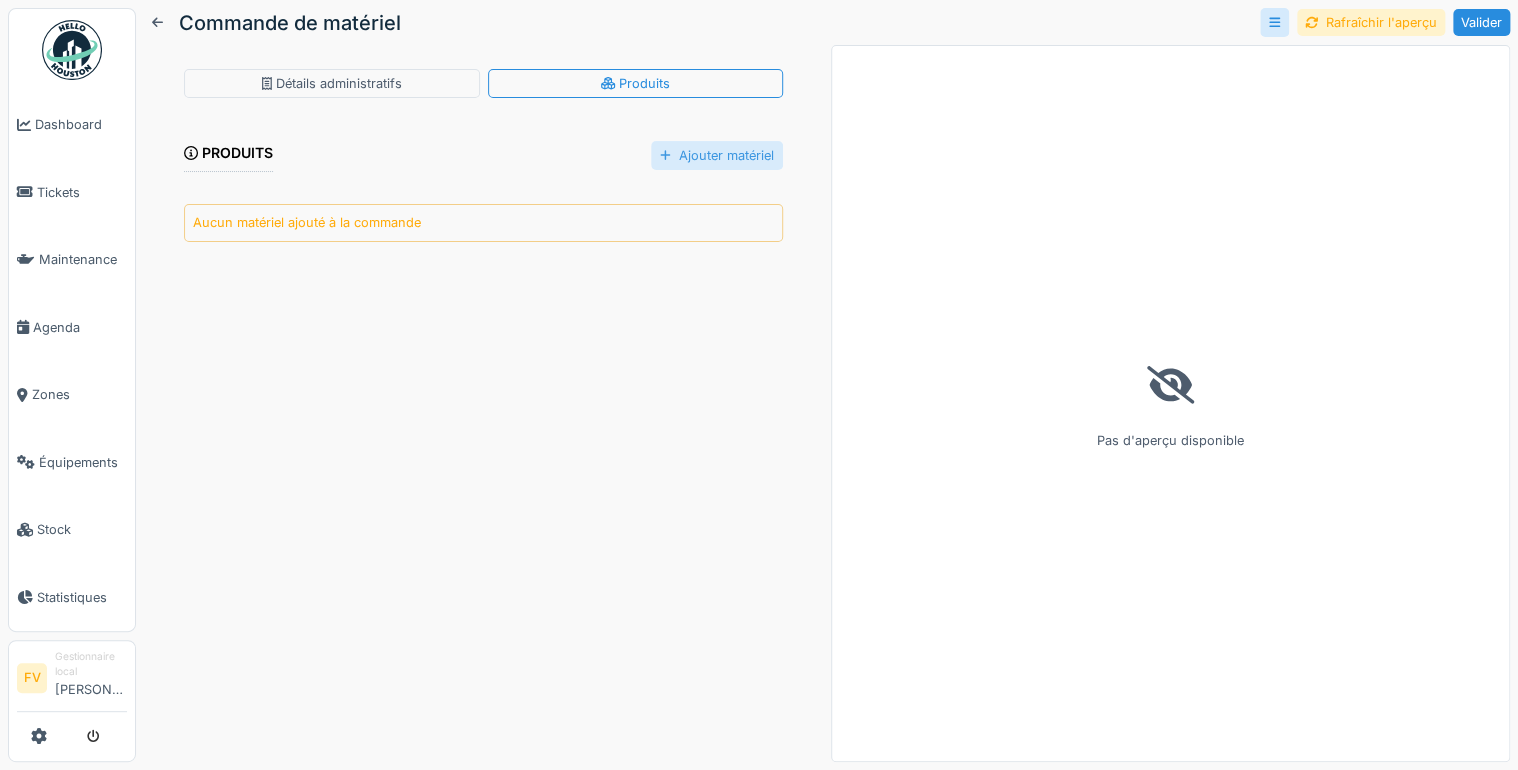 click on "Ajouter matériel" at bounding box center [717, 155] 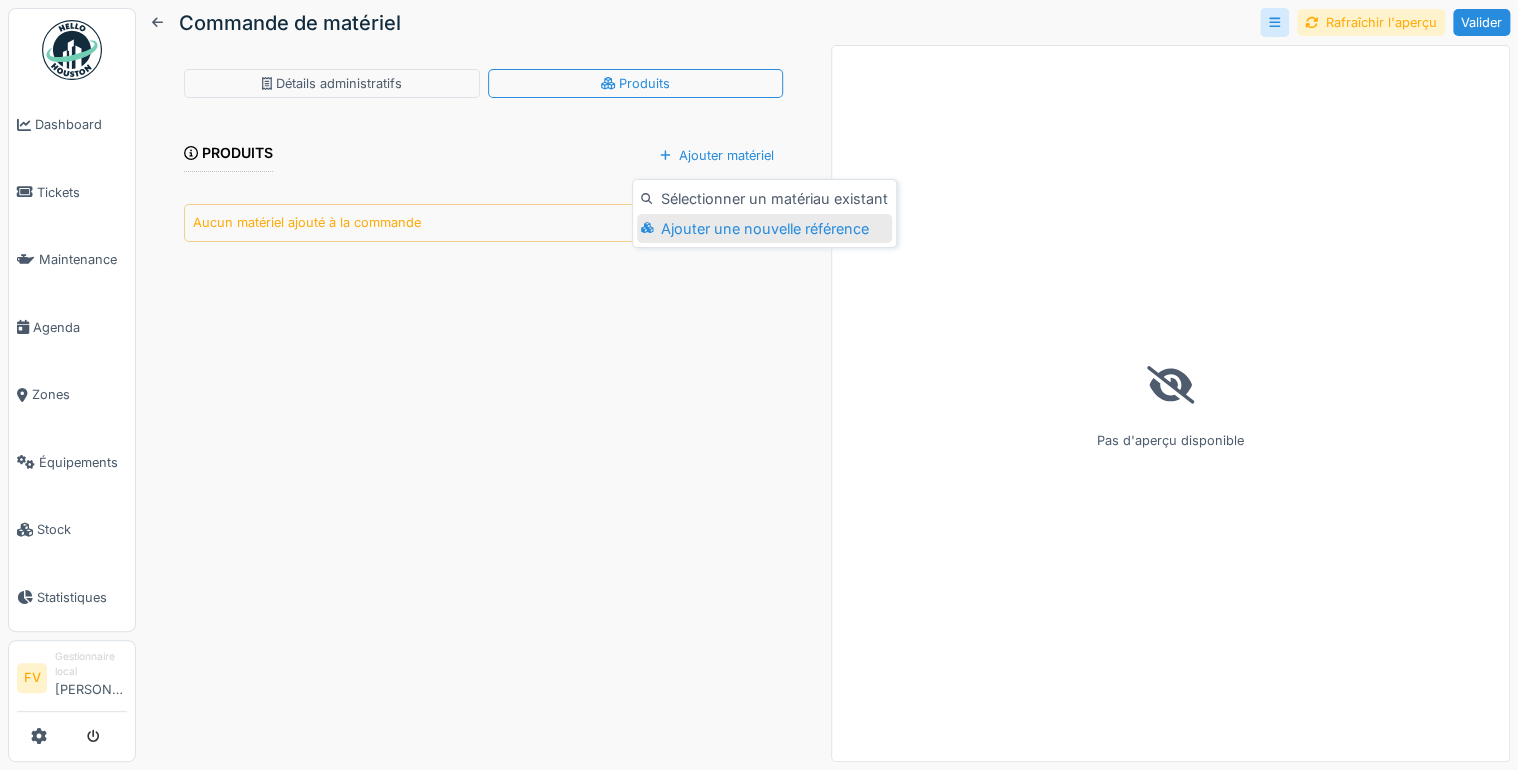 click on "Ajouter une nouvelle référence" at bounding box center (764, 229) 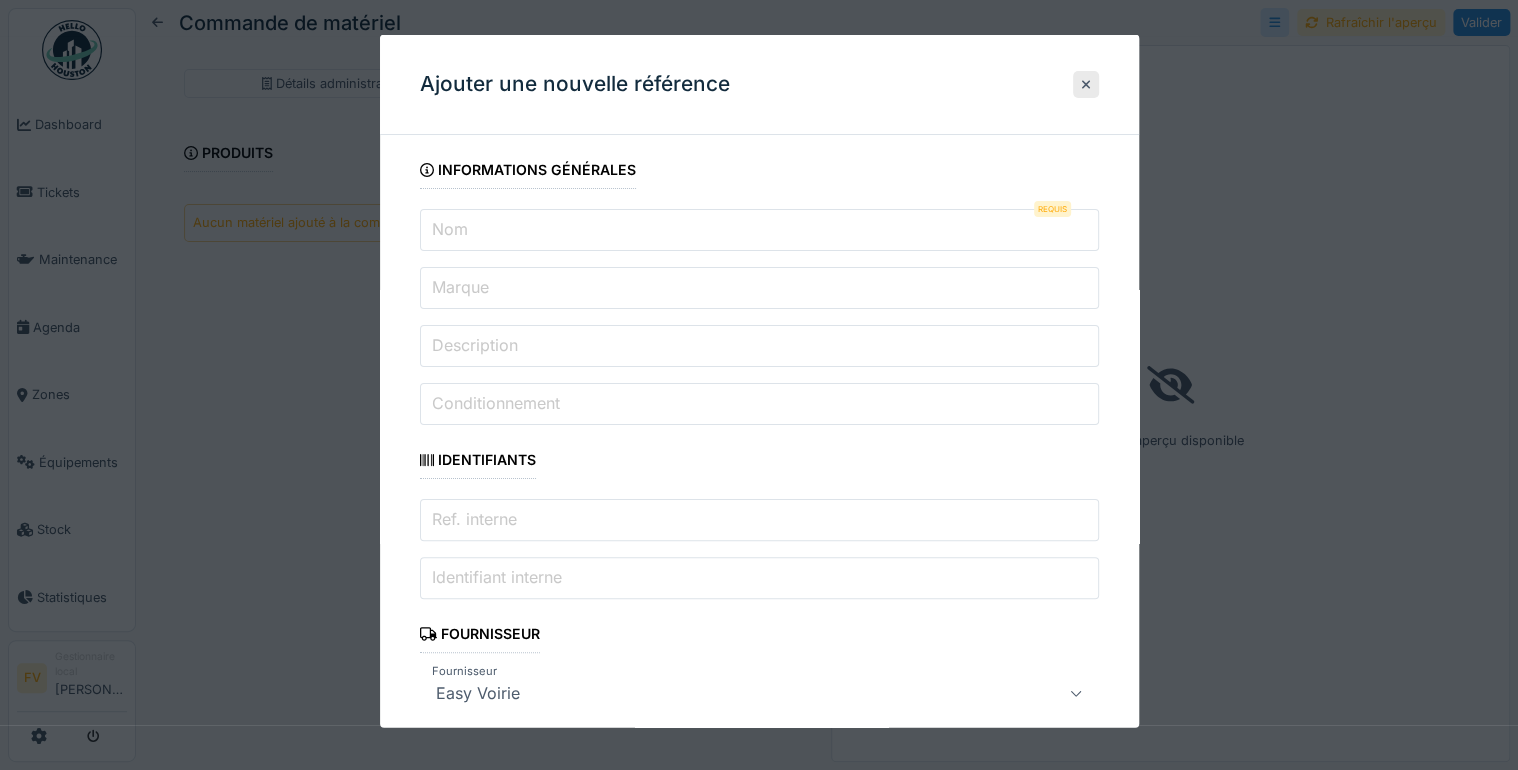 click on "Nom" at bounding box center [759, 230] 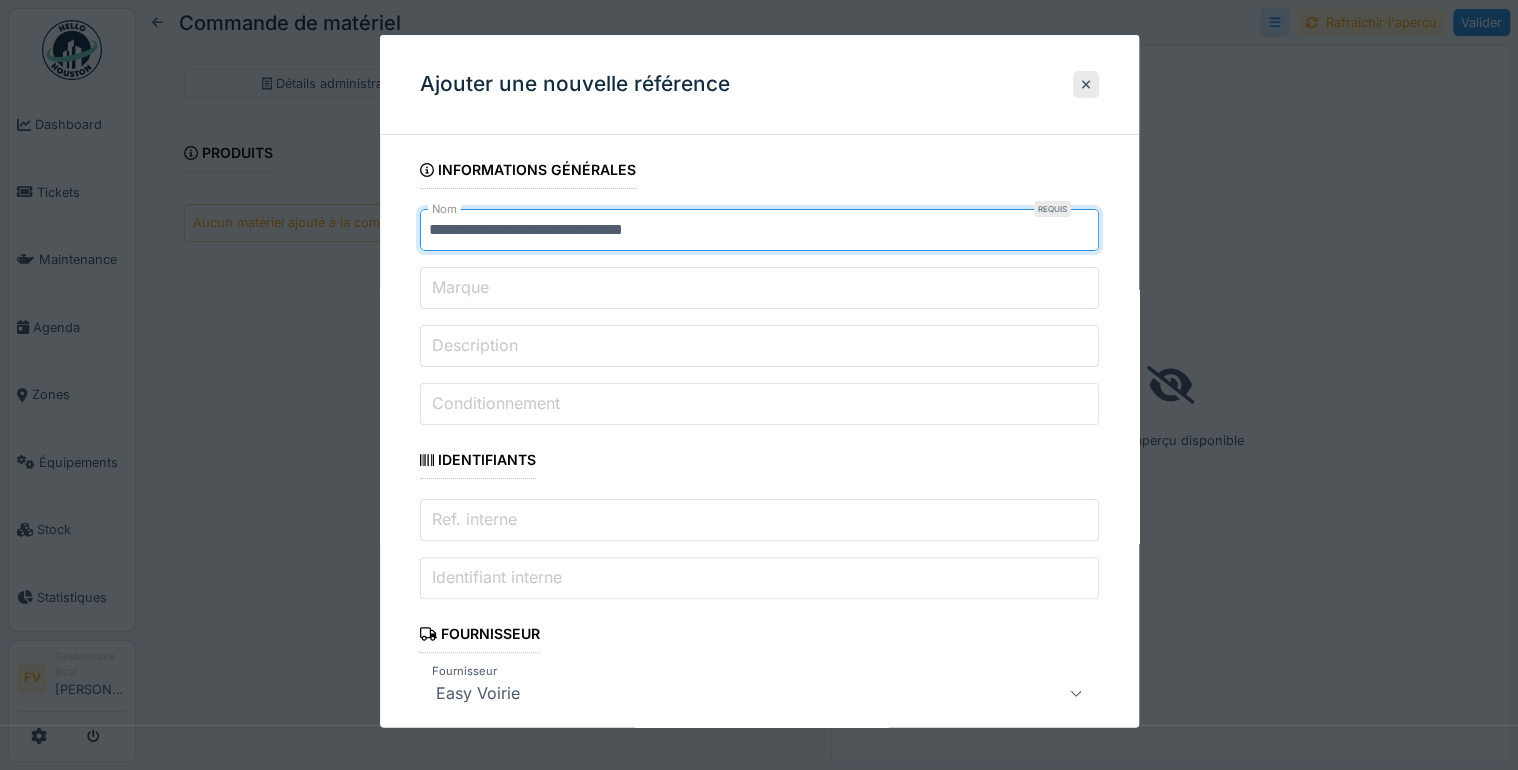 type on "**********" 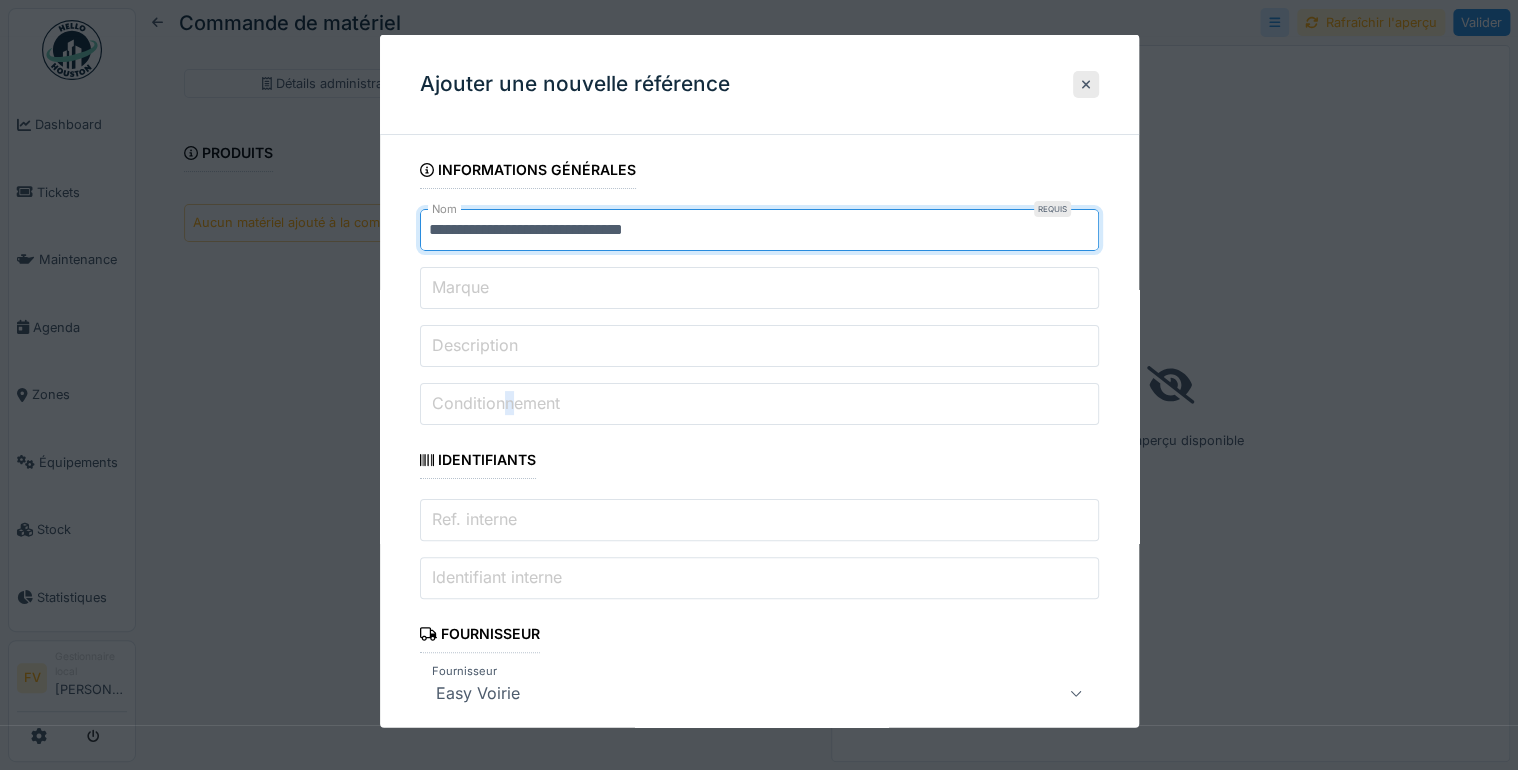 click on "Conditionnement" at bounding box center [496, 403] 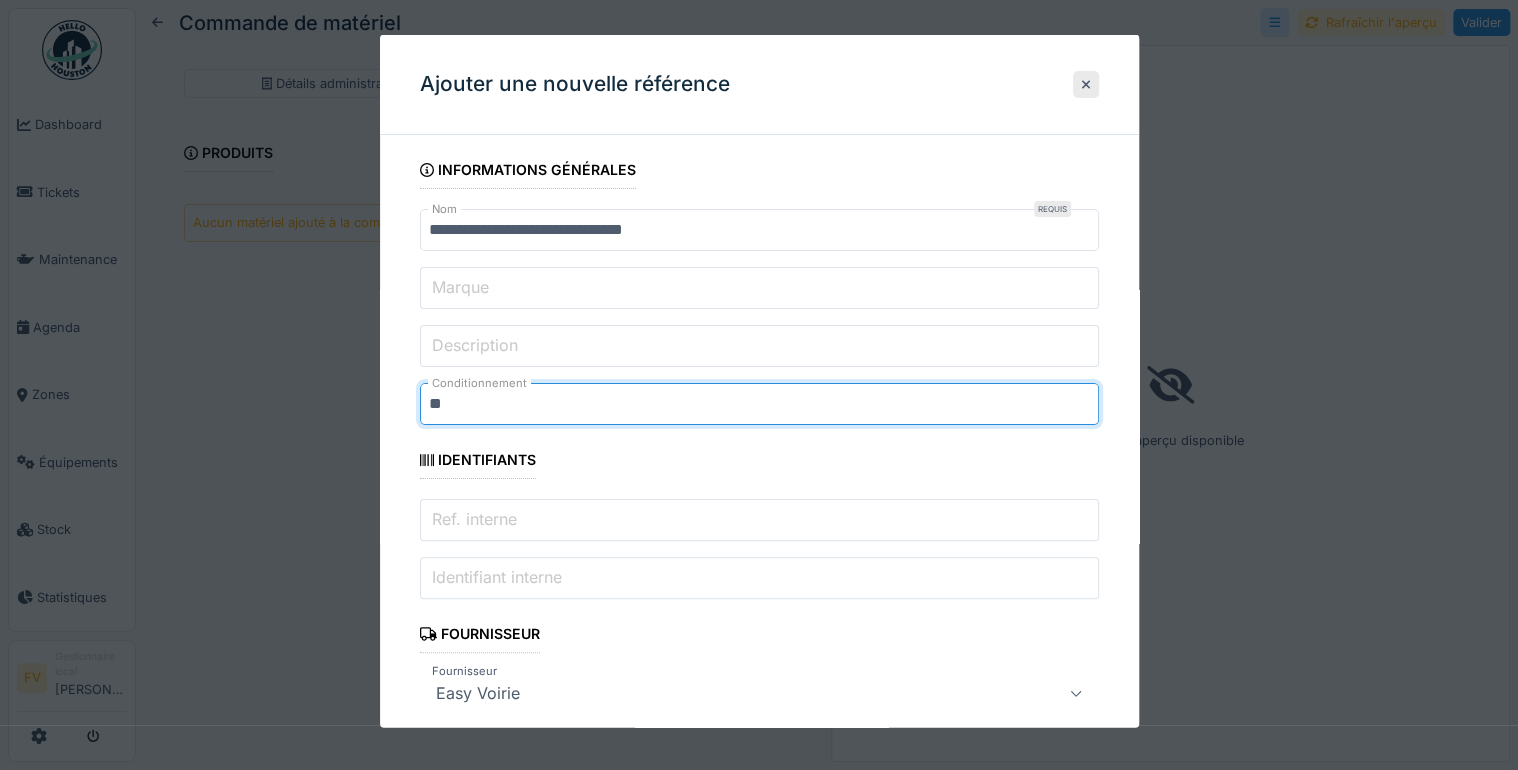 type on "*****" 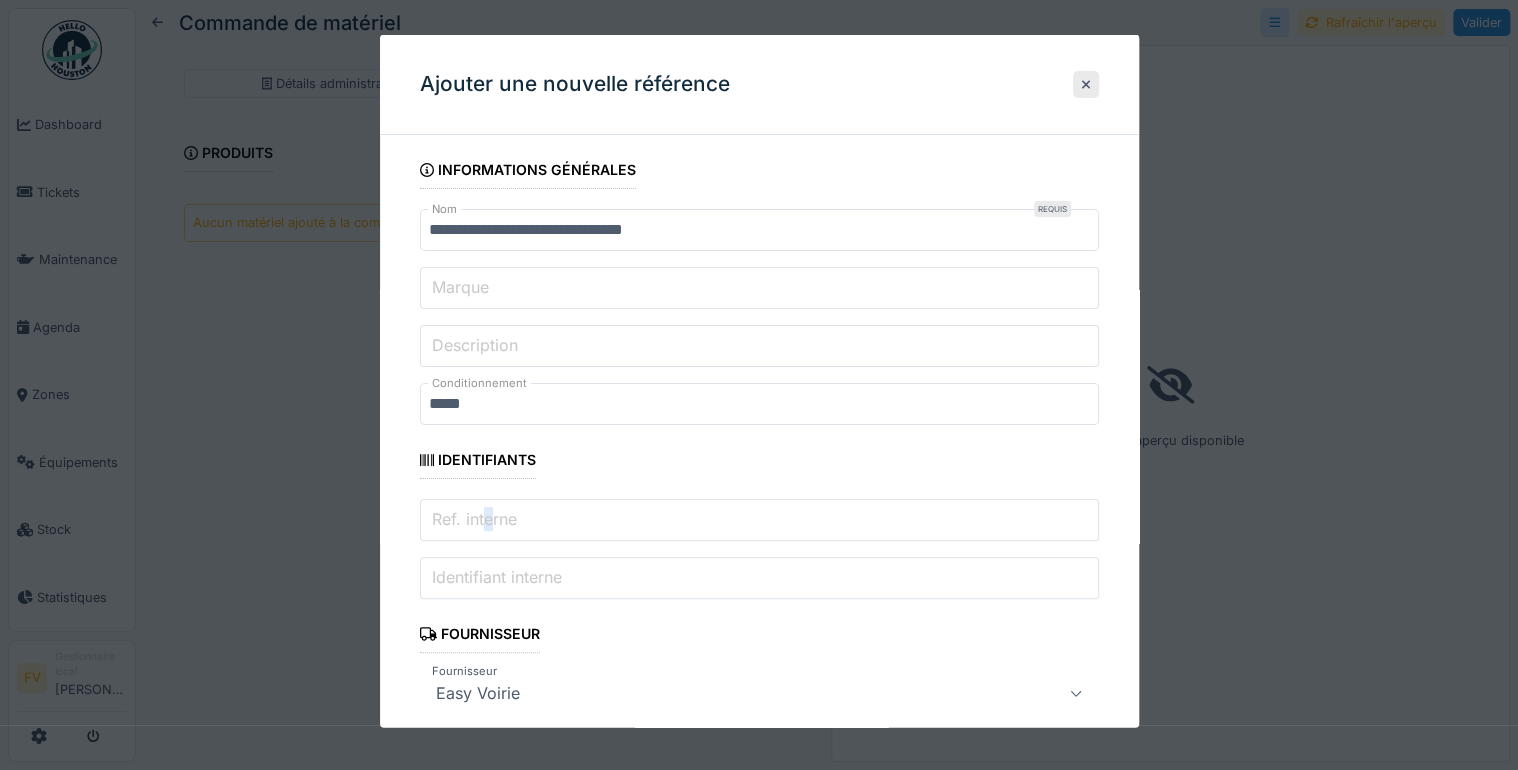 click on "Ref. interne" at bounding box center [474, 519] 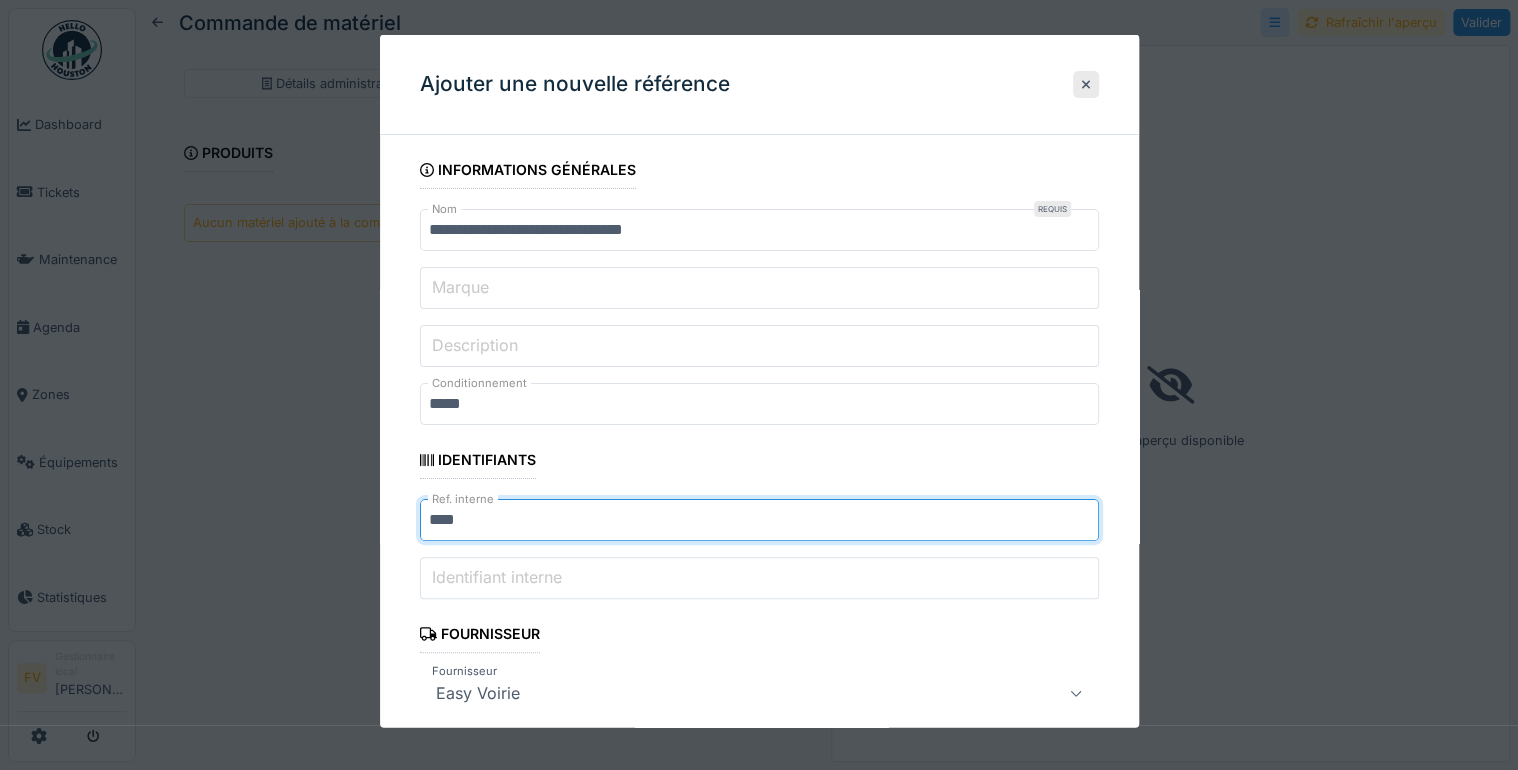 type on "****" 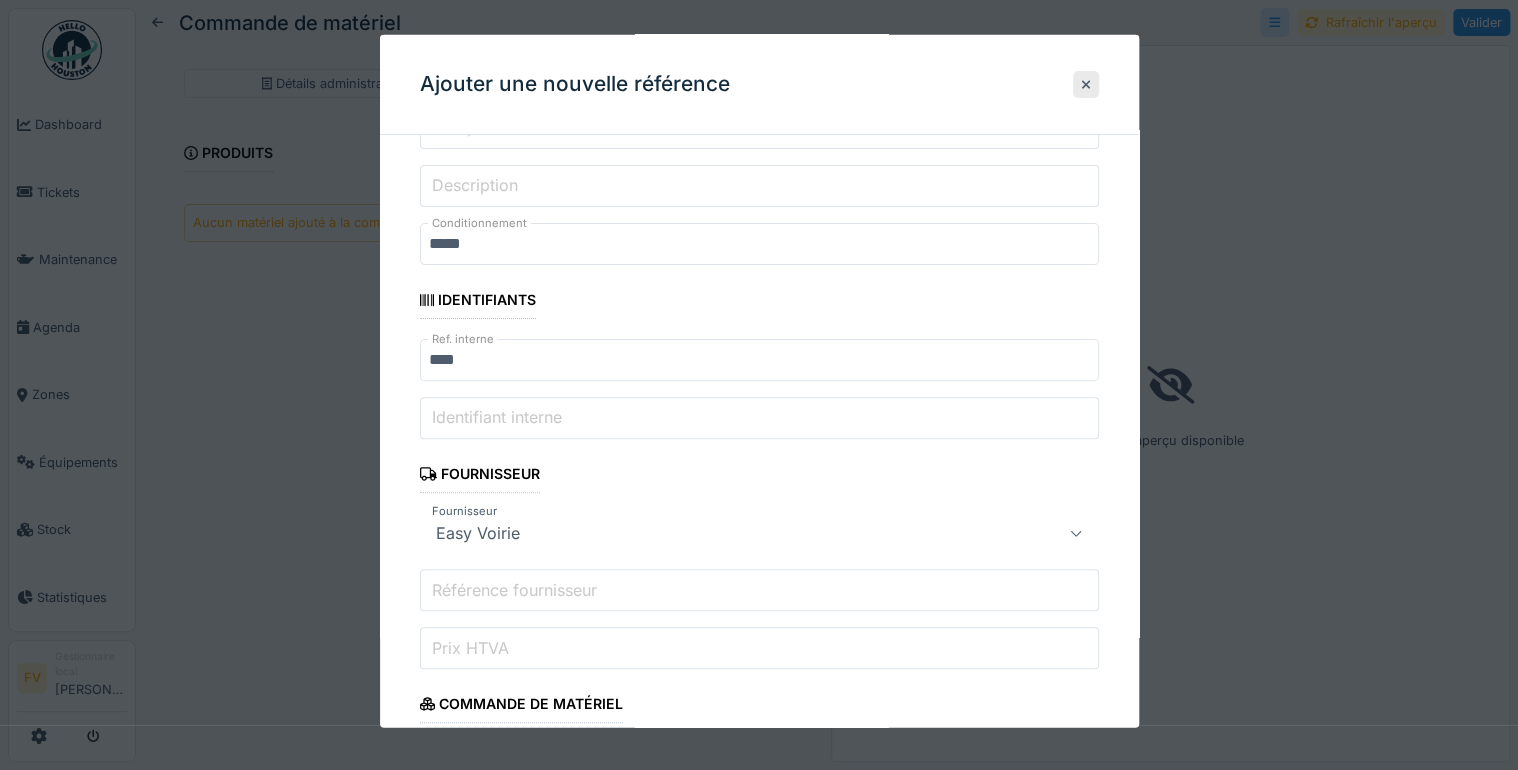 scroll, scrollTop: 240, scrollLeft: 0, axis: vertical 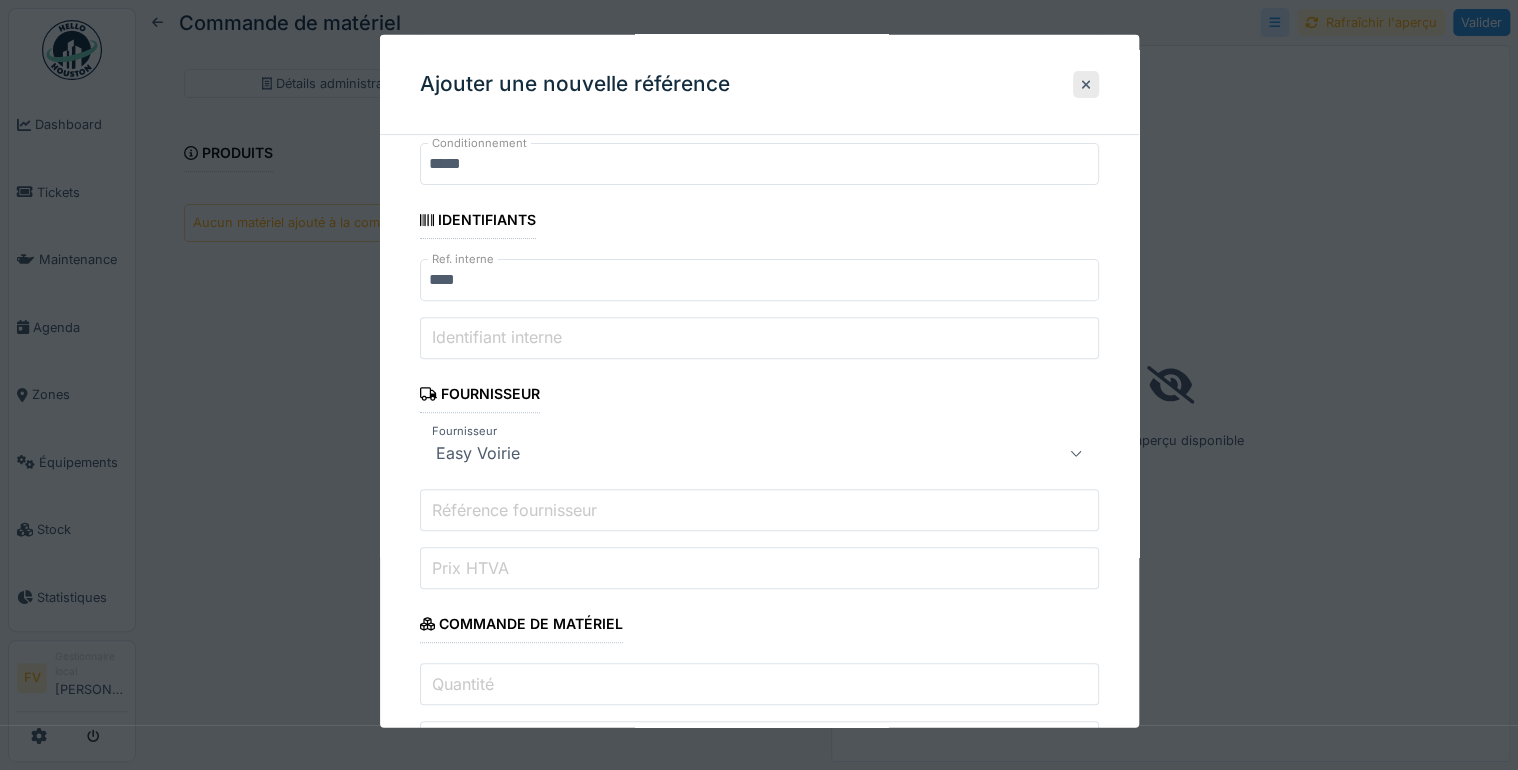 click on "Référence fournisseur" at bounding box center (514, 509) 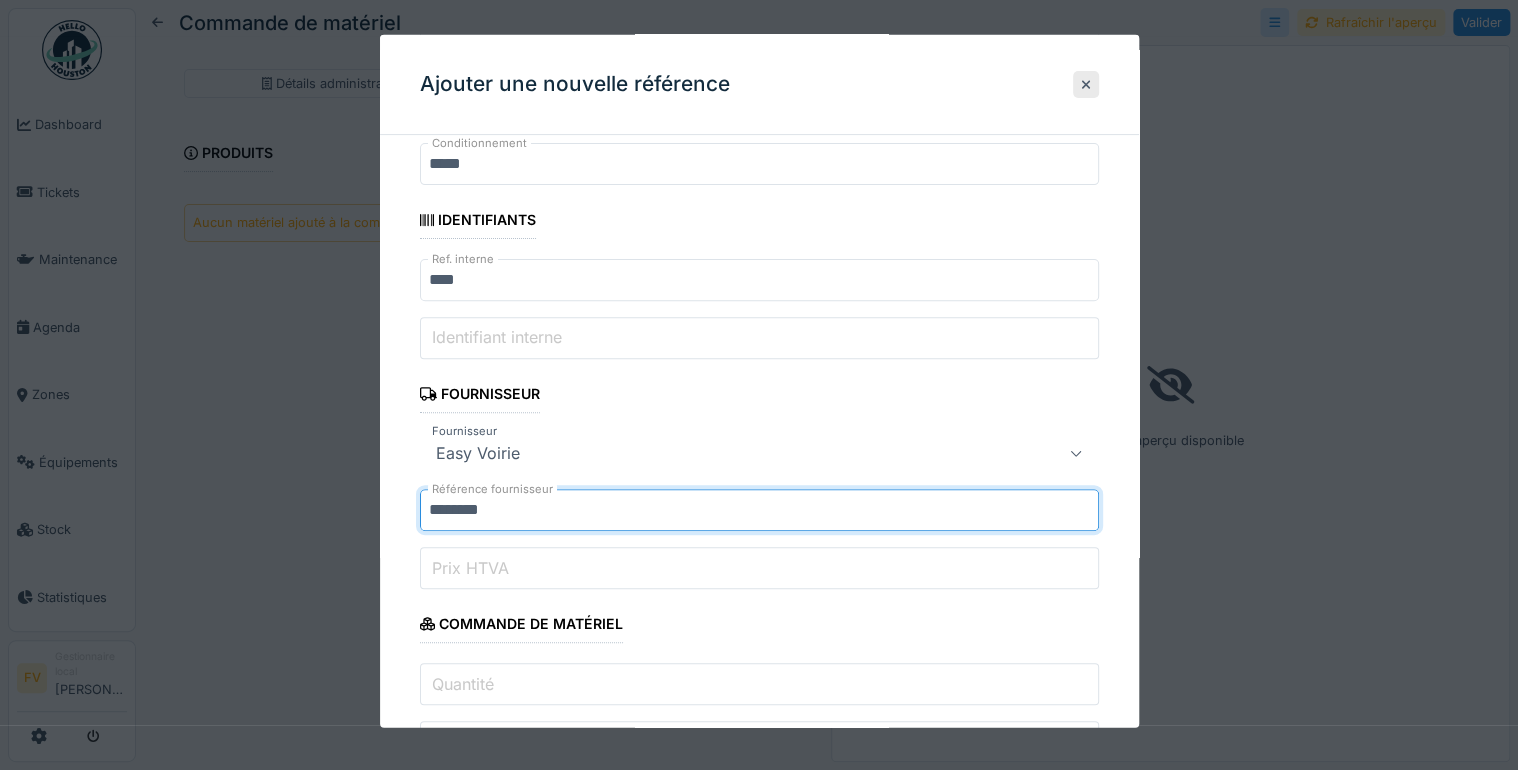 type on "********" 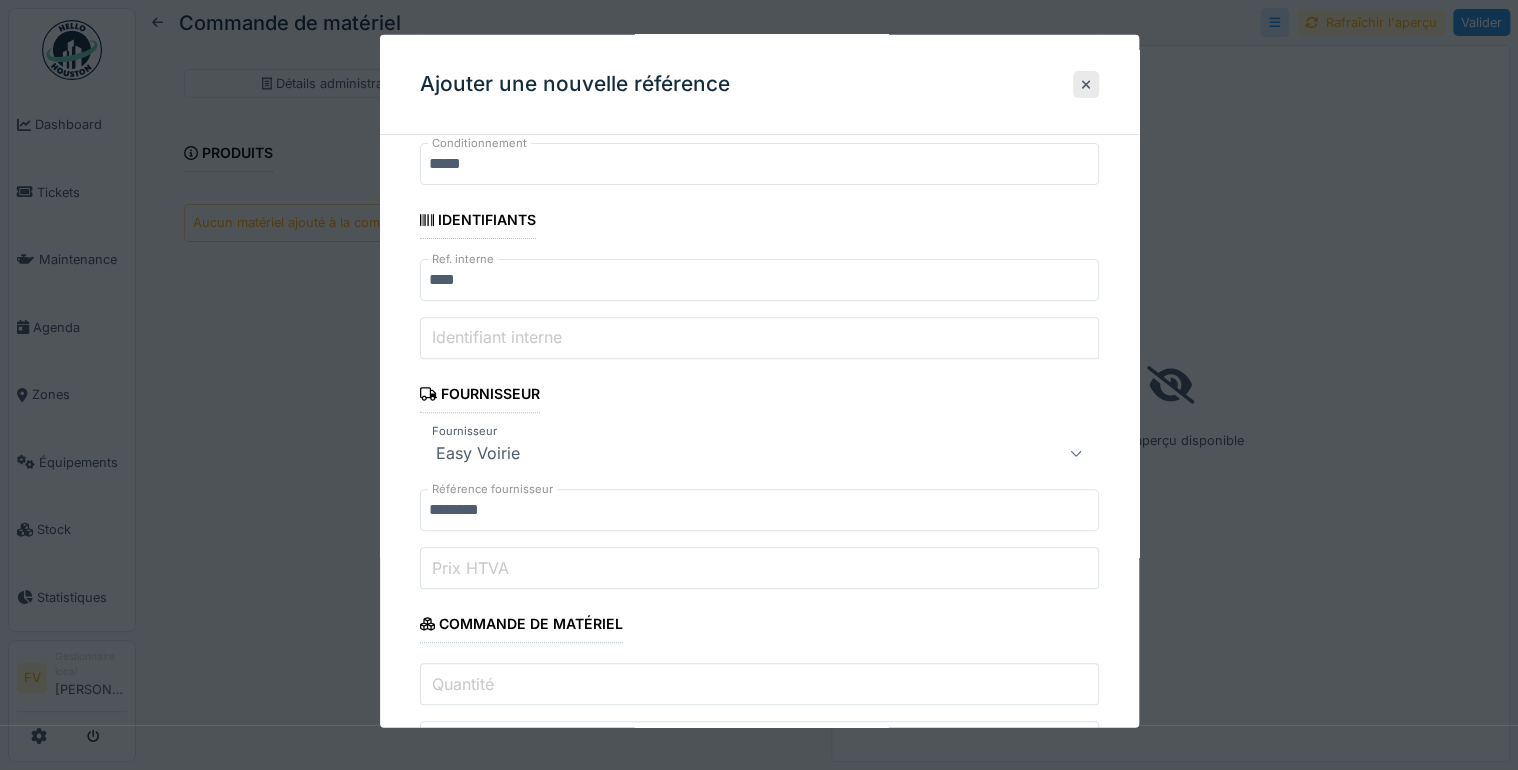click on "Prix HTVA" at bounding box center [470, 567] 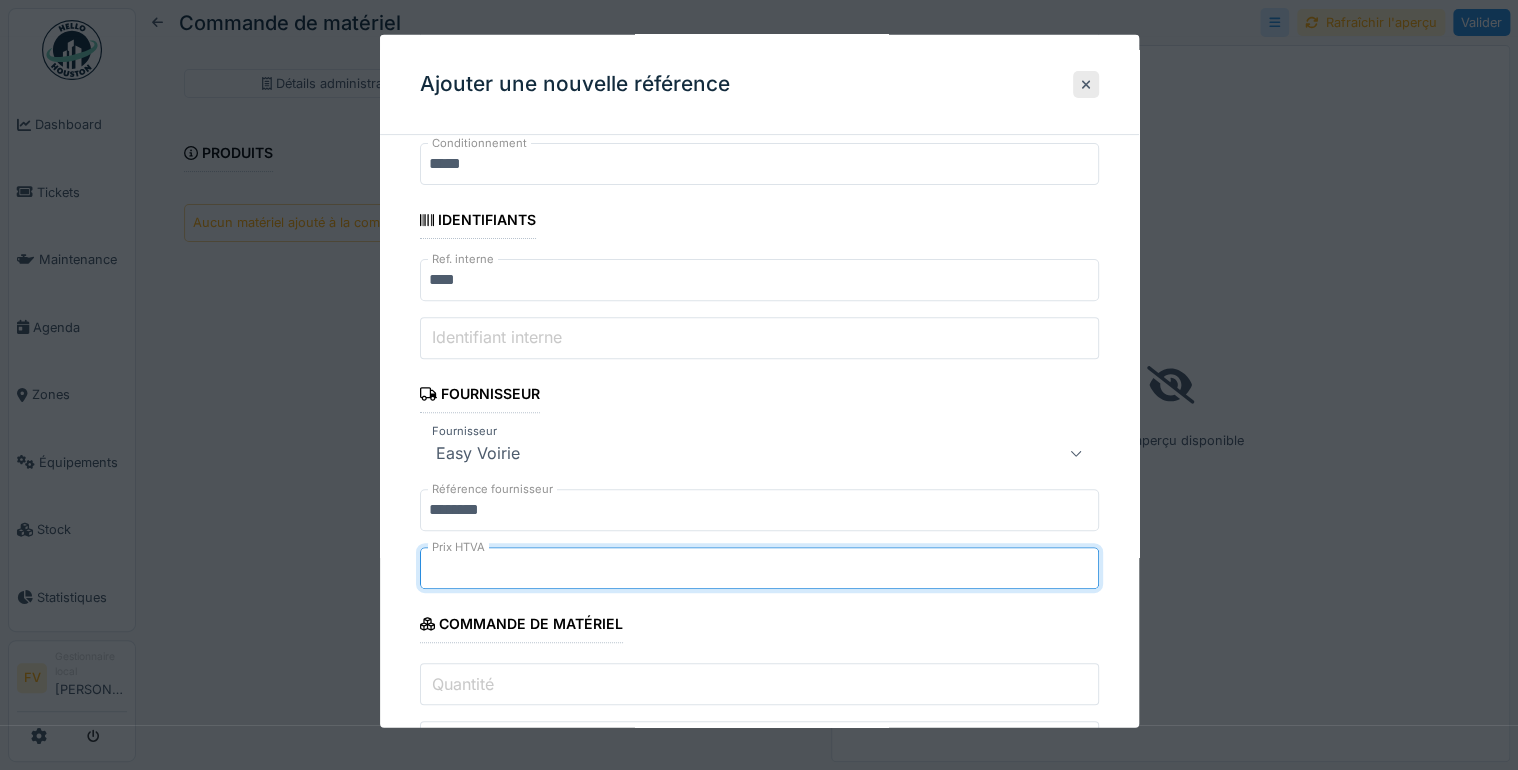 type on "***" 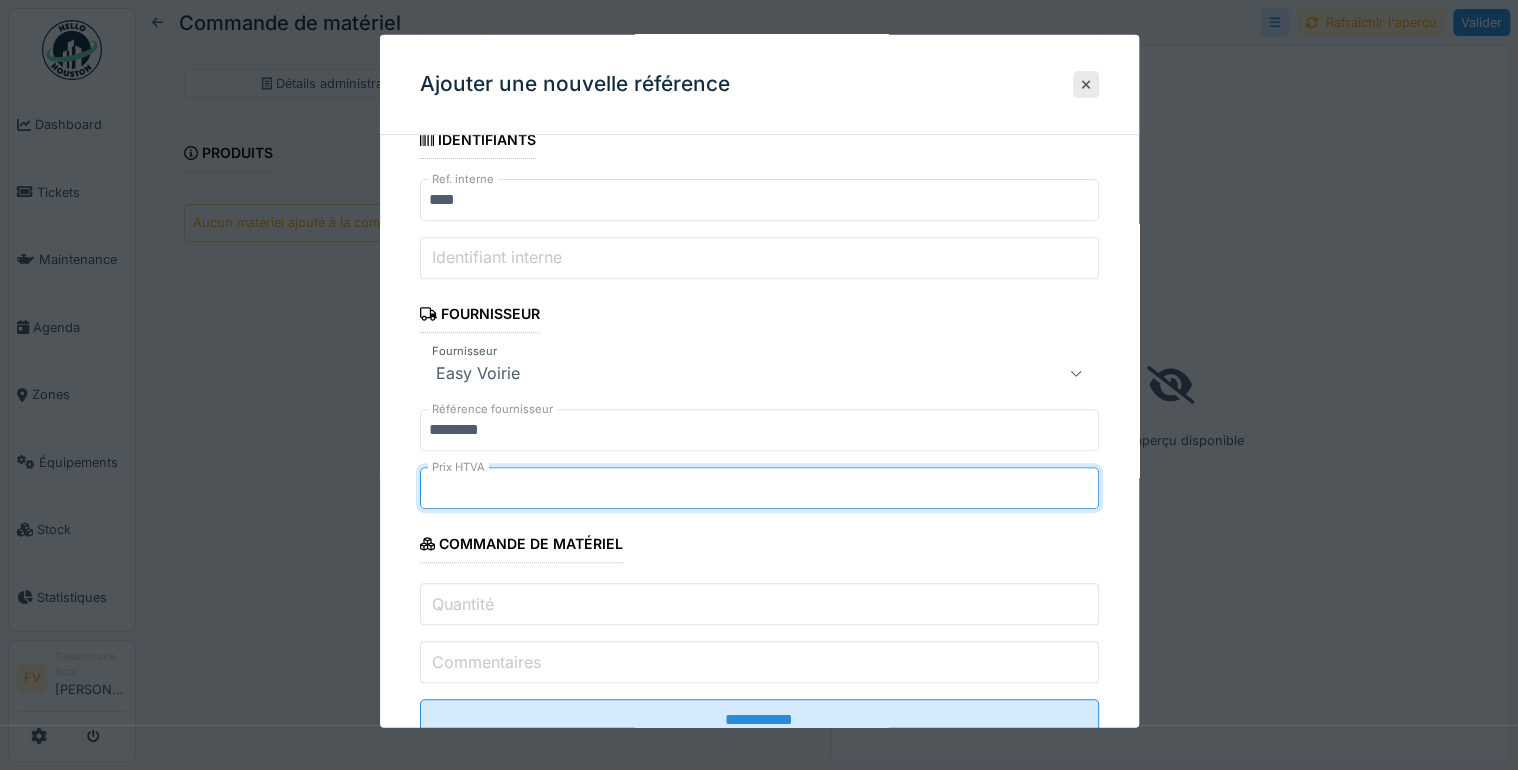 type on "******" 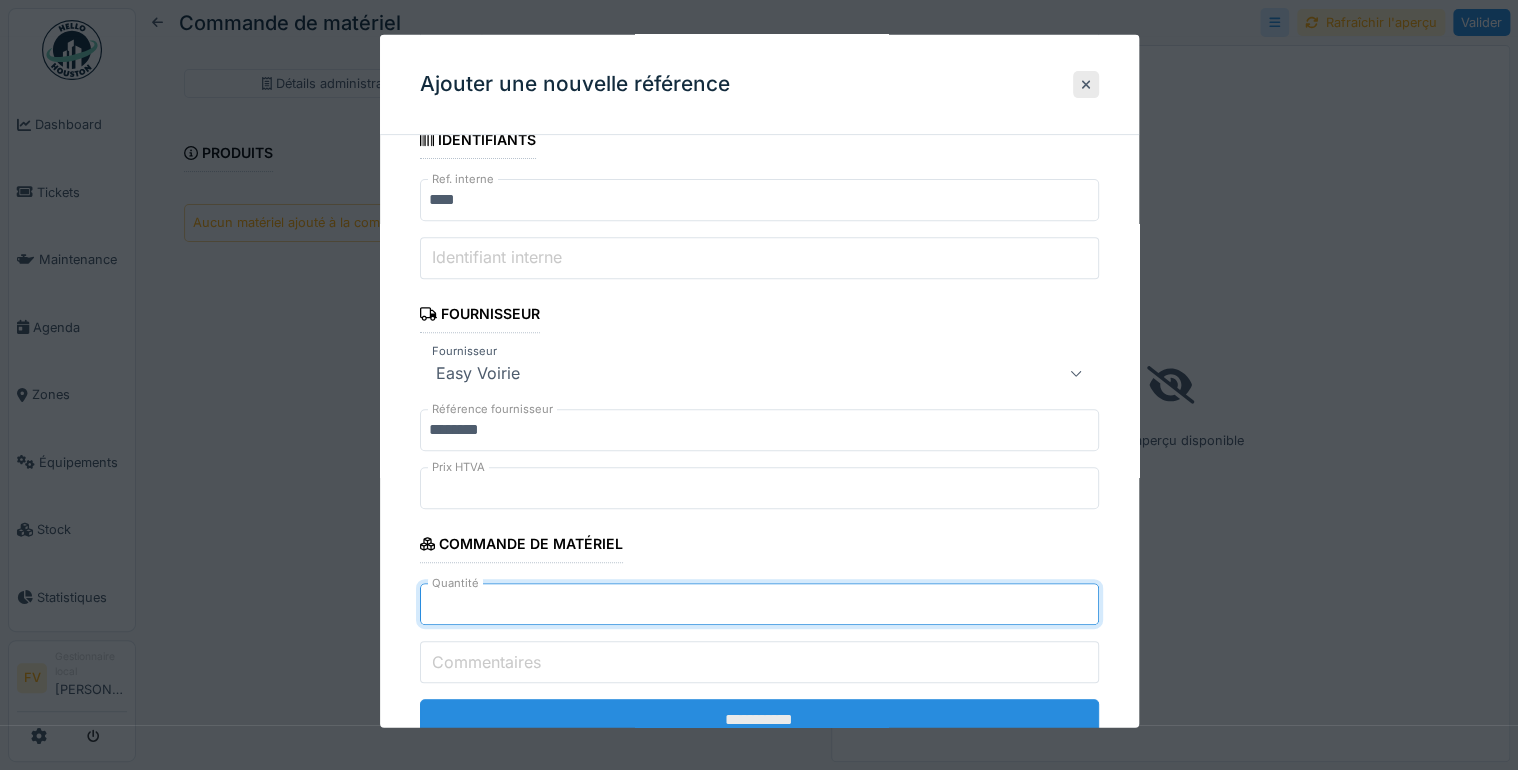 type on "*" 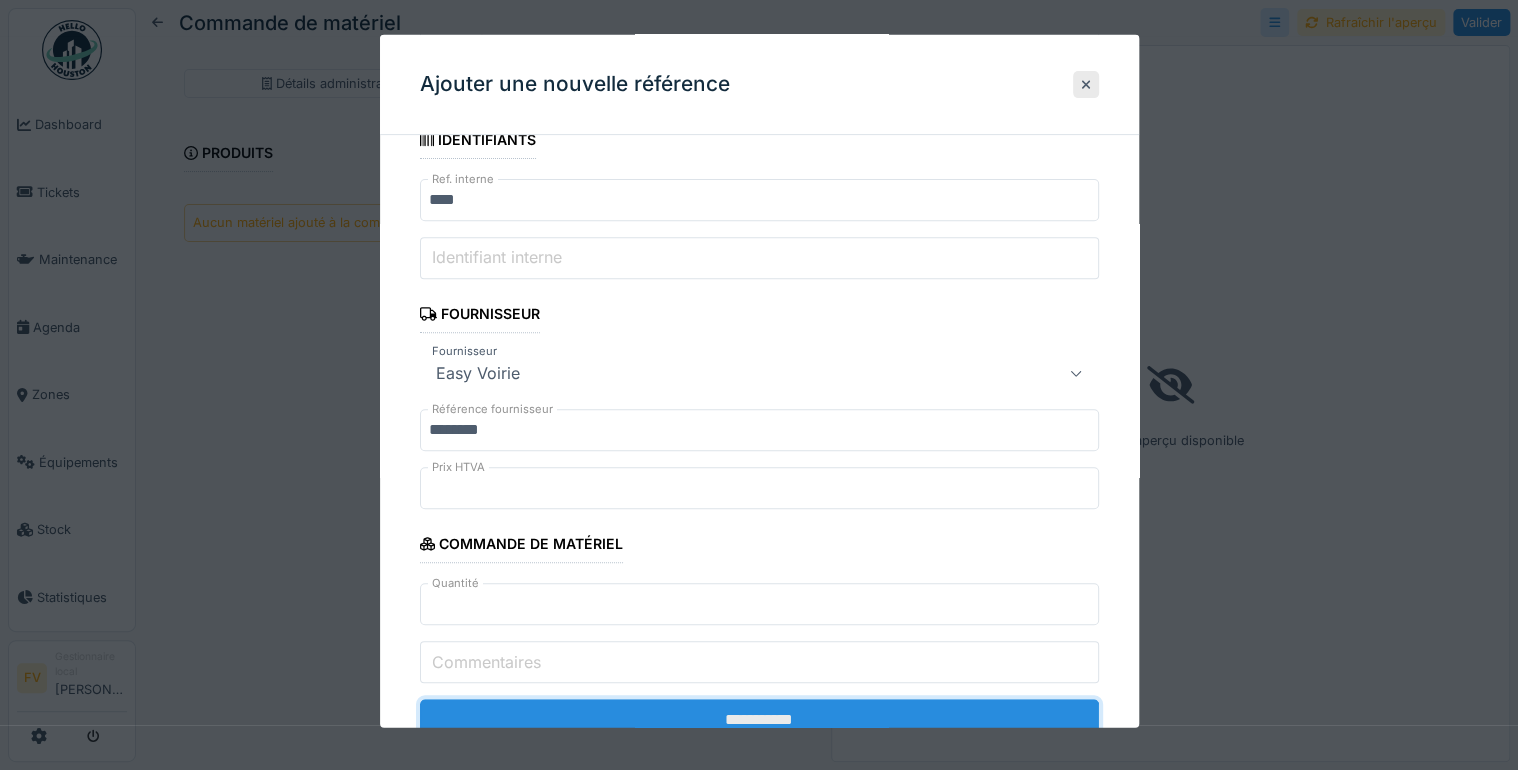 click on "**********" at bounding box center (759, 720) 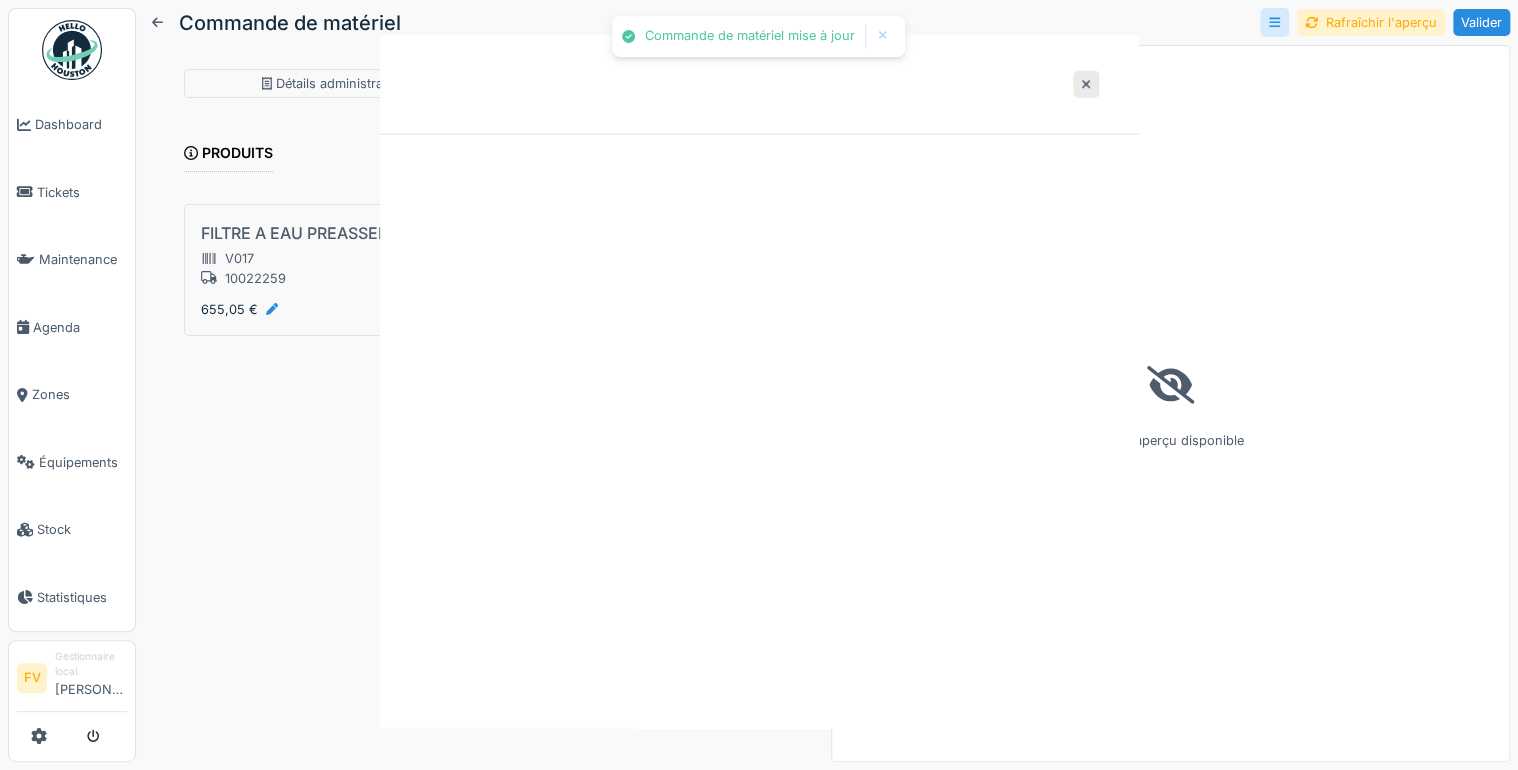 scroll, scrollTop: 0, scrollLeft: 0, axis: both 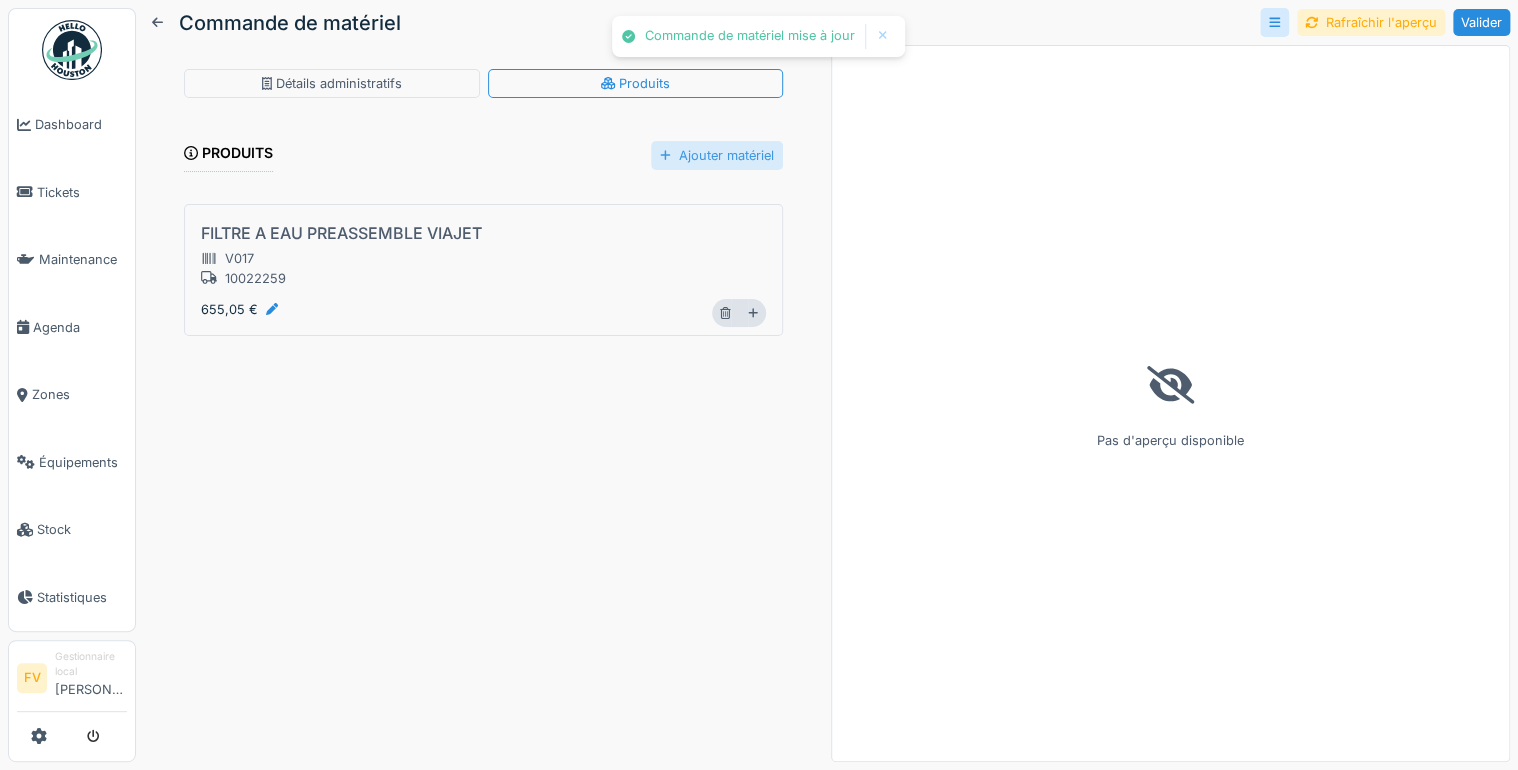 click on "Ajouter matériel" at bounding box center [717, 155] 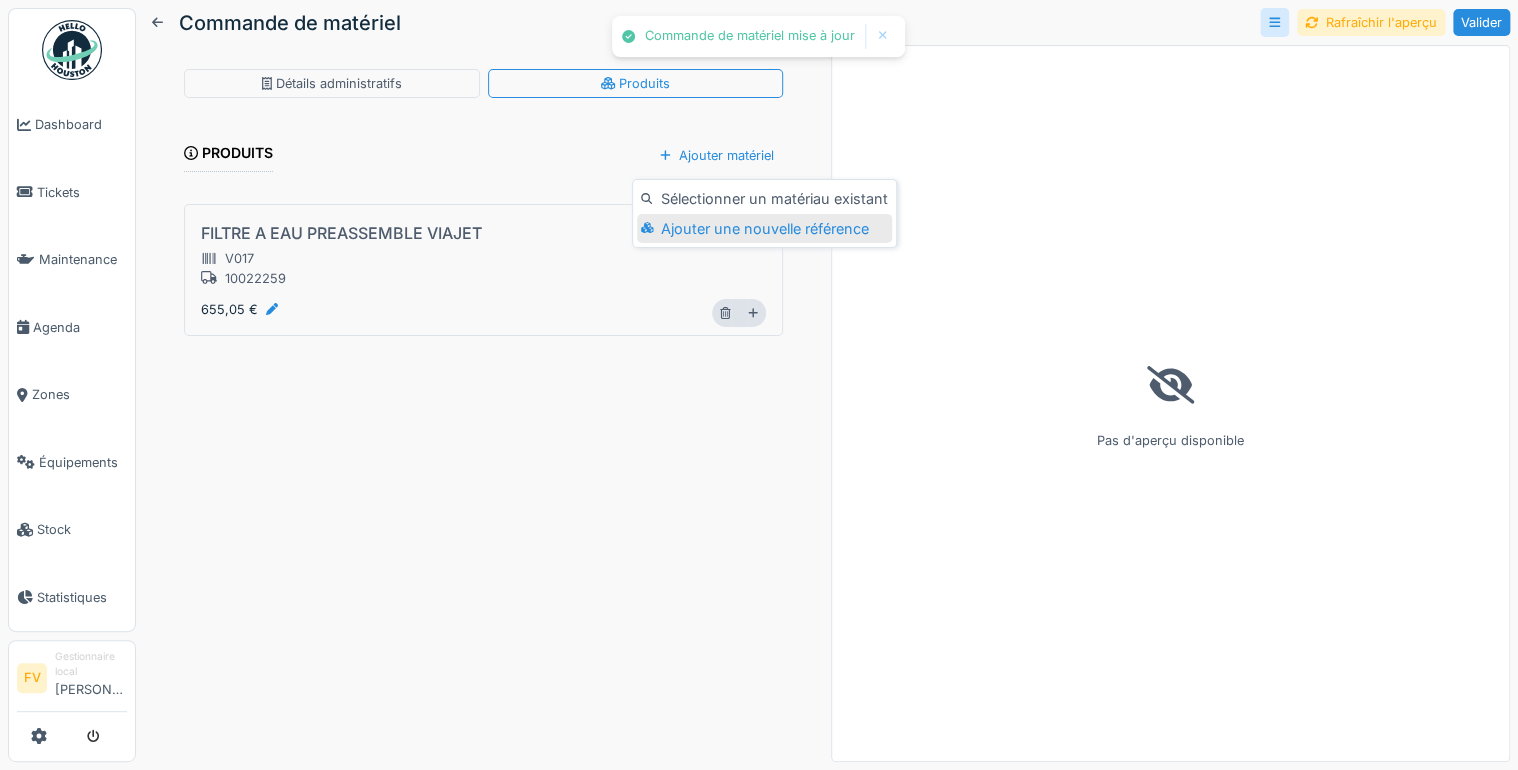 click on "Ajouter une nouvelle référence" at bounding box center [764, 229] 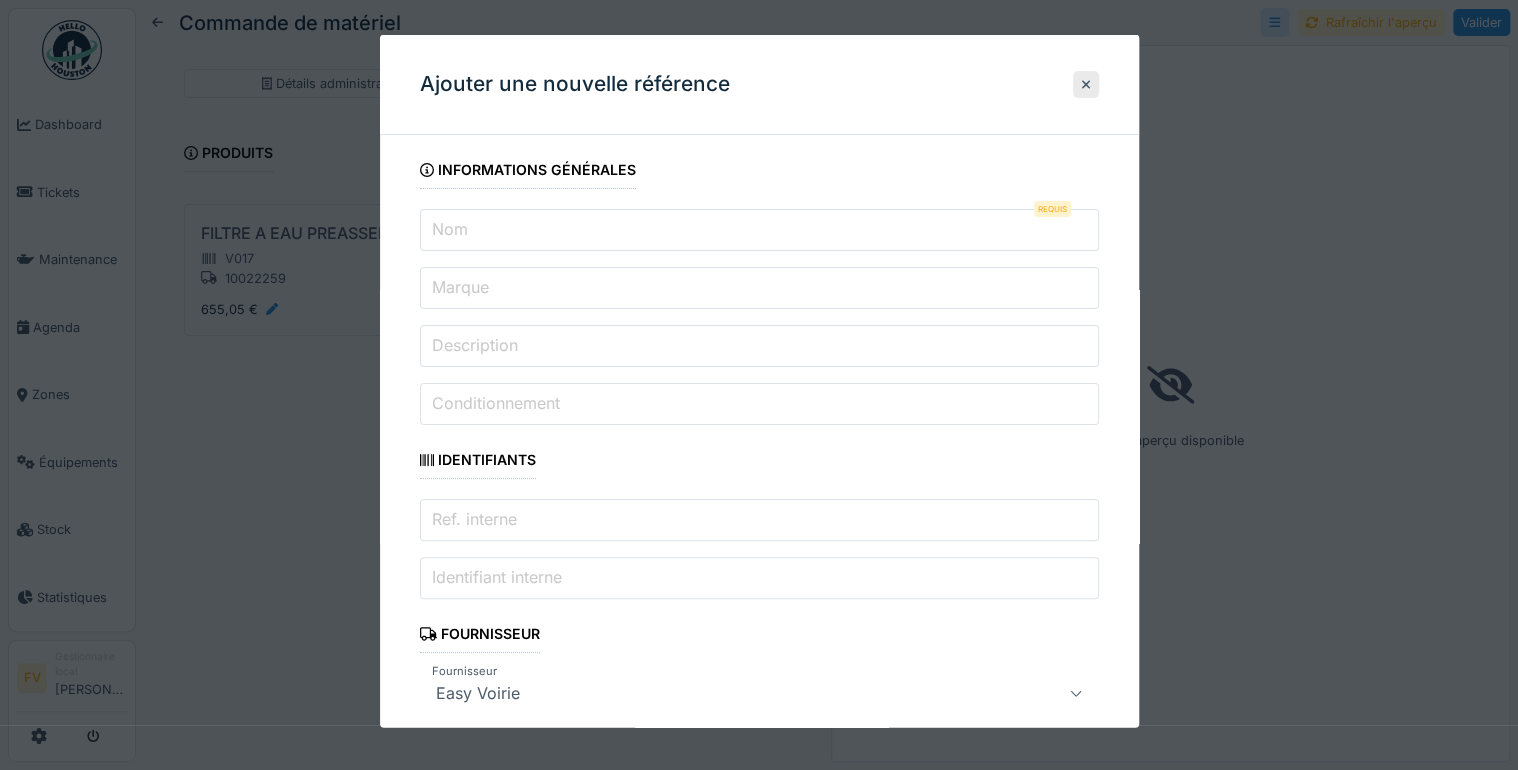 click on "Nom" at bounding box center [759, 230] 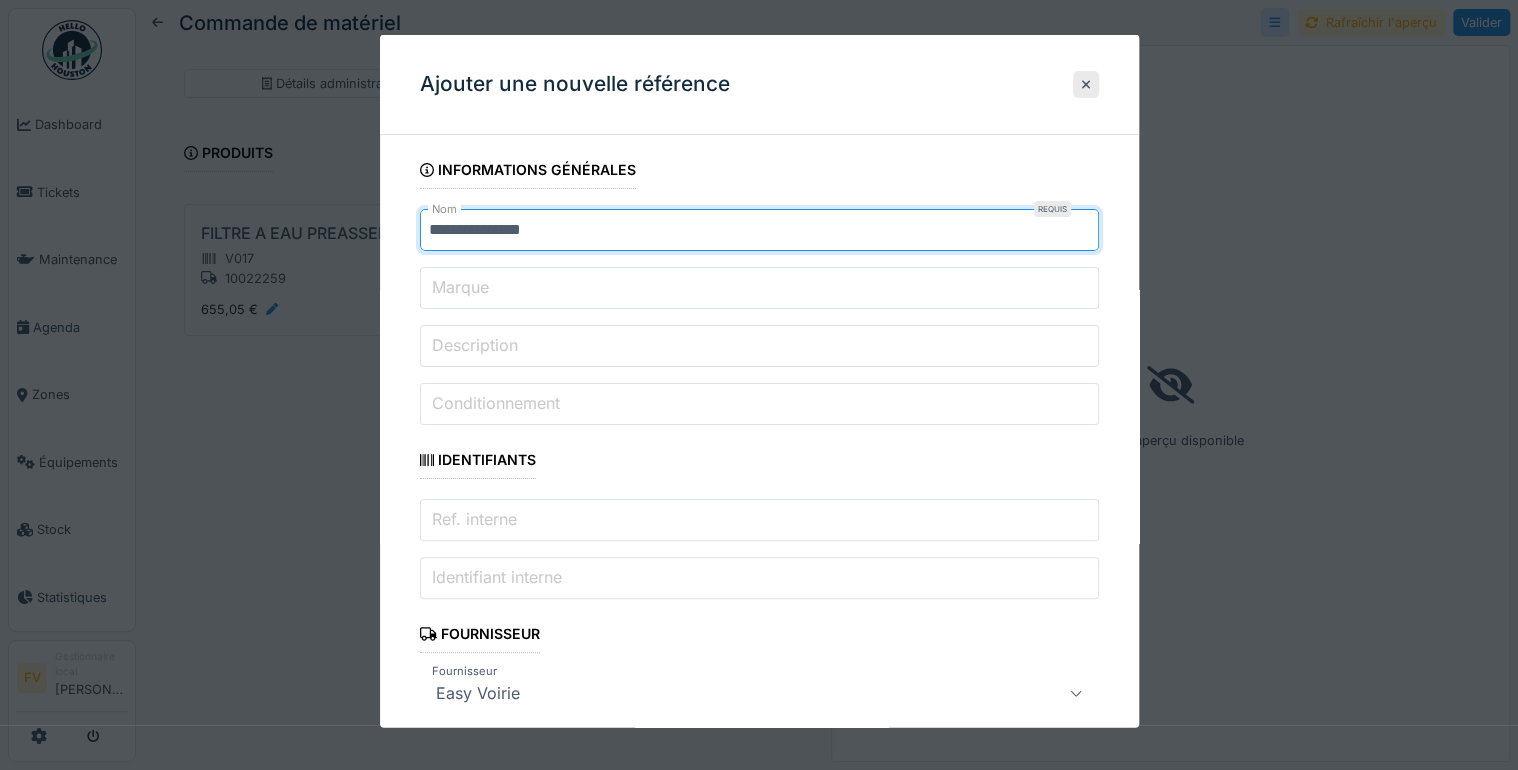 type on "**********" 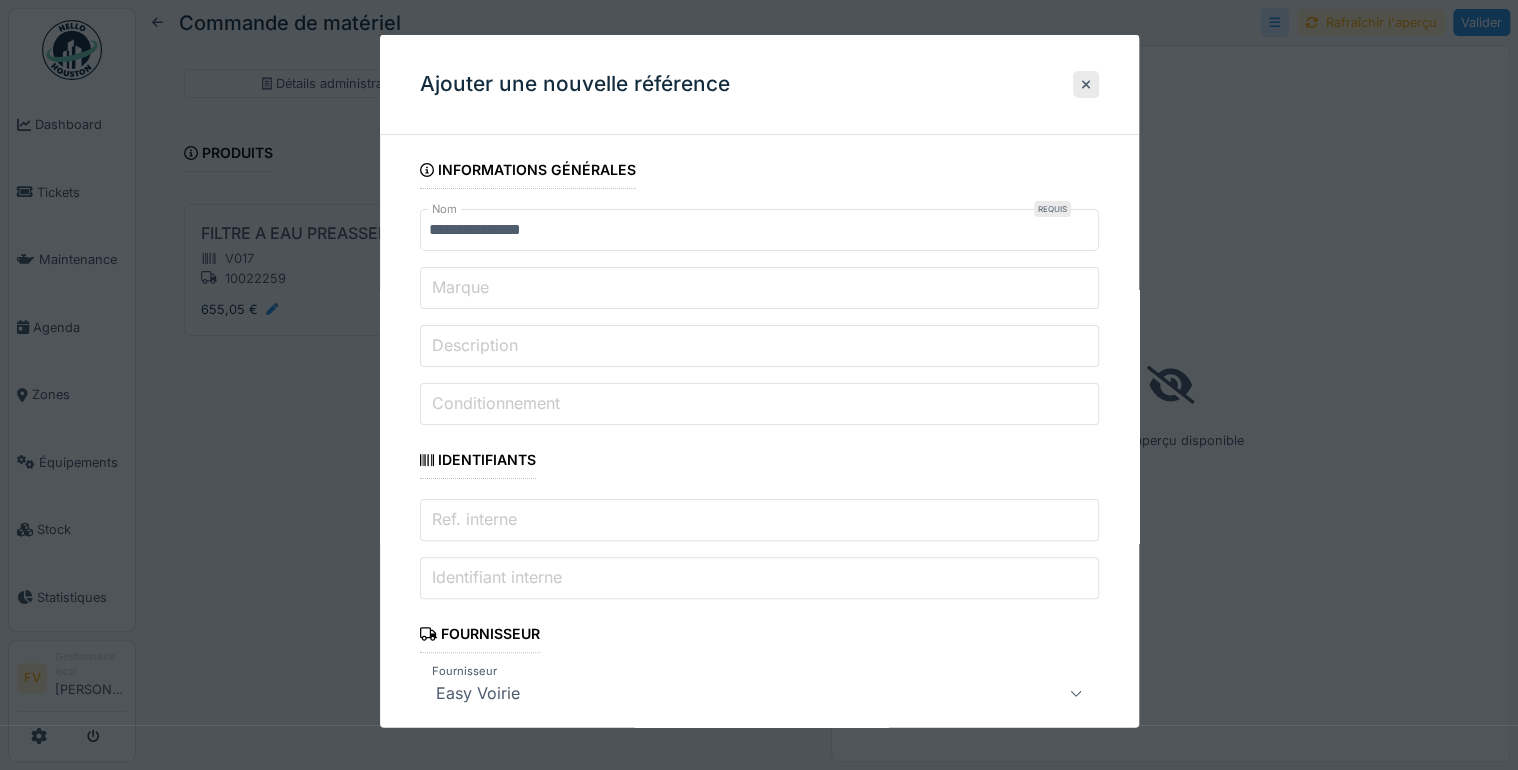 click on "Conditionnement" at bounding box center [759, 404] 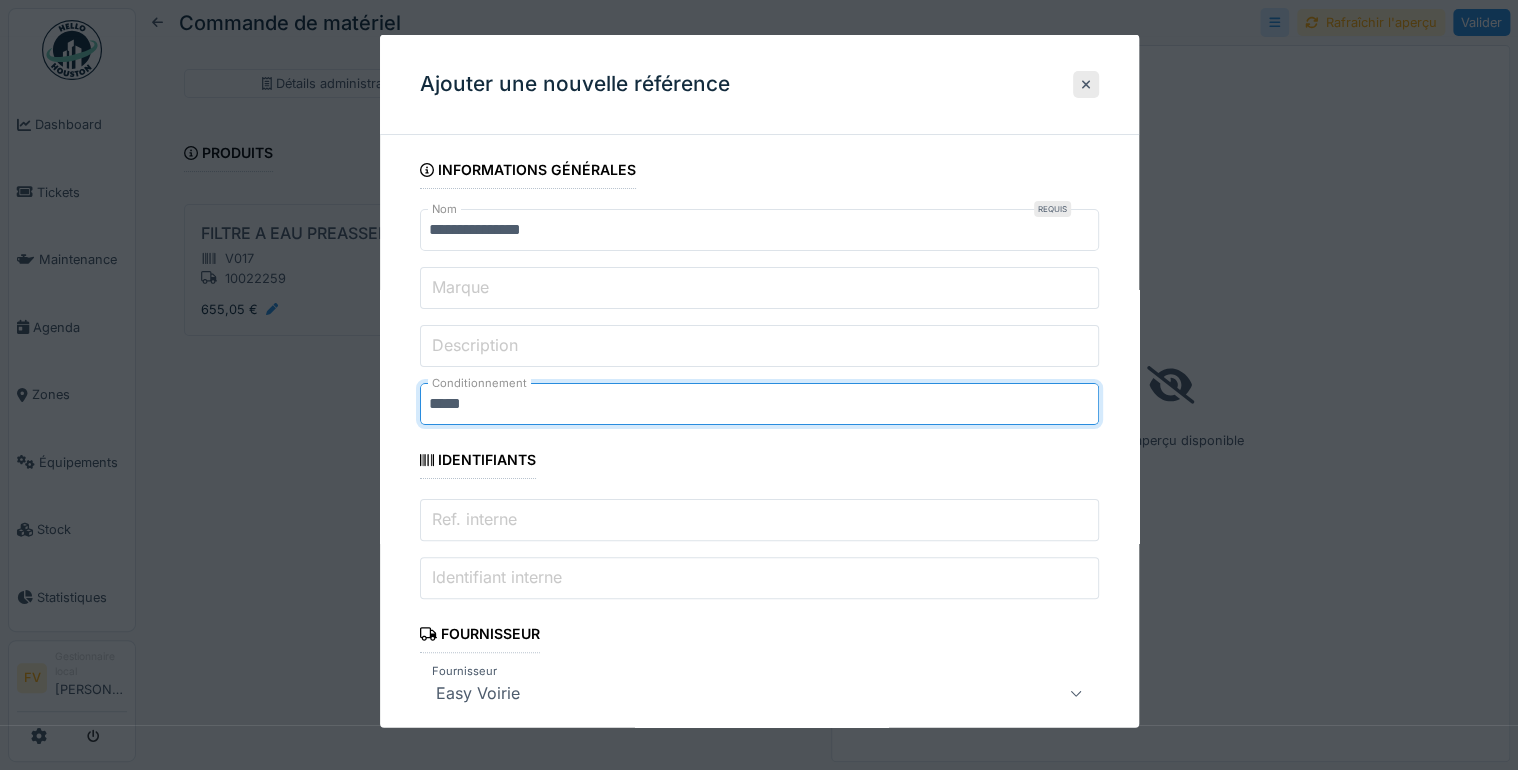 type on "*****" 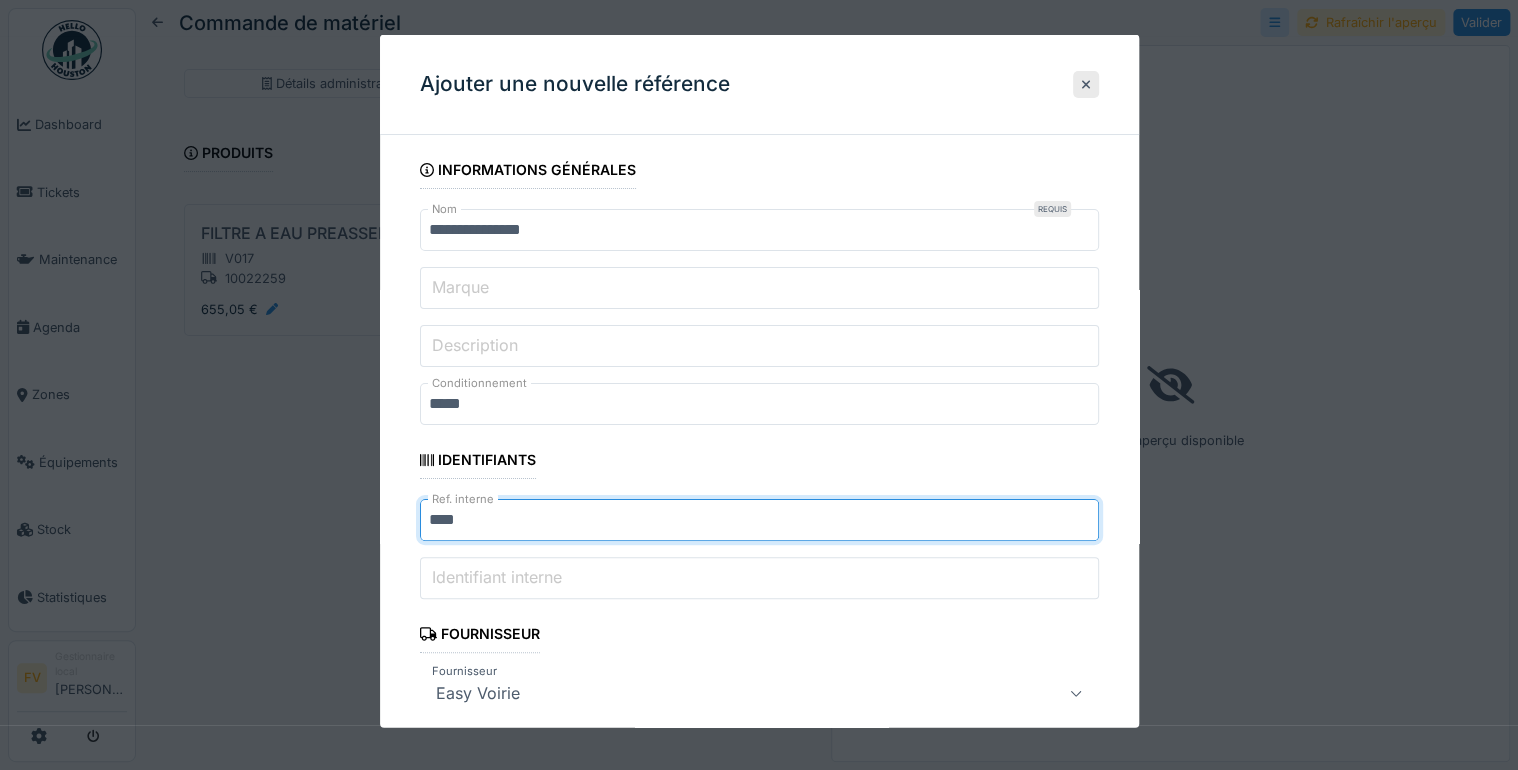 scroll, scrollTop: 240, scrollLeft: 0, axis: vertical 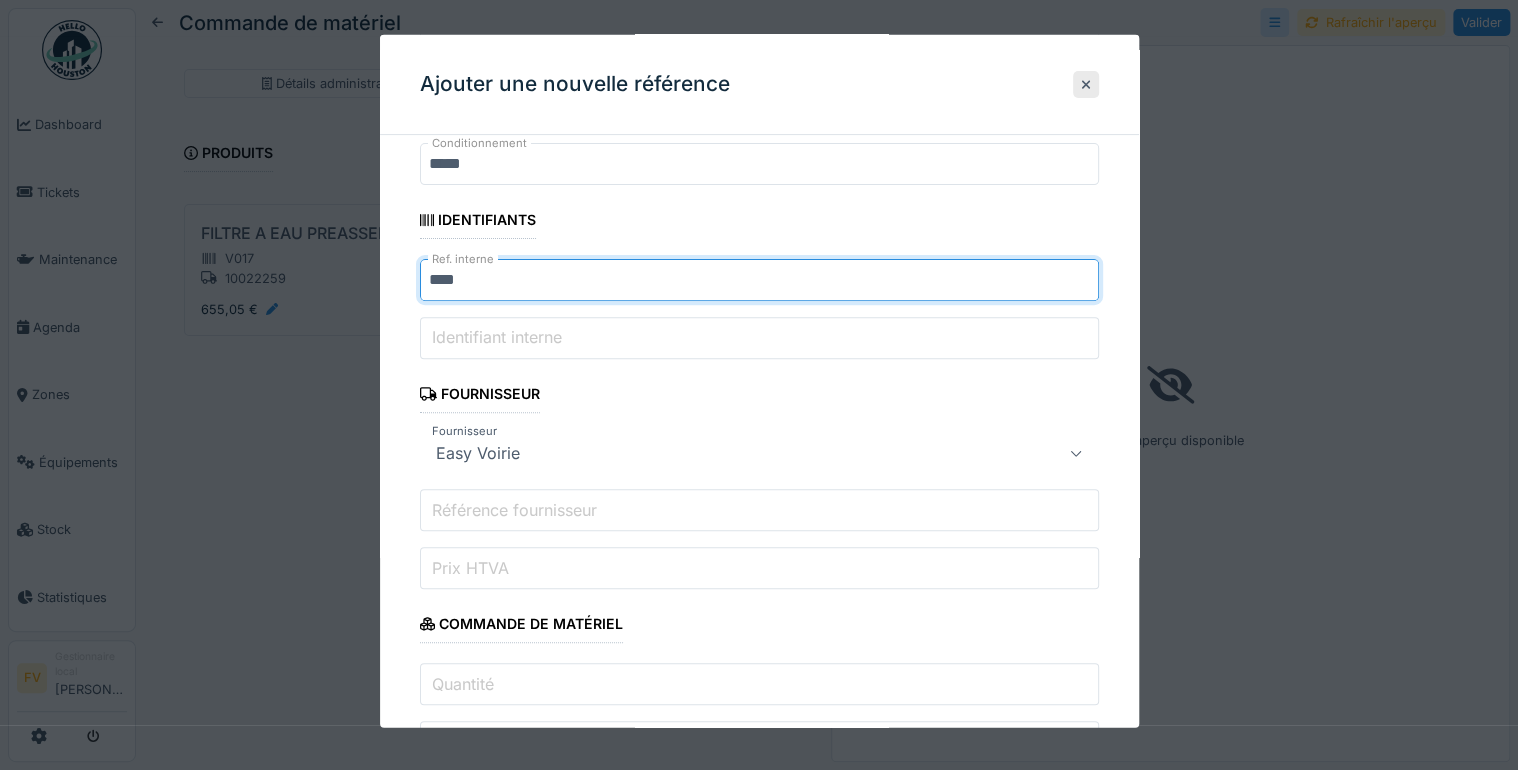 type on "****" 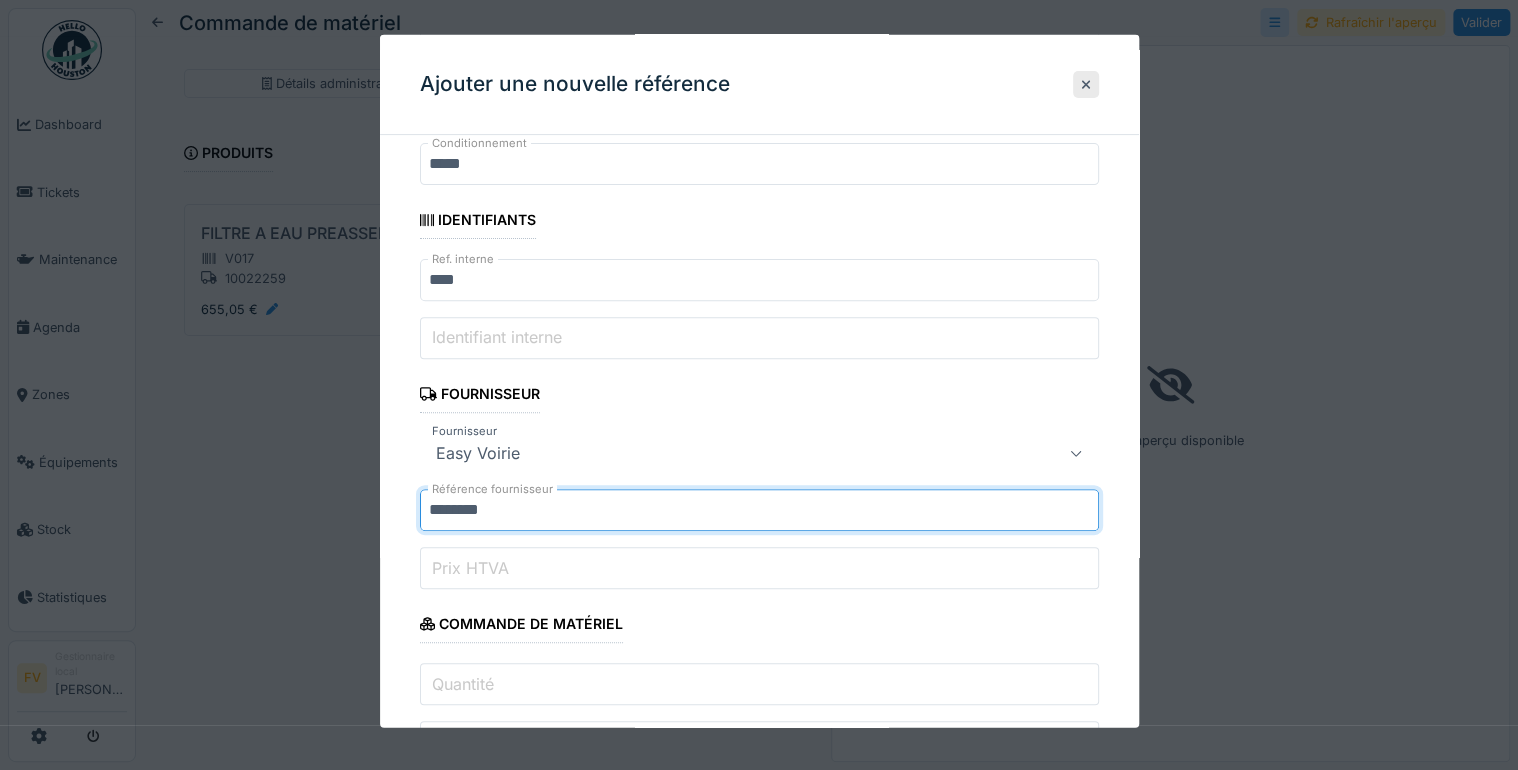 type on "********" 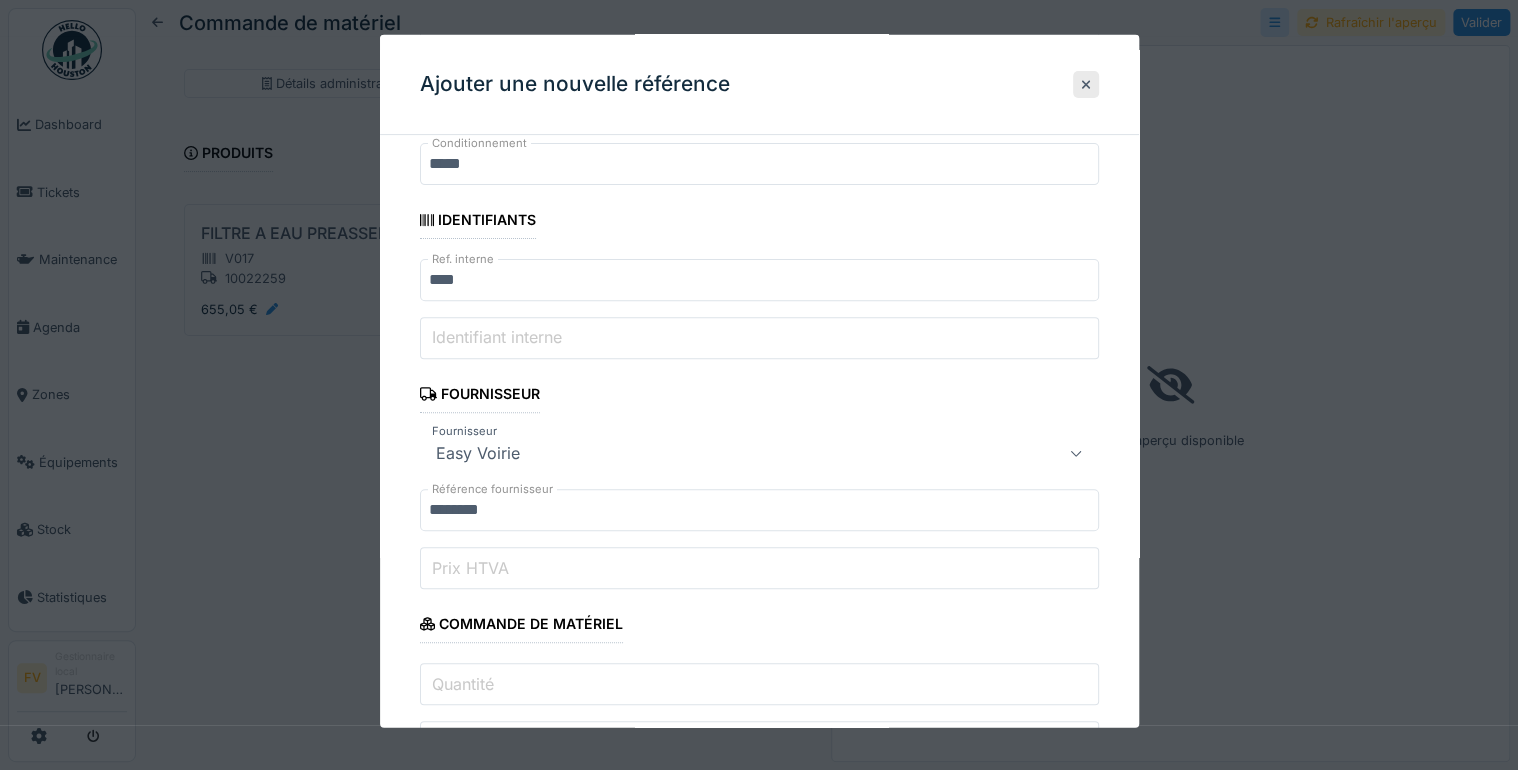 click on "Prix HTVA" at bounding box center [470, 567] 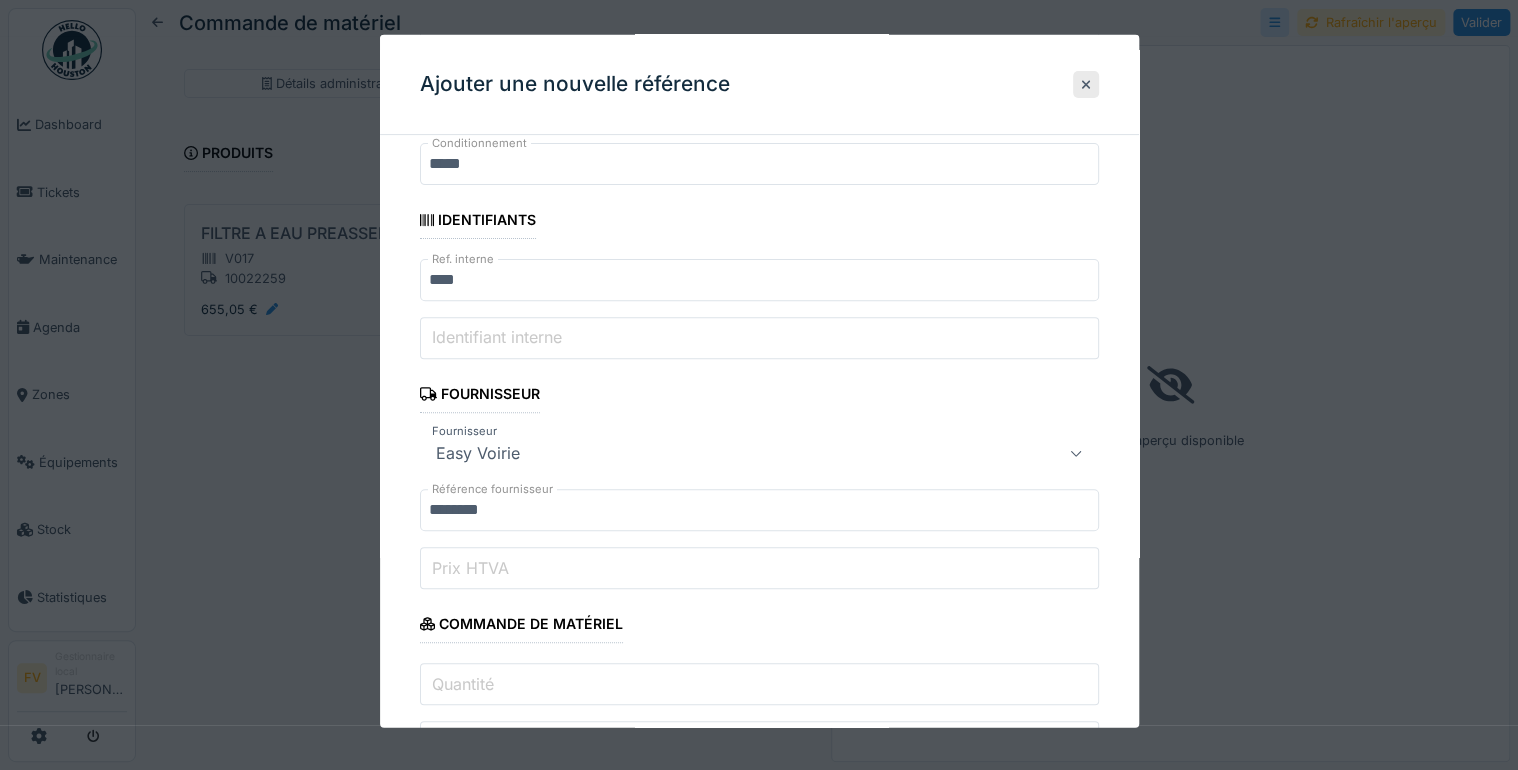 type on "**" 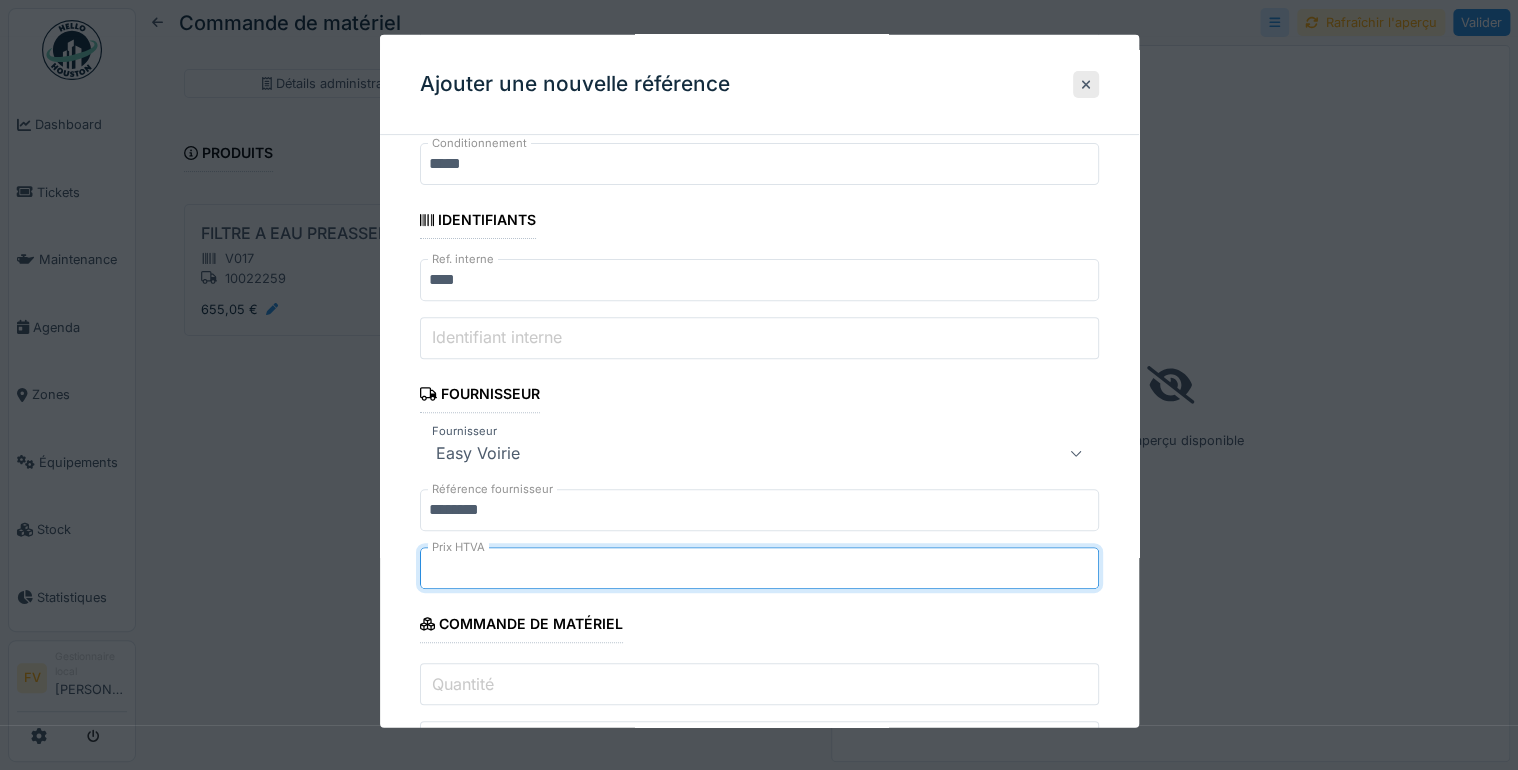 type on "*****" 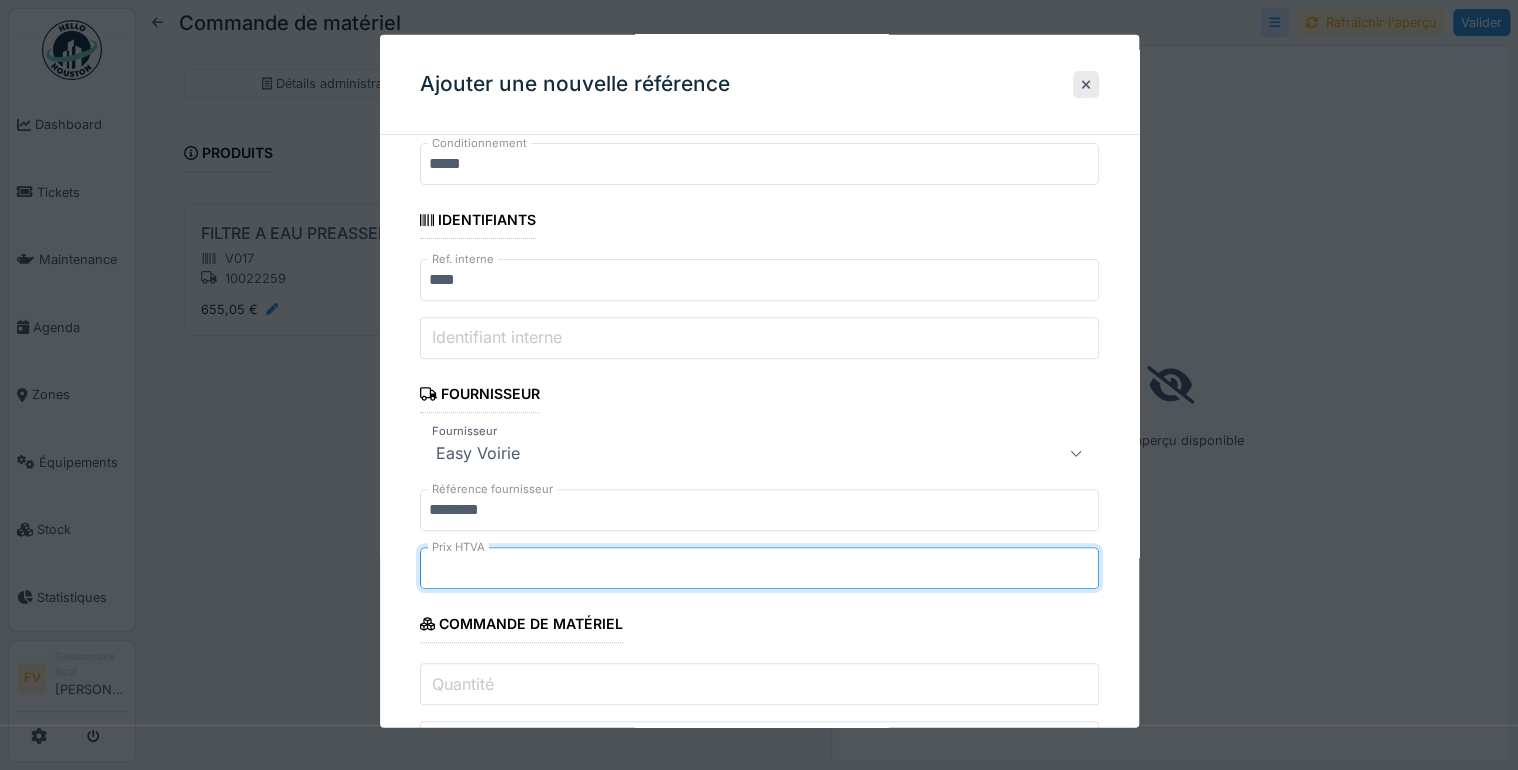 scroll, scrollTop: 386, scrollLeft: 0, axis: vertical 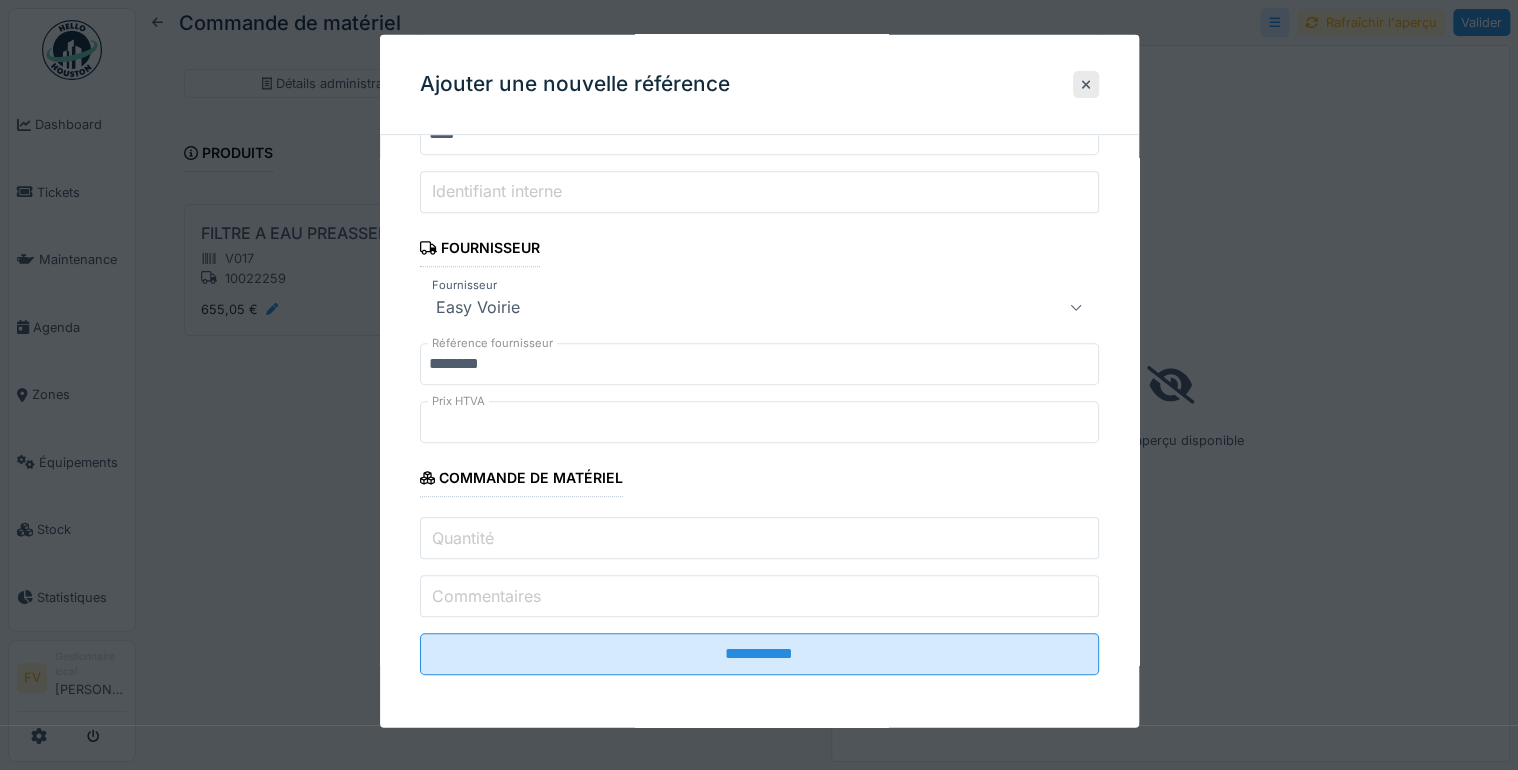 click on "Quantité" at bounding box center (759, 538) 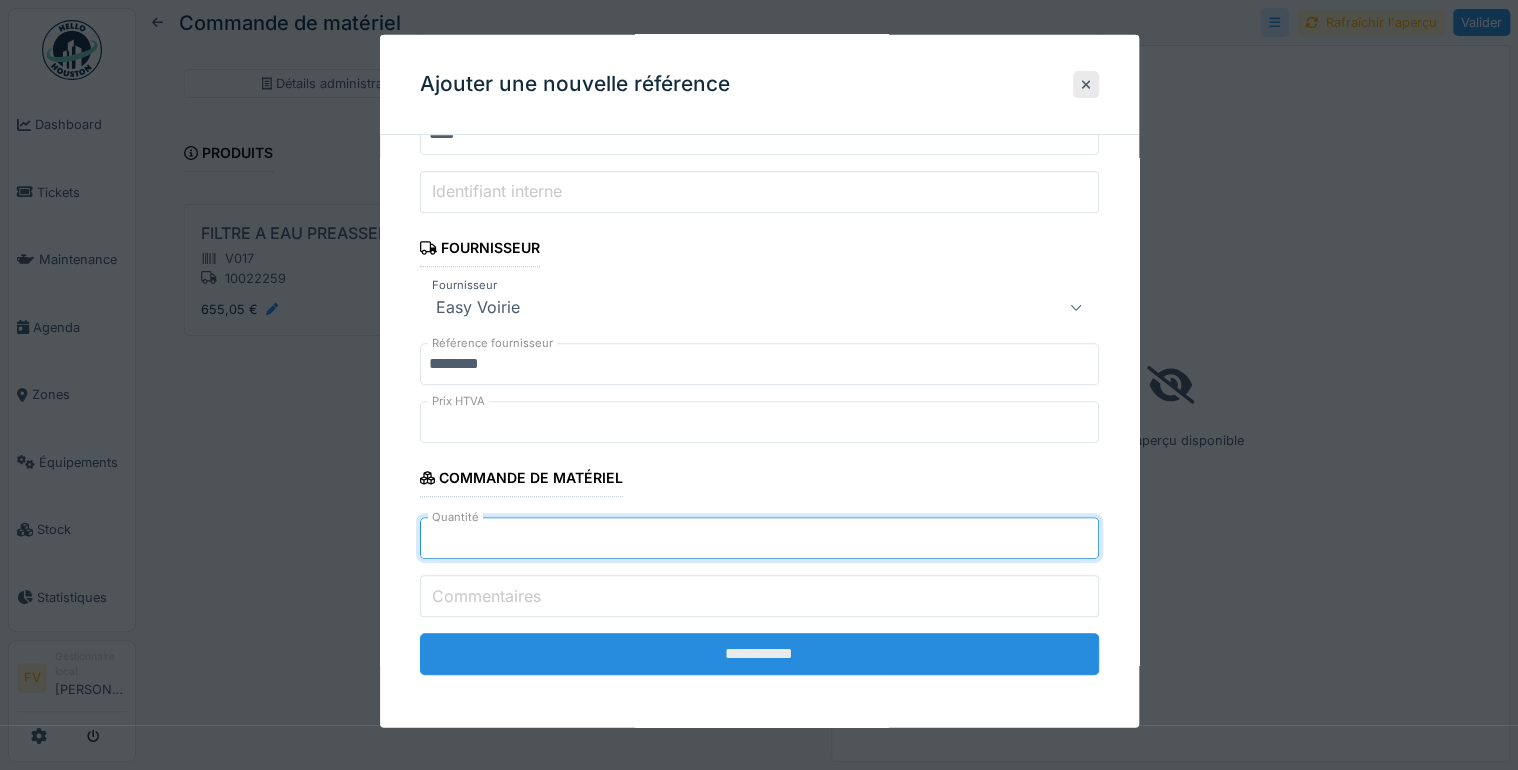 type on "*" 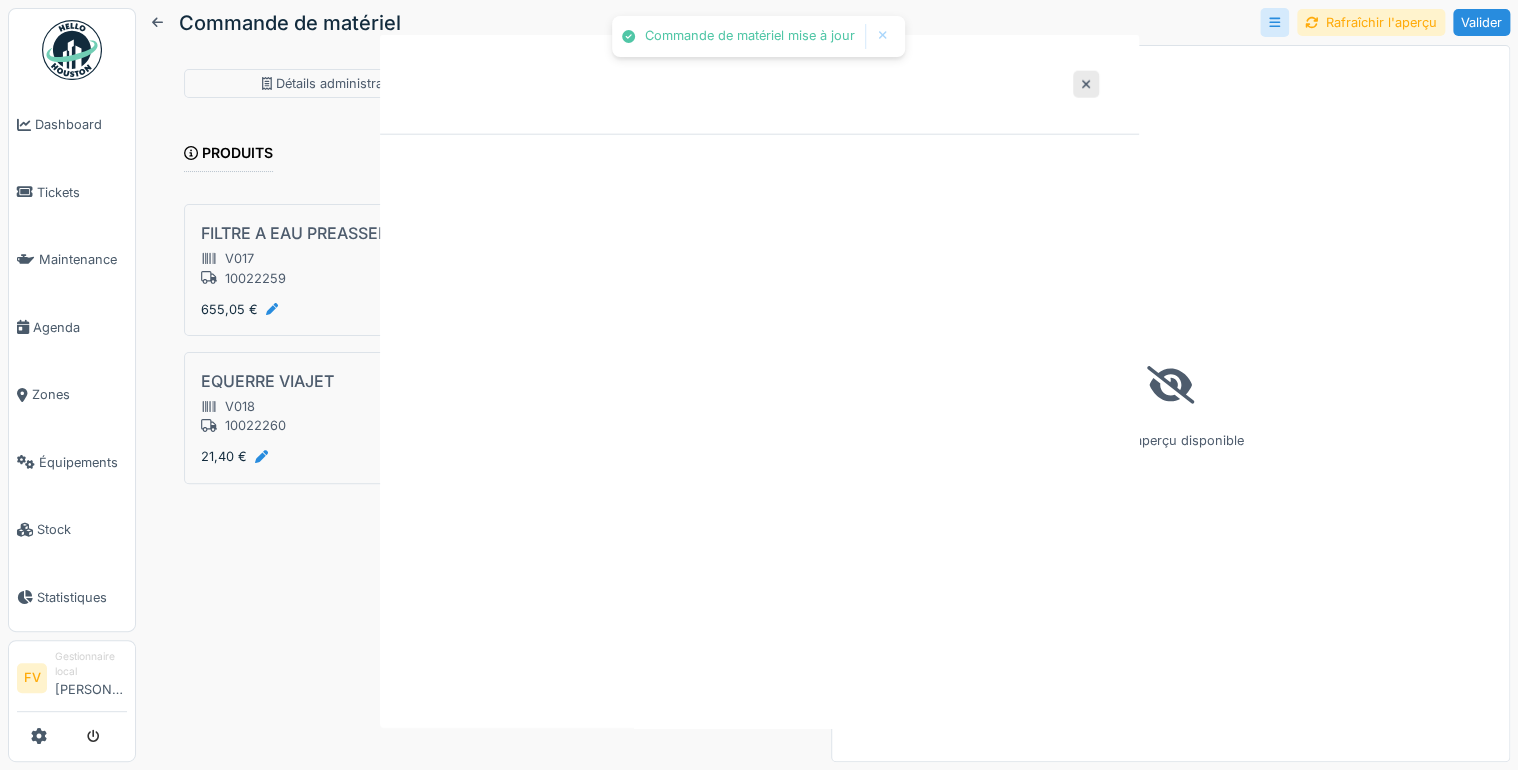 scroll, scrollTop: 0, scrollLeft: 0, axis: both 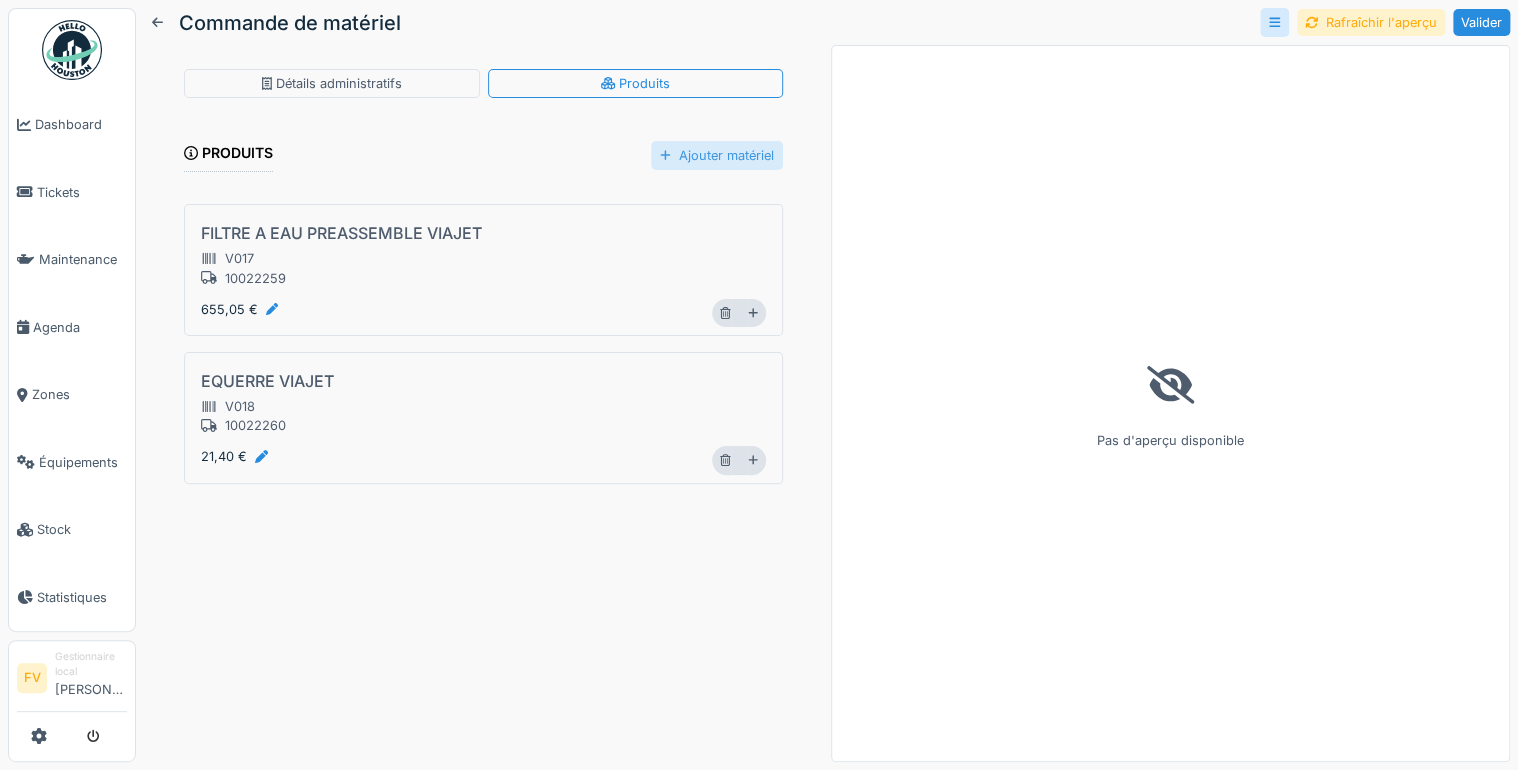 click on "Ajouter matériel" at bounding box center (717, 155) 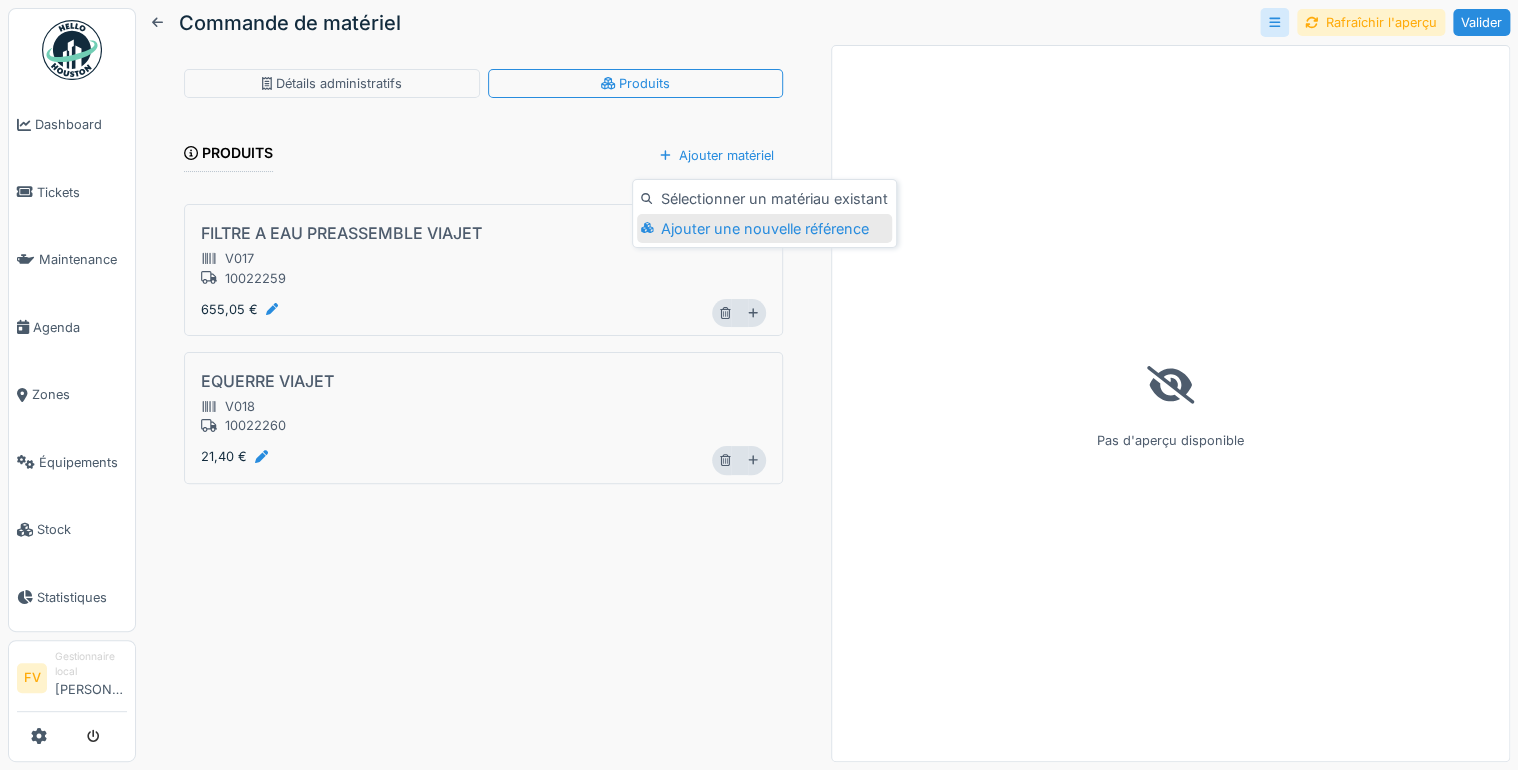 click on "Ajouter une nouvelle référence" at bounding box center (764, 229) 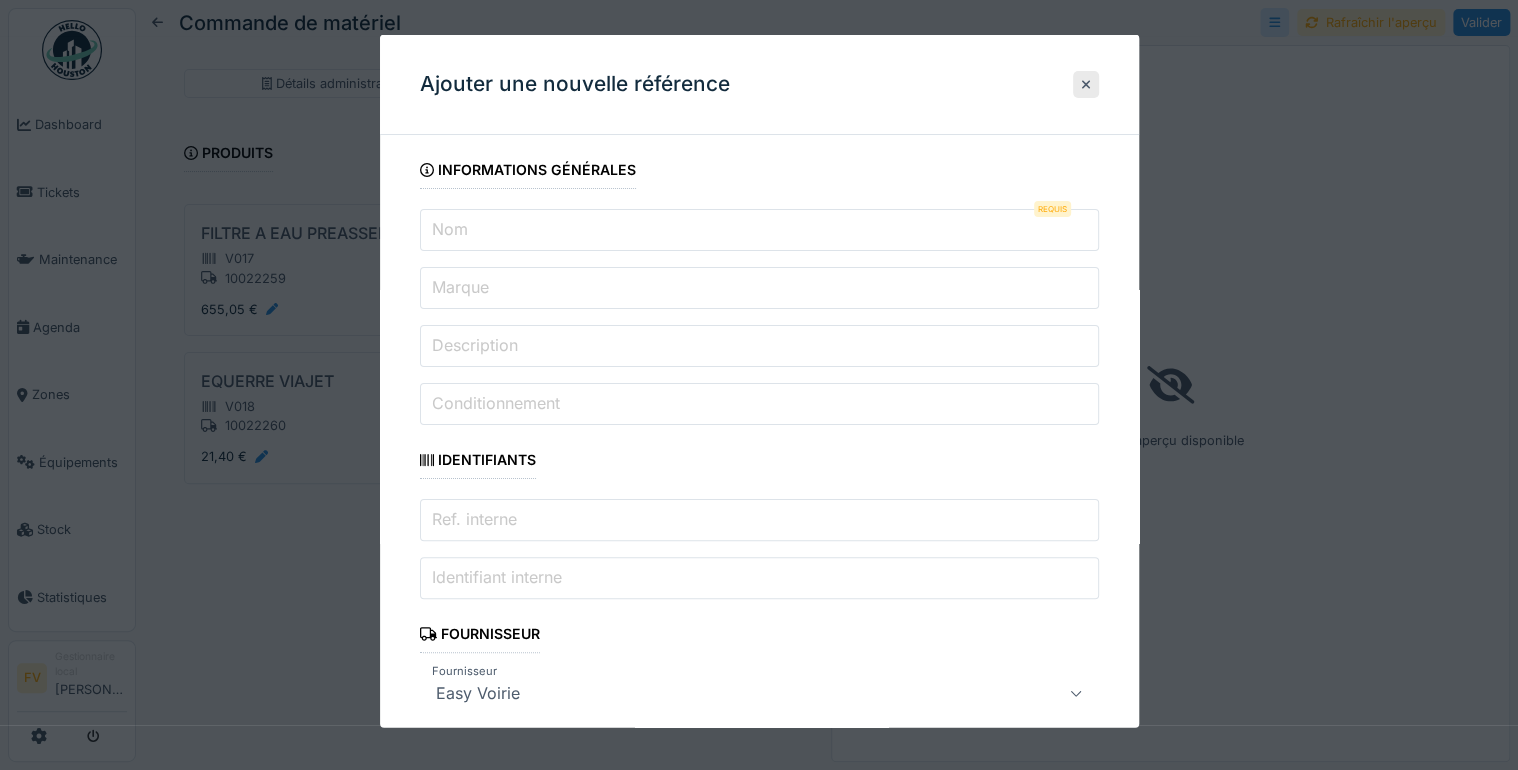 click on "Nom" at bounding box center (759, 230) 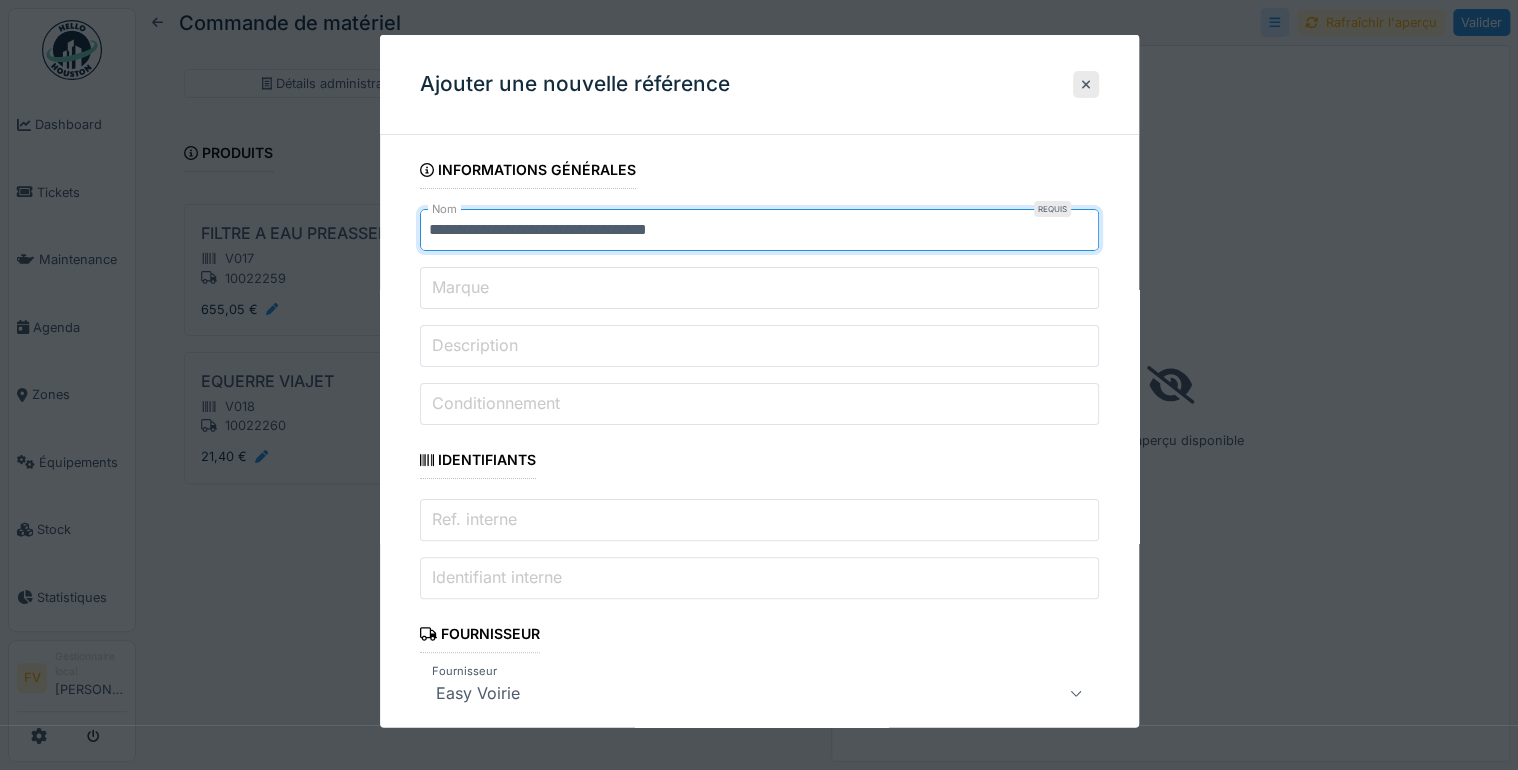 type on "**********" 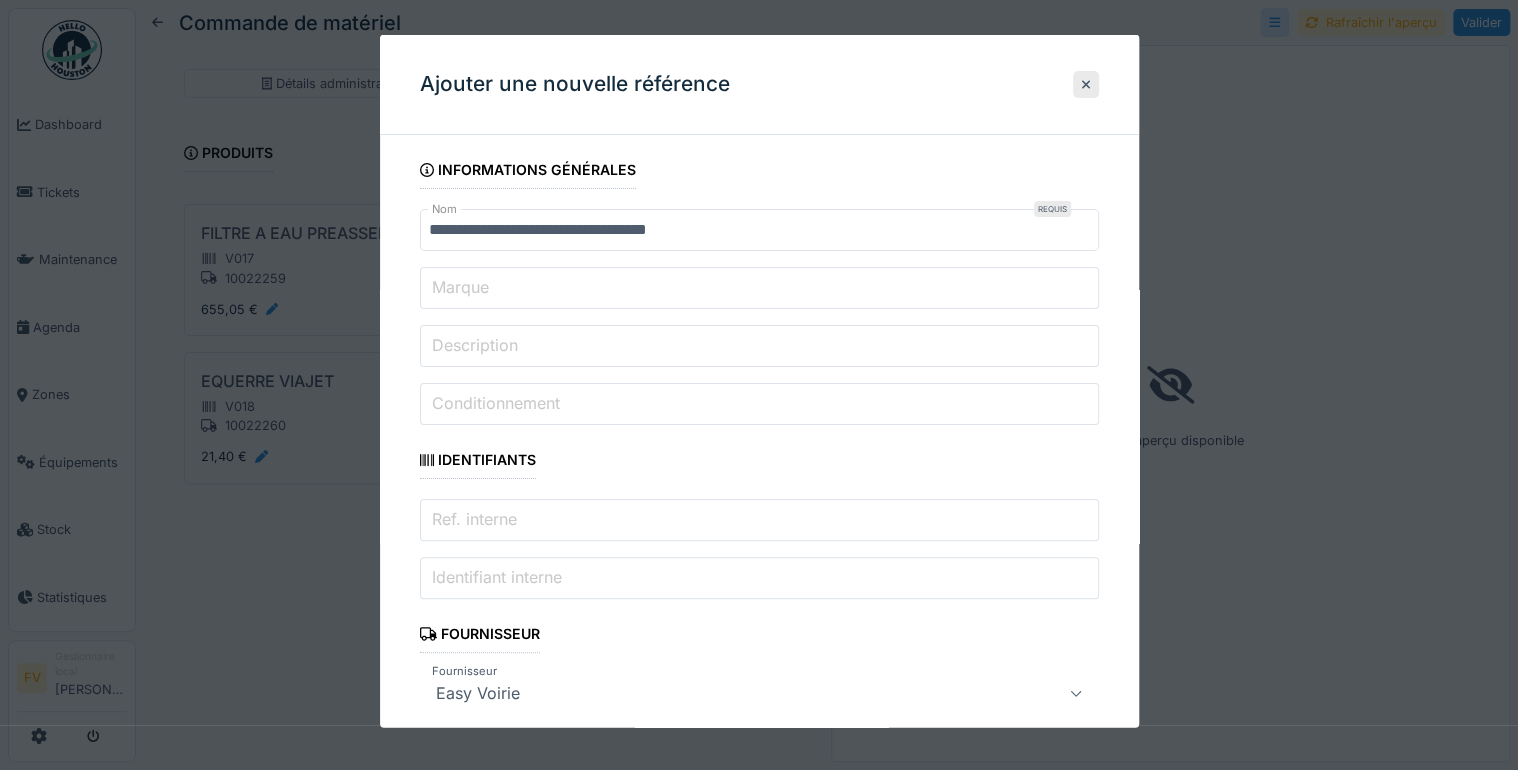 click on "Conditionnement" at bounding box center (496, 403) 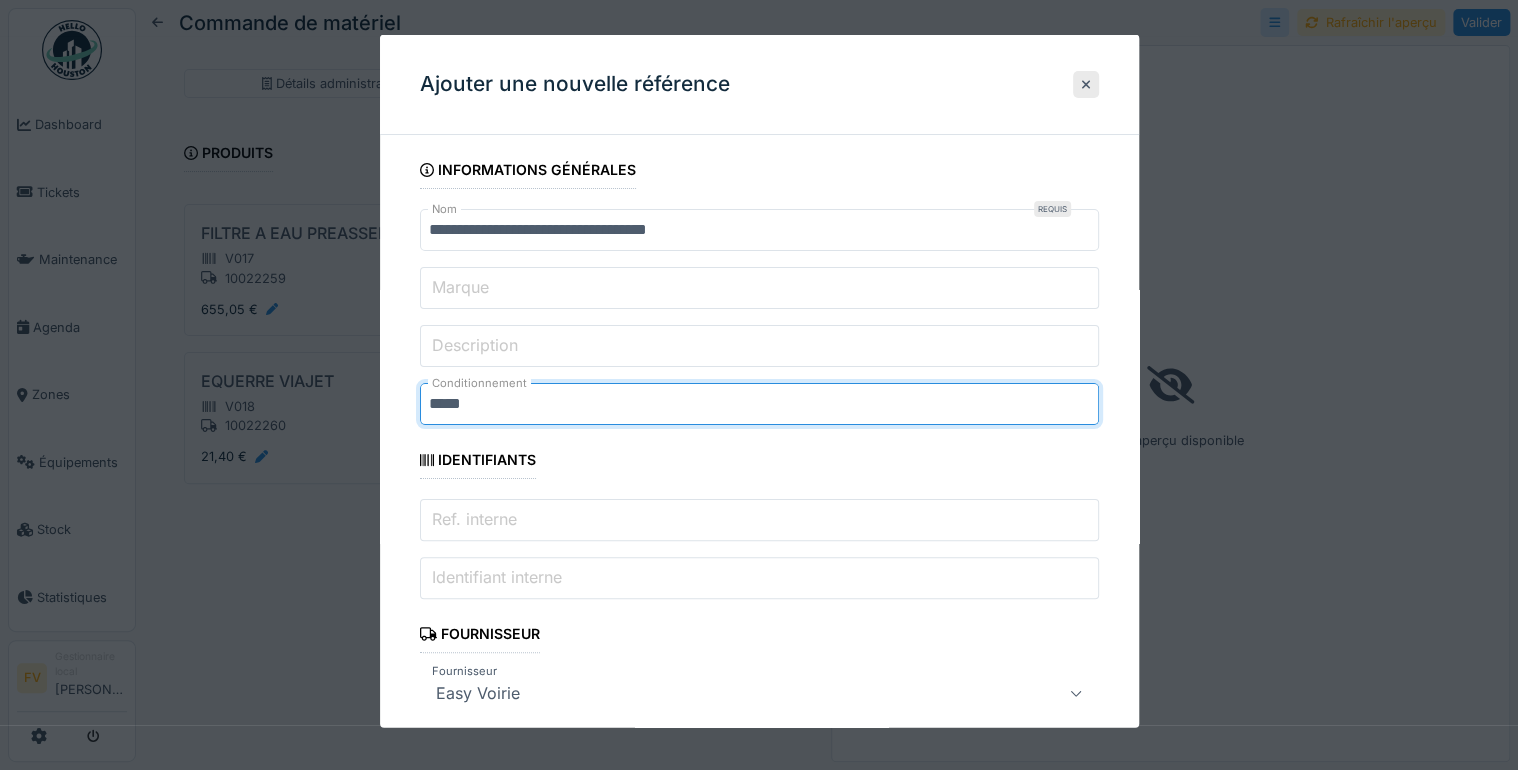 type on "*****" 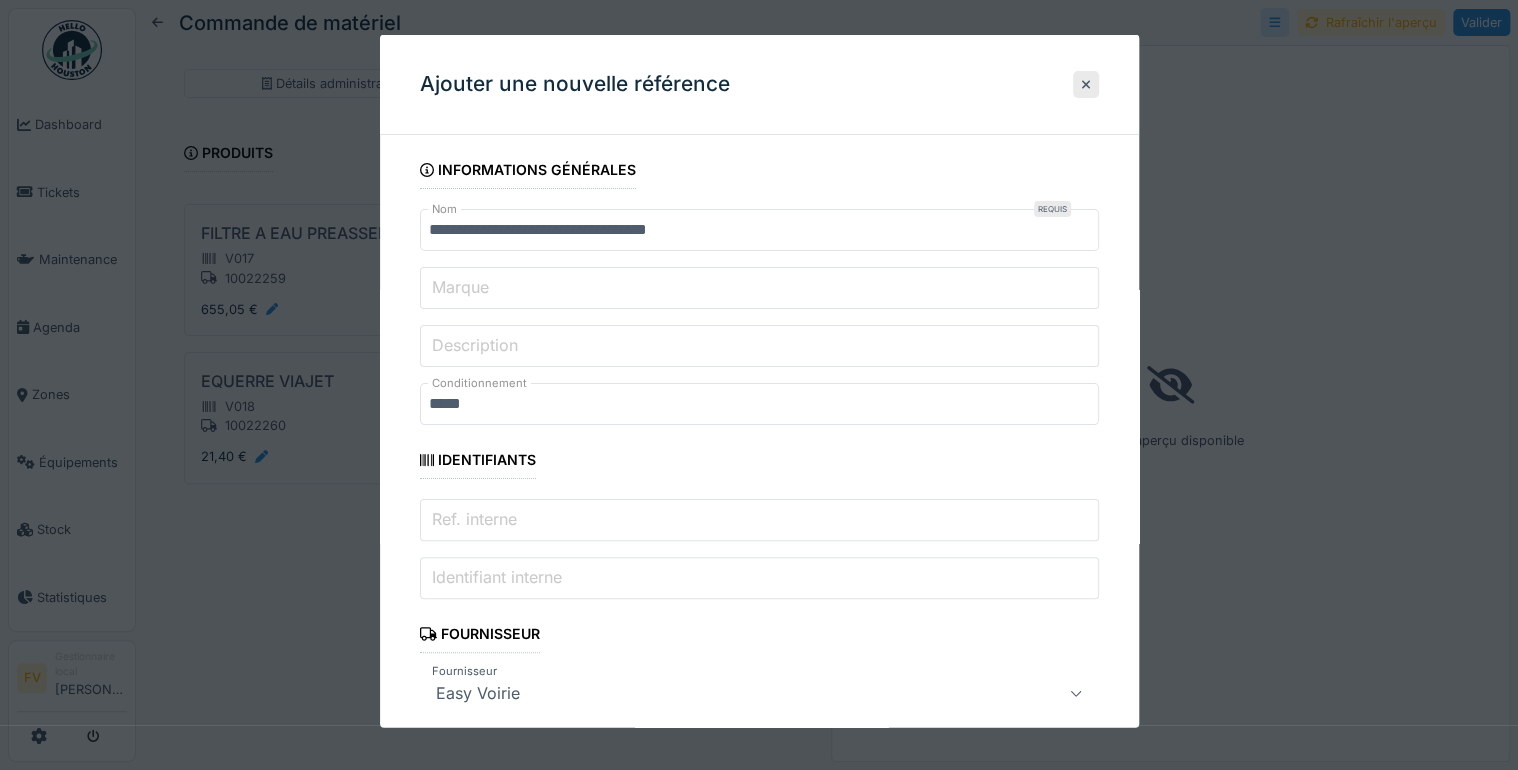 click on "**********" at bounding box center [759, 614] 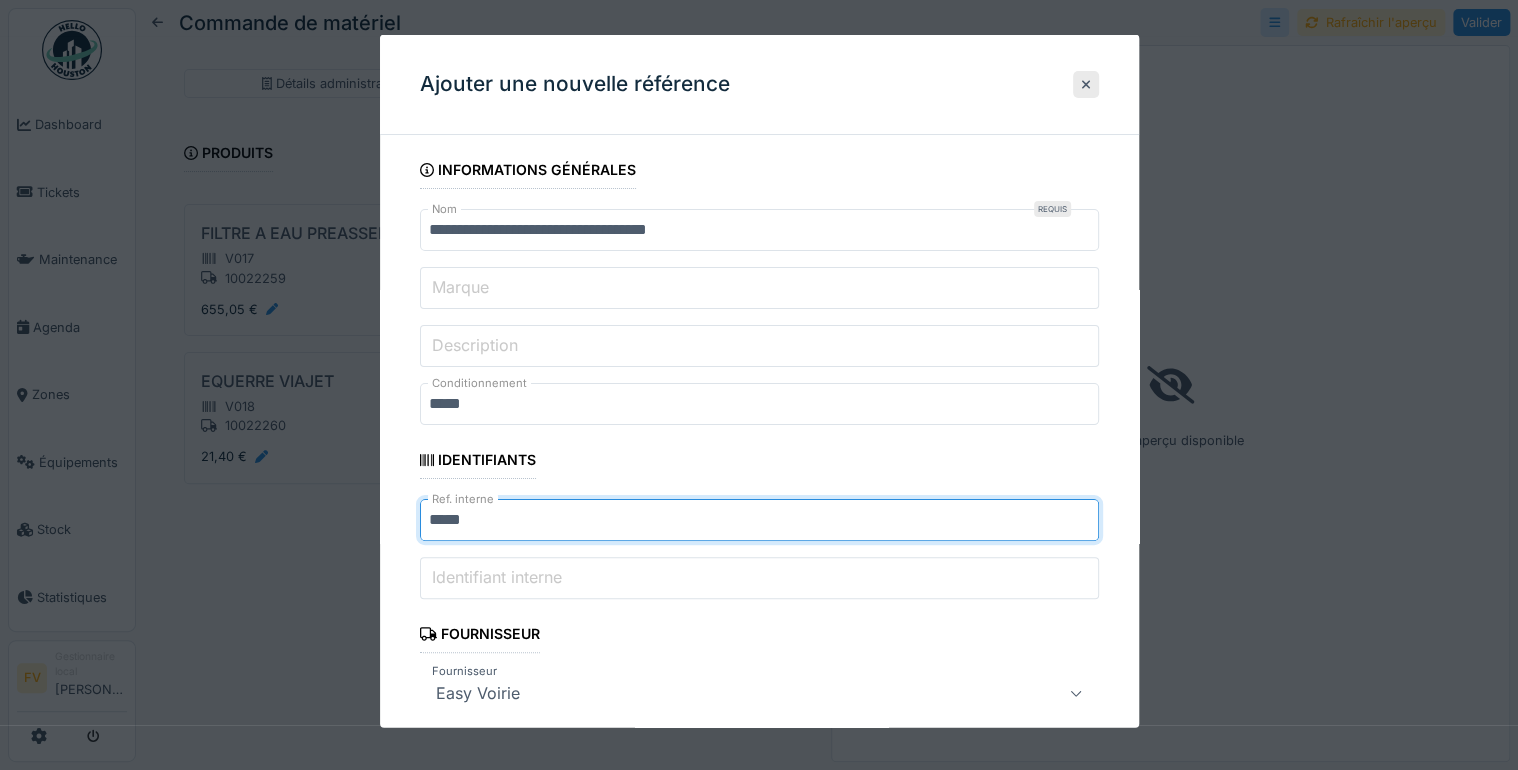 scroll, scrollTop: 160, scrollLeft: 0, axis: vertical 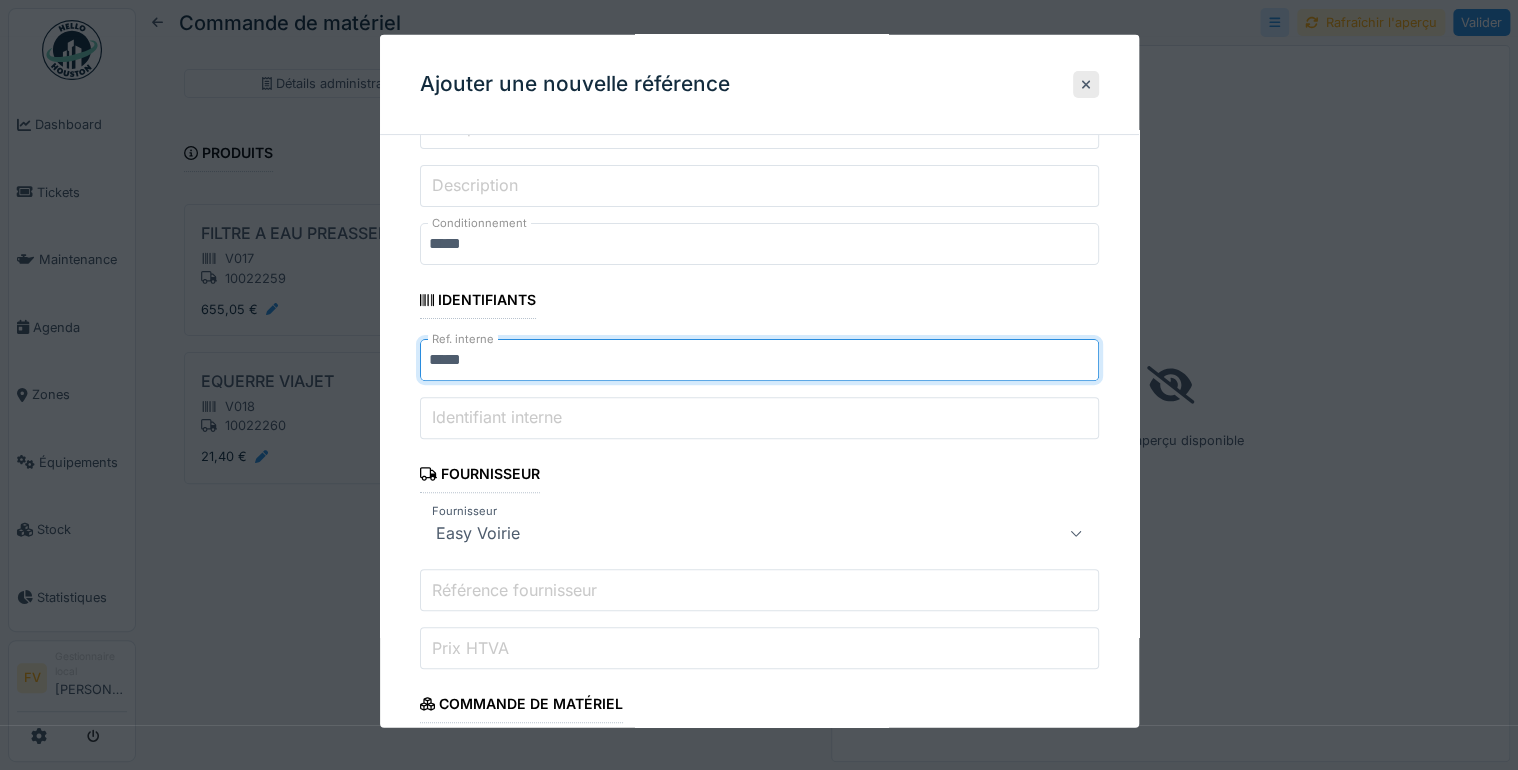 type on "*****" 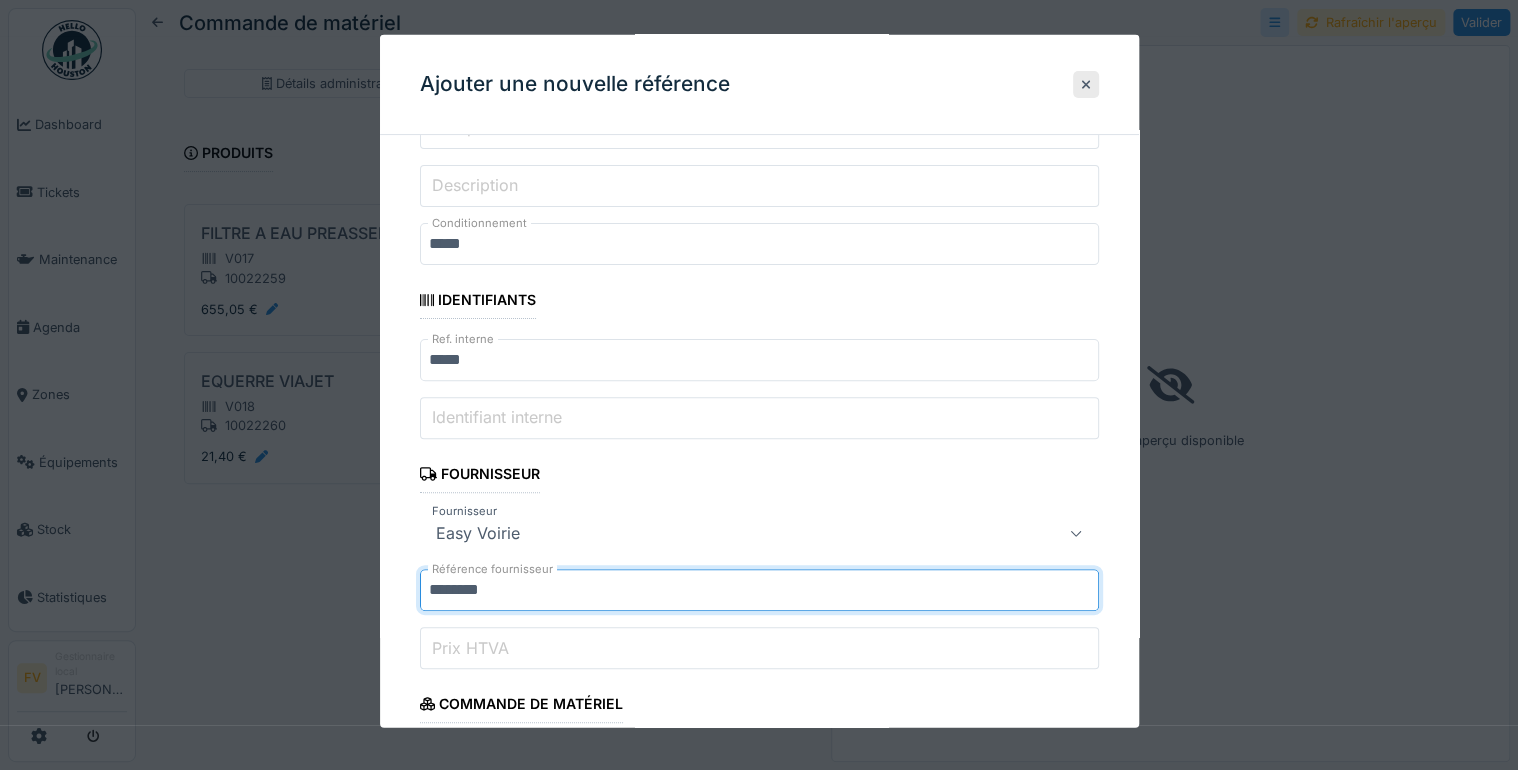 scroll, scrollTop: 320, scrollLeft: 0, axis: vertical 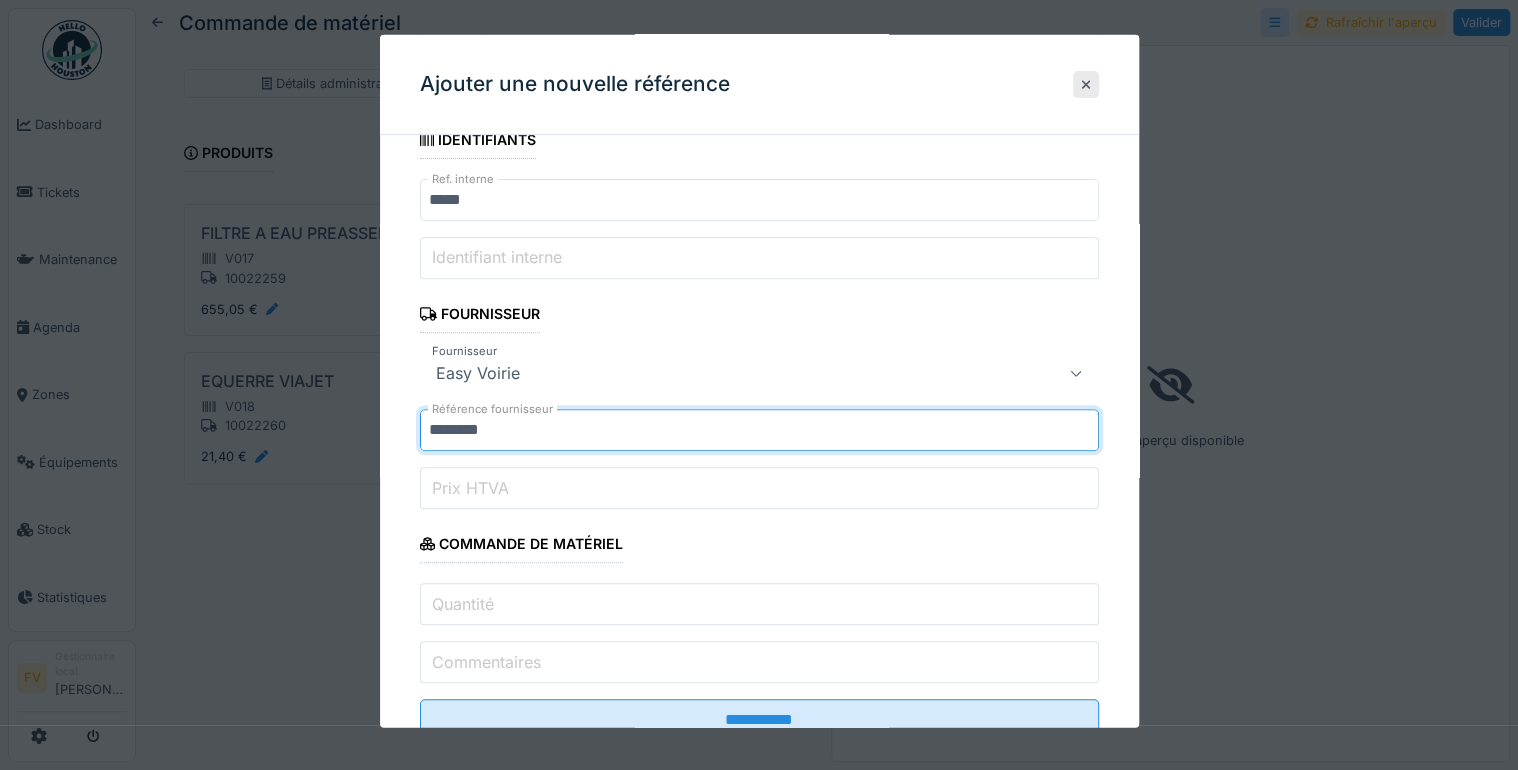 type on "********" 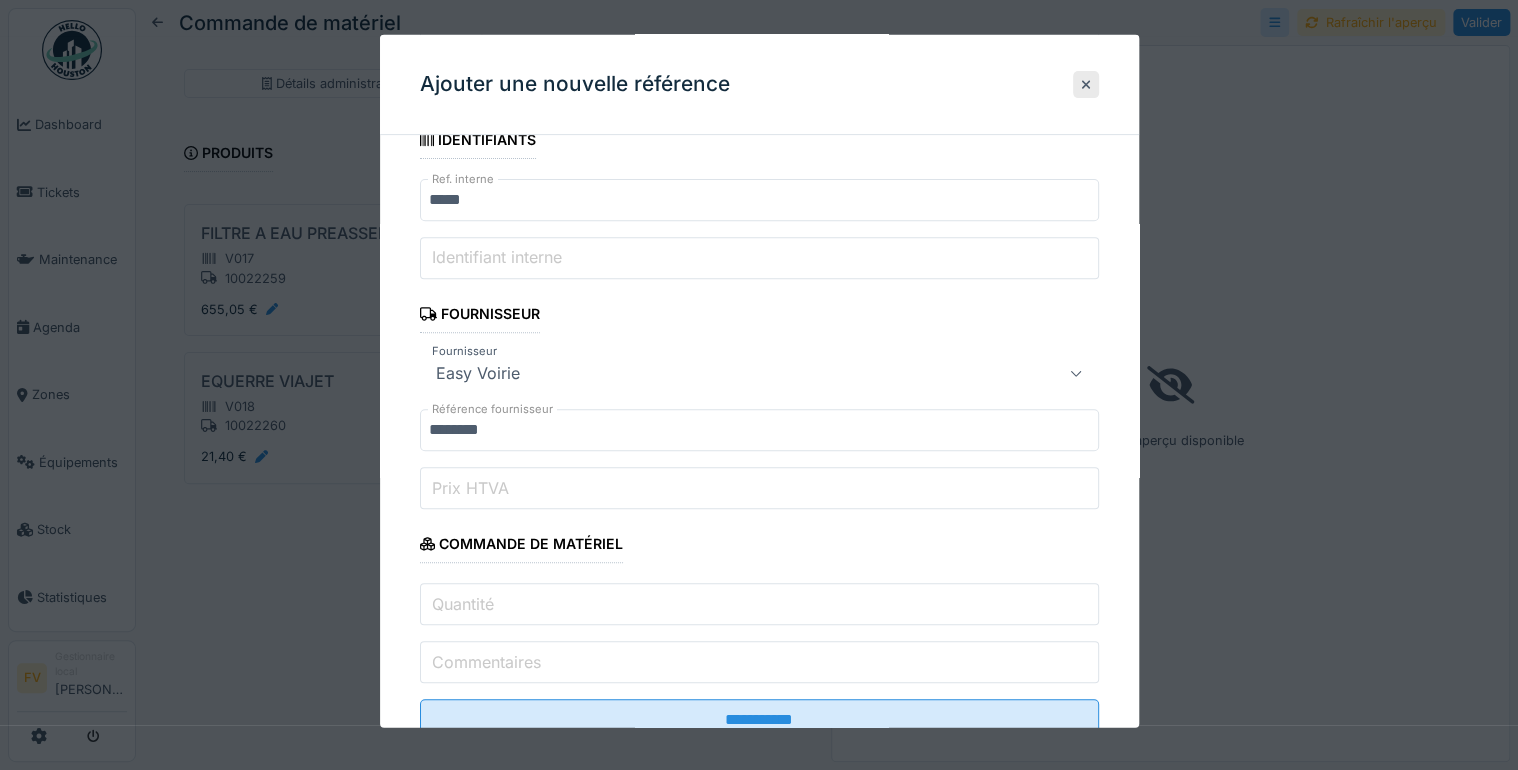 click on "Prix HTVA" at bounding box center (470, 487) 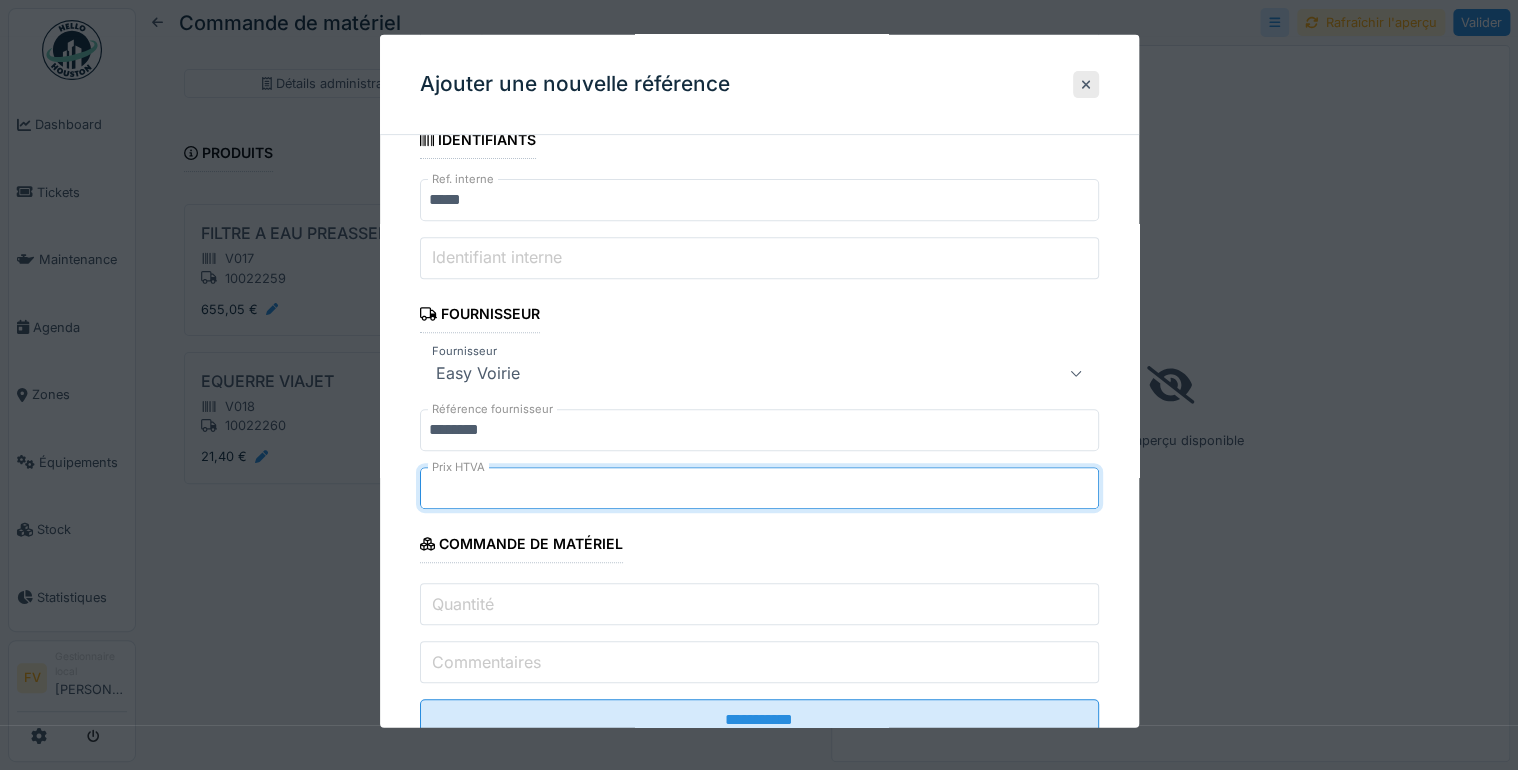 type on "**" 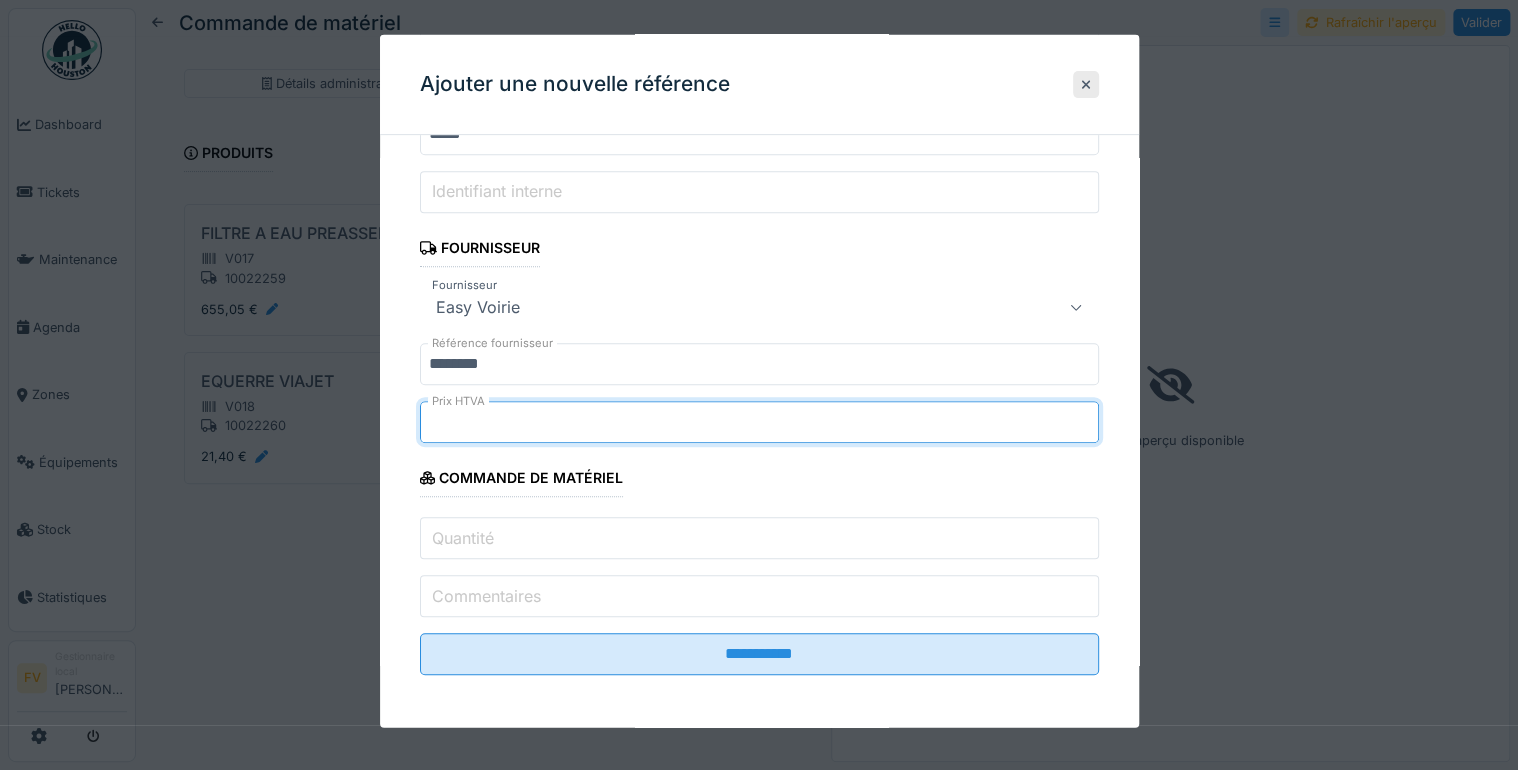 type on "*****" 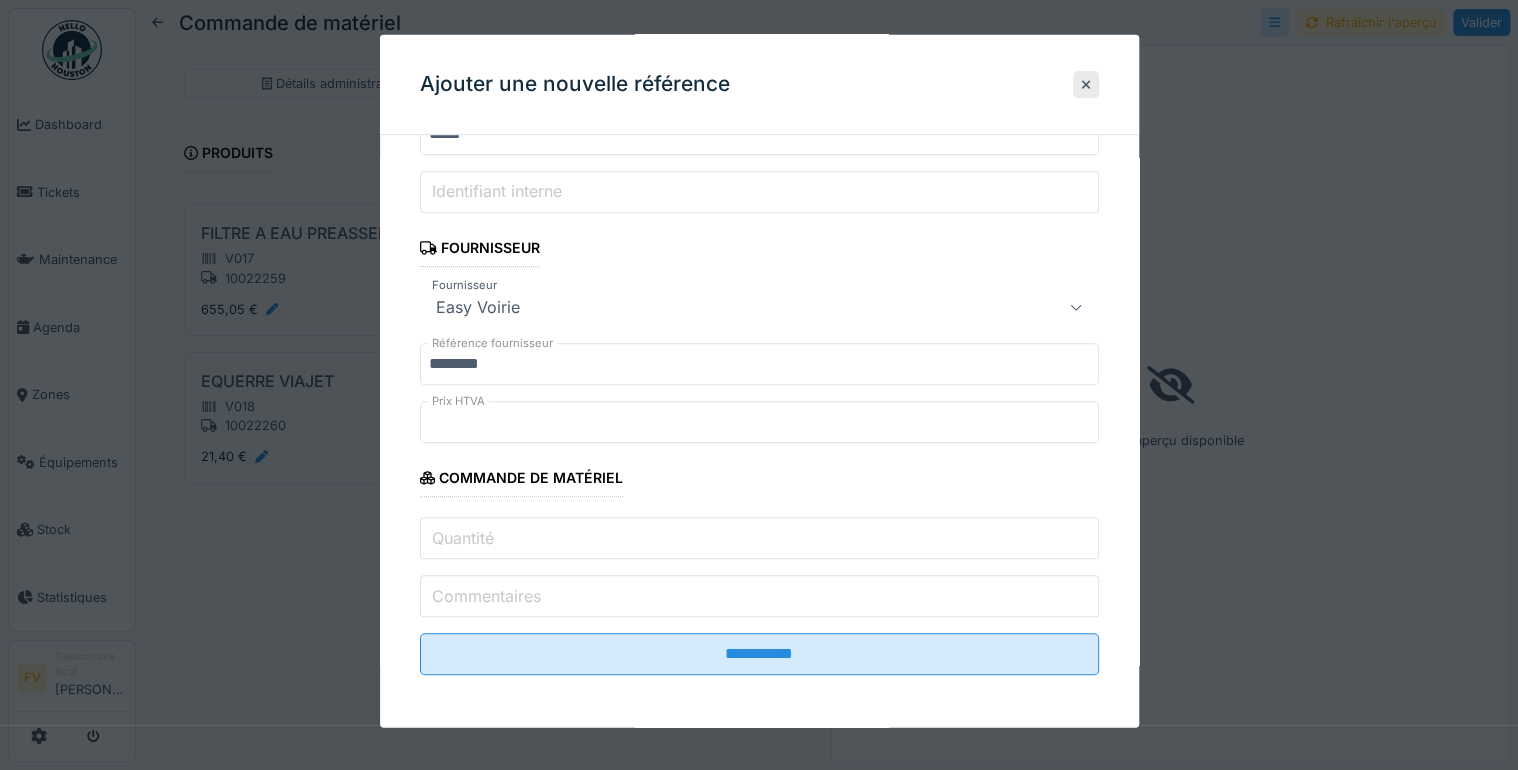 click on "Quantité" at bounding box center (463, 537) 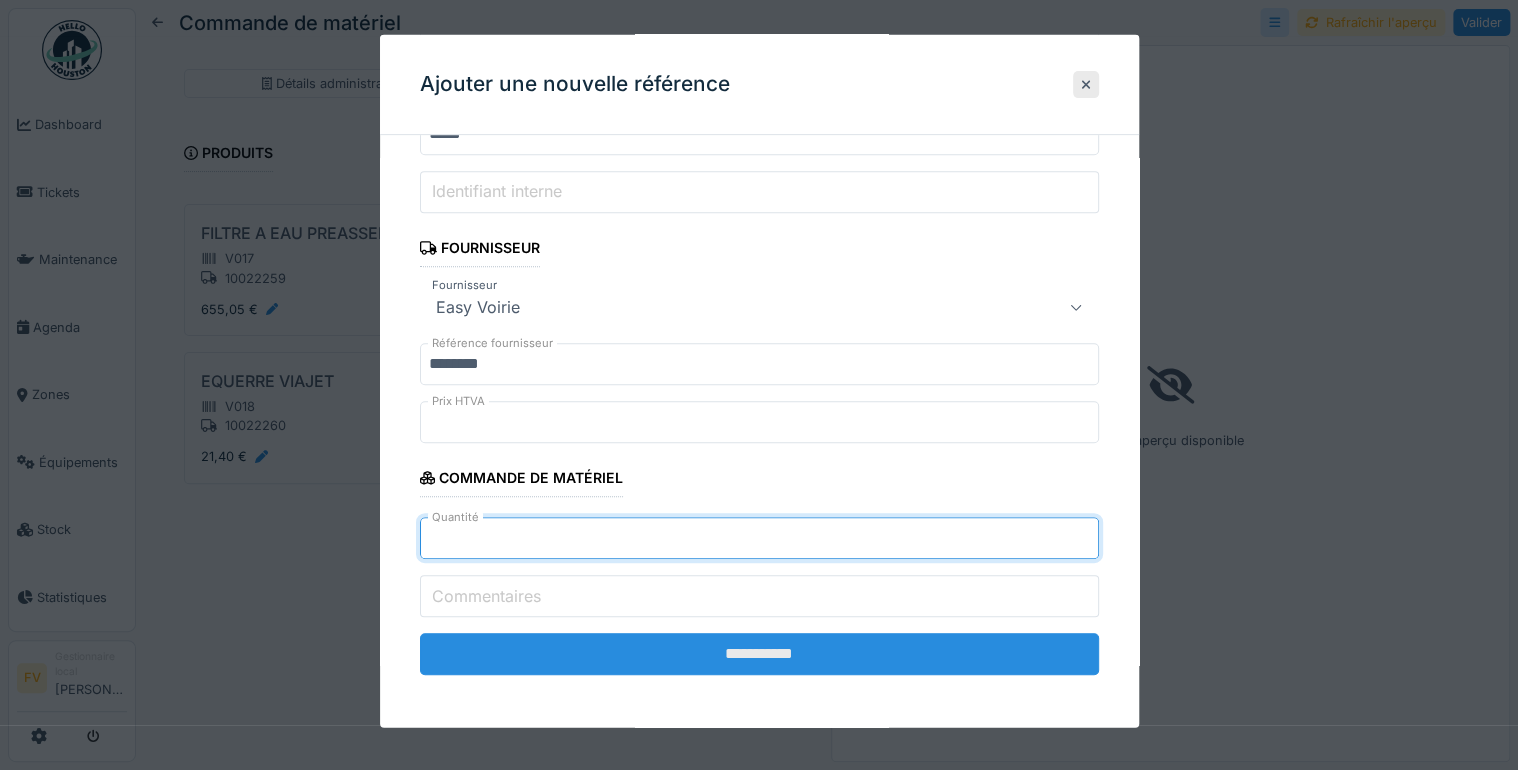 type on "*" 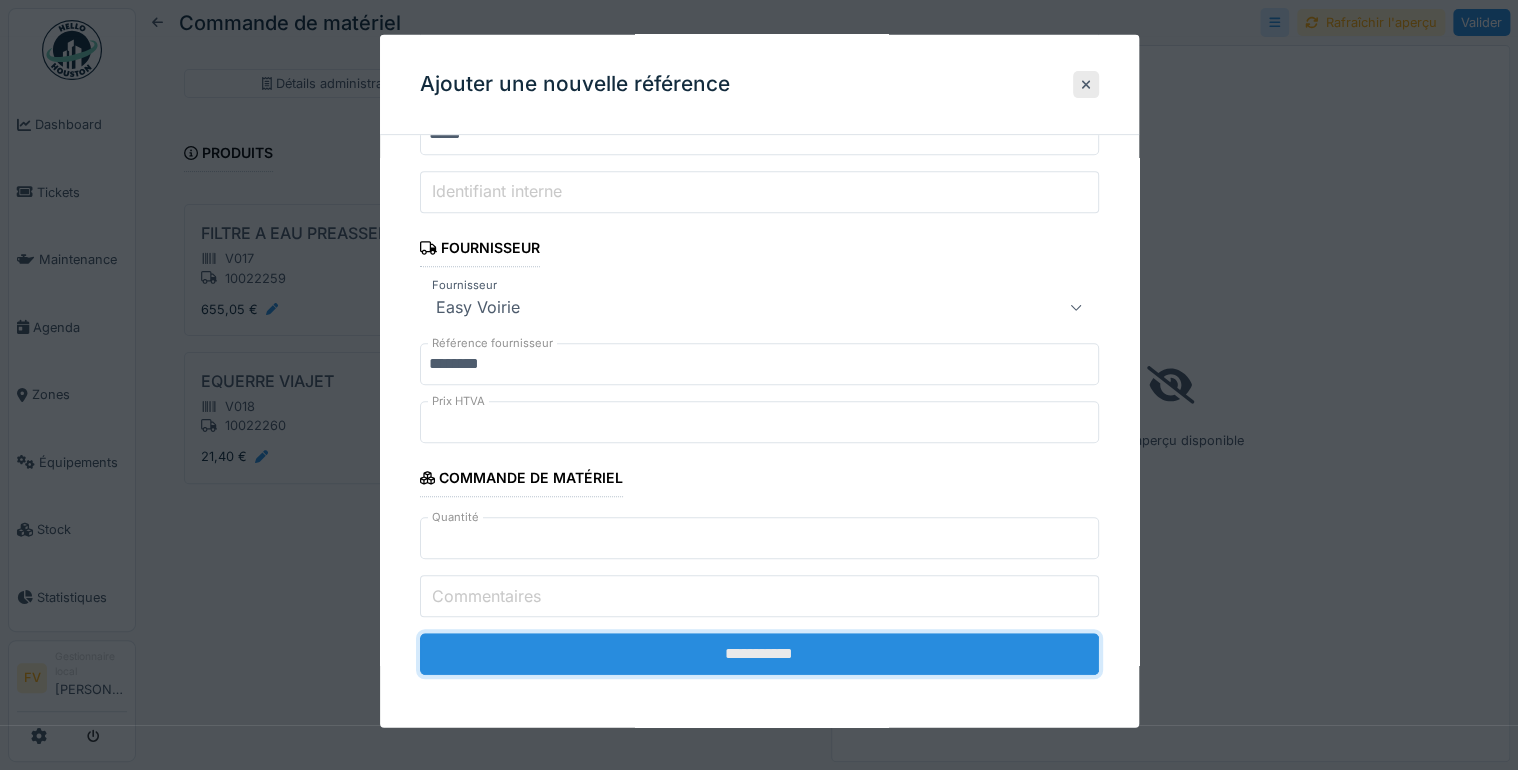 click on "**********" at bounding box center [759, 654] 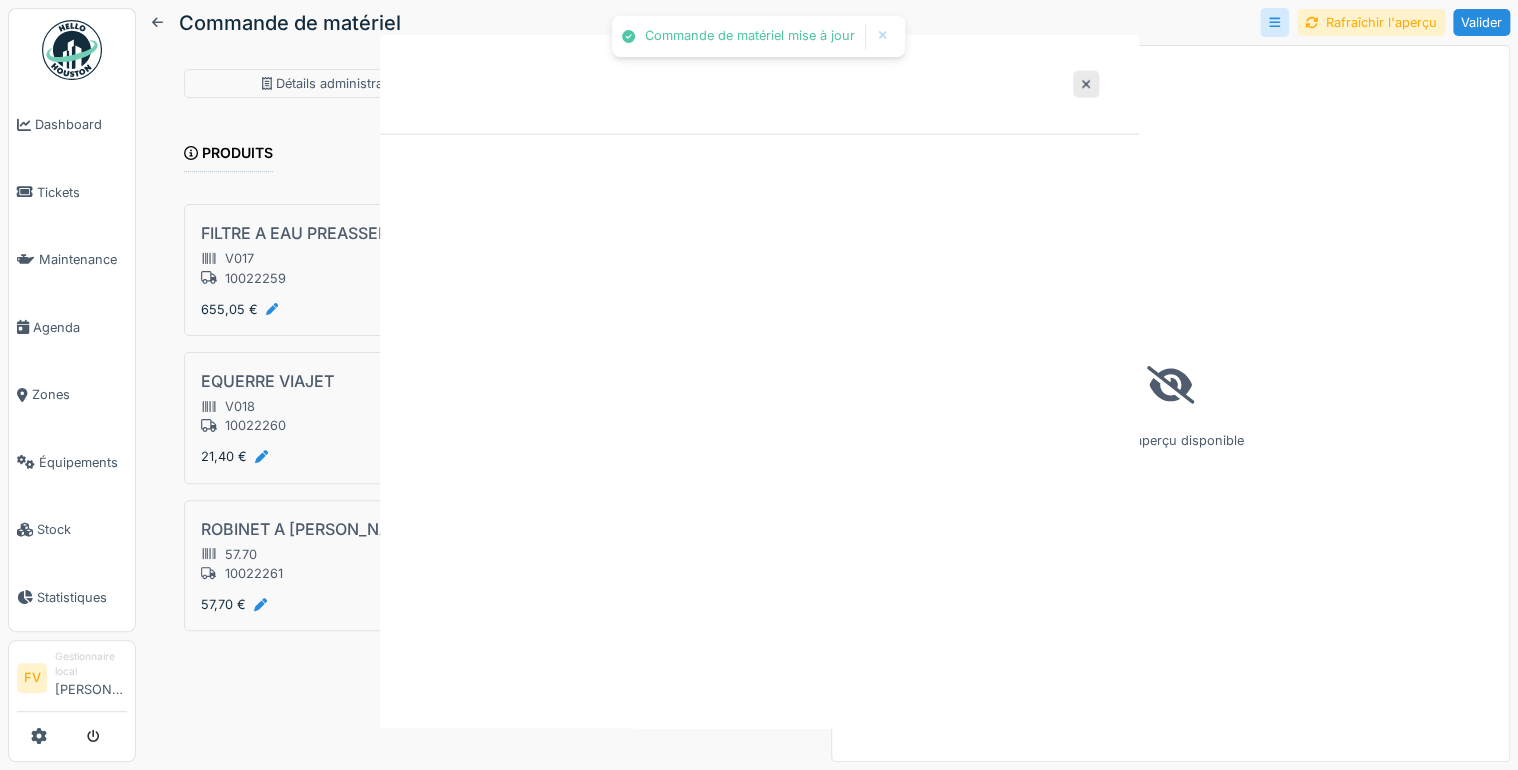 scroll, scrollTop: 0, scrollLeft: 0, axis: both 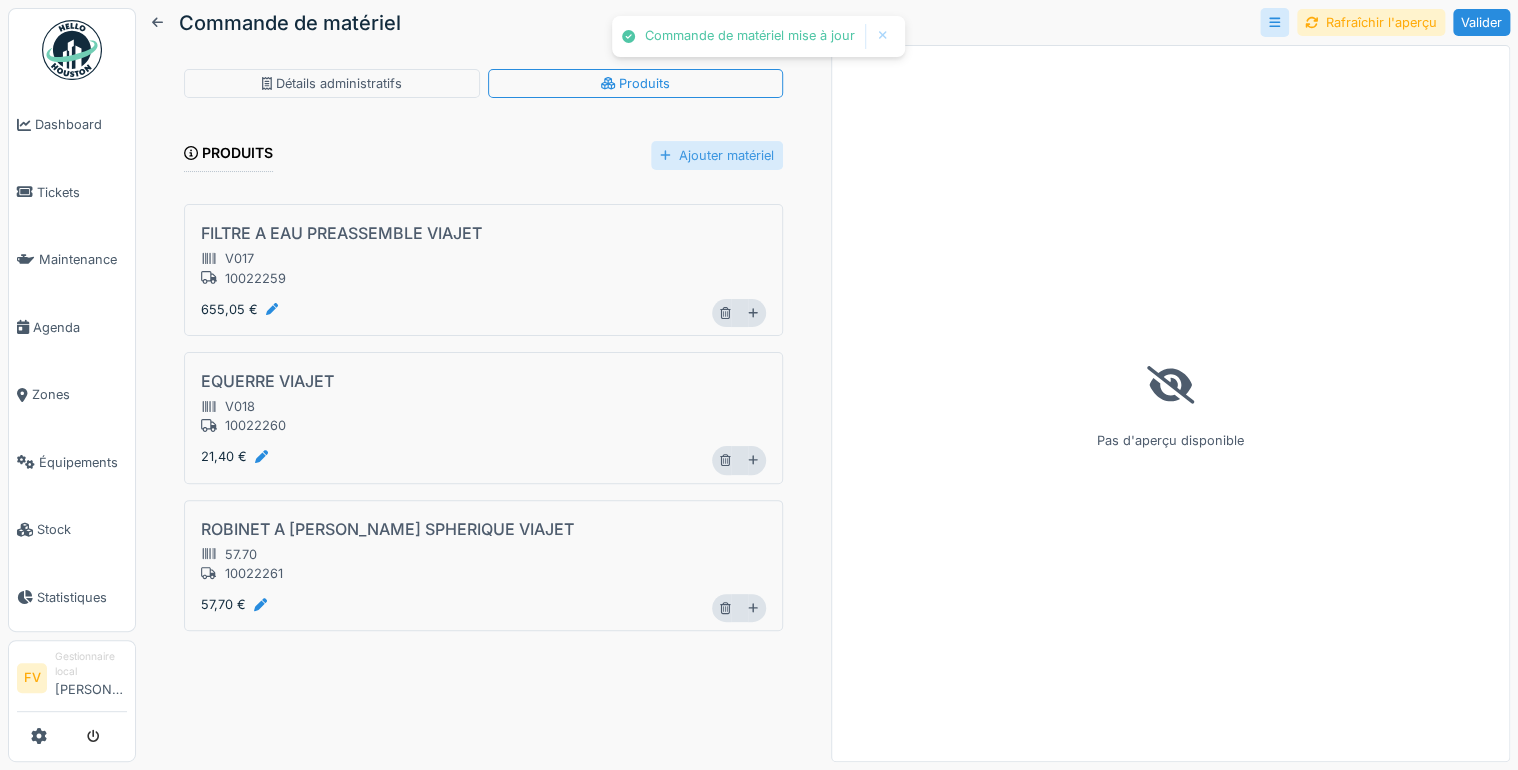 click on "Ajouter matériel" at bounding box center (717, 155) 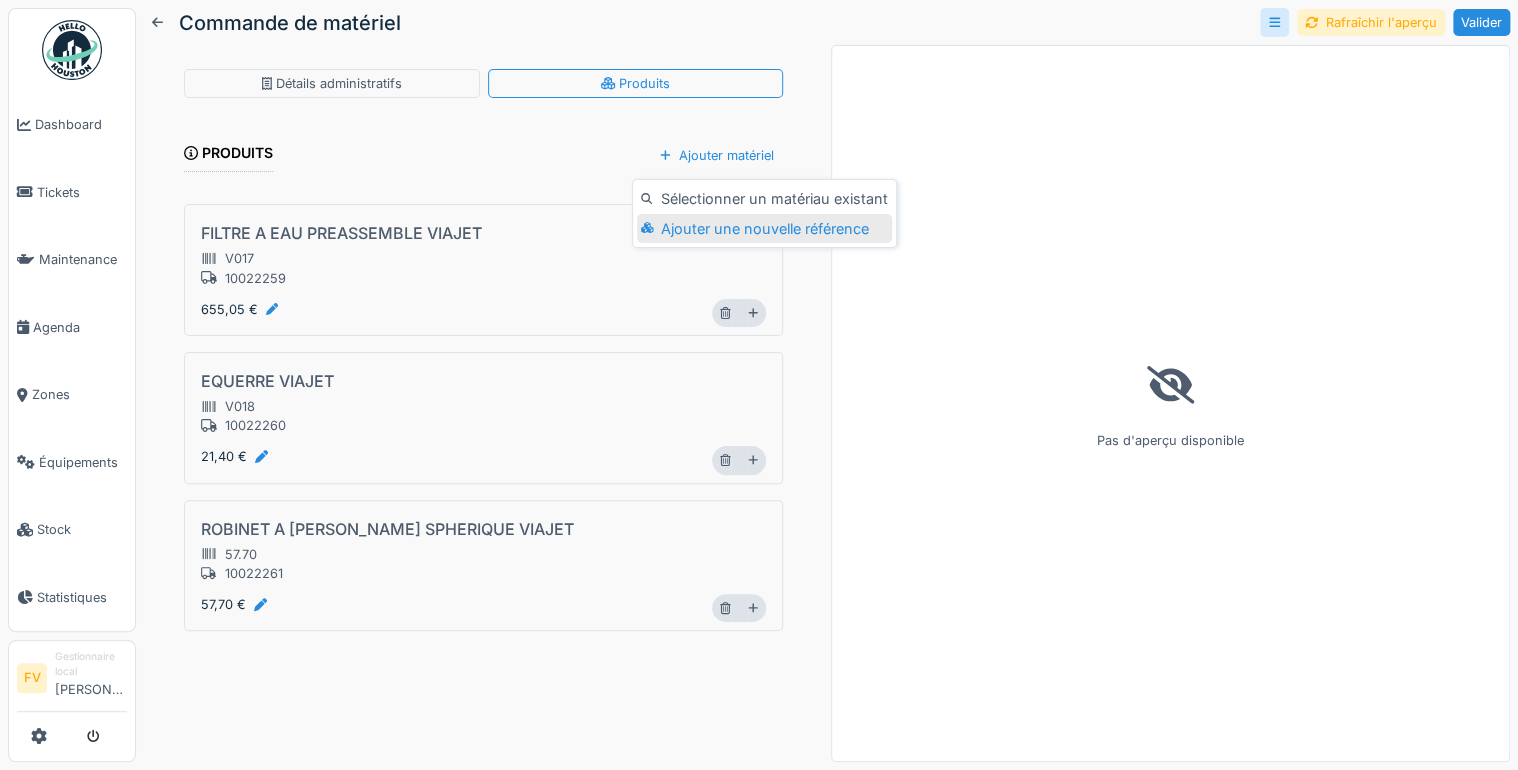 click on "Ajouter une nouvelle référence" at bounding box center [764, 229] 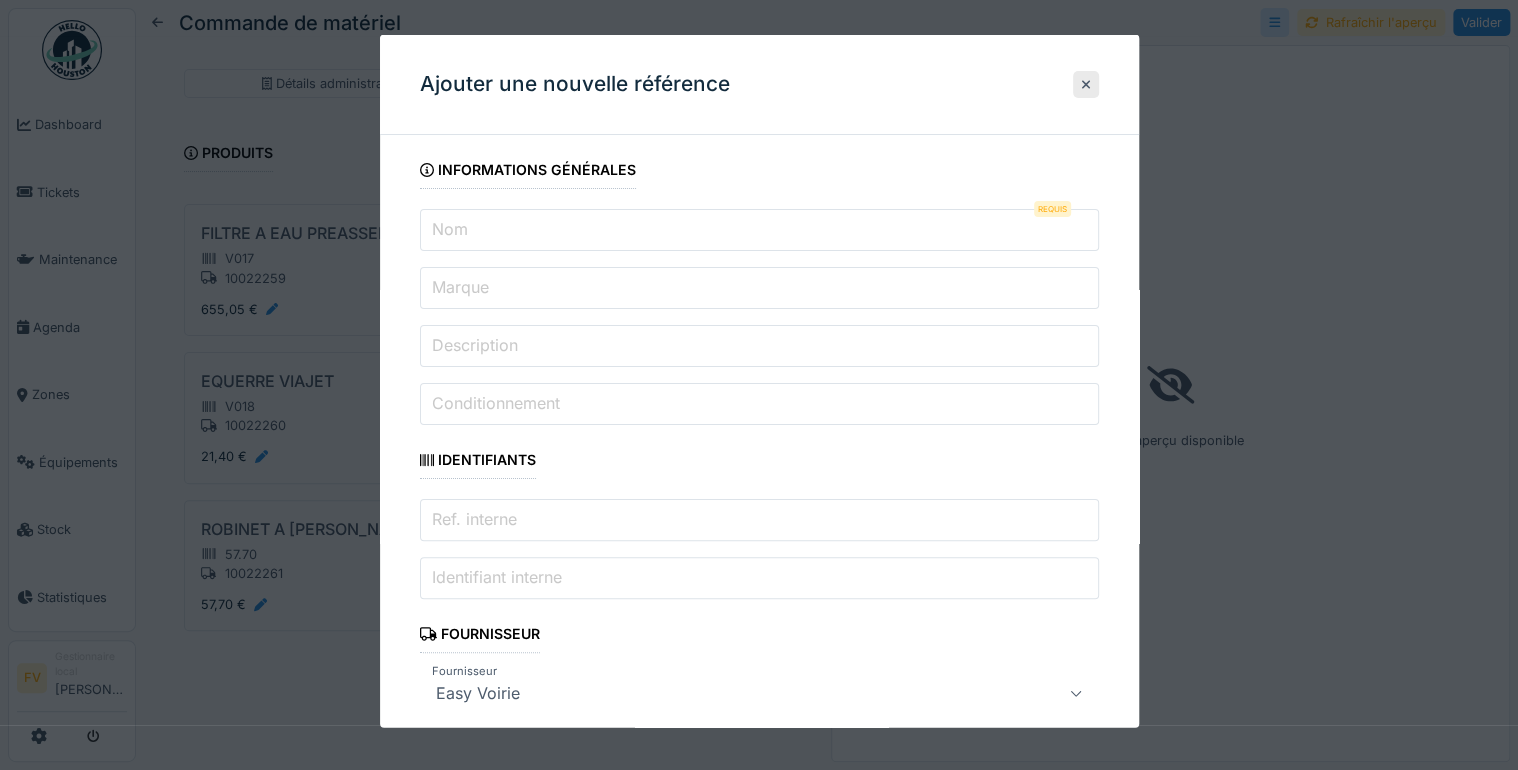 click on "Nom" at bounding box center [759, 230] 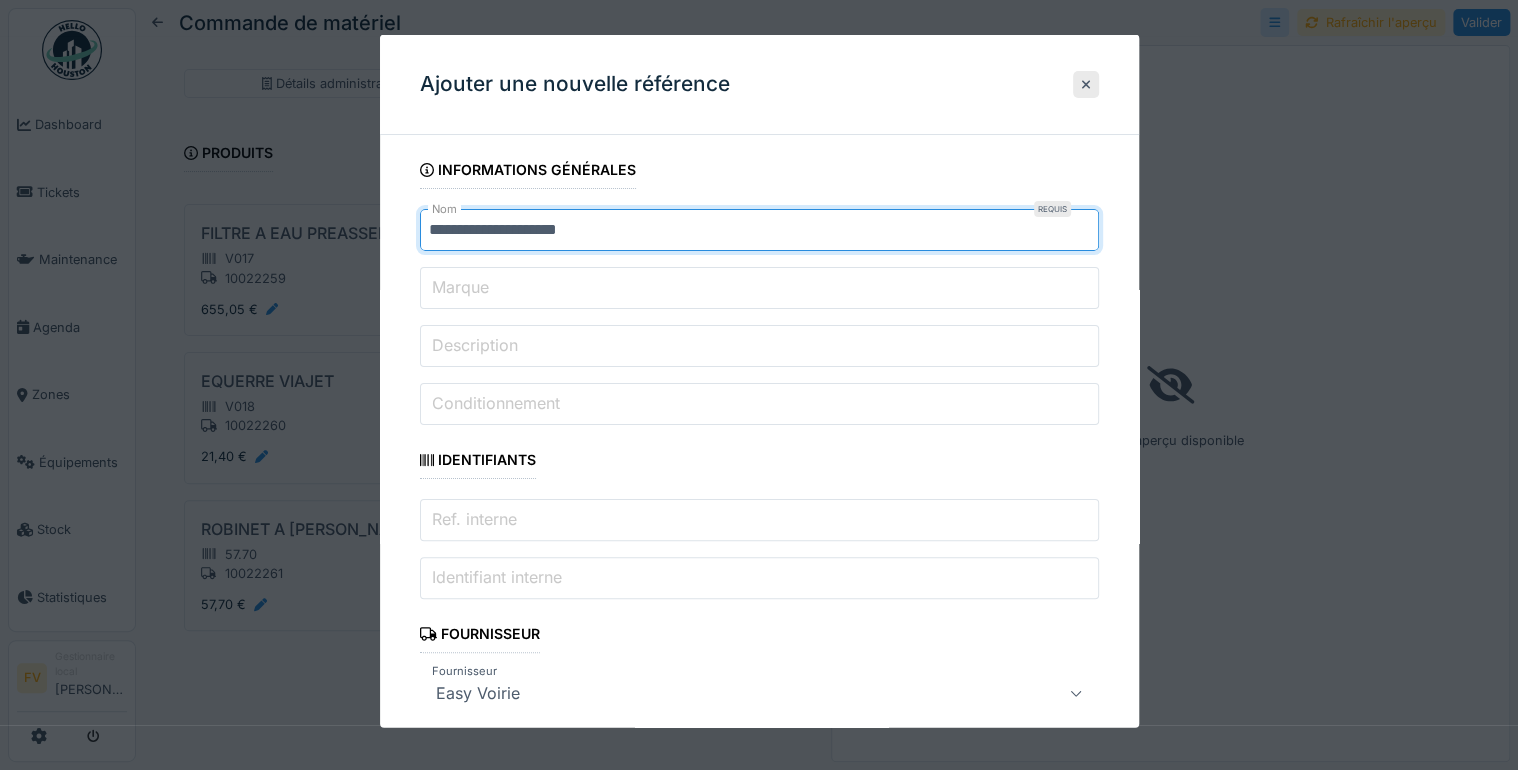 type on "**********" 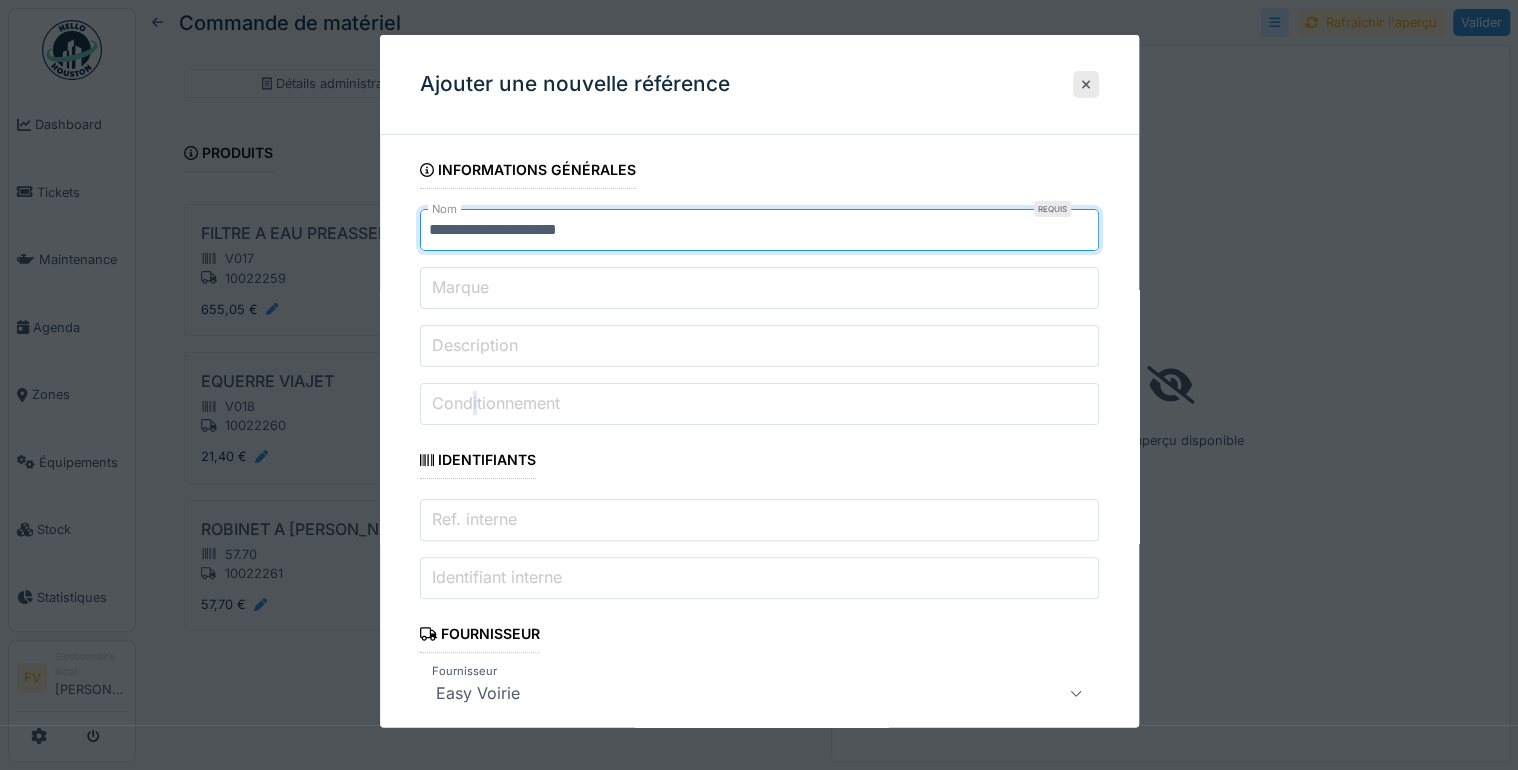 click on "Conditionnement" at bounding box center (496, 403) 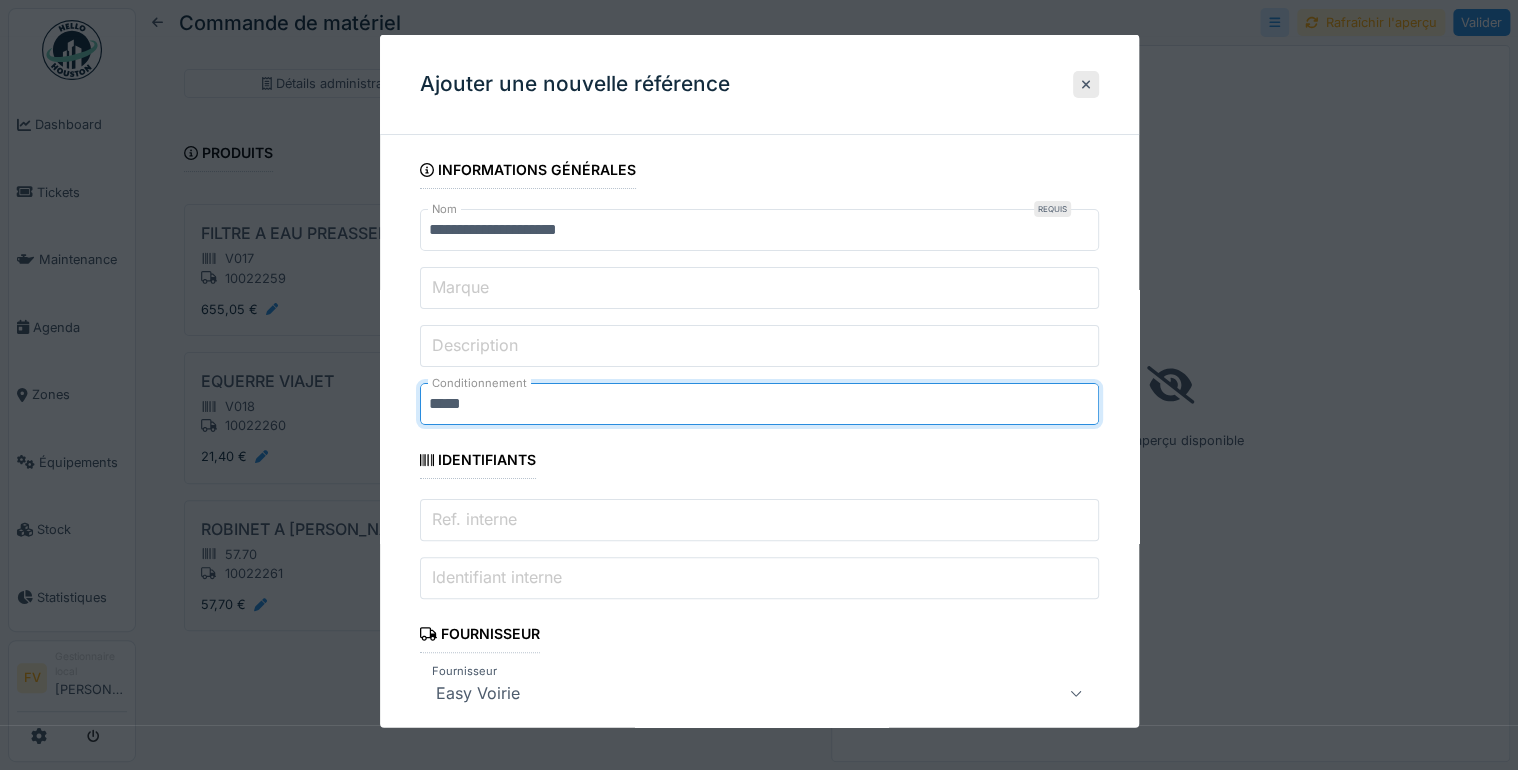 type on "*****" 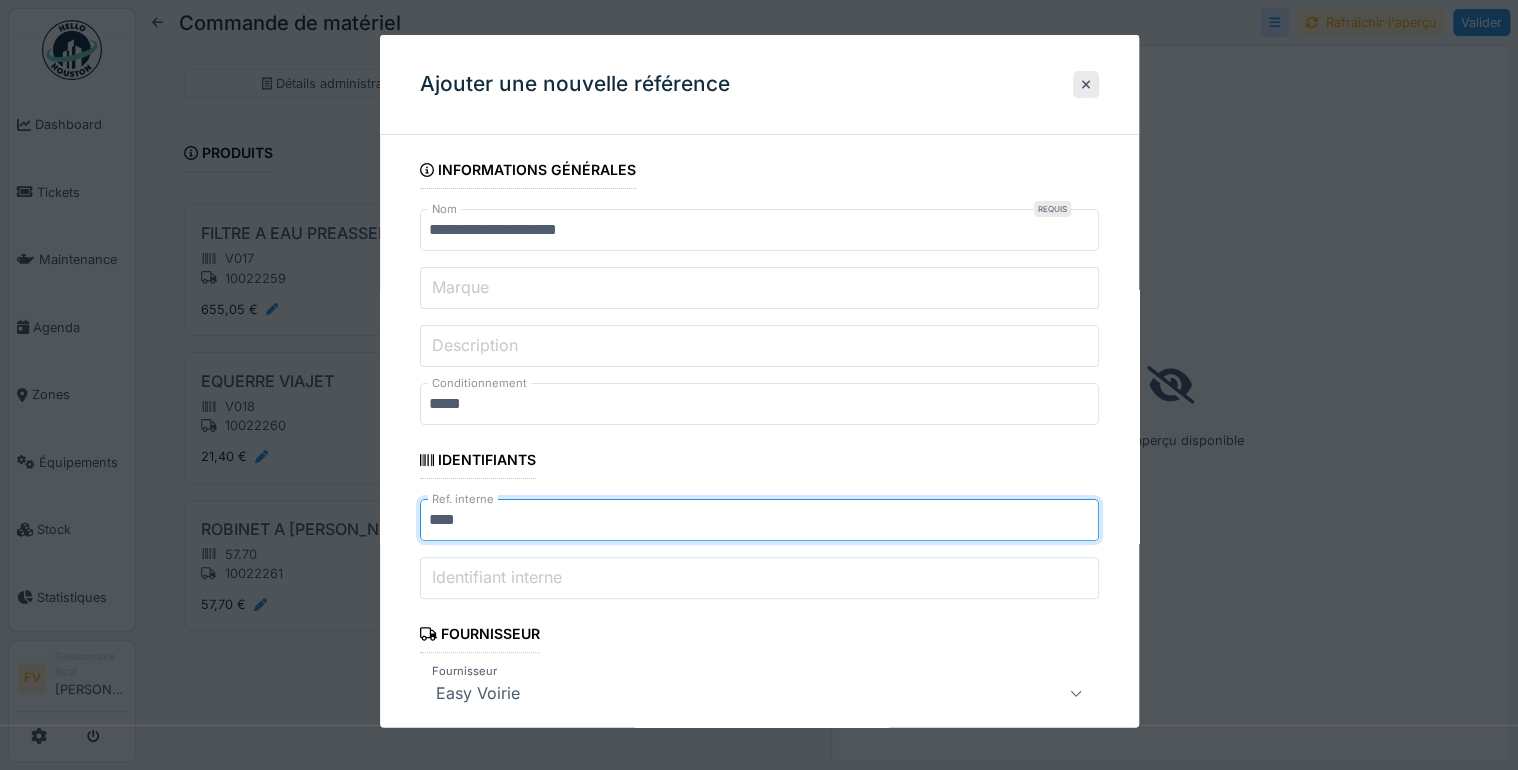 scroll, scrollTop: 160, scrollLeft: 0, axis: vertical 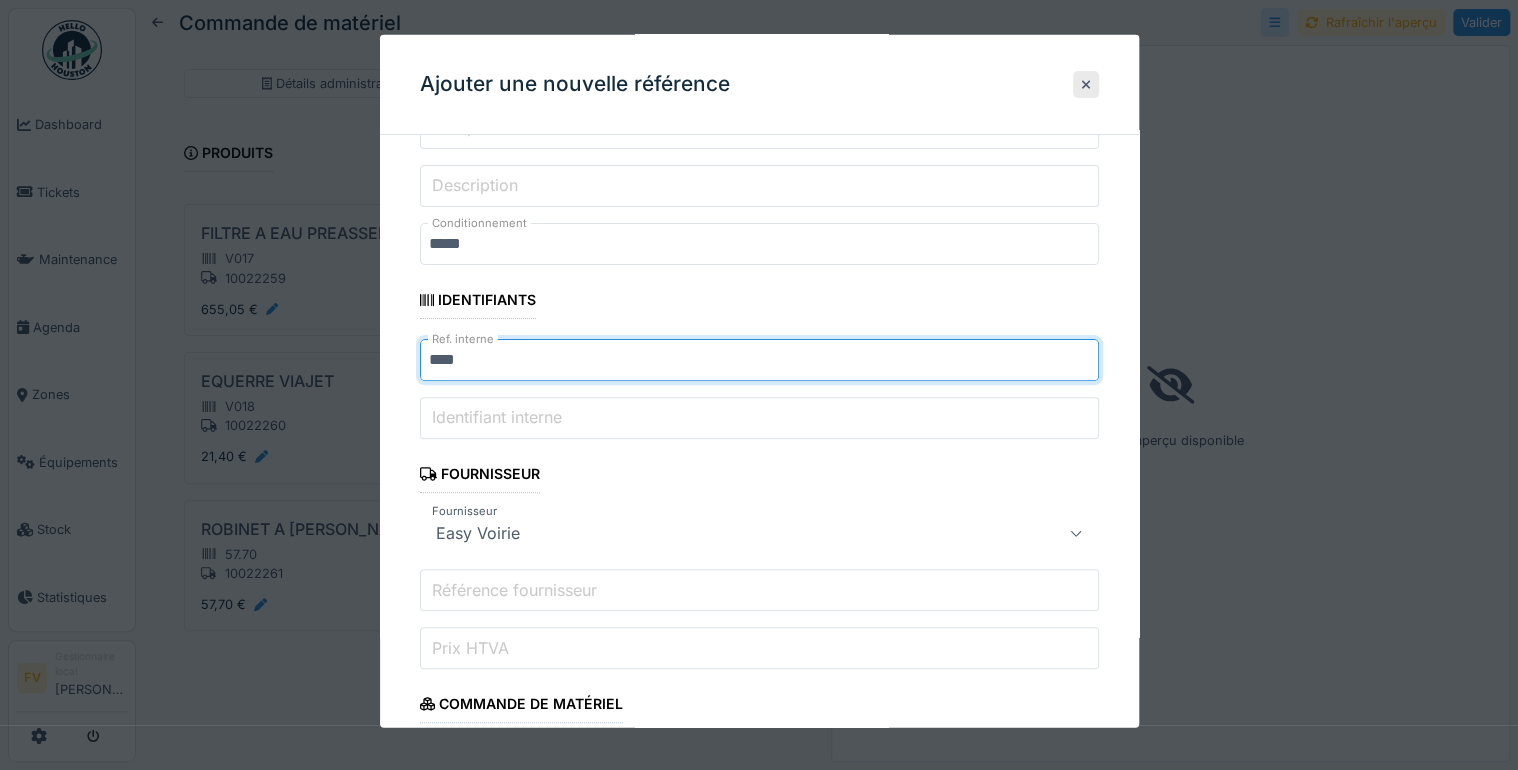 type on "****" 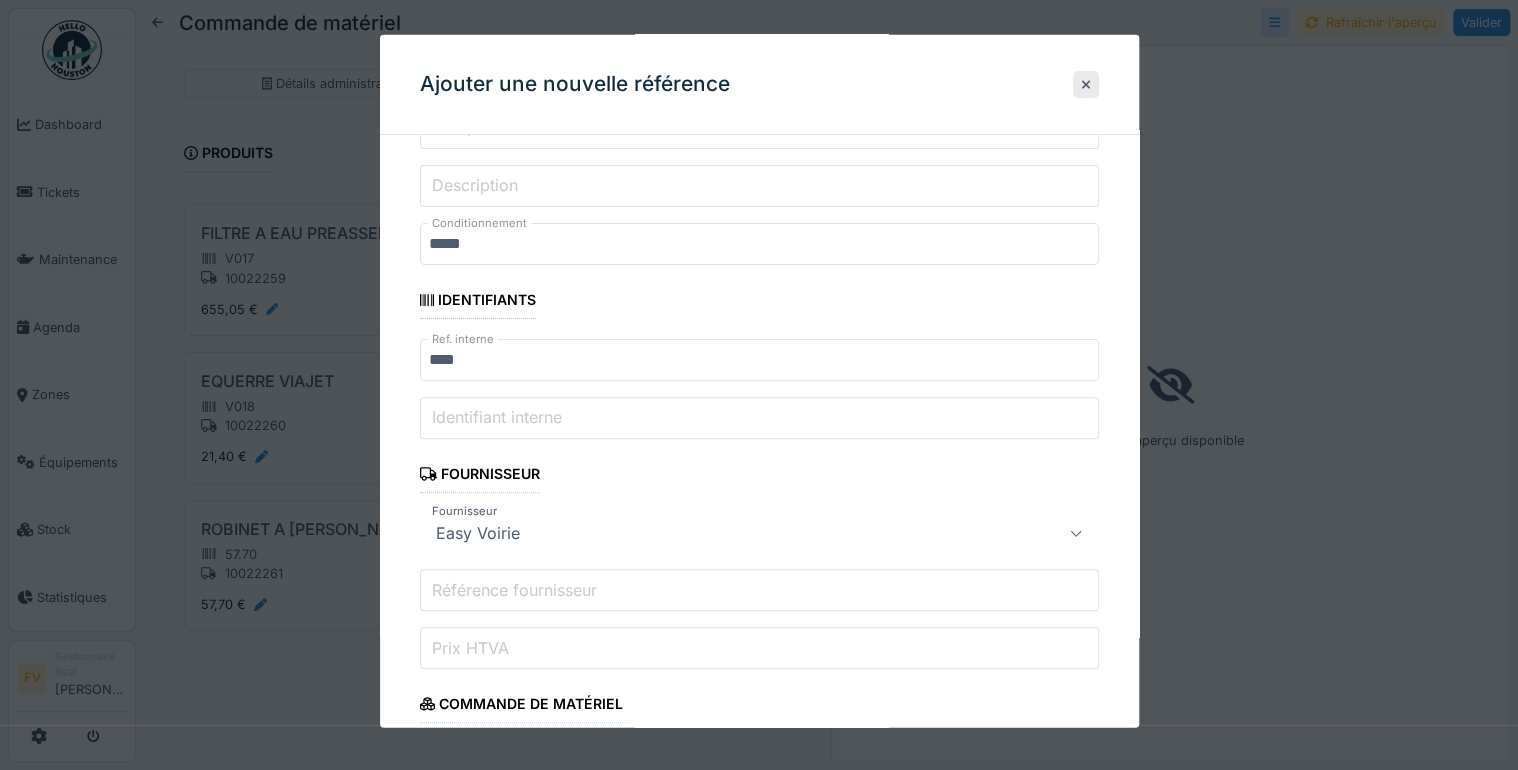 click on "Référence fournisseur" at bounding box center (514, 589) 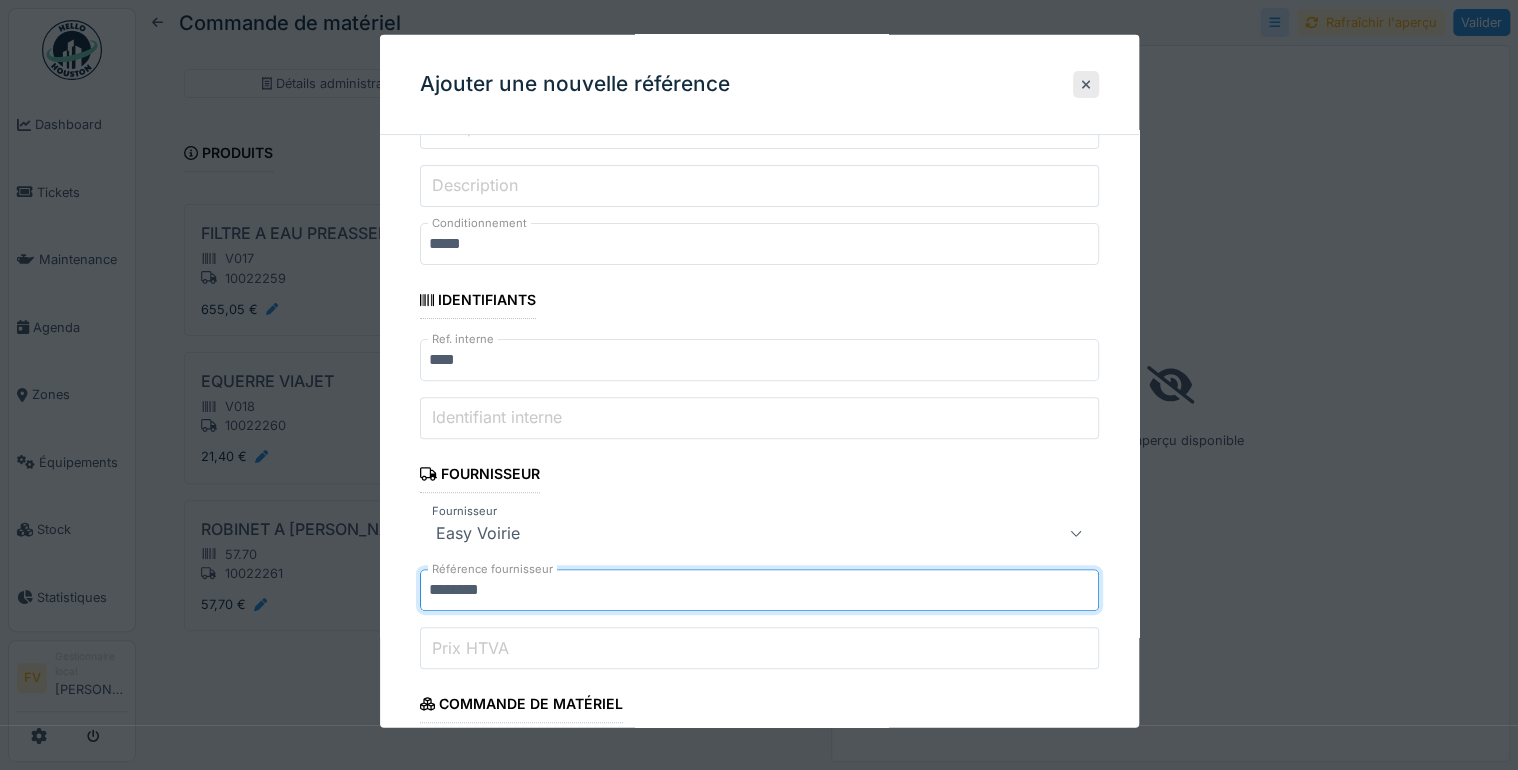 type on "********" 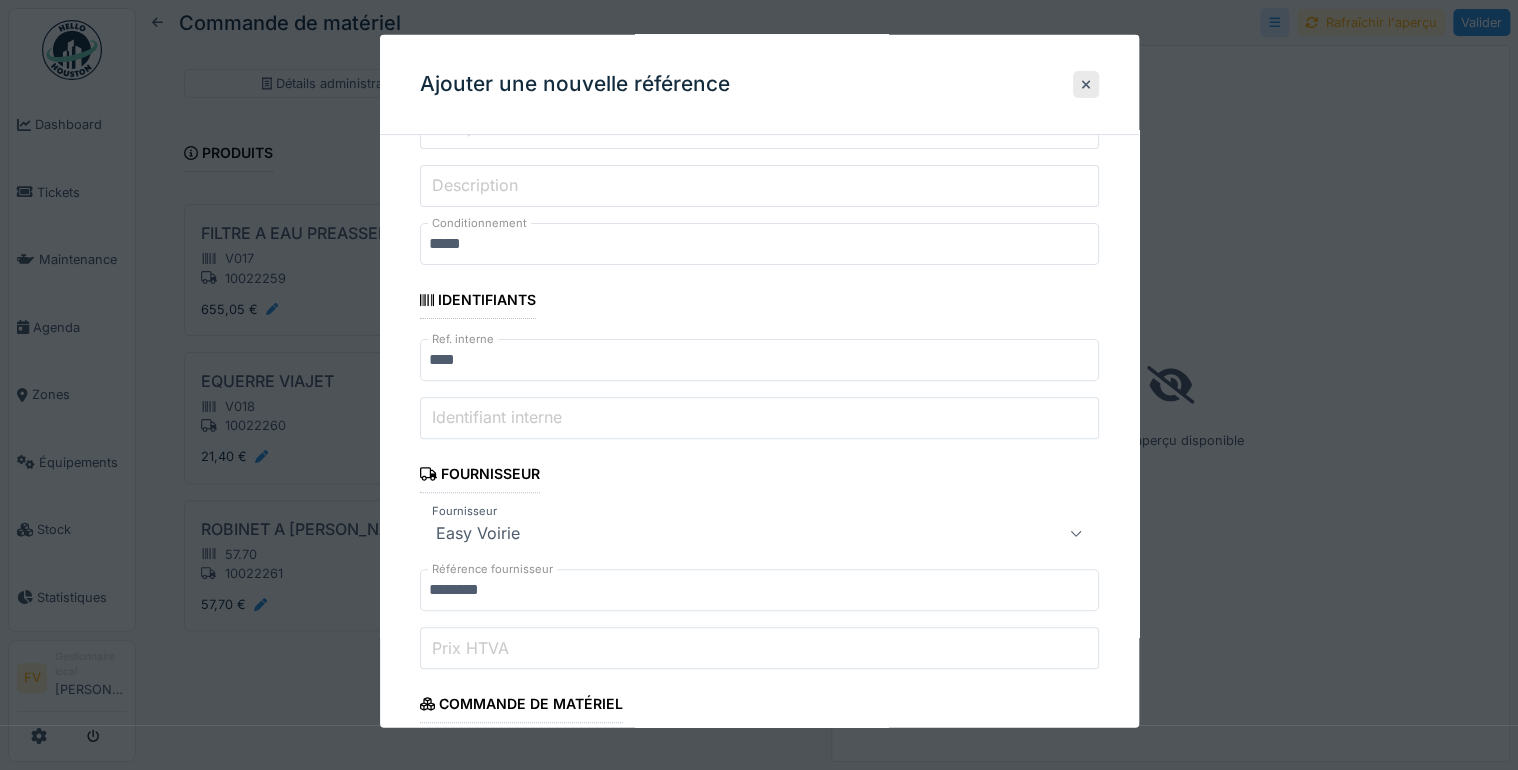 click on "Prix HTVA" at bounding box center (470, 647) 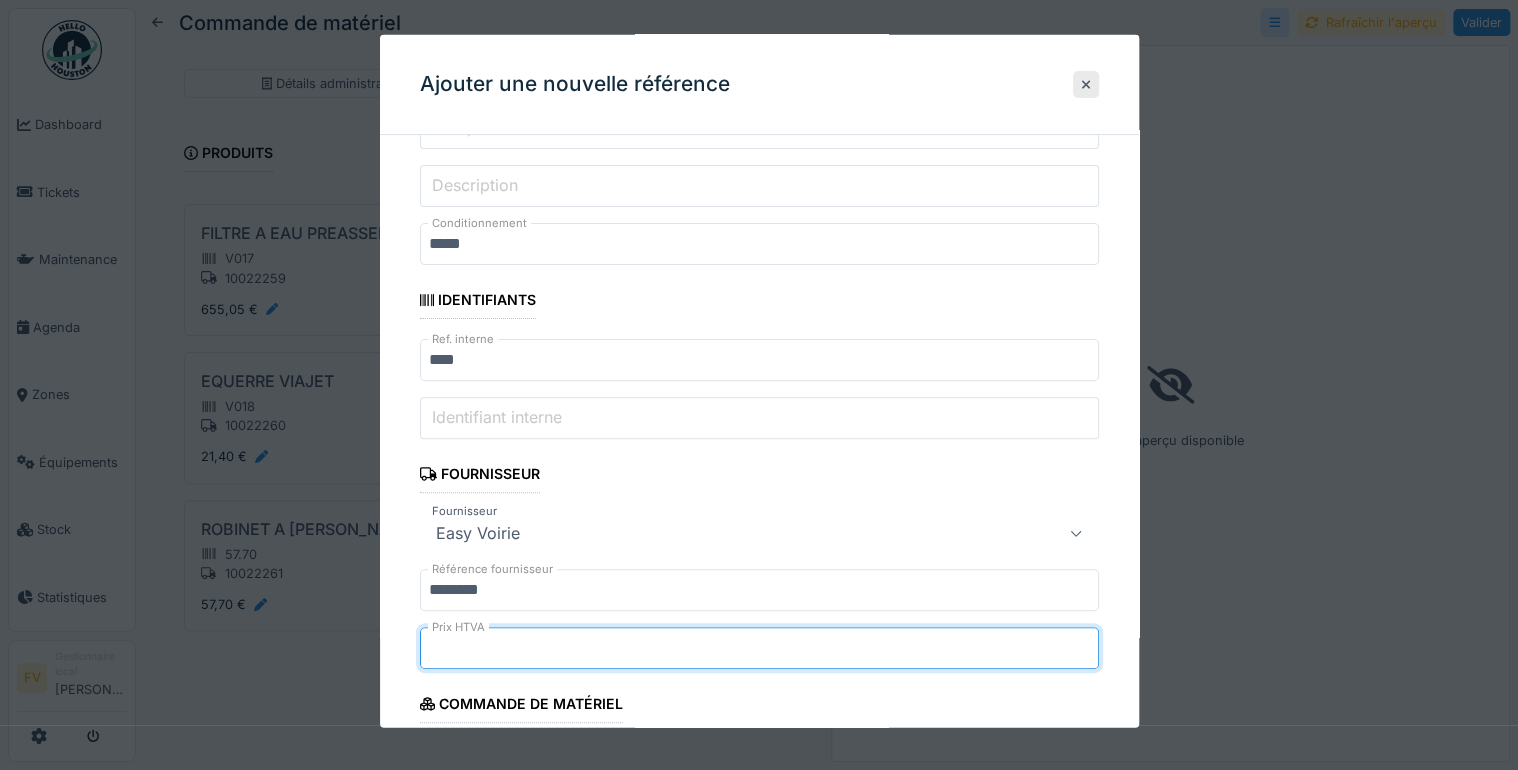 type on "**" 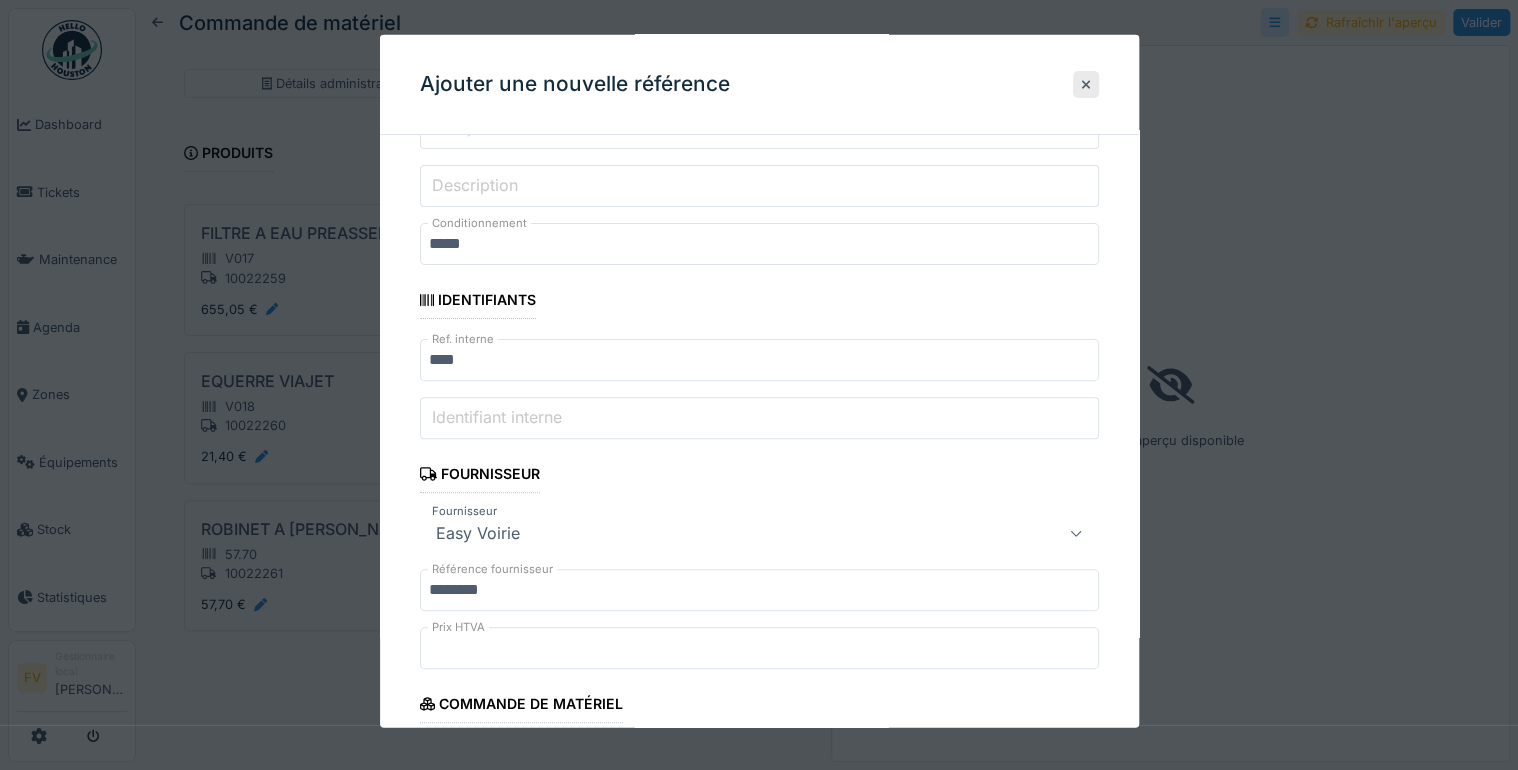 scroll, scrollTop: 386, scrollLeft: 0, axis: vertical 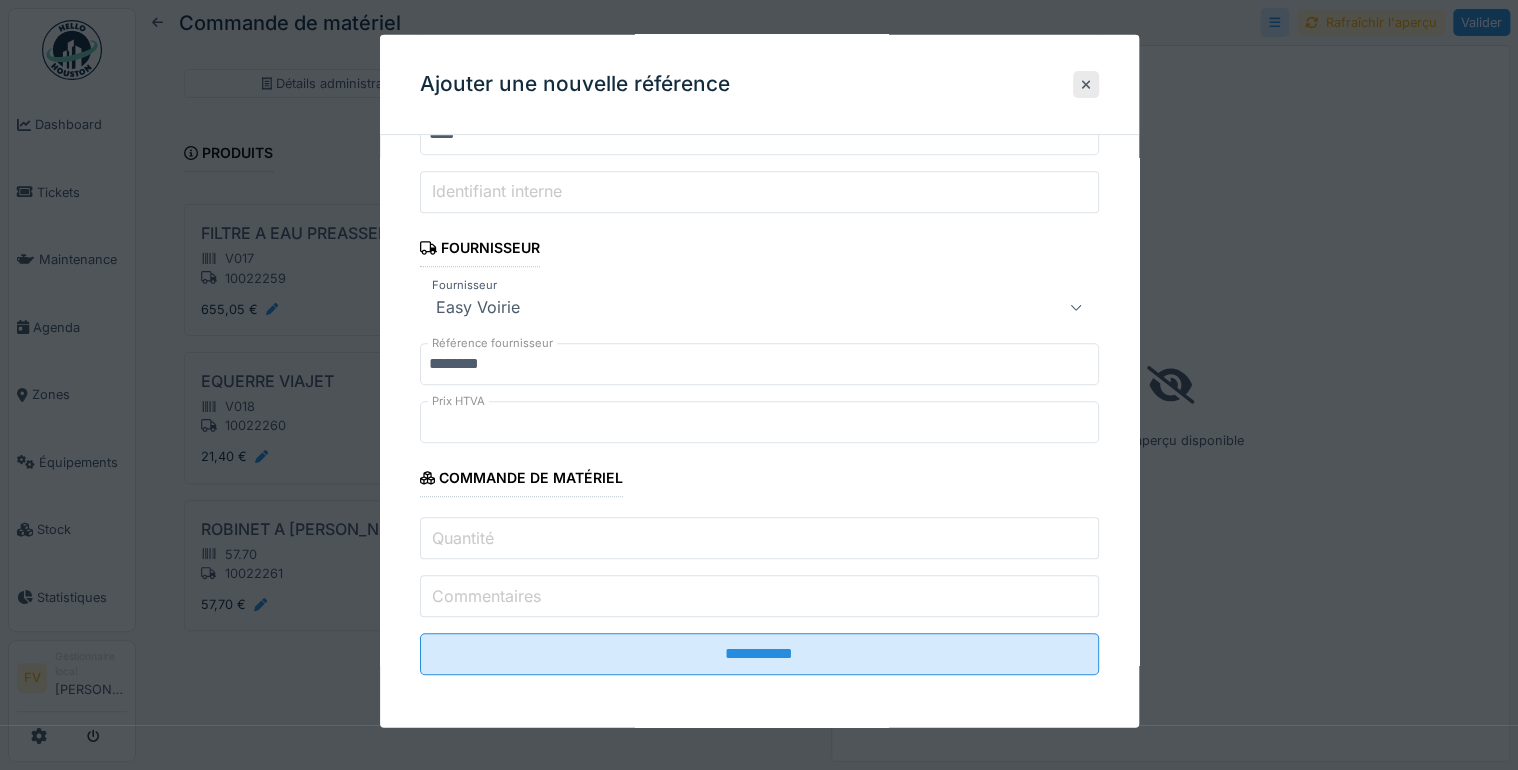 click on "Quantité" at bounding box center (759, 538) 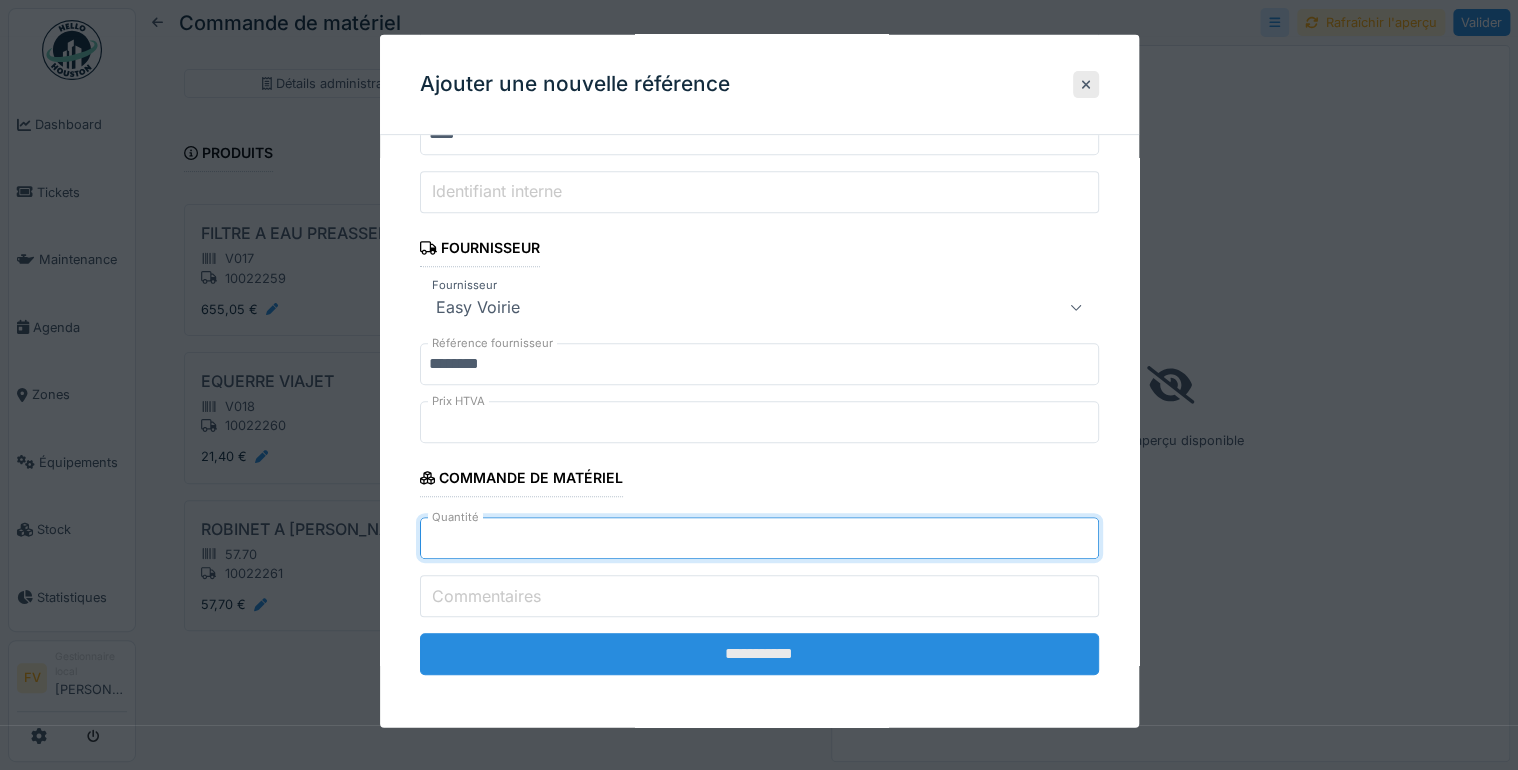 type on "*" 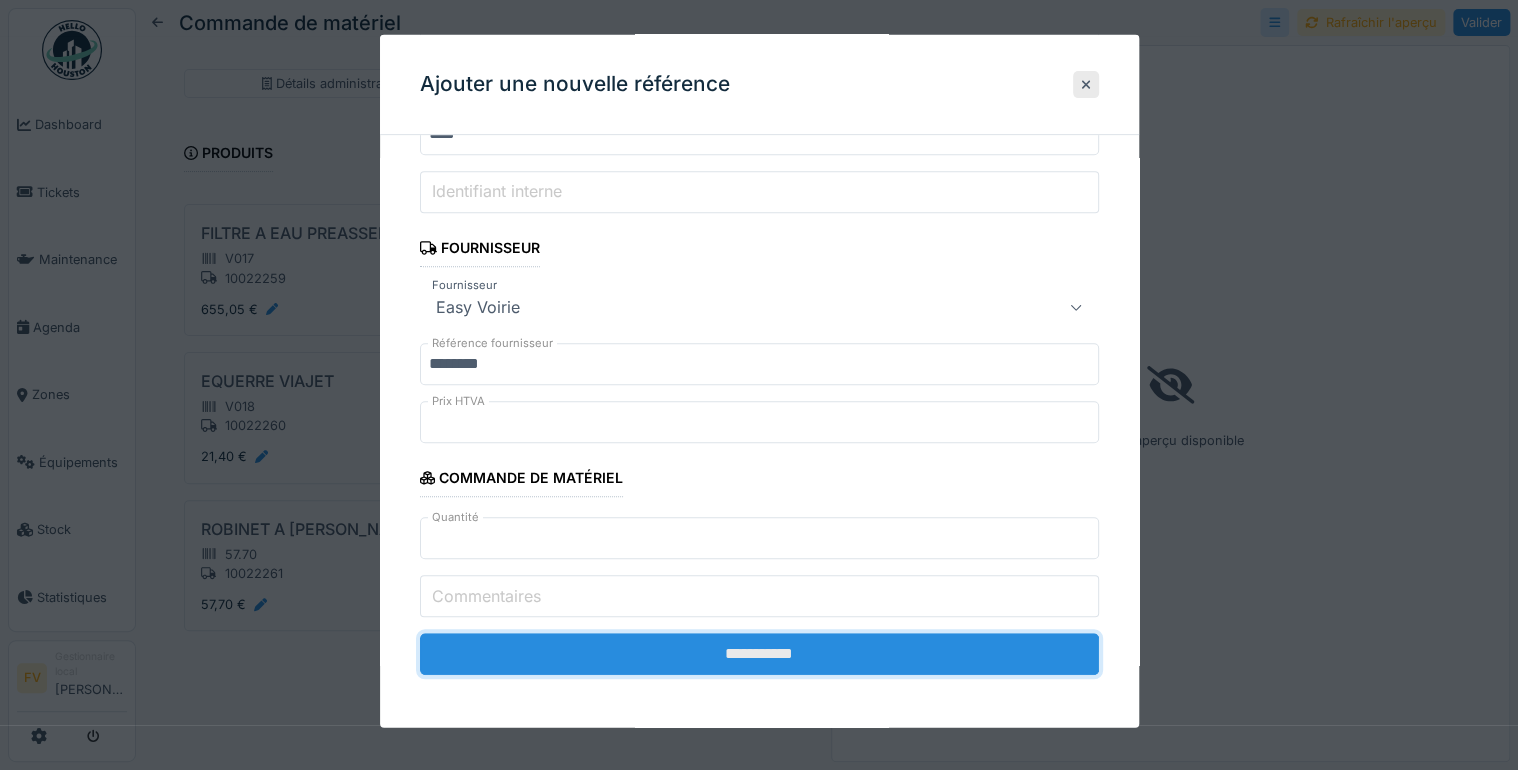 click on "**********" at bounding box center [759, 654] 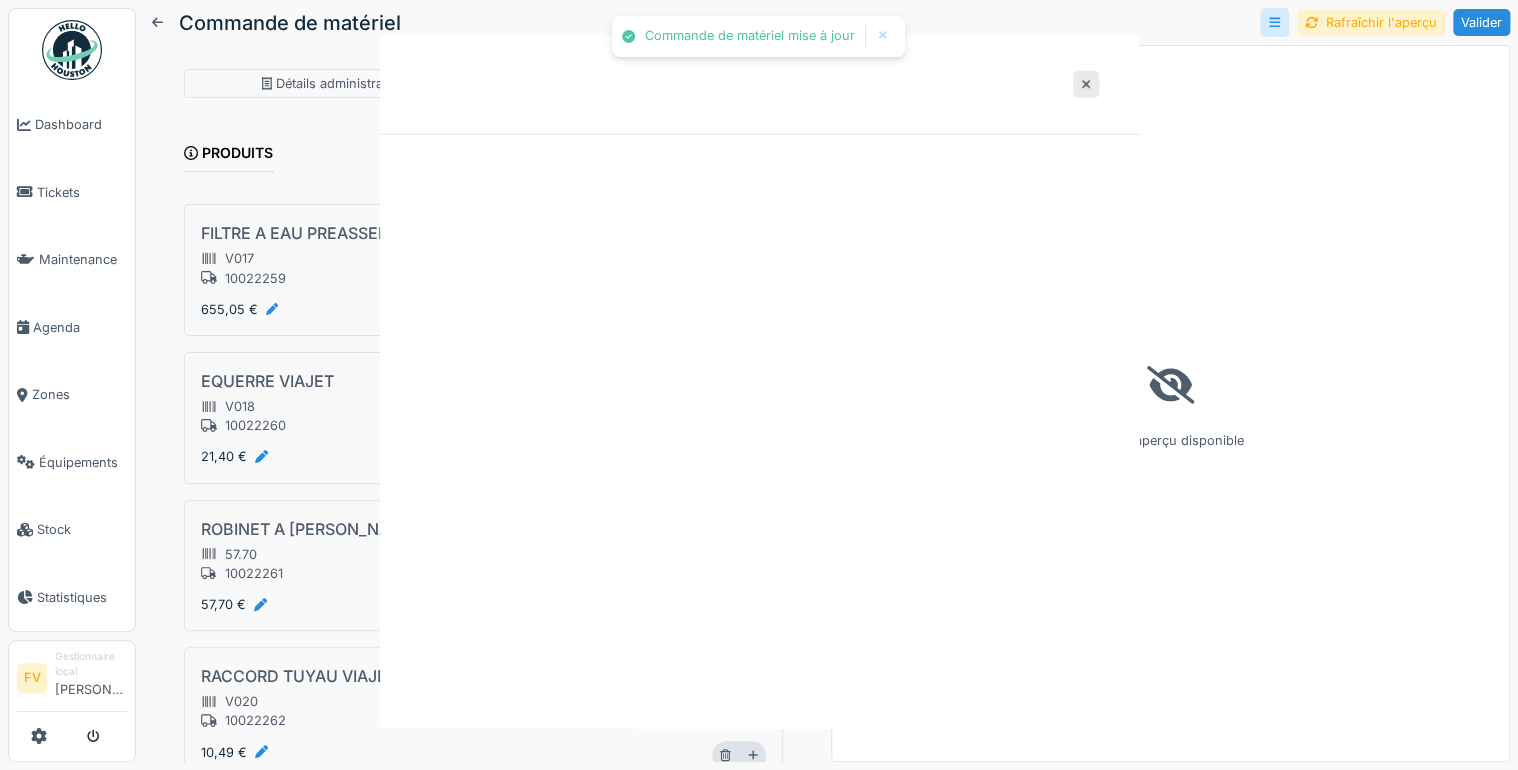 scroll, scrollTop: 0, scrollLeft: 0, axis: both 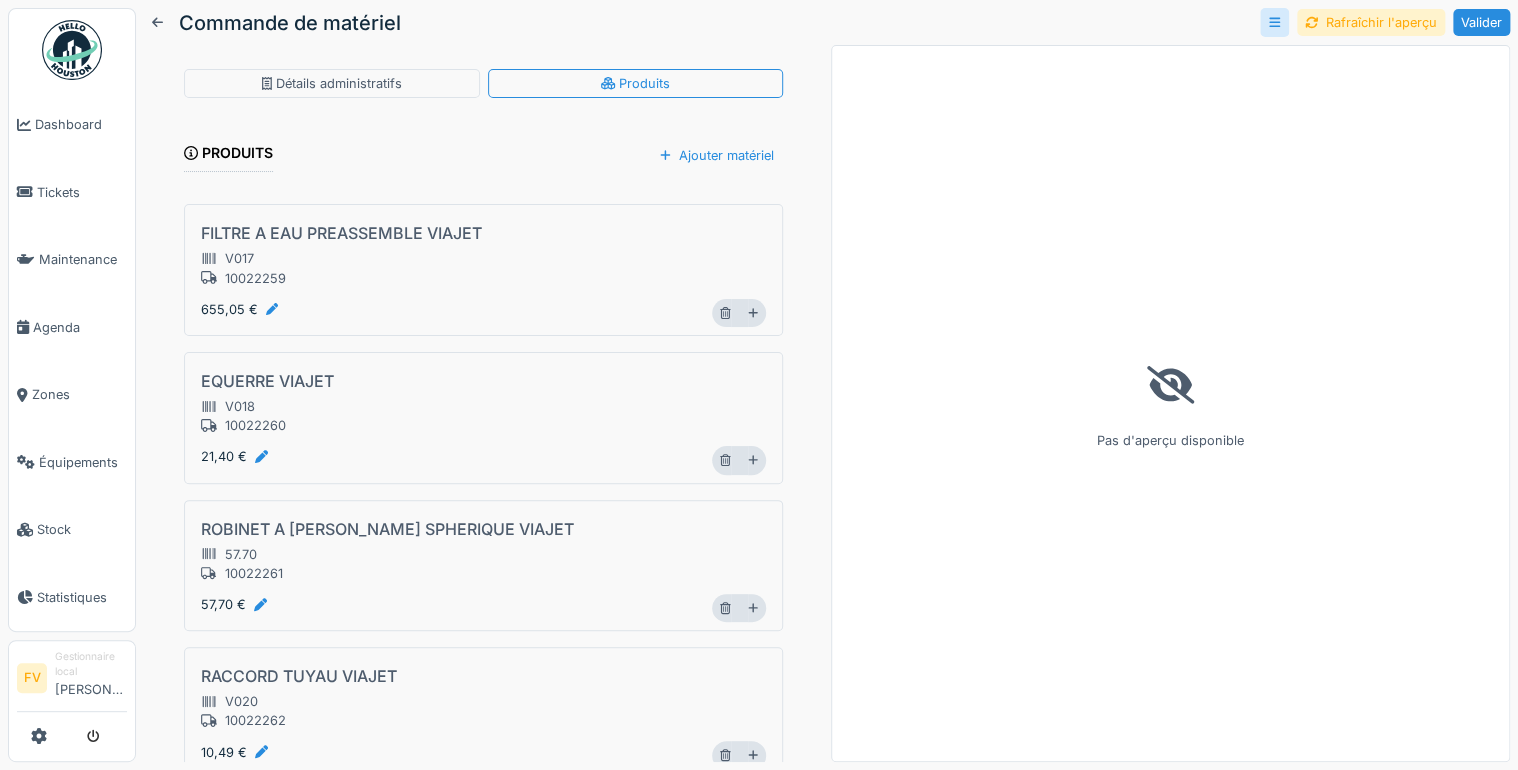 click on "ROBINET A BOISSEAU SPHERIQUE VIAJET" at bounding box center [387, 529] 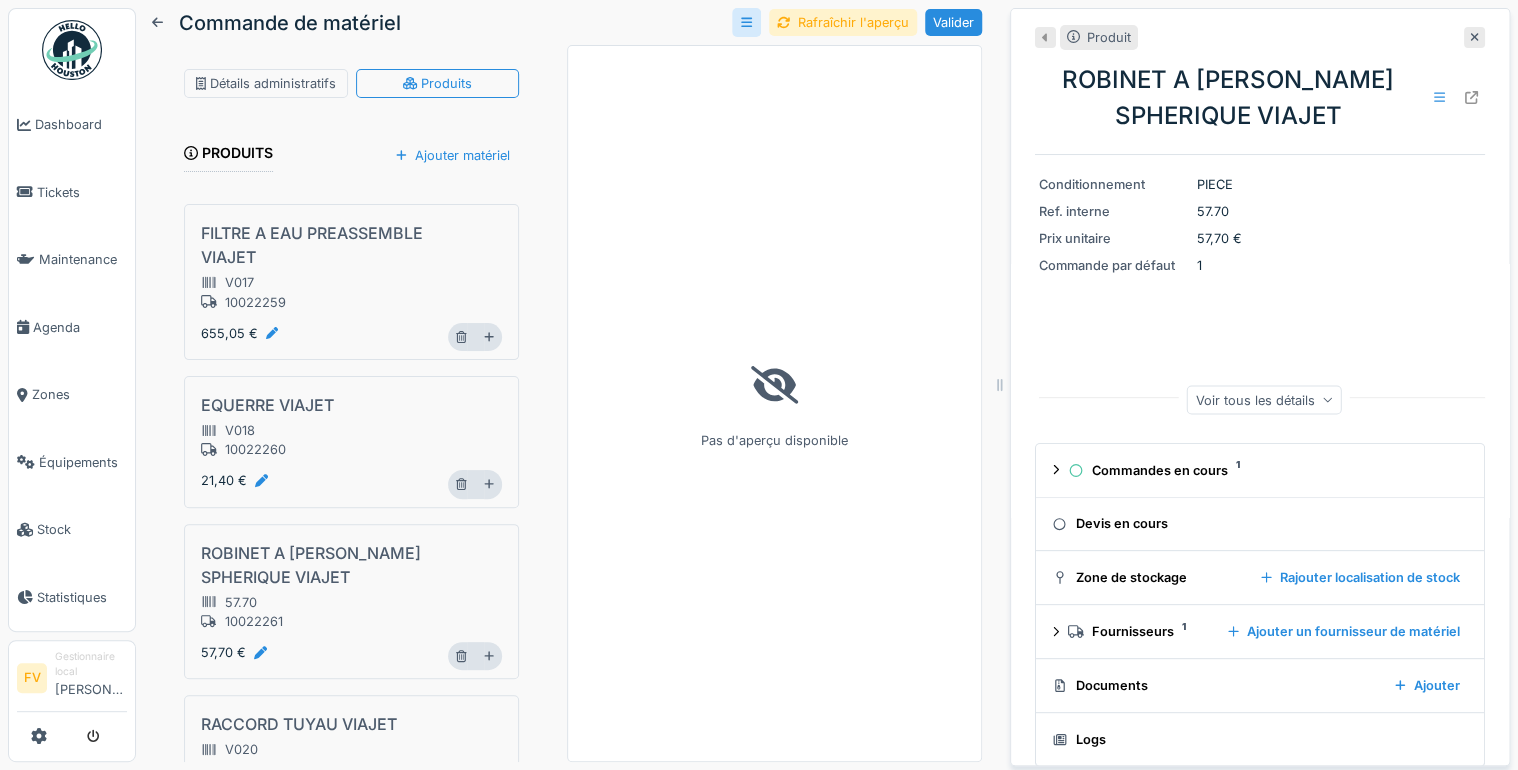 click on "Voir tous les détails" at bounding box center (1264, 399) 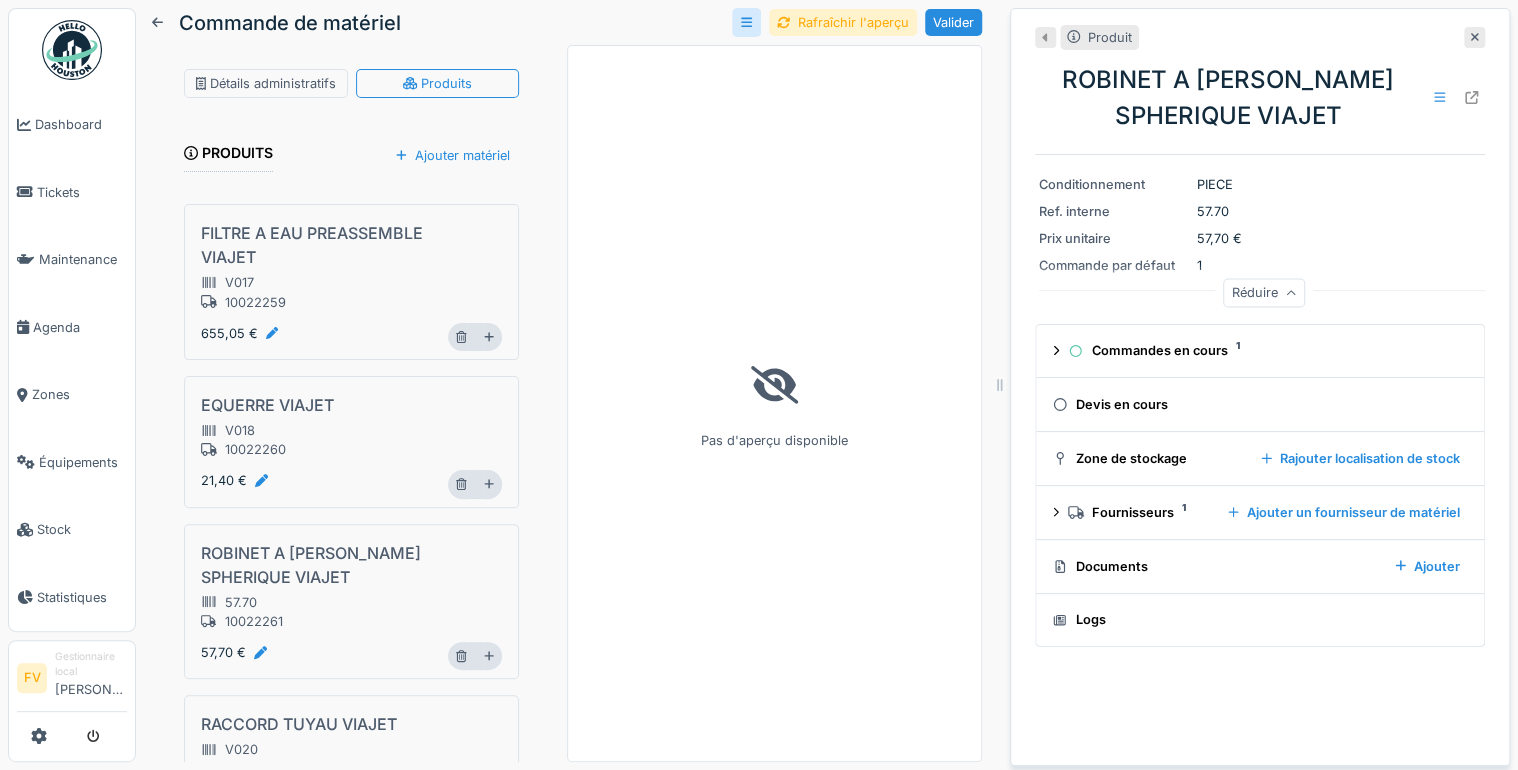 scroll, scrollTop: 97, scrollLeft: 0, axis: vertical 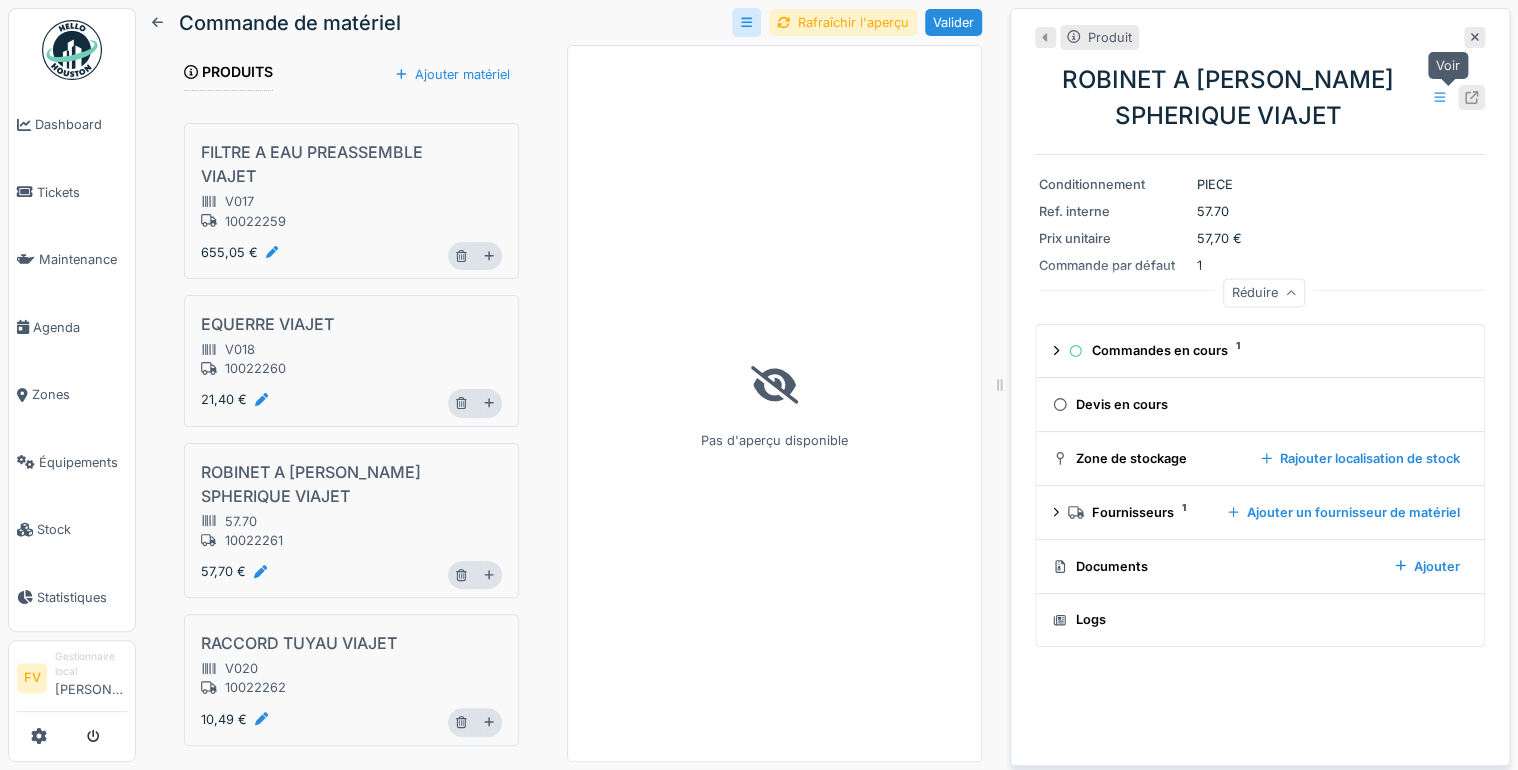 click 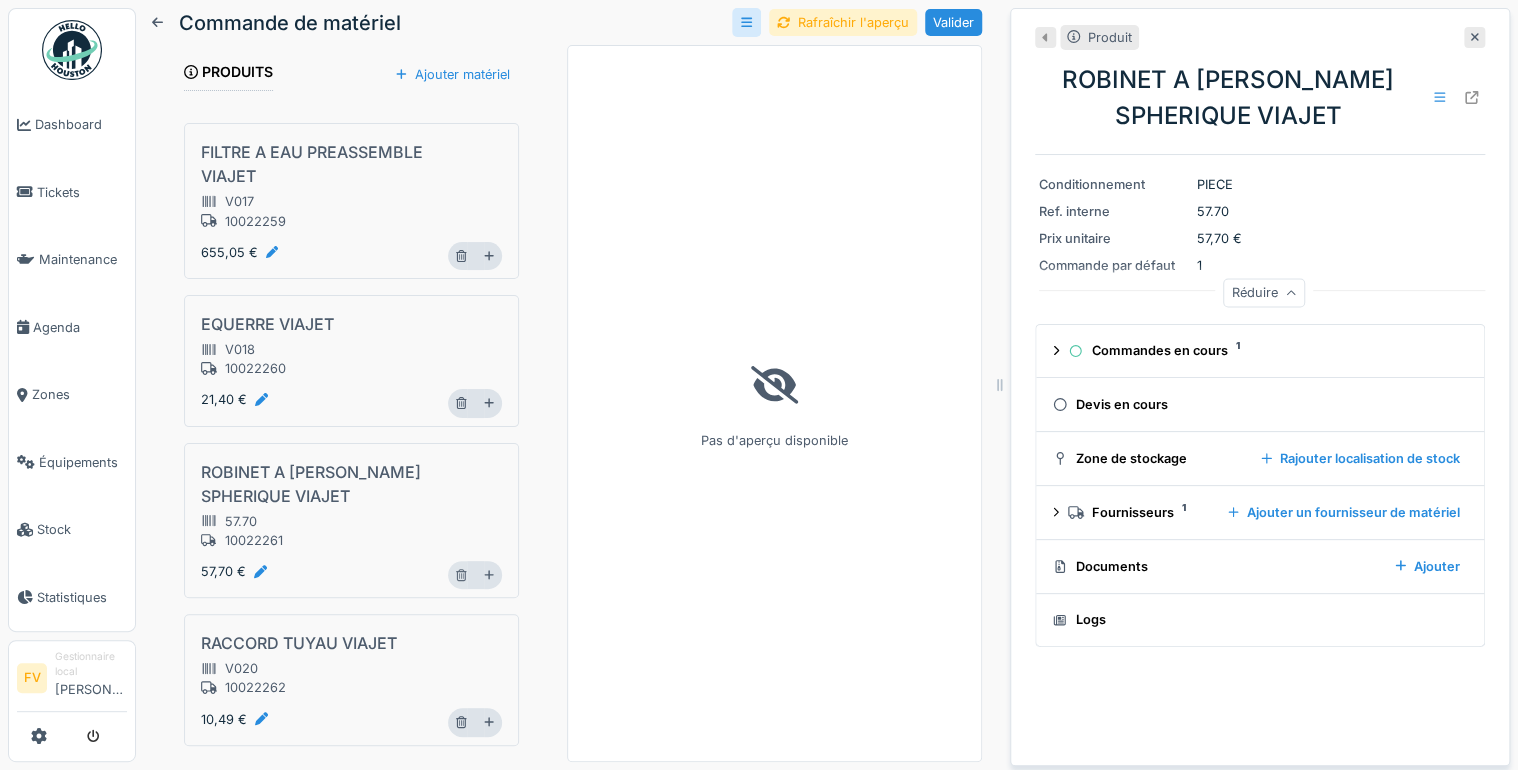 click 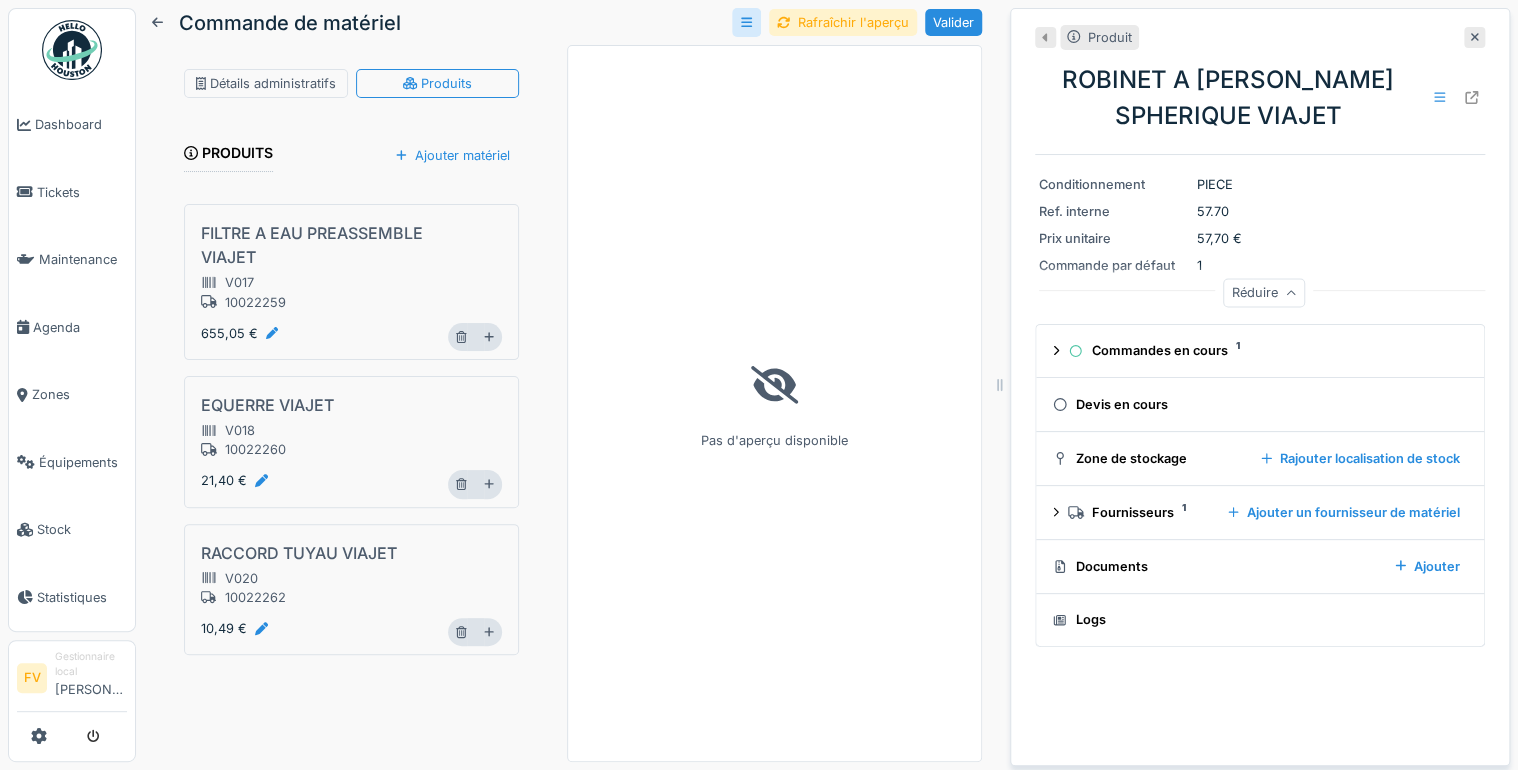 scroll, scrollTop: 0, scrollLeft: 0, axis: both 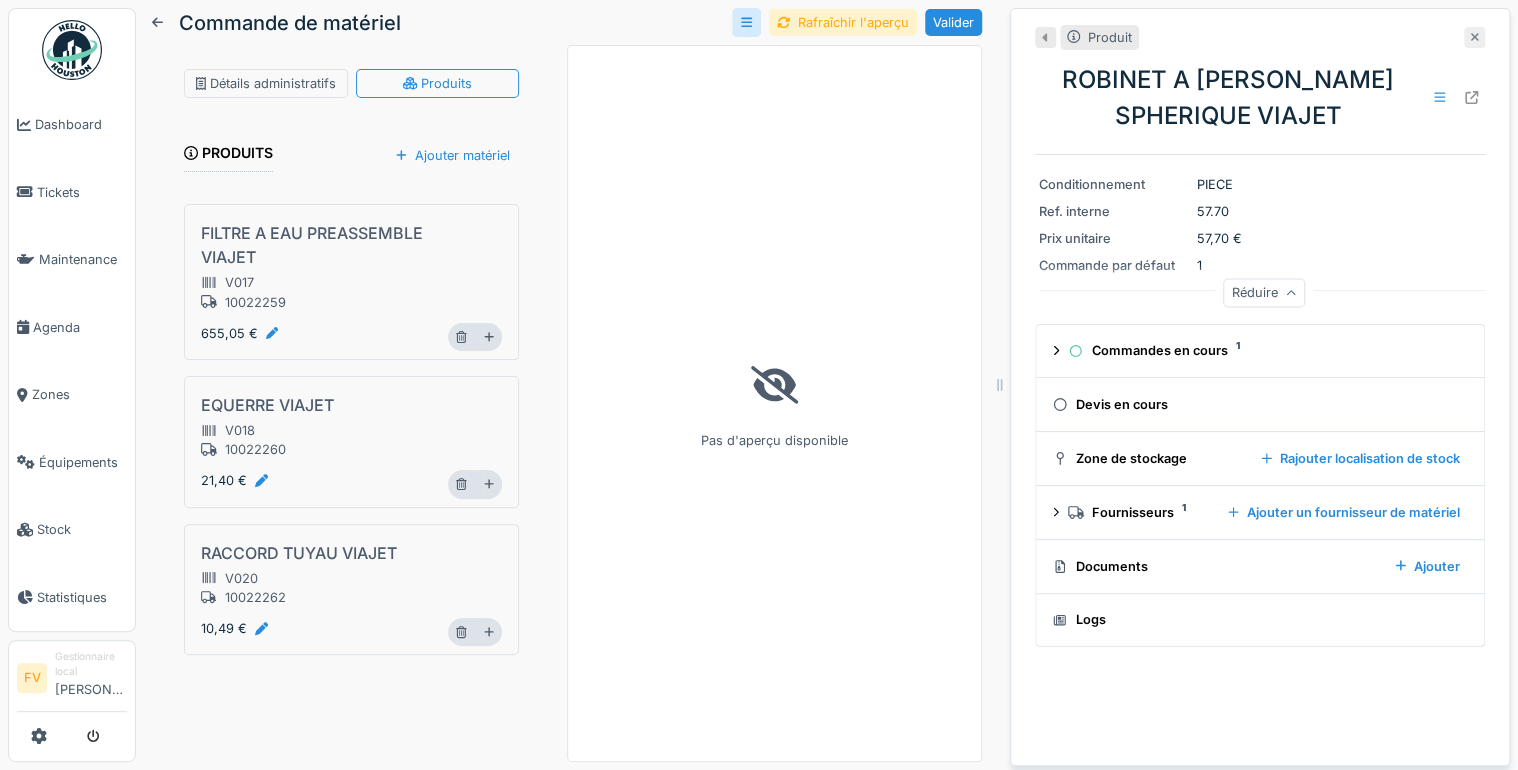 click at bounding box center [1474, 37] 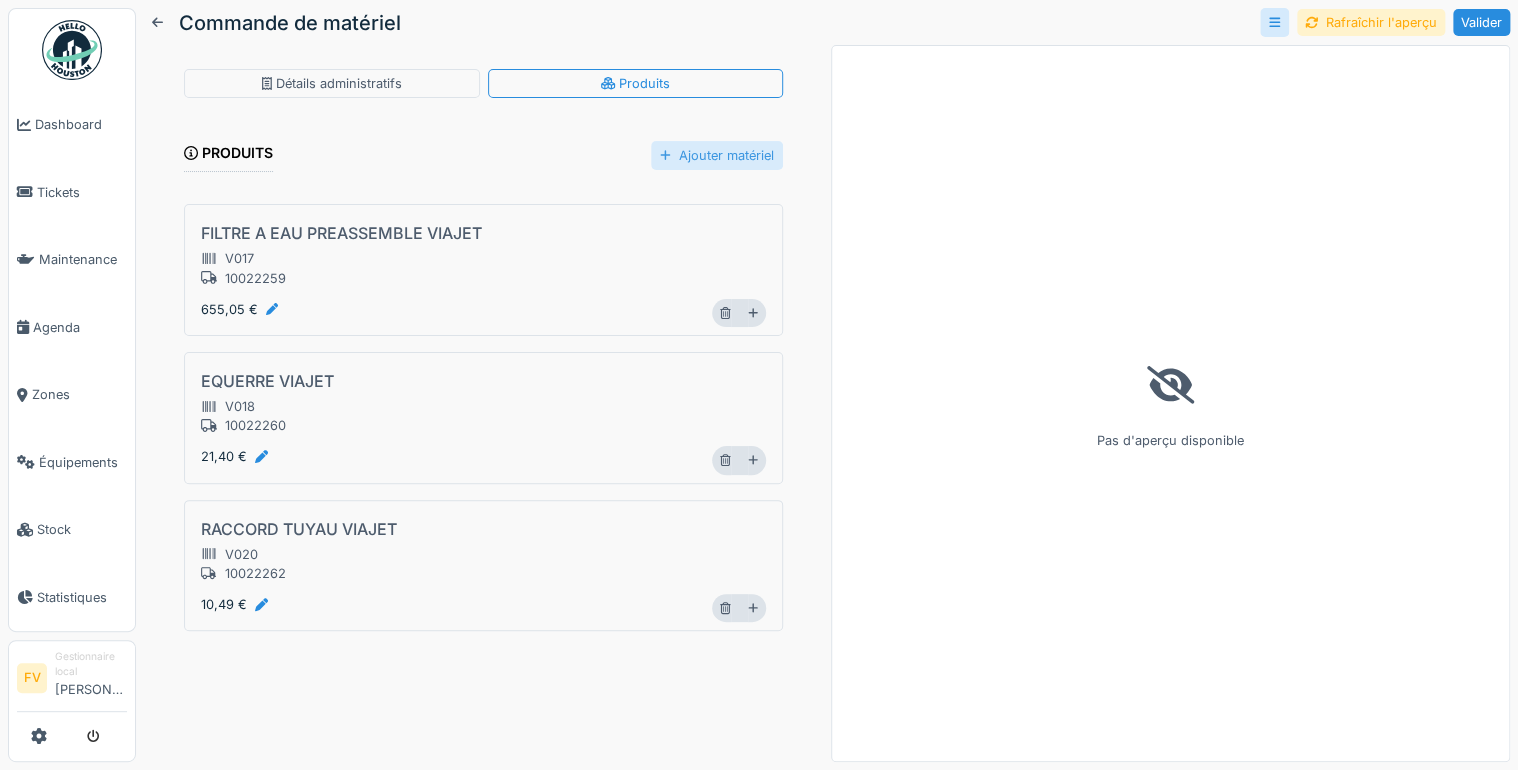click on "Ajouter matériel" at bounding box center [717, 155] 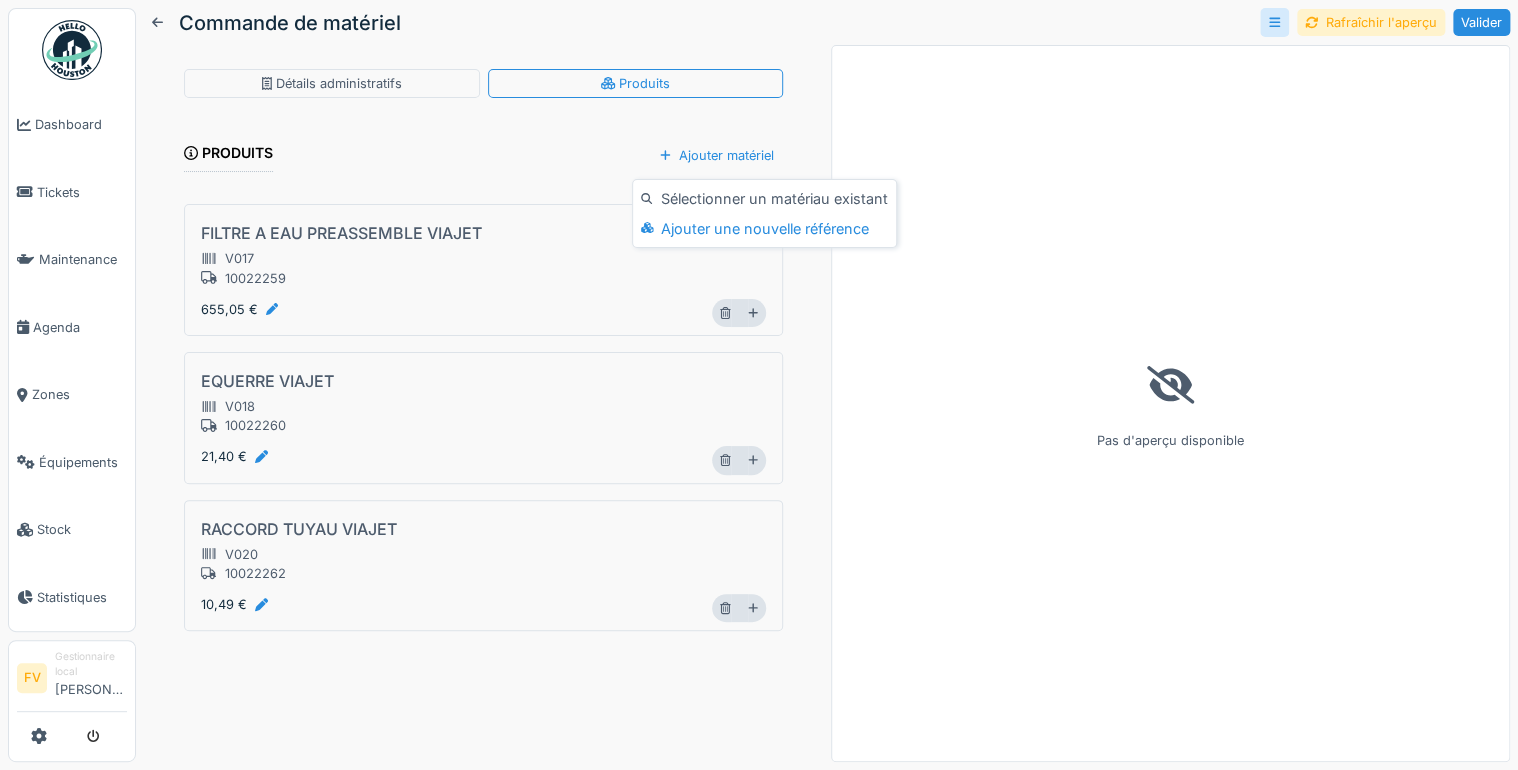 click on "Sélectionner un matériau existant" at bounding box center [764, 199] 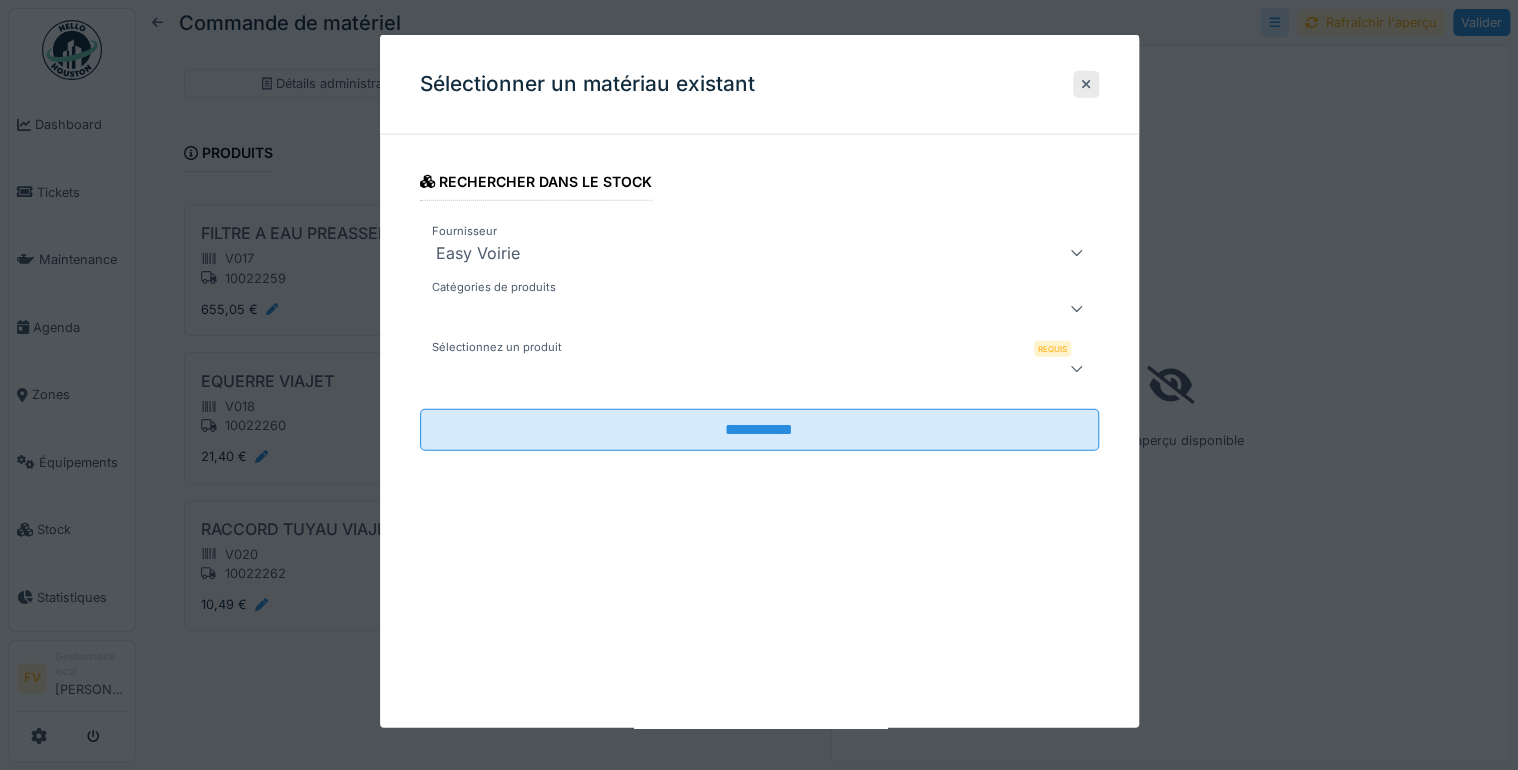 click 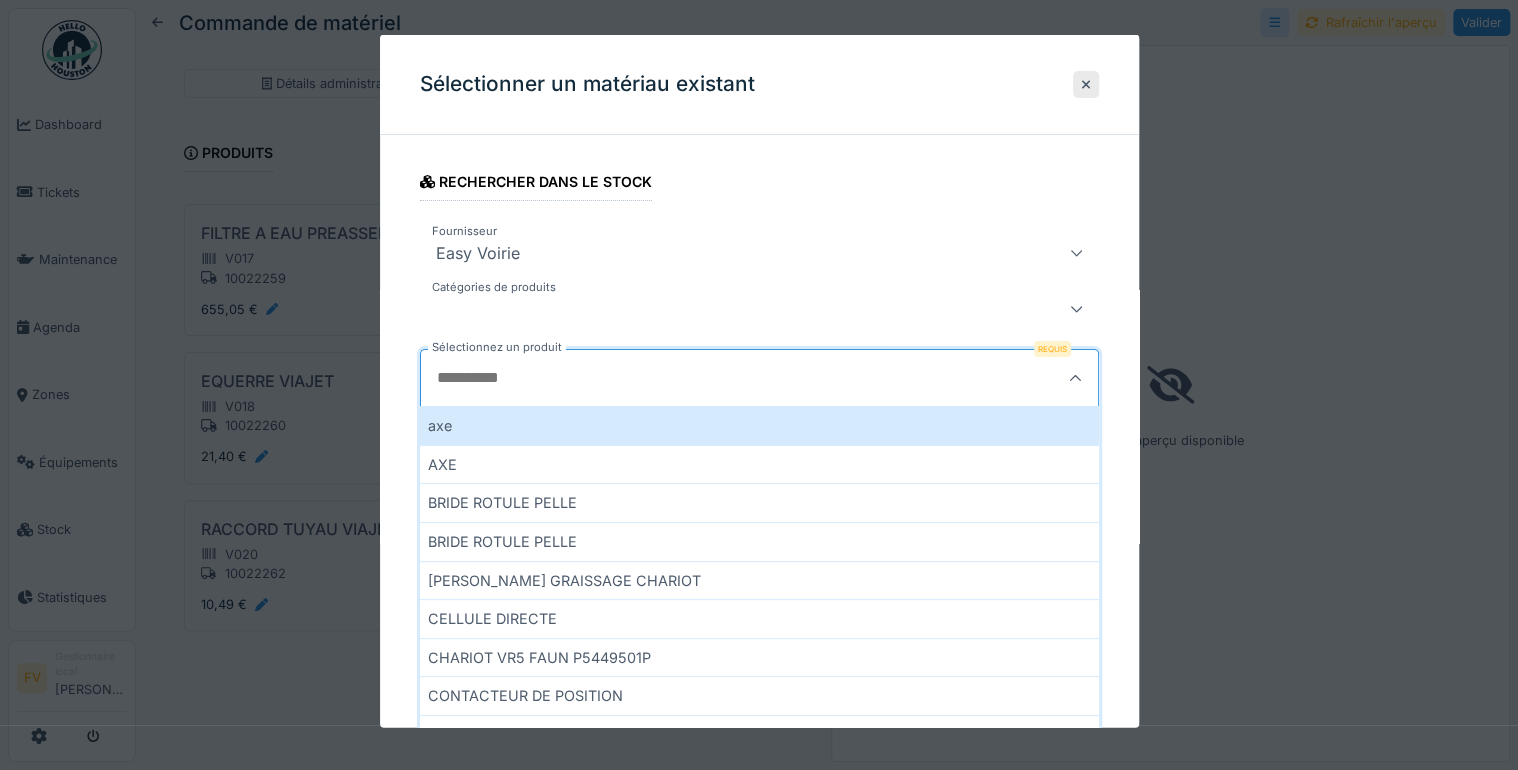 click on "Sélectionnez un produit" at bounding box center [713, 378] 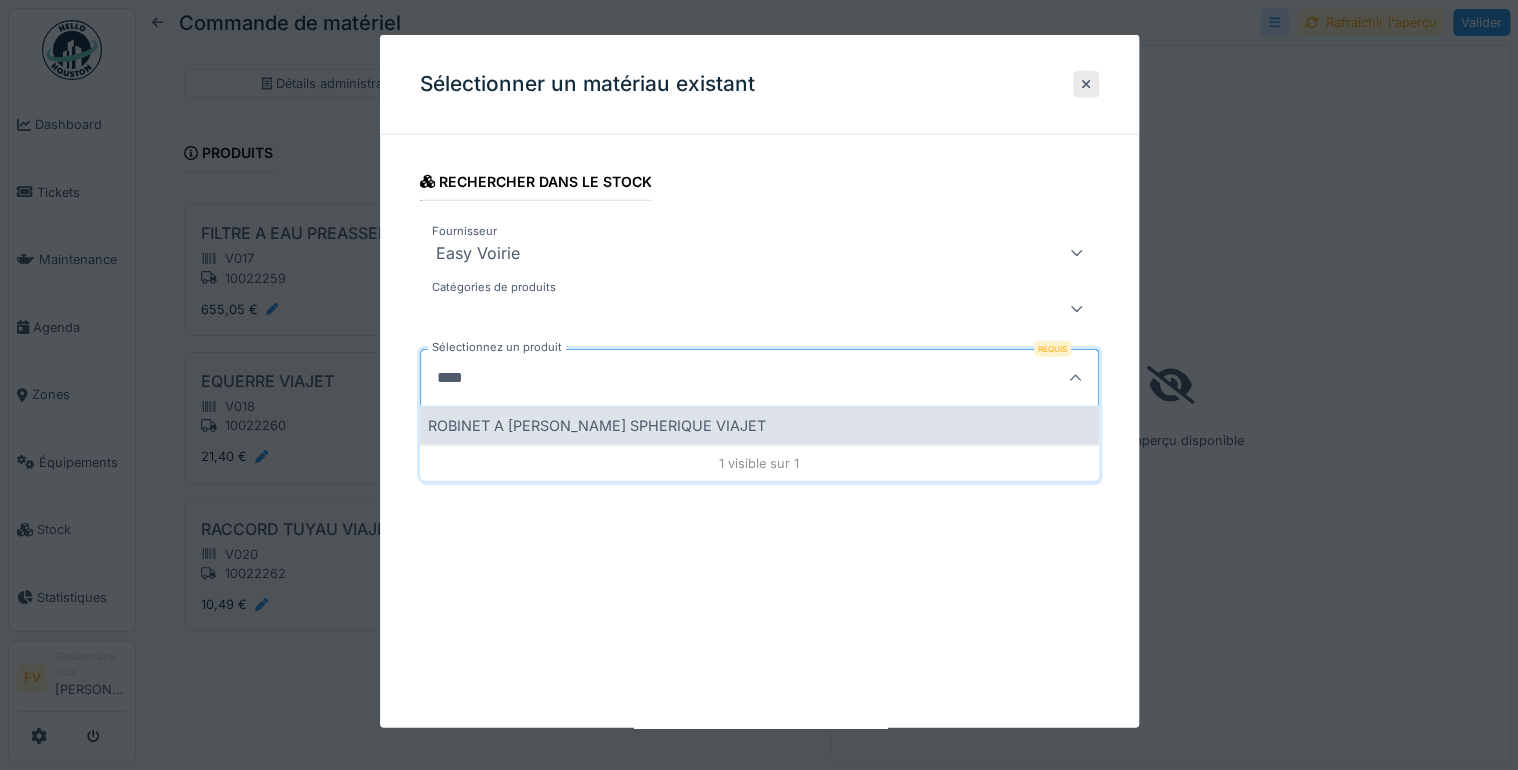 type on "****" 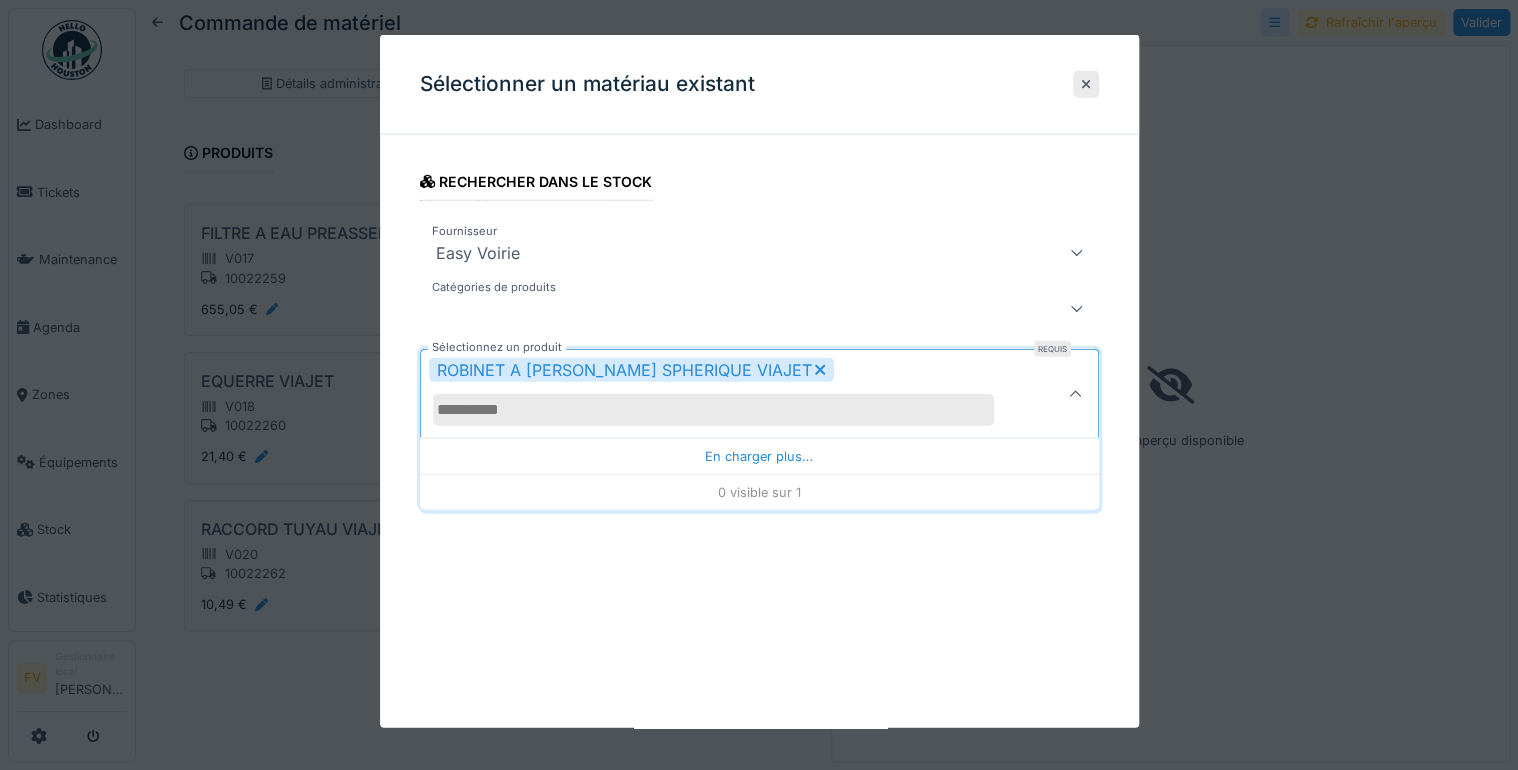 click 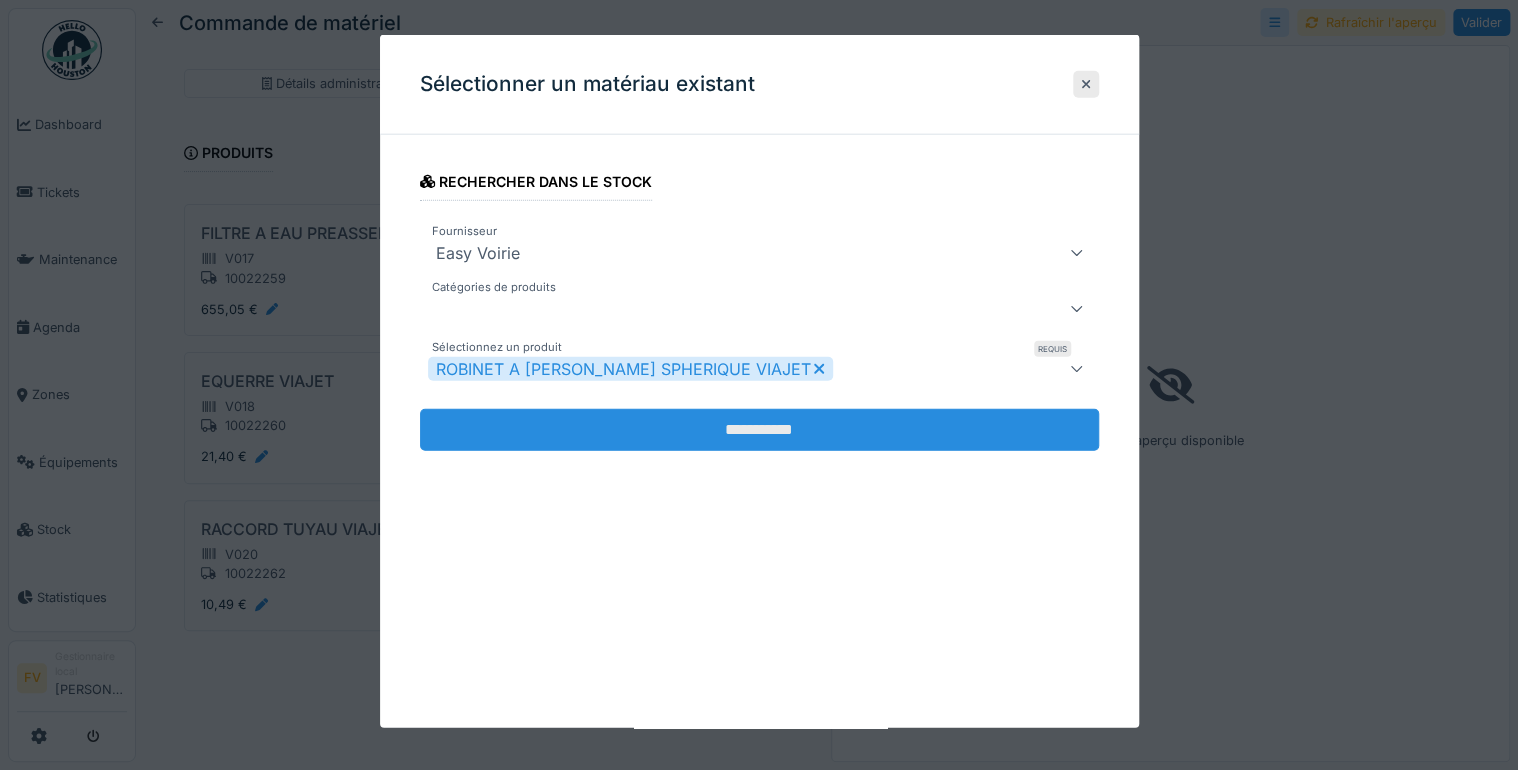 click on "**********" at bounding box center (759, 430) 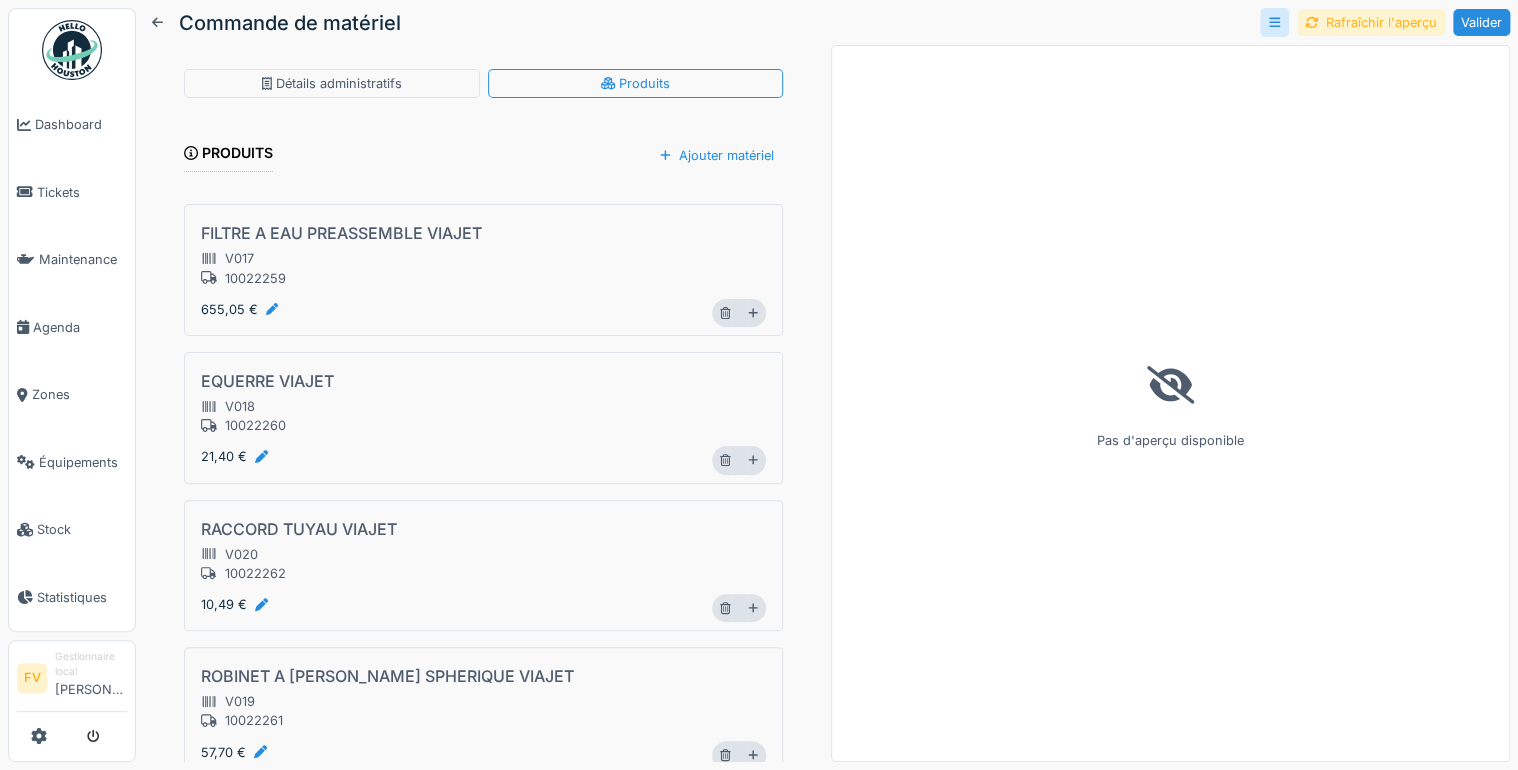 click on "Rafraîchir l'aperçu" at bounding box center (1371, 22) 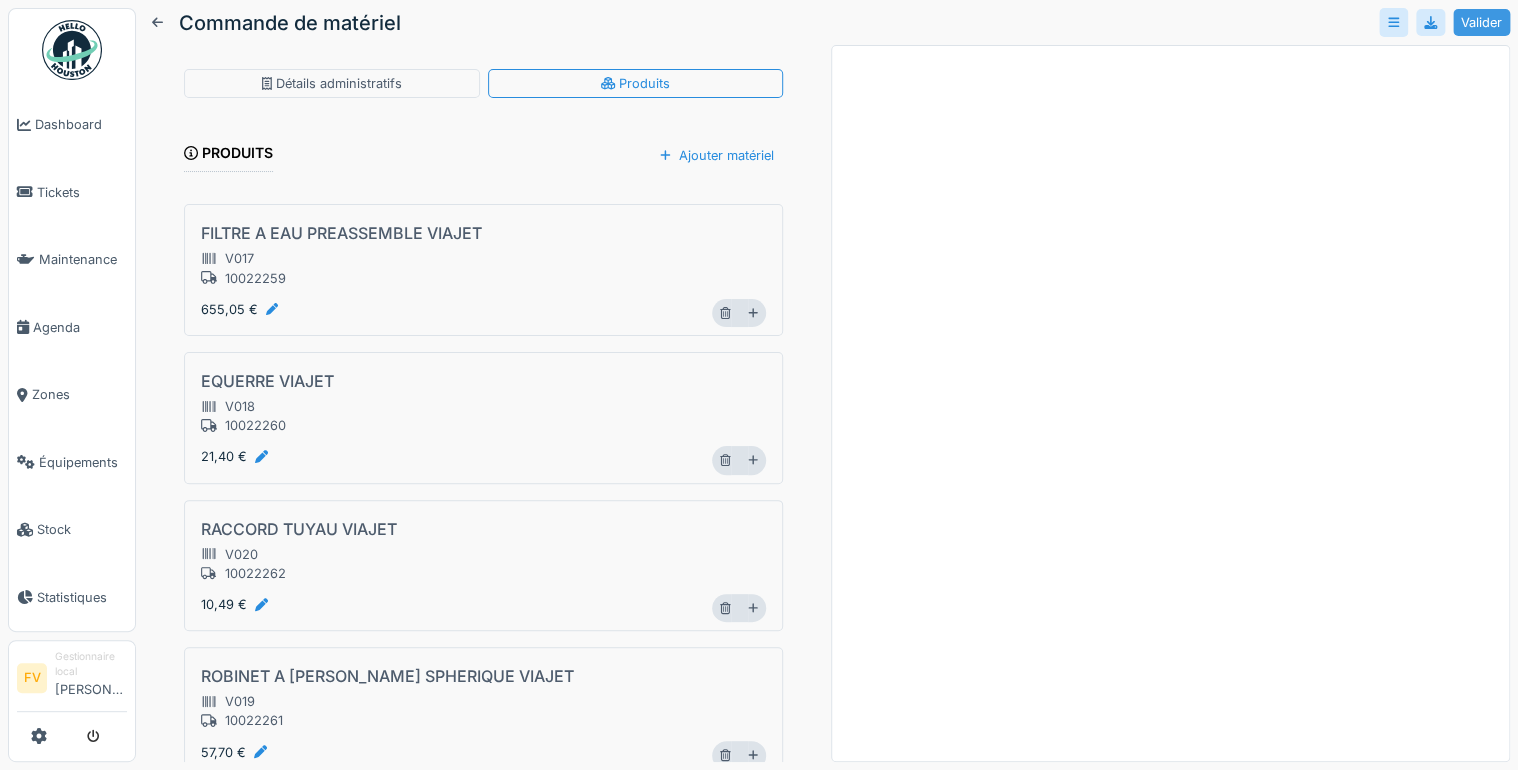 click on "Valider" at bounding box center [1481, 22] 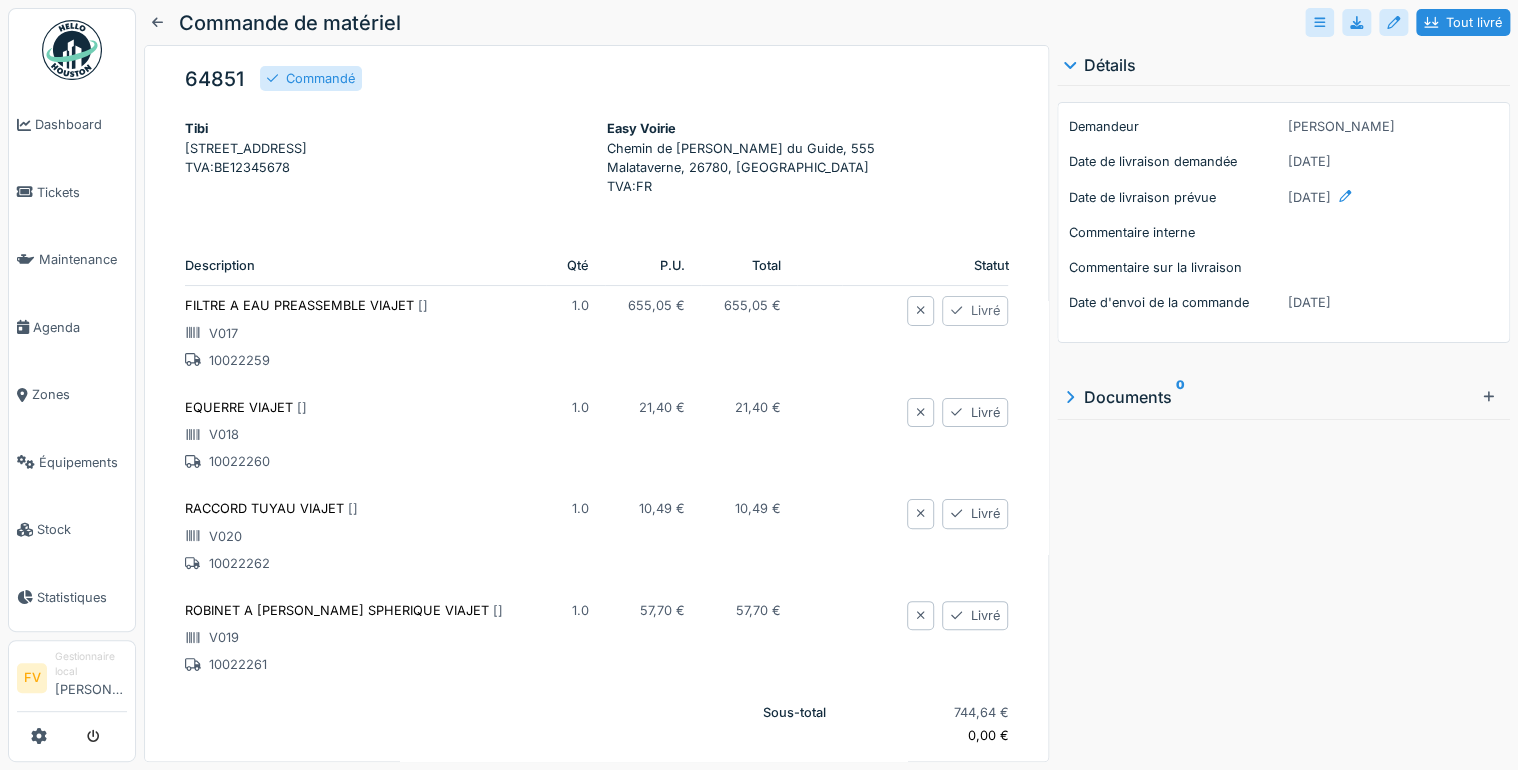click on "Livré" at bounding box center [975, 310] 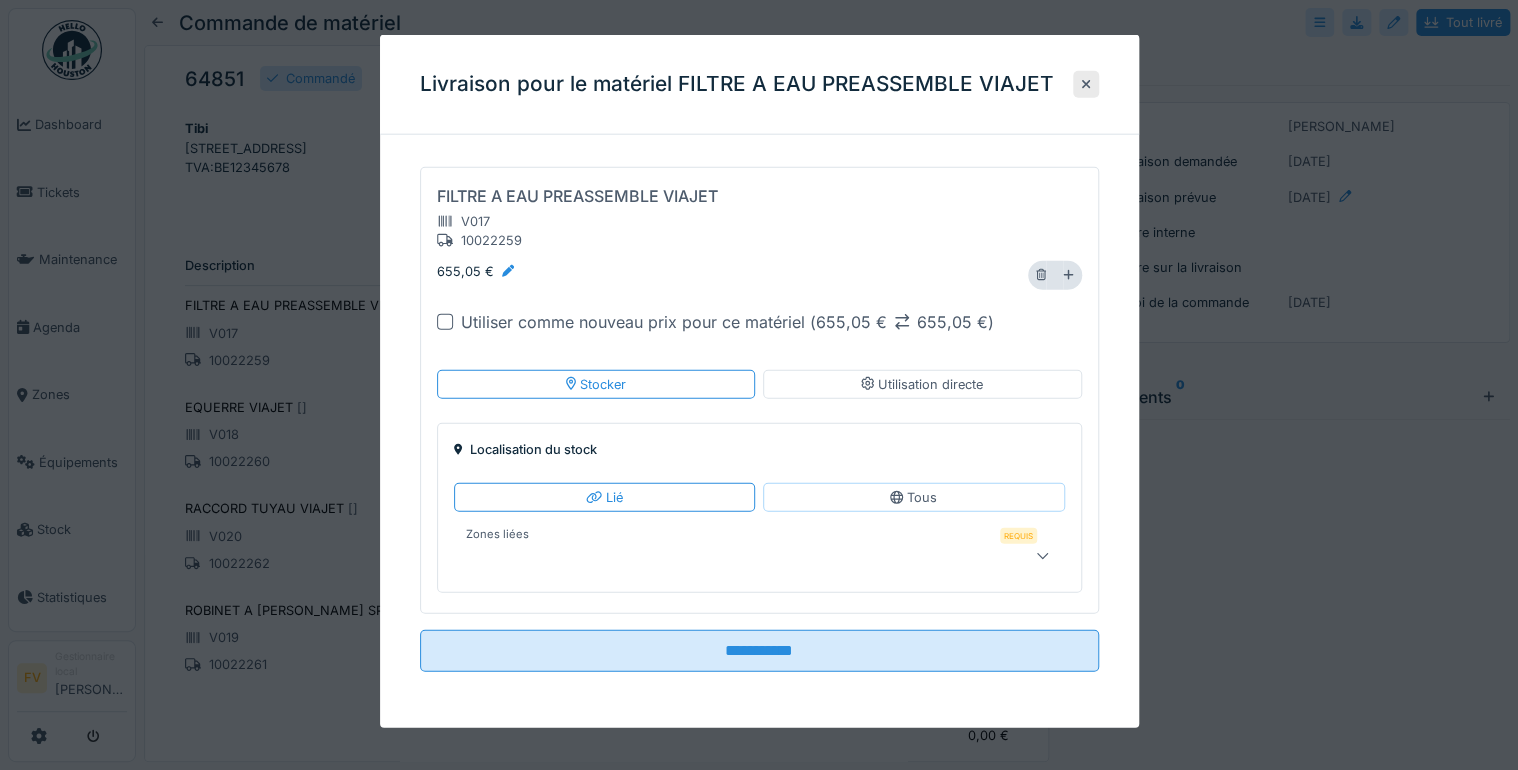 click on "Tous" at bounding box center (913, 497) 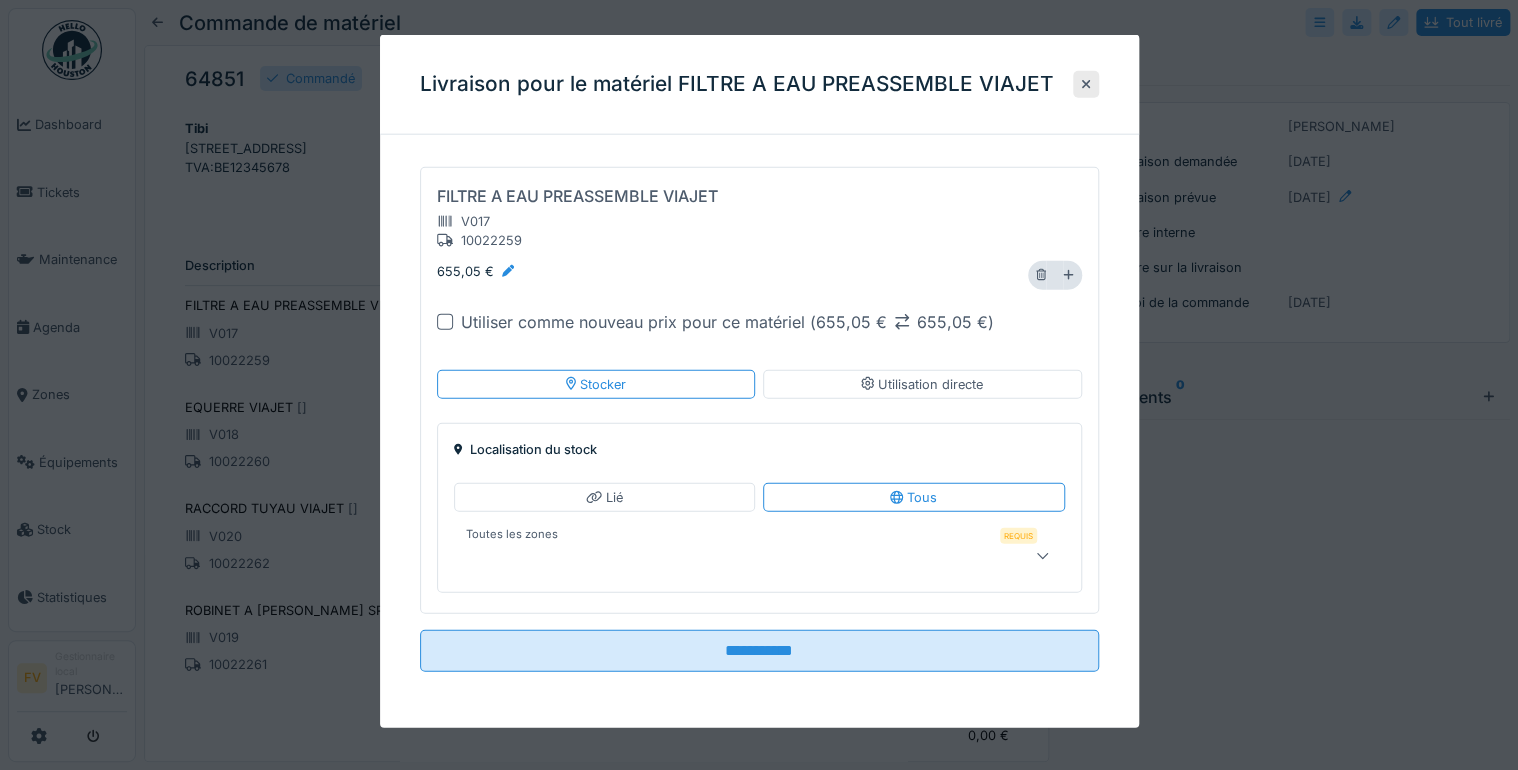 click at bounding box center (729, 556) 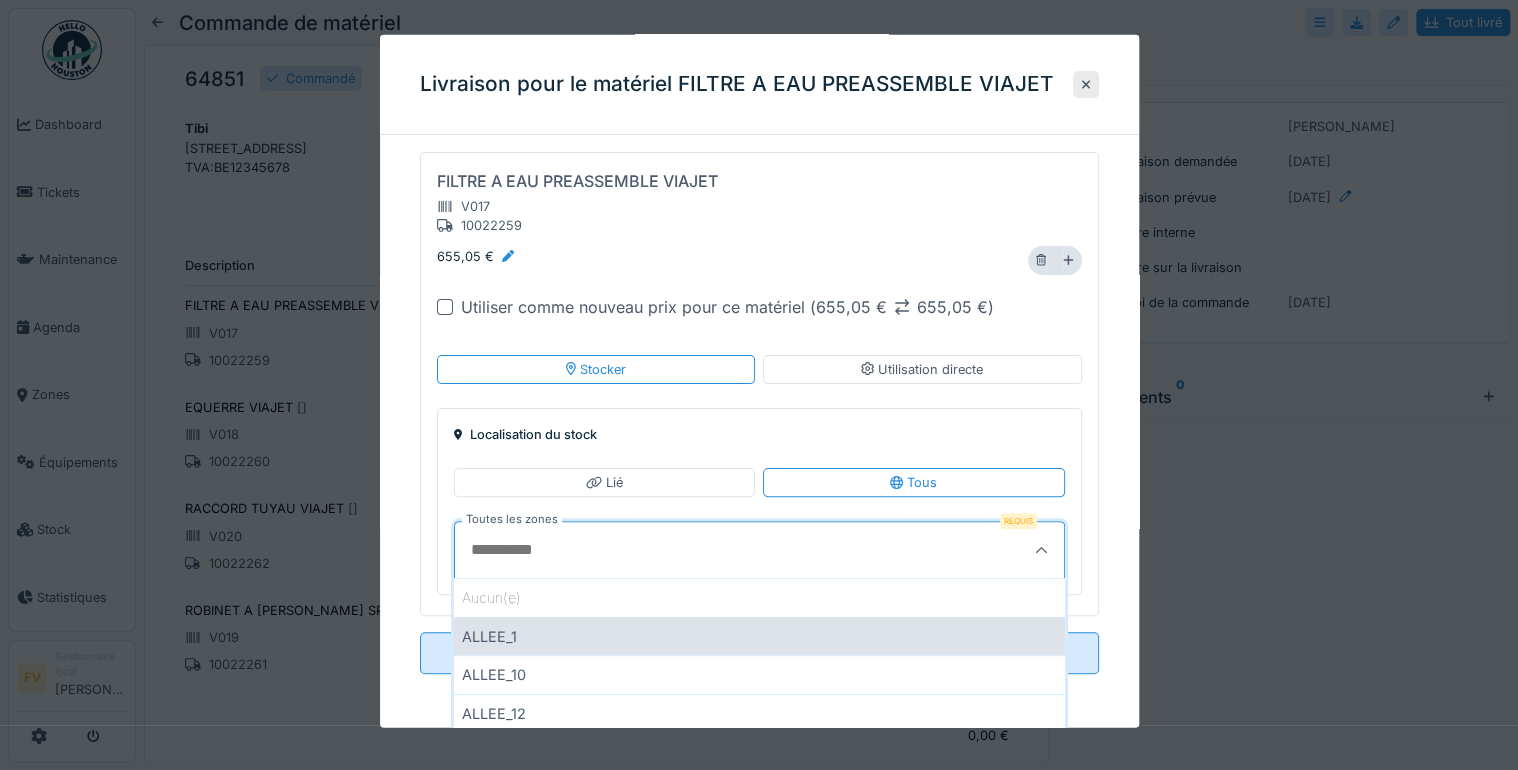 scroll, scrollTop: 175, scrollLeft: 0, axis: vertical 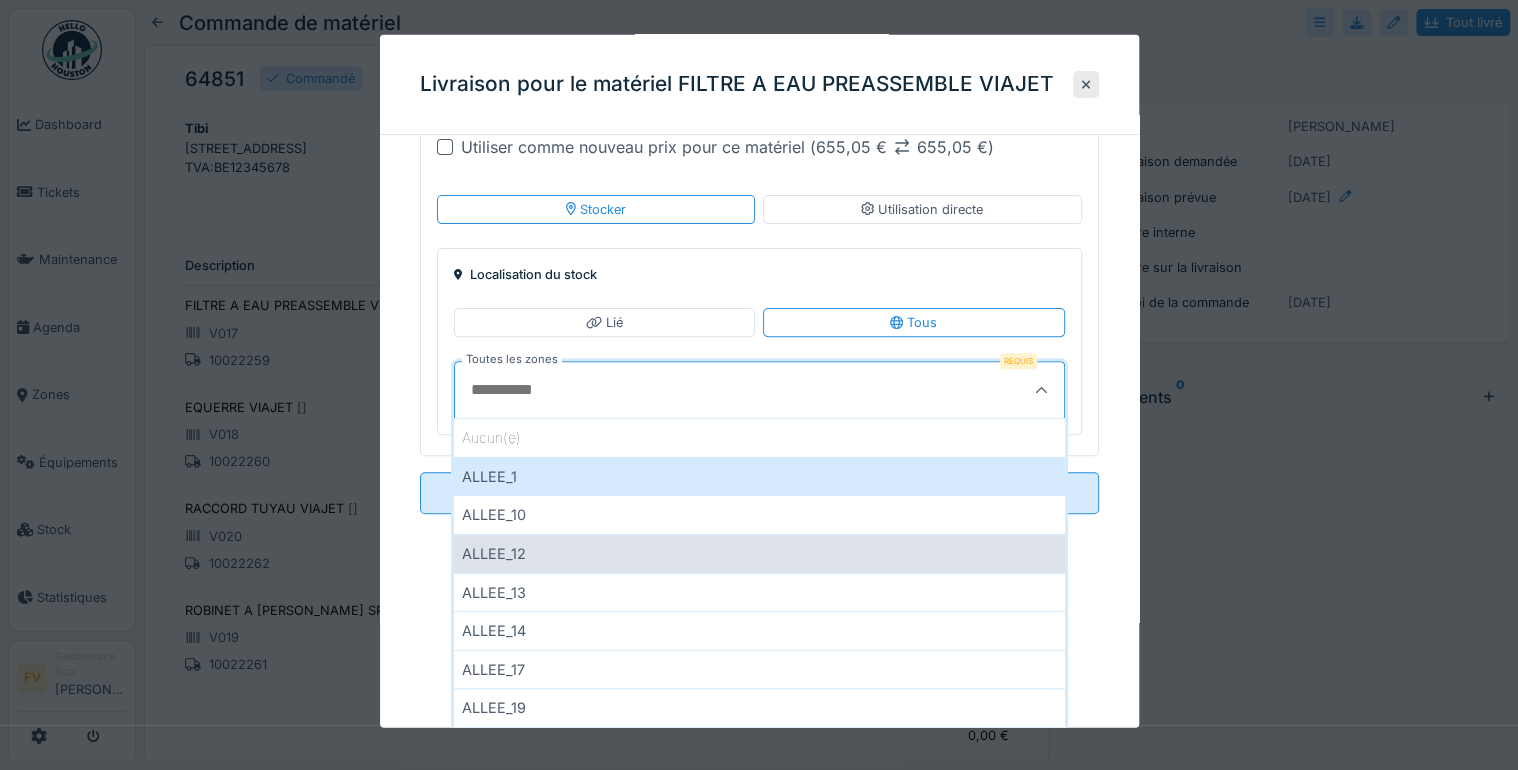 click on "ALLEE_12" at bounding box center [759, 553] 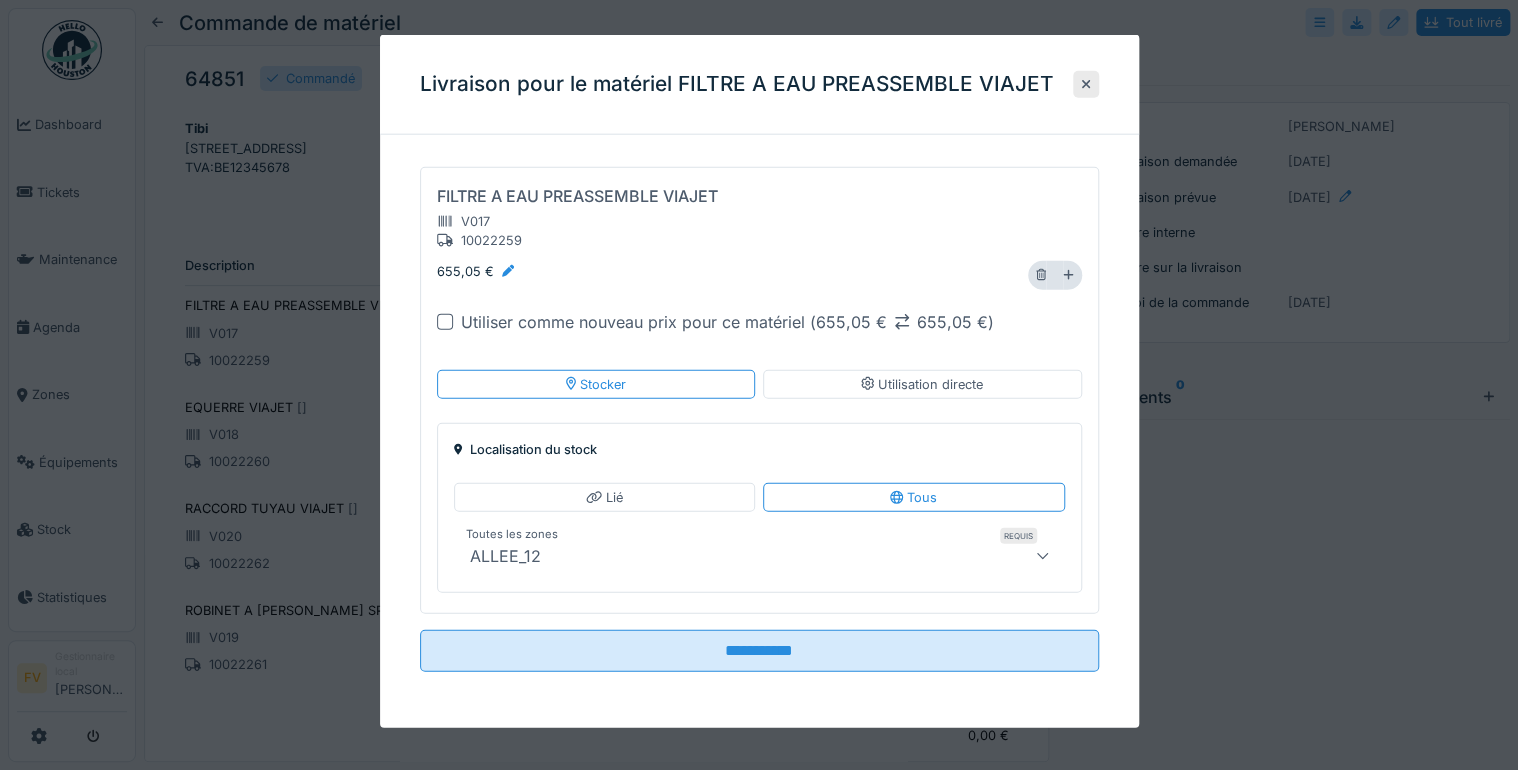 scroll, scrollTop: 0, scrollLeft: 0, axis: both 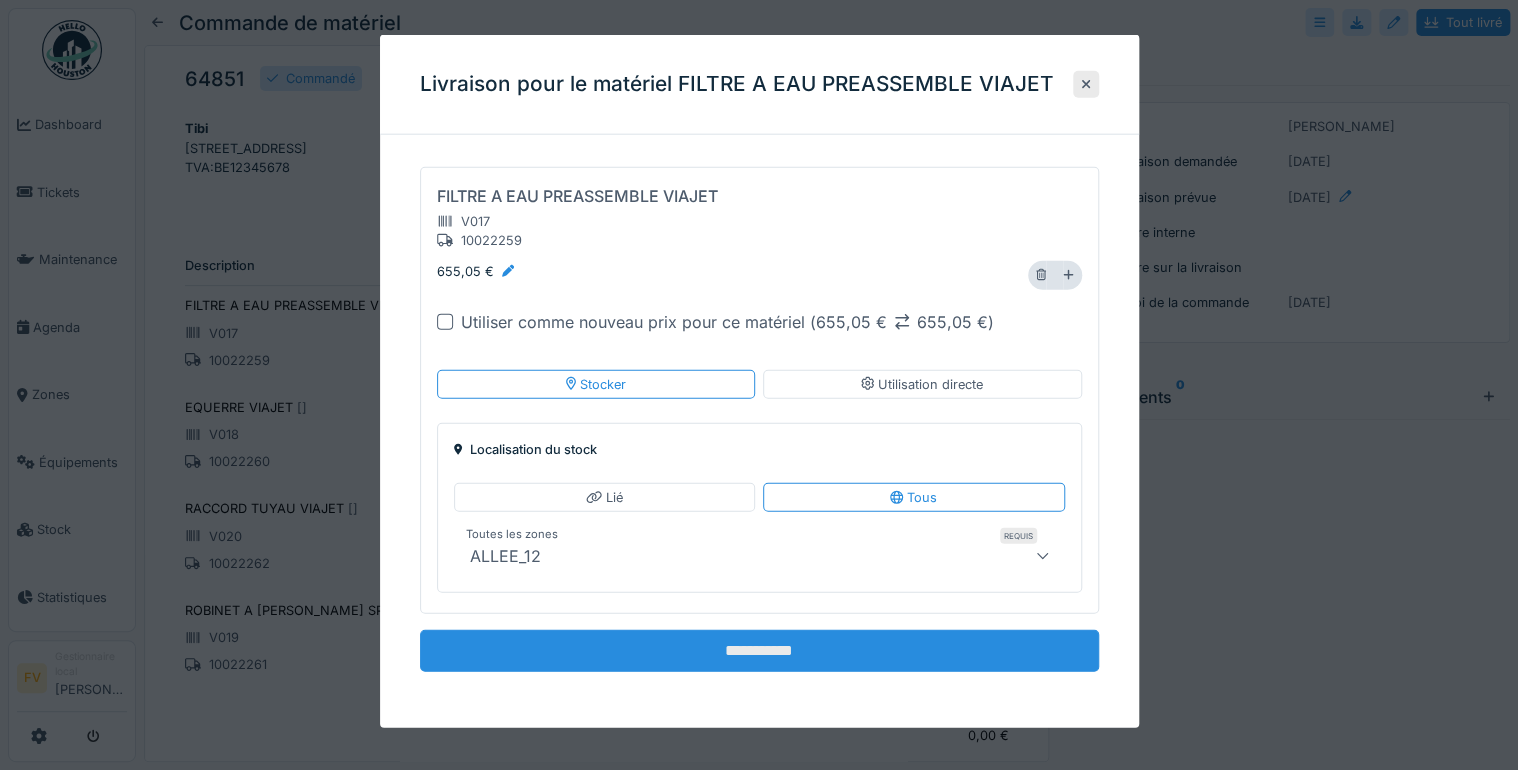 click on "**********" at bounding box center [759, 651] 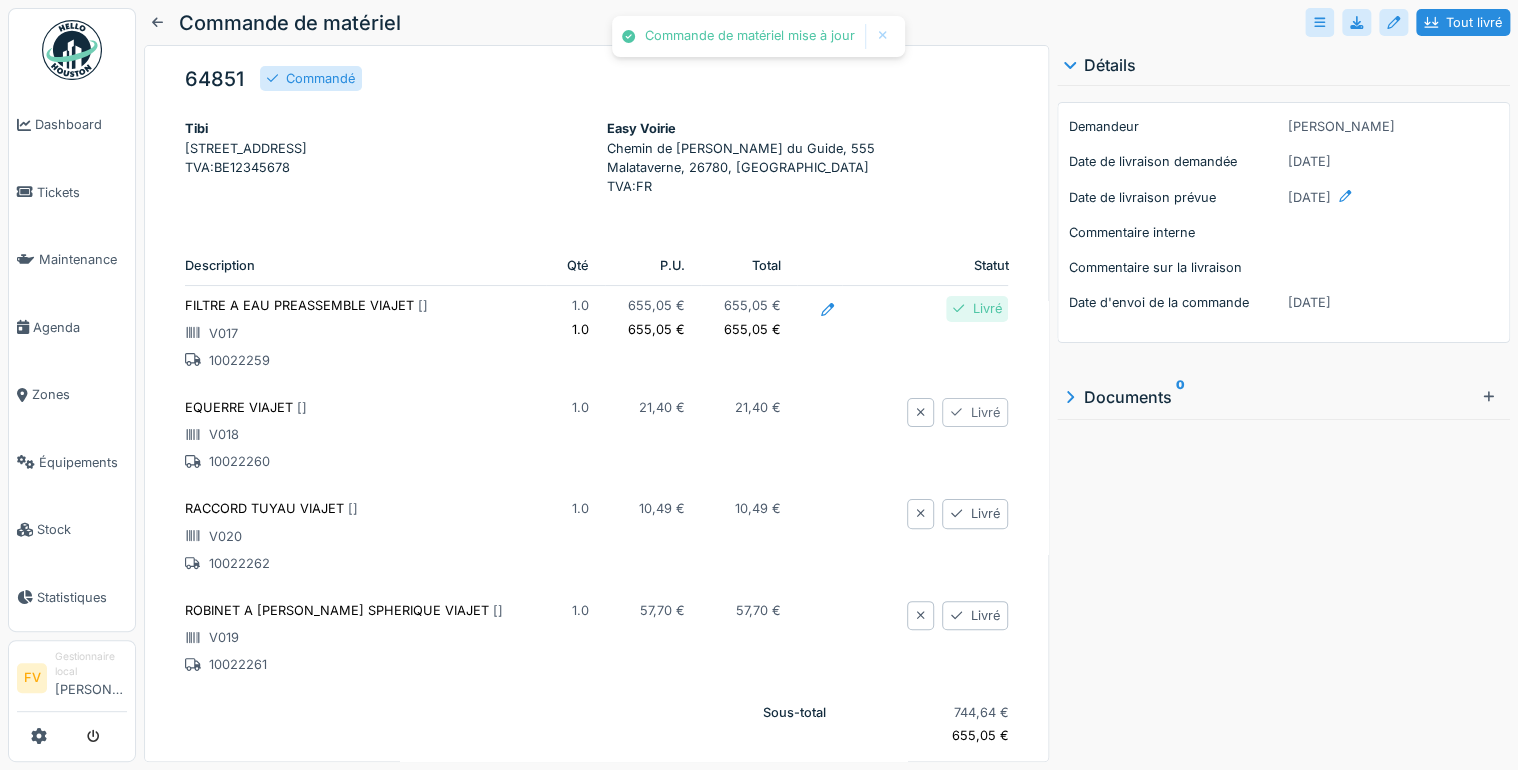 click on "Livré" at bounding box center [975, 412] 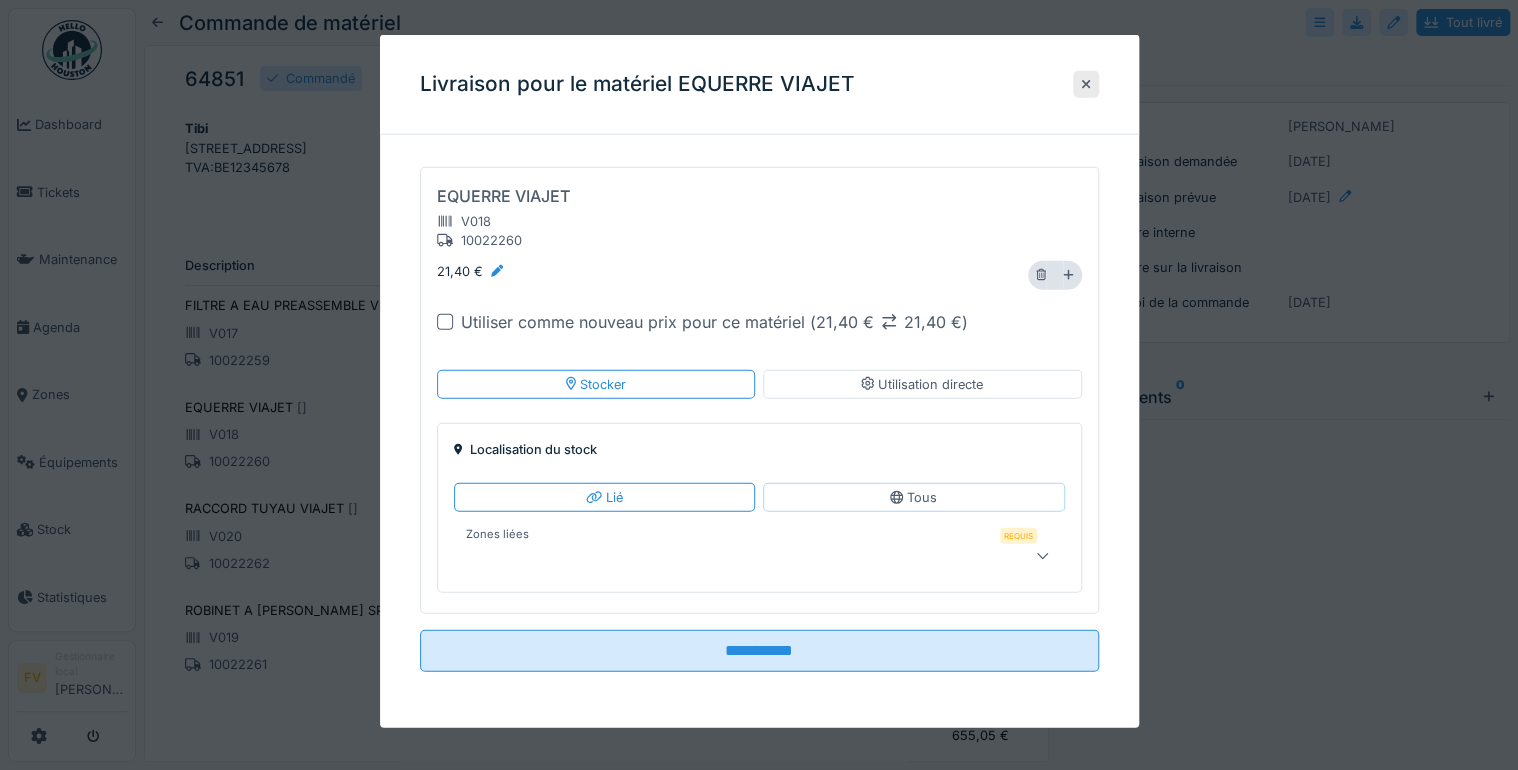 click on "Tous" at bounding box center [913, 497] 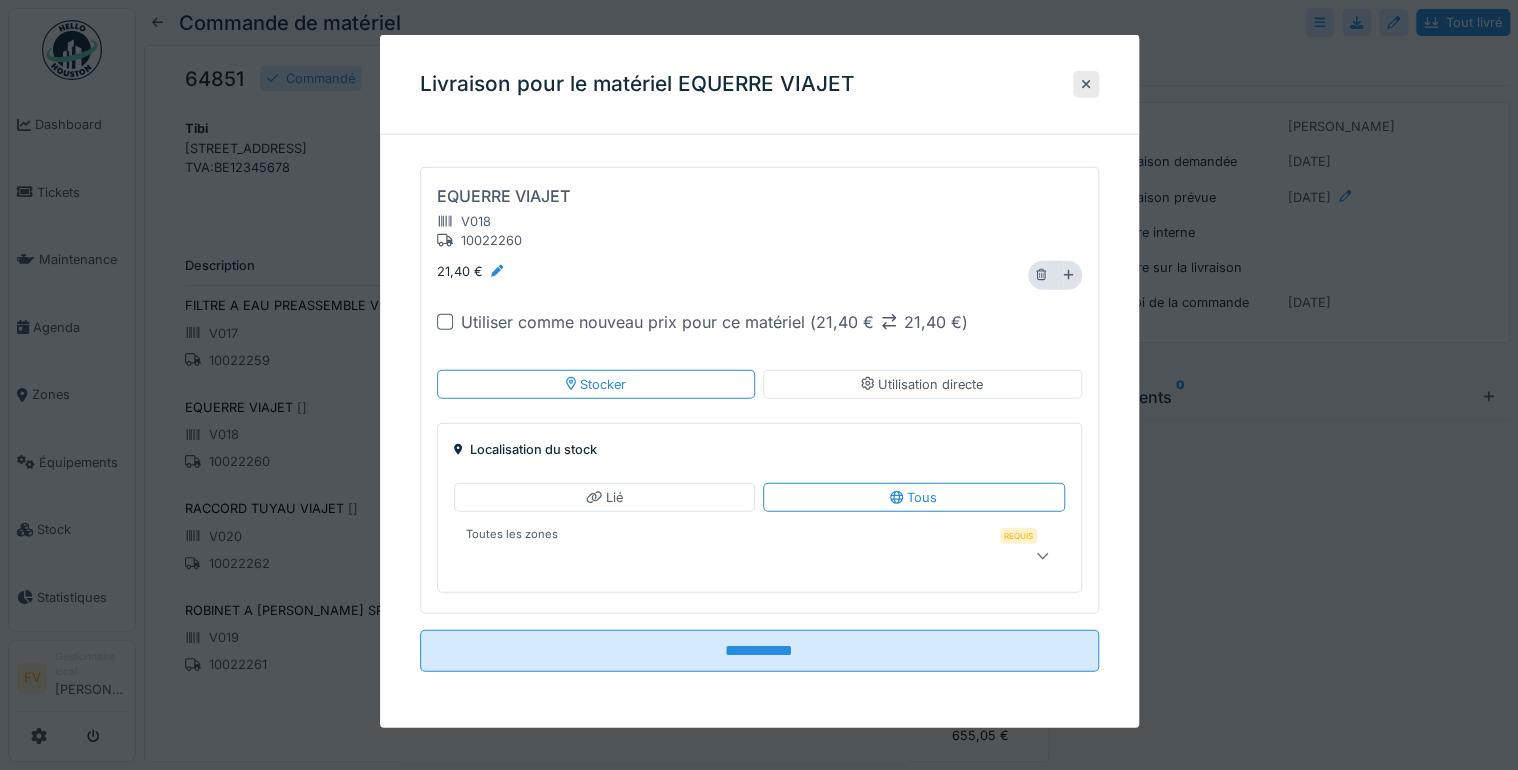 click at bounding box center (729, 556) 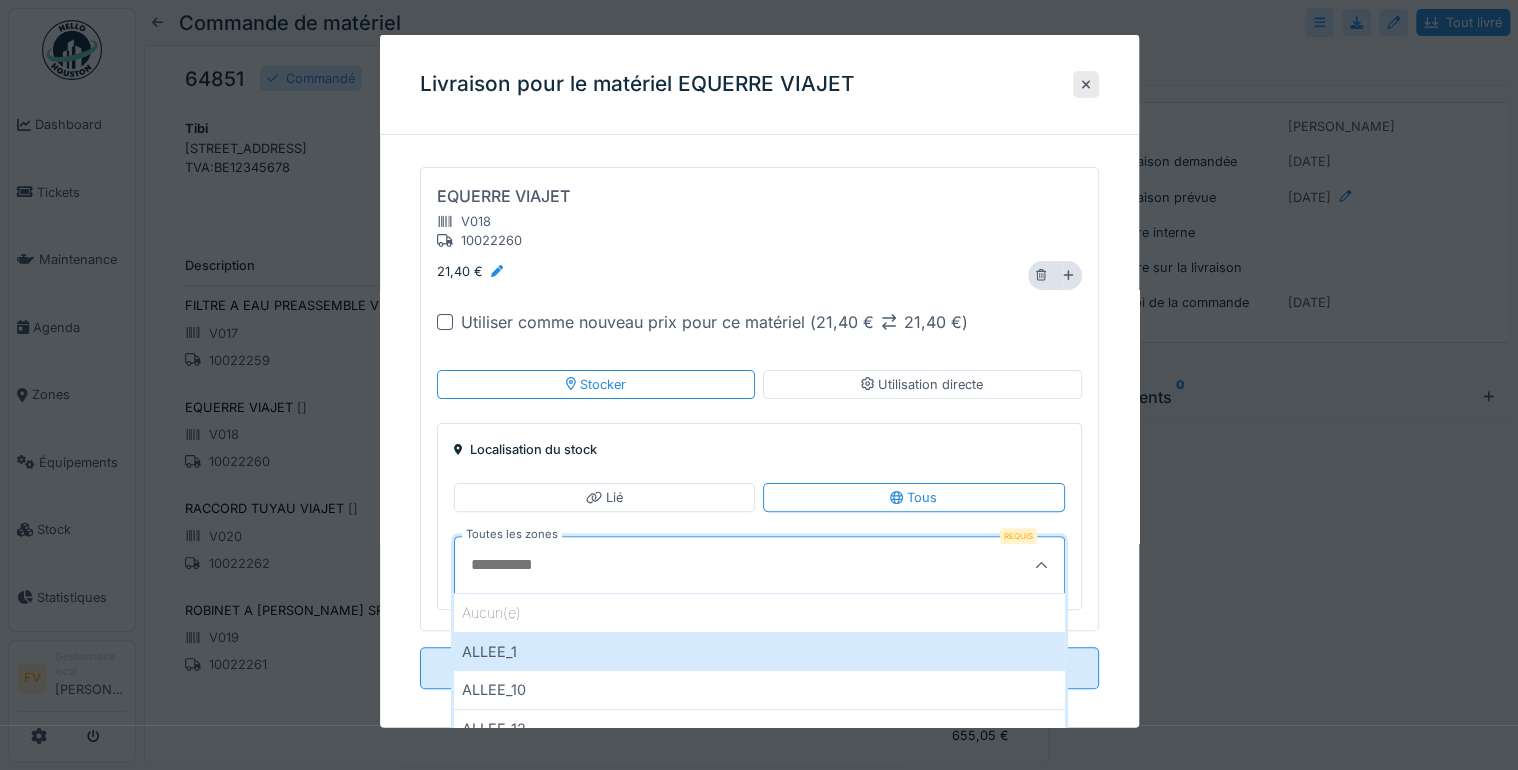 scroll, scrollTop: 15, scrollLeft: 0, axis: vertical 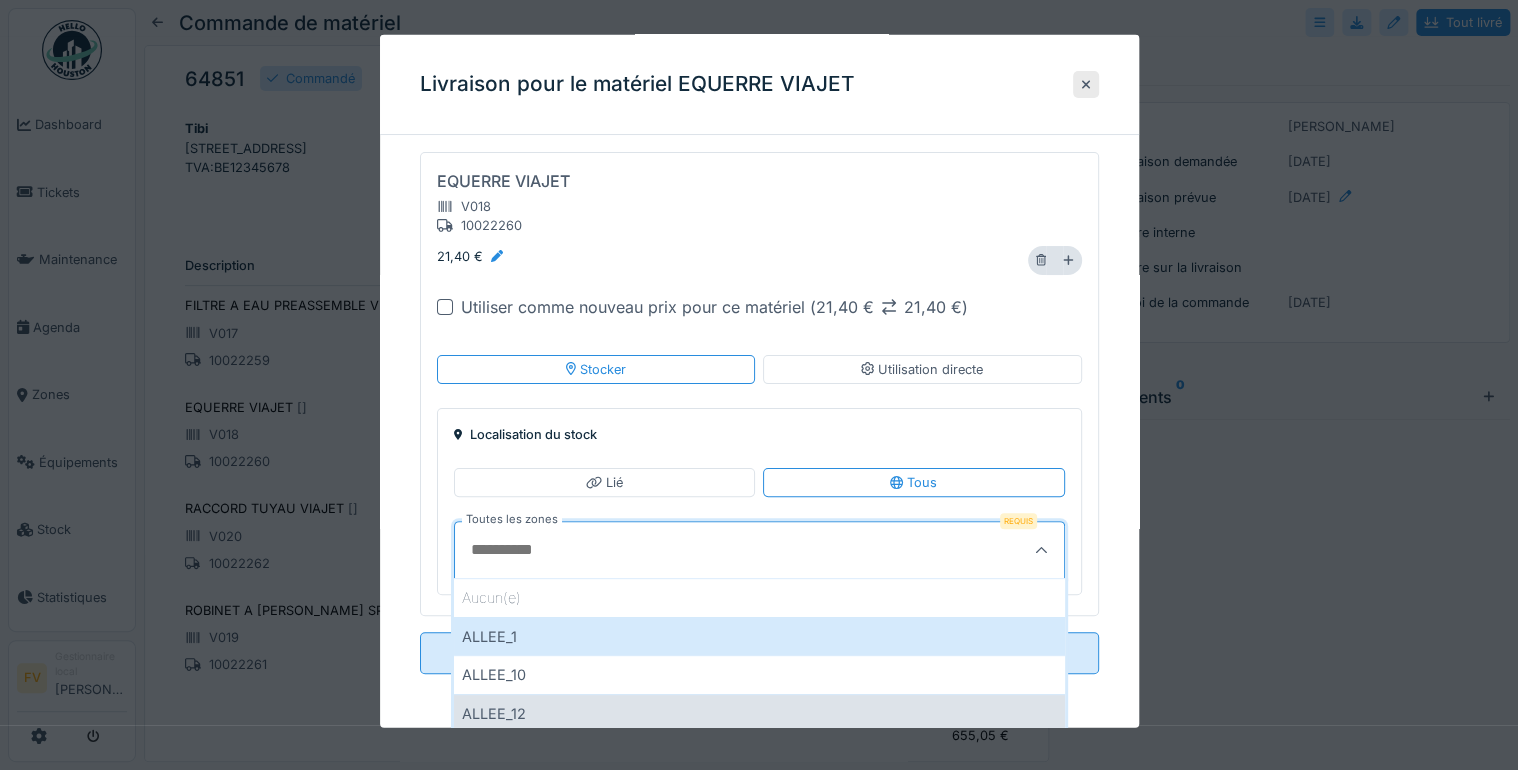 click on "ALLEE_12" at bounding box center (759, 713) 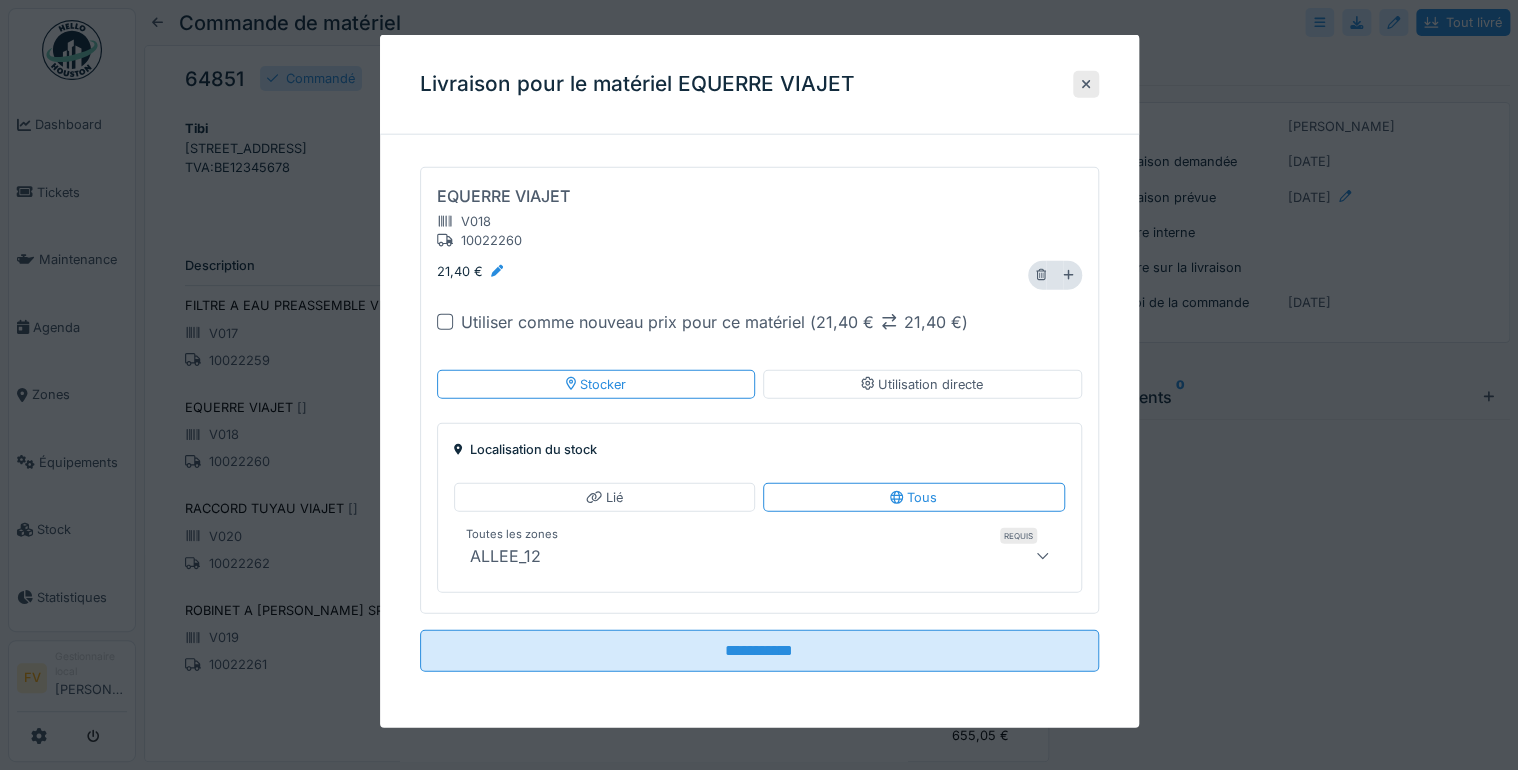 scroll, scrollTop: 0, scrollLeft: 0, axis: both 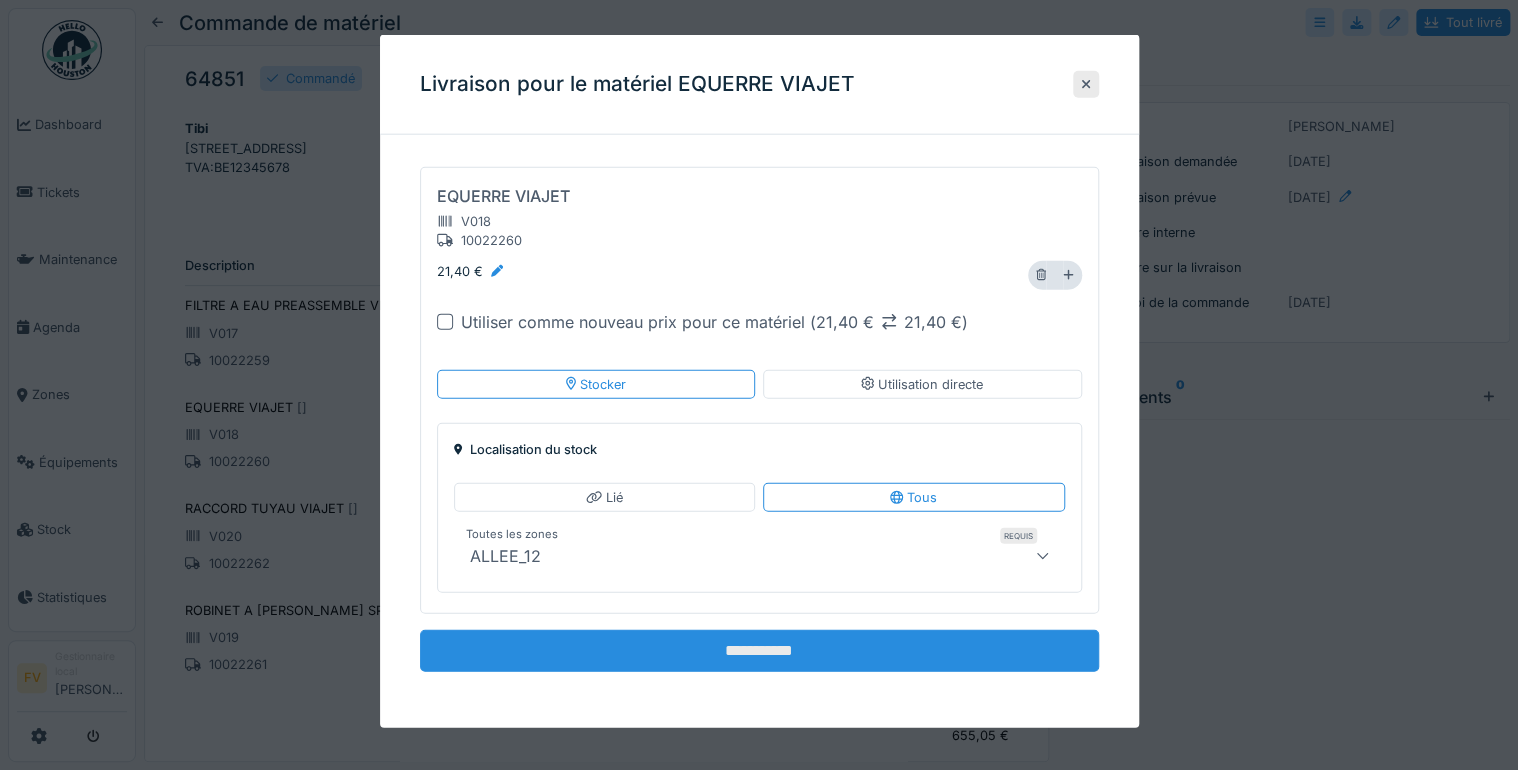 click on "**********" at bounding box center [759, 651] 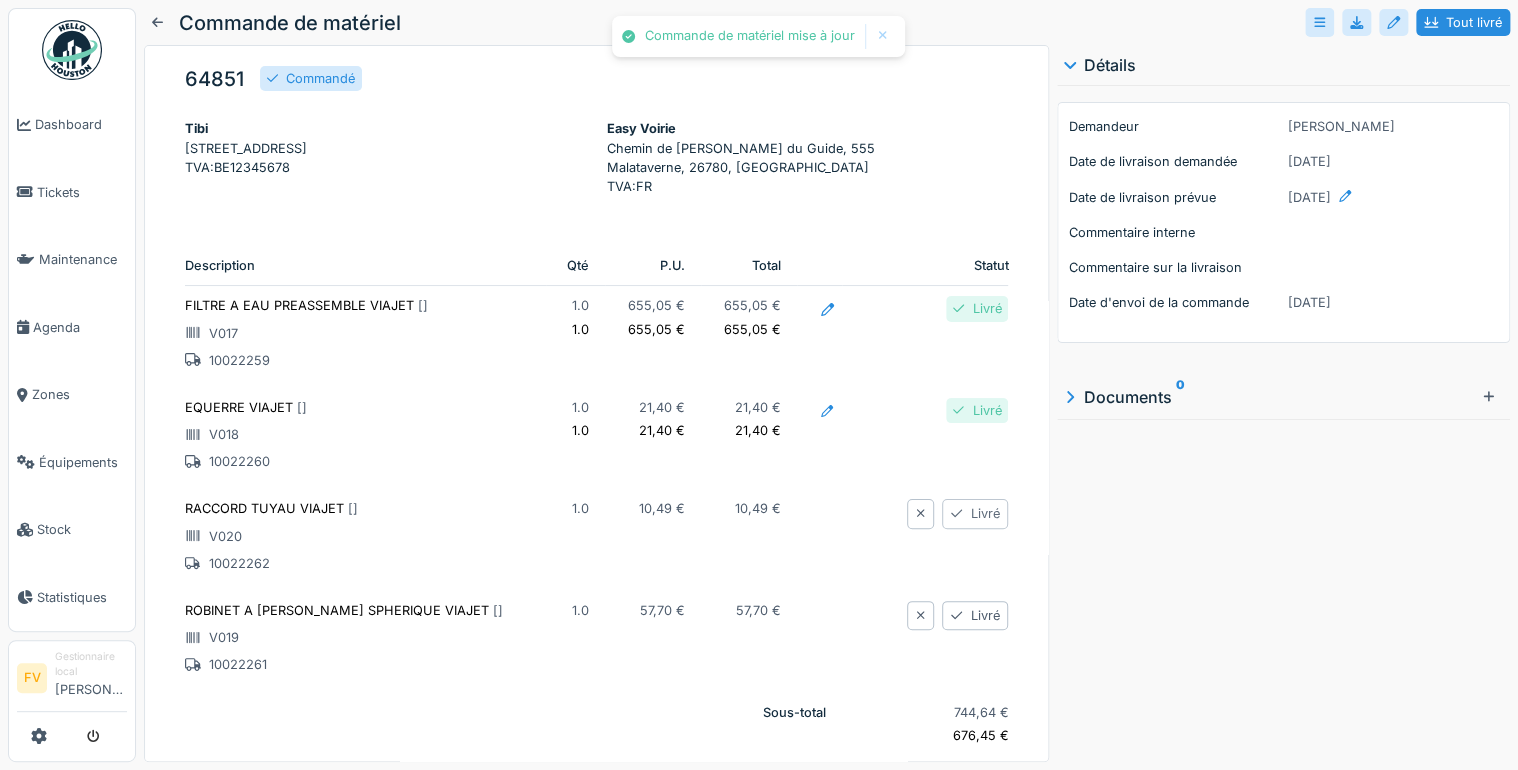 click on "Livré" at bounding box center [975, 513] 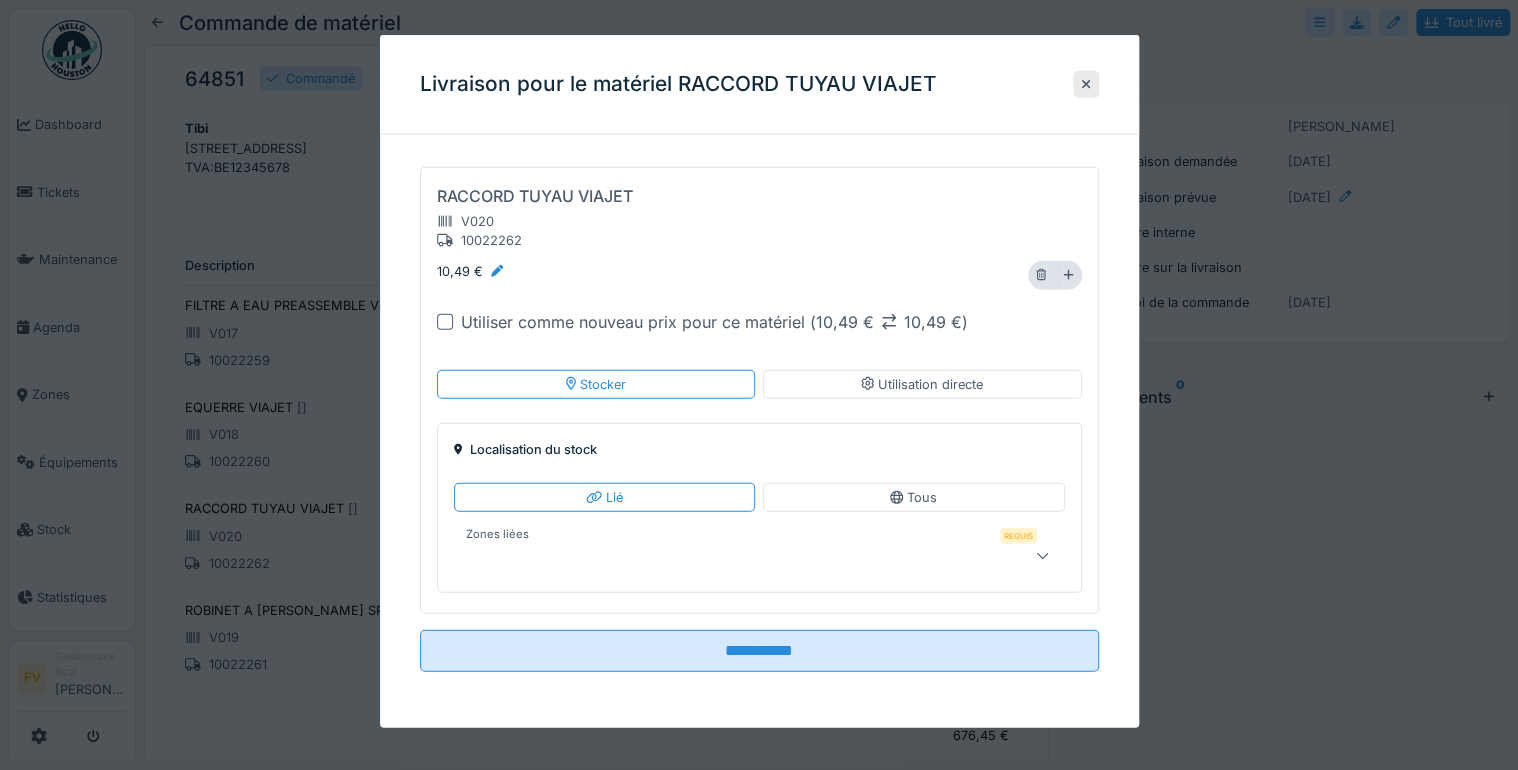 drag, startPoint x: 994, startPoint y: 492, endPoint x: 860, endPoint y: 513, distance: 135.63554 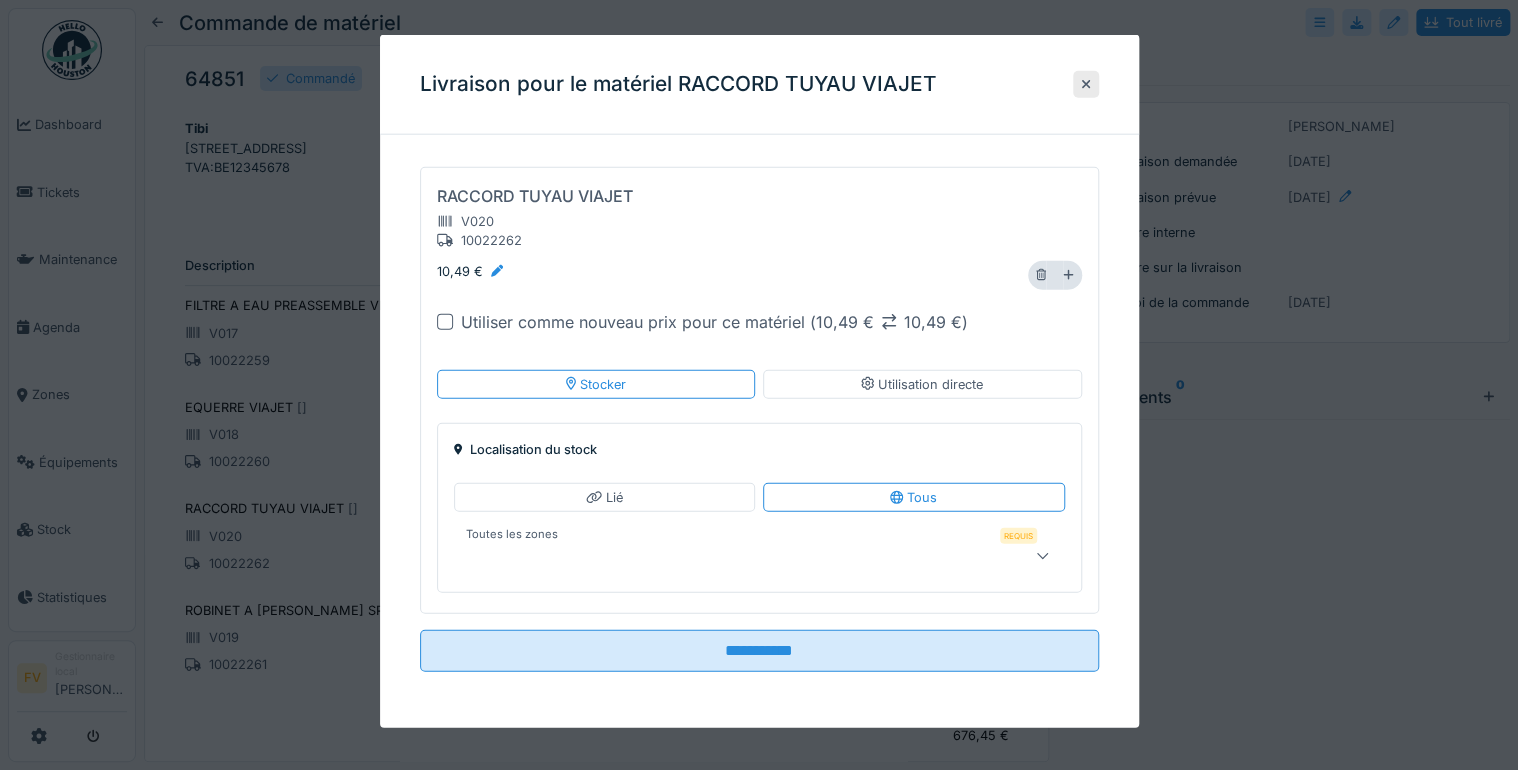 click at bounding box center (729, 556) 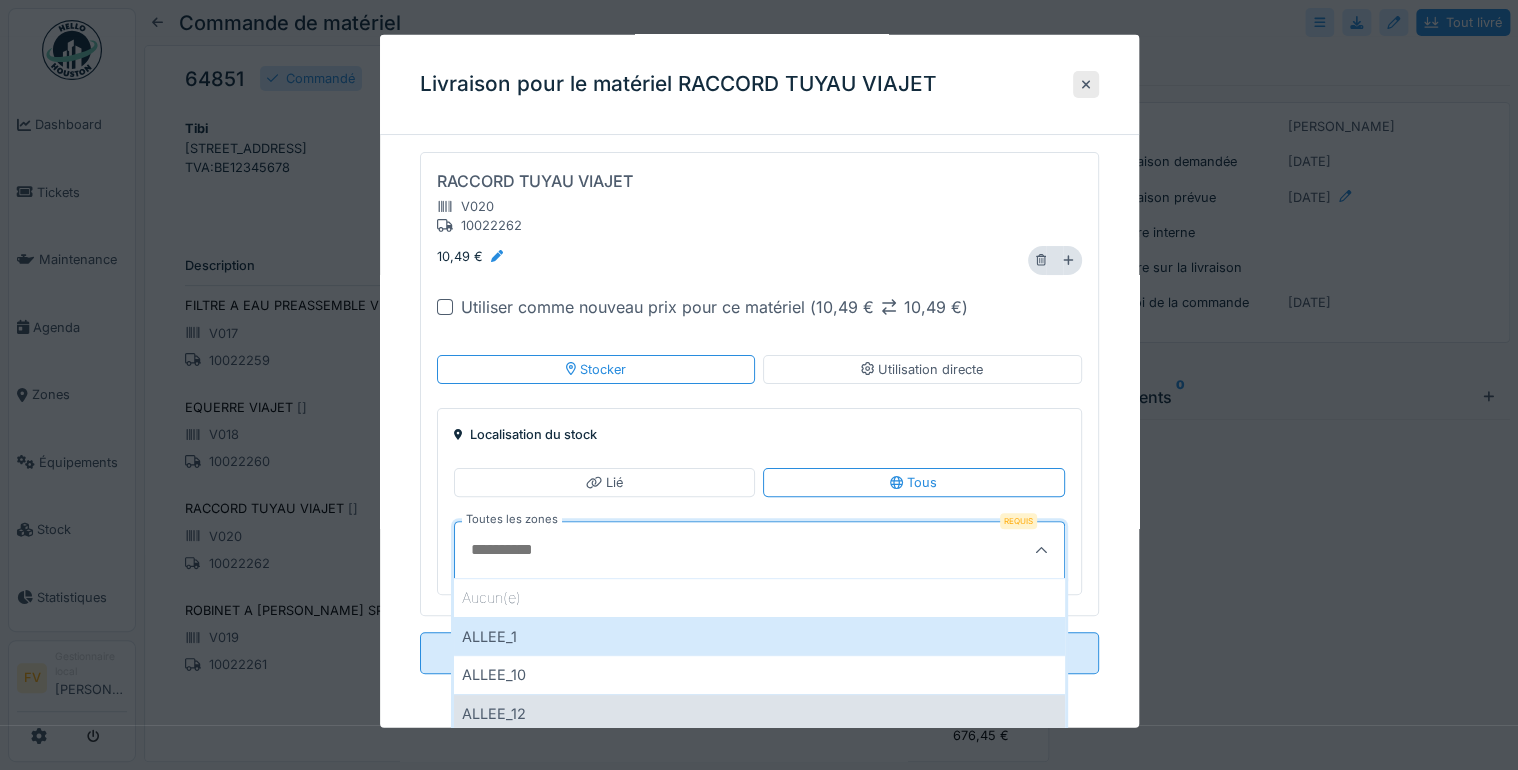 click on "ALLEE_12" at bounding box center (759, 713) 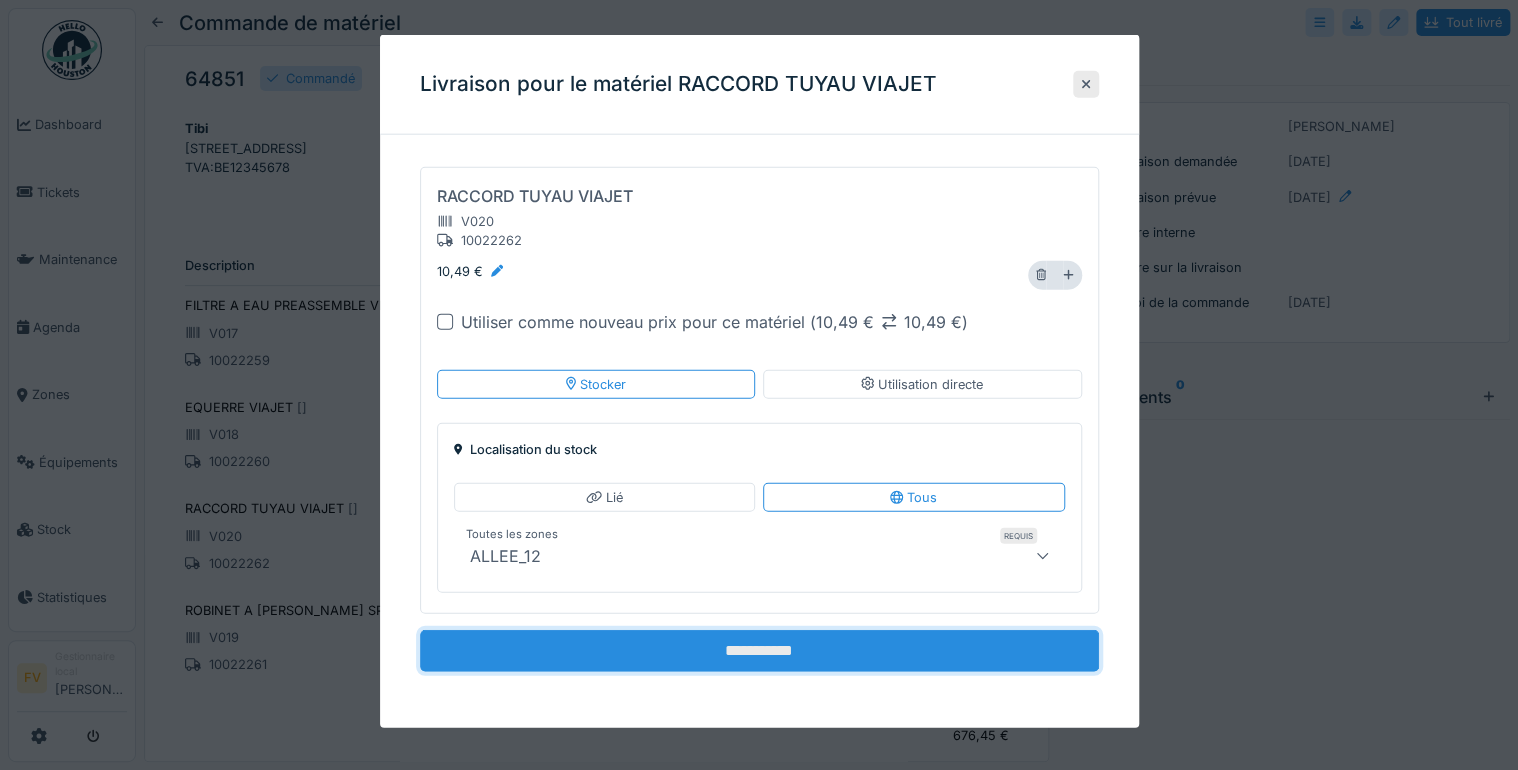 click on "**********" at bounding box center (759, 651) 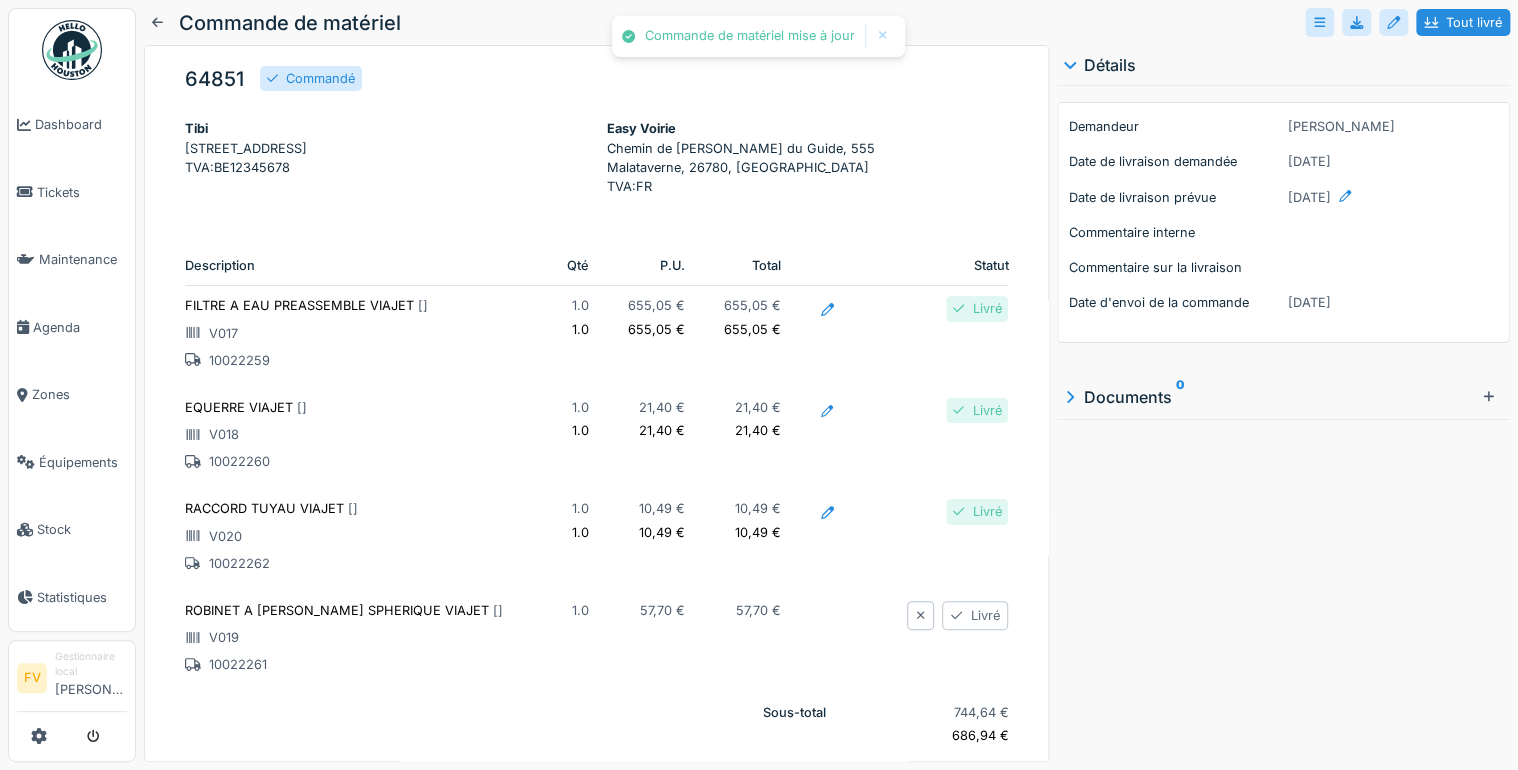 click on "Livré" at bounding box center [975, 615] 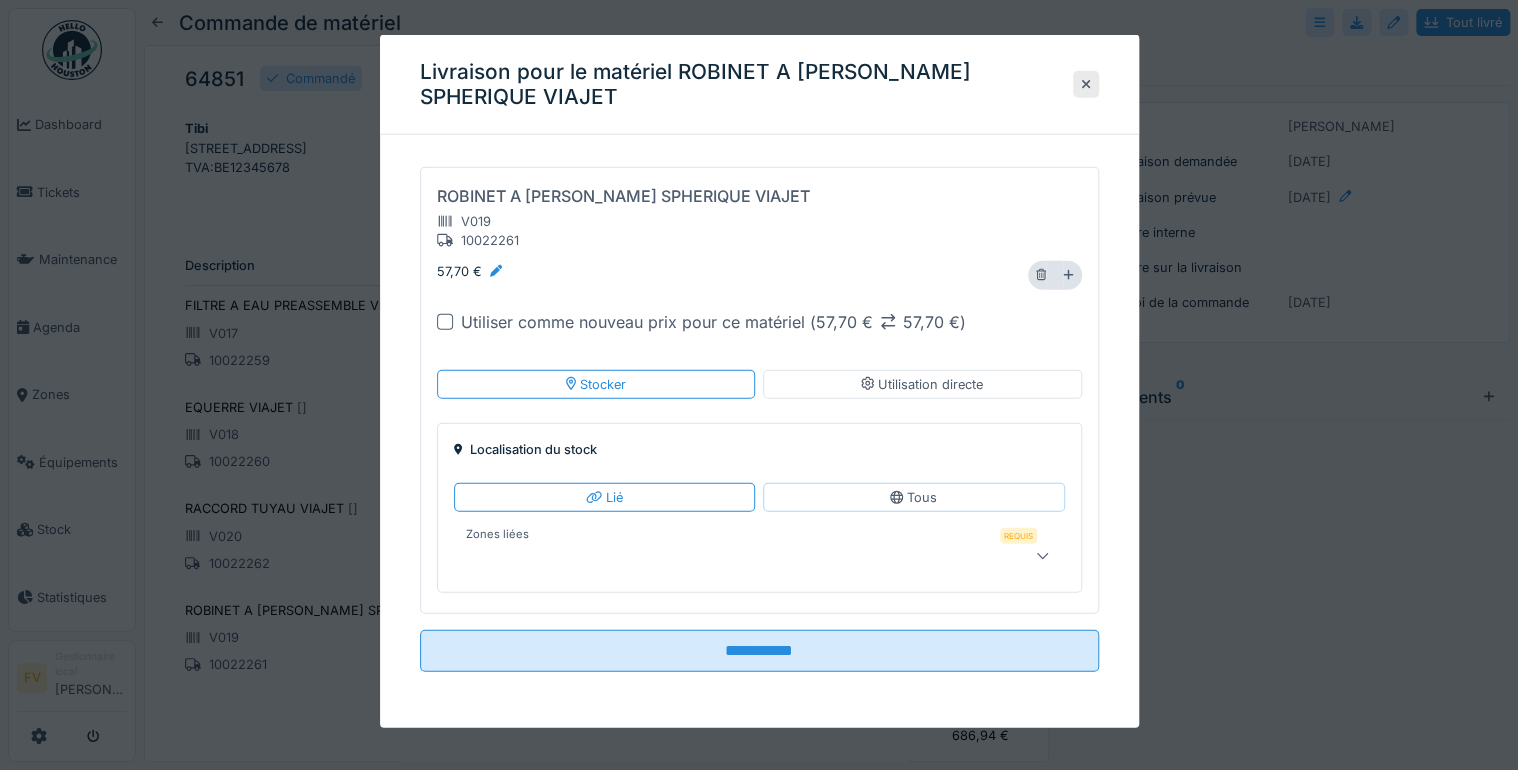 click on "Tous" at bounding box center [914, 497] 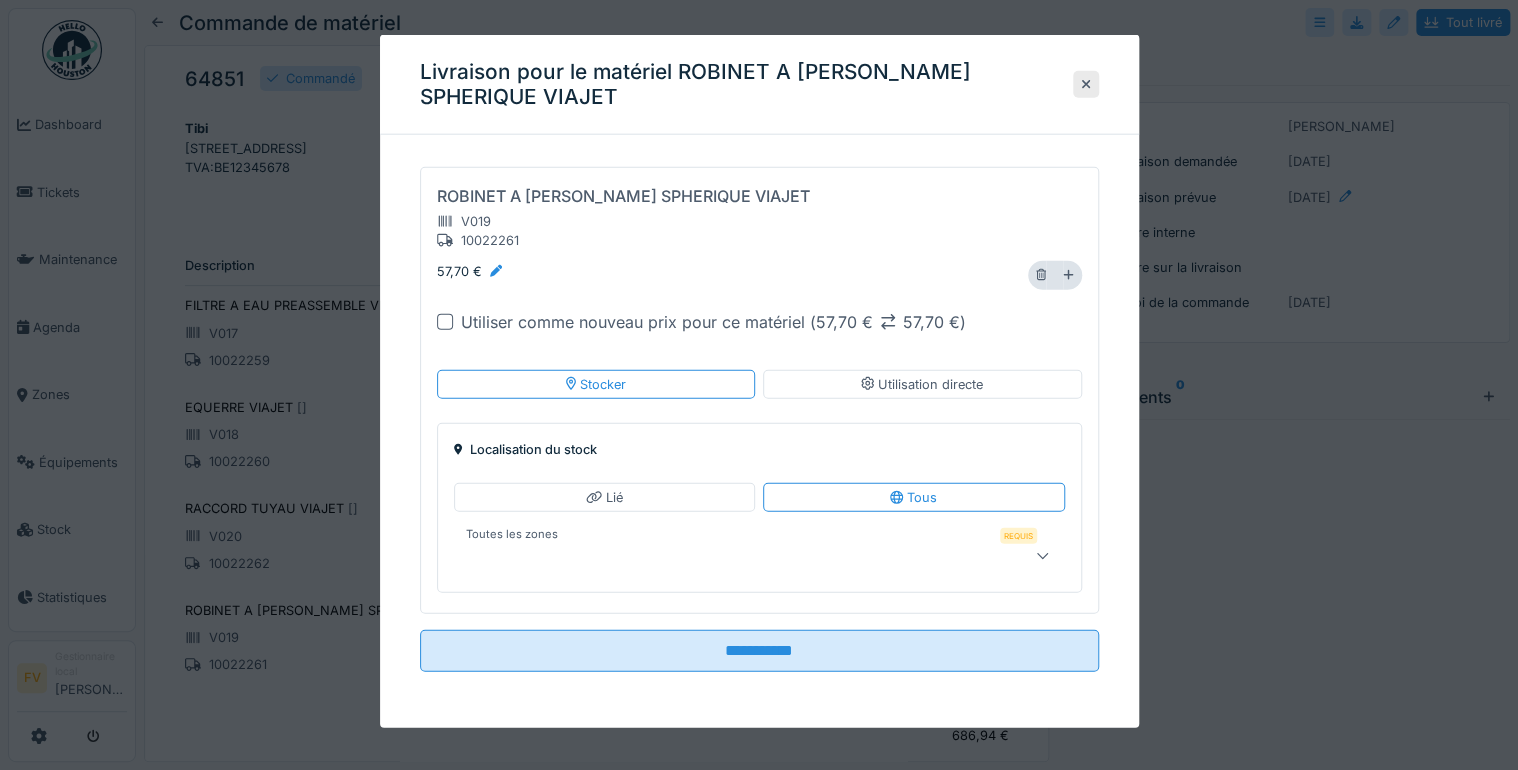 click 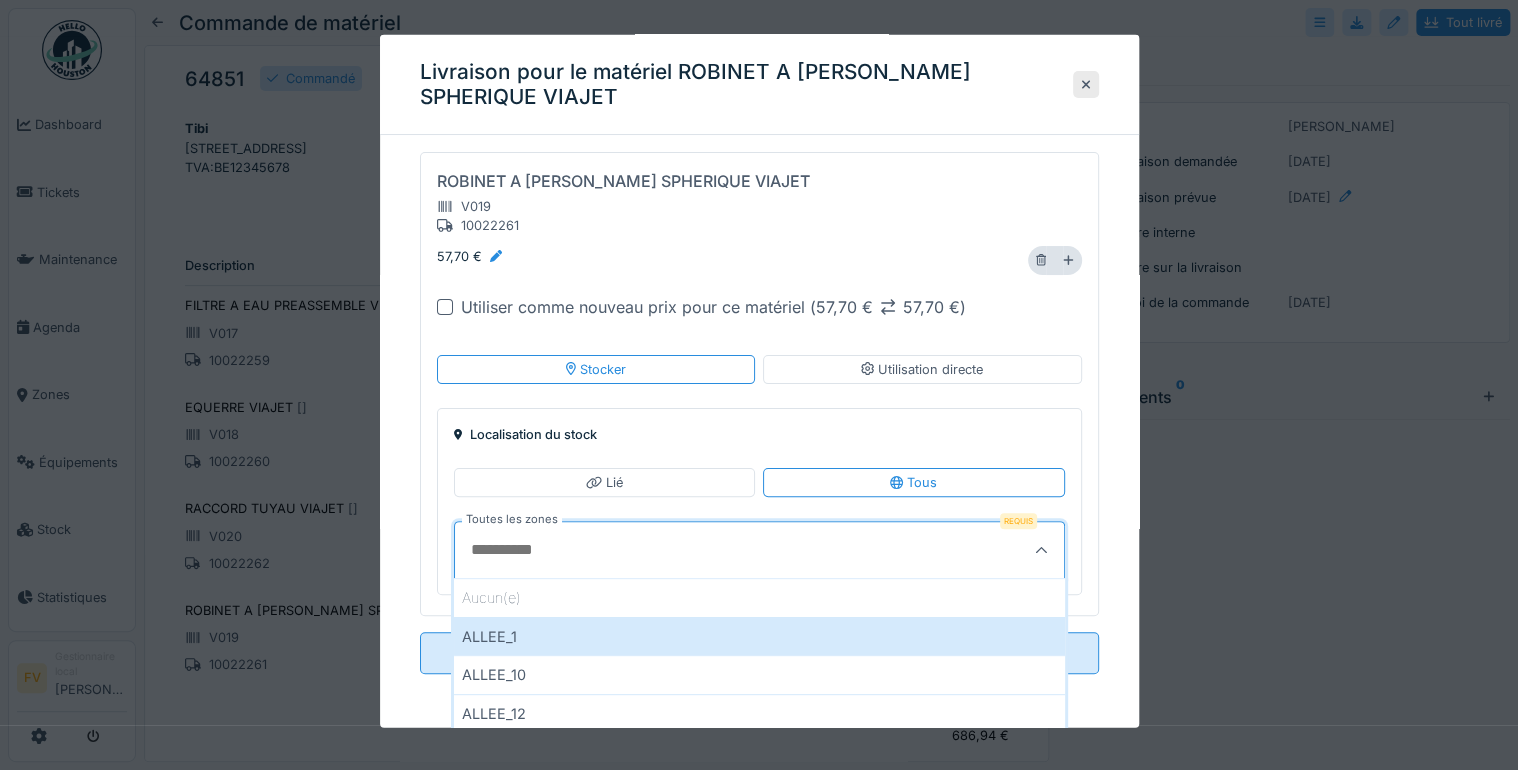 click on "ALLEE_12" at bounding box center (759, 713) 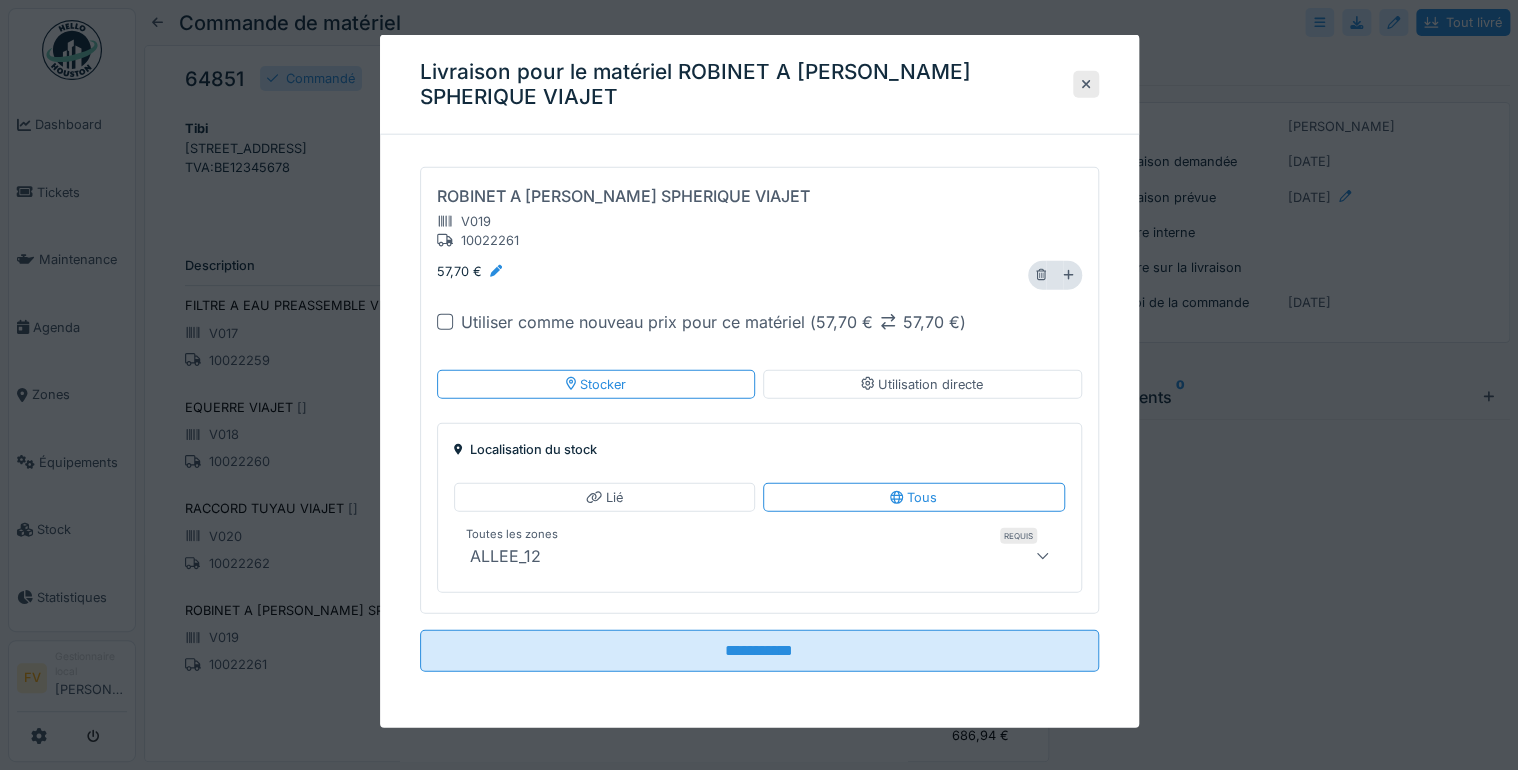 scroll, scrollTop: 0, scrollLeft: 0, axis: both 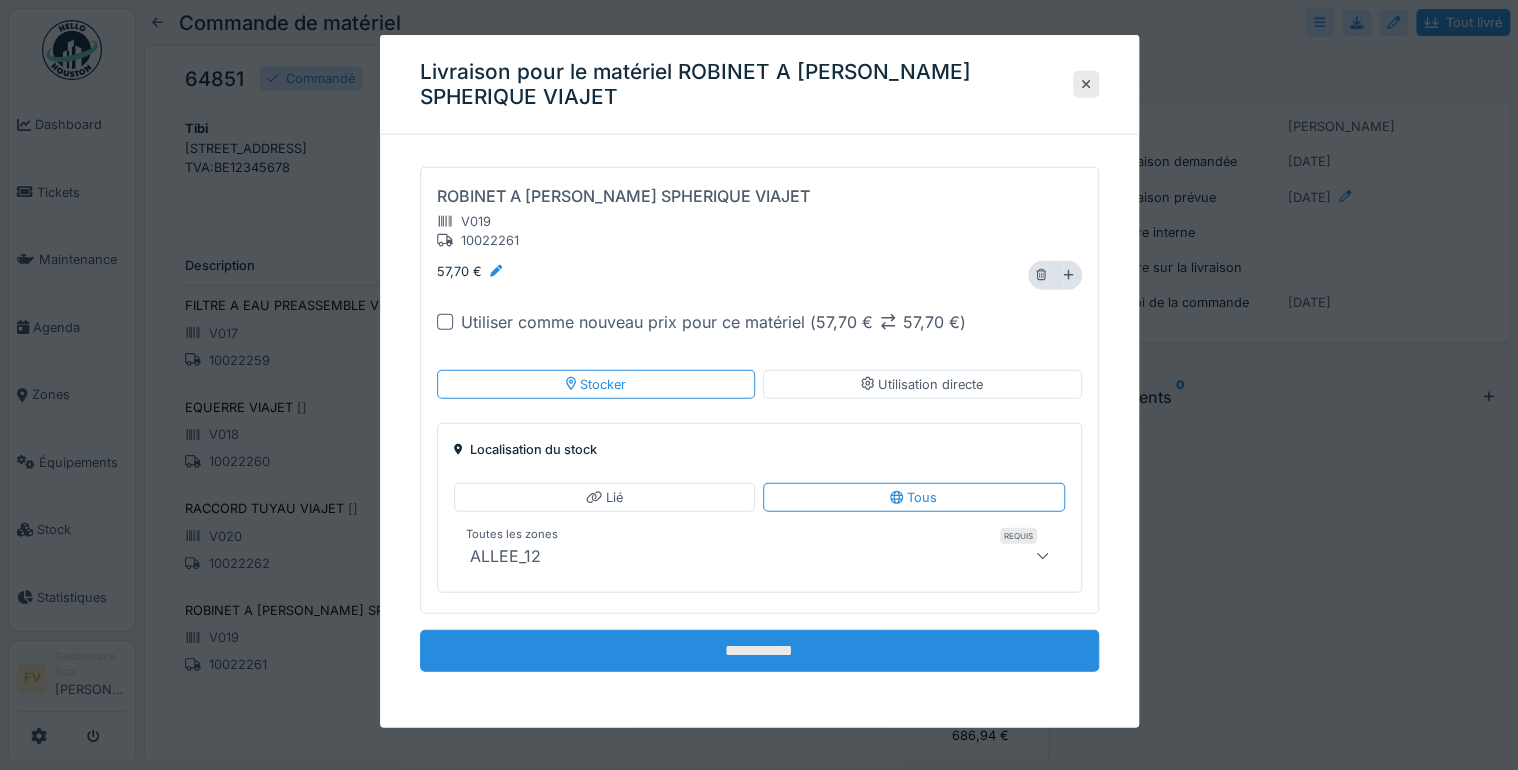 click on "**********" at bounding box center [759, 651] 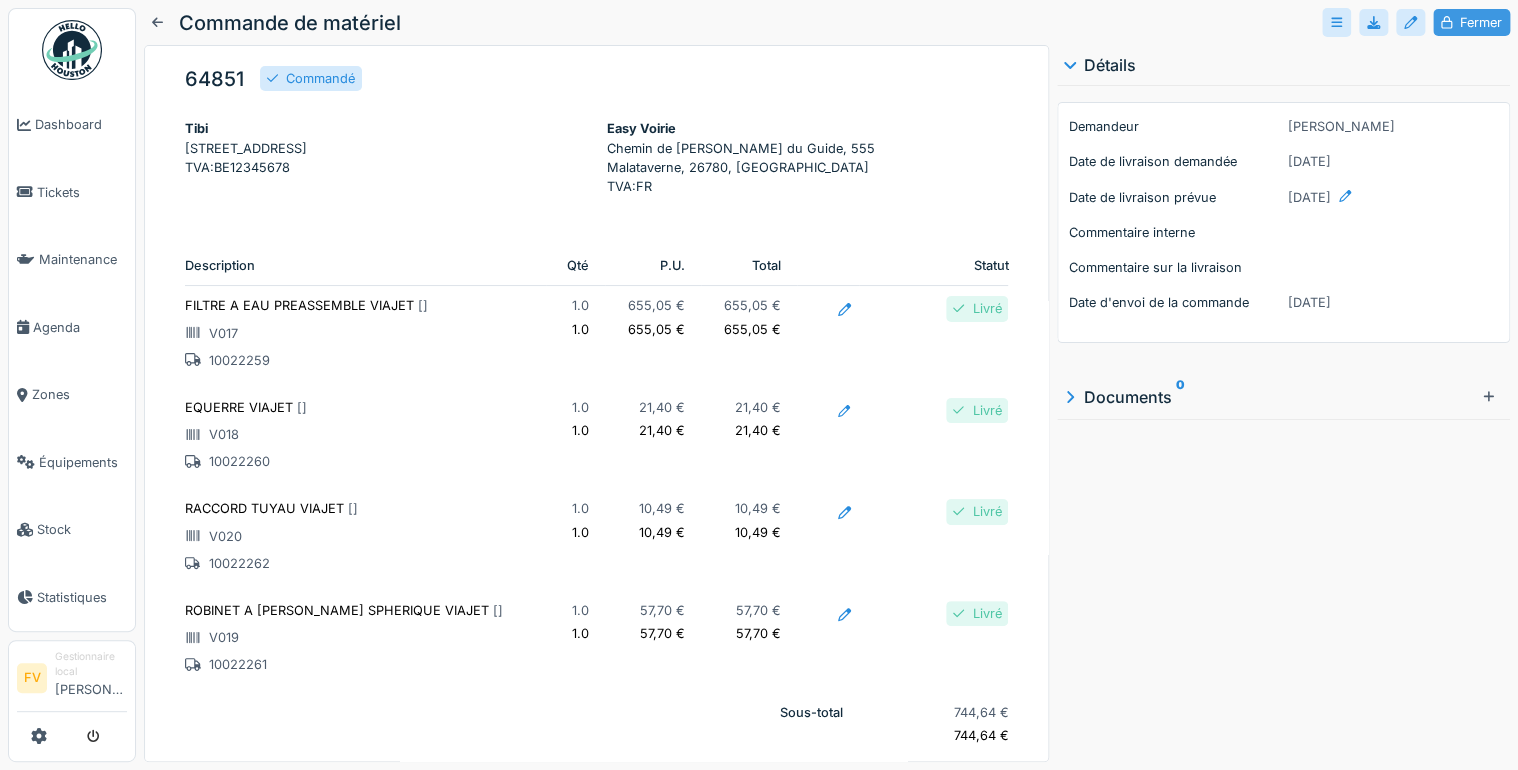 click on "Fermer" at bounding box center [1471, 22] 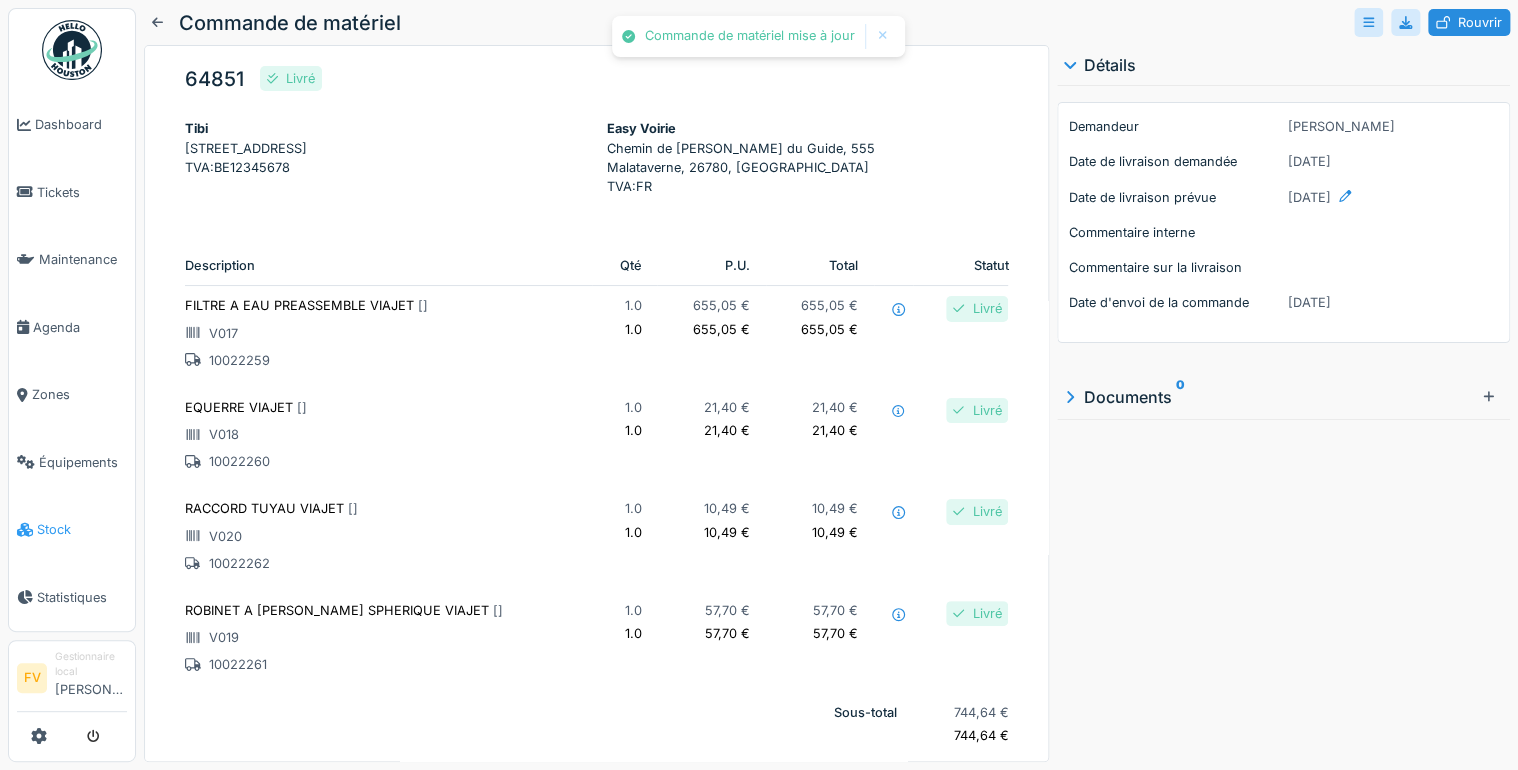 click on "Stock" at bounding box center (82, 529) 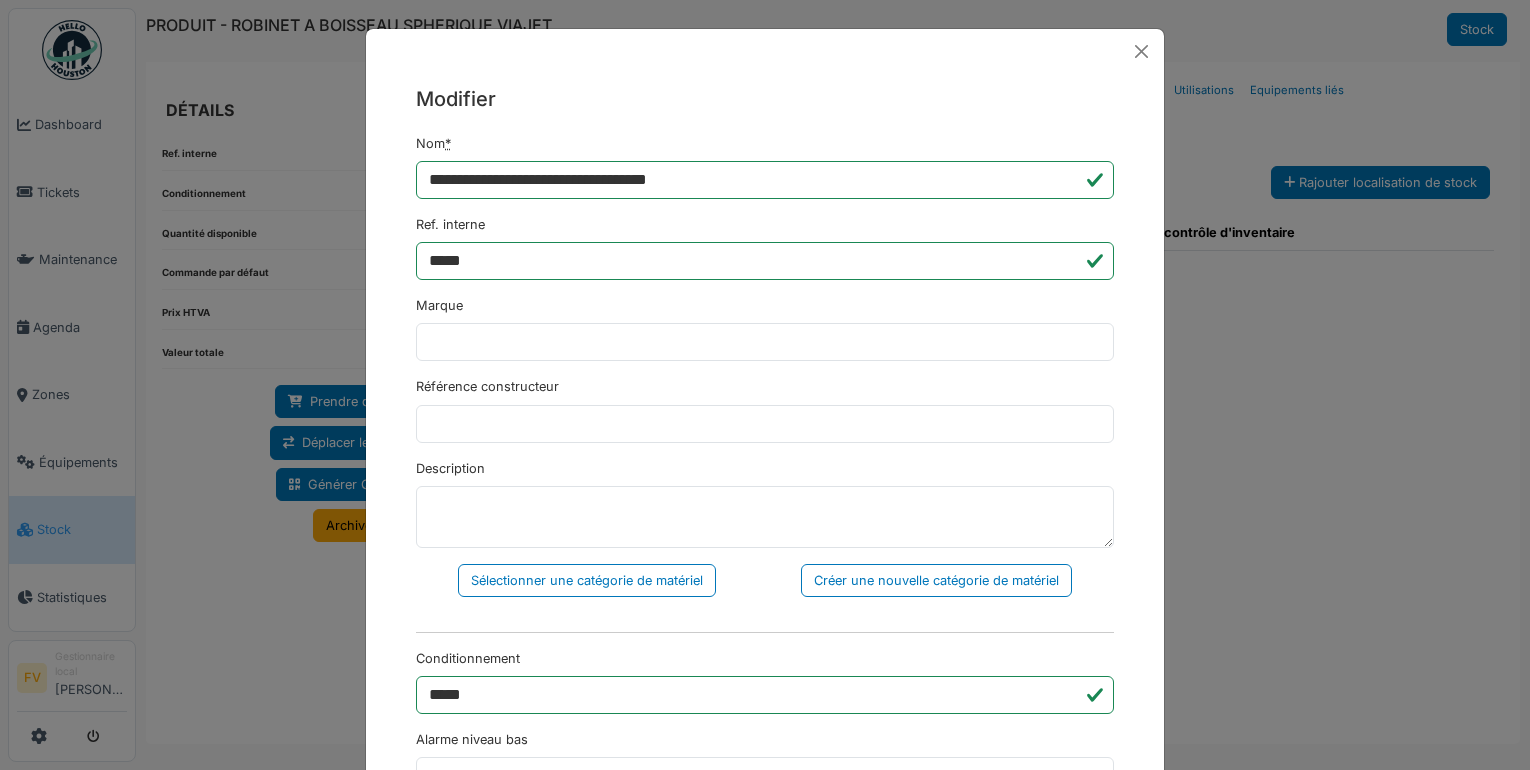 scroll, scrollTop: 0, scrollLeft: 0, axis: both 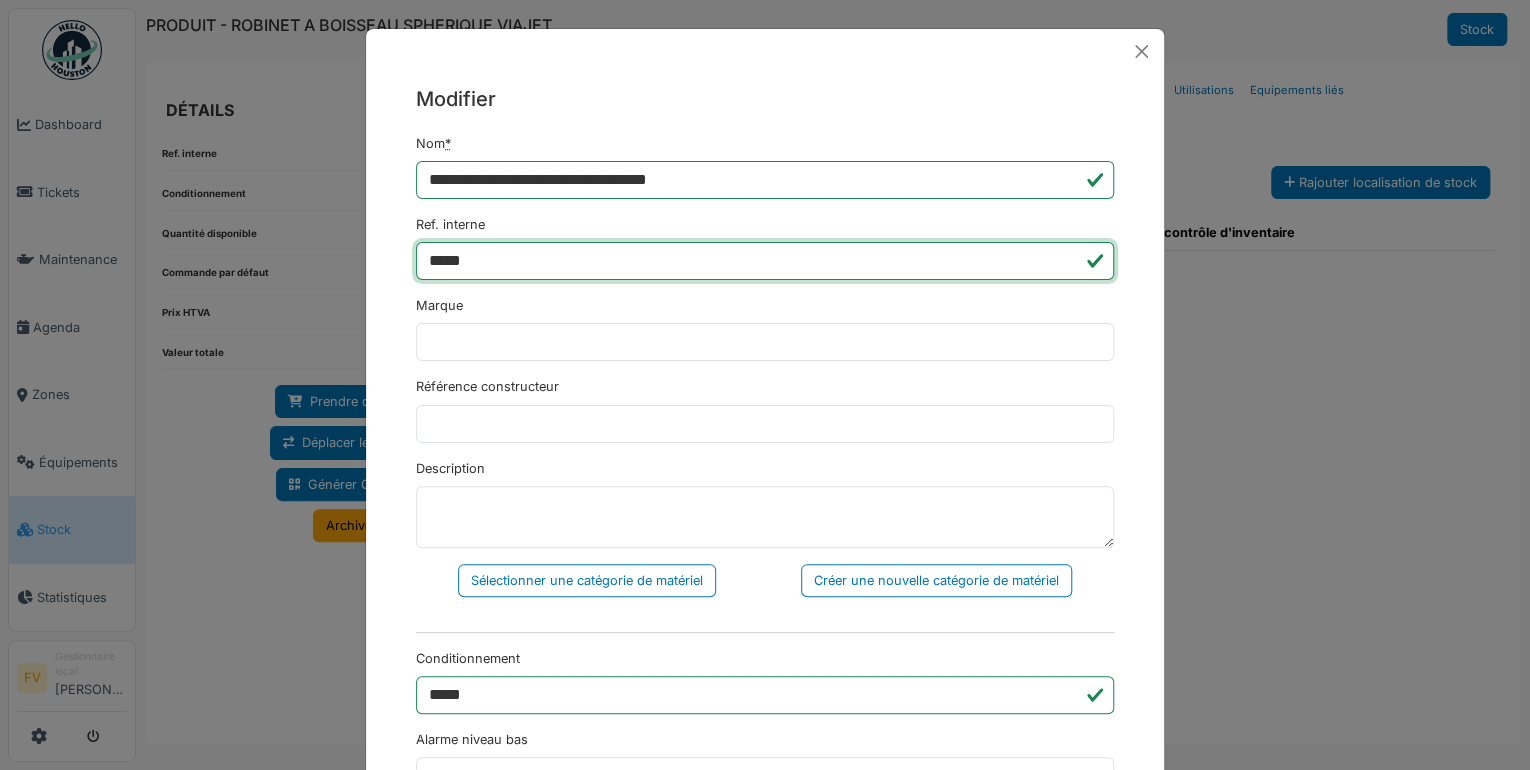 click on "*****" at bounding box center (765, 261) 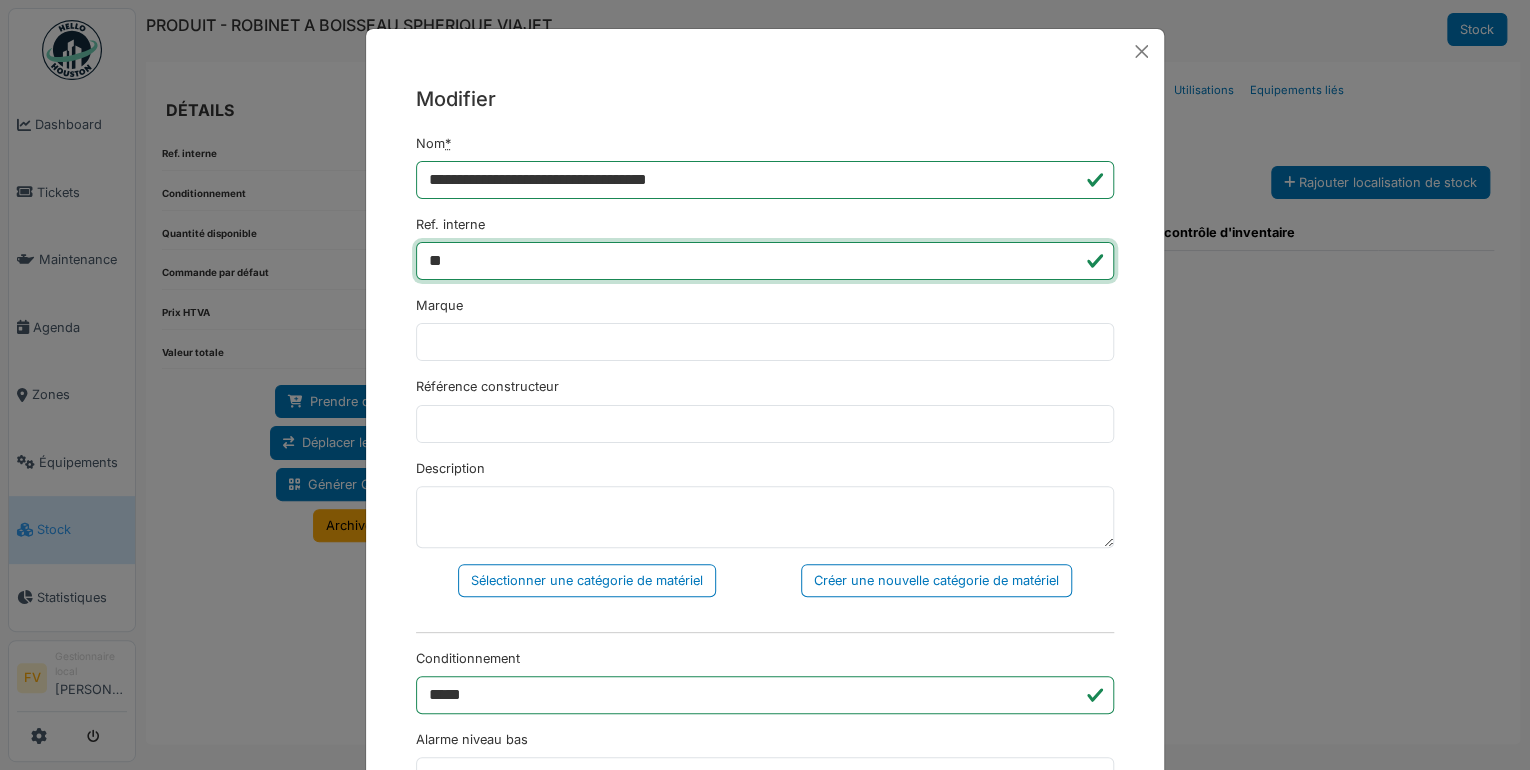 type on "*" 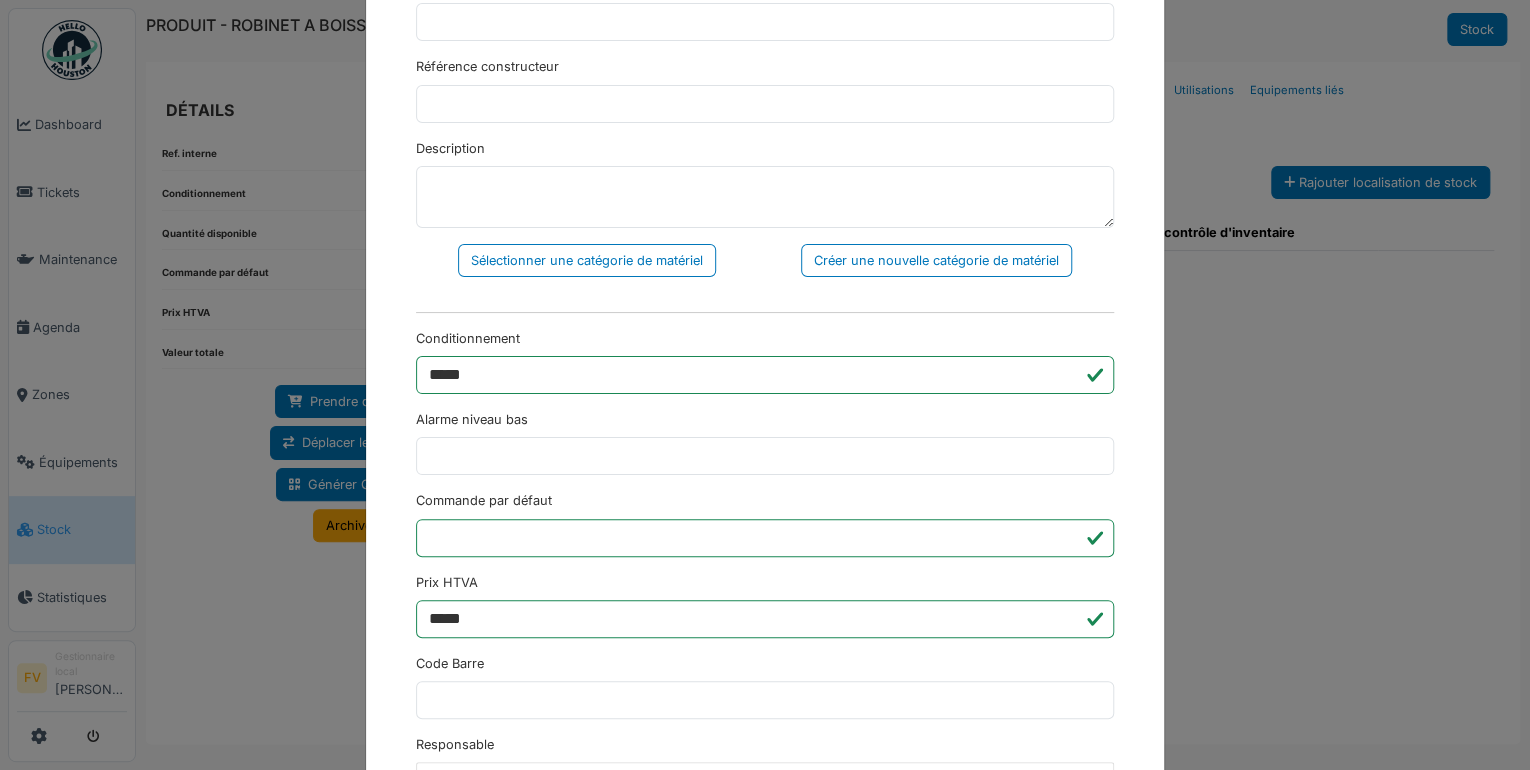 scroll, scrollTop: 546, scrollLeft: 0, axis: vertical 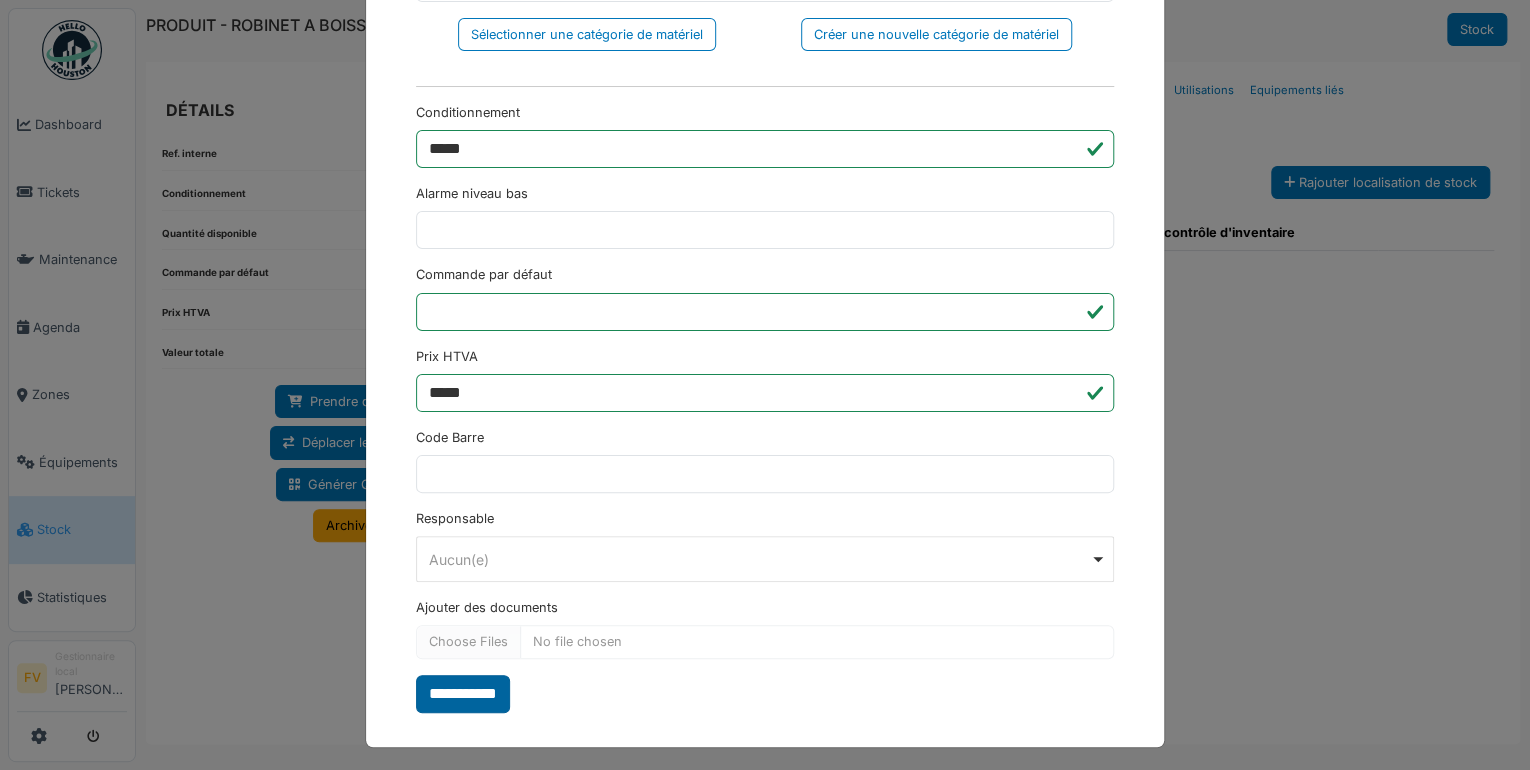 type on "****" 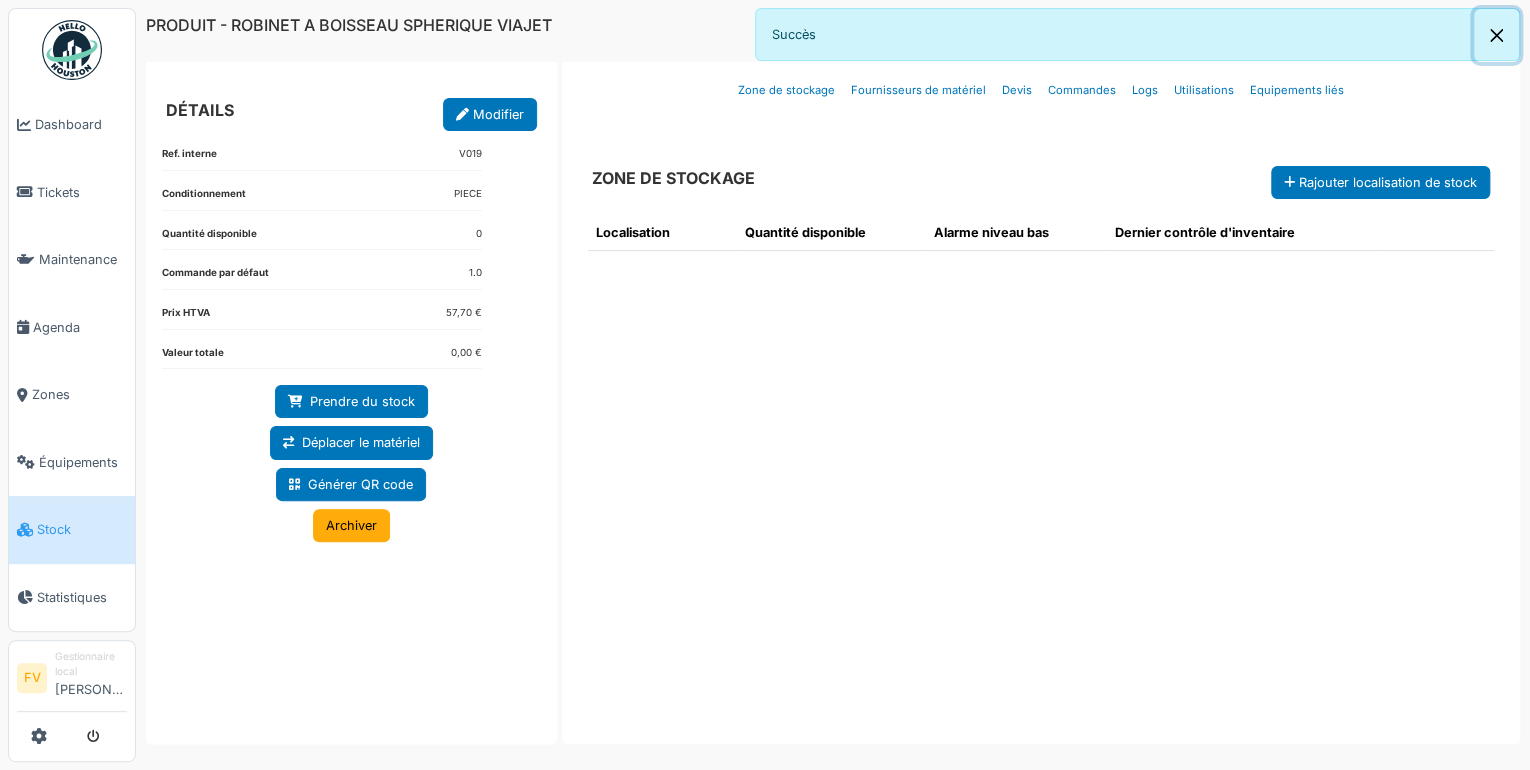 click at bounding box center [1496, 35] 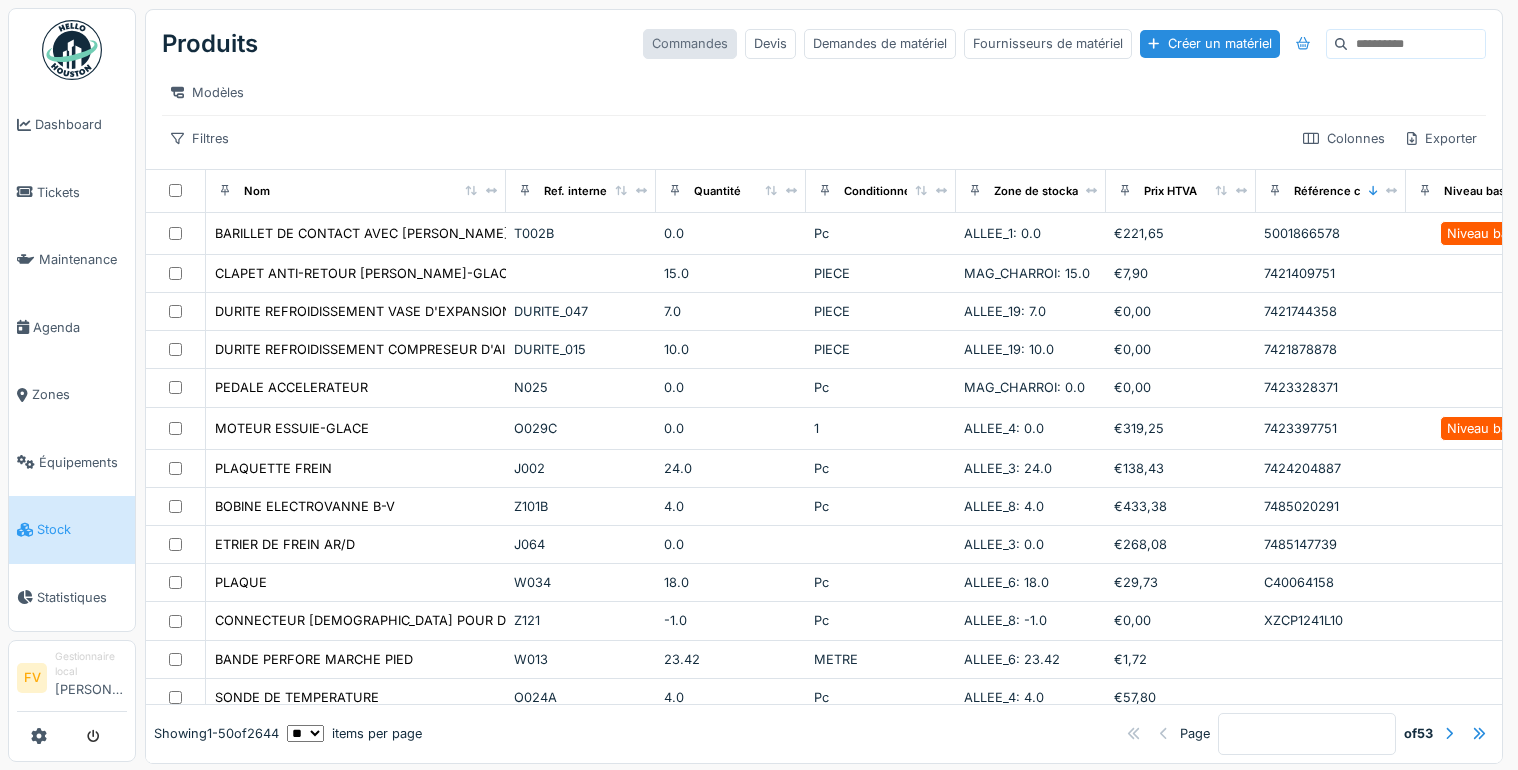 scroll, scrollTop: 0, scrollLeft: 0, axis: both 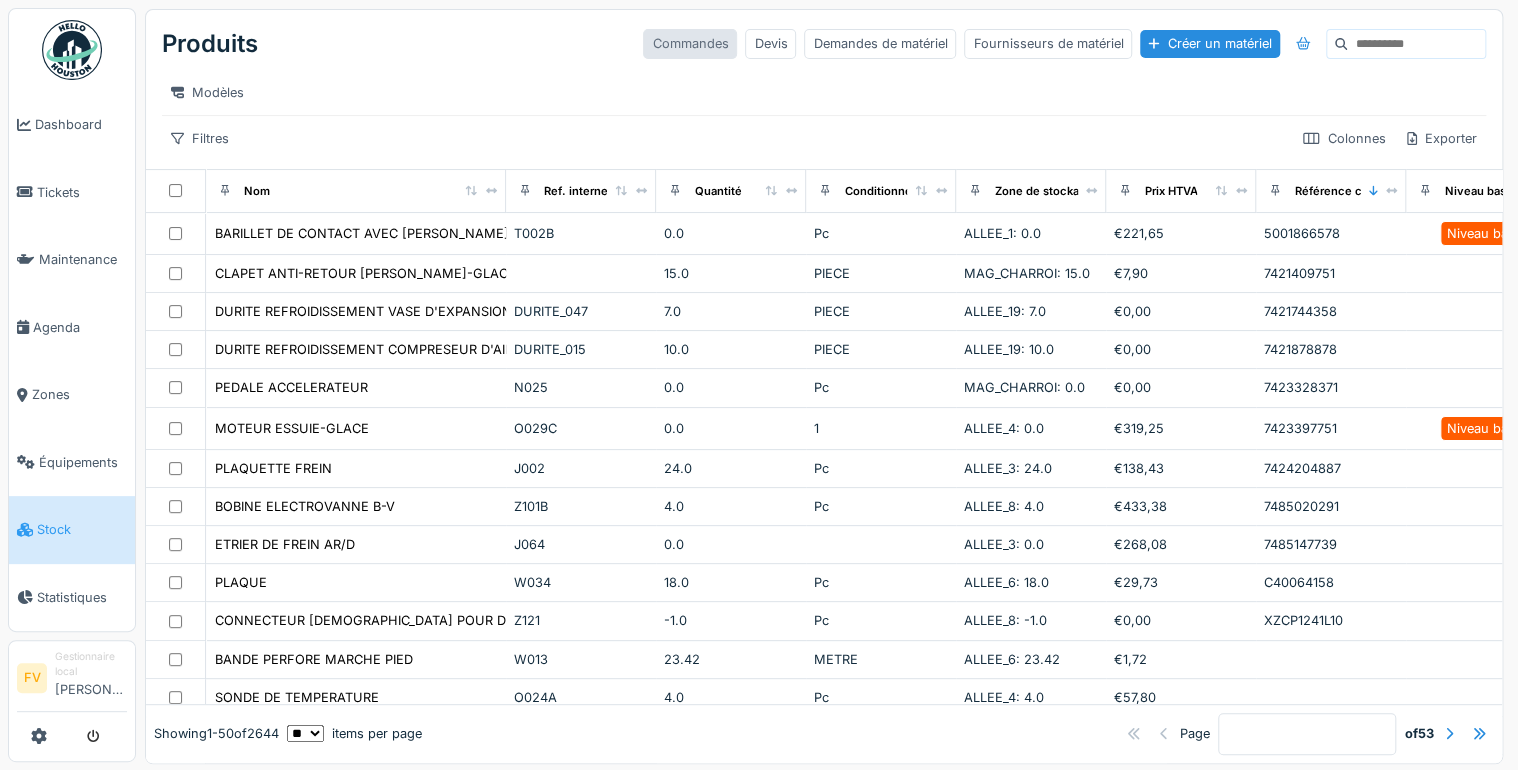 click on "Commandes" at bounding box center [690, 43] 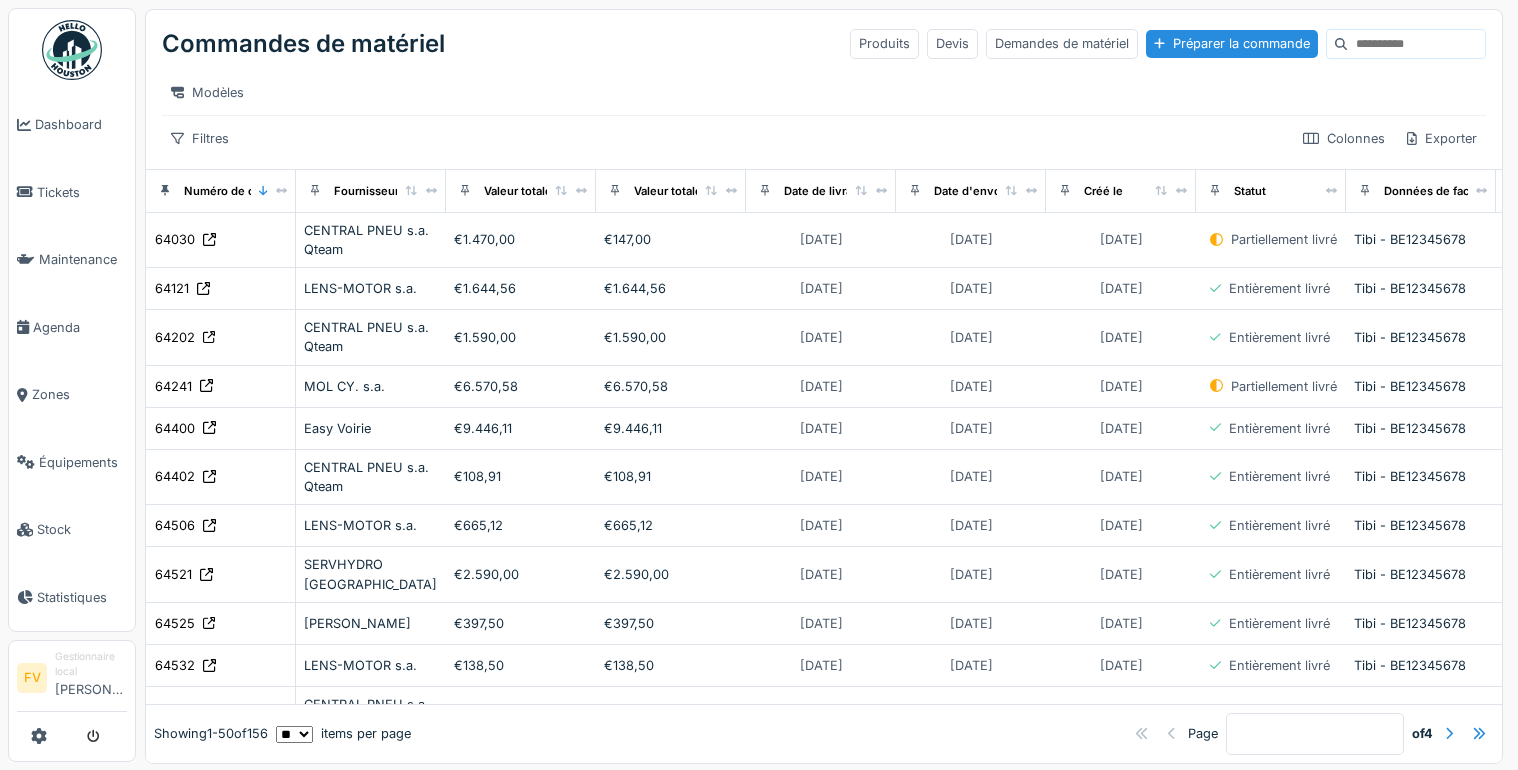scroll, scrollTop: 0, scrollLeft: 0, axis: both 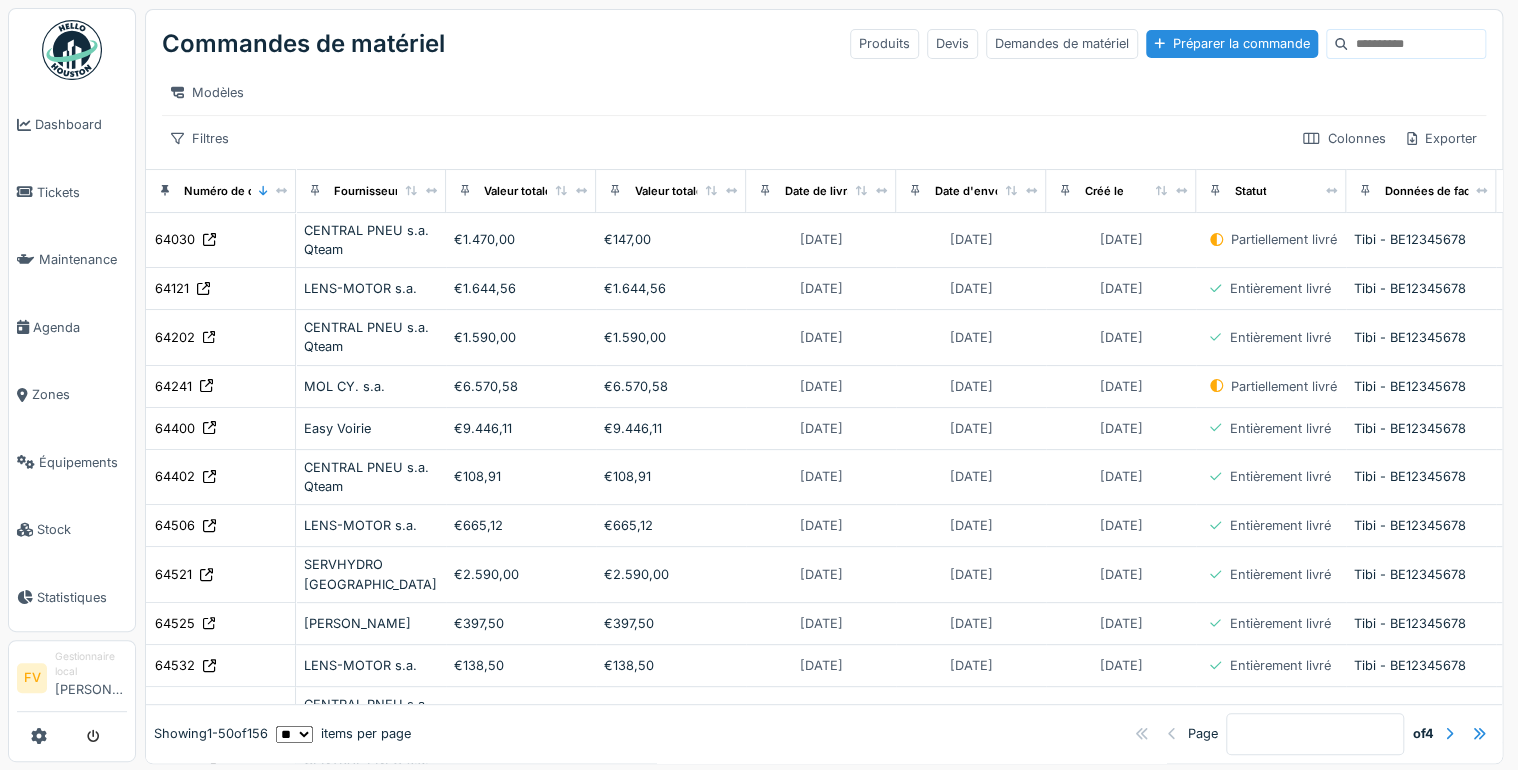 click at bounding box center [1416, 44] 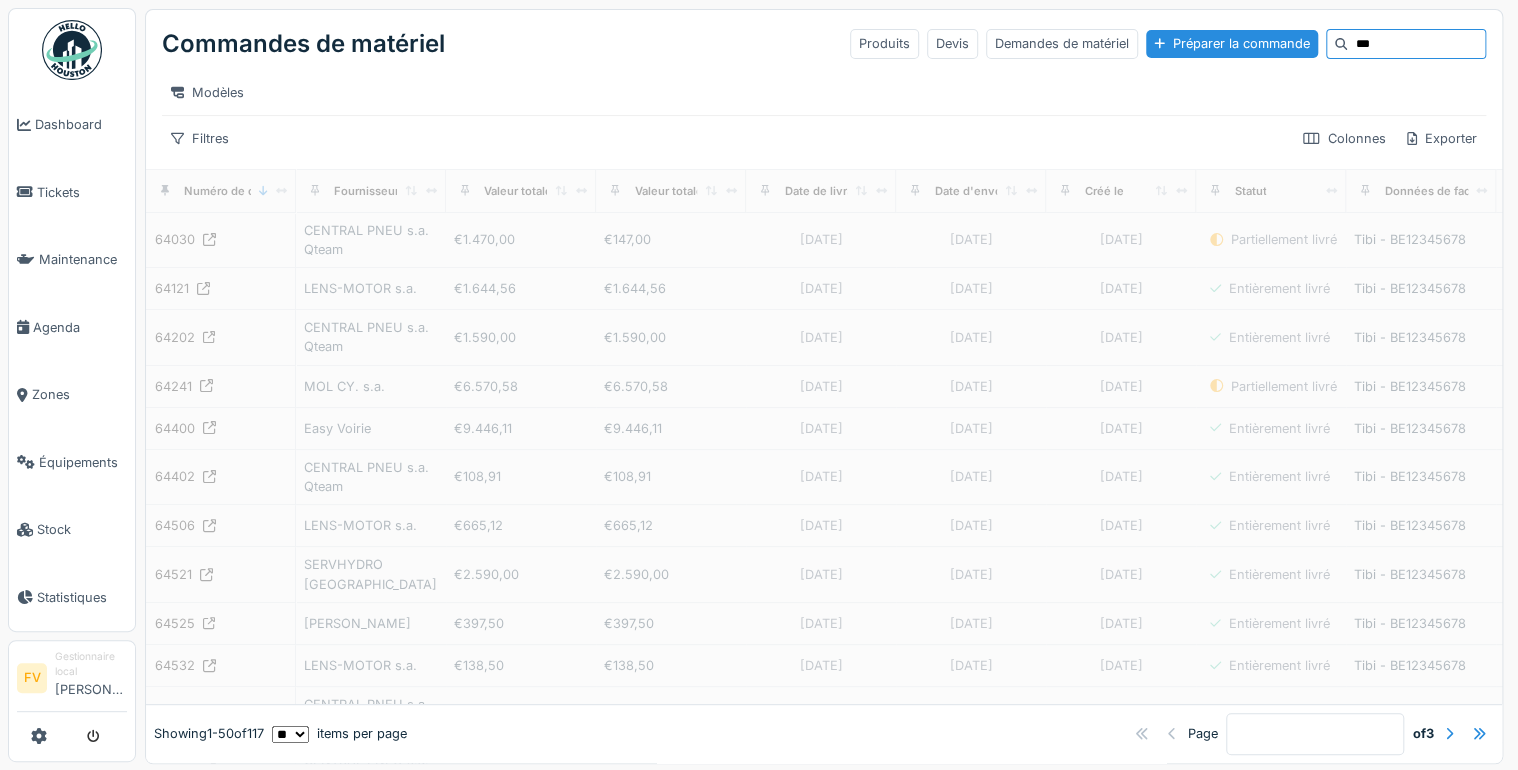 type on "****" 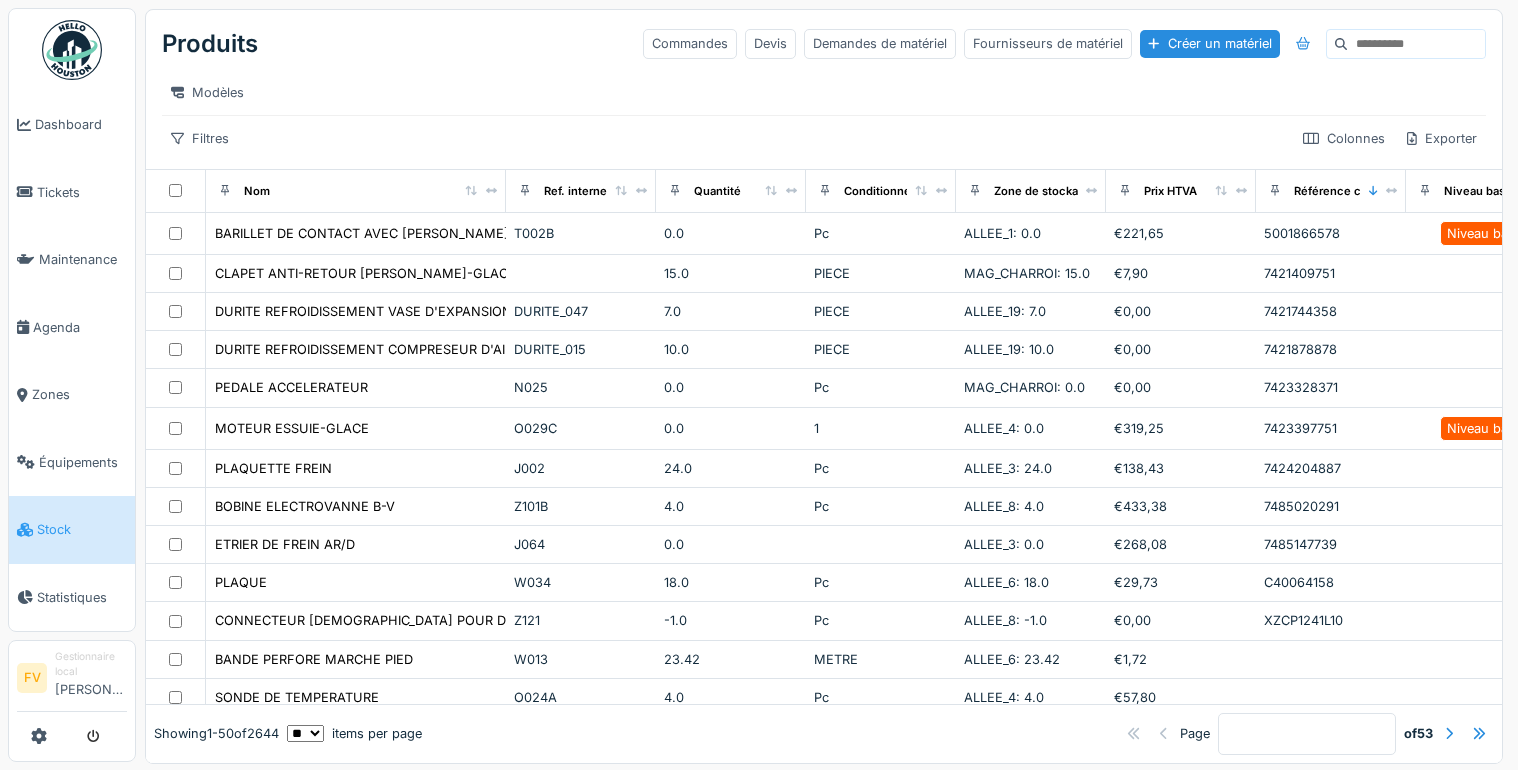 scroll, scrollTop: 0, scrollLeft: 0, axis: both 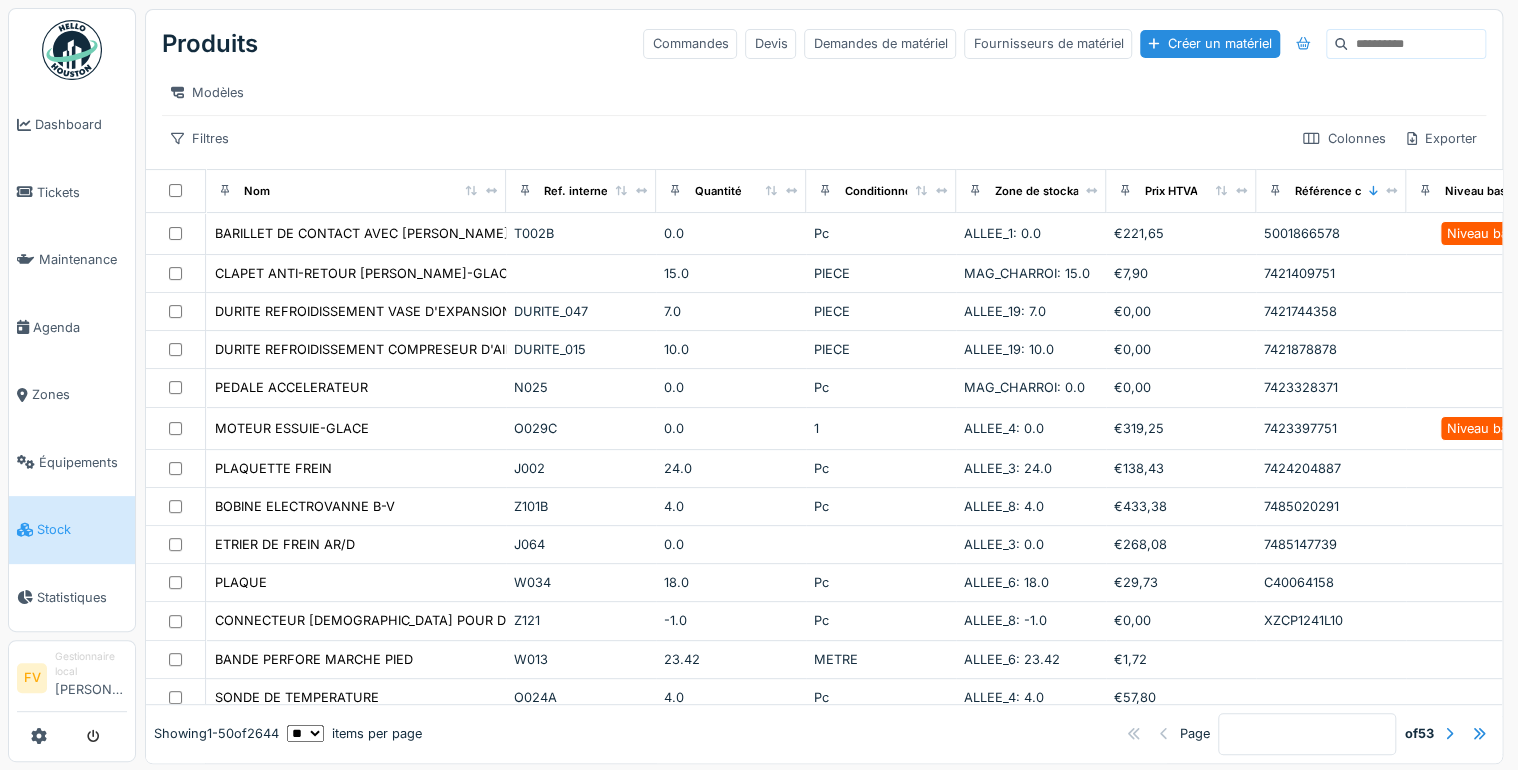 click at bounding box center (1416, 44) 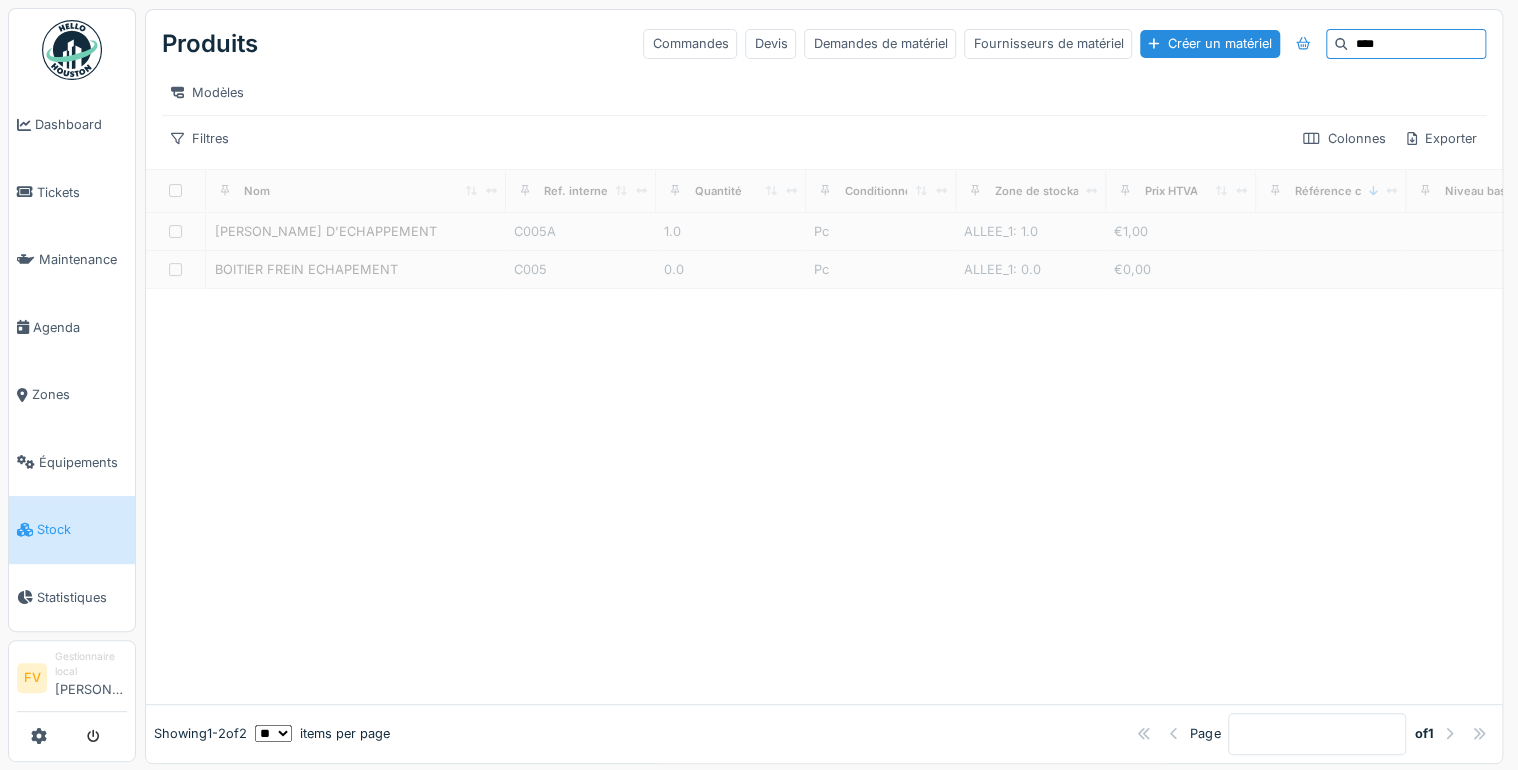 type on "*****" 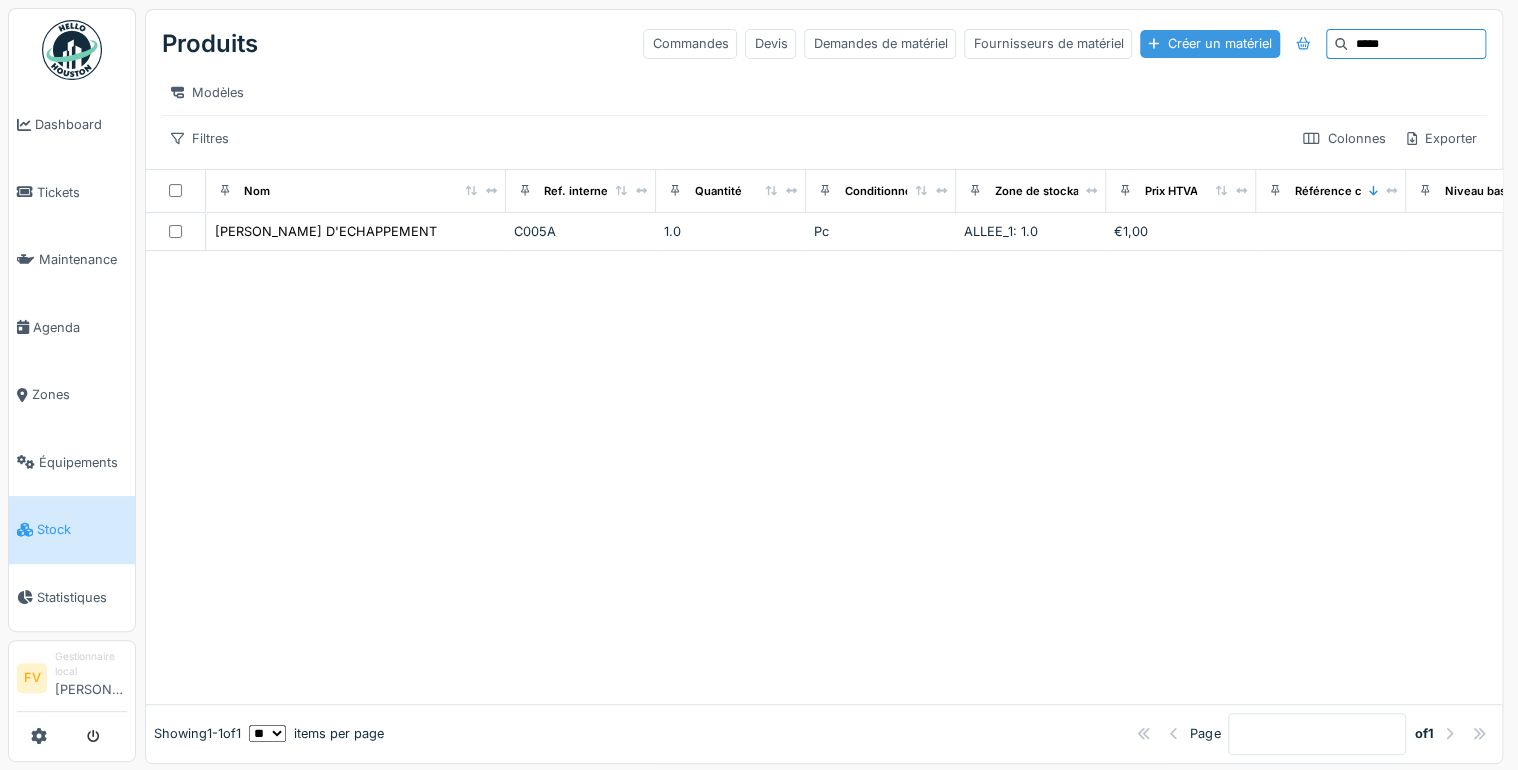 drag, startPoint x: 1381, startPoint y: 39, endPoint x: 1156, endPoint y: 43, distance: 225.03555 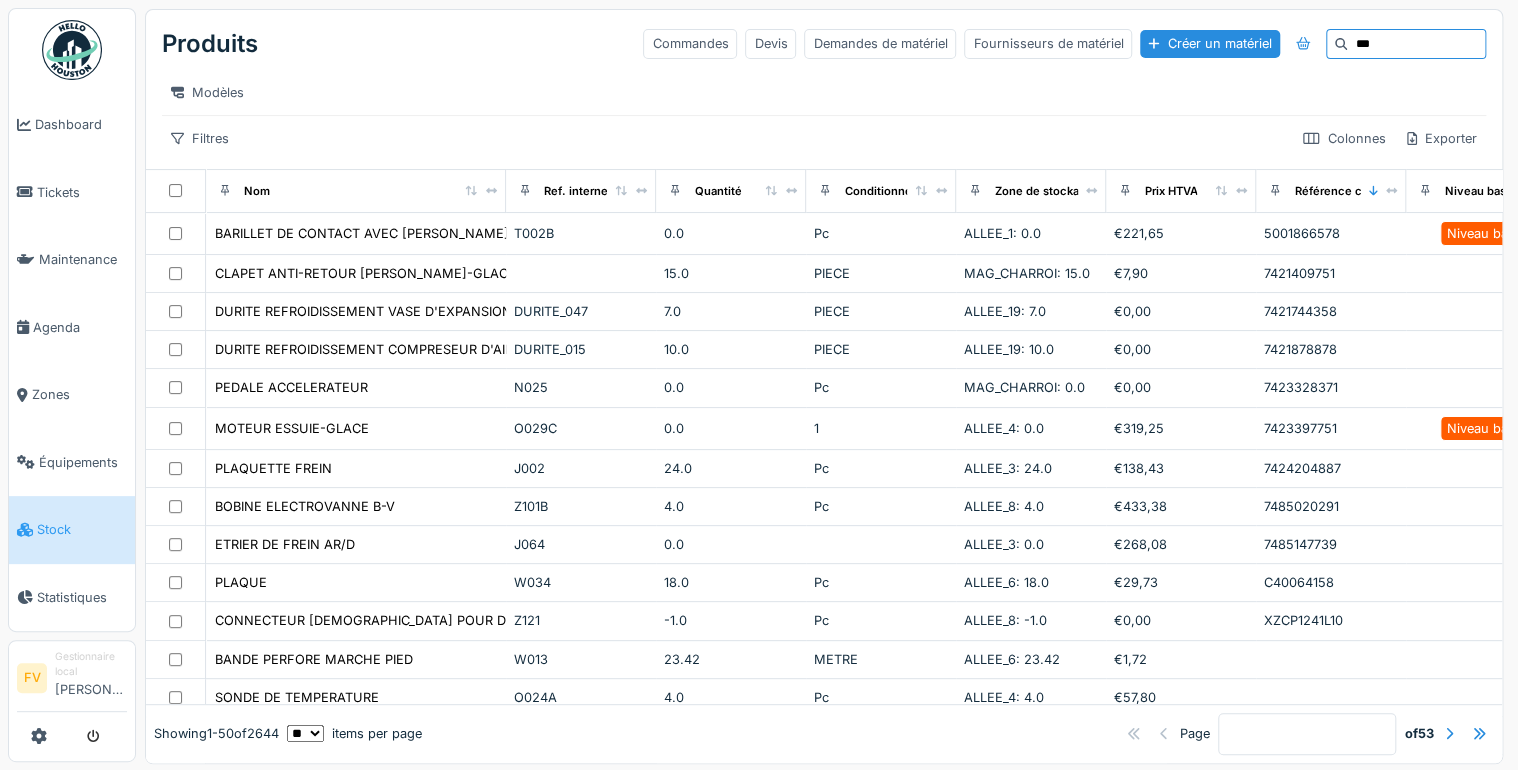 type on "****" 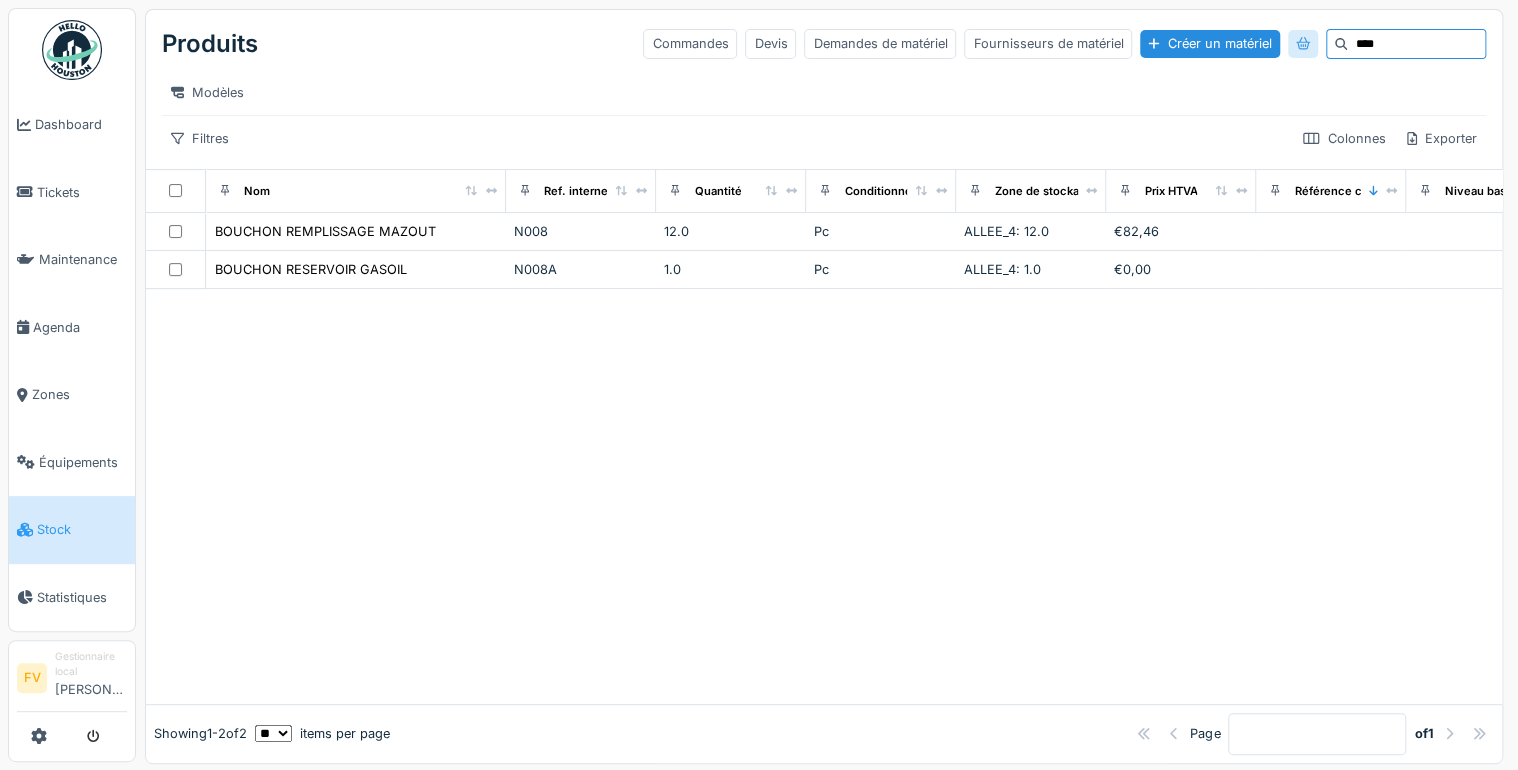 drag, startPoint x: 1343, startPoint y: 38, endPoint x: 1241, endPoint y: 40, distance: 102.01961 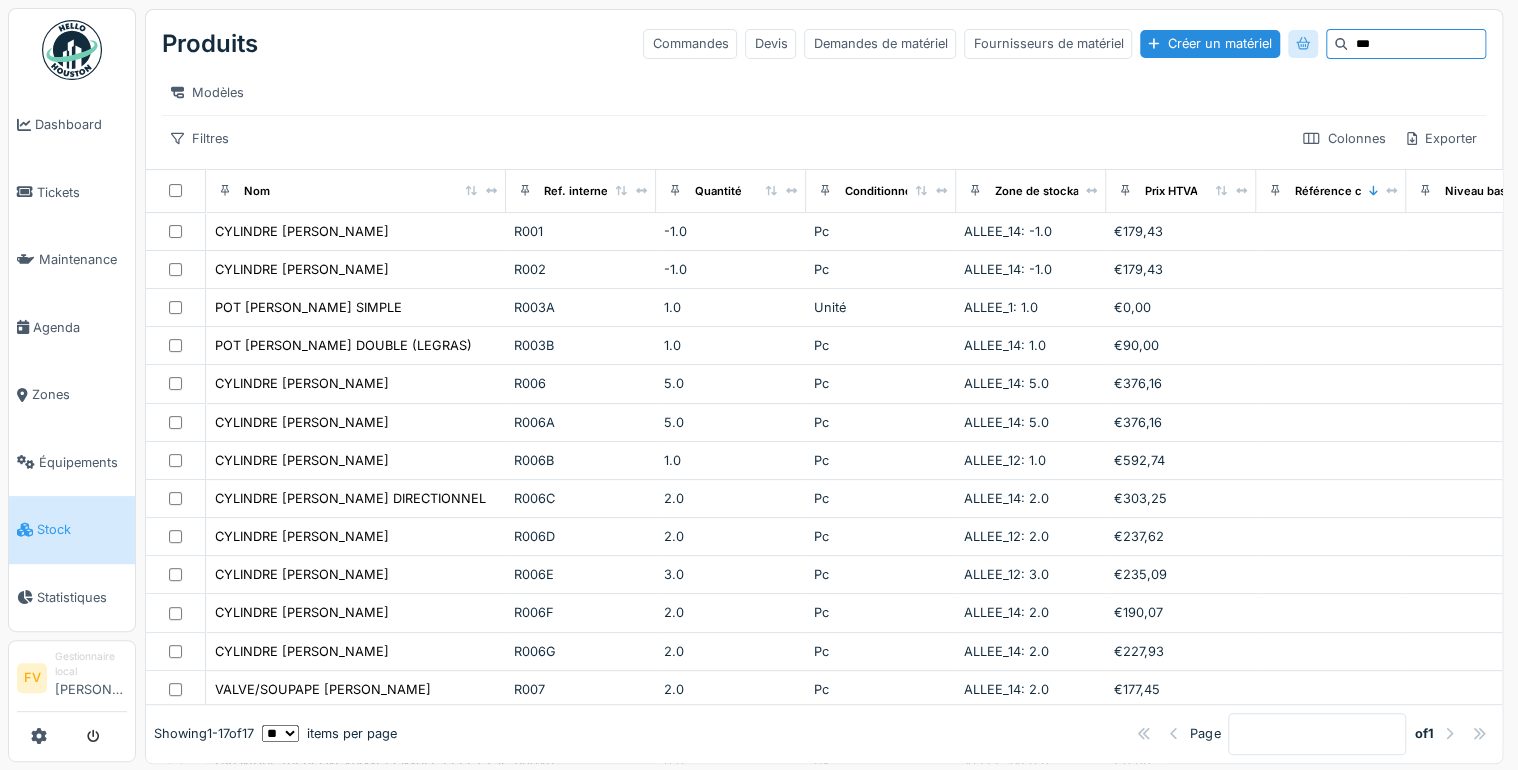 type on "****" 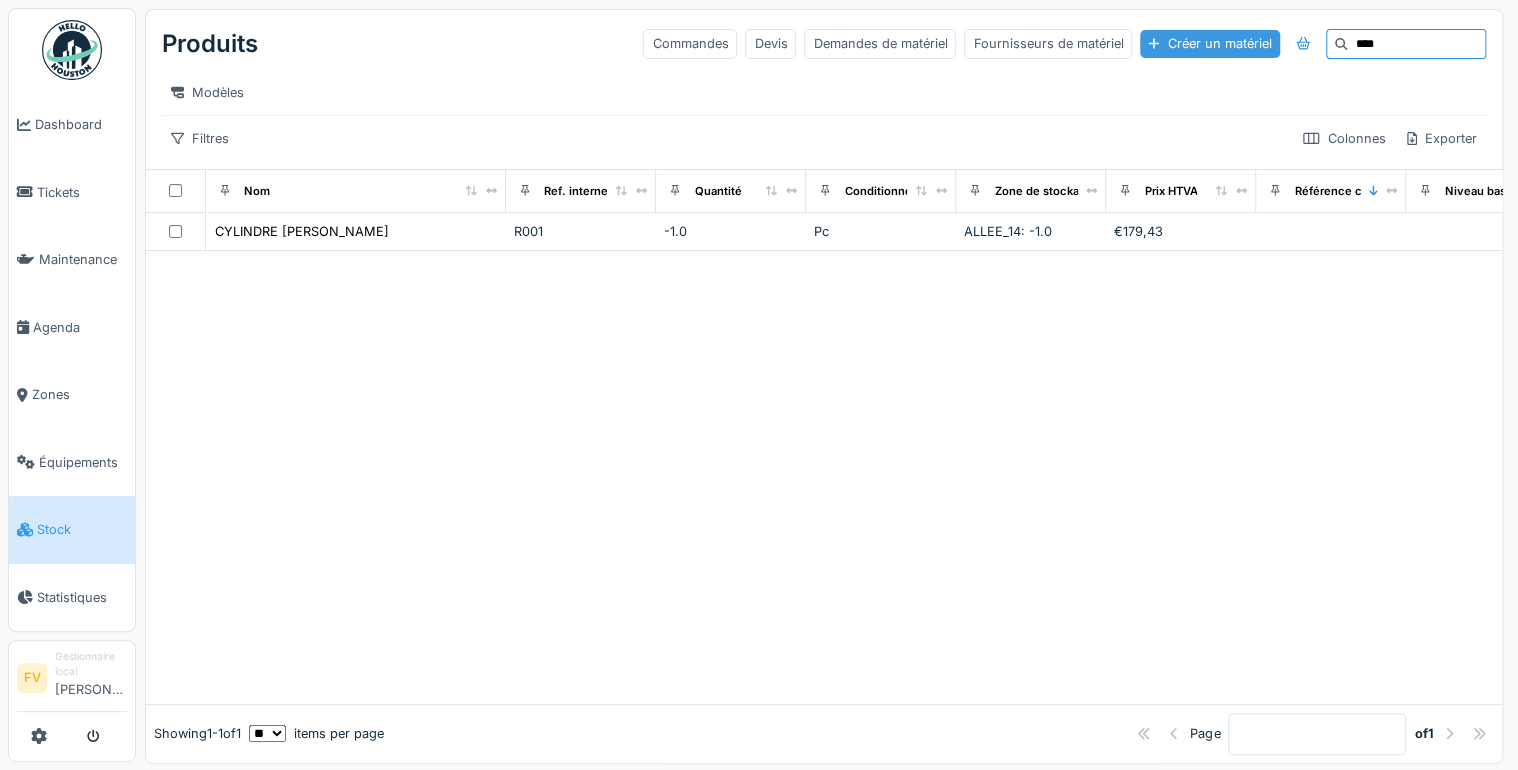 drag, startPoint x: 1339, startPoint y: 45, endPoint x: 1182, endPoint y: 30, distance: 157.71494 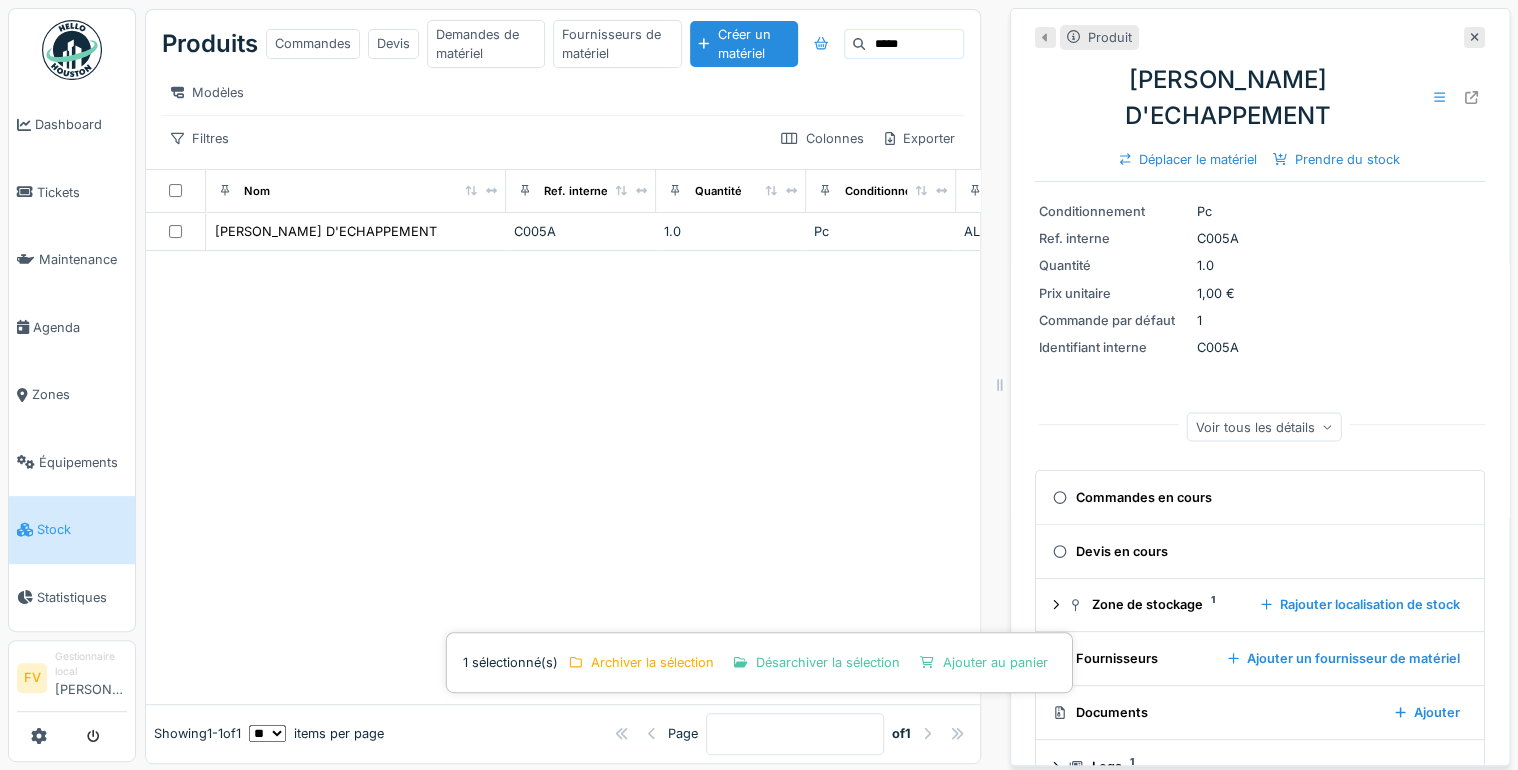 click on "*****" at bounding box center (914, 44) 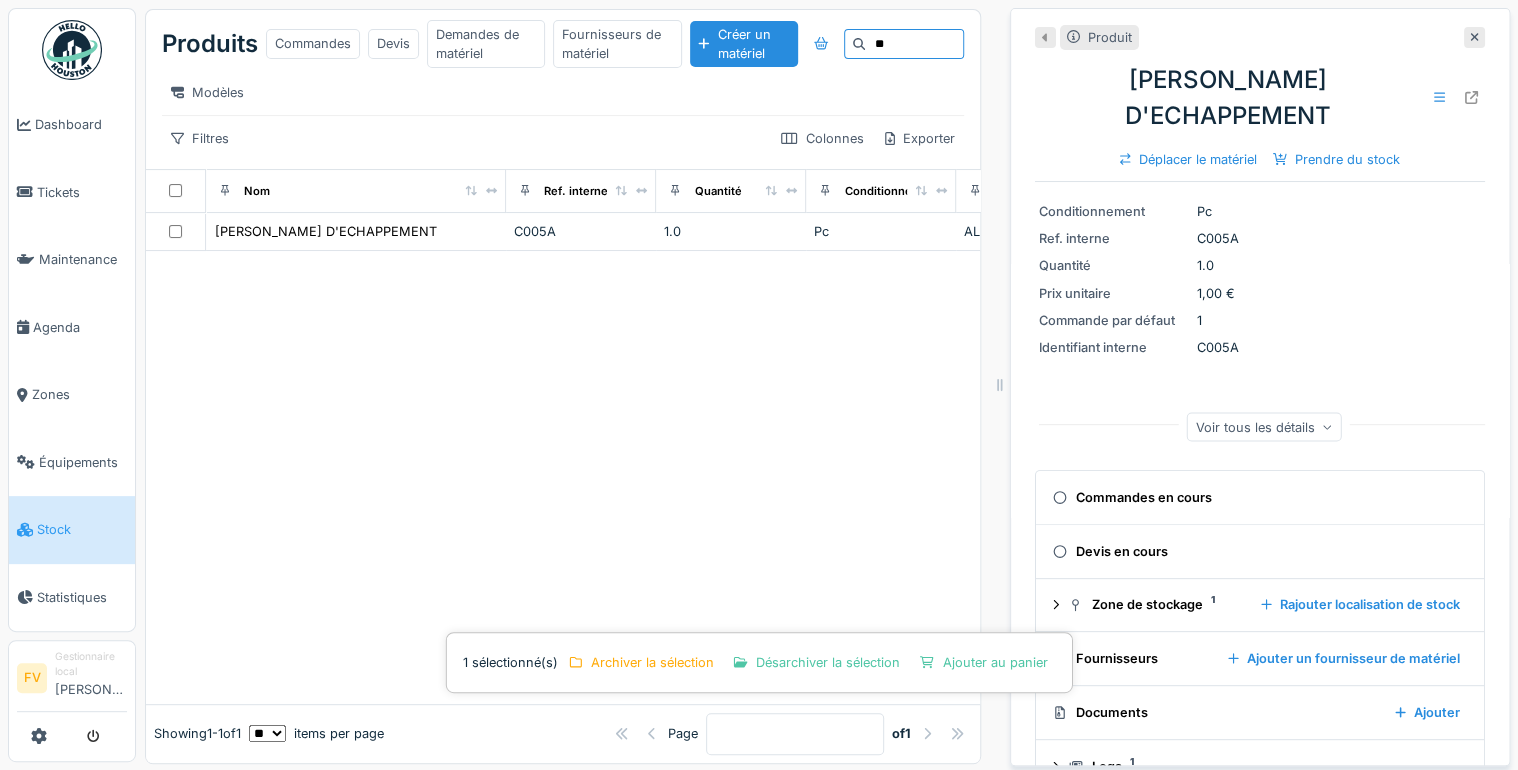 type on "*" 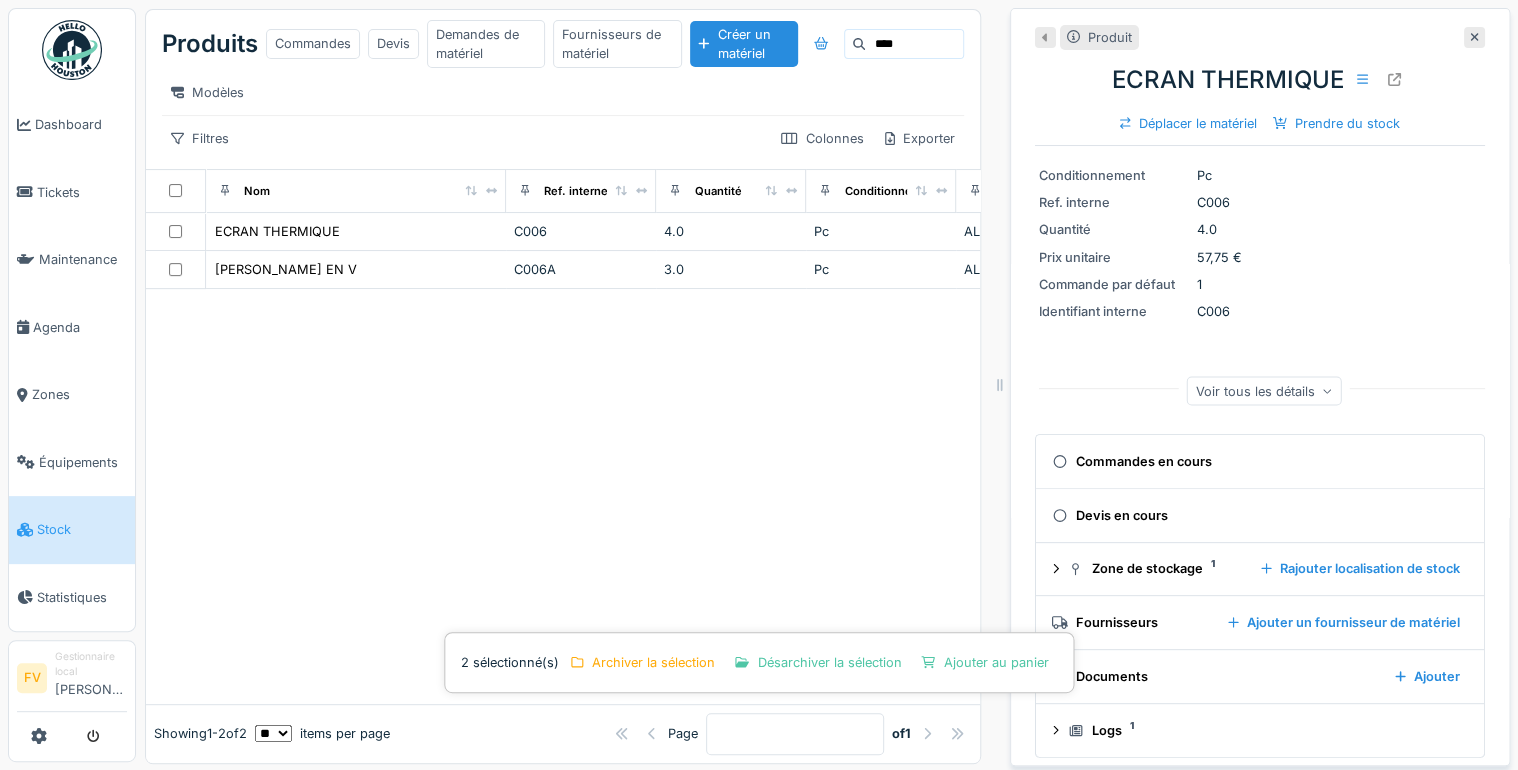 click on "****" at bounding box center (914, 44) 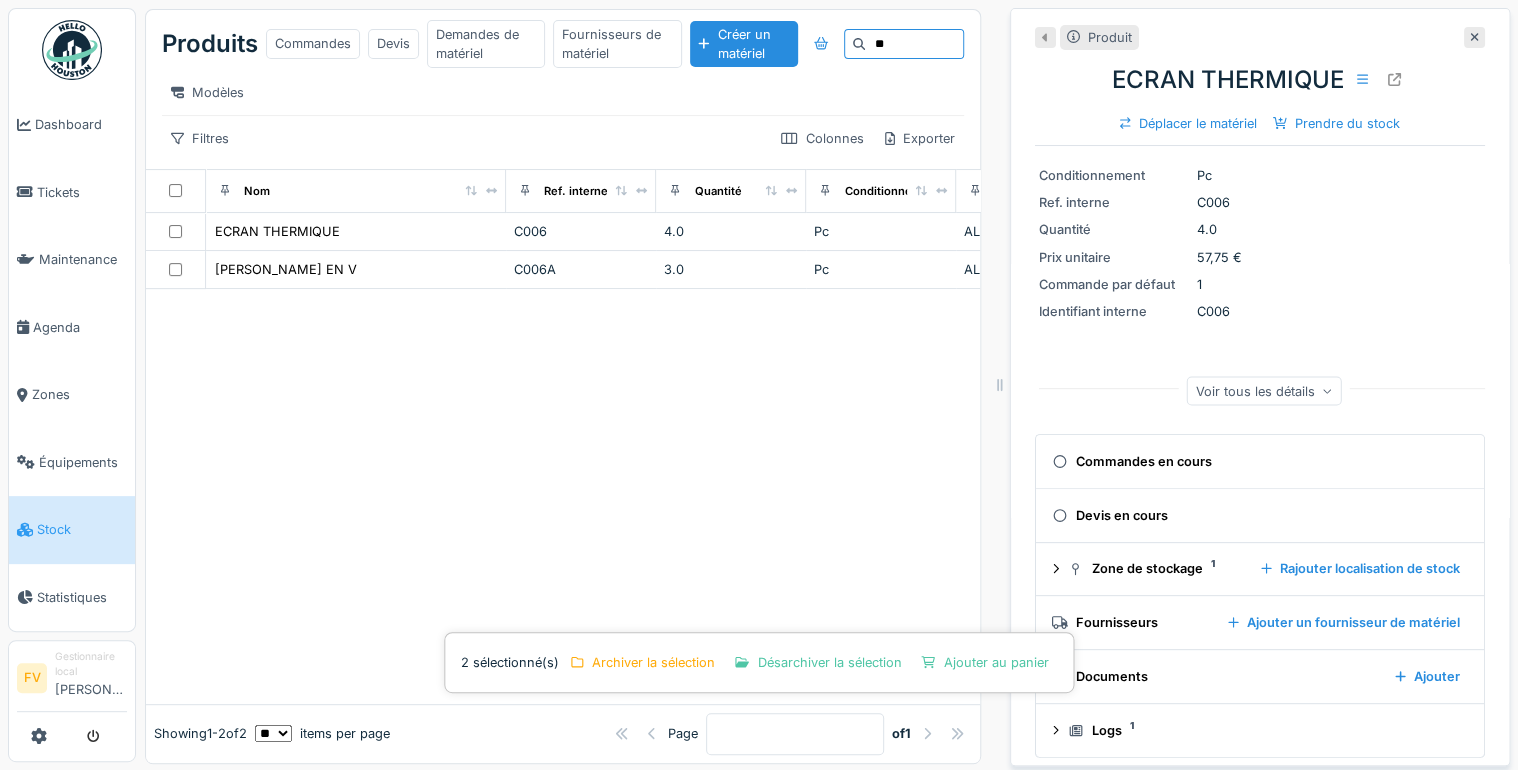 type on "*" 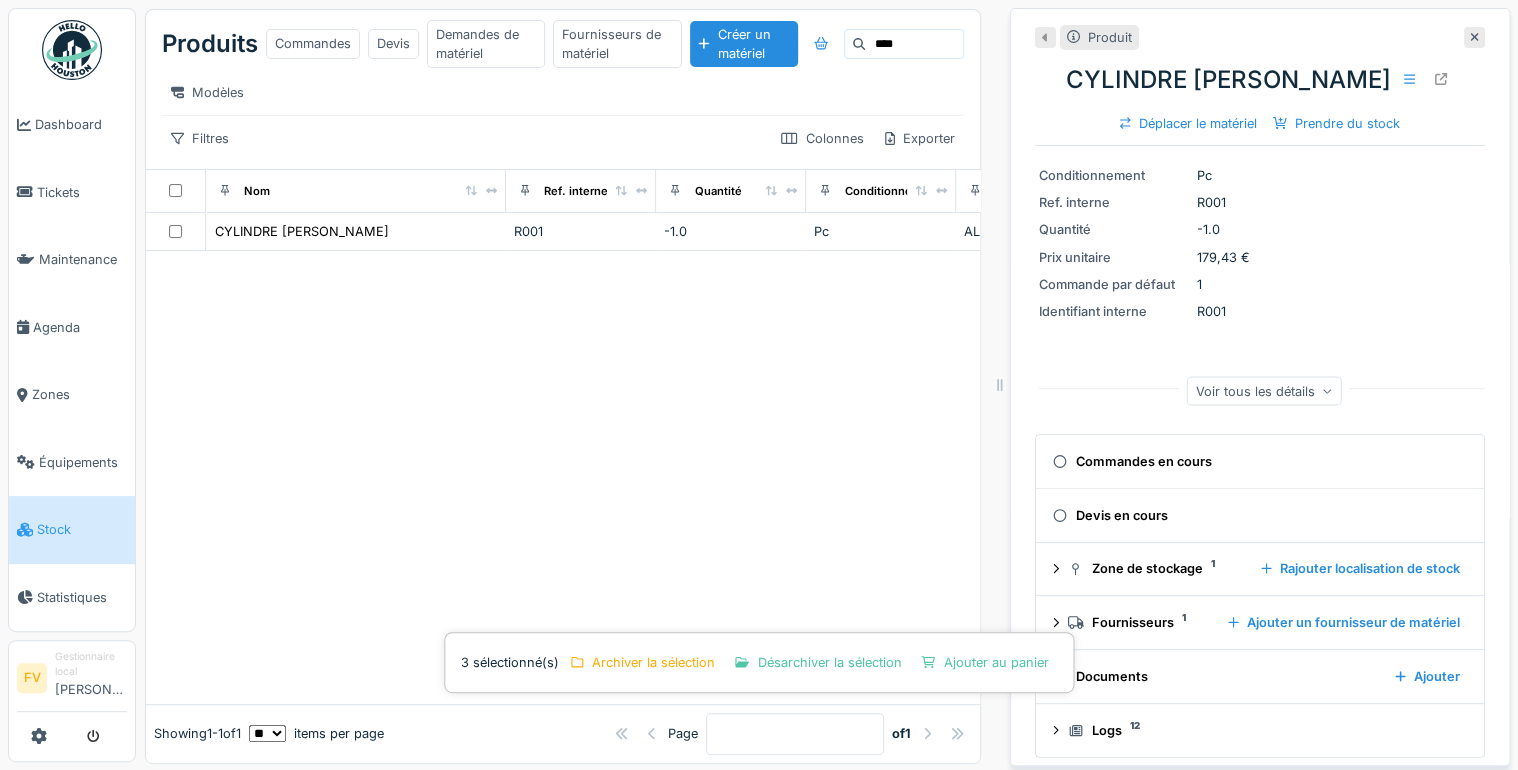 click on "****" at bounding box center [914, 44] 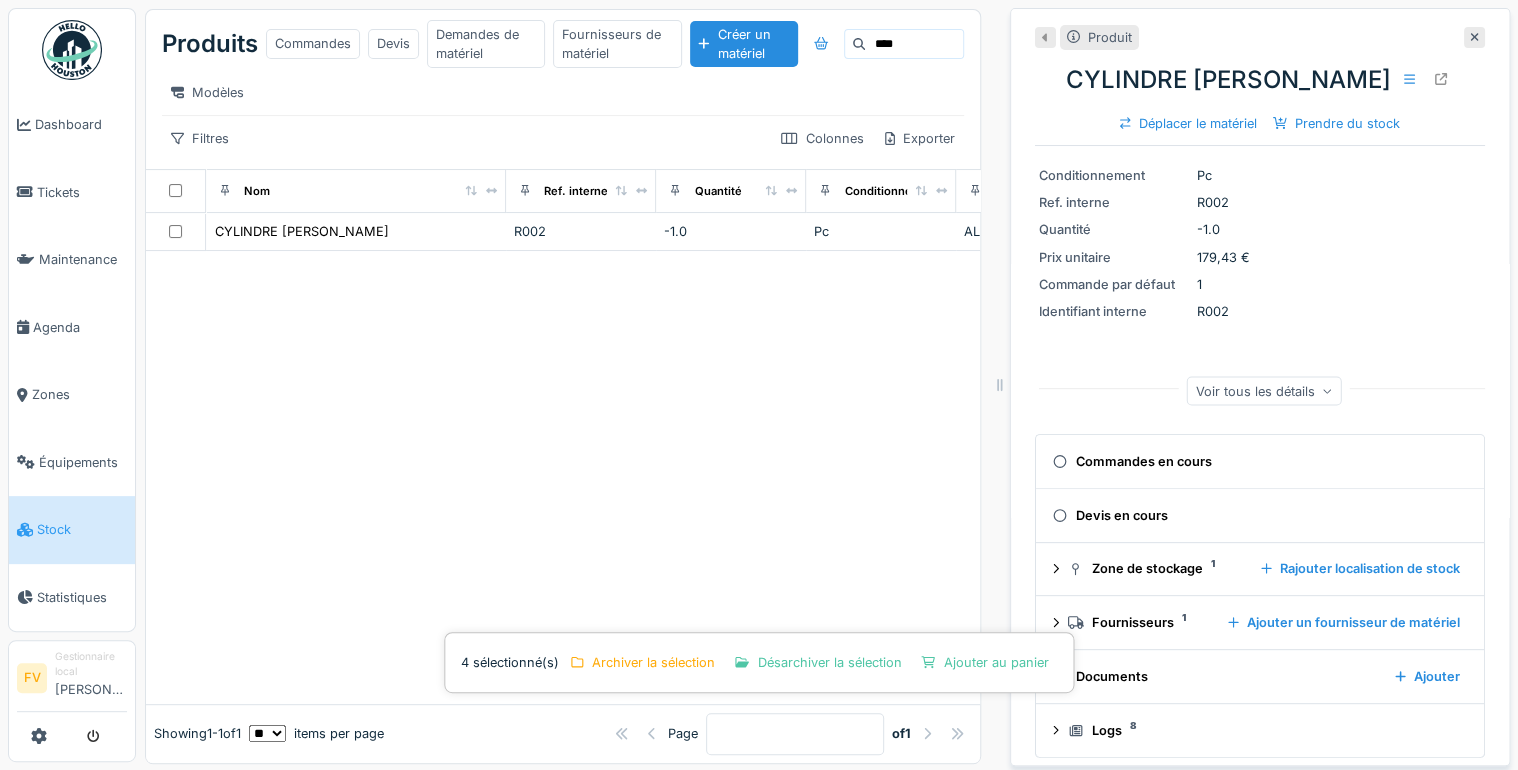 click on "****" at bounding box center [914, 44] 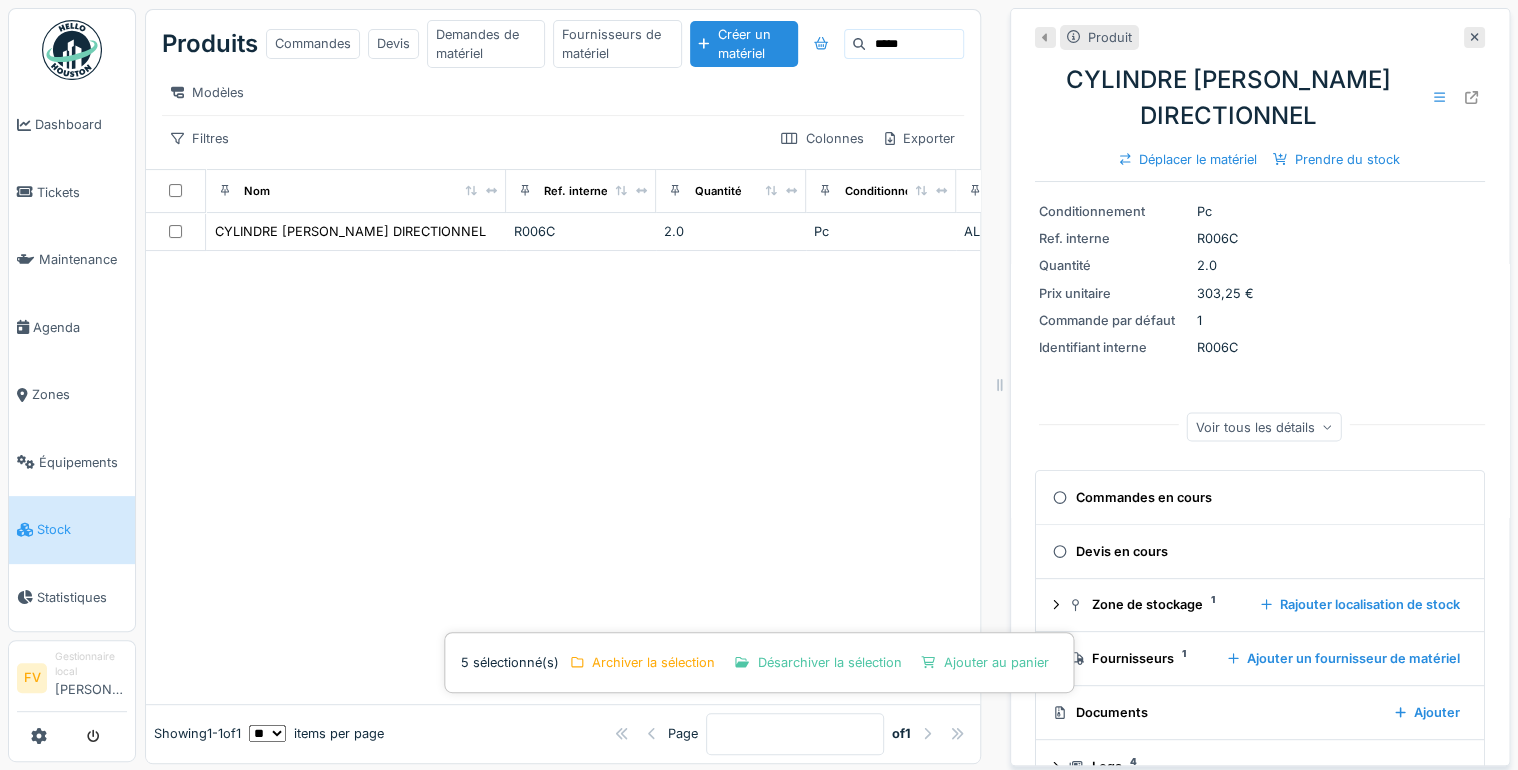 click on "*****" at bounding box center [914, 44] 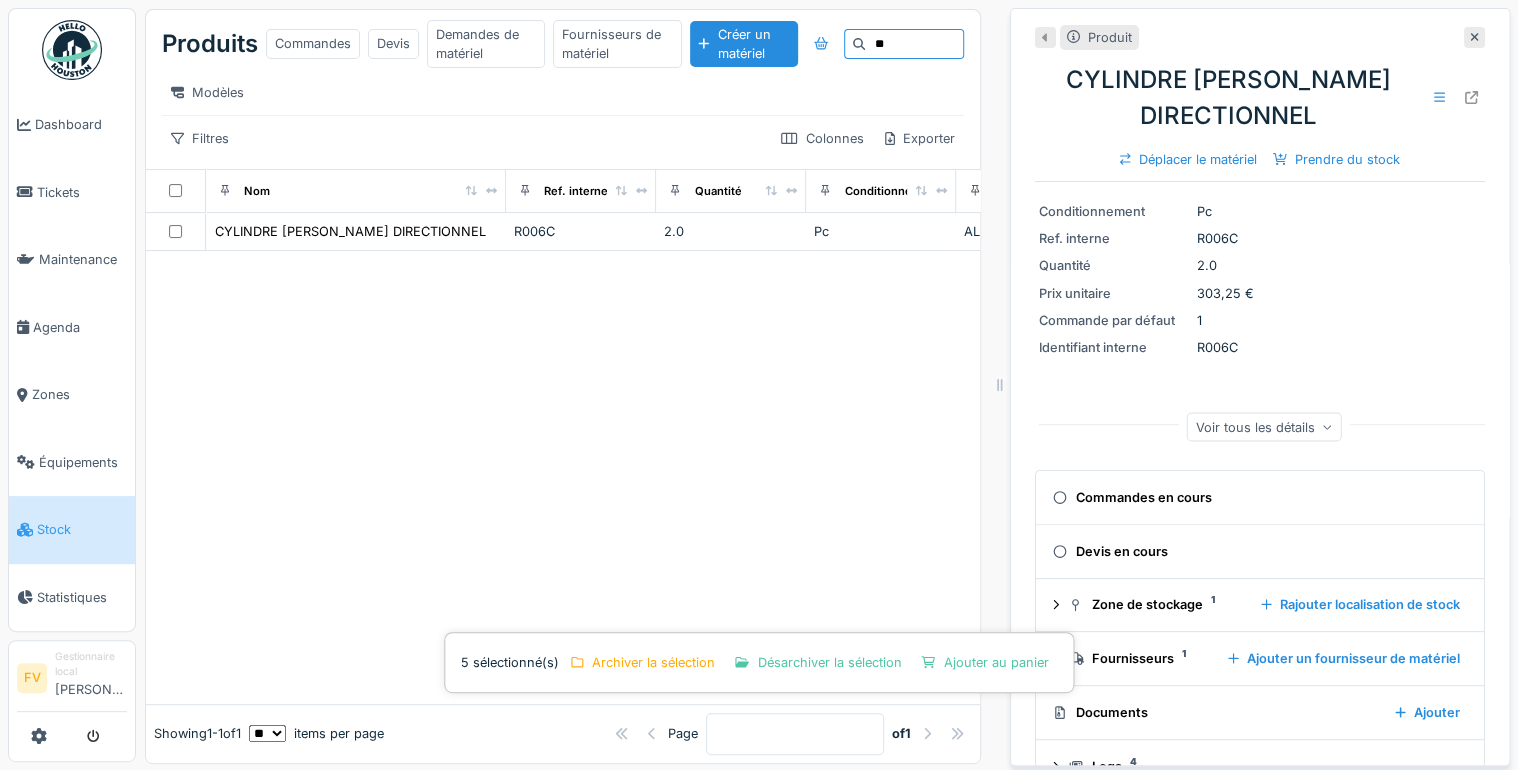 type on "*" 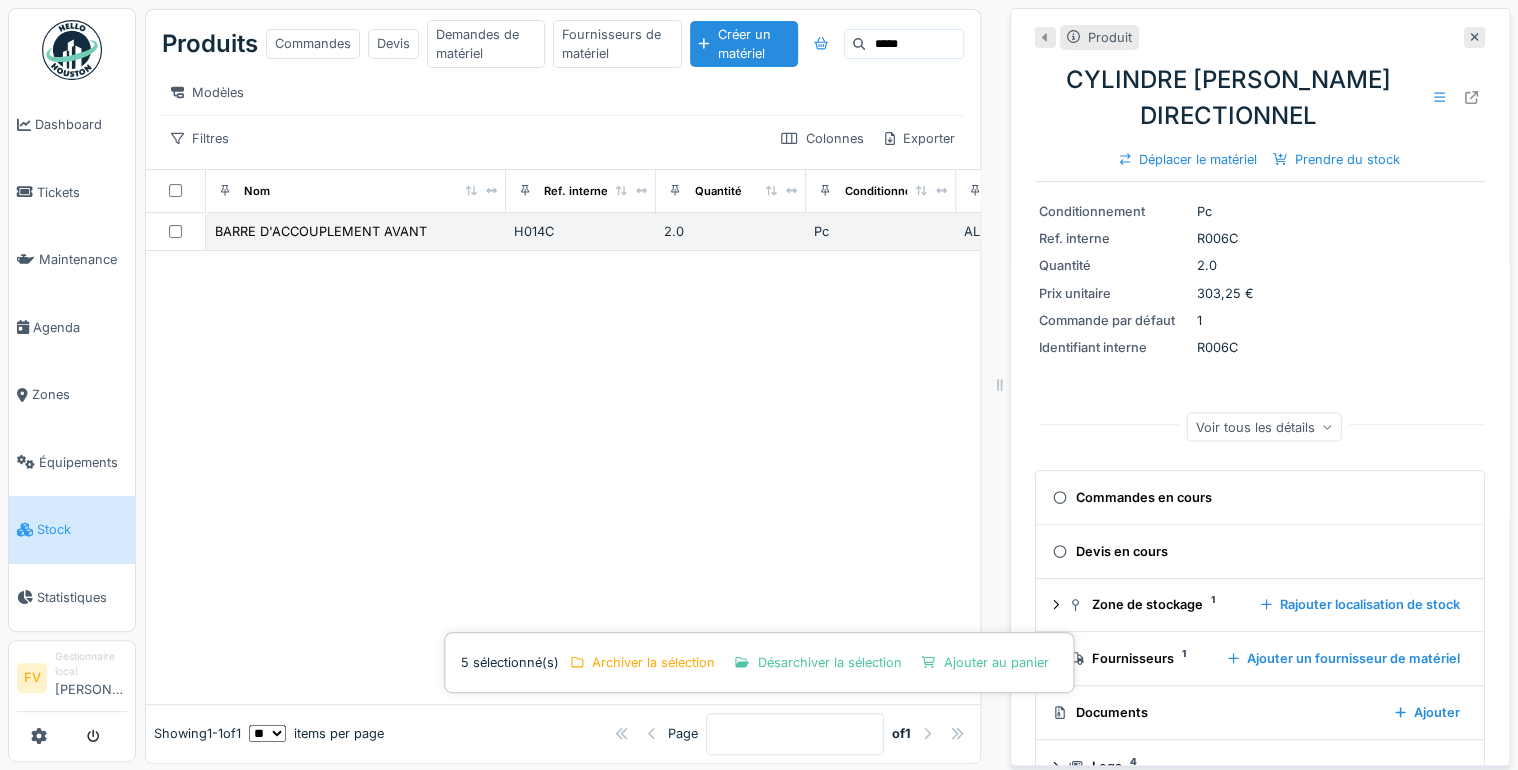 click at bounding box center [175, 231] 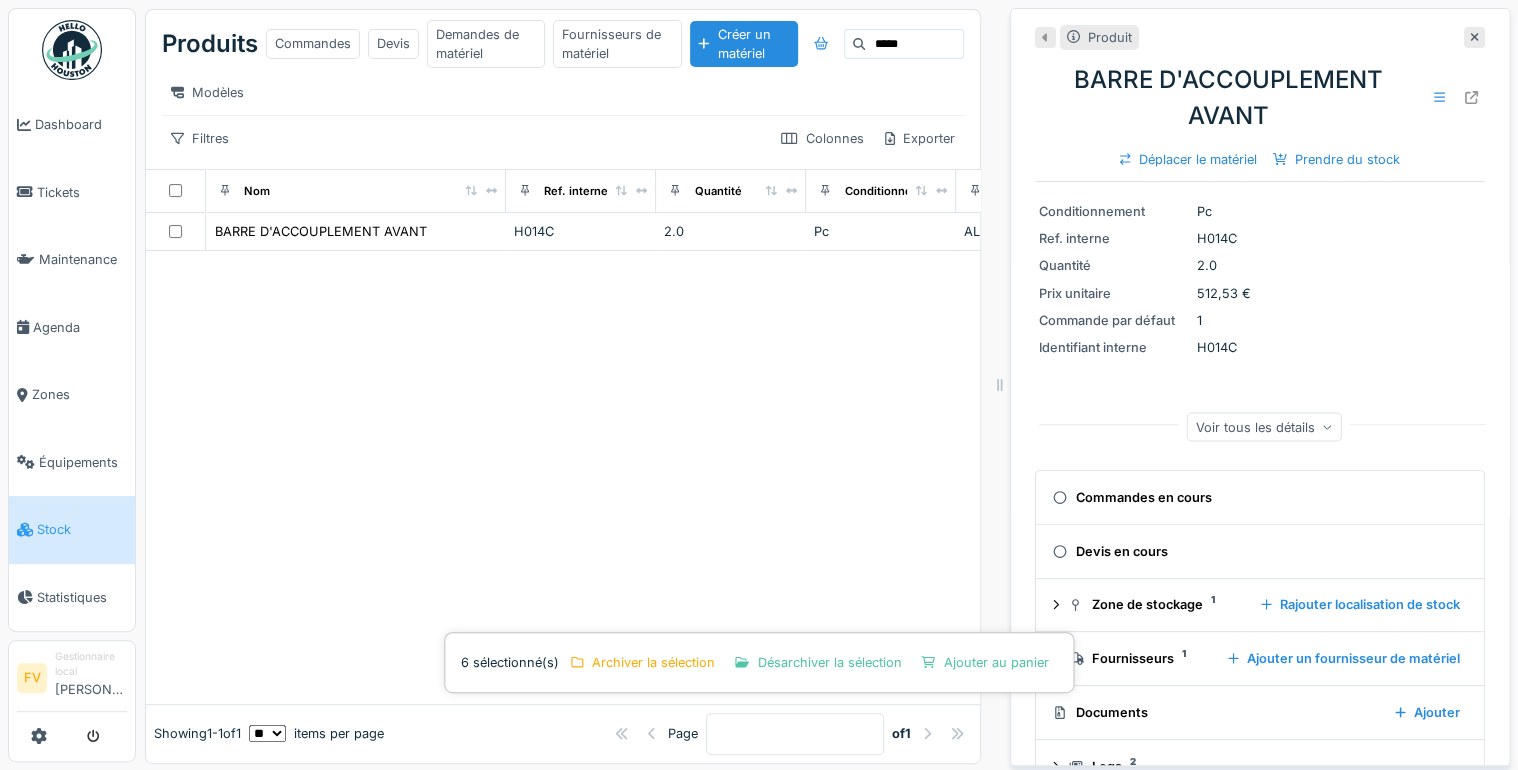 click on "*****" at bounding box center [914, 44] 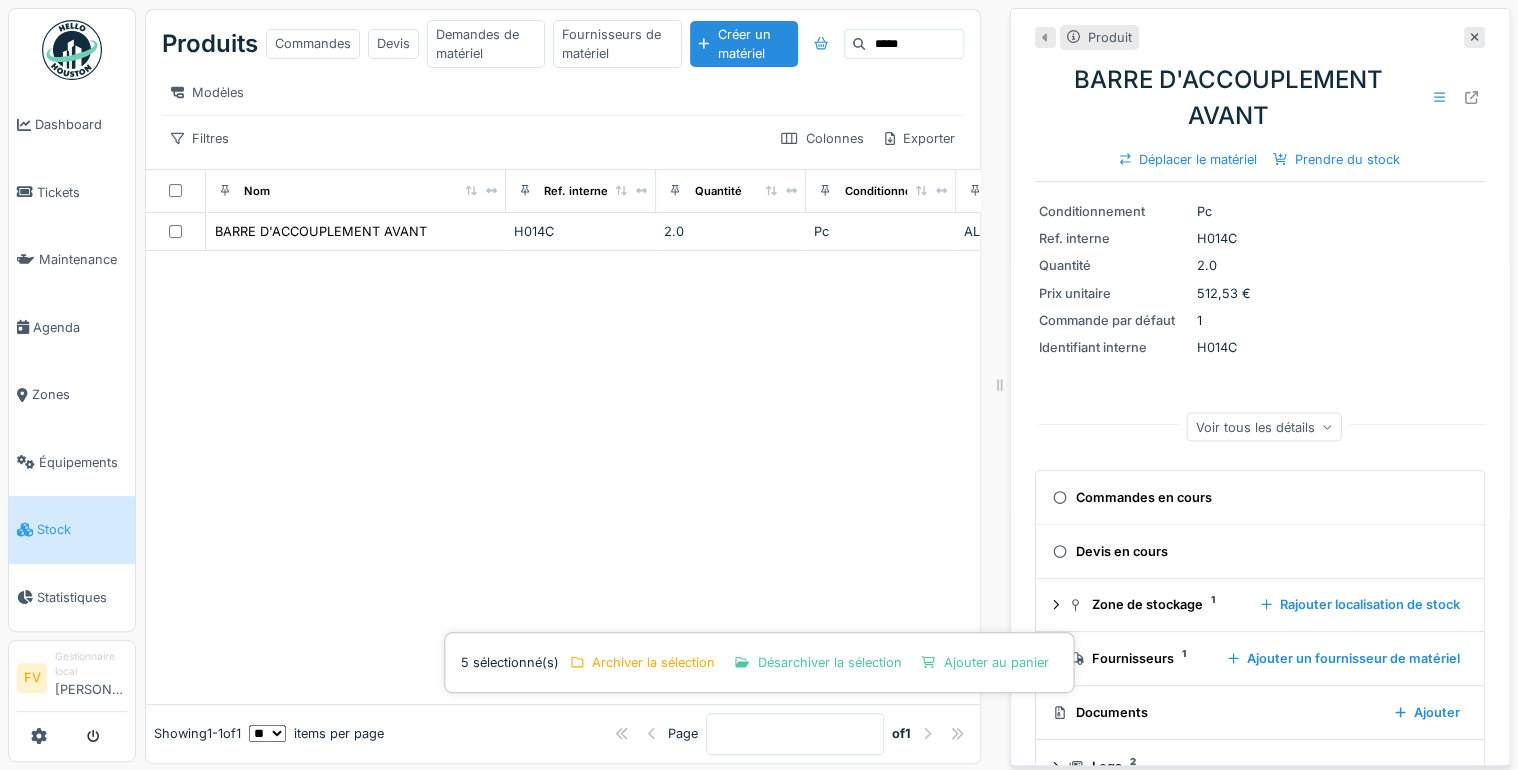 click on "*****" at bounding box center (914, 44) 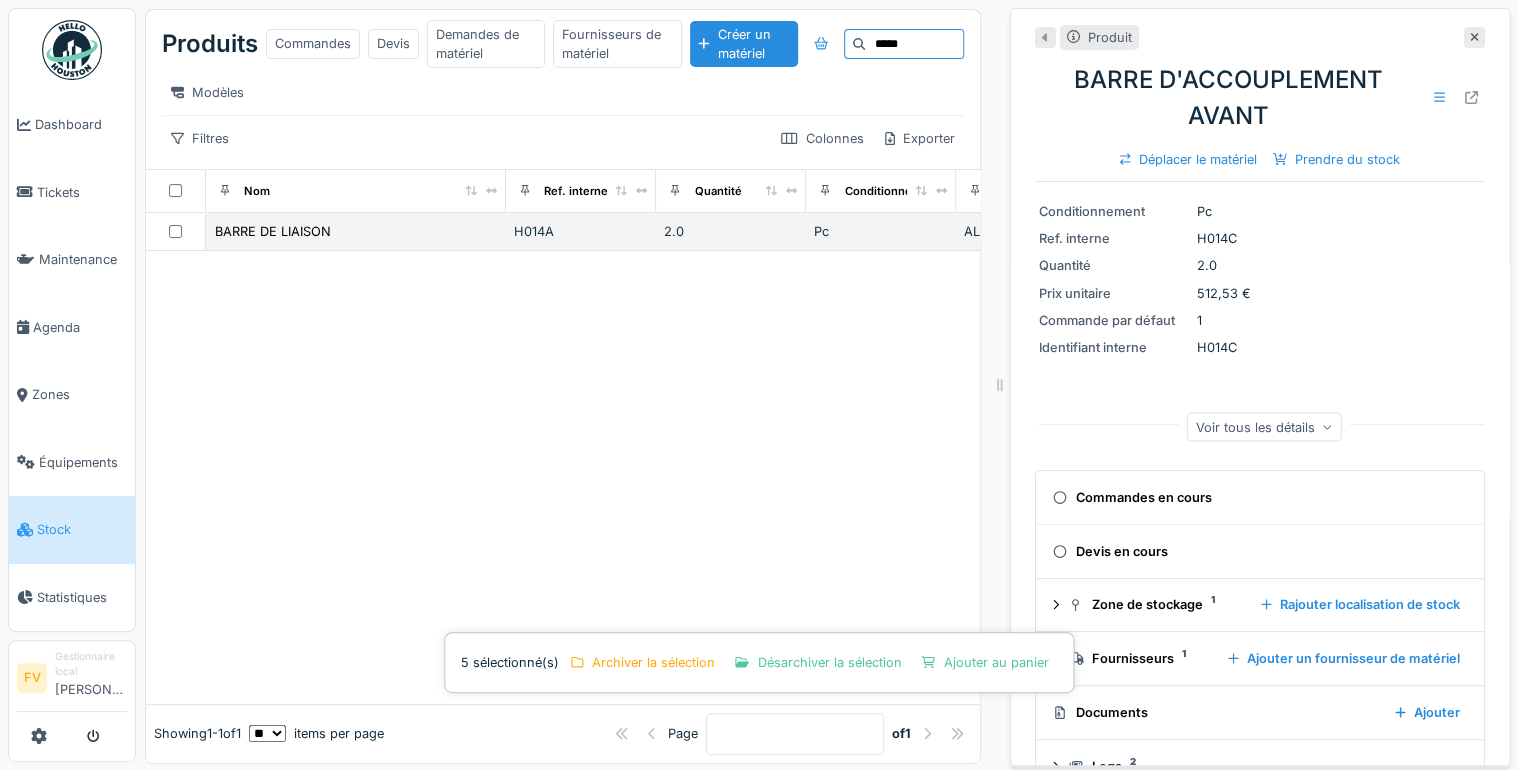 type on "*****" 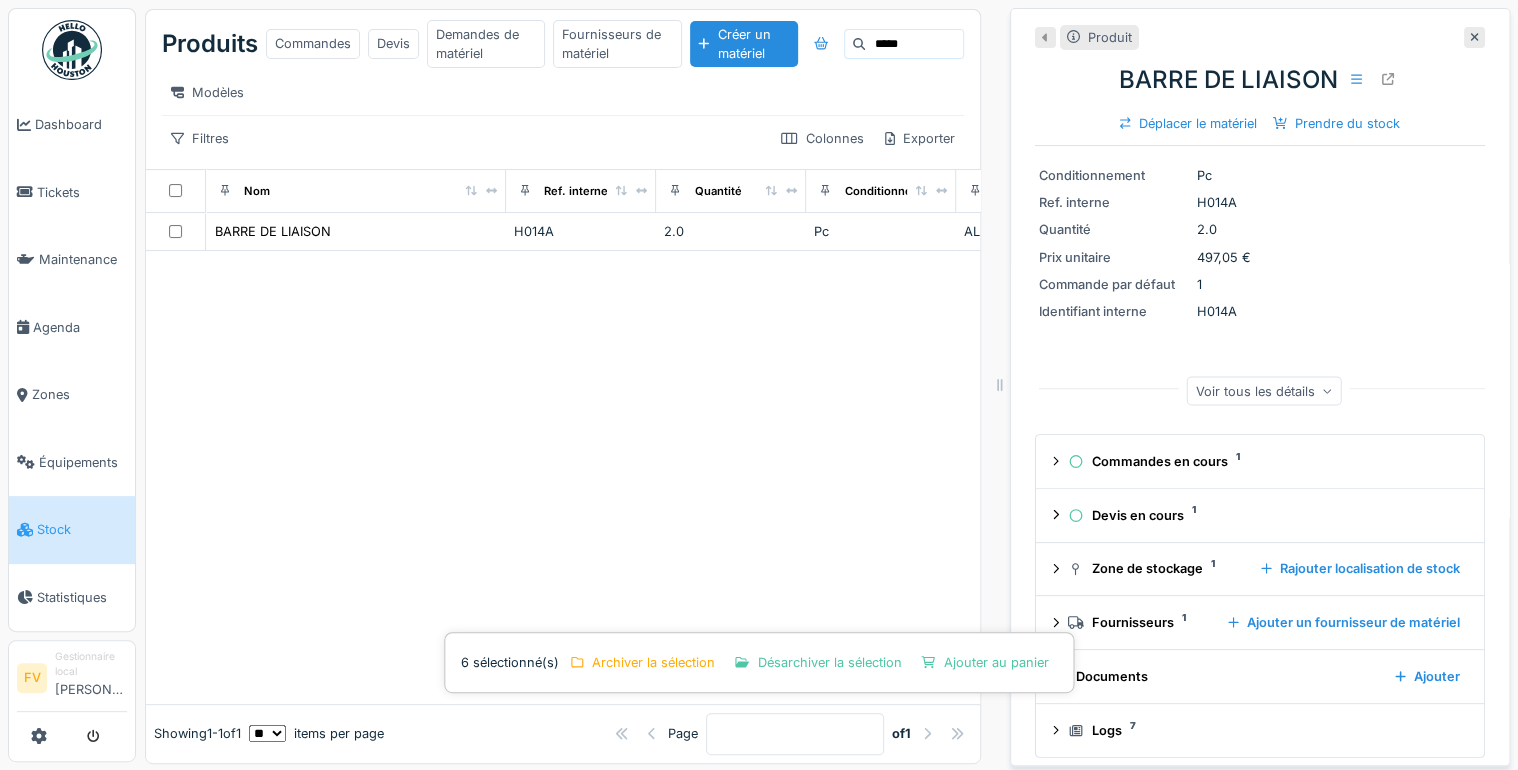 drag, startPoint x: 896, startPoint y: 51, endPoint x: 821, endPoint y: 44, distance: 75.32596 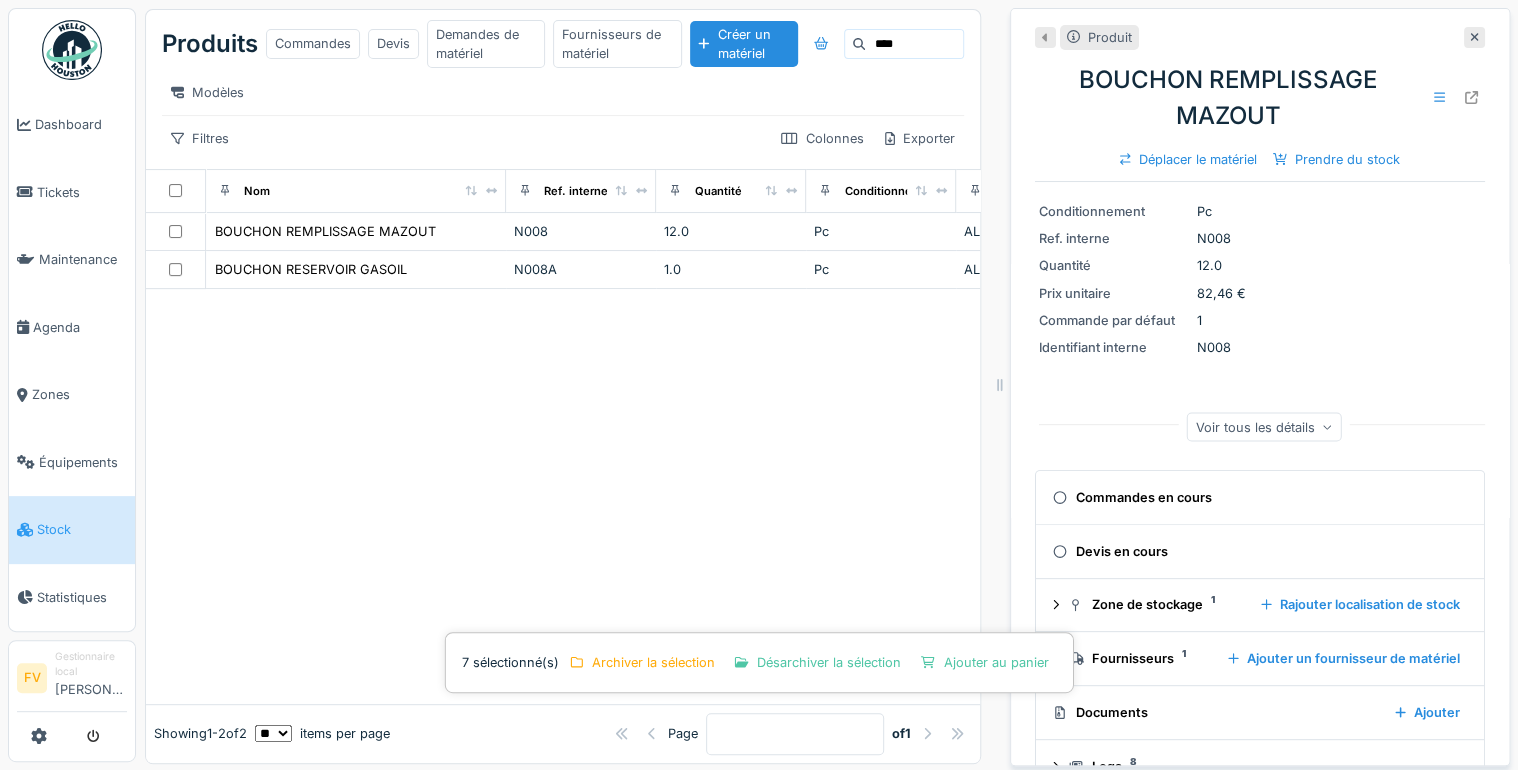 click on "****" at bounding box center (914, 44) 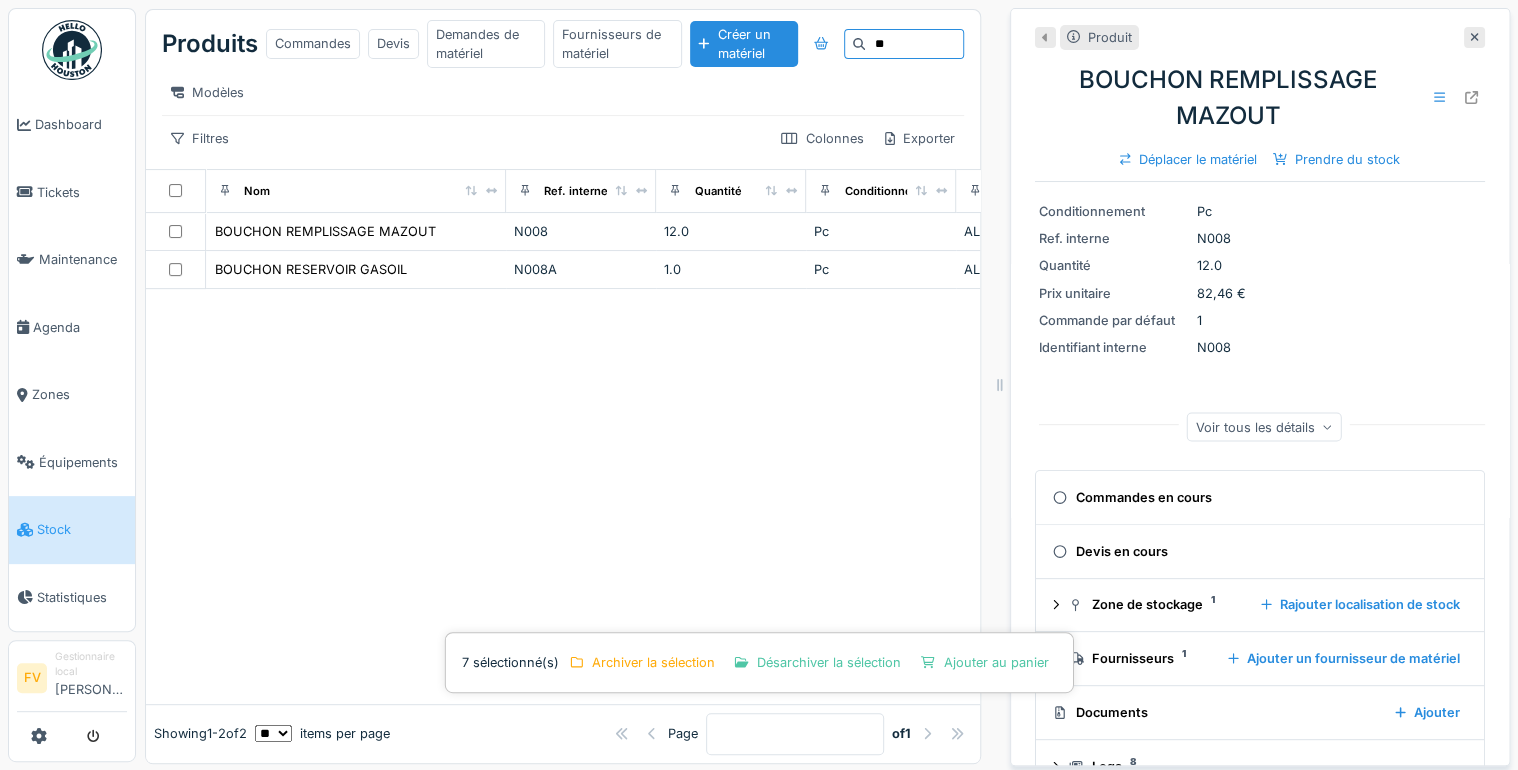 type on "*" 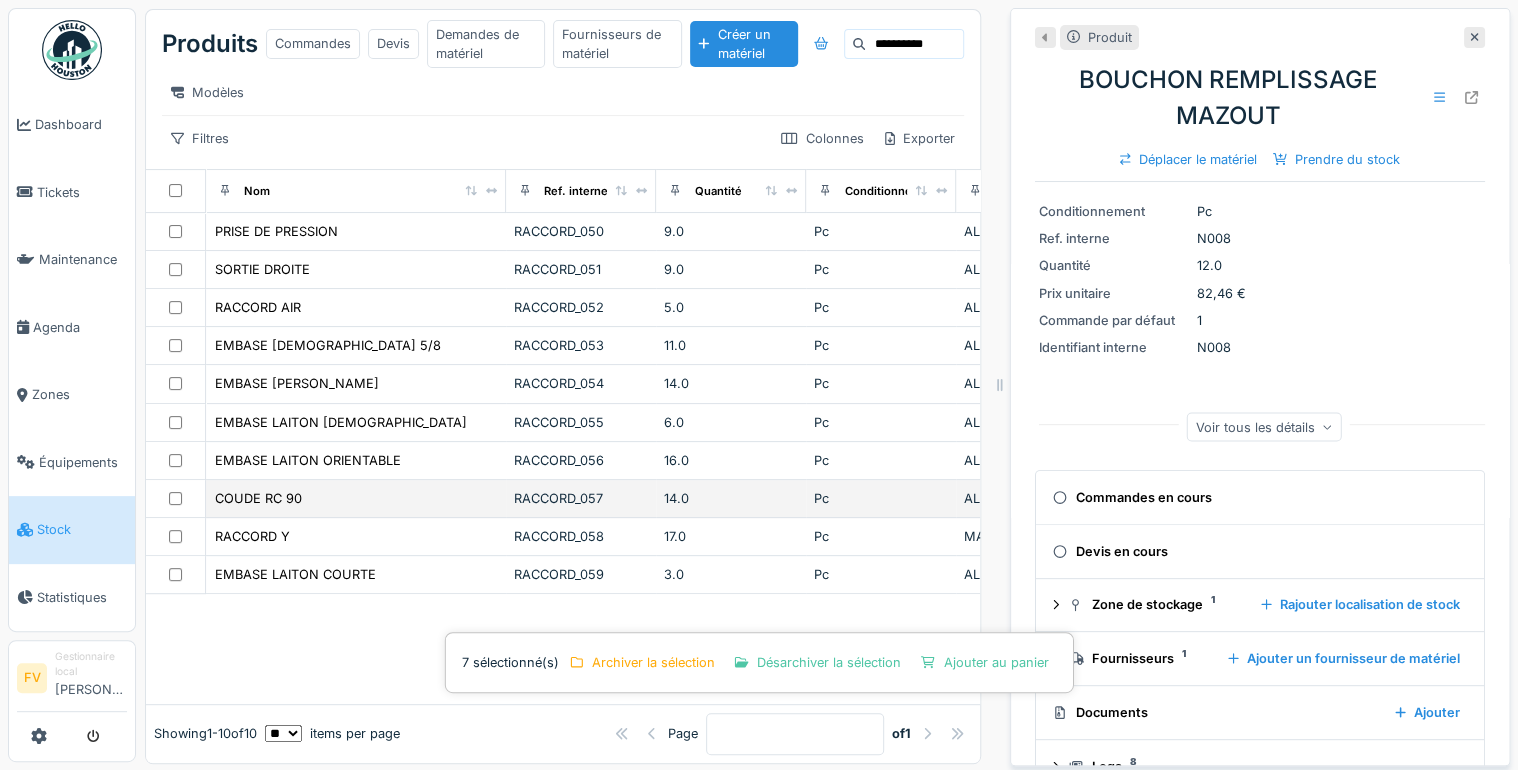 click at bounding box center [175, 498] 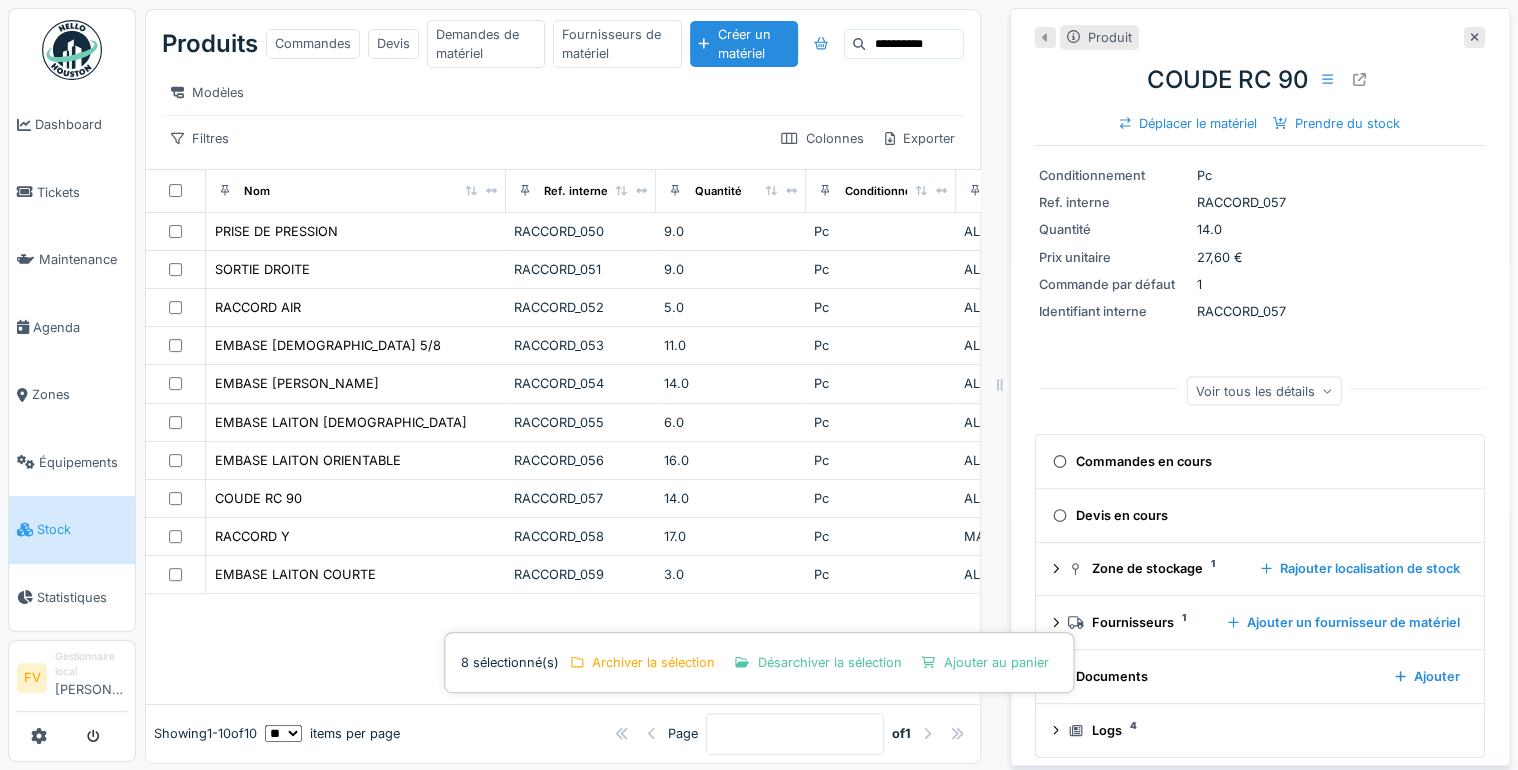 click on "**********" at bounding box center [914, 44] 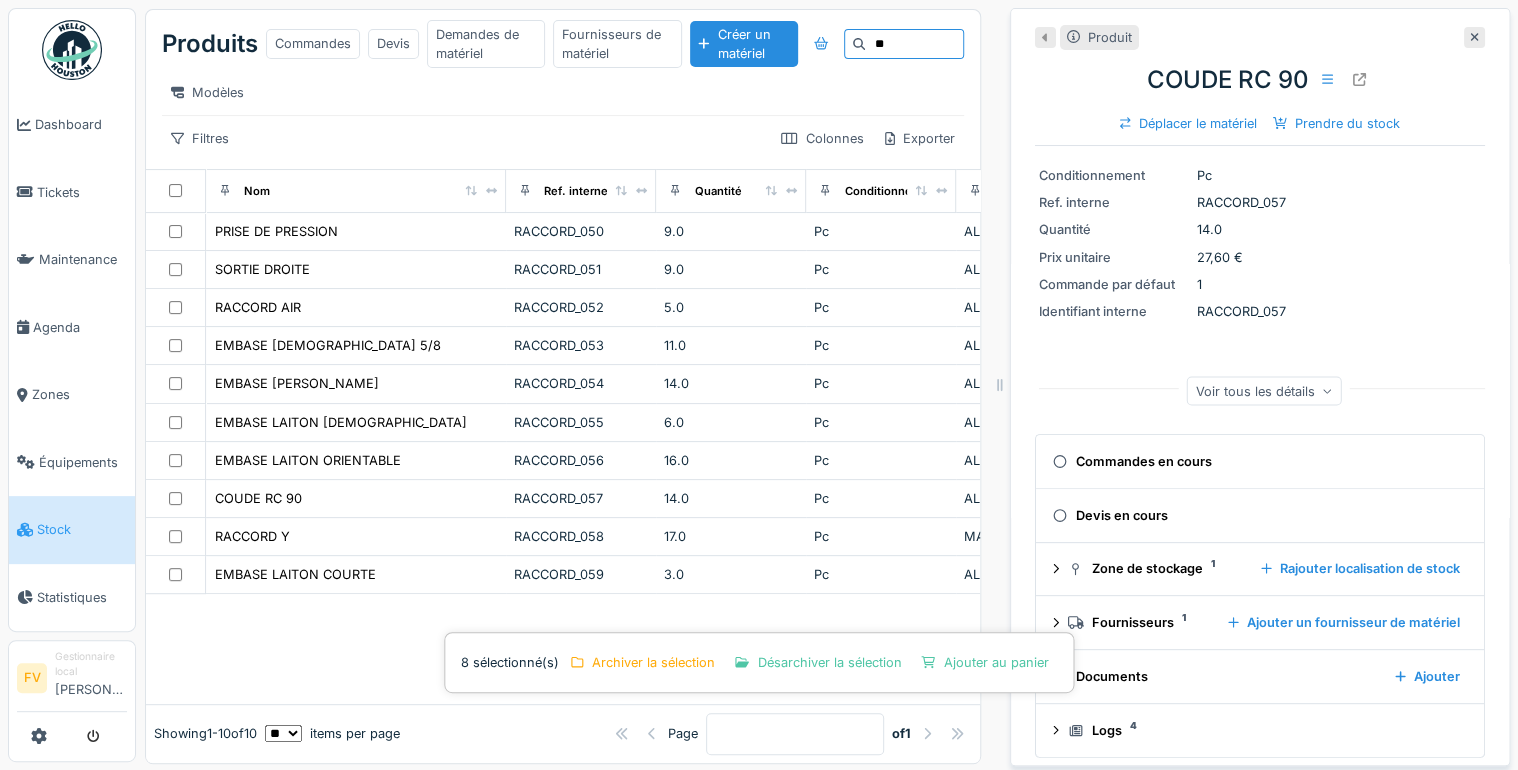 type on "*" 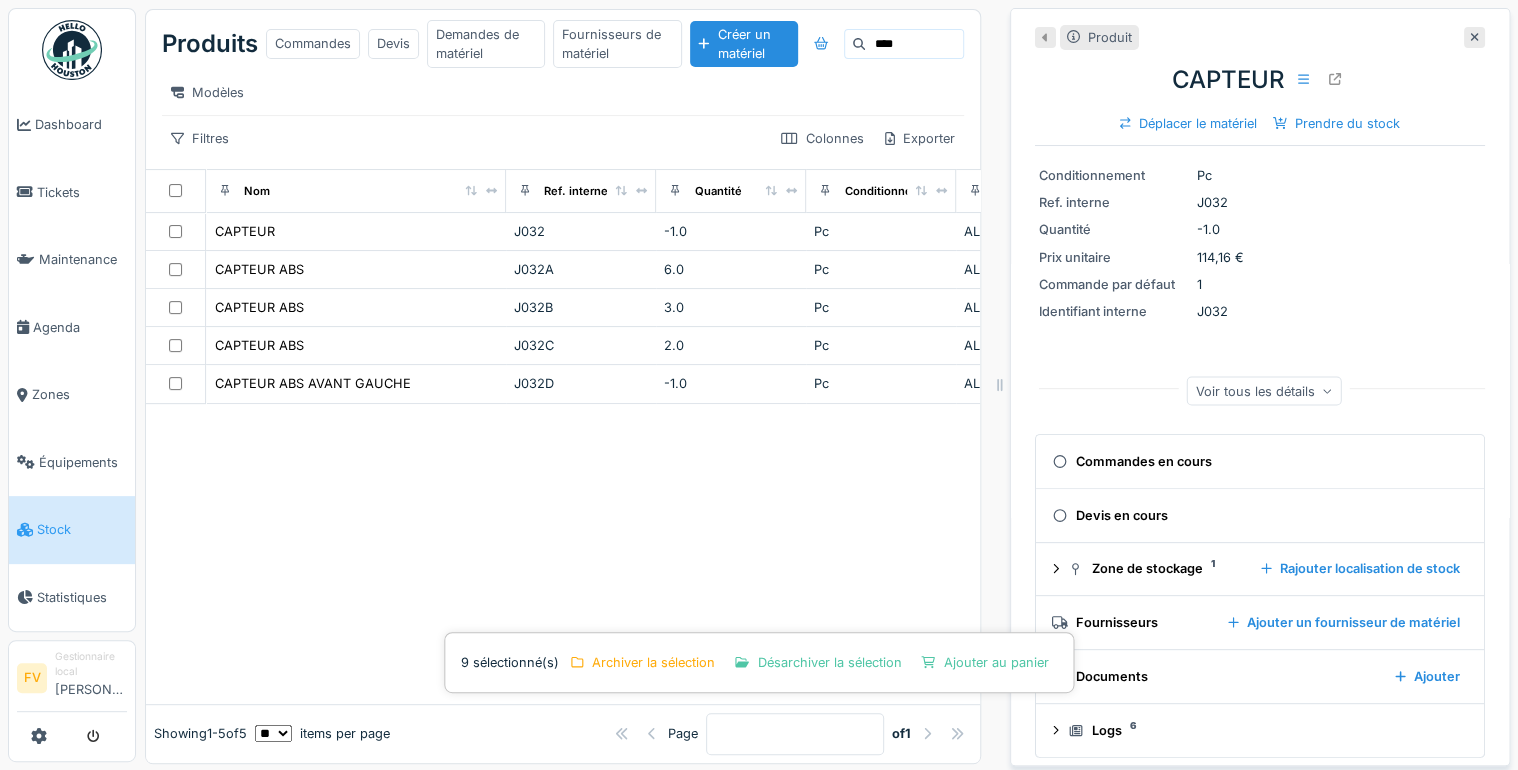click on "****" at bounding box center [914, 44] 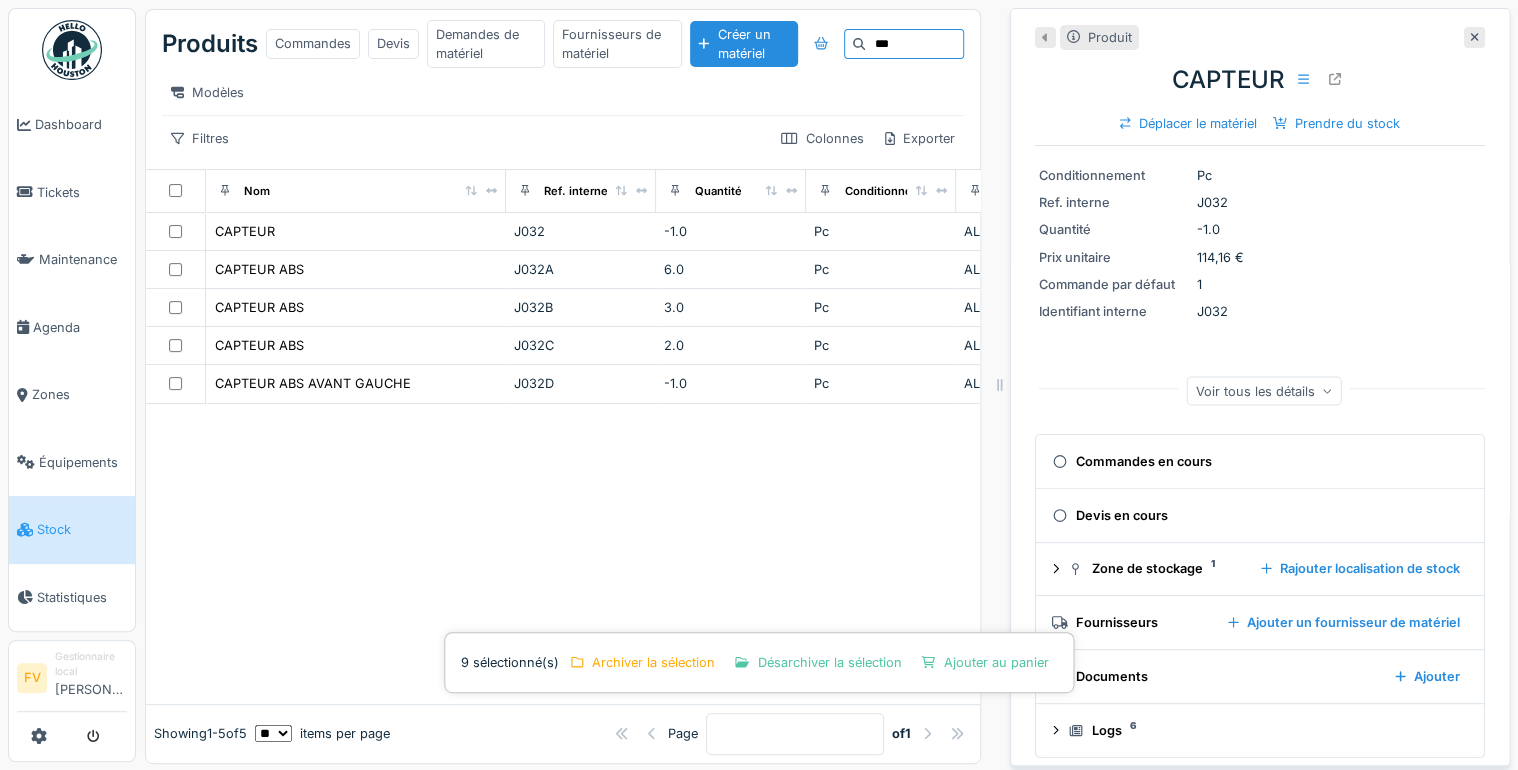type on "****" 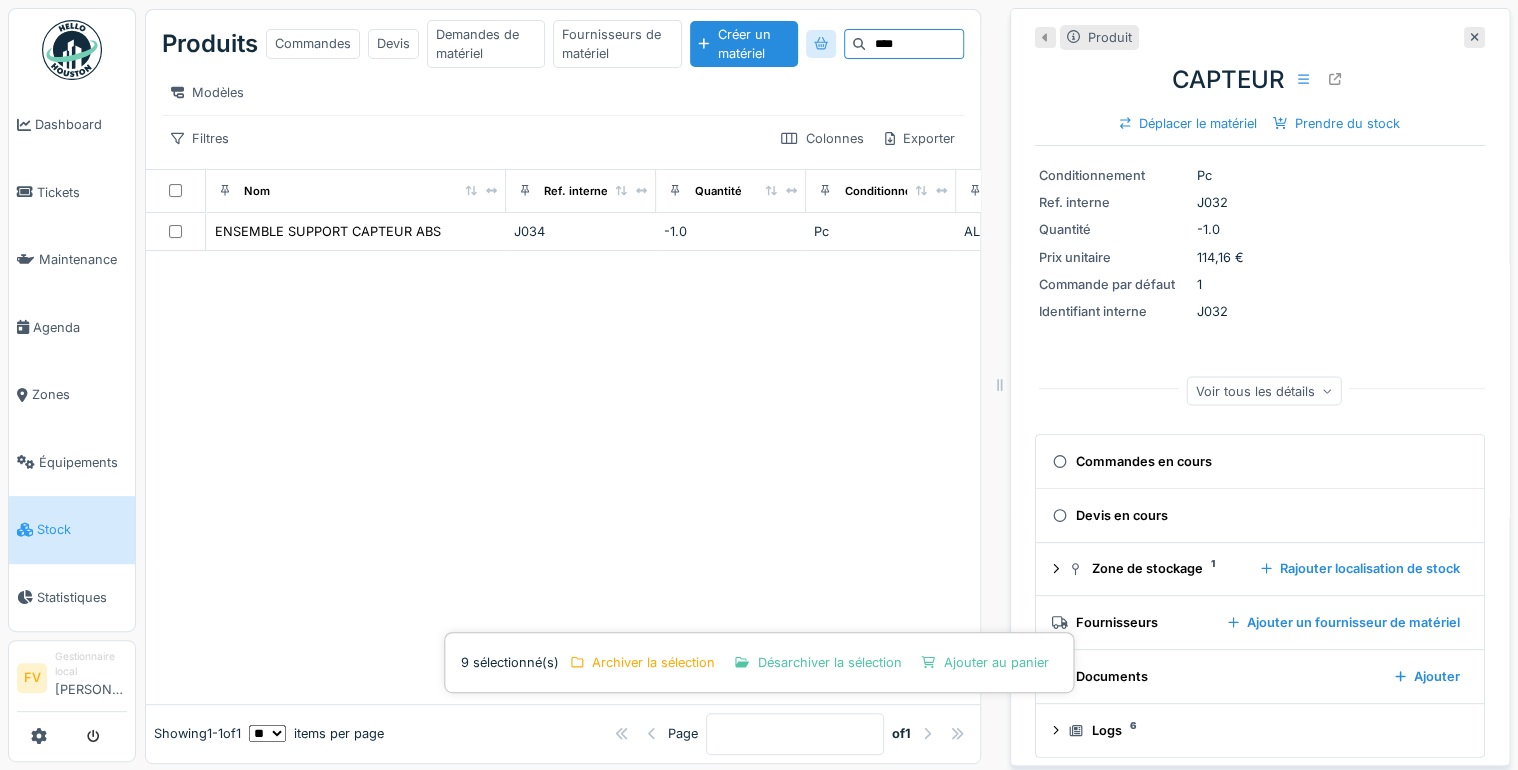 drag, startPoint x: 890, startPoint y: 44, endPoint x: 791, endPoint y: 32, distance: 99.724625 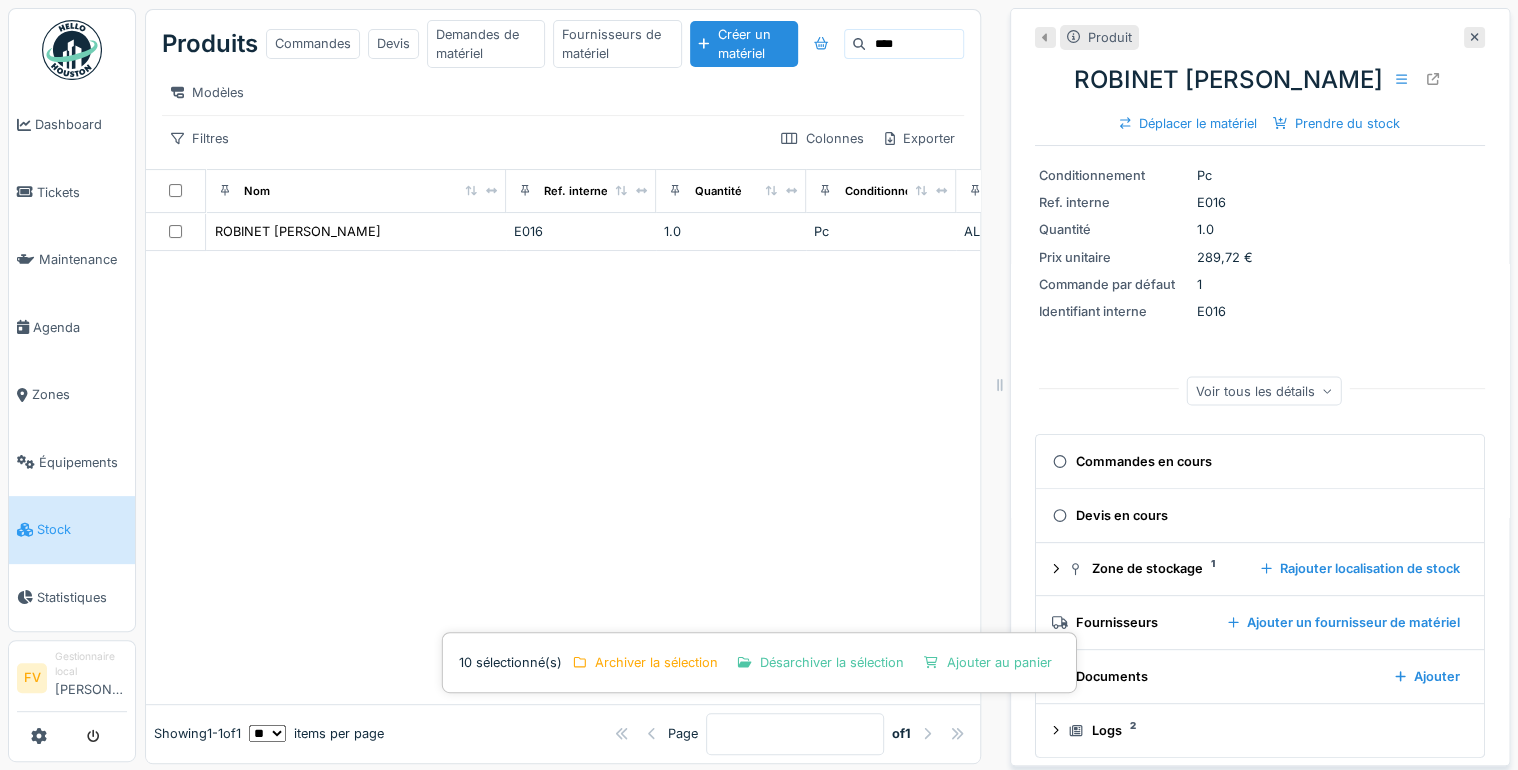 click on "****" at bounding box center [914, 44] 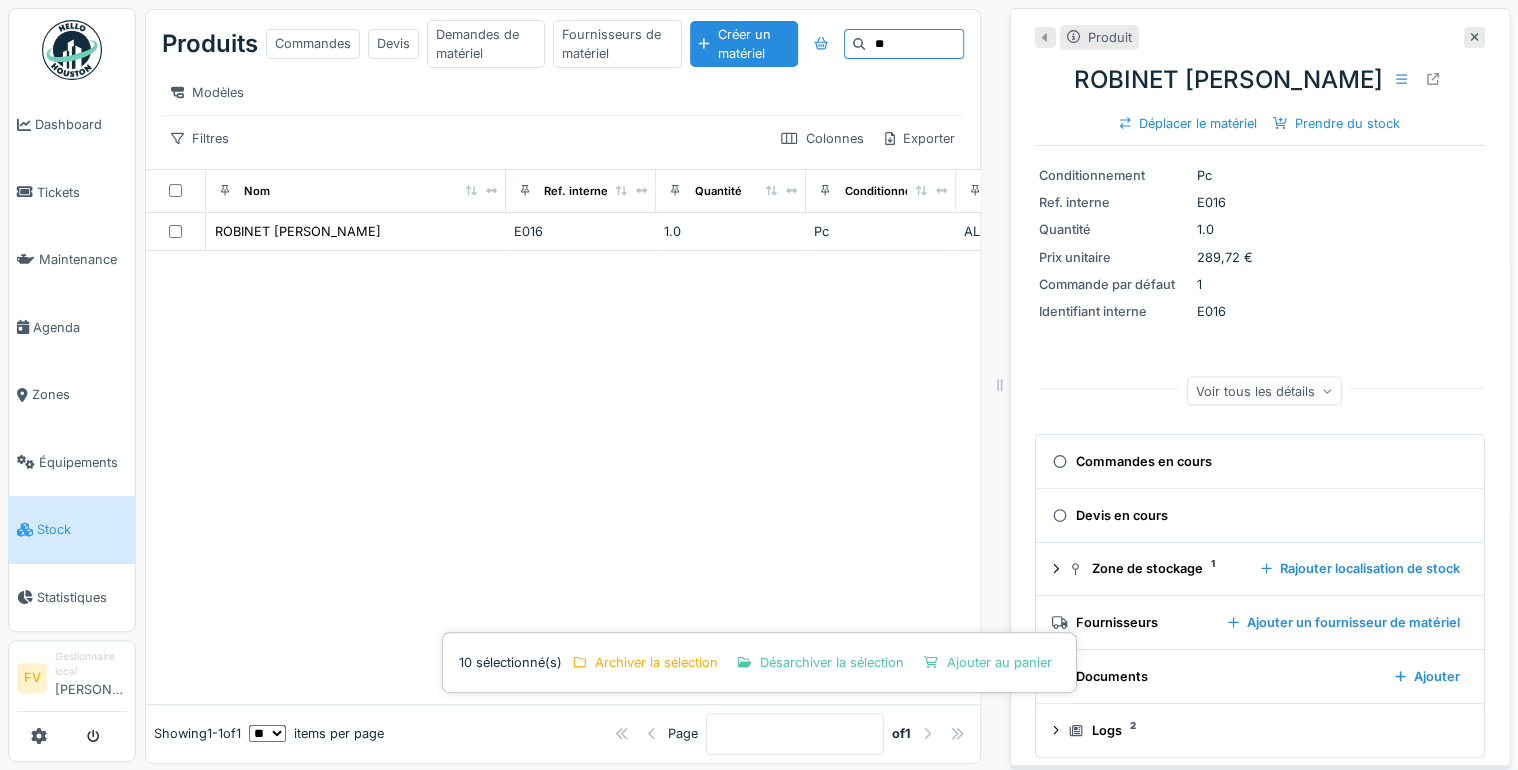 type on "*" 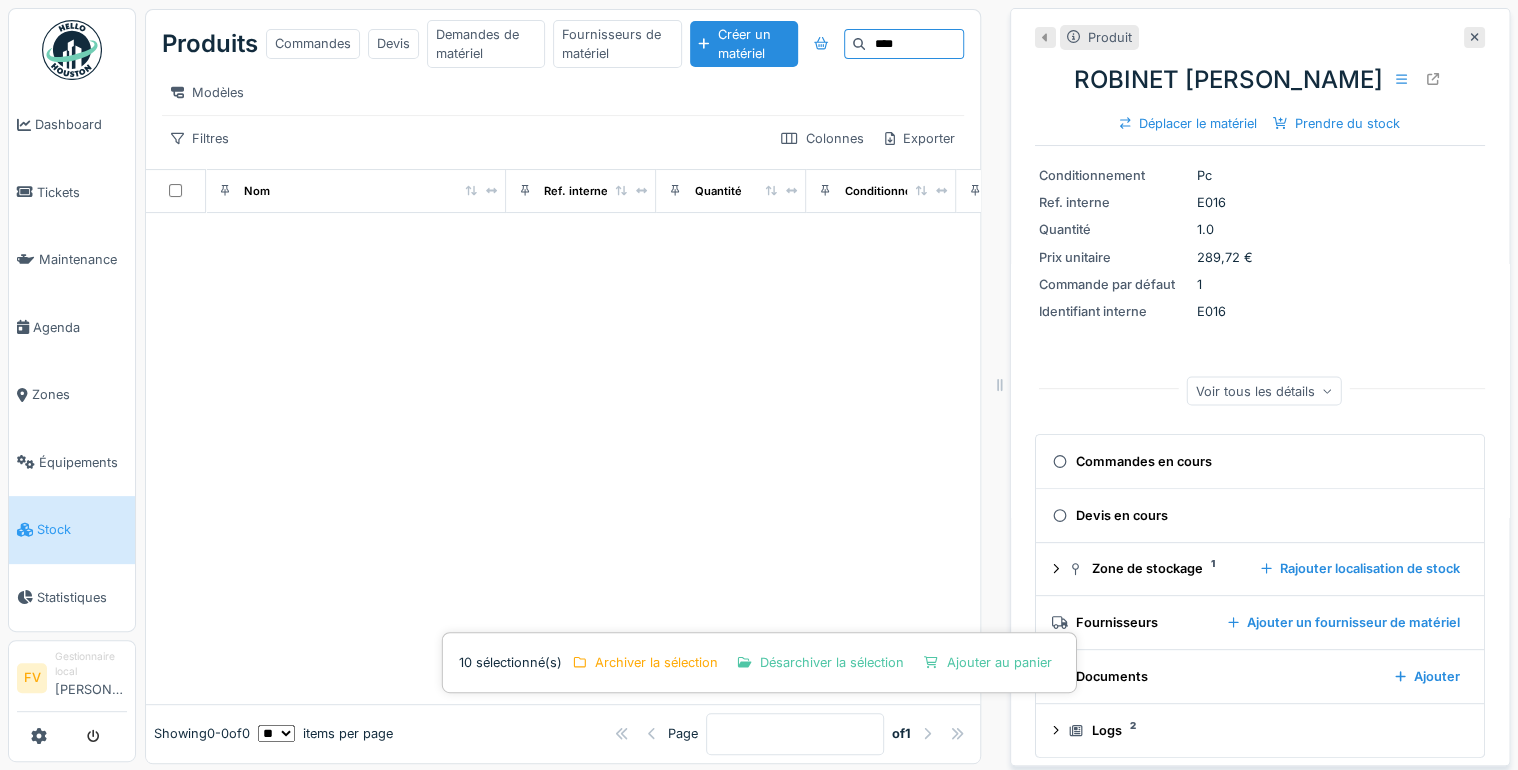 click on "****" at bounding box center (914, 44) 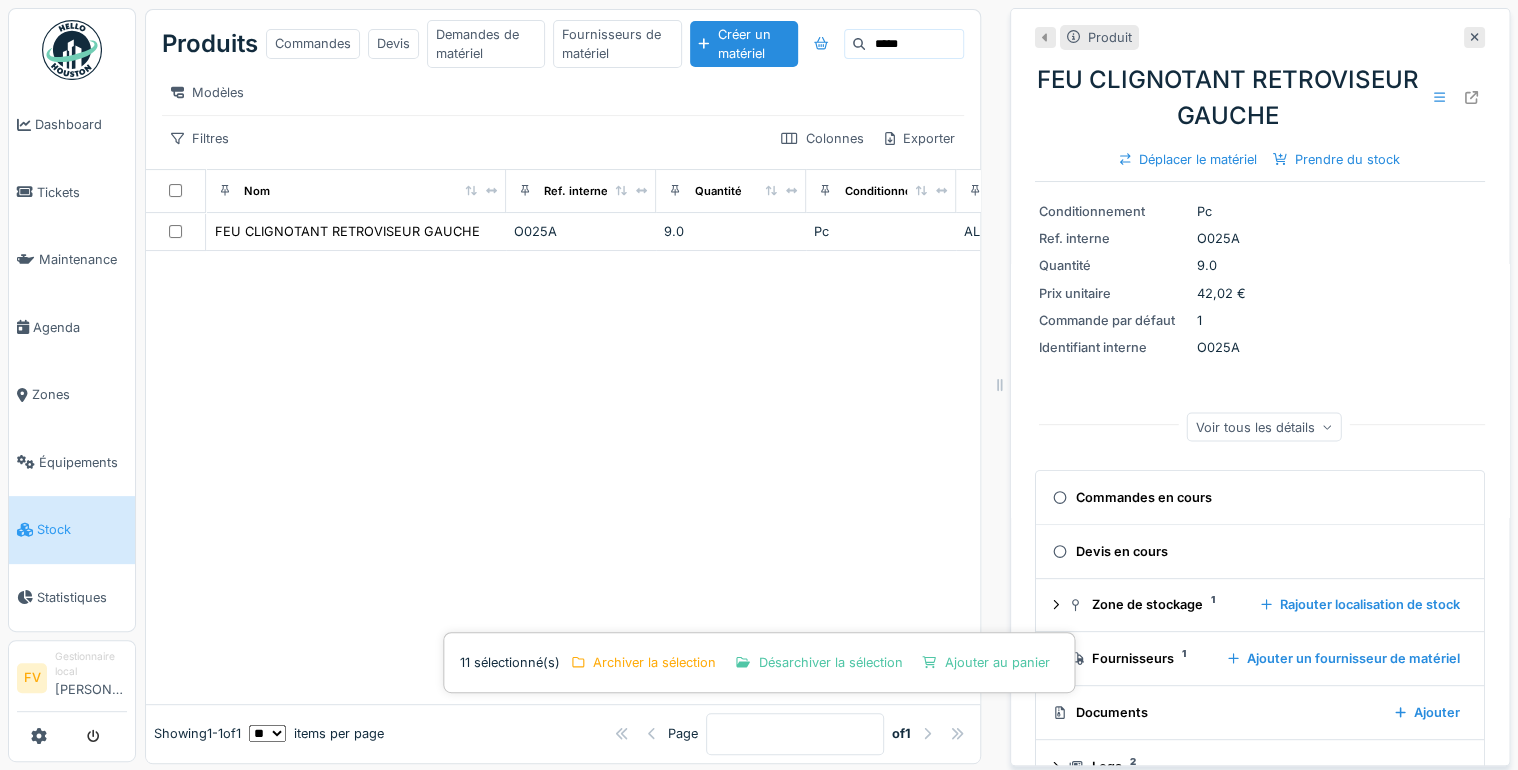 click on "*****" at bounding box center [914, 44] 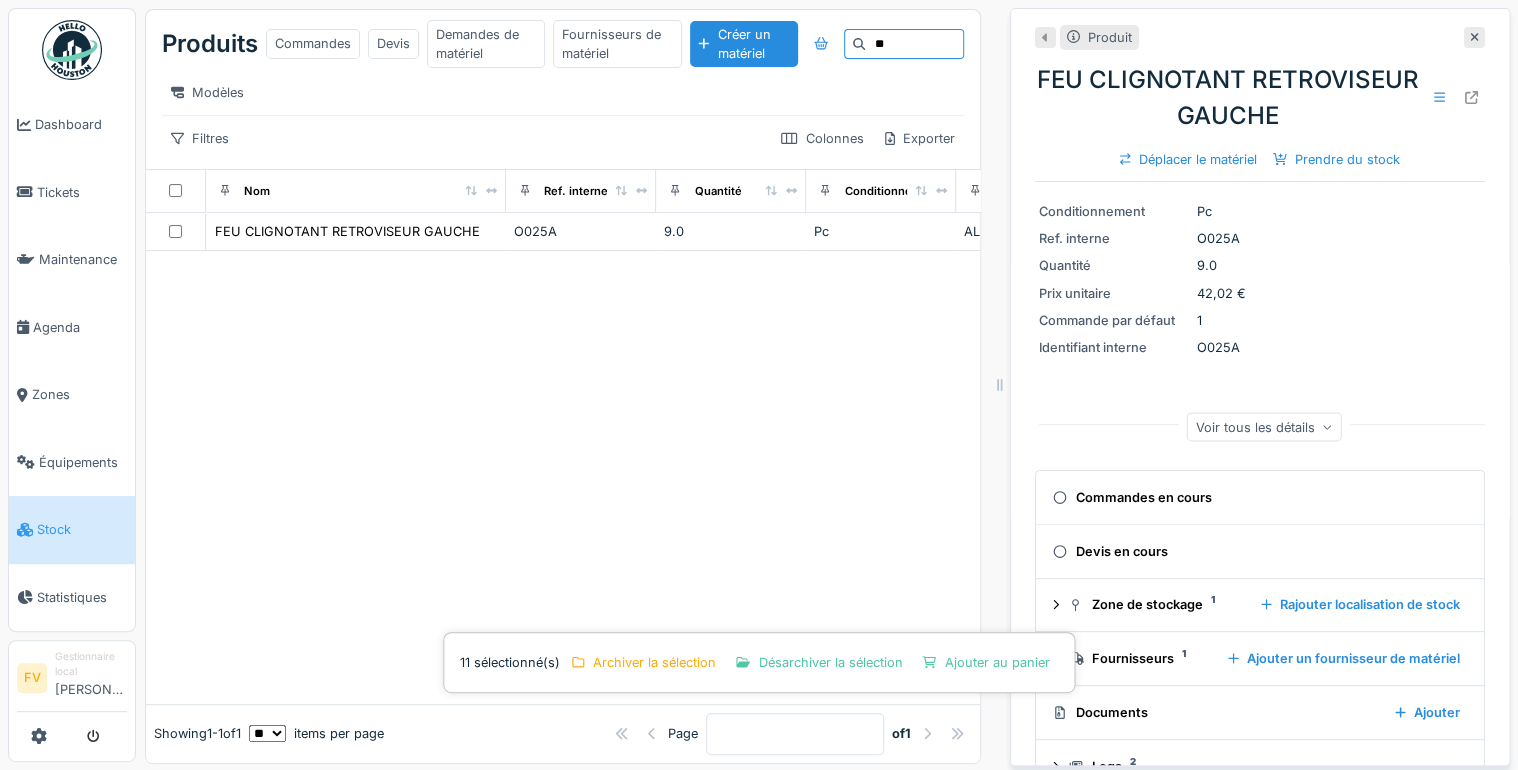 type on "*" 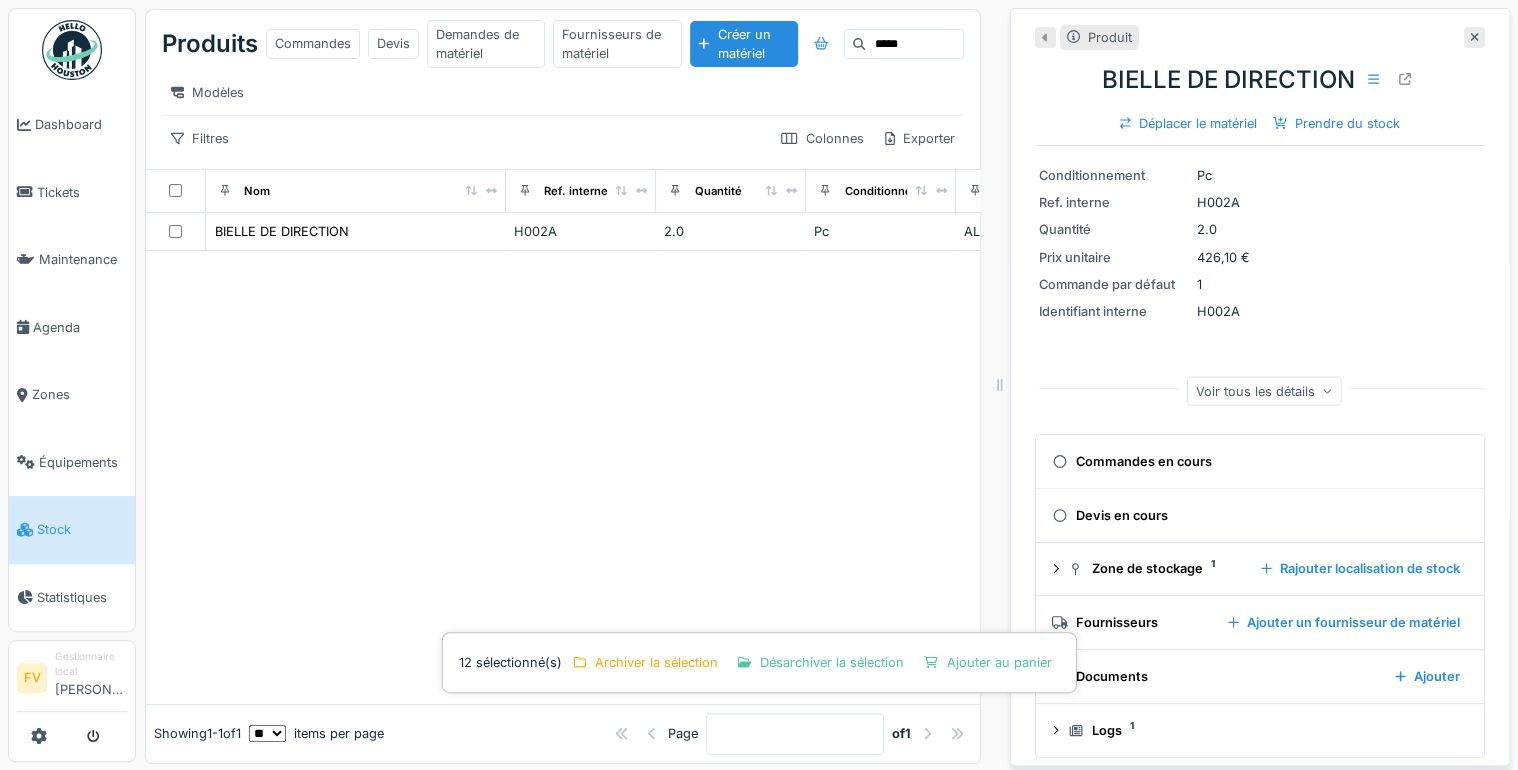 click on "*****" at bounding box center (914, 44) 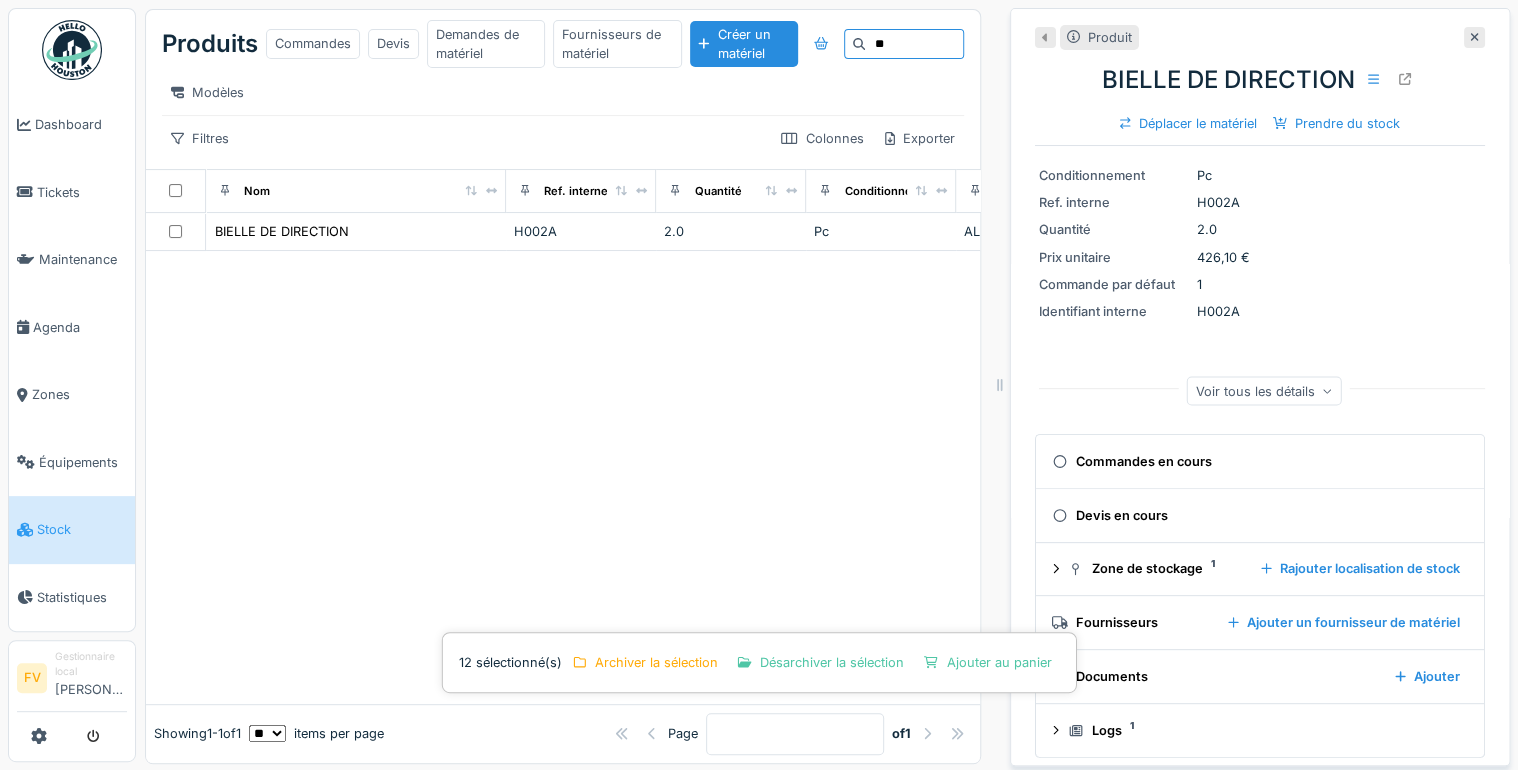type on "*" 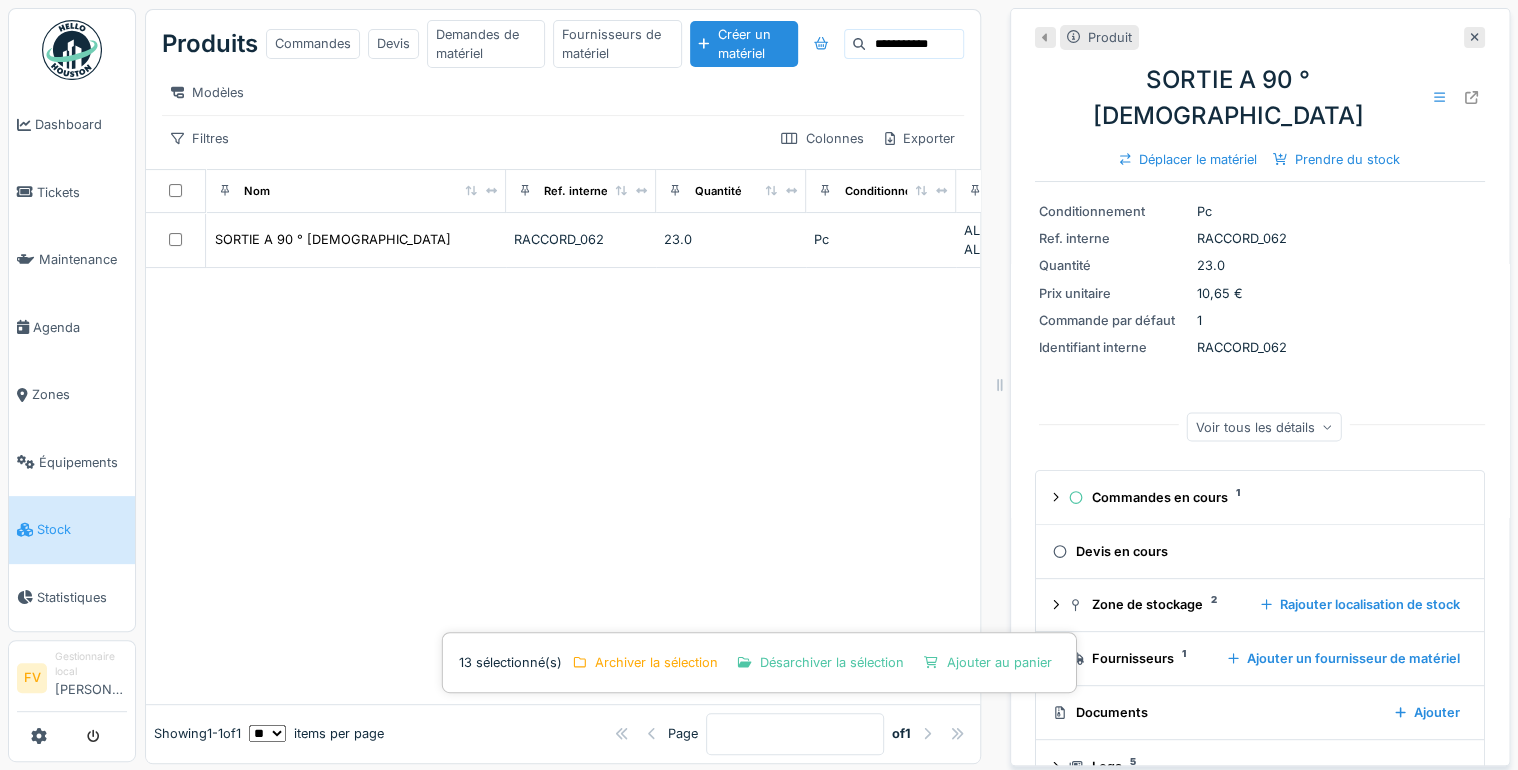 click on "**********" at bounding box center (914, 44) 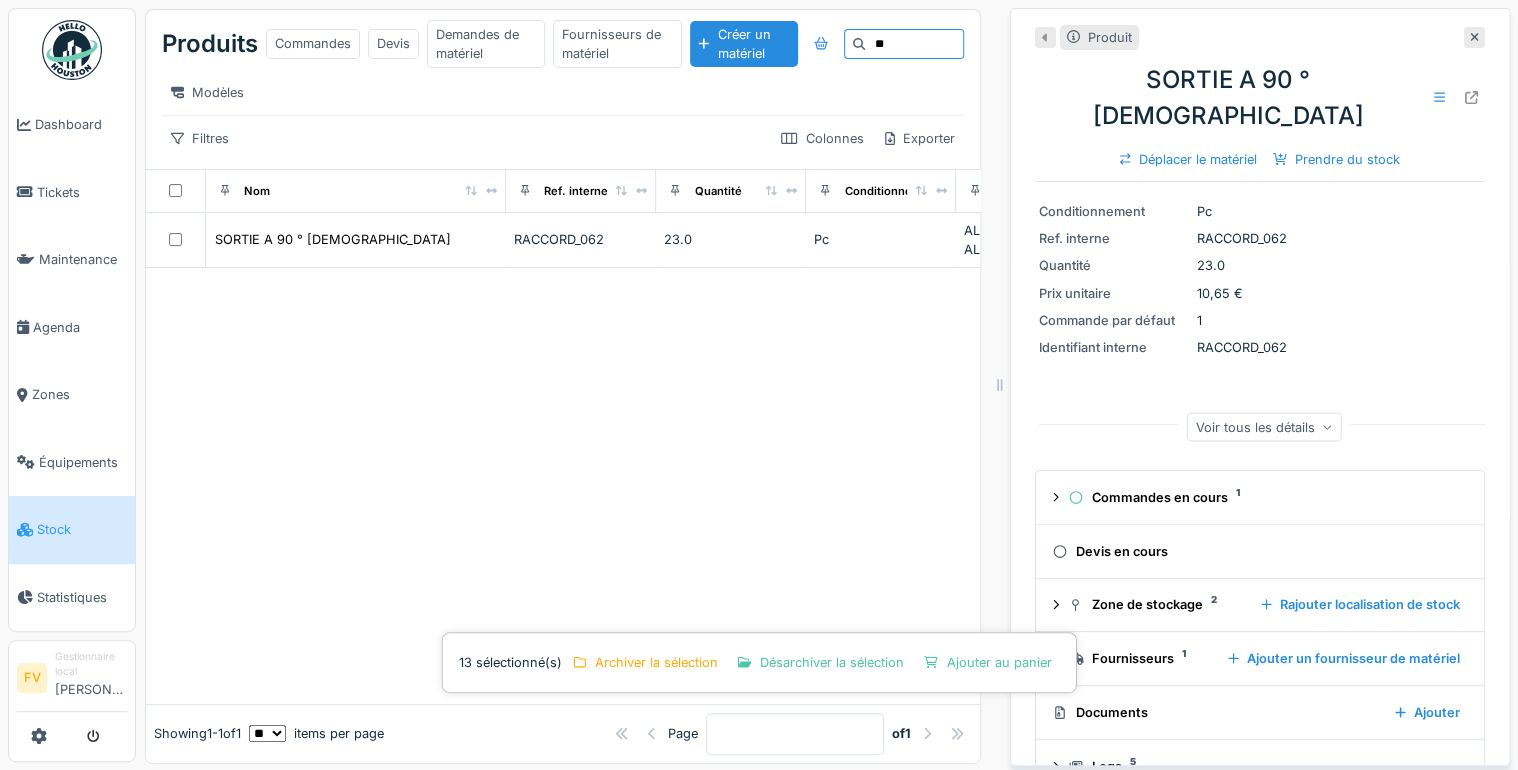 type on "*" 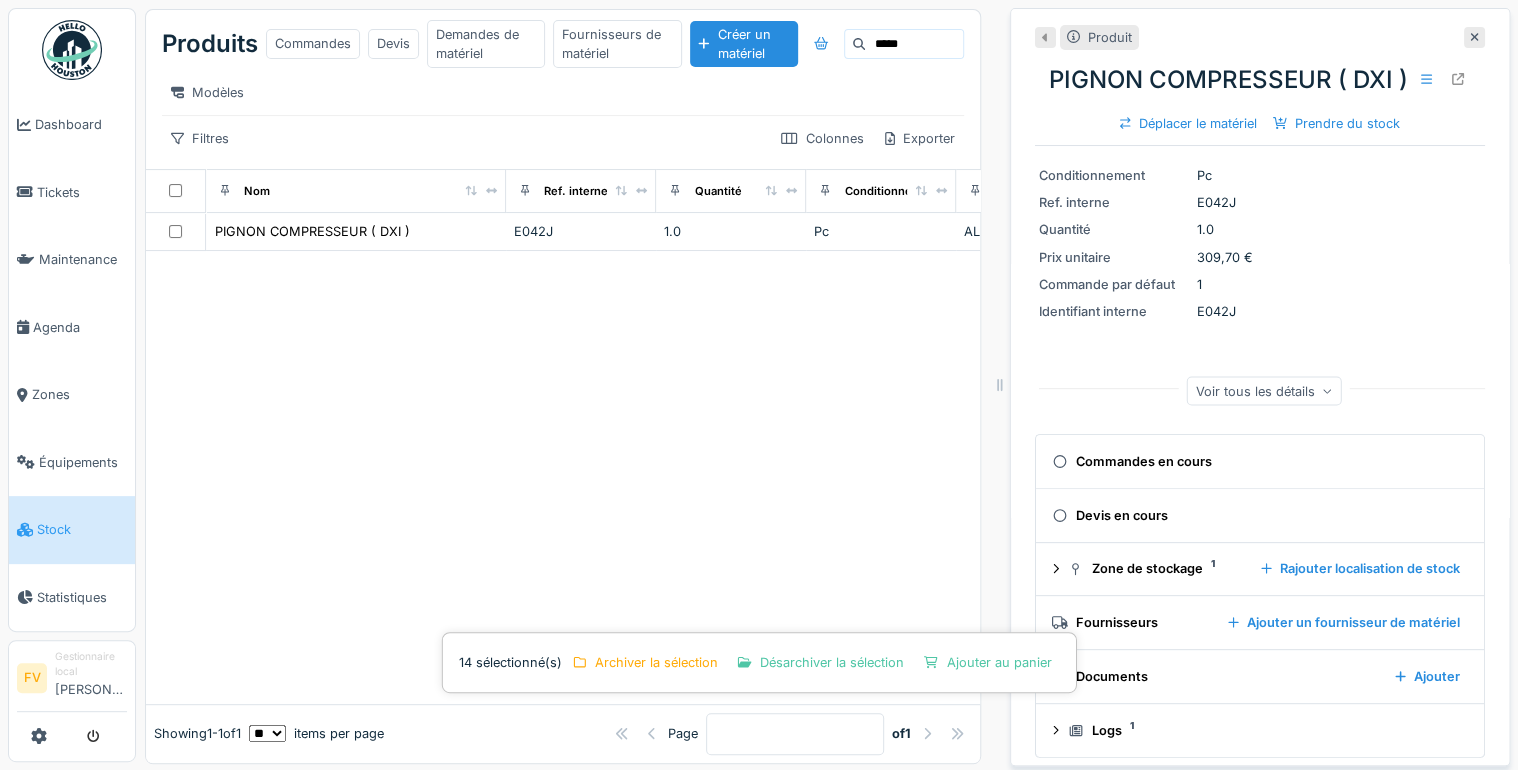 click on "*****" at bounding box center [914, 44] 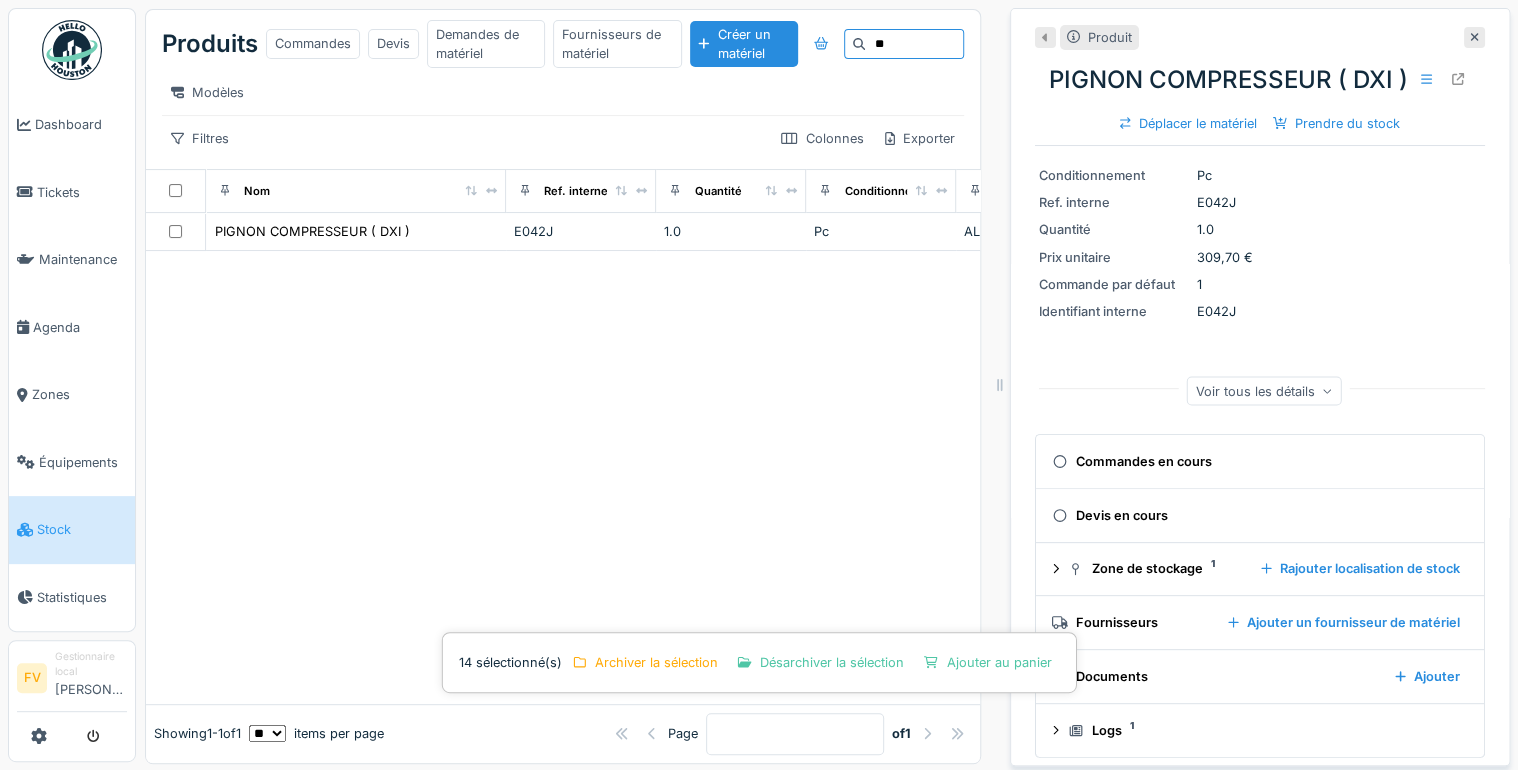 type on "*" 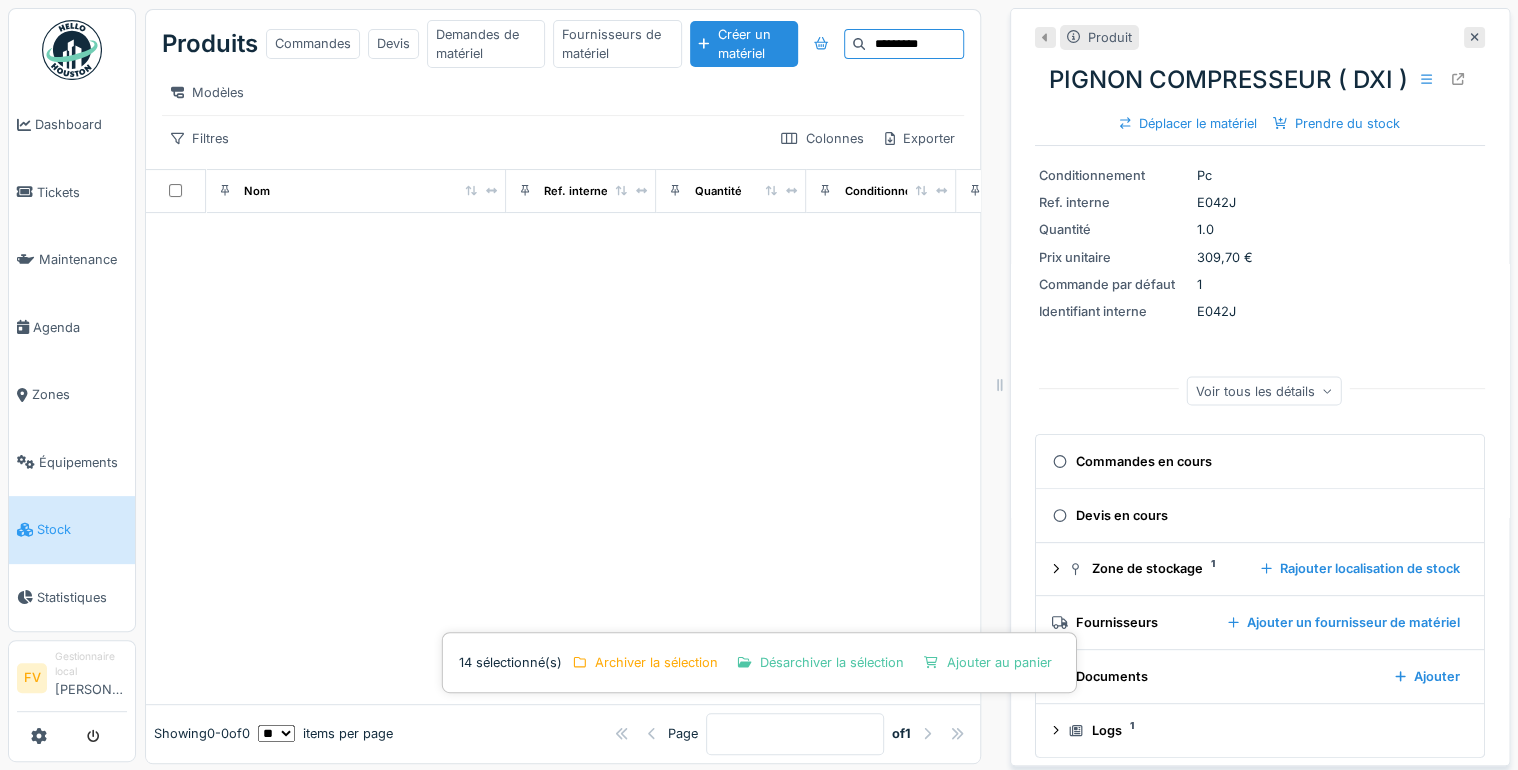 click on "*********" at bounding box center [914, 44] 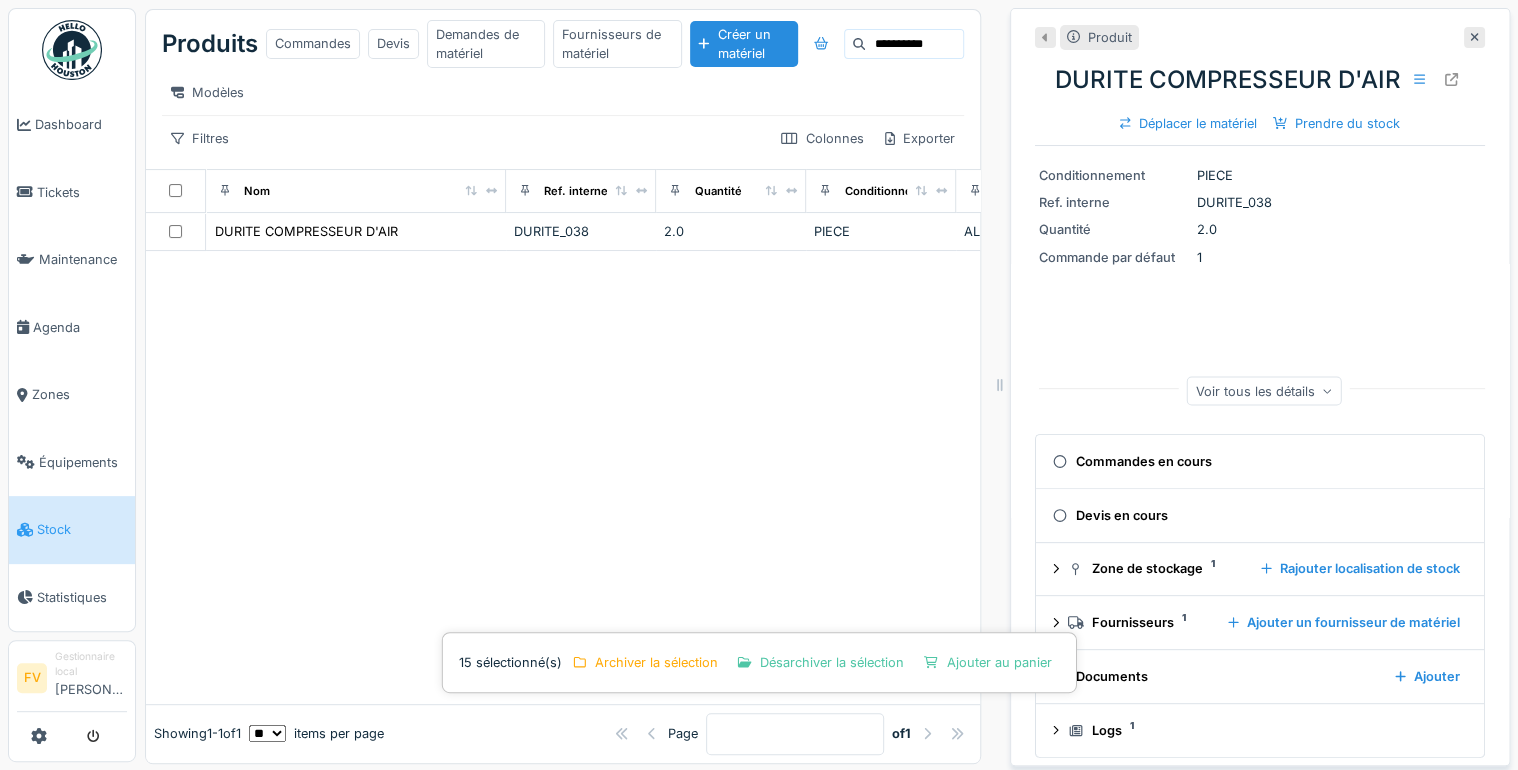 click on "**********" at bounding box center [914, 44] 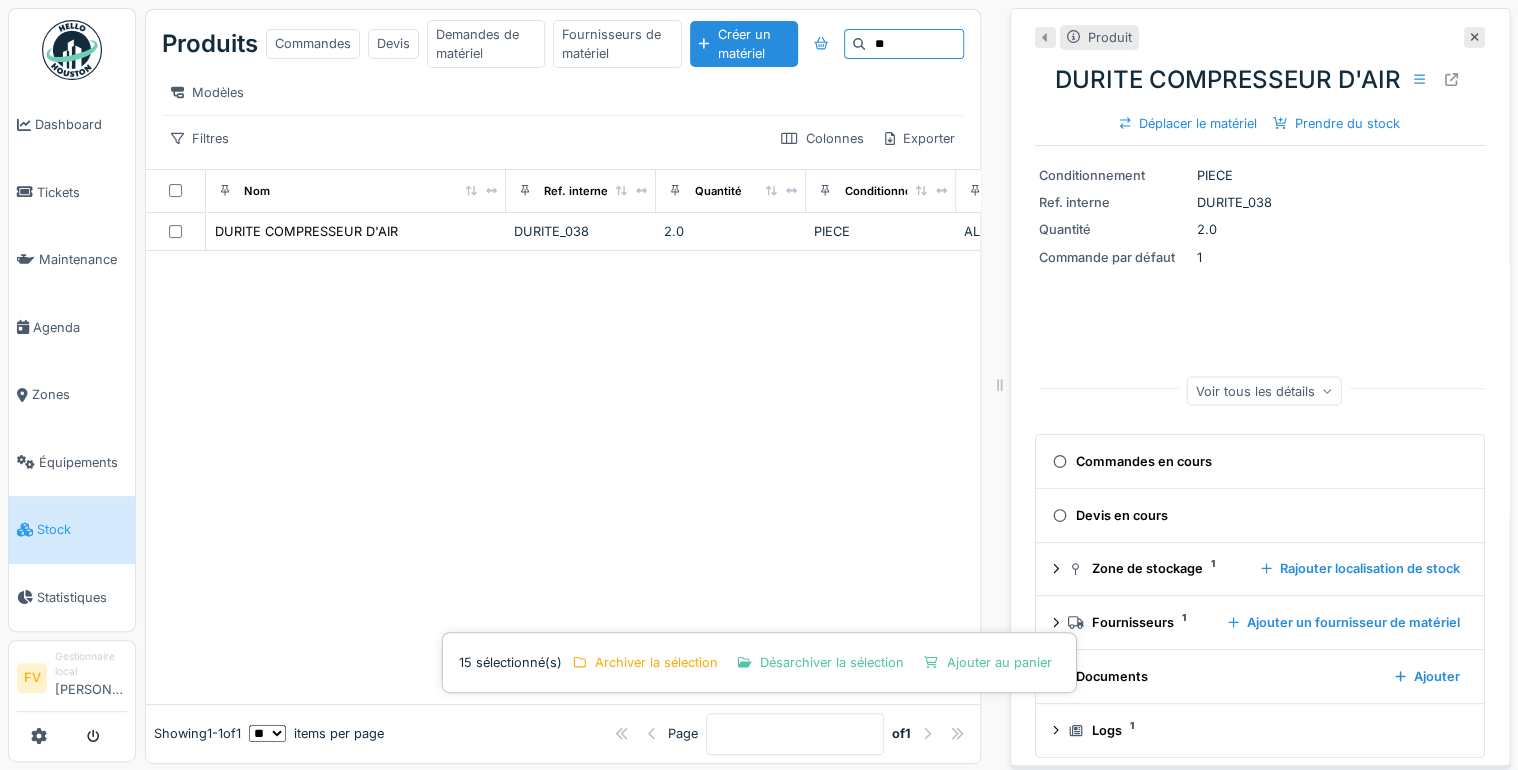 type on "*" 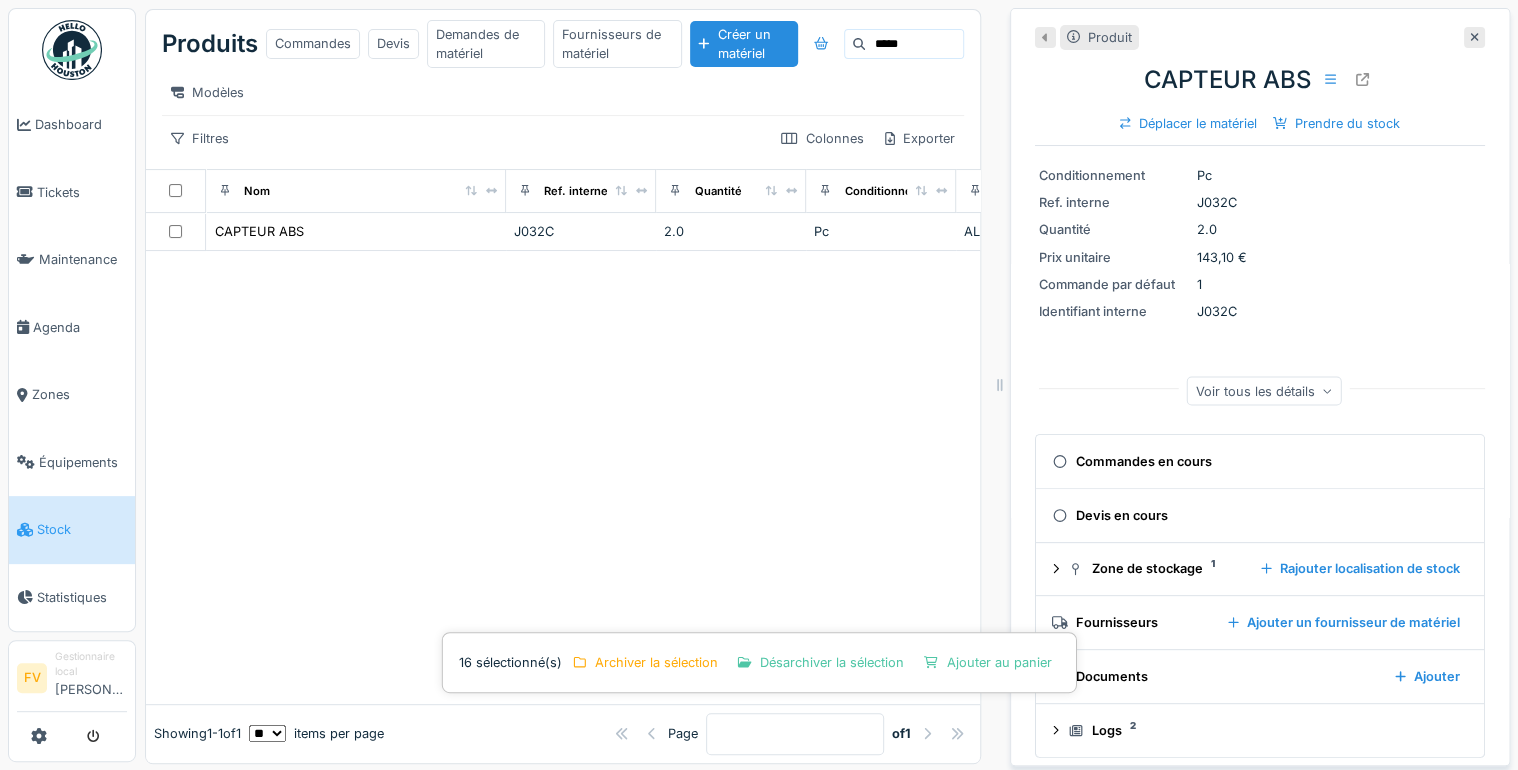 click on "*****" at bounding box center [914, 44] 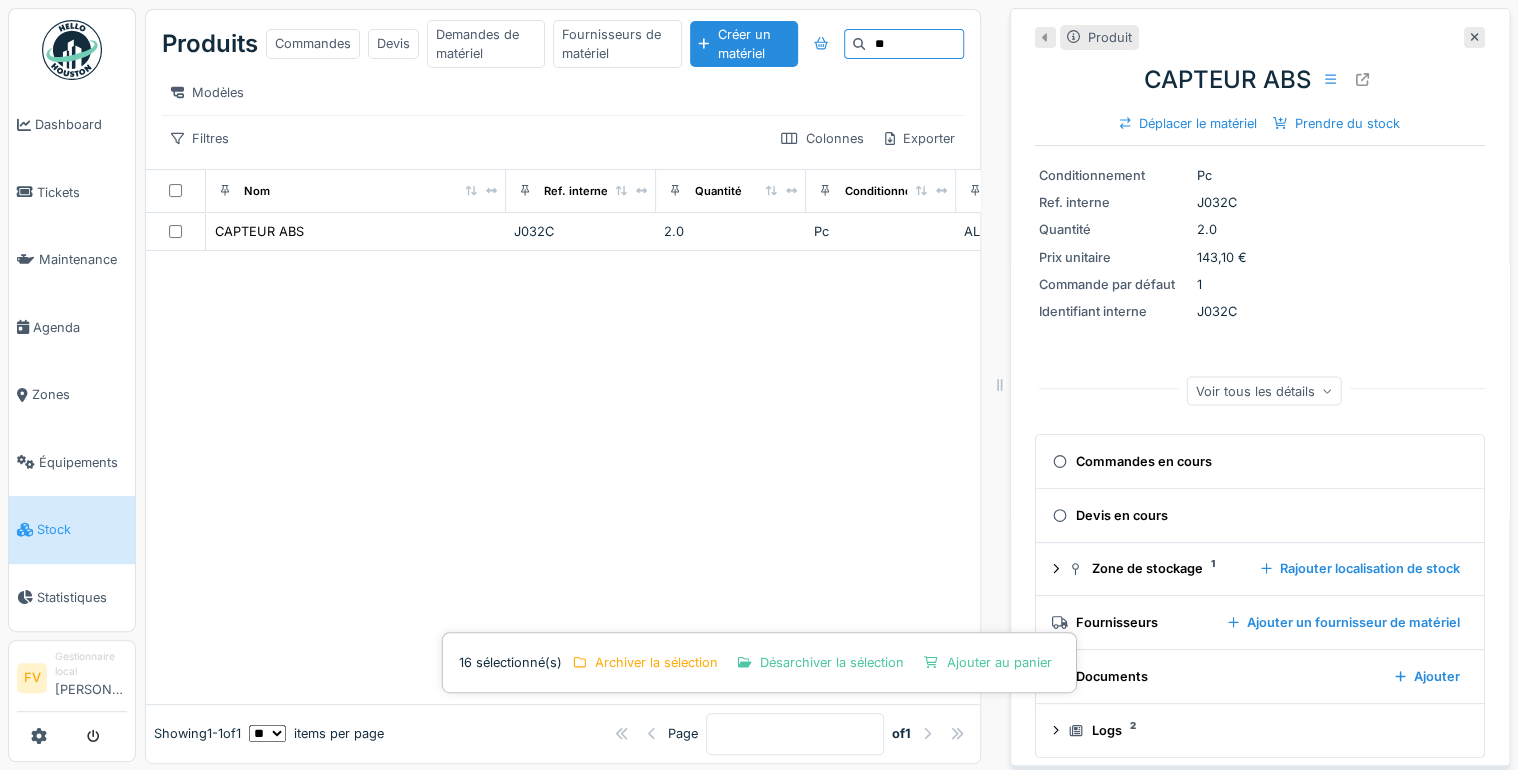 type on "*" 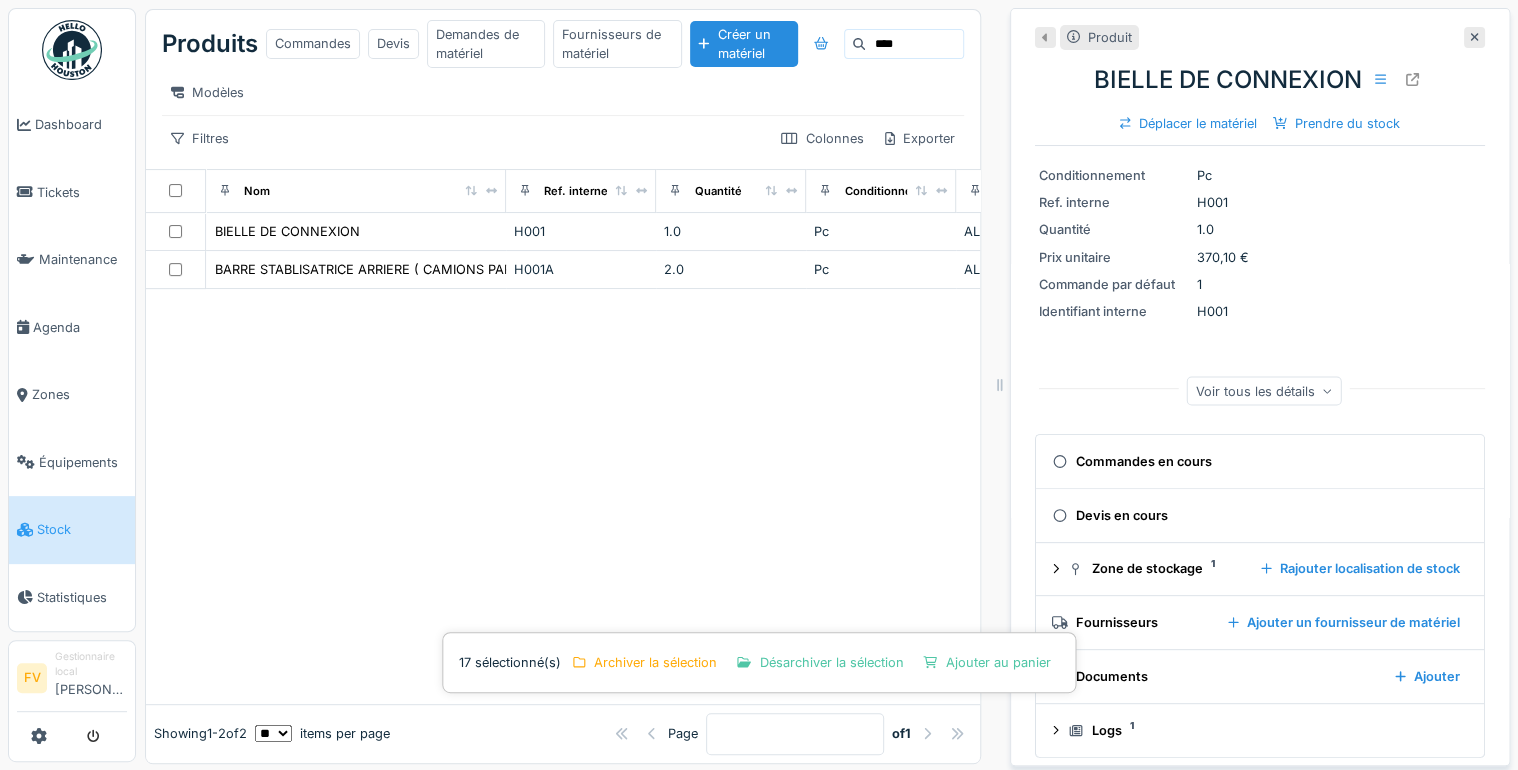 click on "****" at bounding box center [914, 44] 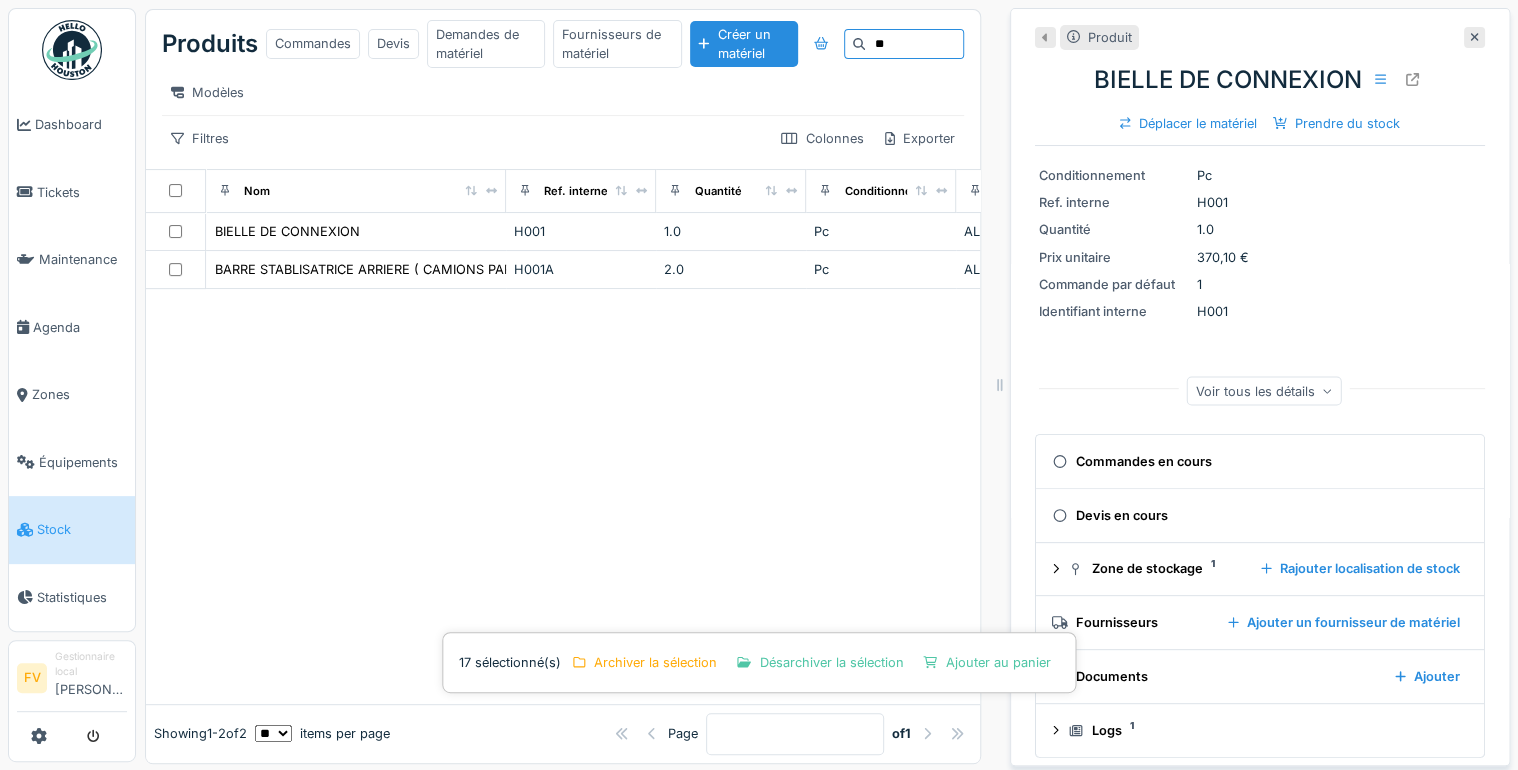type on "*" 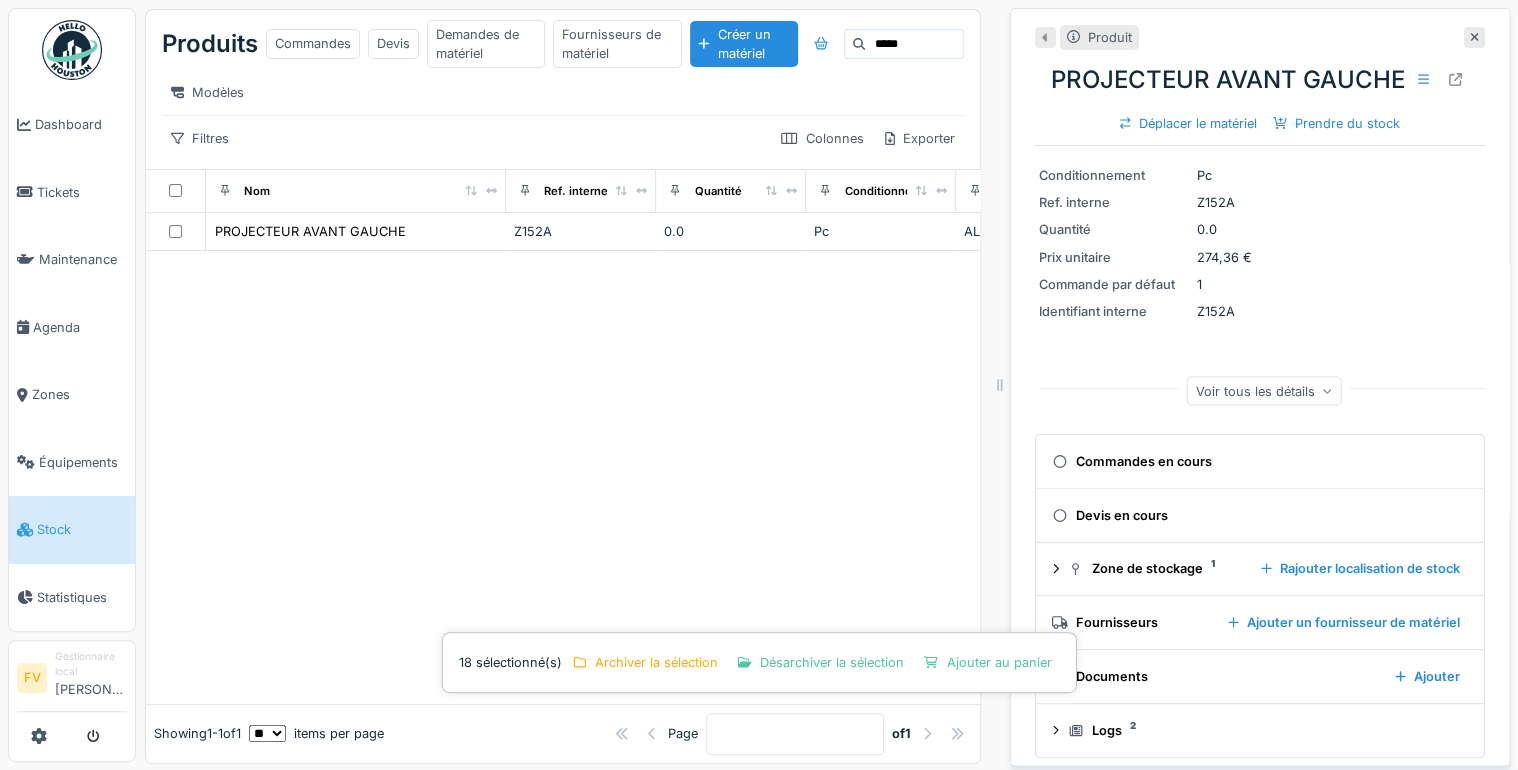 click on "*****" at bounding box center (914, 44) 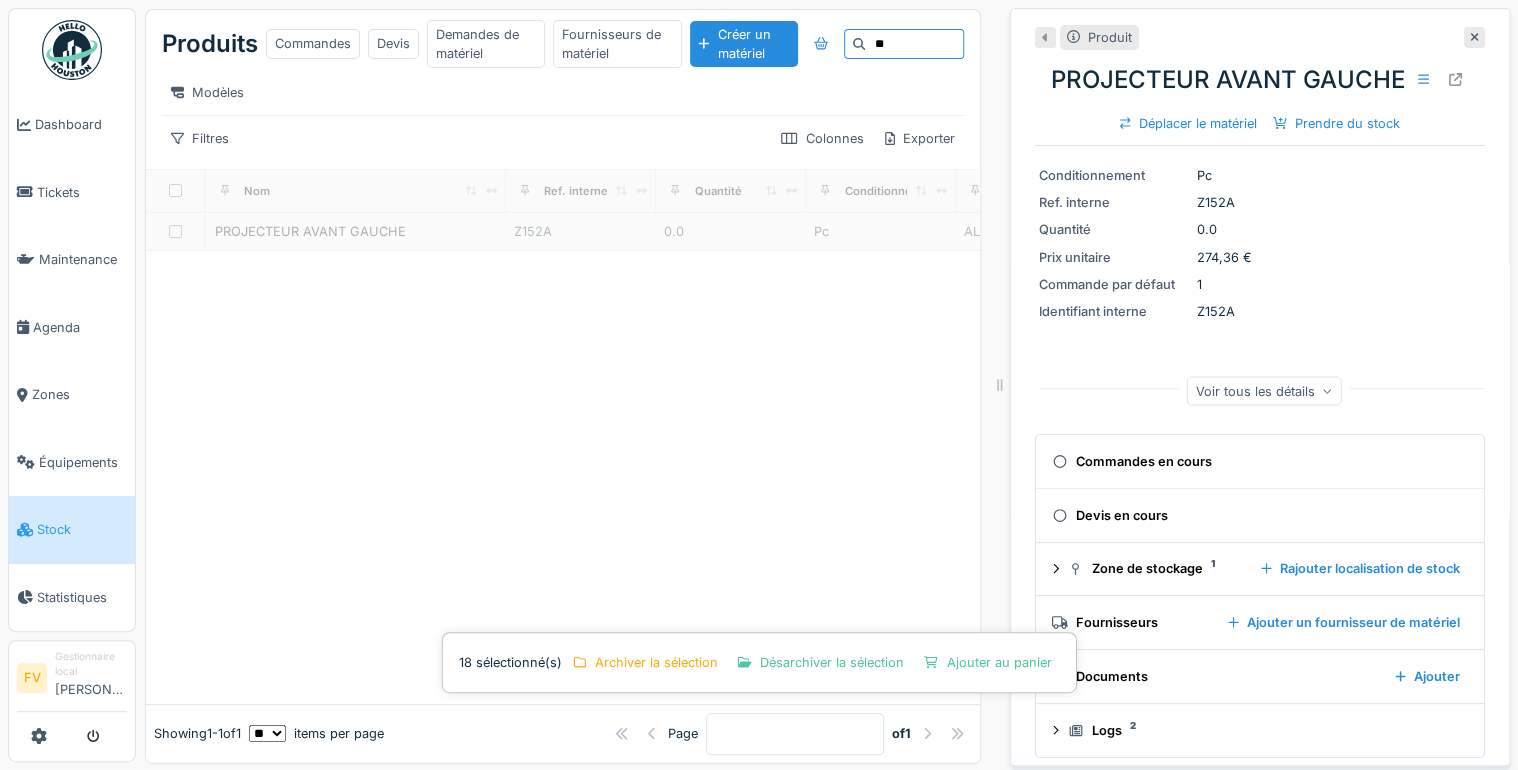 type on "*" 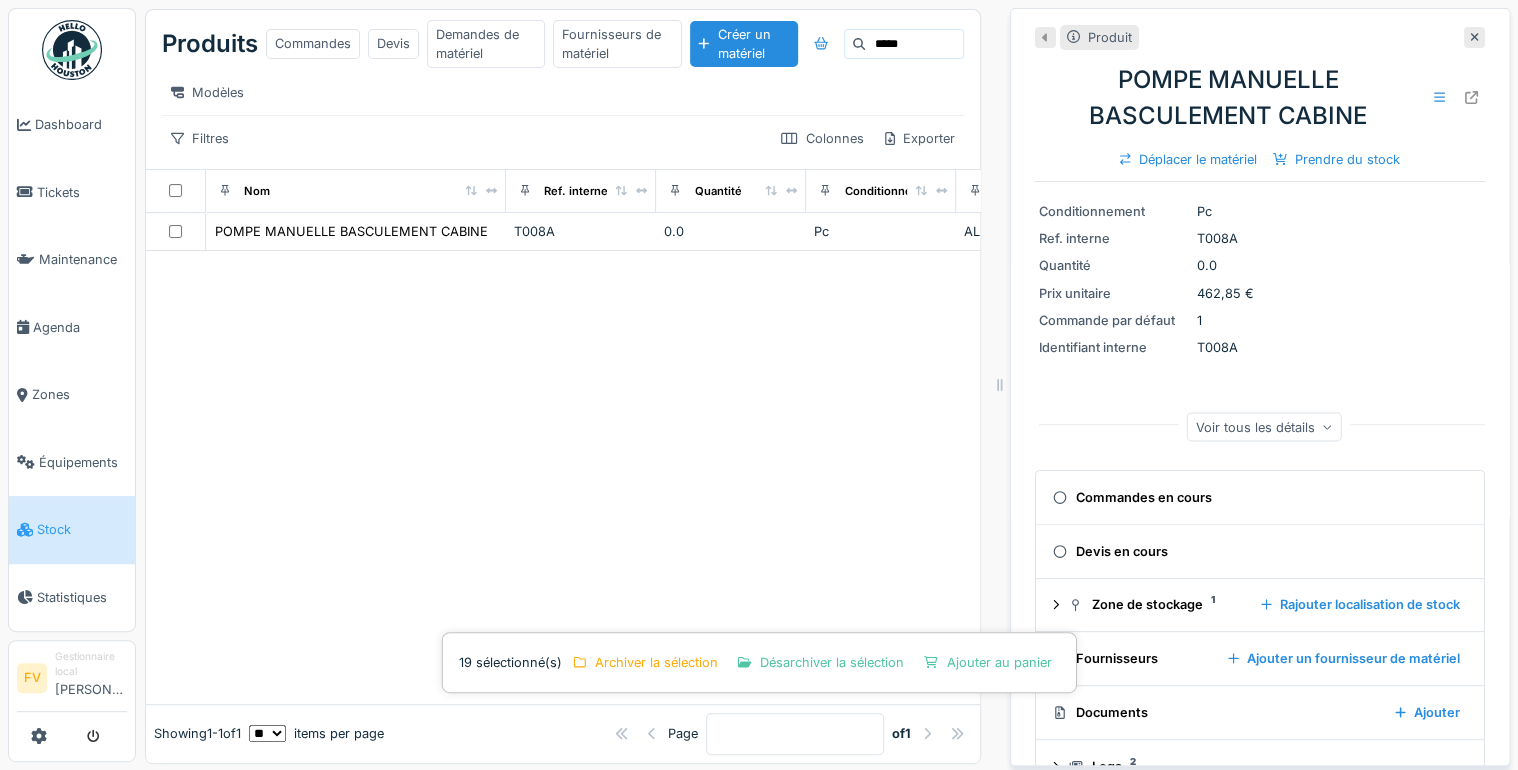 click on "*****" at bounding box center (914, 44) 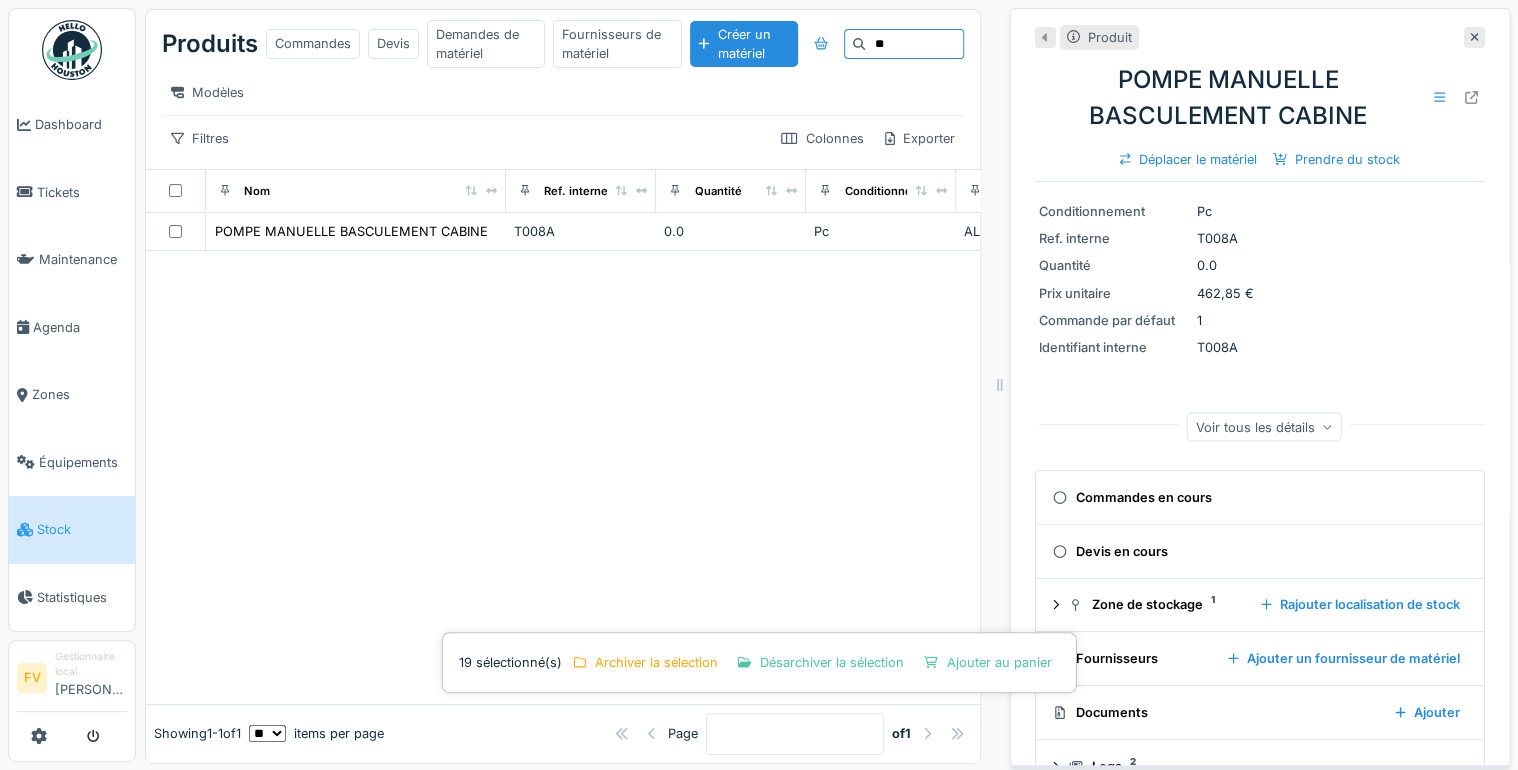 type on "*" 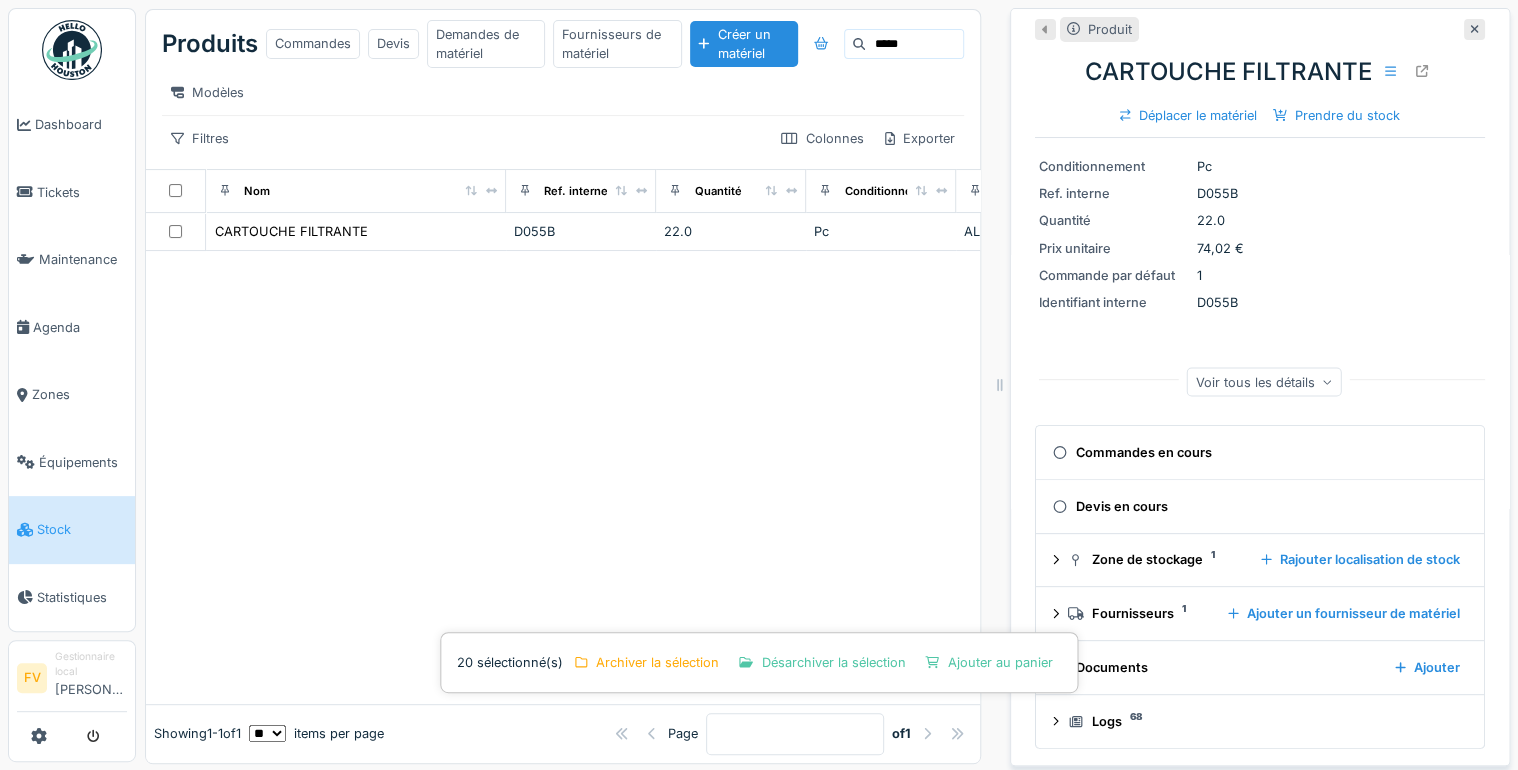 scroll, scrollTop: 0, scrollLeft: 0, axis: both 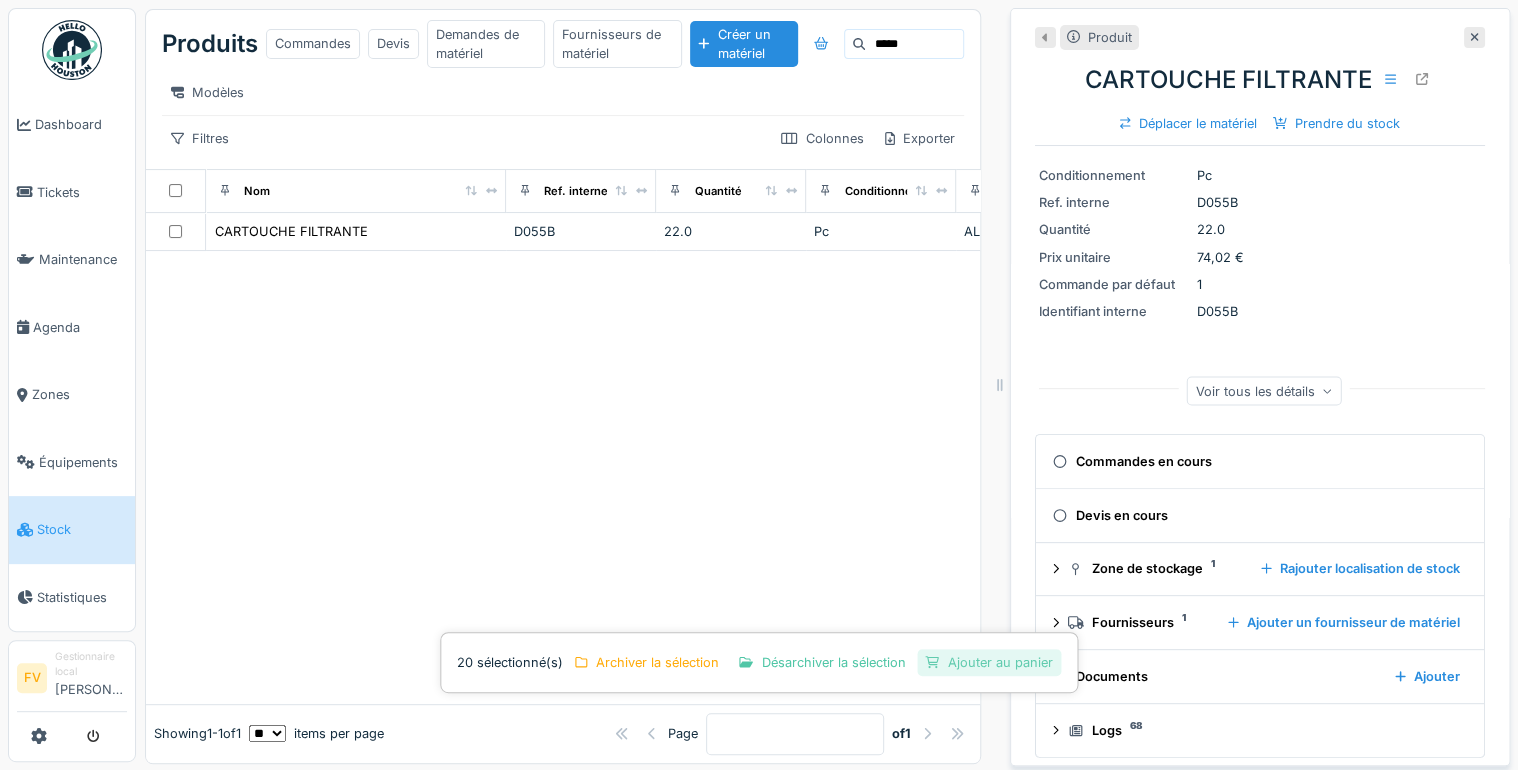 click on "Ajouter au panier" at bounding box center [988, 662] 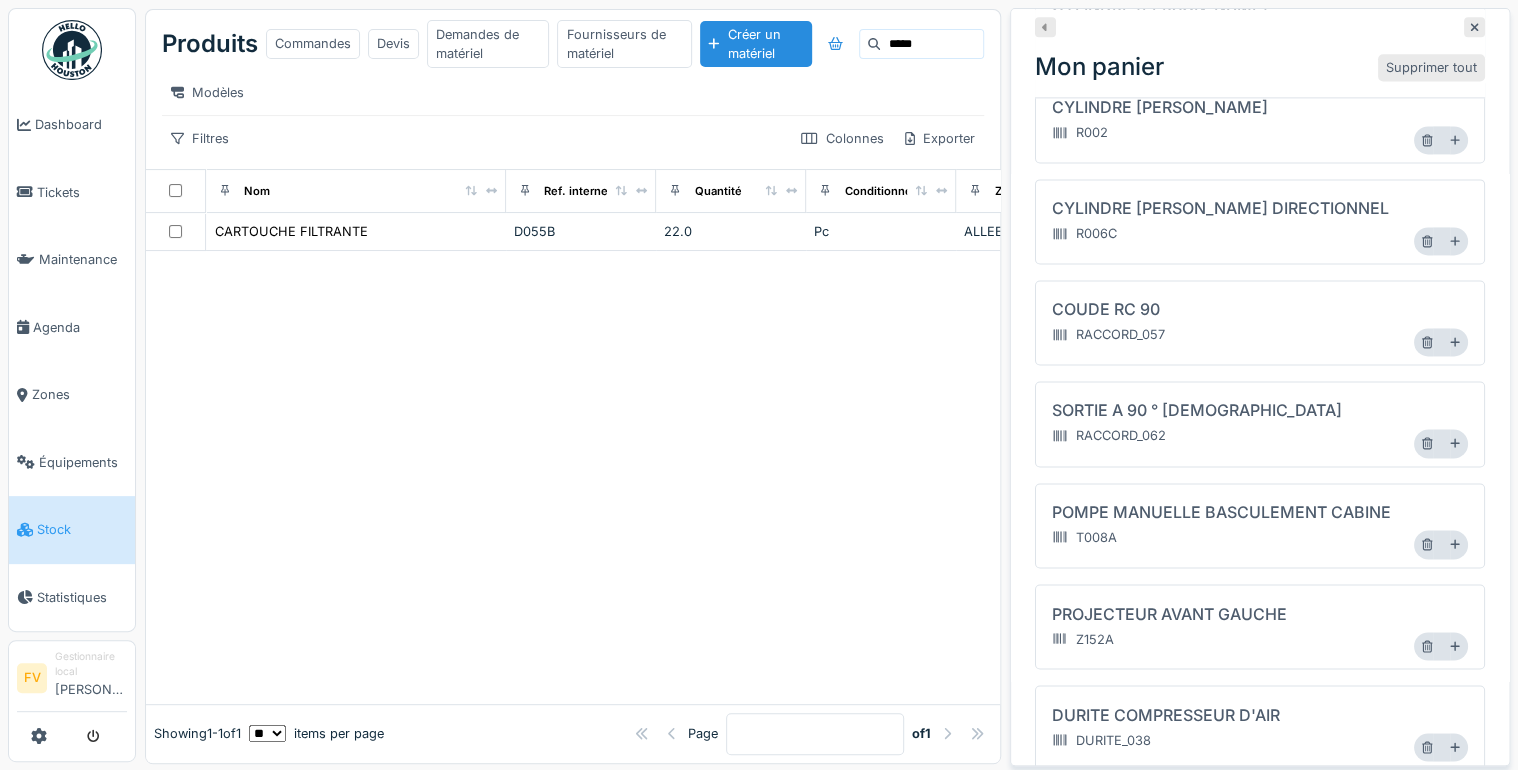 scroll, scrollTop: 1520, scrollLeft: 0, axis: vertical 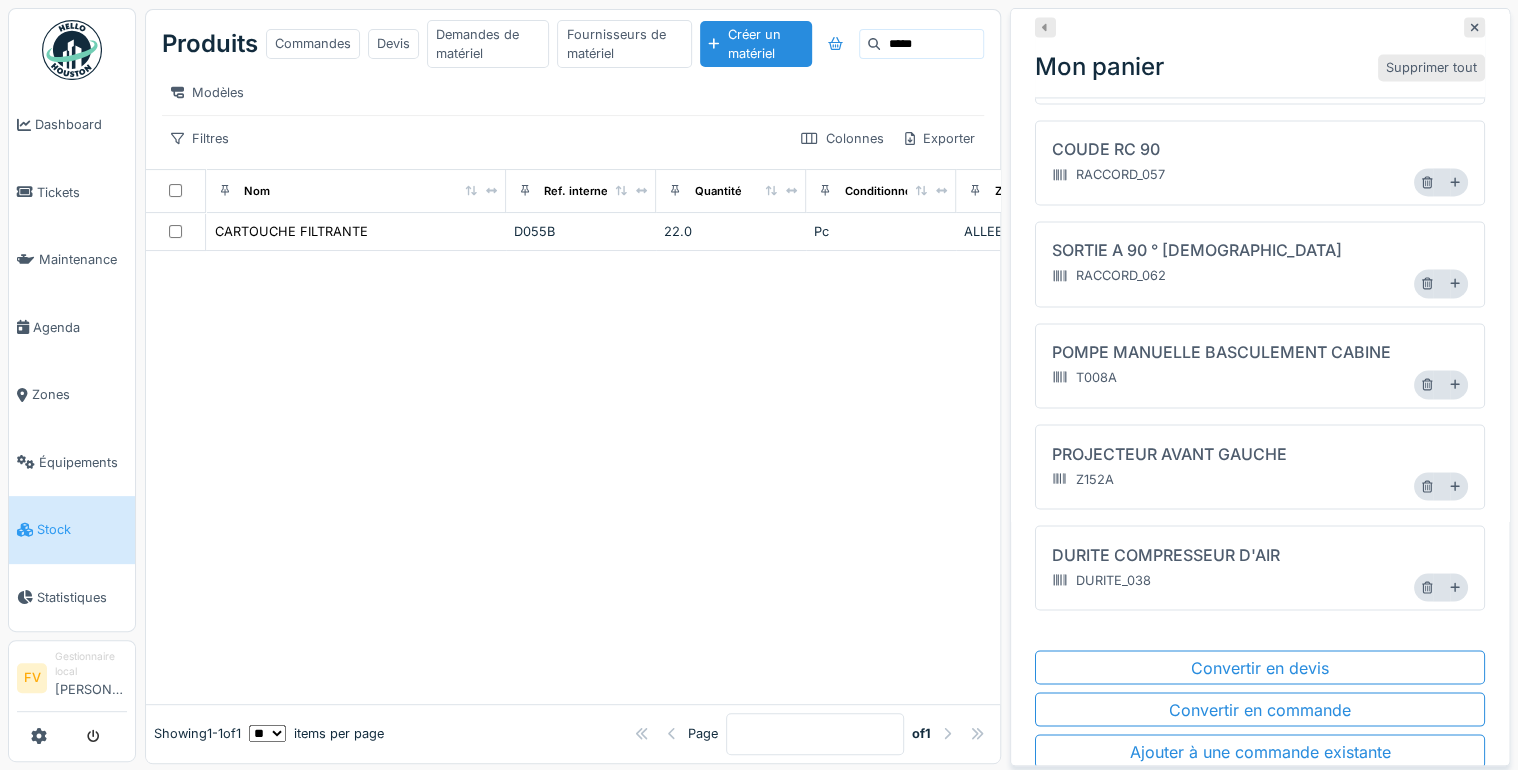 click on "*****" at bounding box center (931, 44) 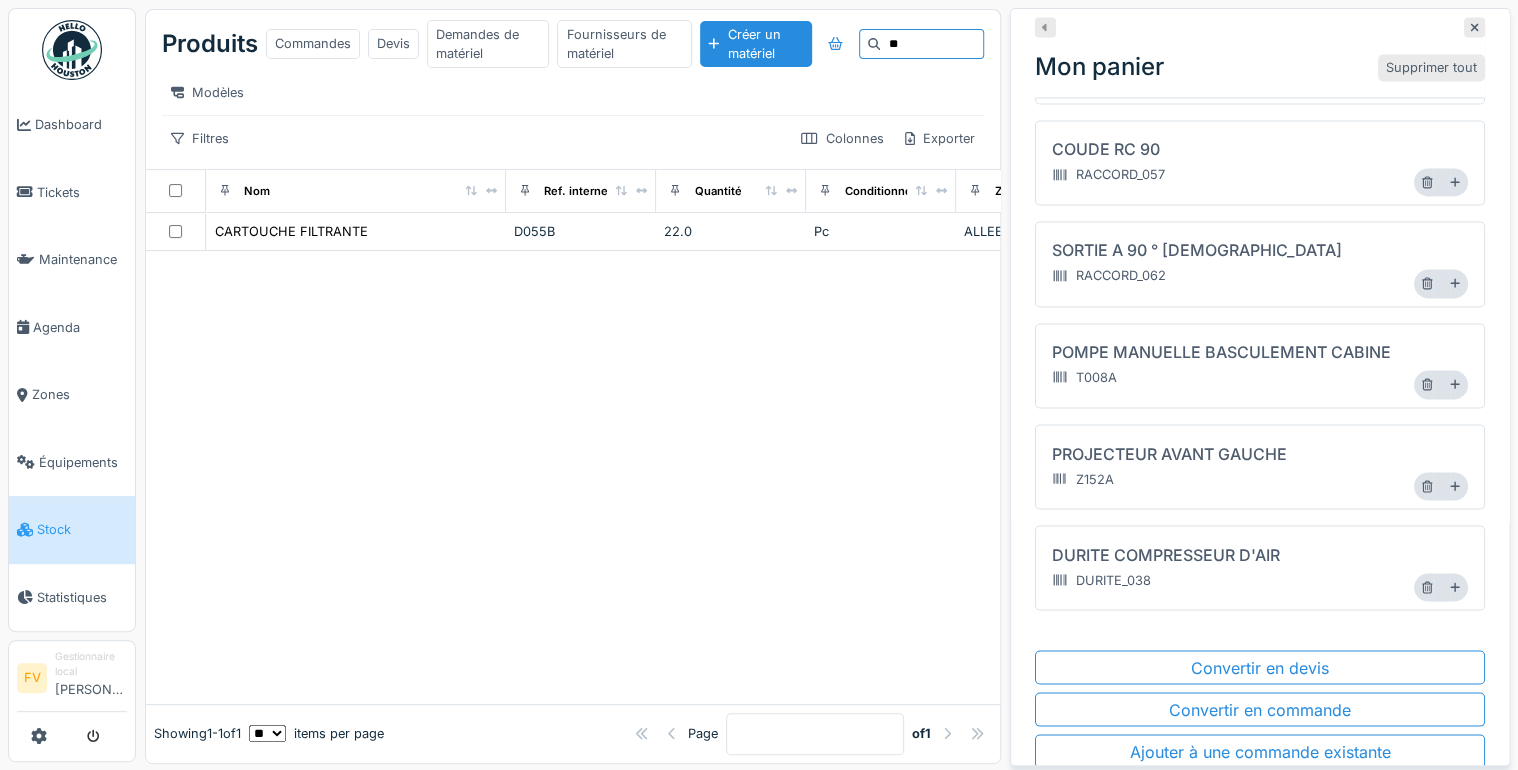 type on "*" 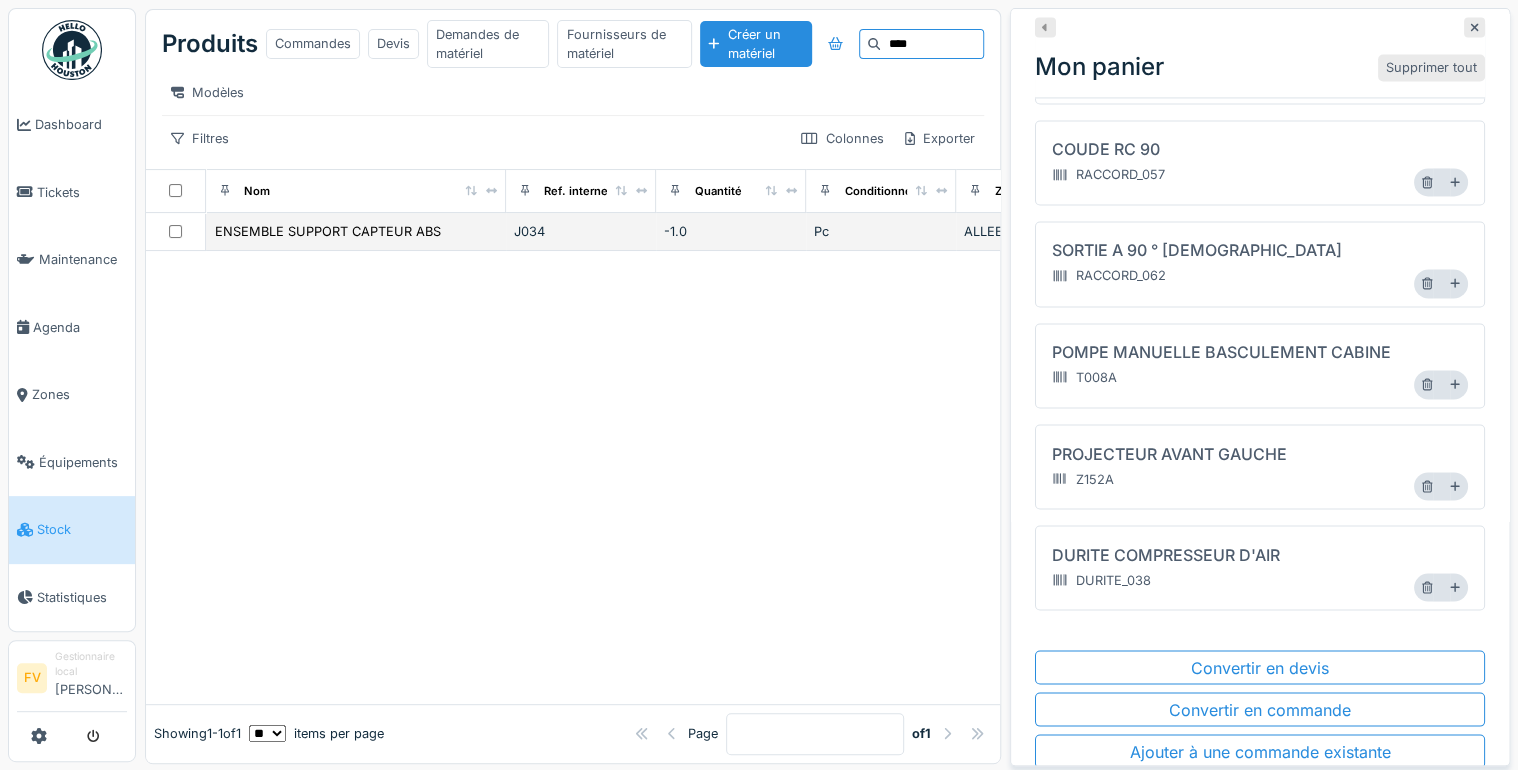 type on "****" 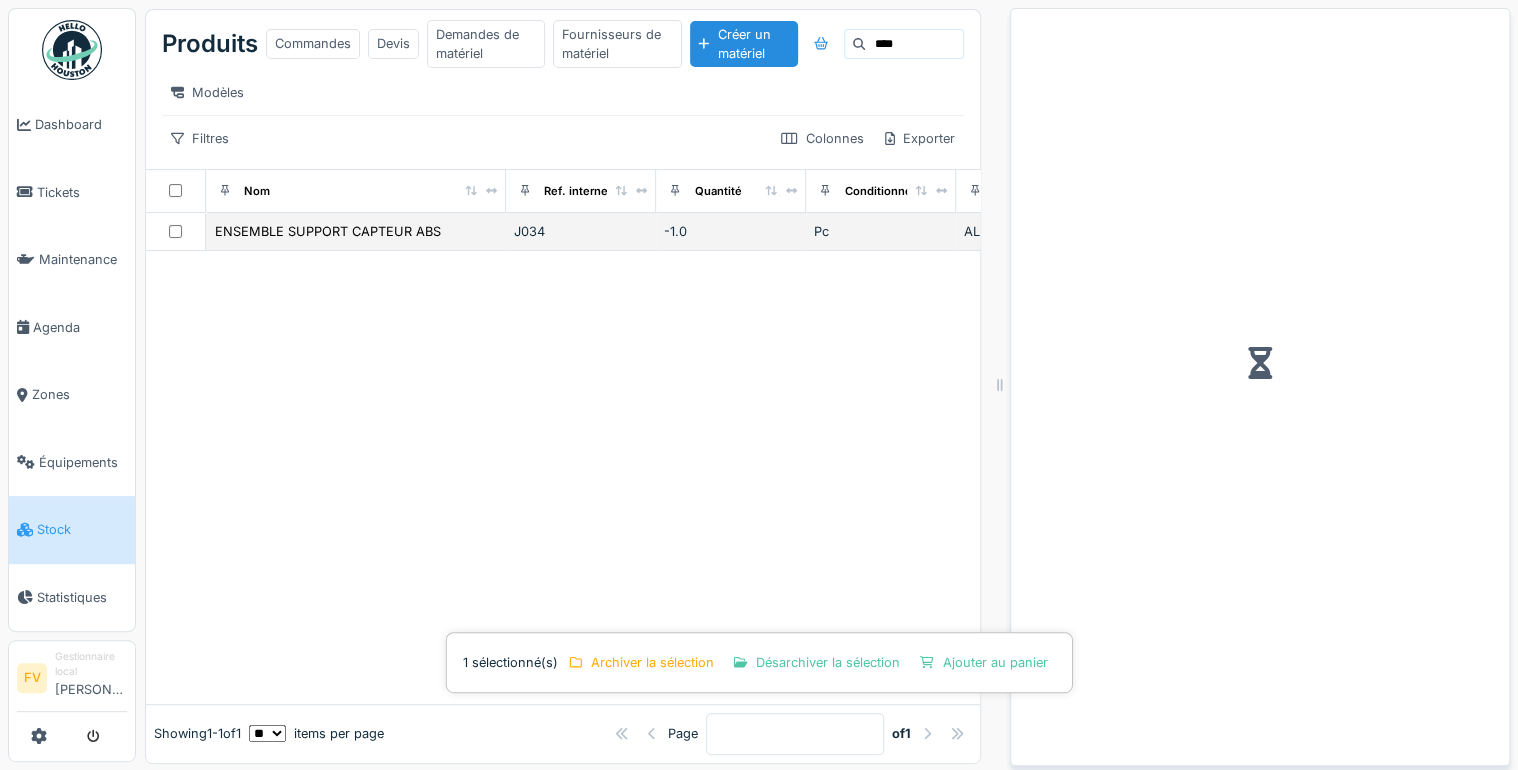 scroll, scrollTop: 0, scrollLeft: 0, axis: both 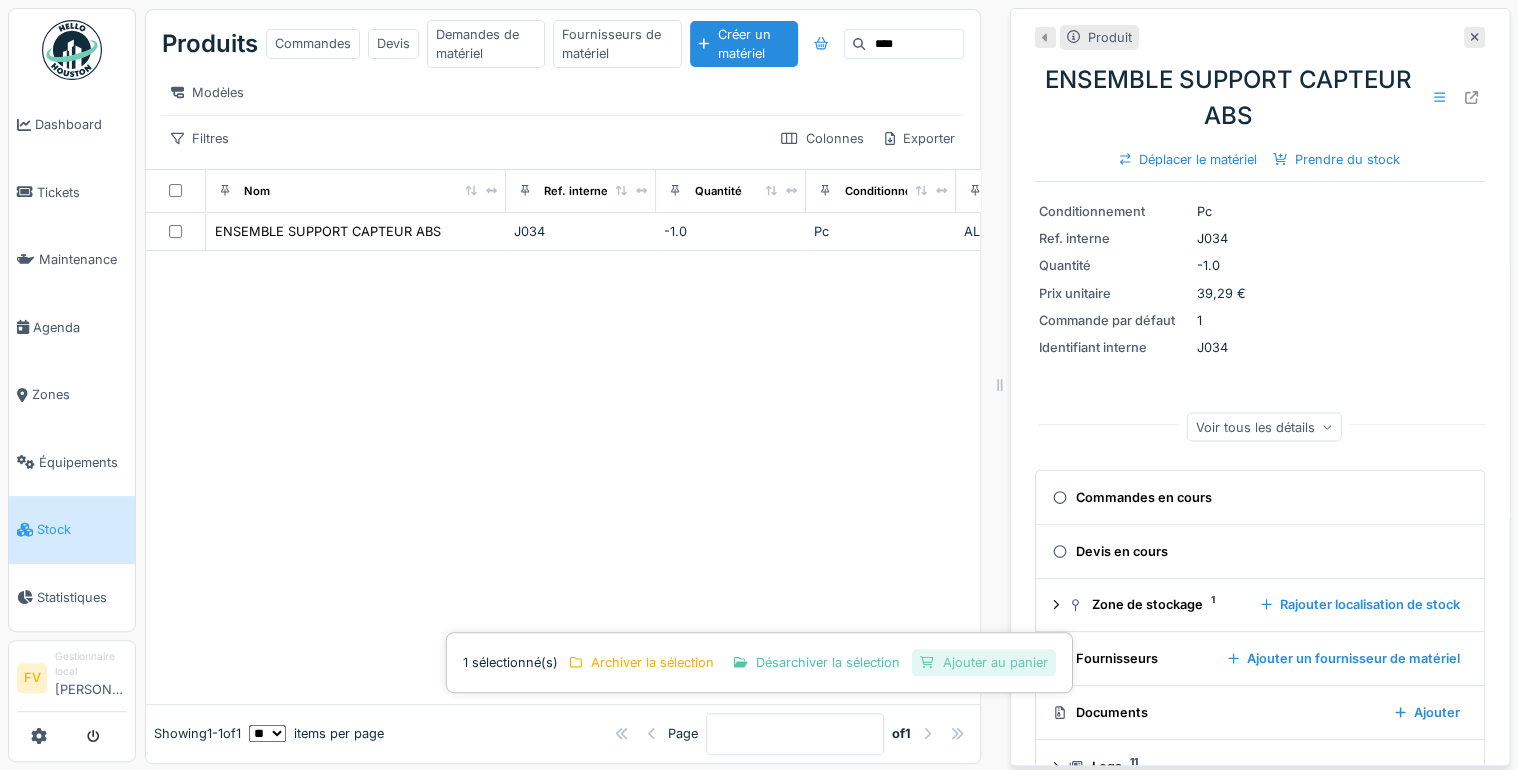 click on "Ajouter au panier" at bounding box center [983, 662] 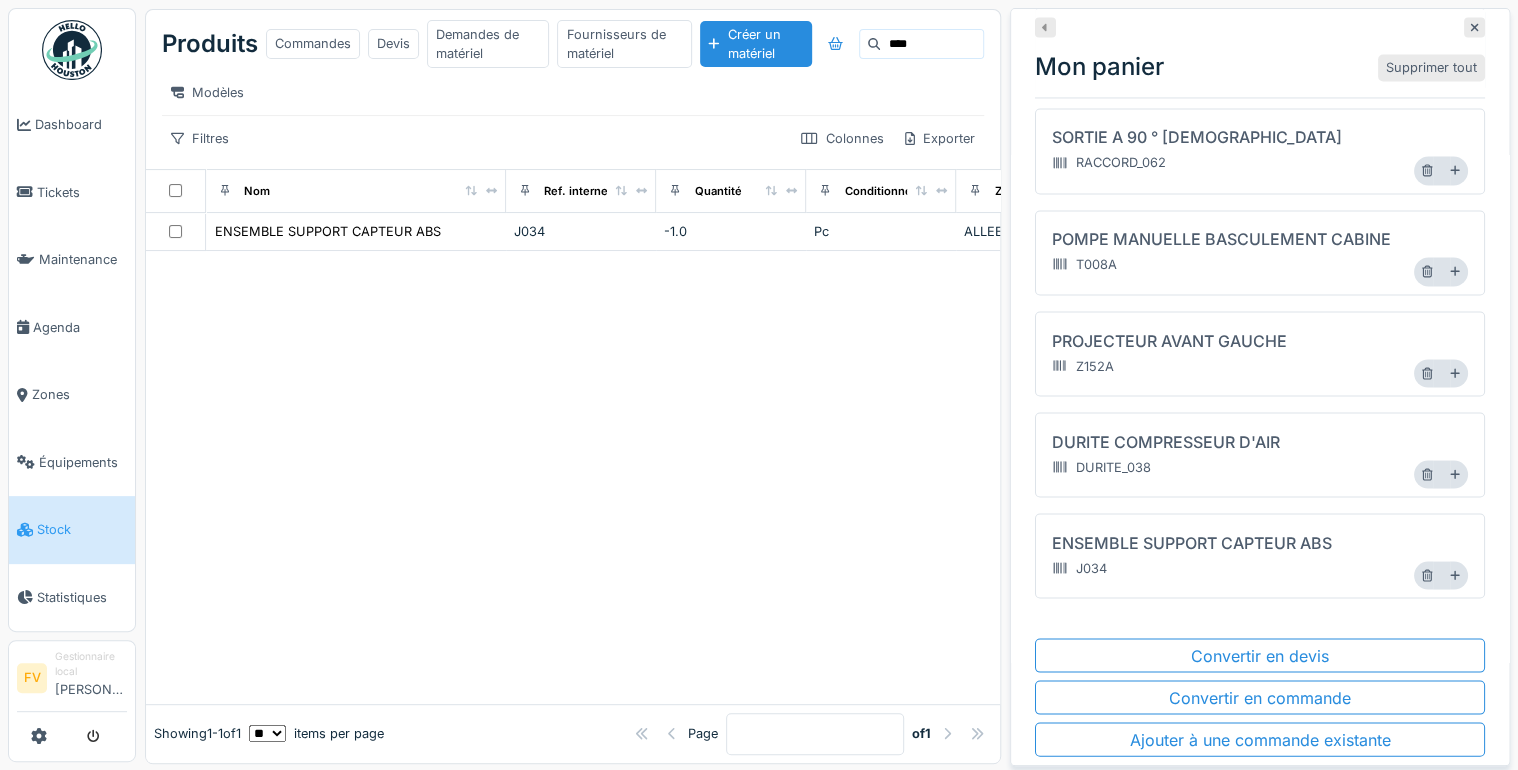 scroll, scrollTop: 1671, scrollLeft: 0, axis: vertical 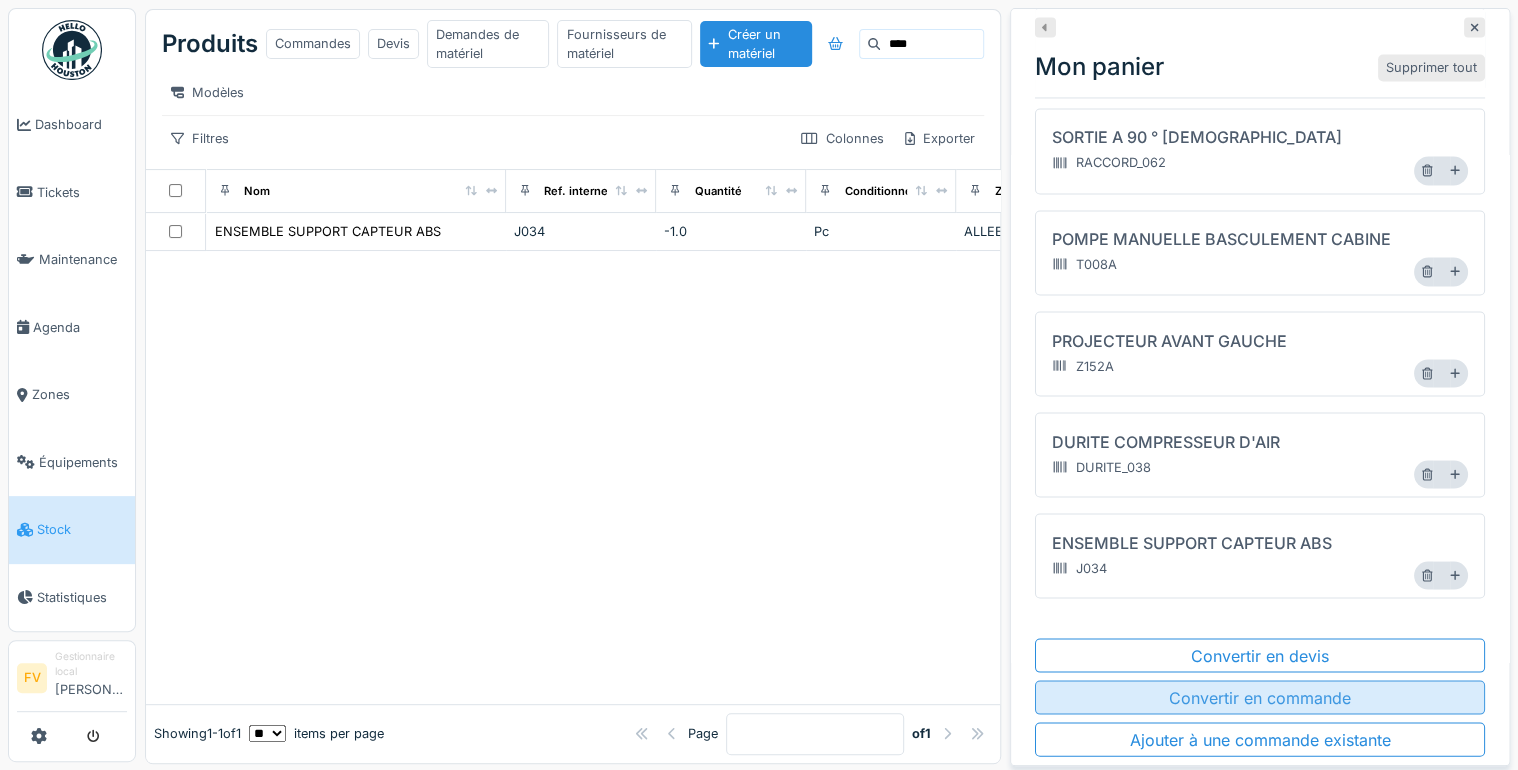 click on "Convertir en commande" at bounding box center (1260, 697) 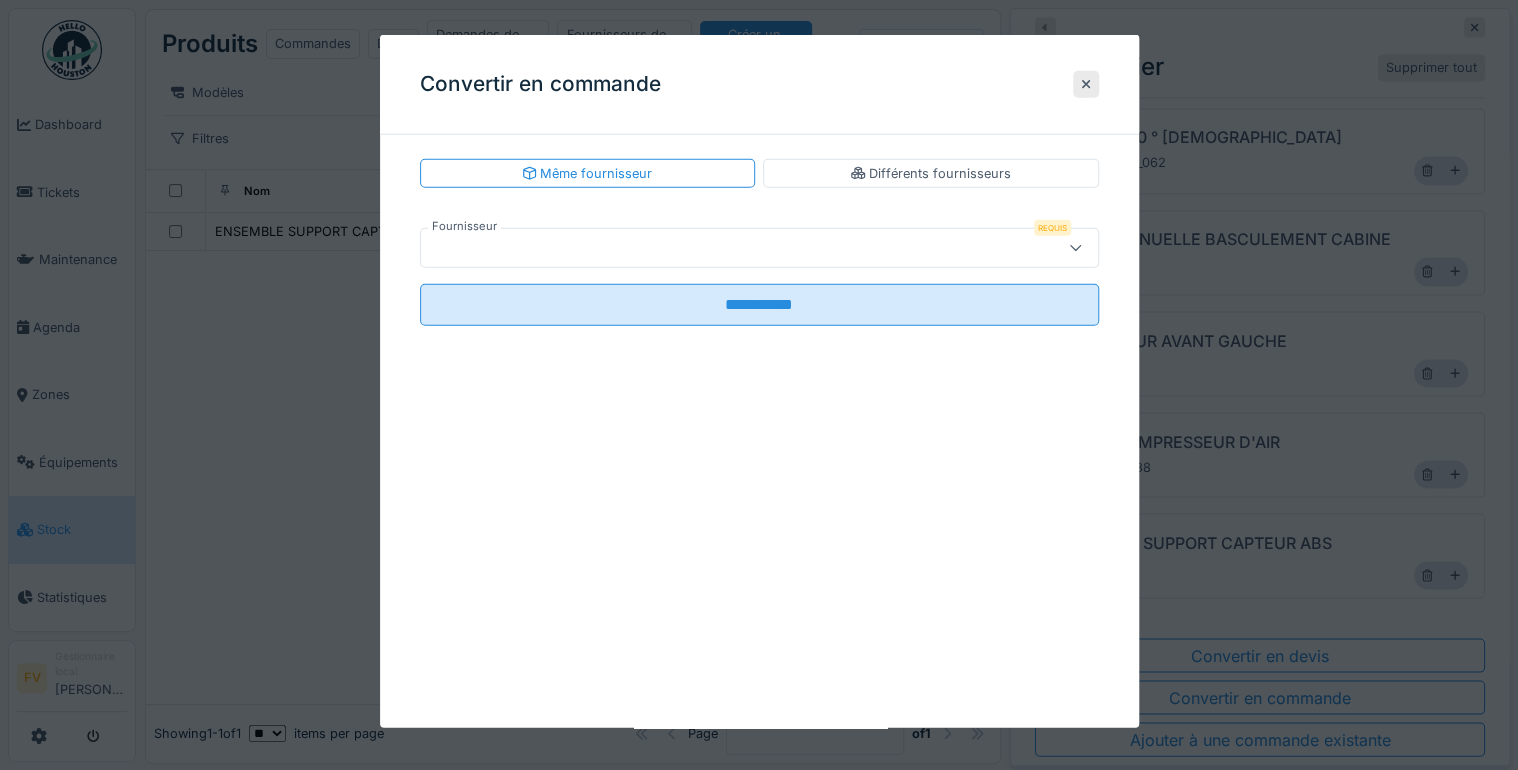 click at bounding box center (1075, 248) 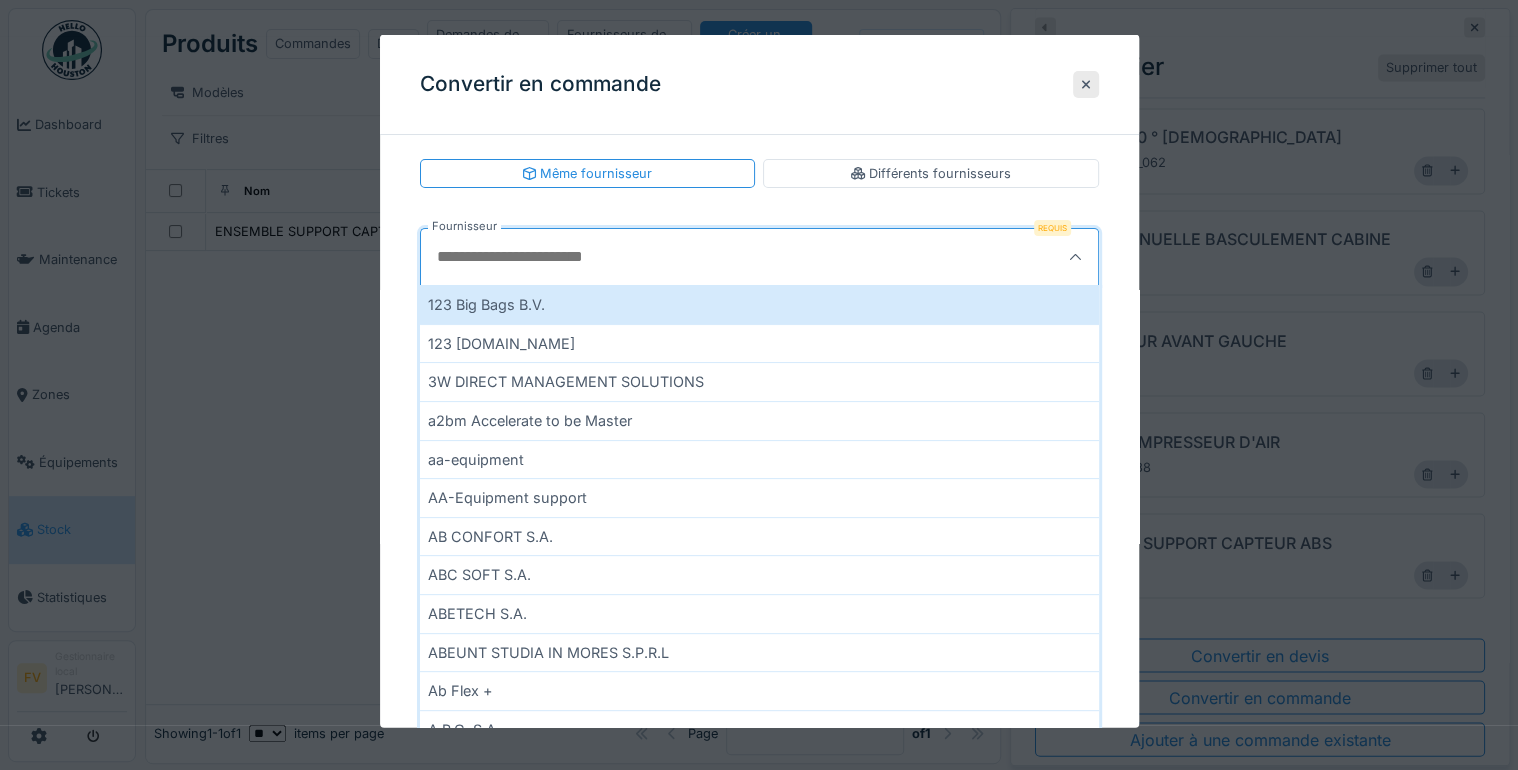 click on "Fournisseur" at bounding box center [713, 257] 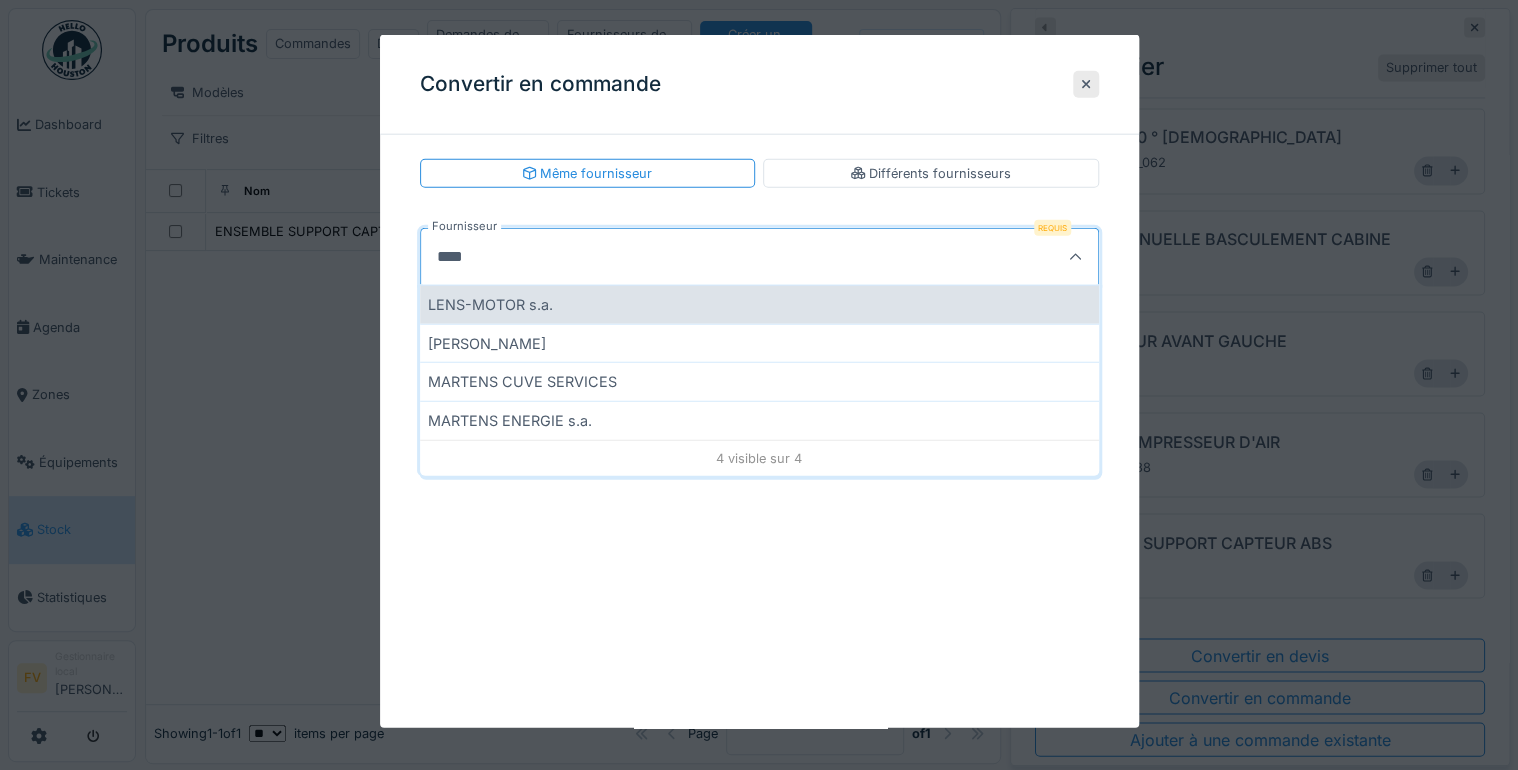 type on "****" 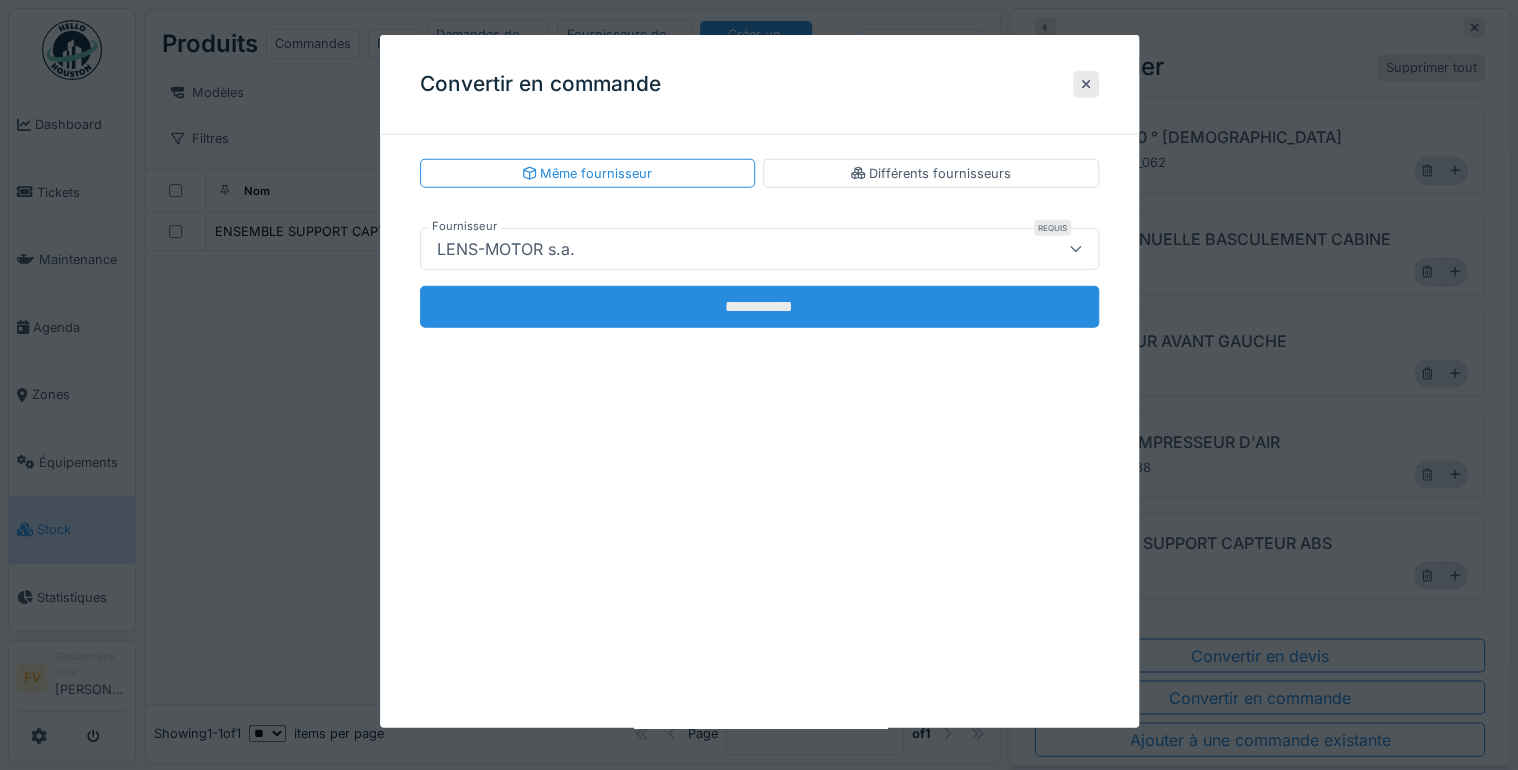 click on "**********" at bounding box center (759, 307) 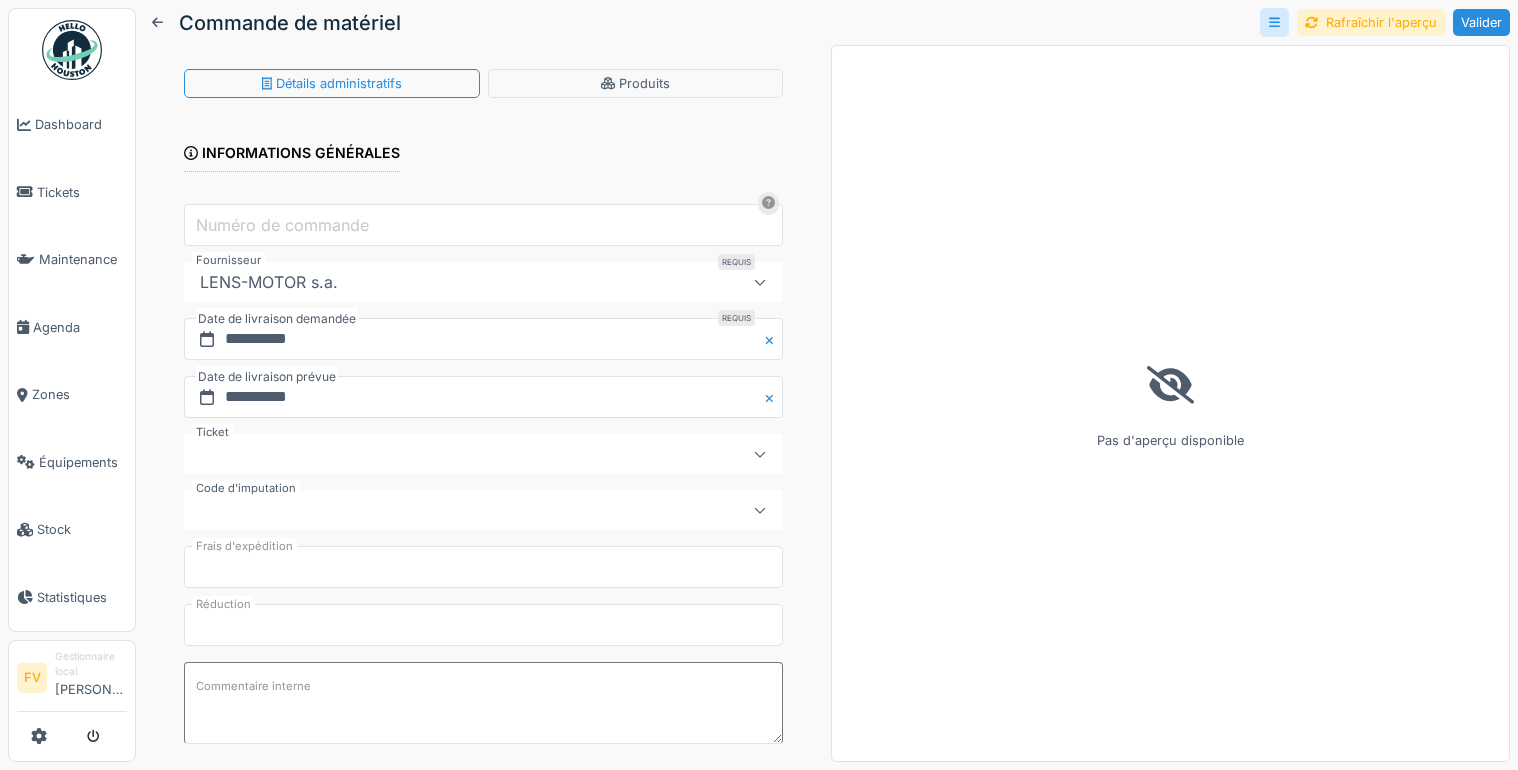 scroll, scrollTop: 0, scrollLeft: 0, axis: both 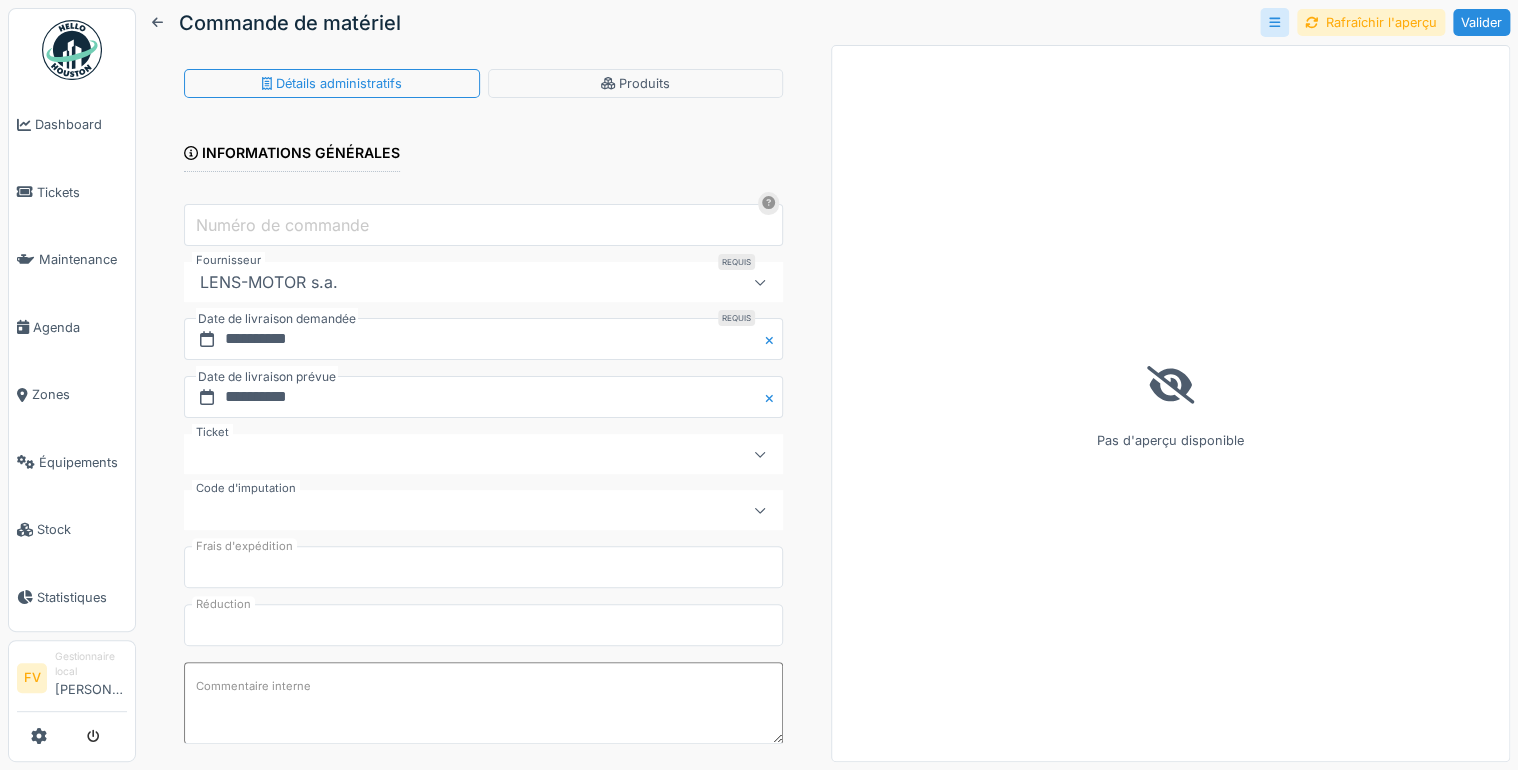 click on "Numéro de commande" at bounding box center [282, 225] 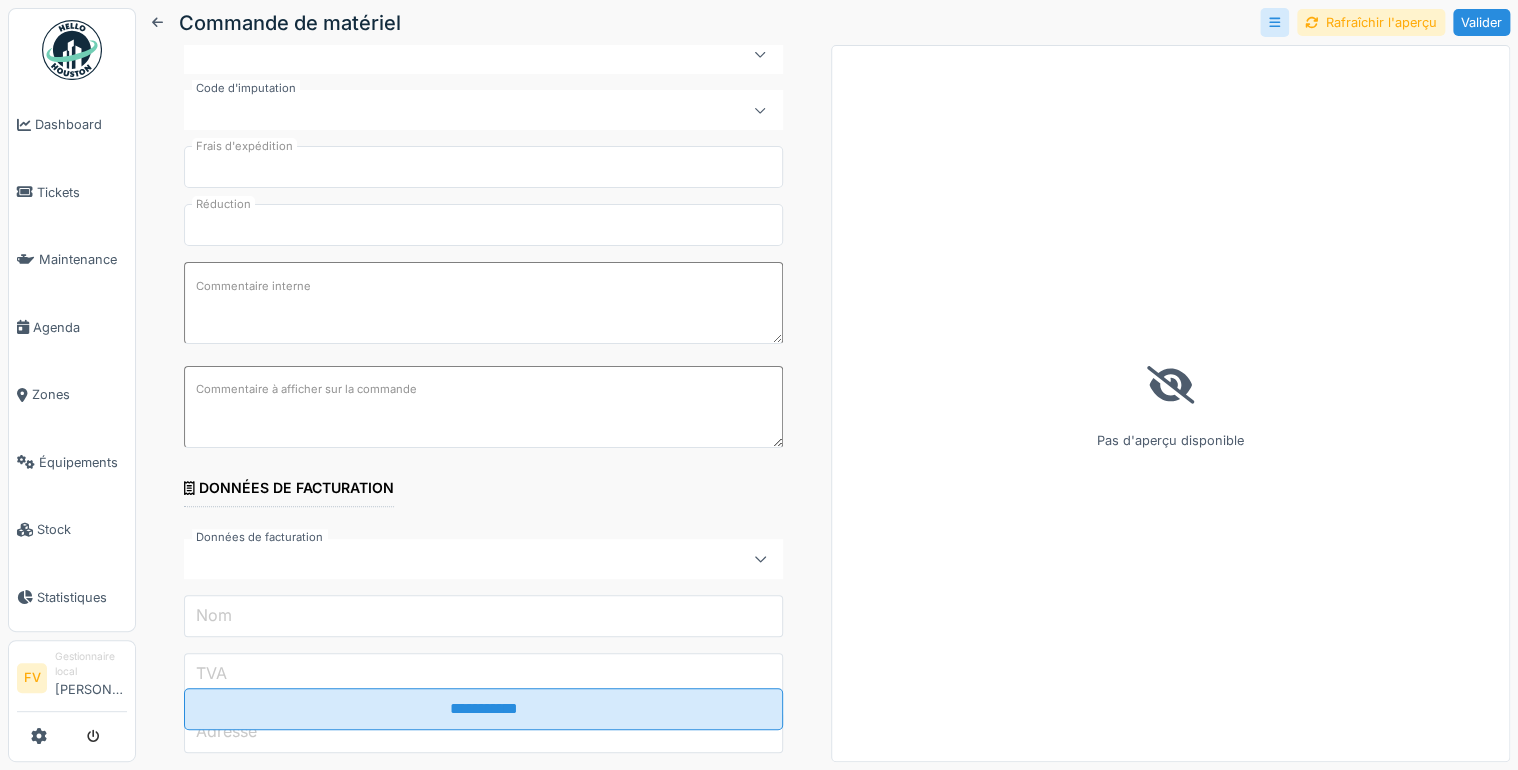 scroll, scrollTop: 480, scrollLeft: 0, axis: vertical 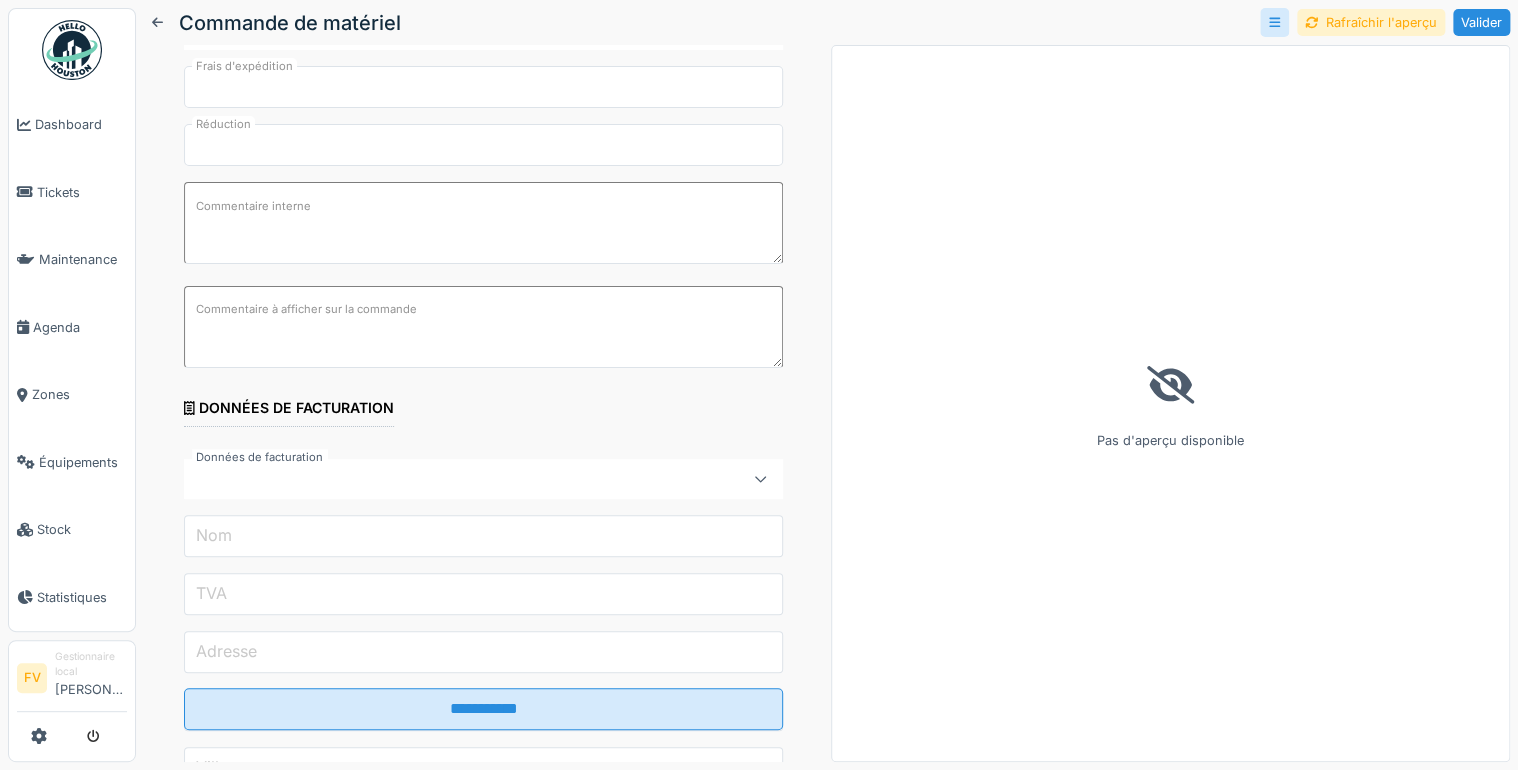 type on "*****" 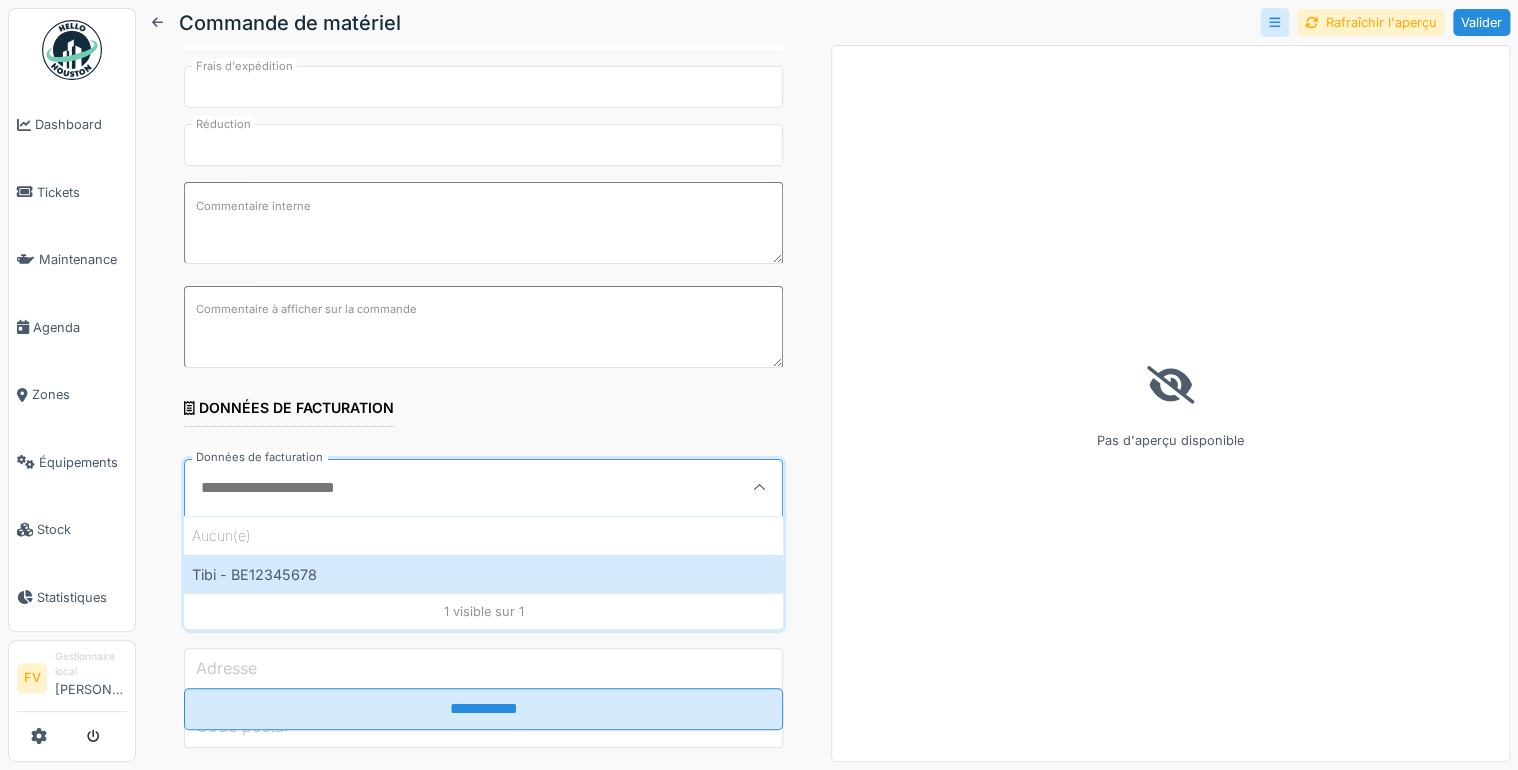 scroll, scrollTop: 560, scrollLeft: 0, axis: vertical 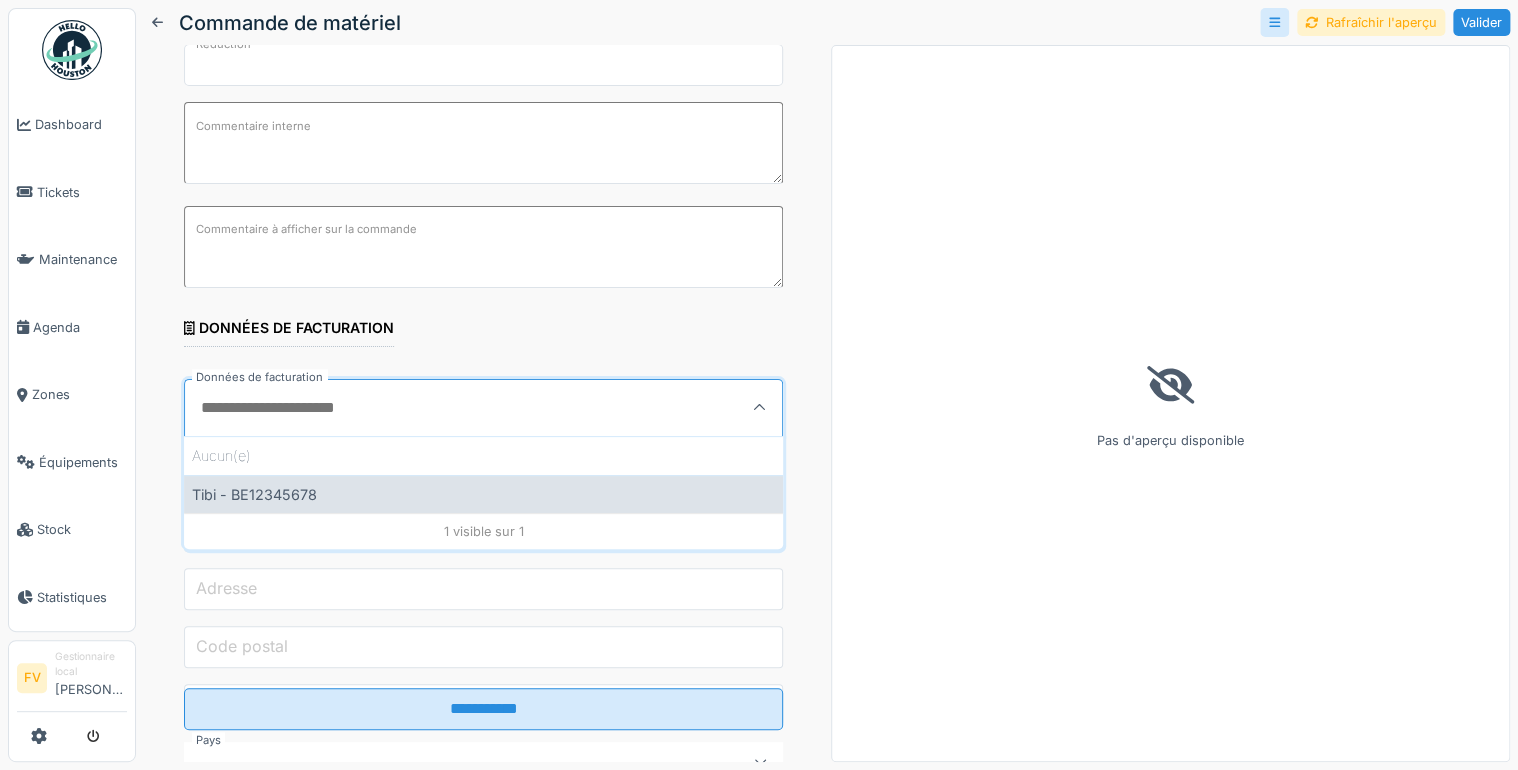 click on "Tibi - BE12345678" at bounding box center (483, 494) 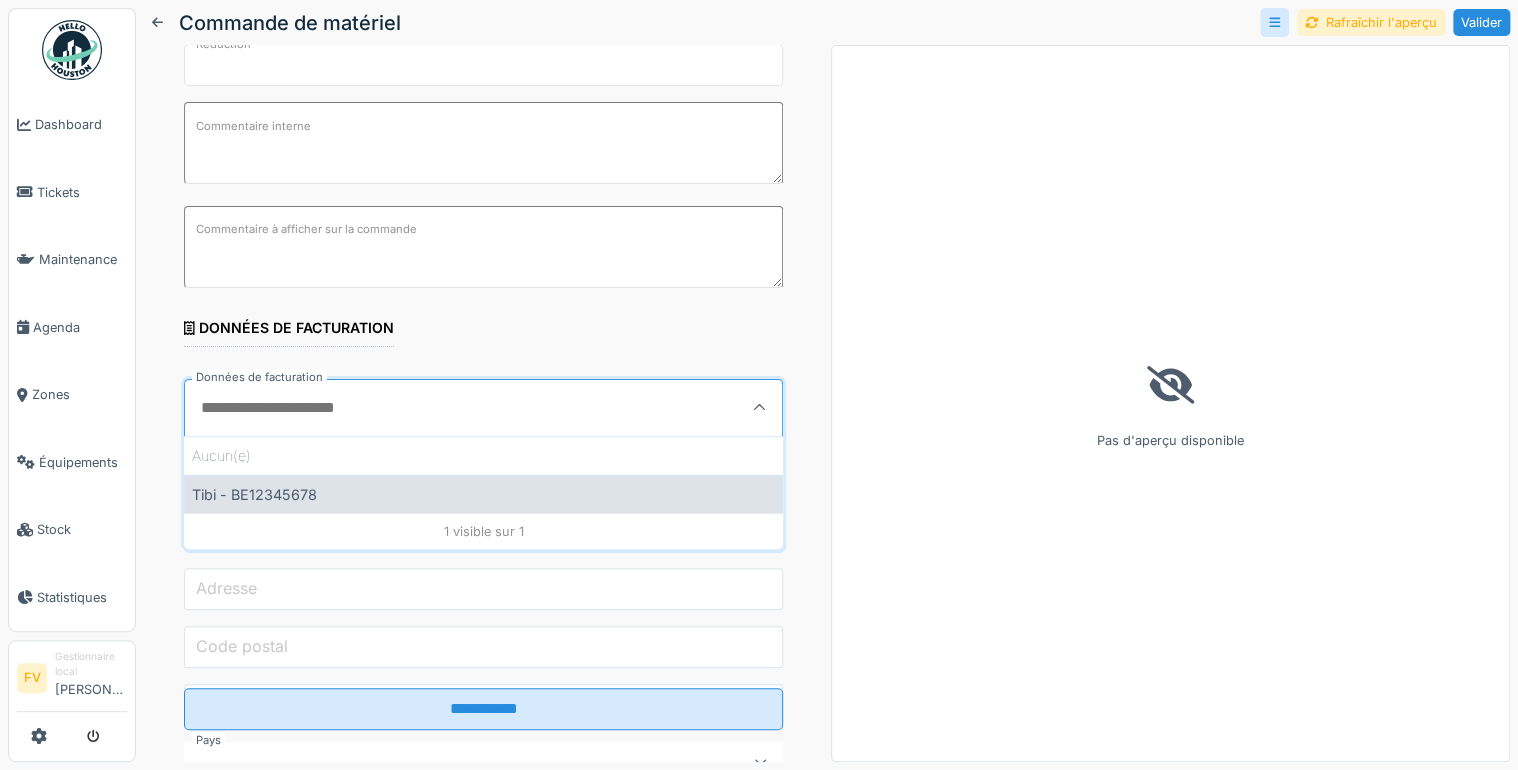 type on "**********" 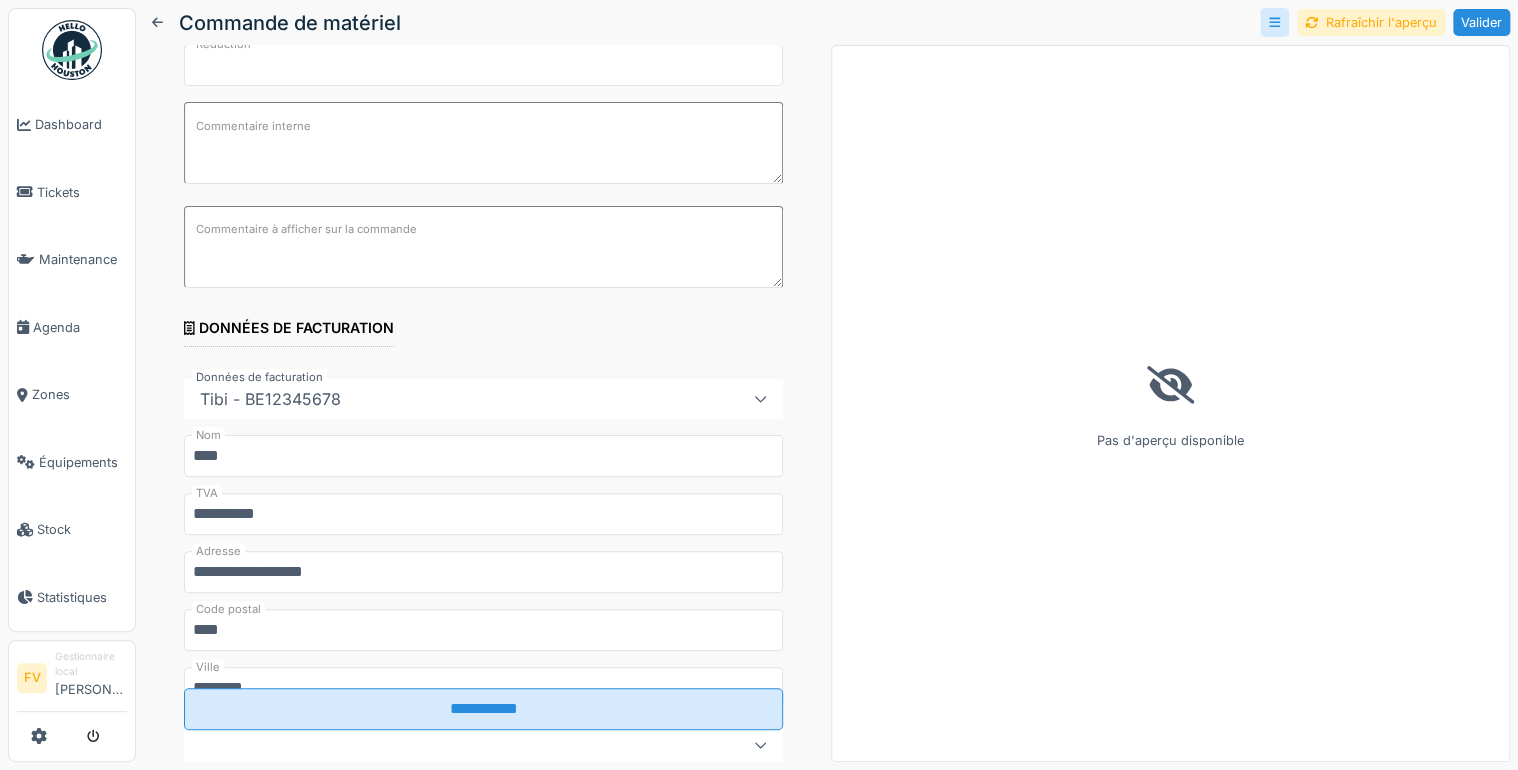 scroll, scrollTop: 880, scrollLeft: 0, axis: vertical 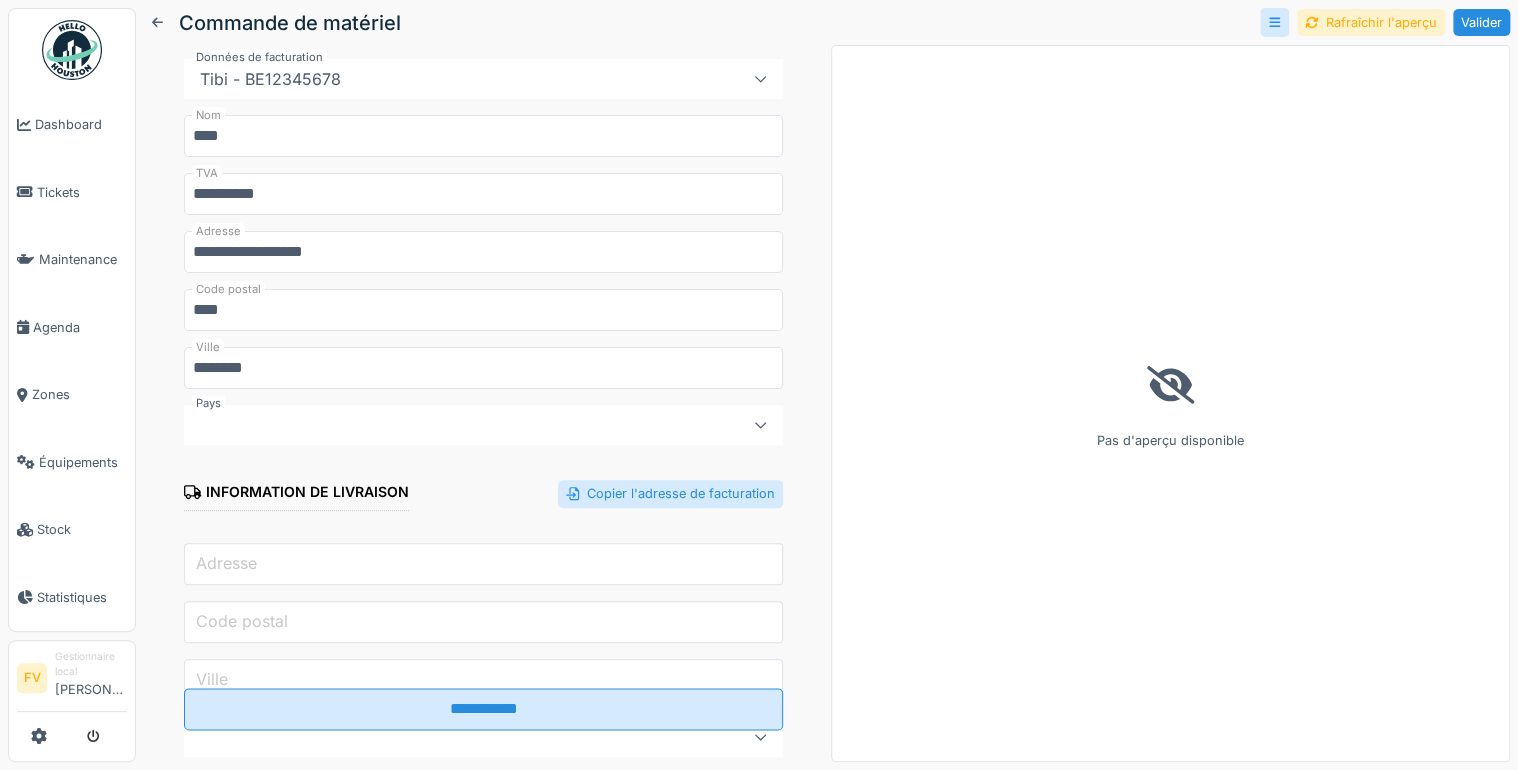 click at bounding box center [453, 425] 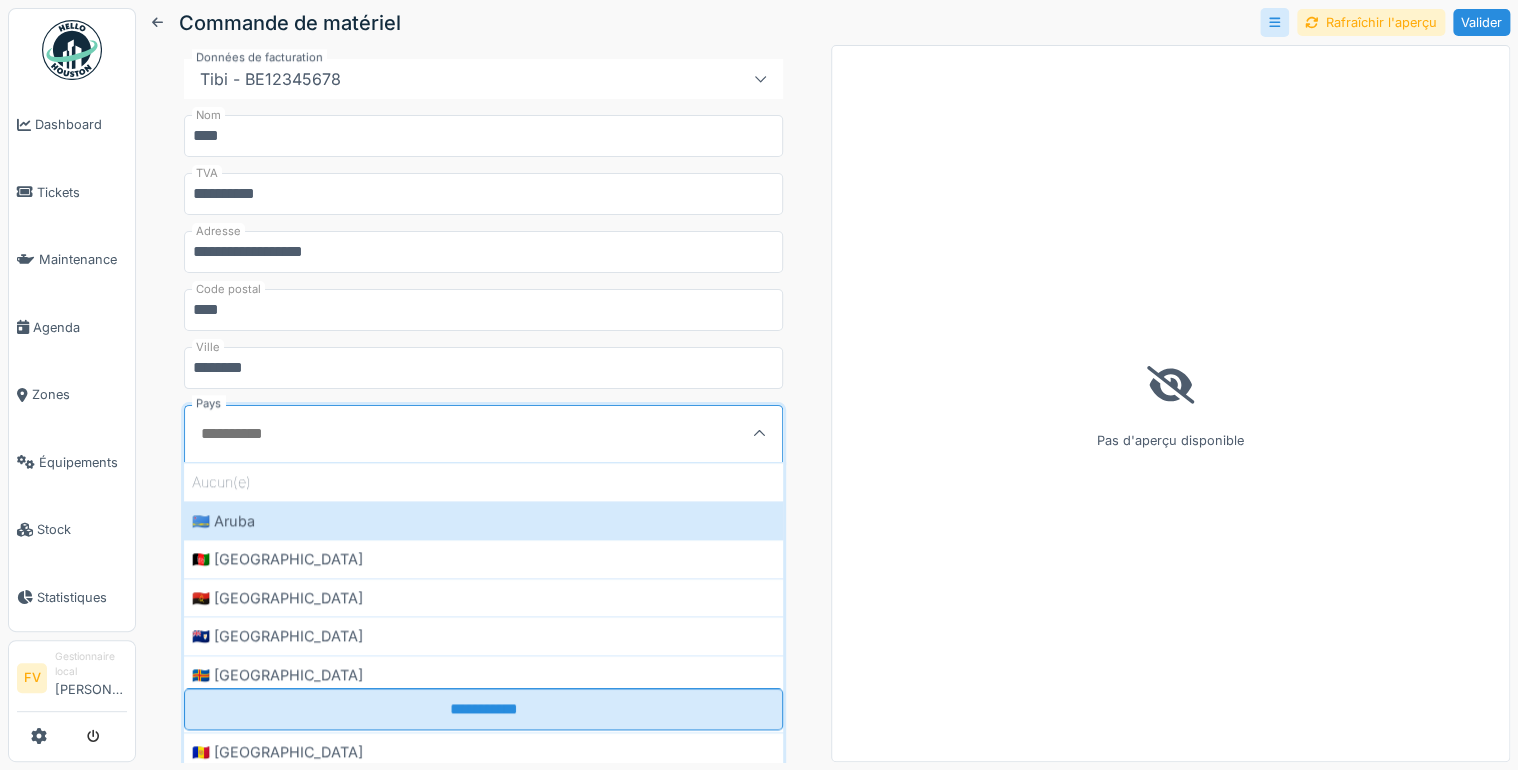 scroll, scrollTop: 906, scrollLeft: 0, axis: vertical 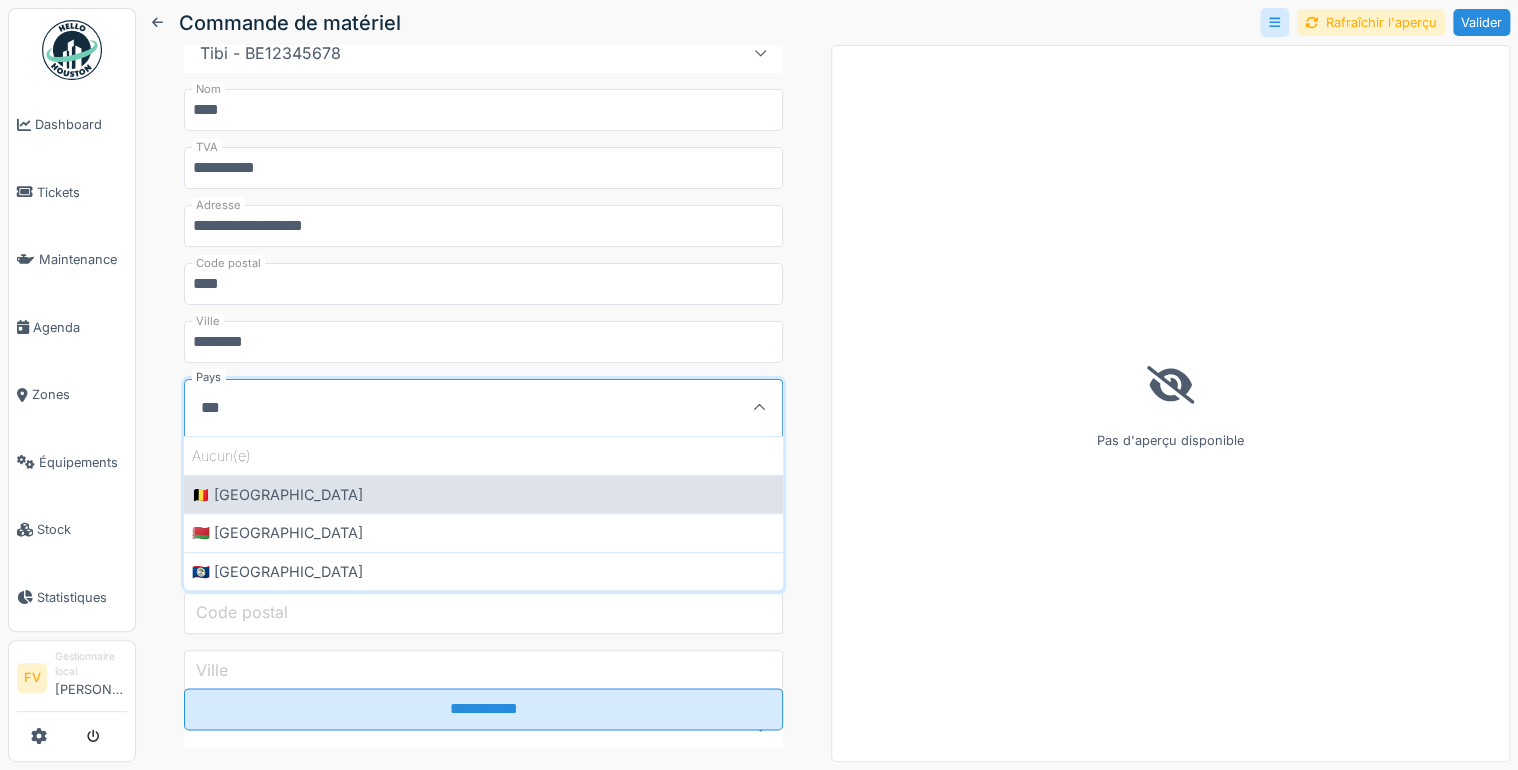 type on "***" 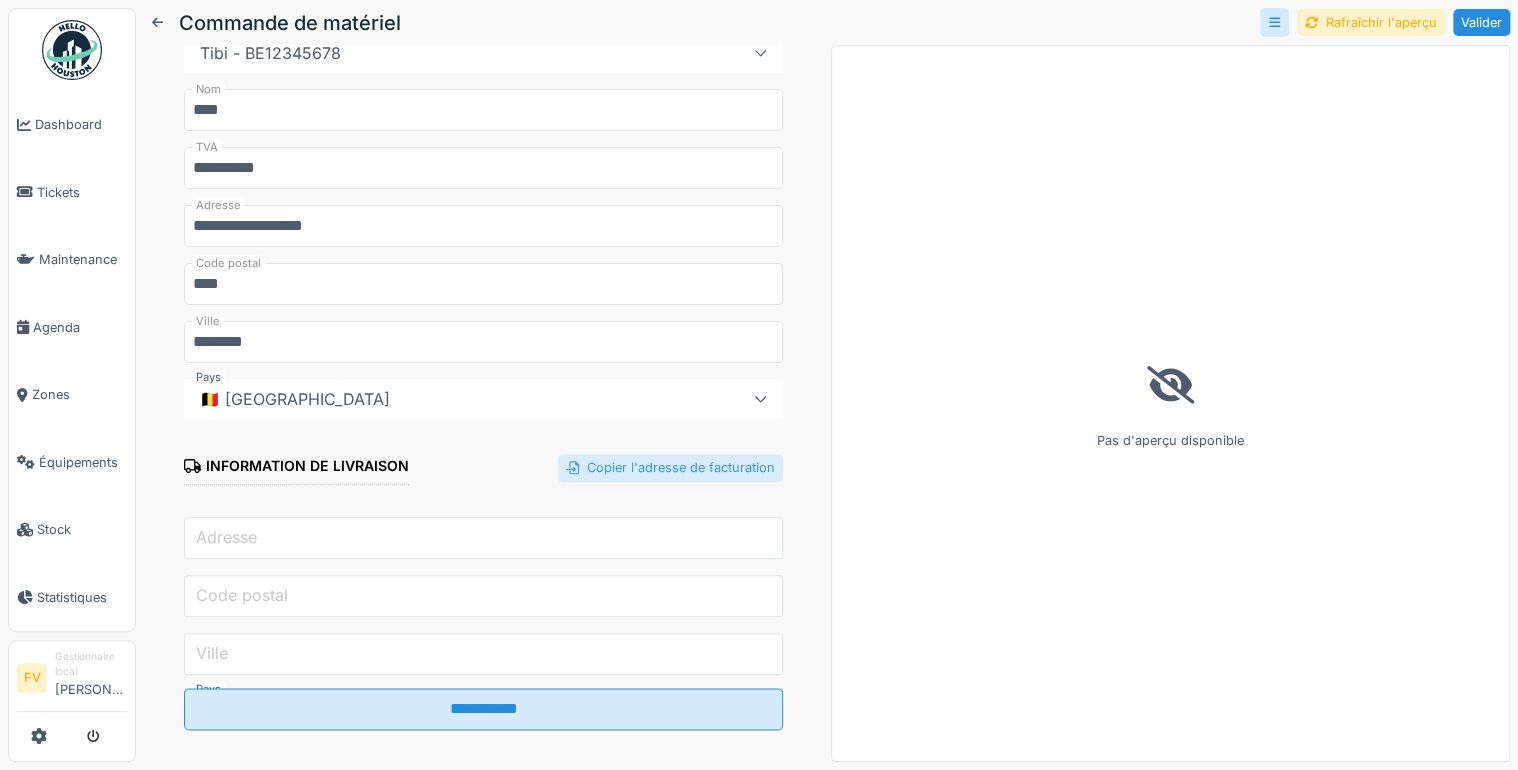click on "Copier l'adresse de facturation" at bounding box center (670, 467) 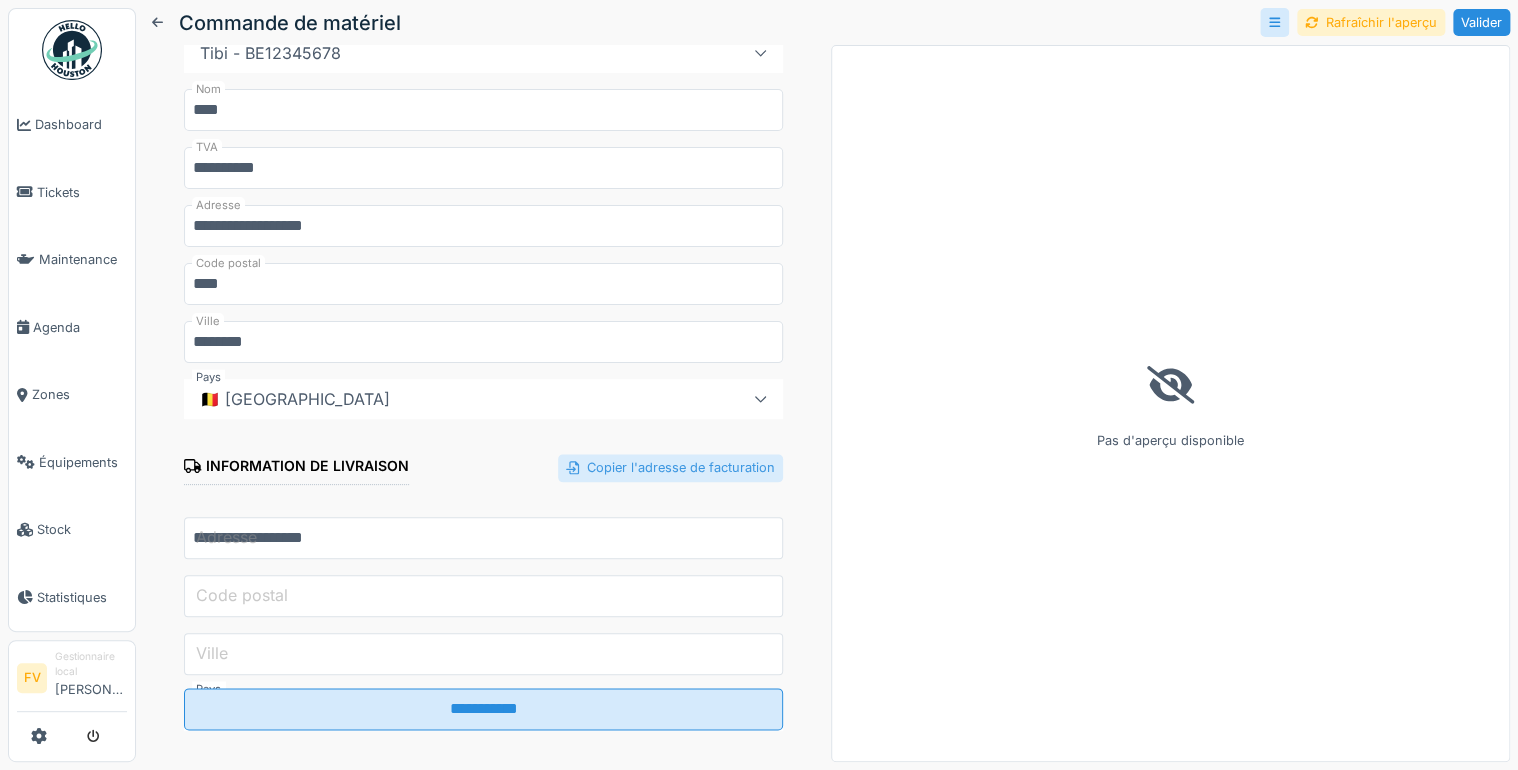 type on "****" 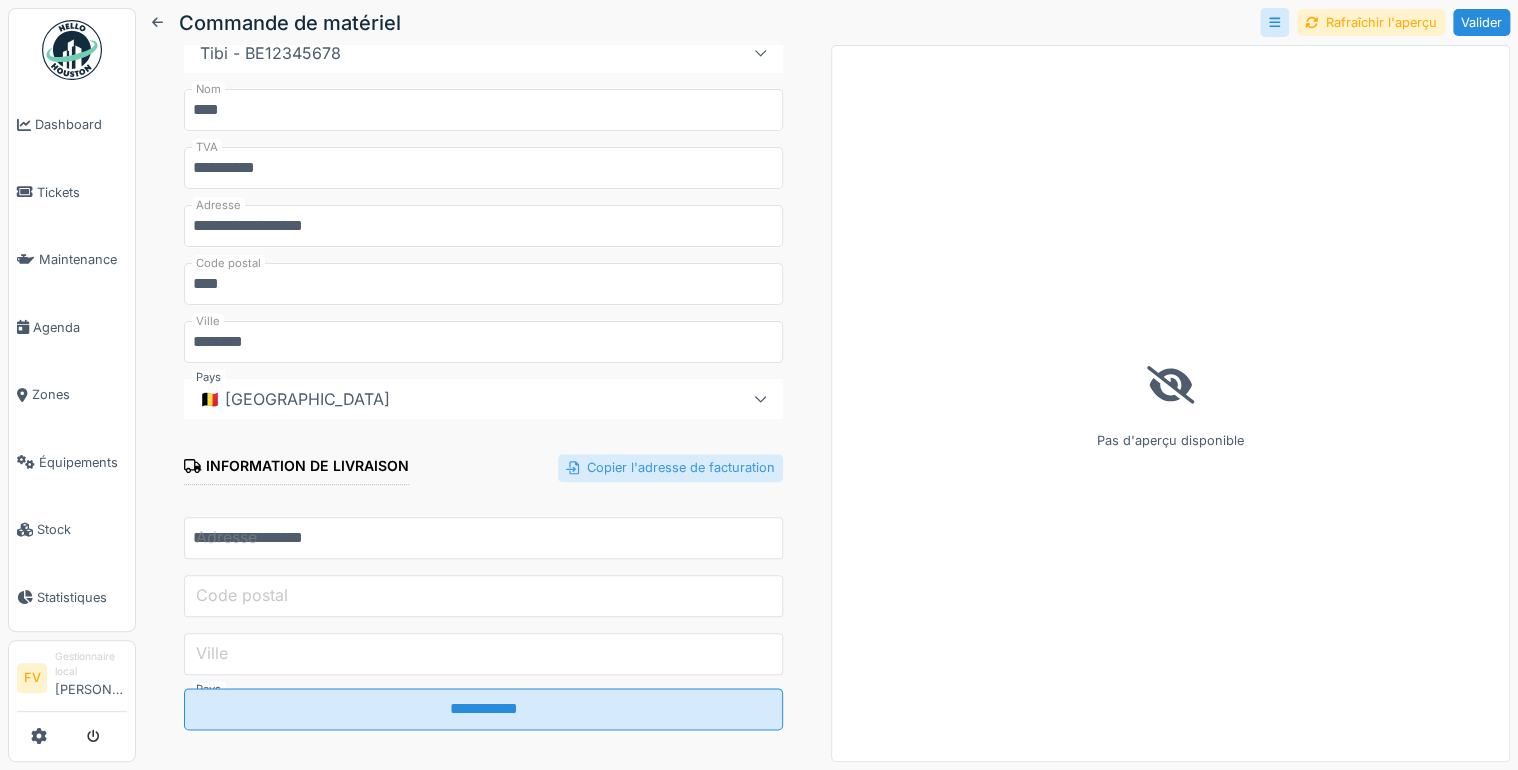 type on "********" 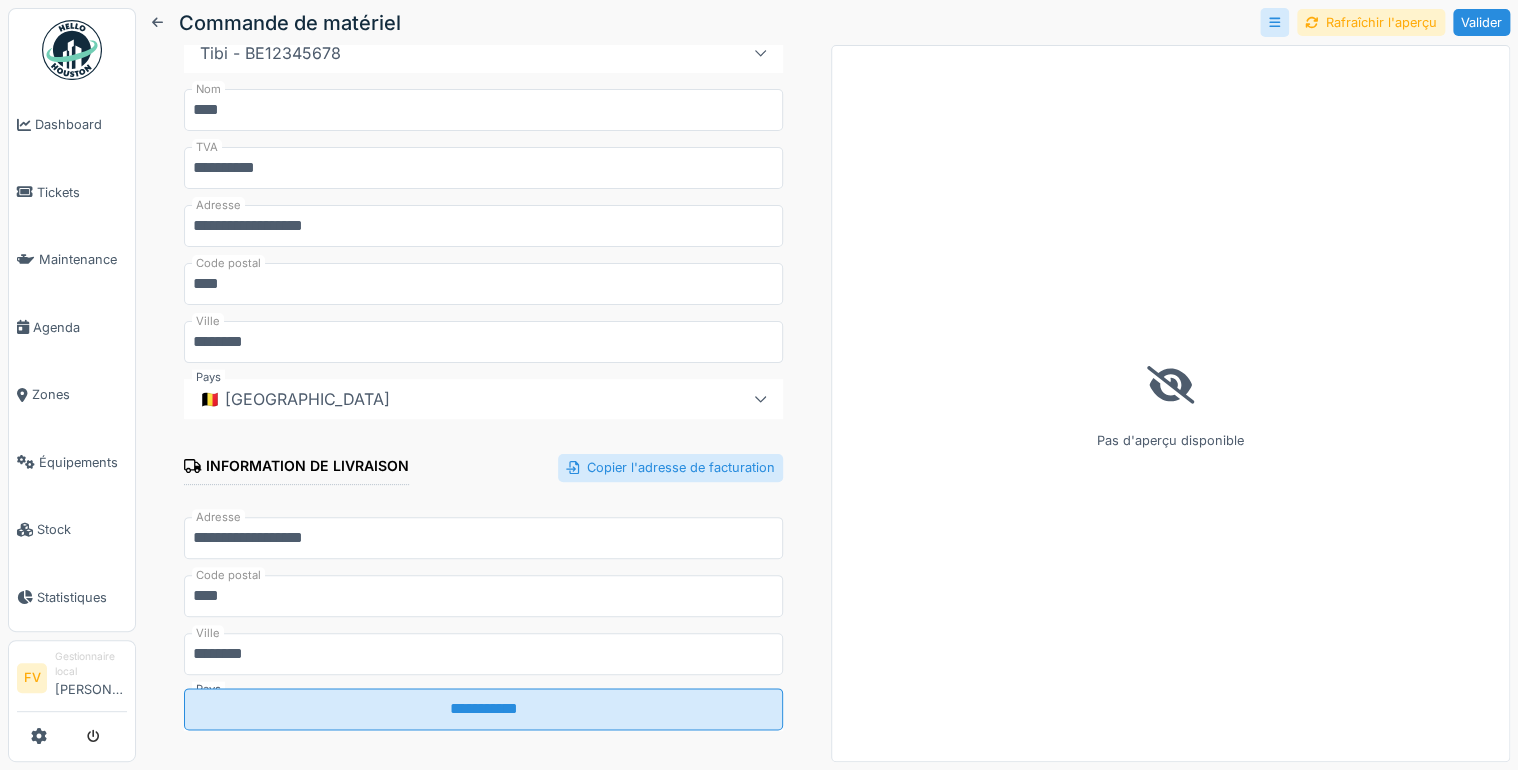 scroll, scrollTop: 963, scrollLeft: 0, axis: vertical 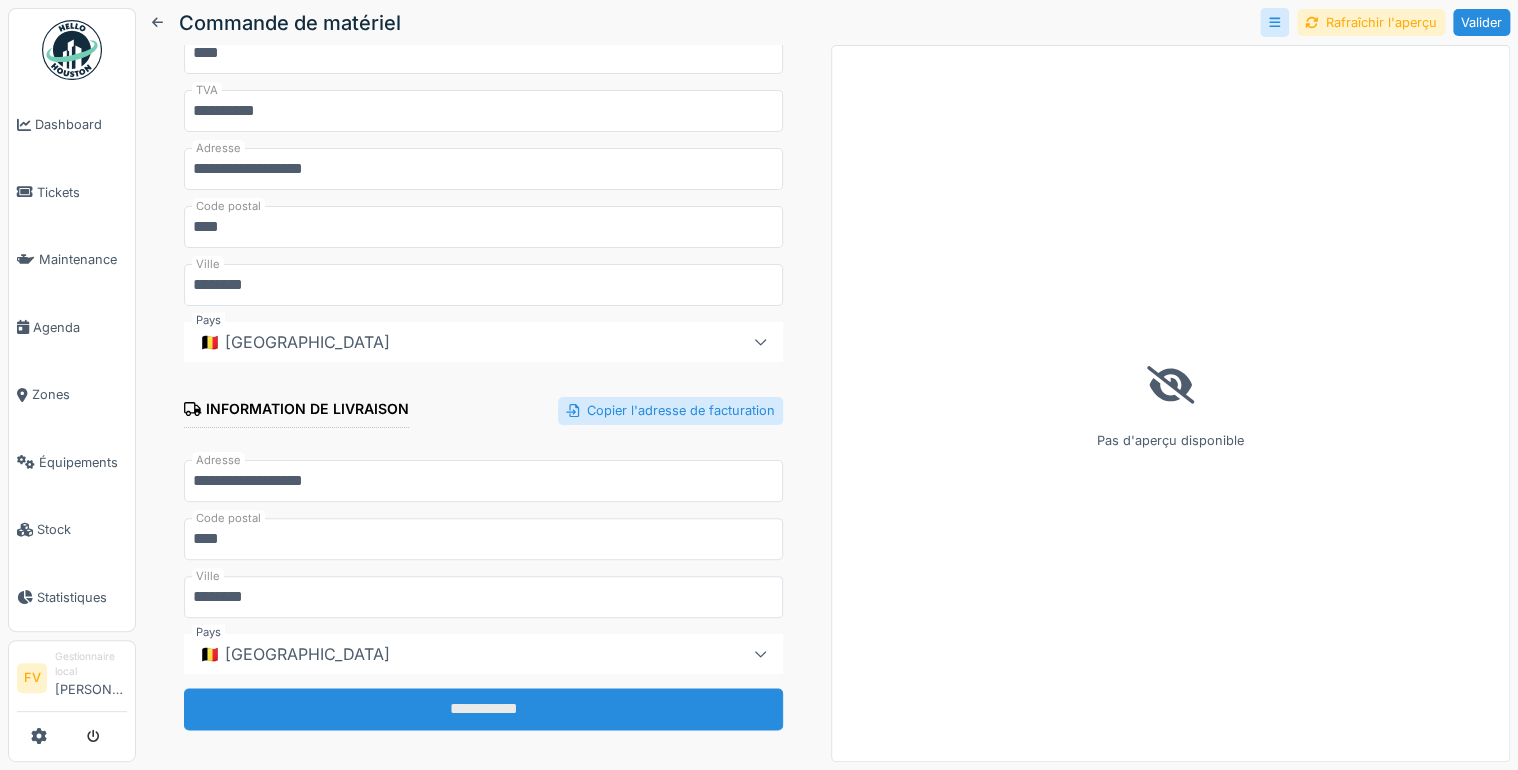 click on "**********" at bounding box center [483, 709] 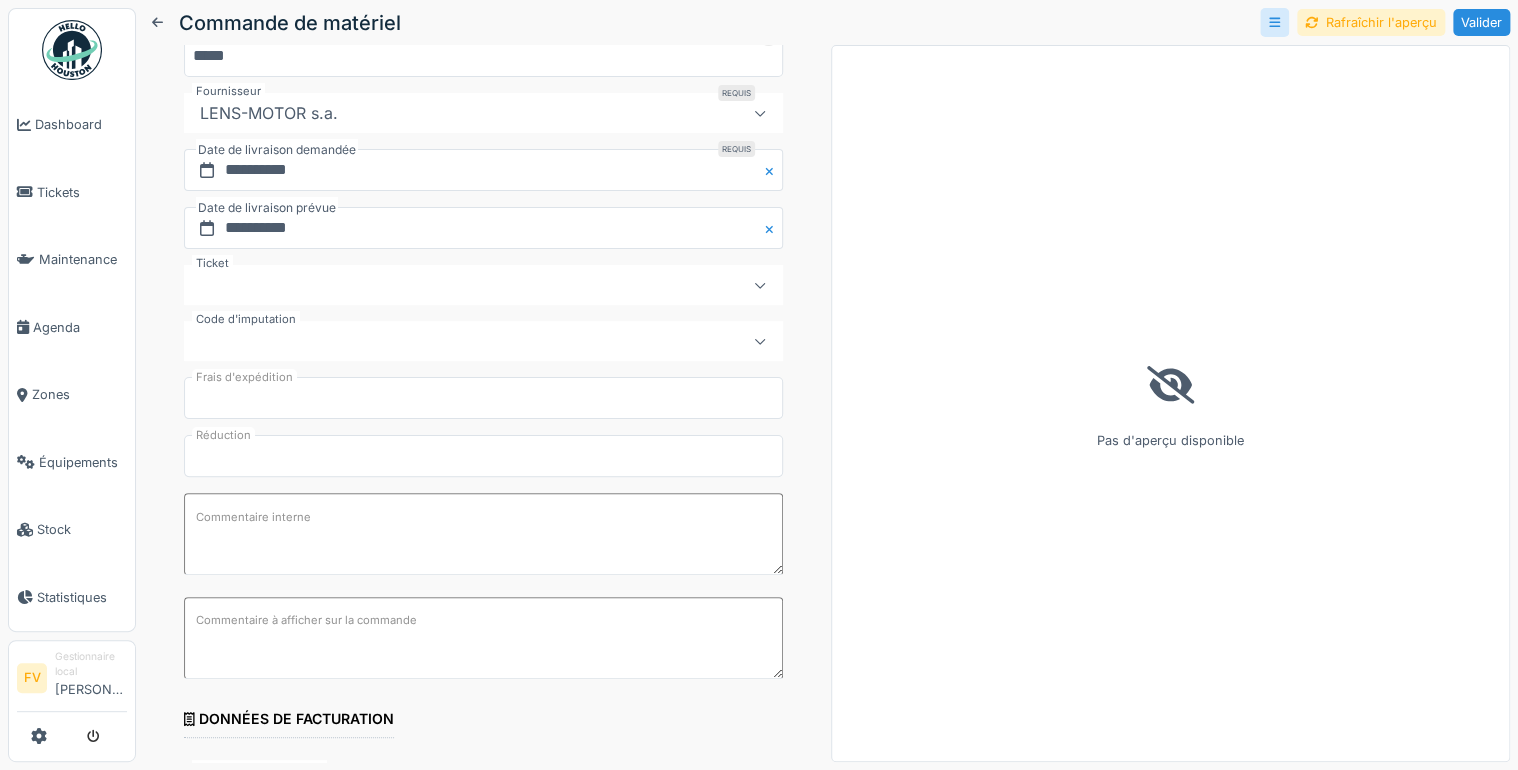scroll, scrollTop: 0, scrollLeft: 0, axis: both 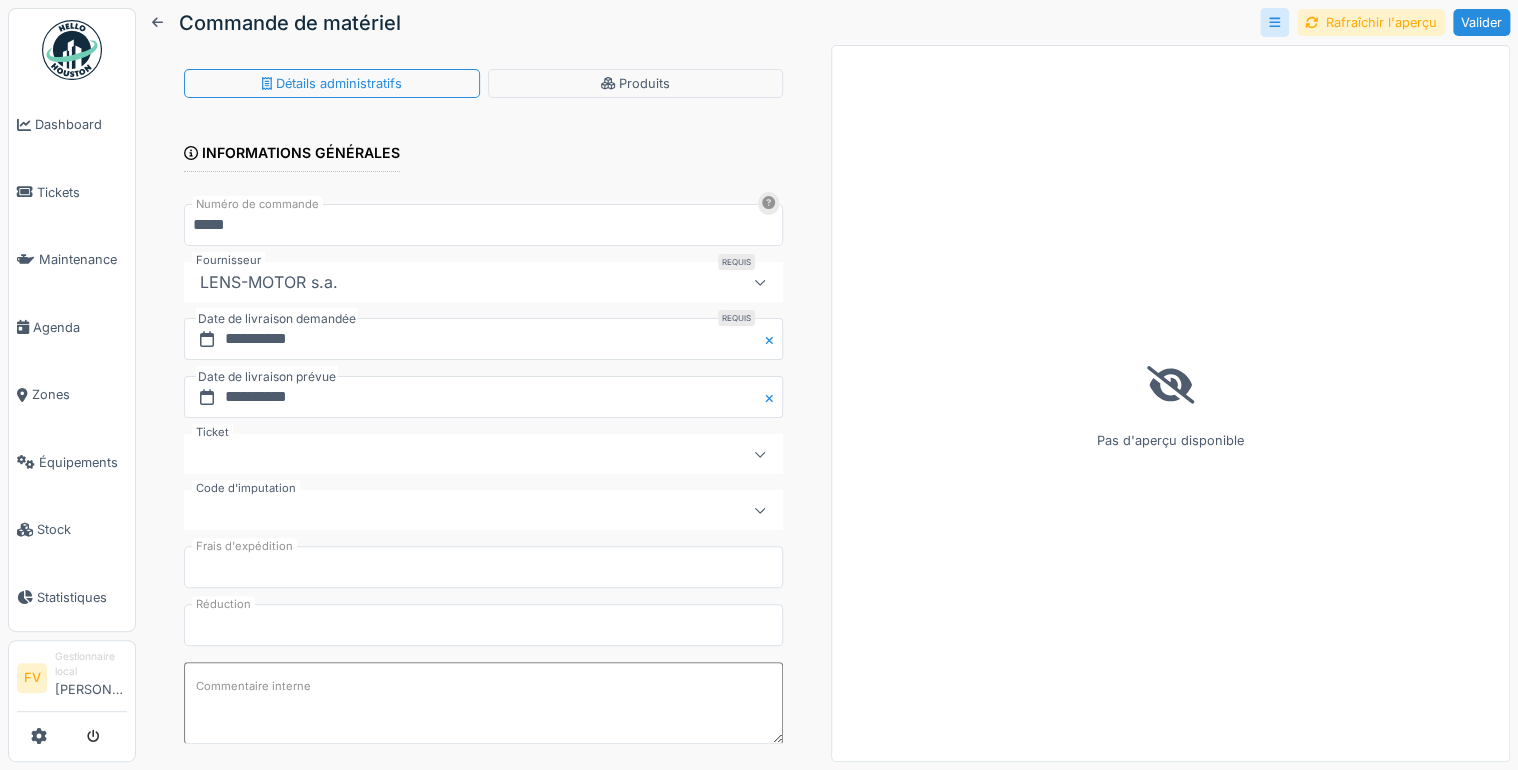 click 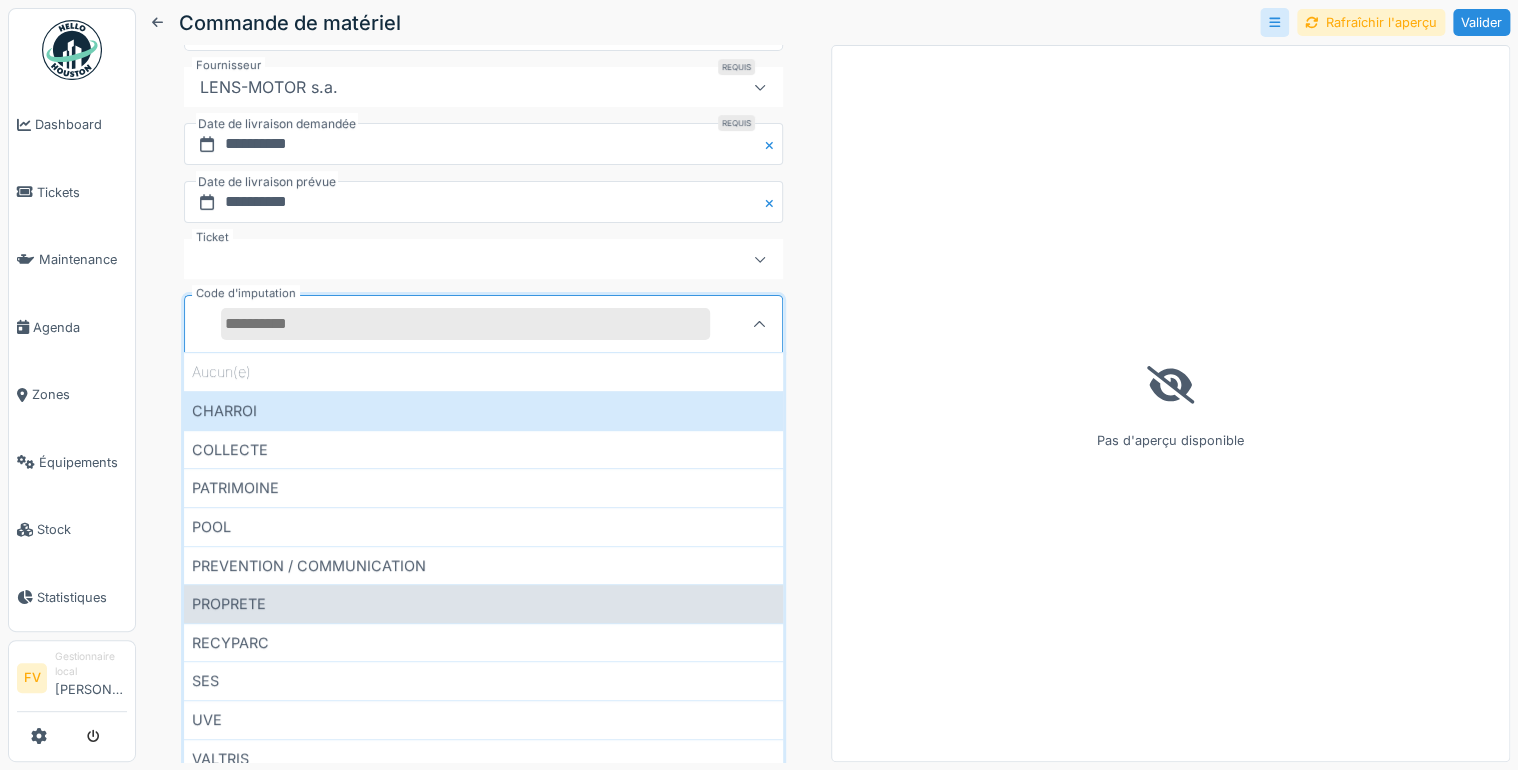 scroll, scrollTop: 275, scrollLeft: 0, axis: vertical 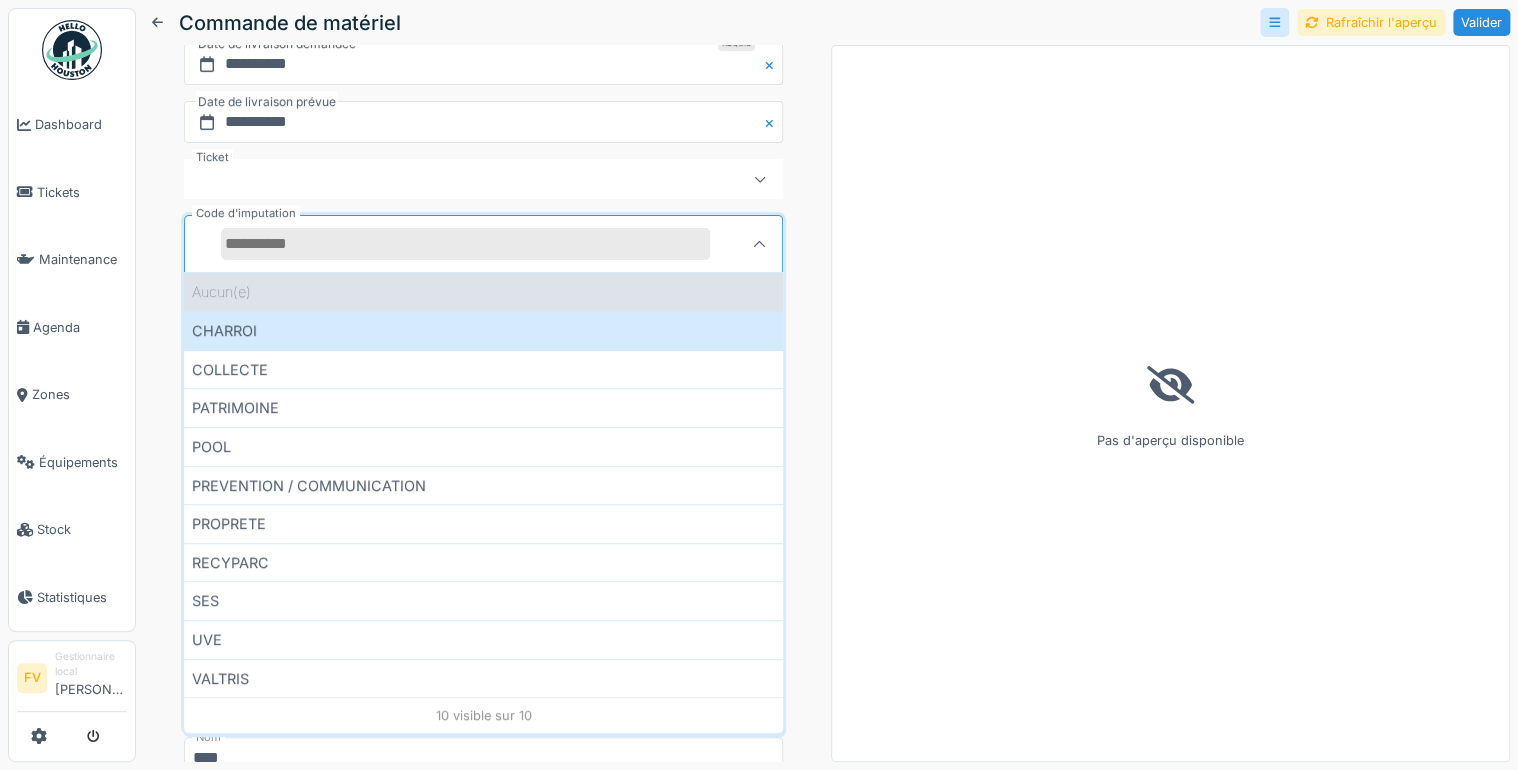 click on "Aucun(e)" at bounding box center [483, 291] 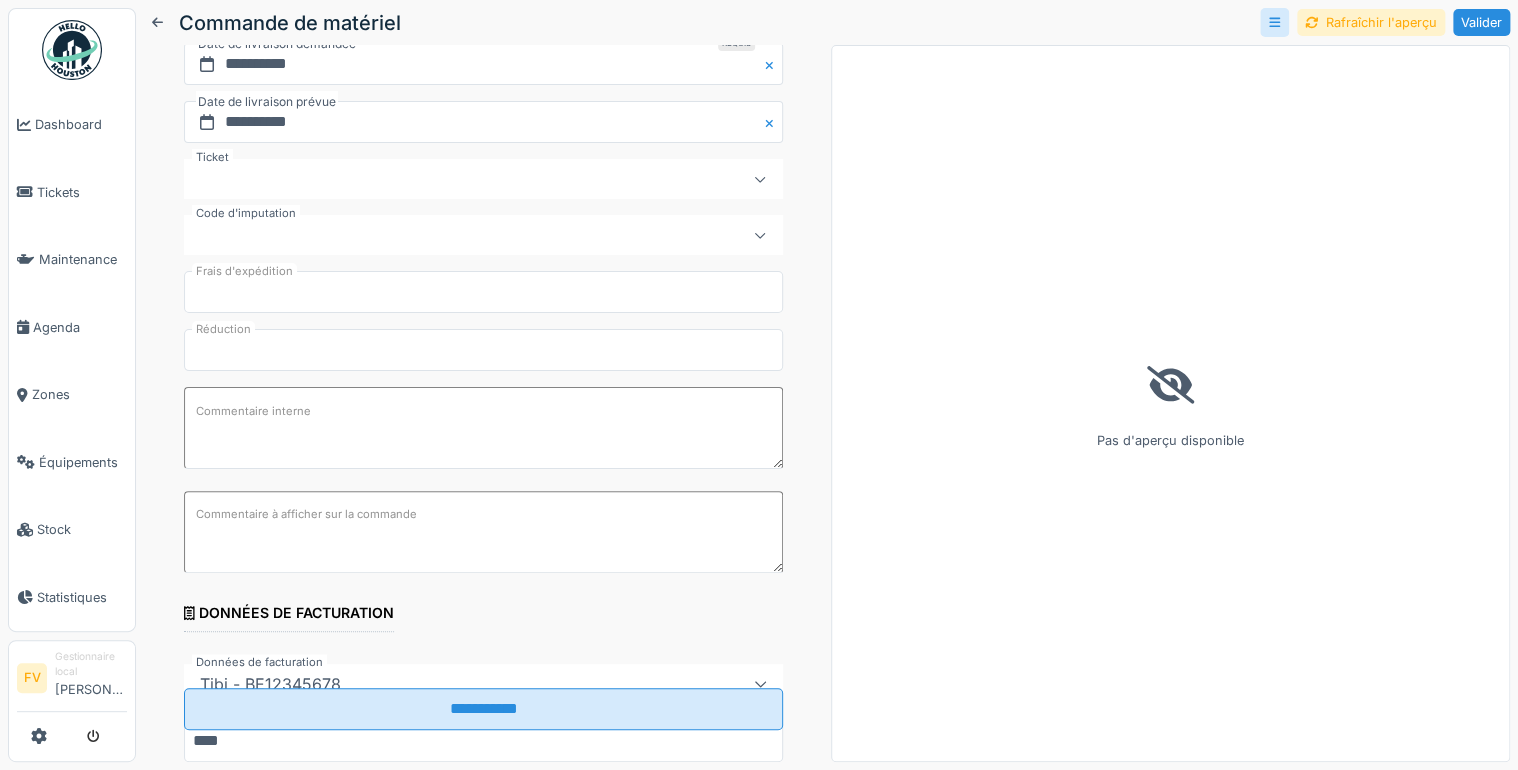 scroll, scrollTop: 0, scrollLeft: 0, axis: both 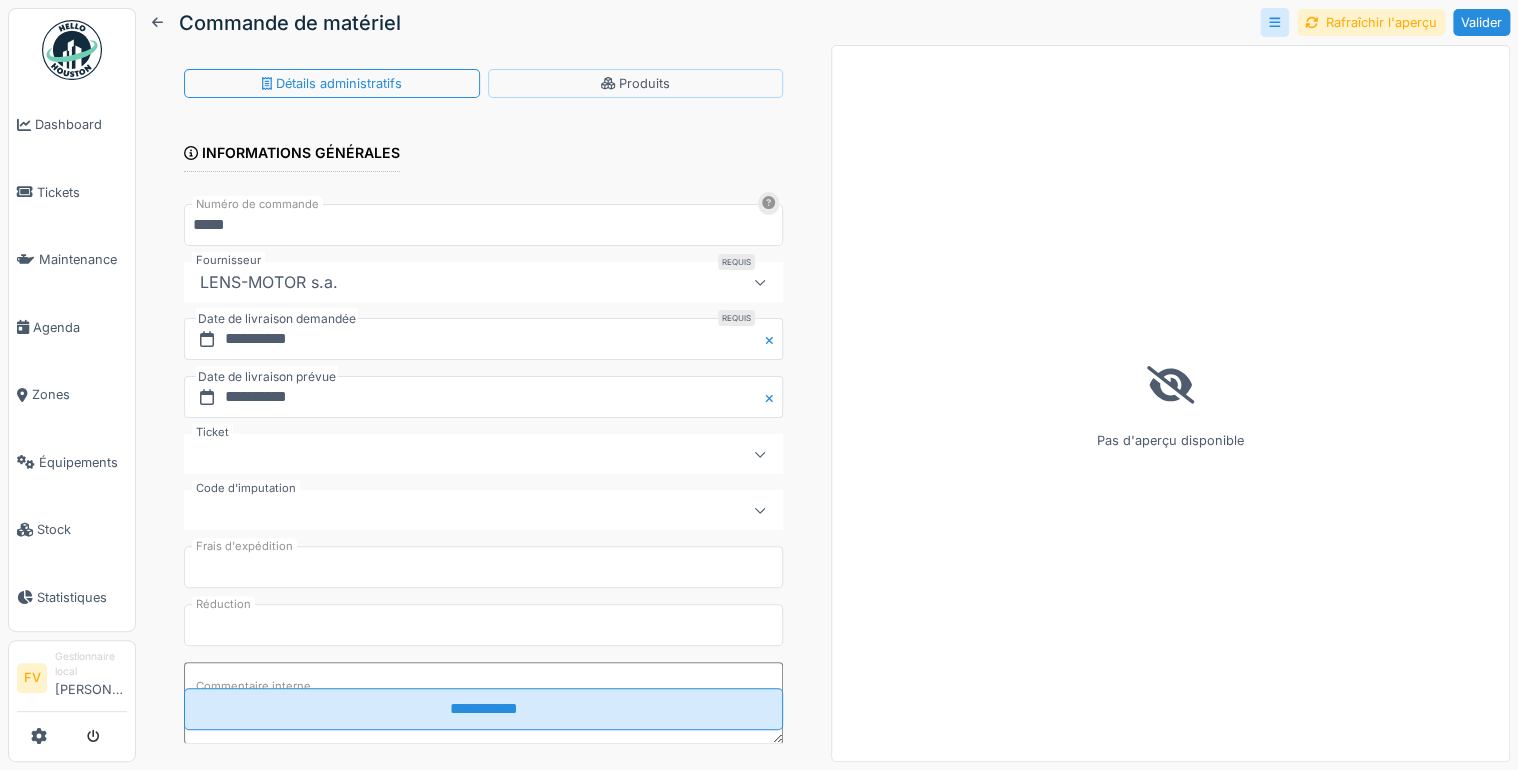 click on "Produits" at bounding box center (635, 83) 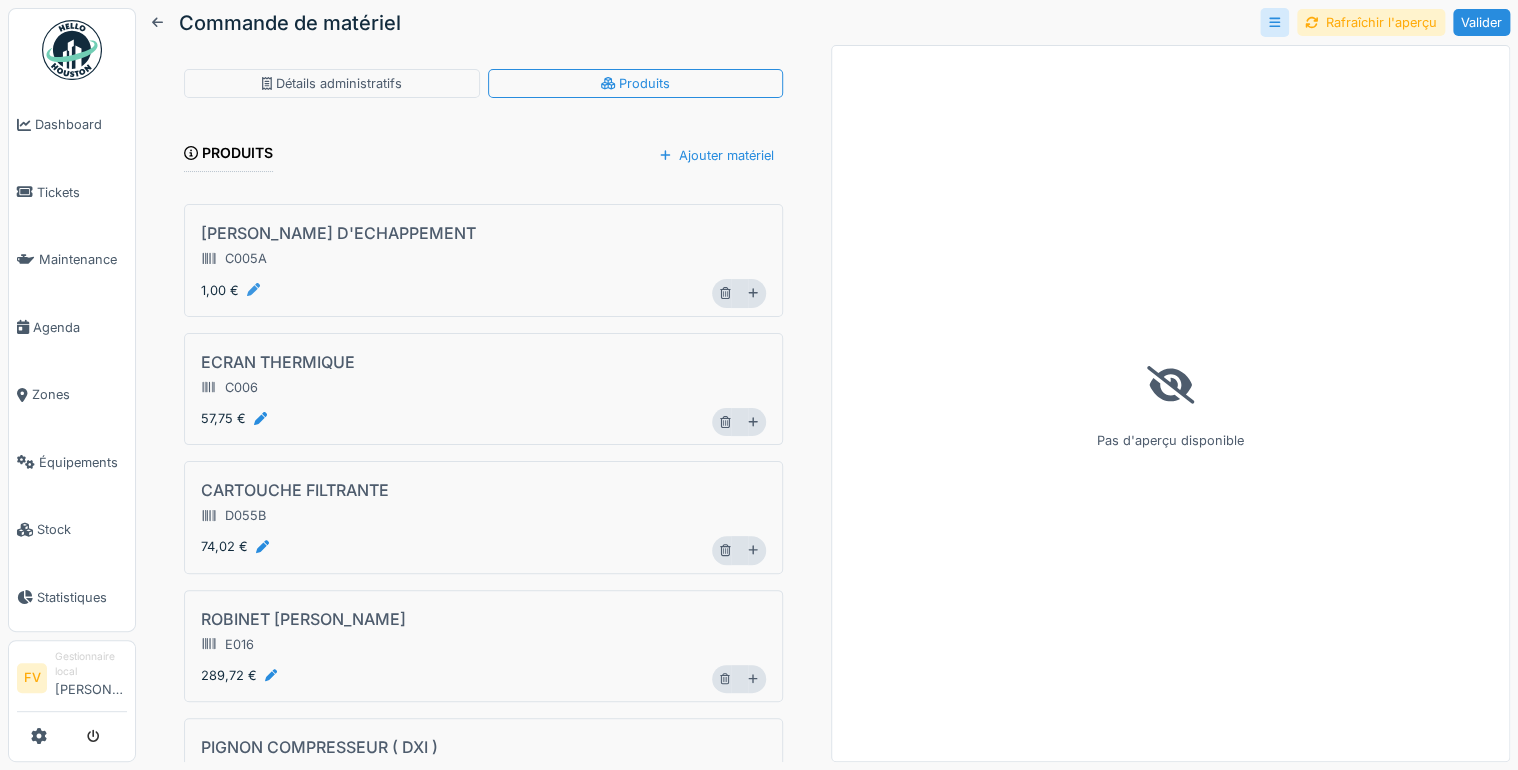 click at bounding box center (253, 290) 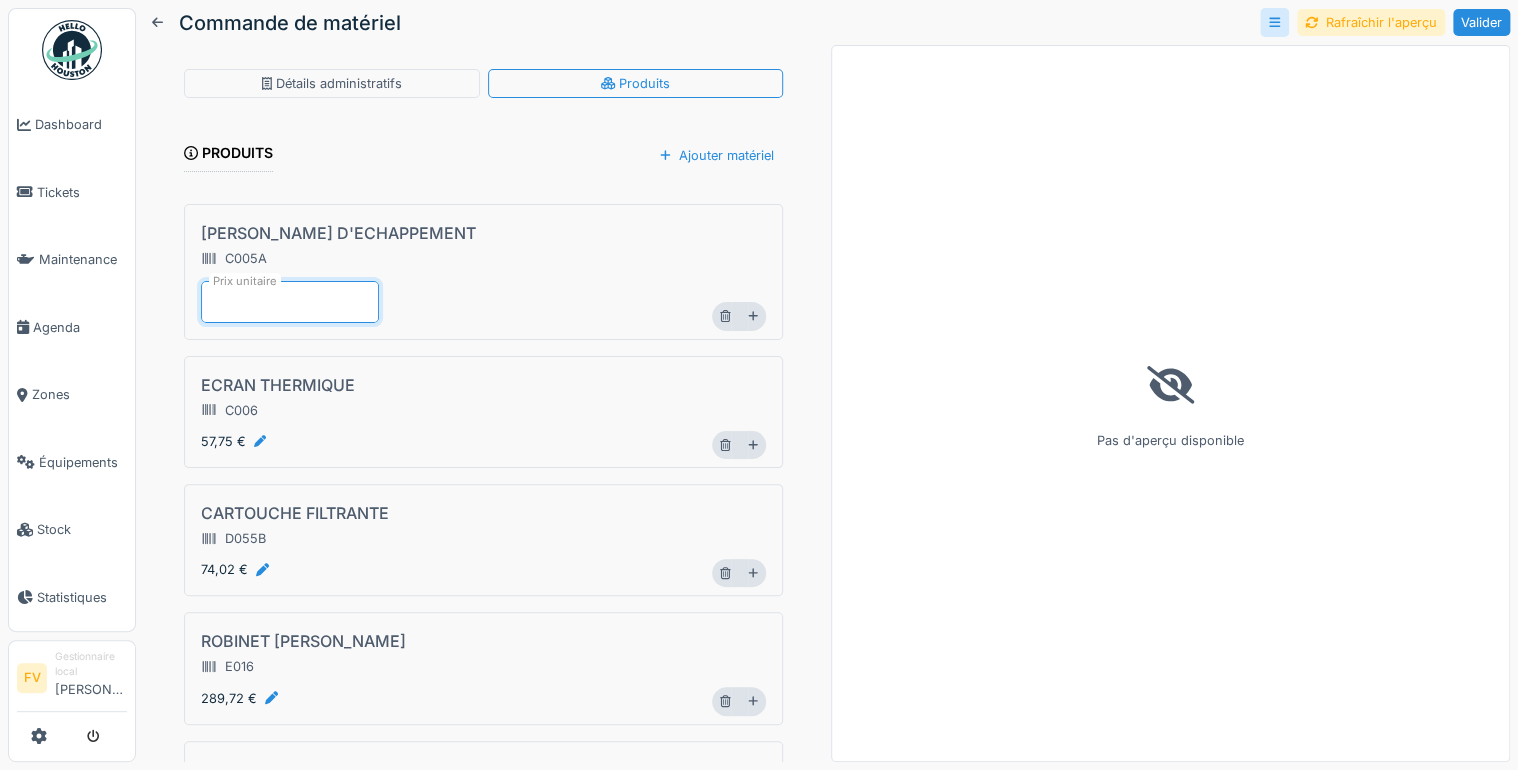 type on "*" 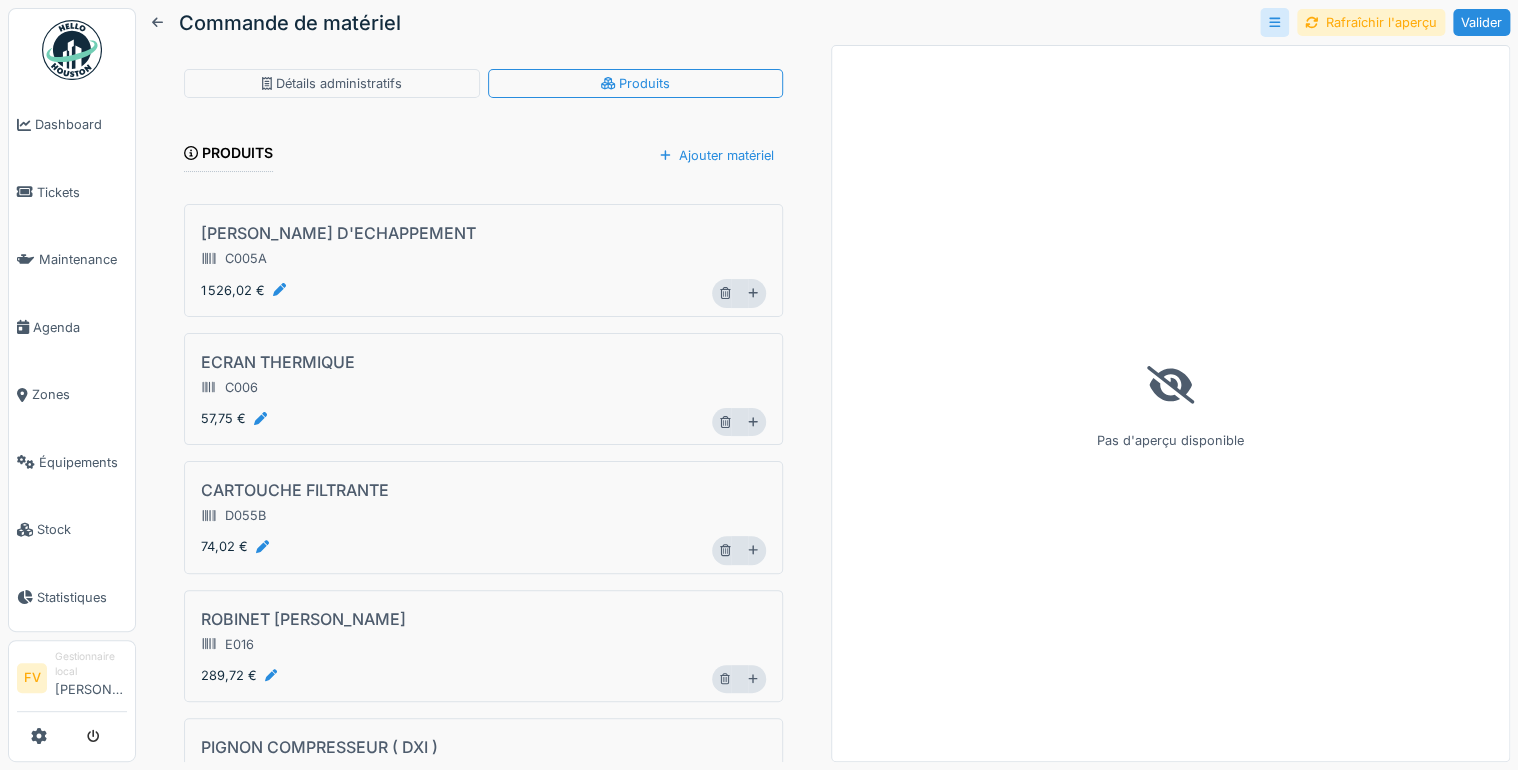 click on "[PERSON_NAME] D'ECHAPPEMENT    C005A 1 526,02 €" at bounding box center (448, 260) 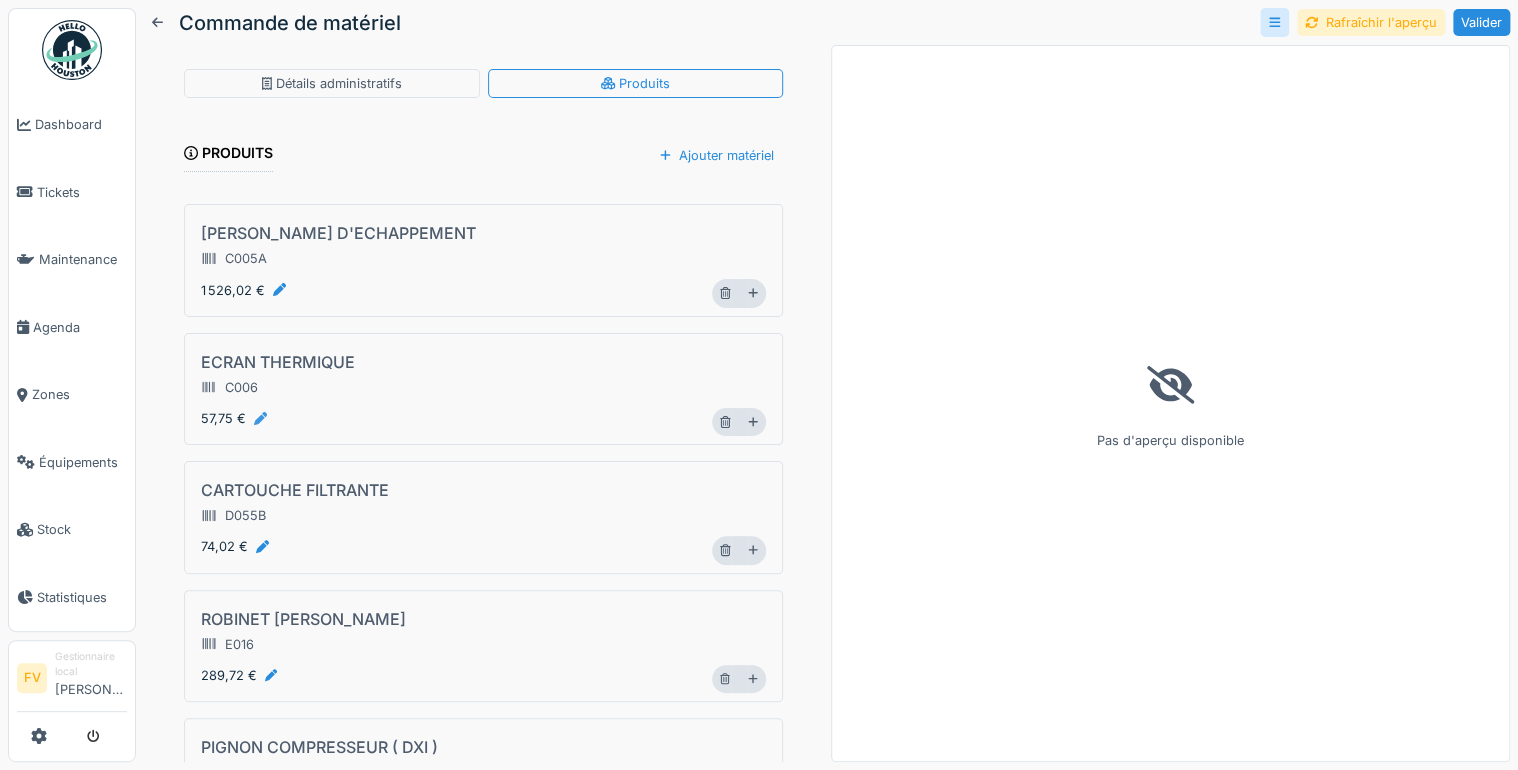 click at bounding box center (260, 418) 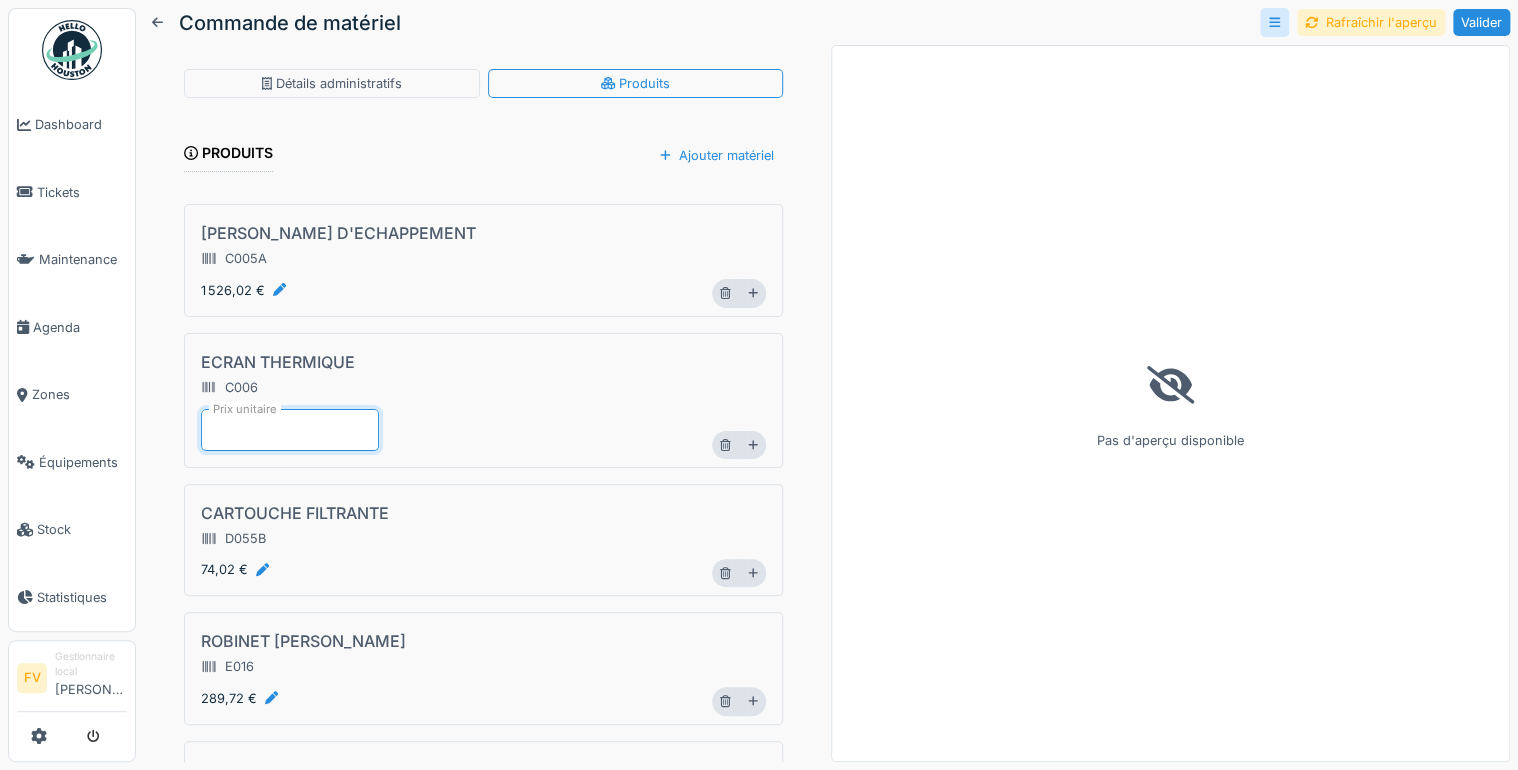 type on "*****" 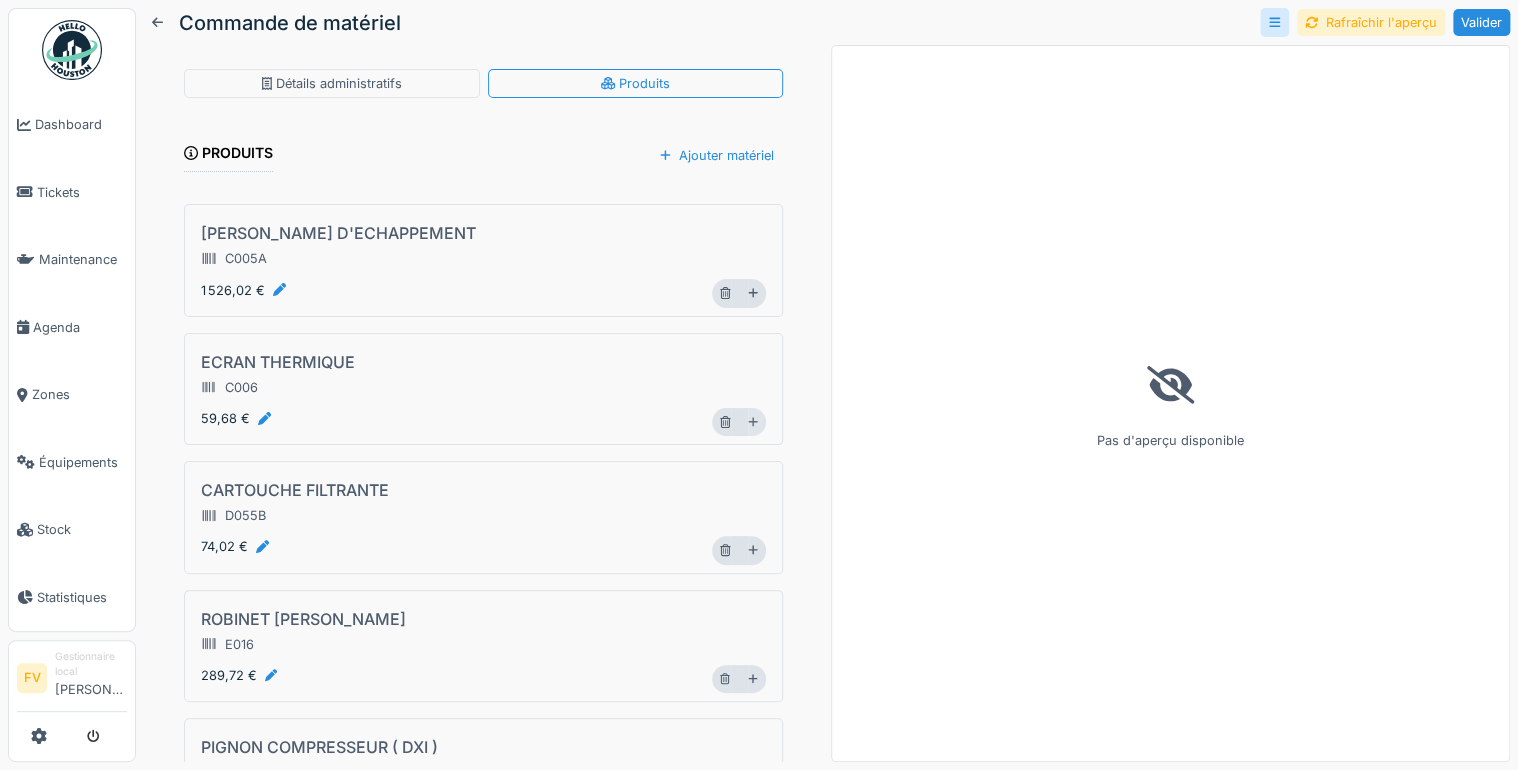 click 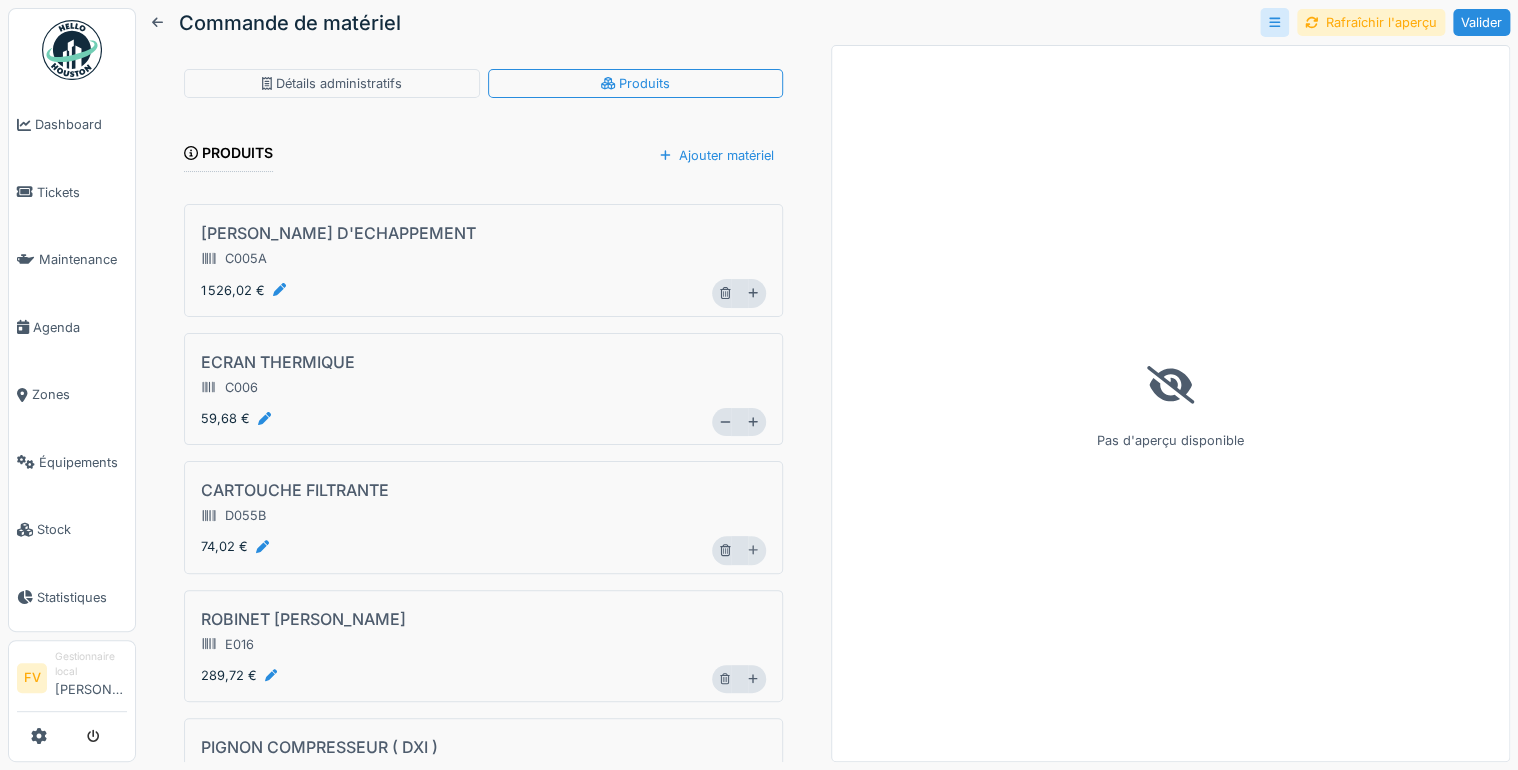 click at bounding box center (757, 550) 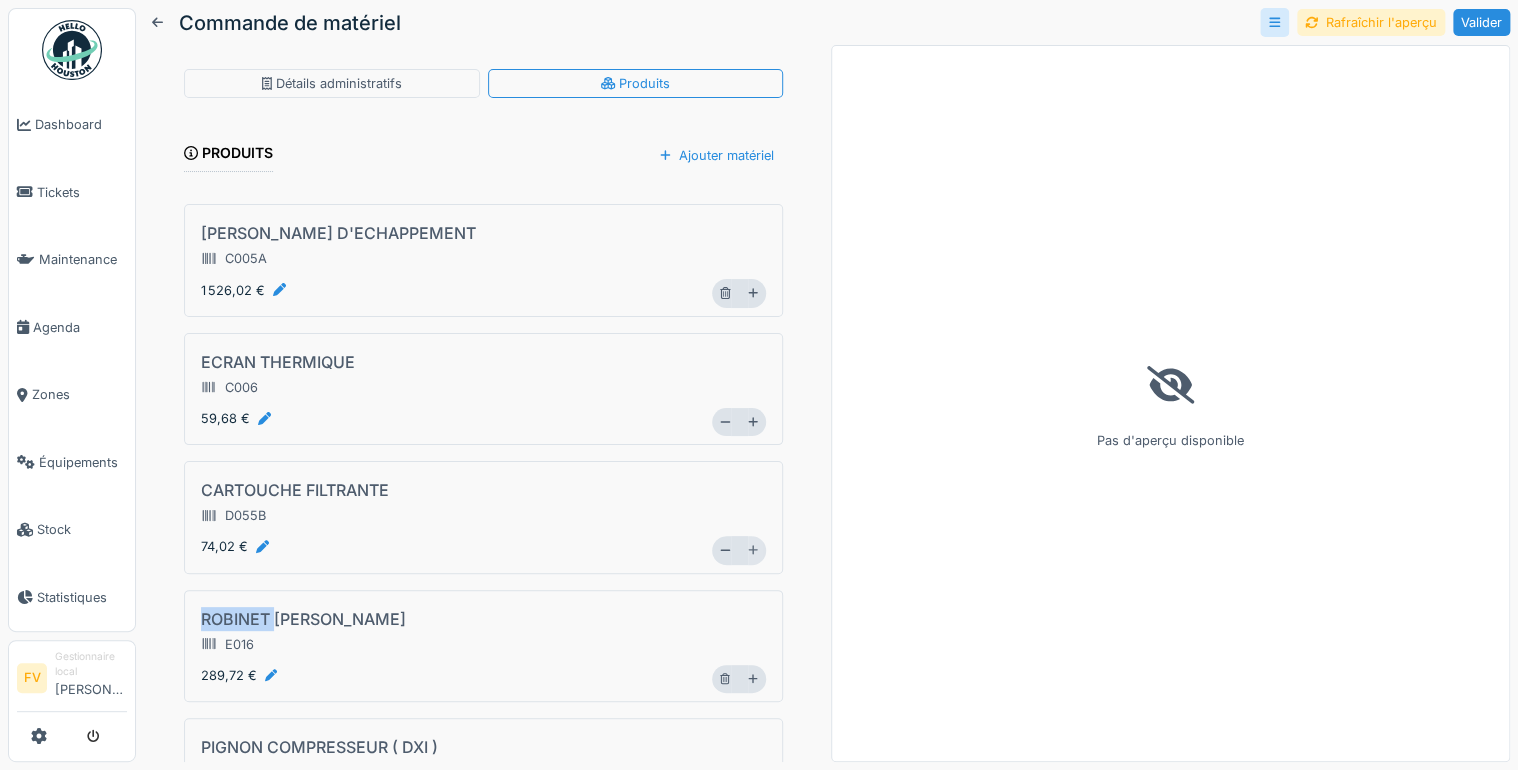 click at bounding box center [757, 550] 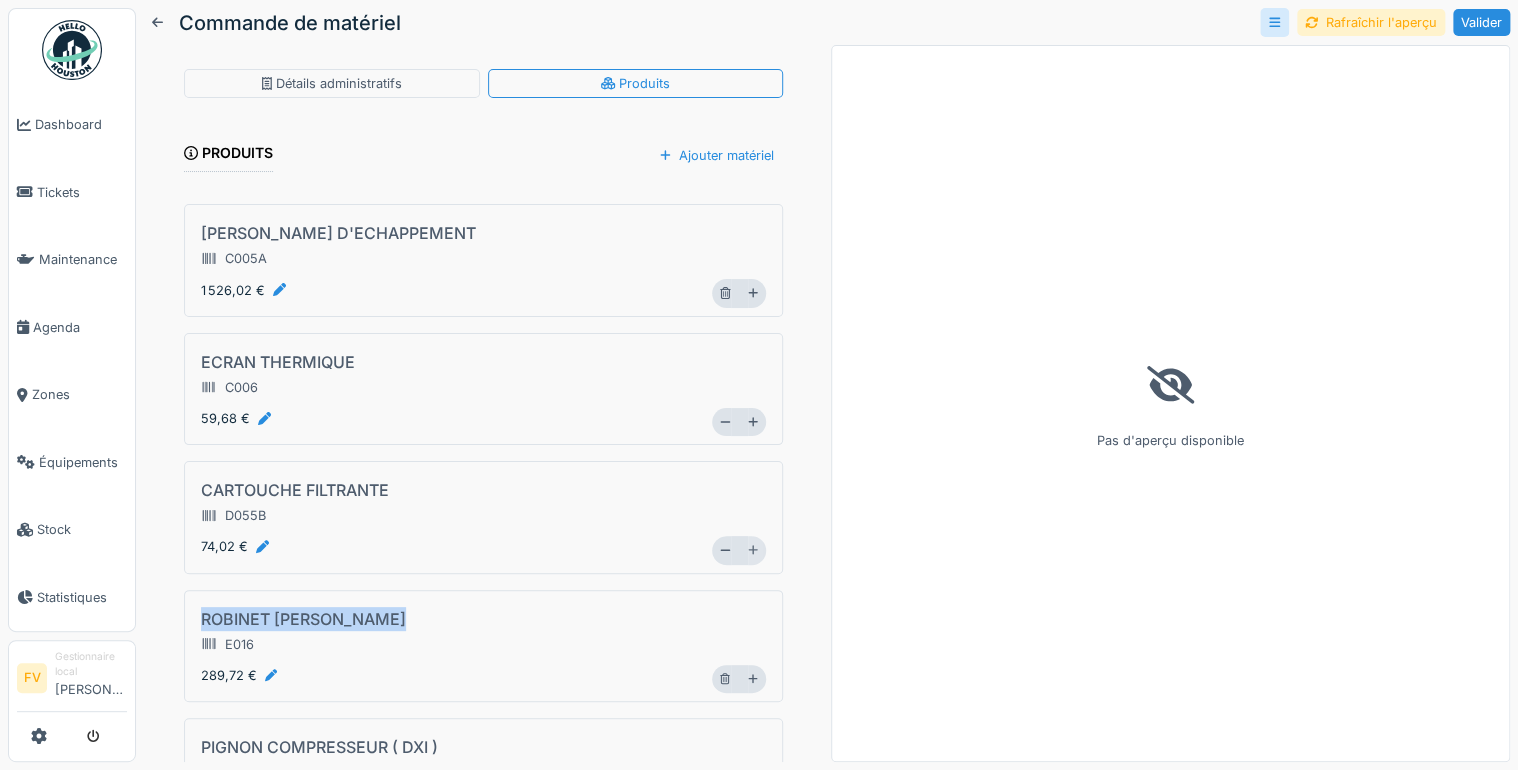 click at bounding box center [757, 550] 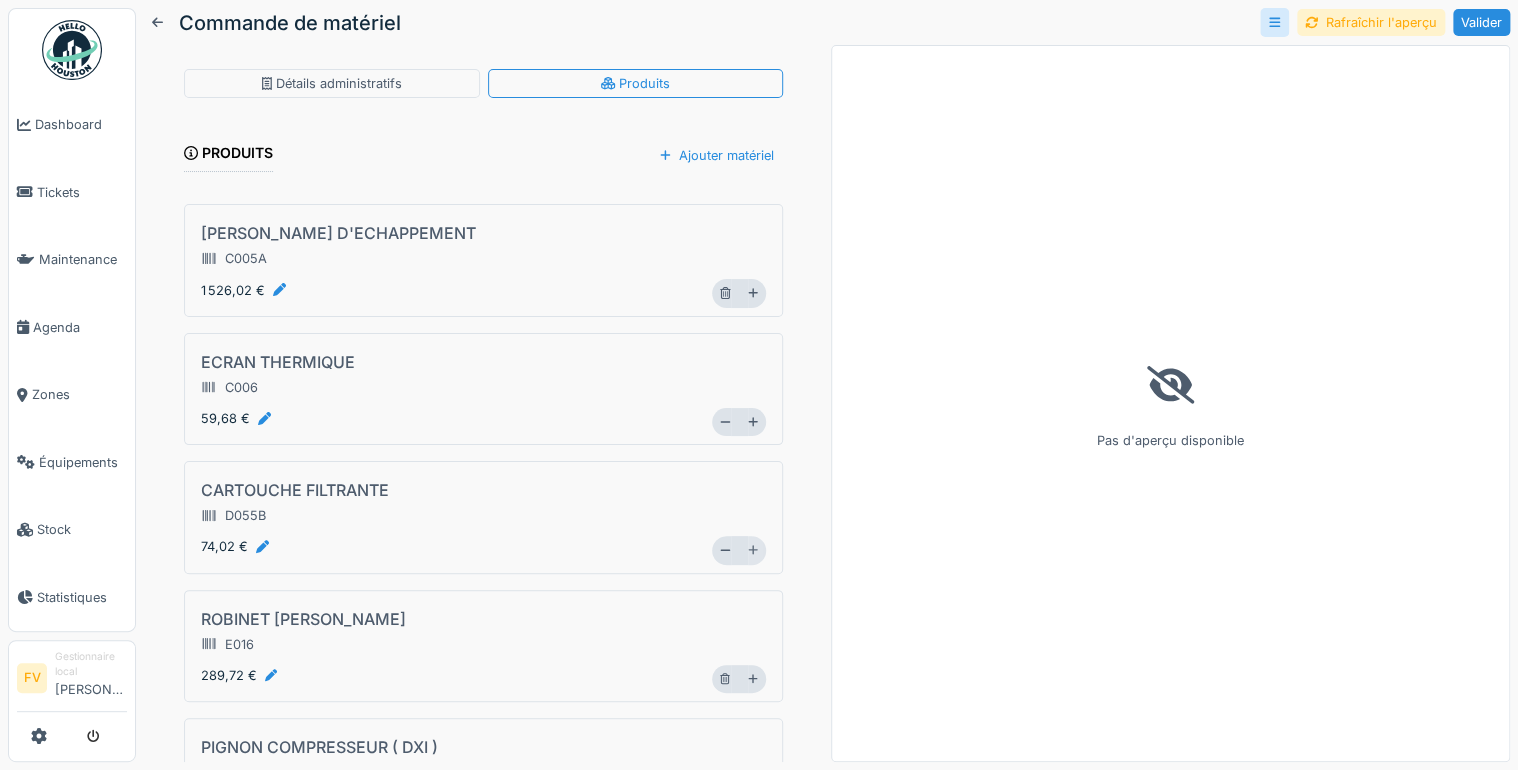 click at bounding box center (757, 550) 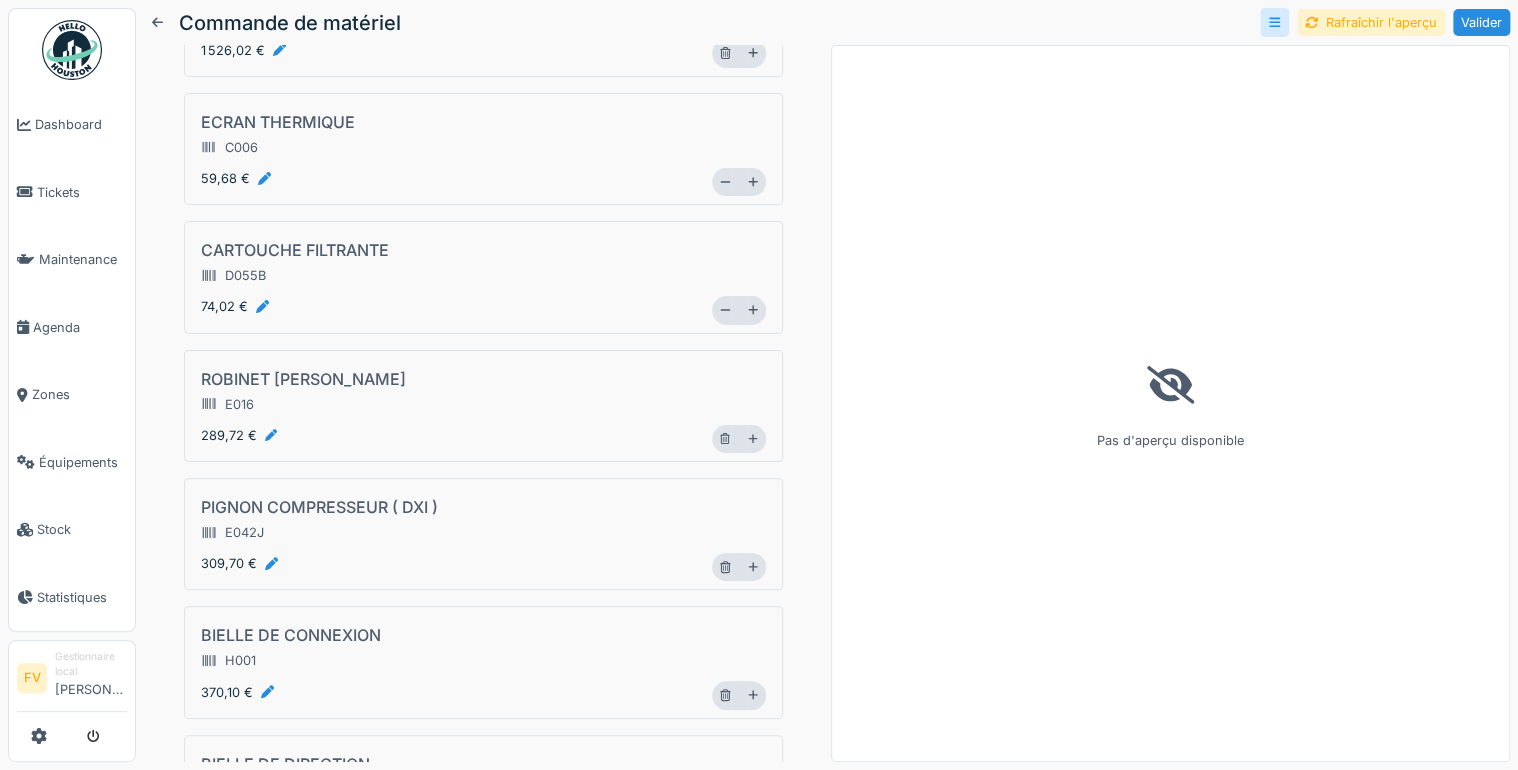 scroll, scrollTop: 160, scrollLeft: 0, axis: vertical 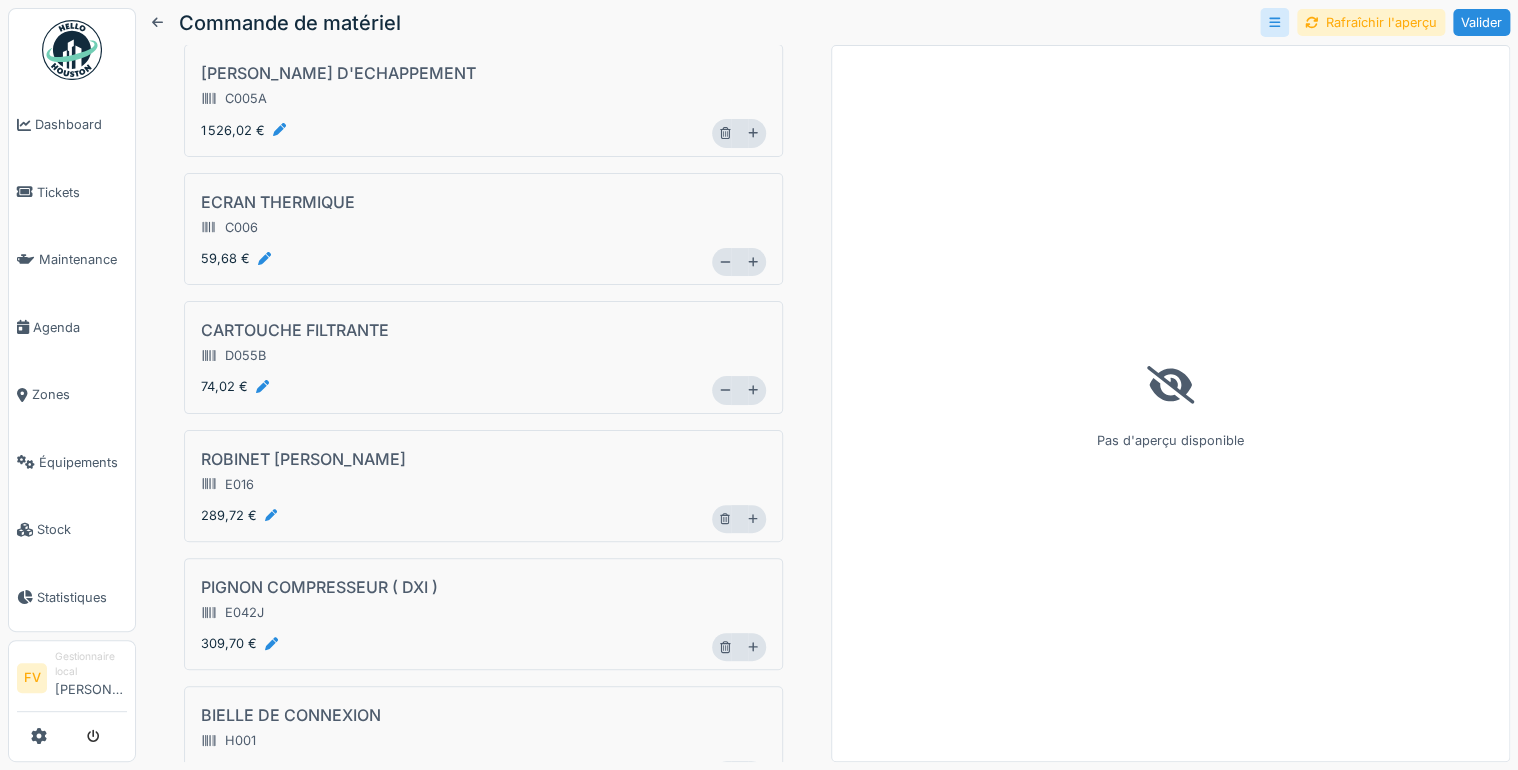 click on "Détails administratifs   Produits Produits Ajouter matériel [PERSON_NAME] D'ECHAPPEMENT    C005A 1 526,02 € * ECRAN THERMIQUE    C006 59,68 € * CARTOUCHE FILTRANTE    D055B 74,02 € ** ROBINET [PERSON_NAME]    E016 289,72 € * PIGNON COMPRESSEUR ( DXI )    E042J 309,70 € * BIELLE DE CONNEXION    H001 370,10 € * BIELLE DE DIRECTION    H002A 426,10 € * BARRE DE LIAISON    H014A 480,23 € * CAPTEUR    J032 114,16 € * CAPTEUR ABS    J032C 143,10 € * BOUCHON REMPLISSAGE MAZOUT    N008 94,96 € * FEU CLIGNOTANT RETROVISEUR GAUCHE    O025A 55,01 € * CYLINDRE [PERSON_NAME]    R001 179,43 € * CYLINDRE [PERSON_NAME]    R002 179,43 € * CYLINDRE [PERSON_NAME] ESSIEU DIRECTIONNEL    R006C 249,46 € * COUDE RC 90    RACCORD_057 24,67 € * SORTIE A 90 ° [DEMOGRAPHIC_DATA]    RACCORD_062 14,14 € * POMPE MANUELLE BASCULEMENT CABINE    T008A 462,85 € * PROJECTEUR AVANT GAUCHE    Z152A 274,36 € * DURITE COMPRESSEUR D'AIR     DURITE_038     7420577112 0,00 € *    J034 39,29 € *" at bounding box center [483, 1322] 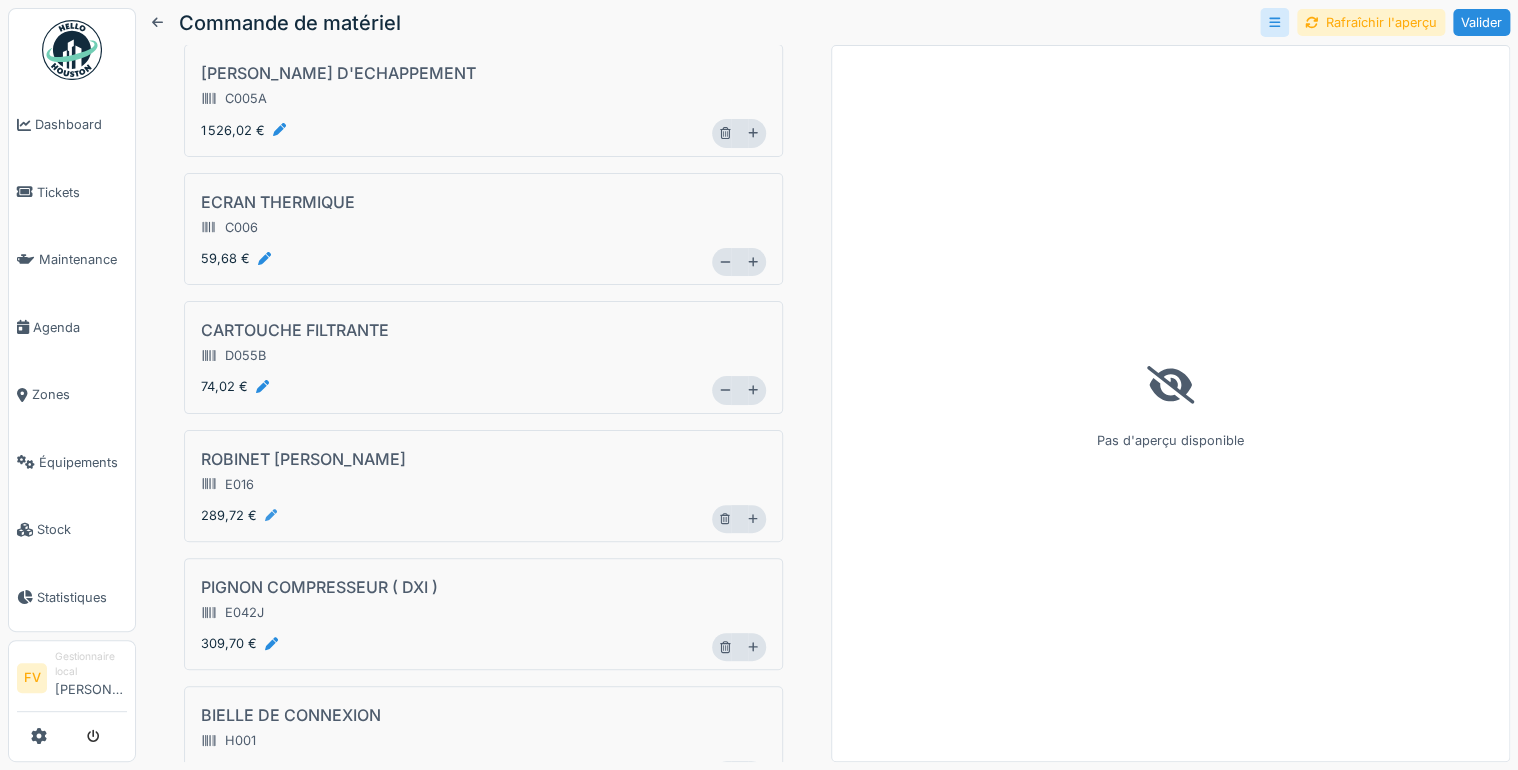 click at bounding box center [271, 515] 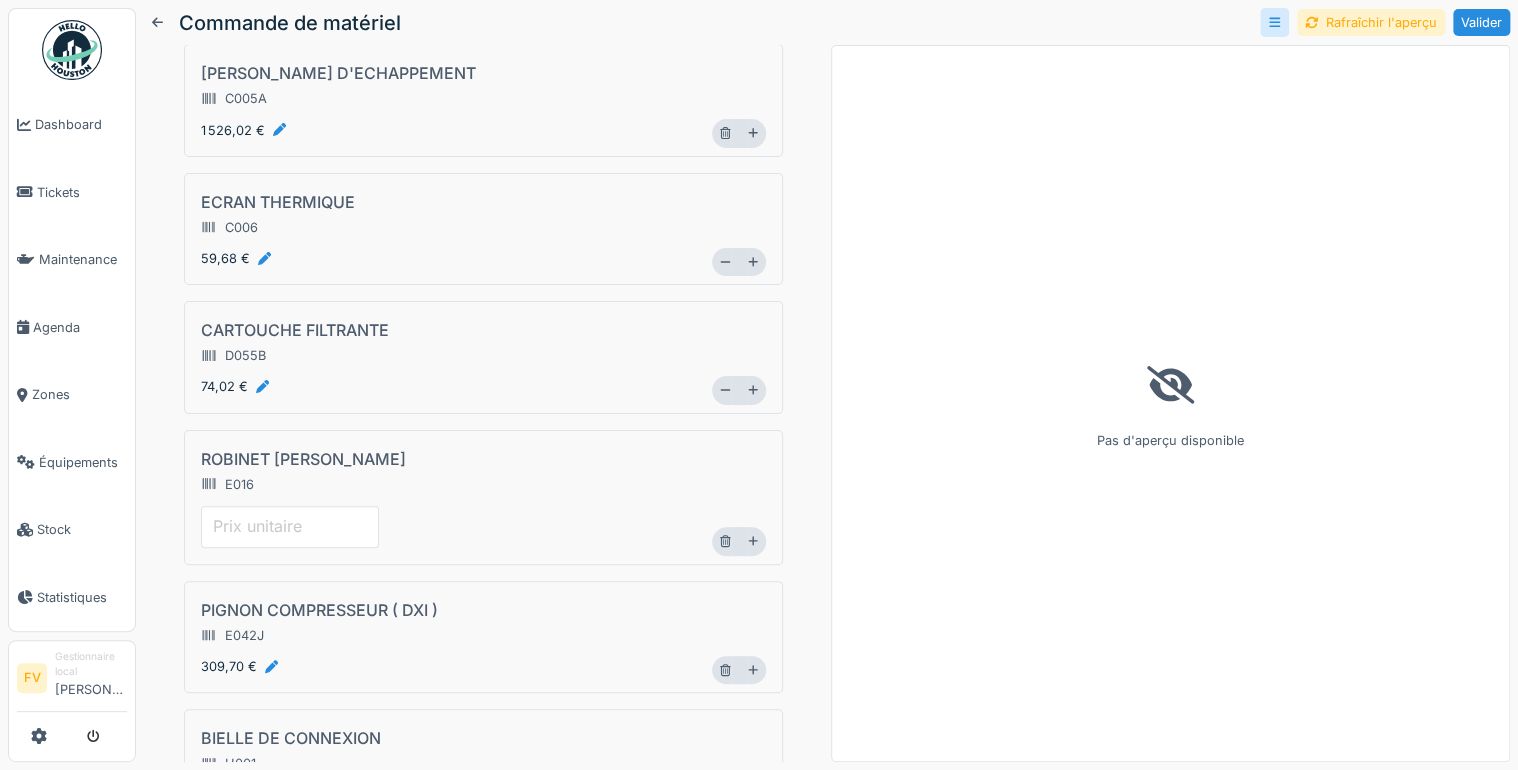 type on "*" 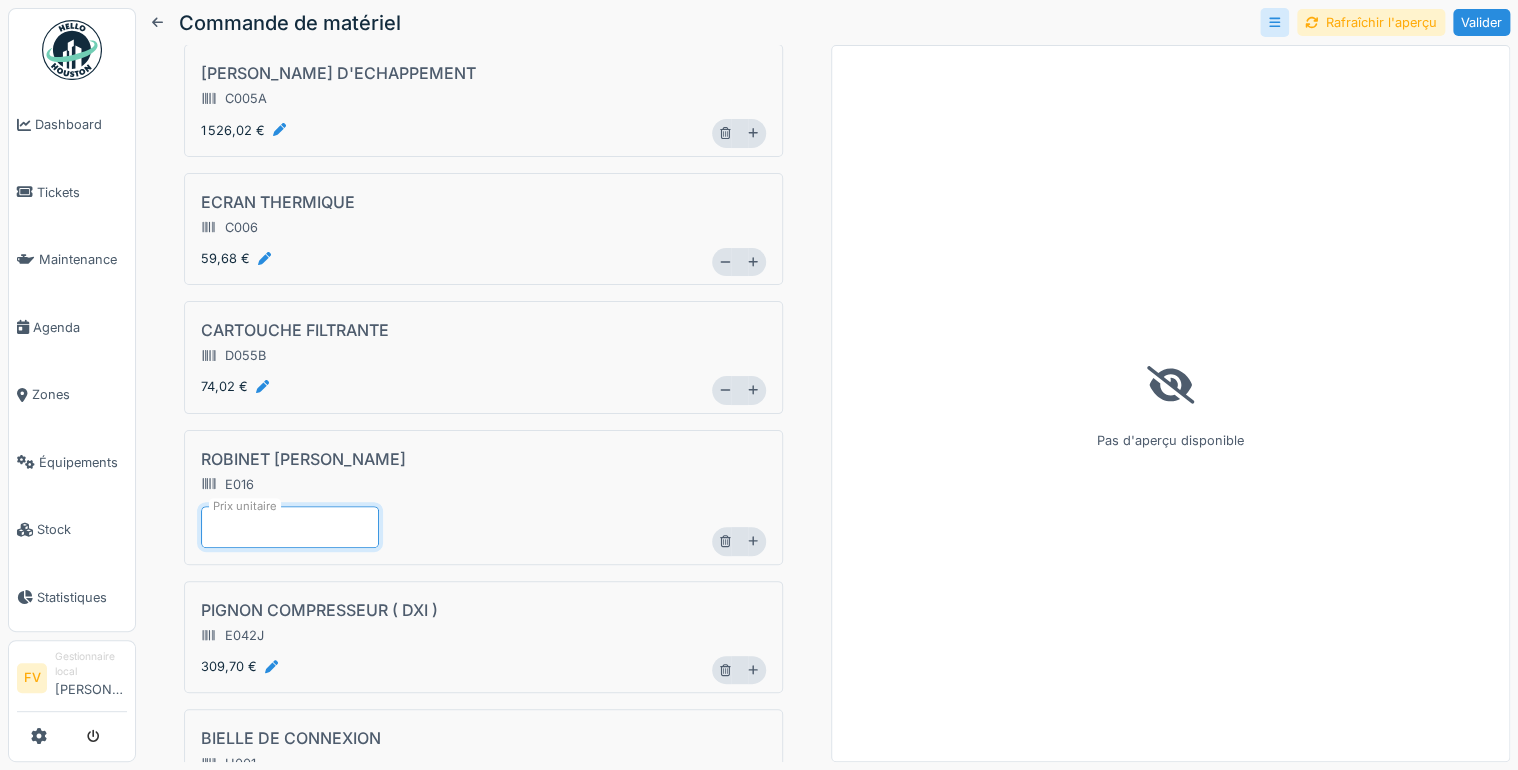type on "******" 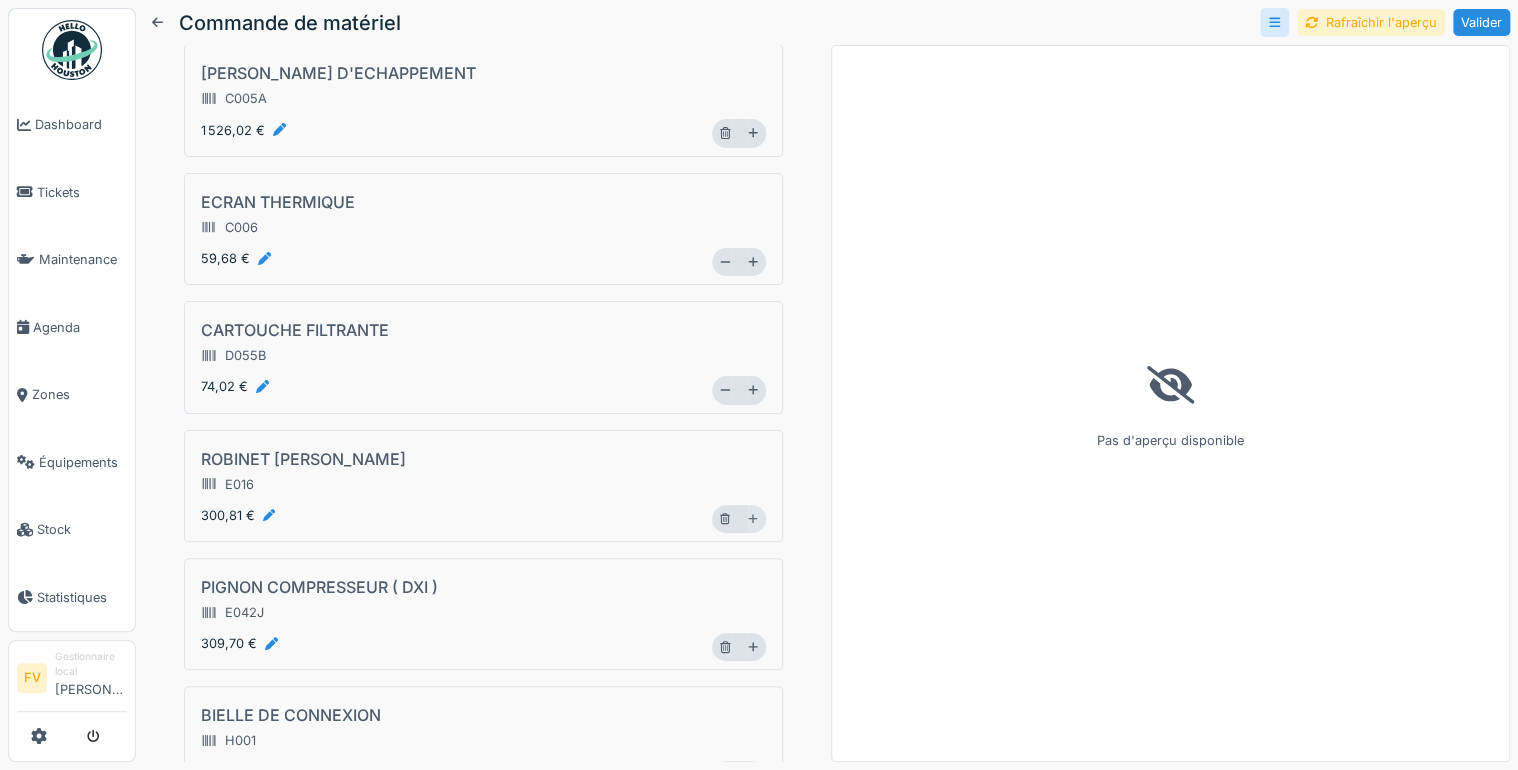click on "Détails administratifs   Produits Produits Ajouter matériel [PERSON_NAME] D'ECHAPPEMENT    C005A 1 526,02 € * ECRAN THERMIQUE    C006 59,68 € * CARTOUCHE FILTRANTE    D055B 74,02 € ** ROBINET [PERSON_NAME]    E016 300,81 € * PIGNON COMPRESSEUR ( DXI )    E042J 309,70 € * BIELLE DE CONNEXION    H001 370,10 € * BIELLE DE DIRECTION    H002A 426,10 € * BARRE DE LIAISON    H014A 480,23 € * CAPTEUR    J032 114,16 € * CAPTEUR ABS    J032C 143,10 € * BOUCHON REMPLISSAGE MAZOUT    N008 94,96 € * FEU CLIGNOTANT RETROVISEUR GAUCHE    O025A 55,01 € * CYLINDRE [PERSON_NAME]    R001 179,43 € * CYLINDRE [PERSON_NAME]    R002 179,43 € * CYLINDRE [PERSON_NAME] ESSIEU DIRECTIONNEL    R006C 249,46 € * COUDE RC 90    RACCORD_057 24,67 € * SORTIE A 90 ° [DEMOGRAPHIC_DATA]    RACCORD_062 14,14 € * POMPE MANUELLE BASCULEMENT CABINE    T008A 462,85 € * PROJECTEUR AVANT GAUCHE    Z152A 274,36 € * DURITE COMPRESSEUR D'AIR     DURITE_038     7420577112 0,00 € *    J034 39,29 € *" at bounding box center (483, 1322) 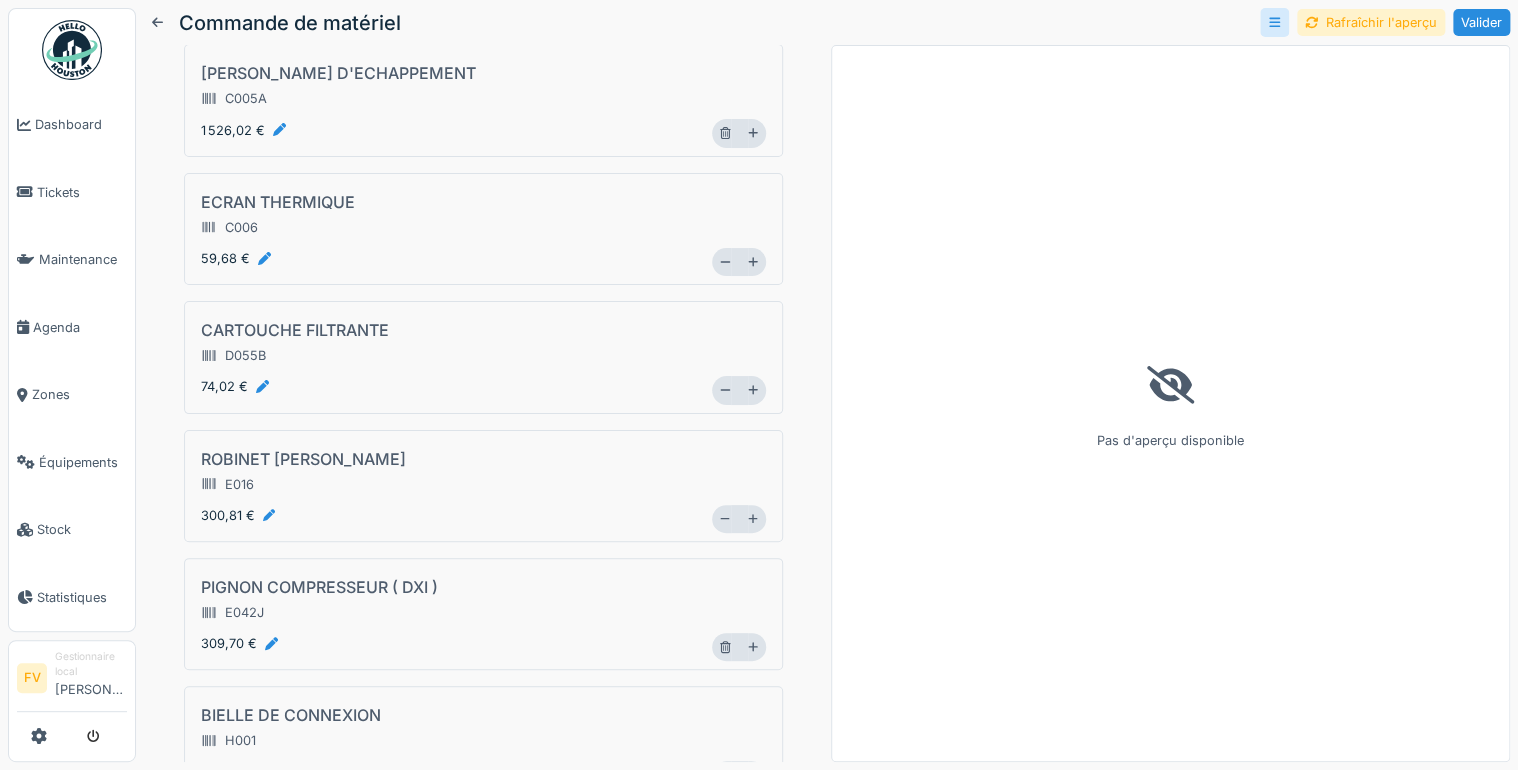 scroll, scrollTop: 240, scrollLeft: 0, axis: vertical 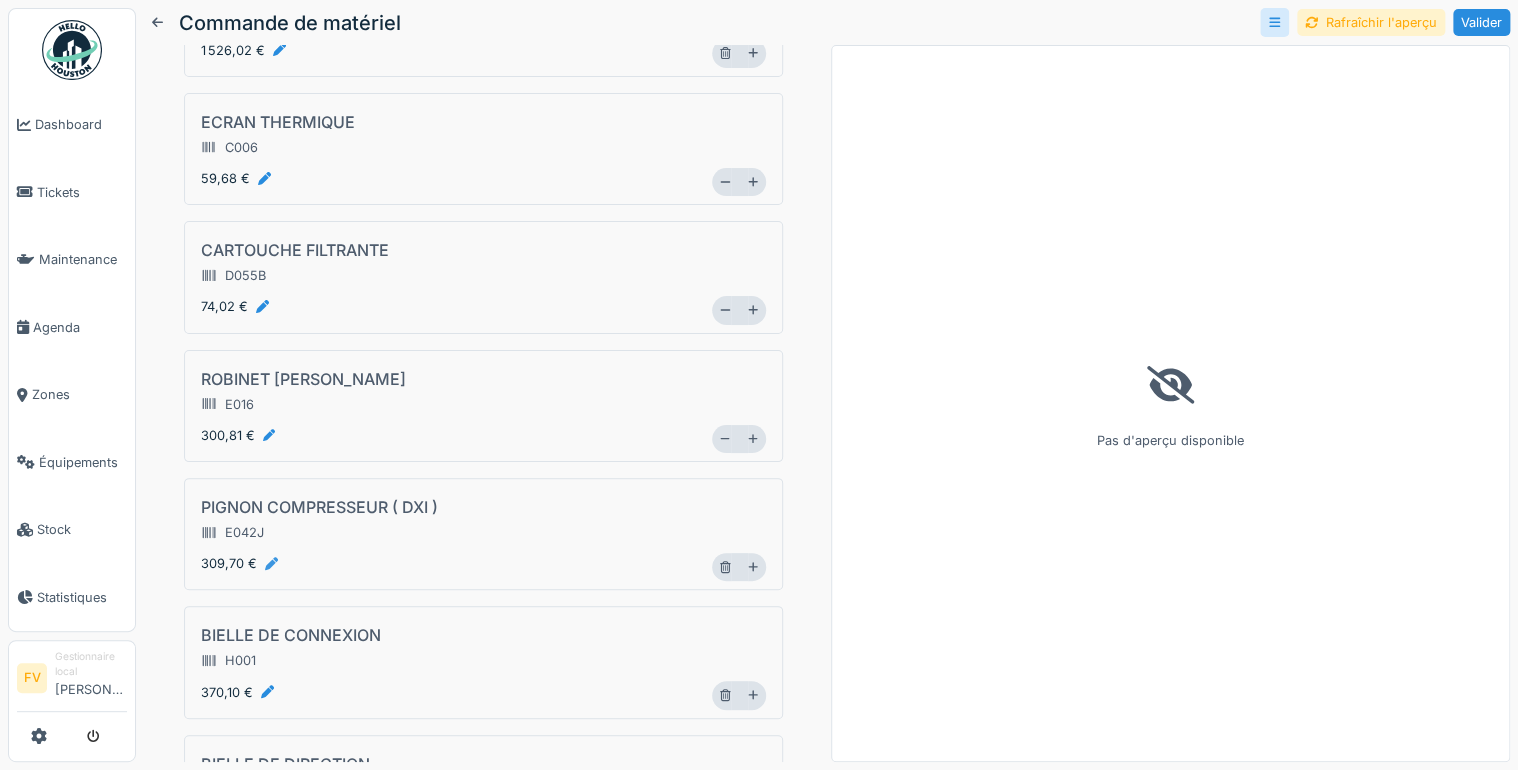 click at bounding box center [271, 563] 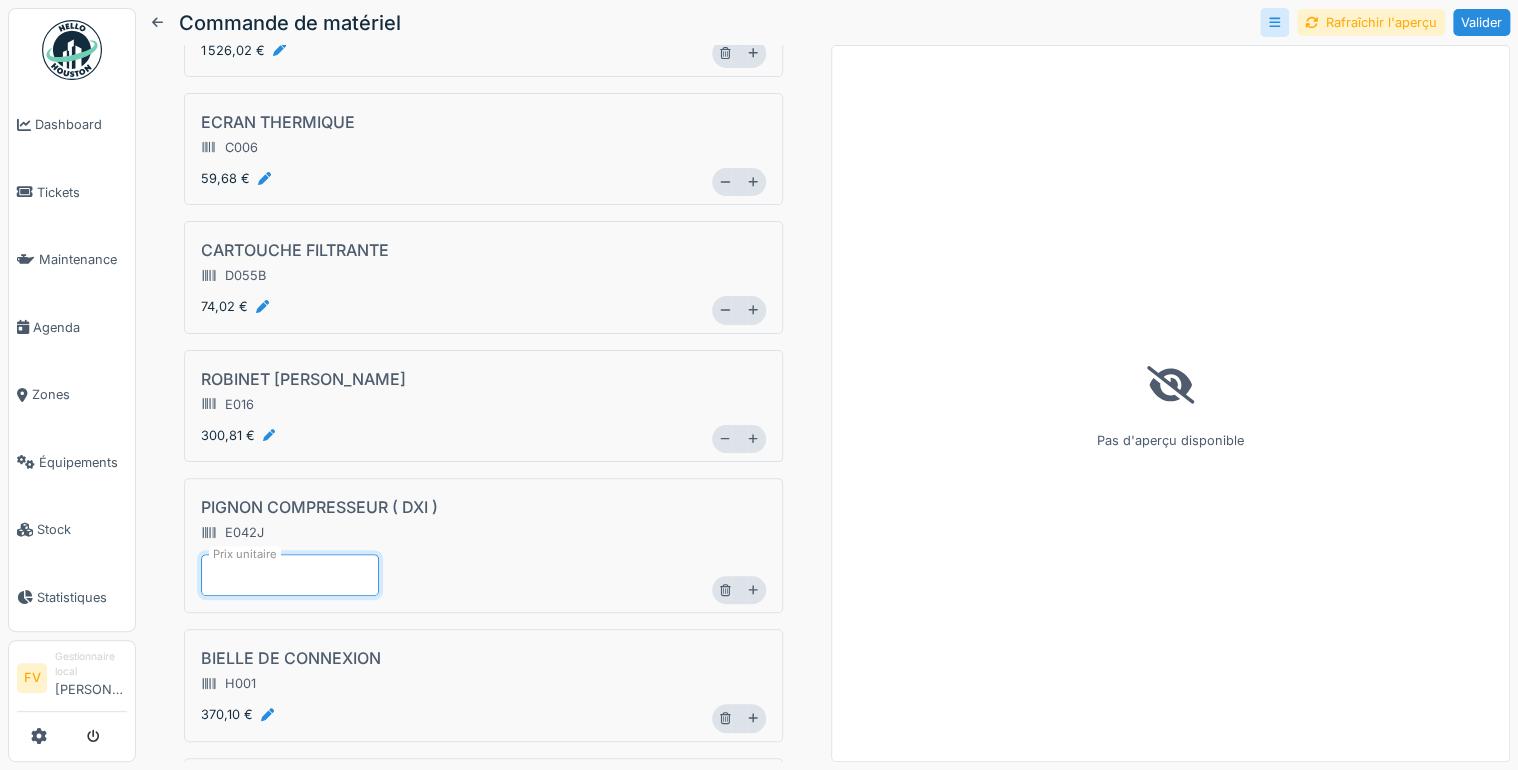 type on "*" 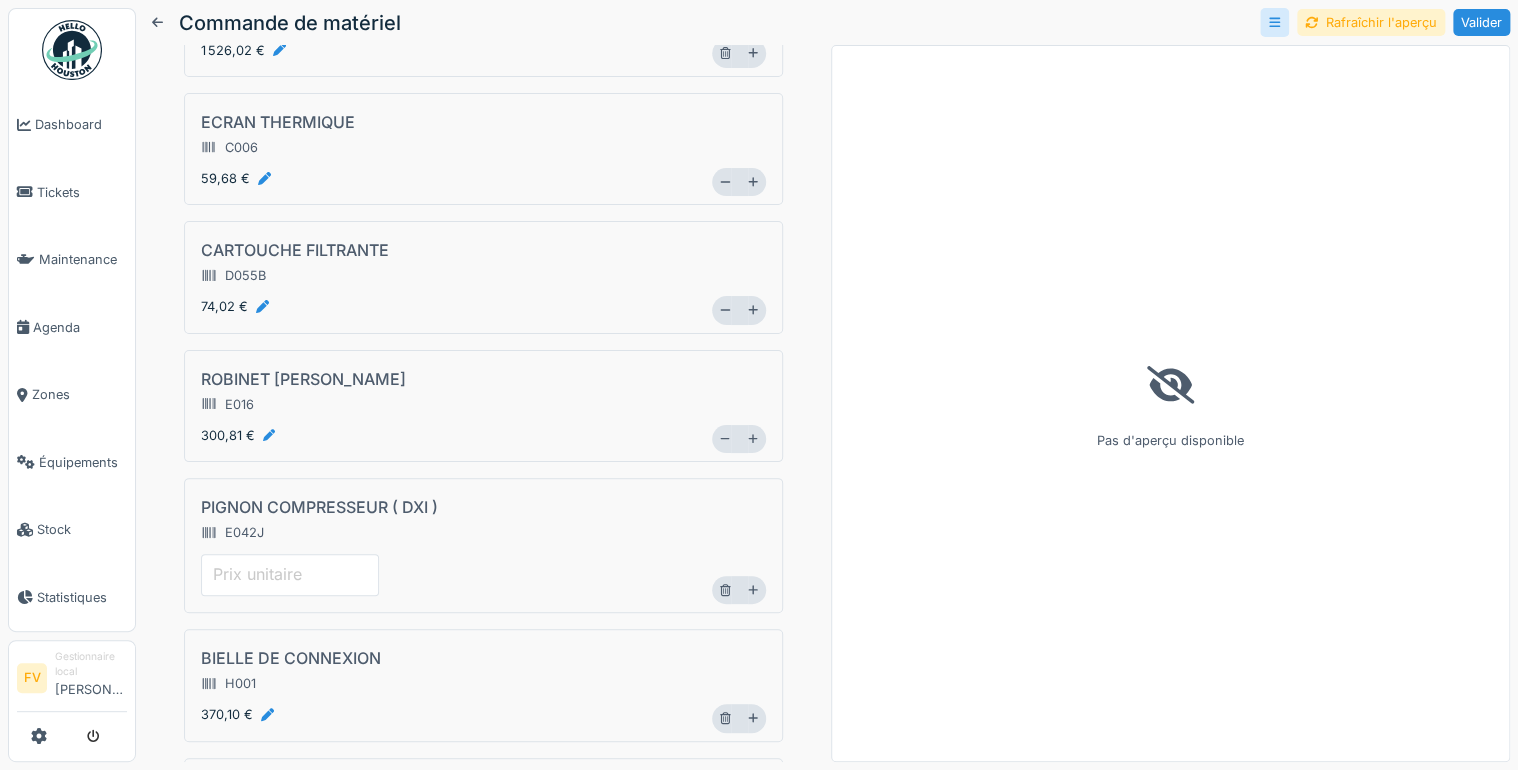 type on "*" 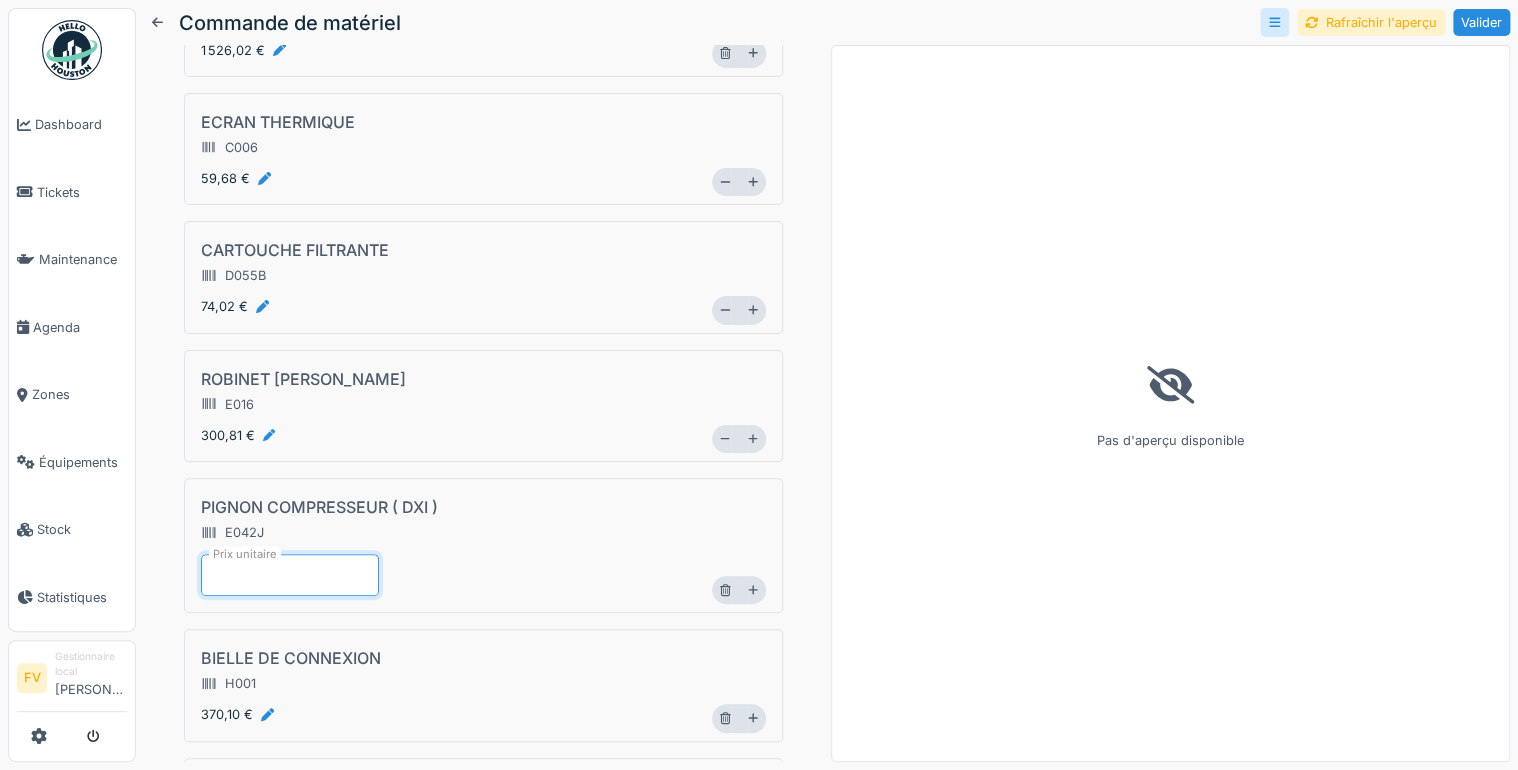 type on "******" 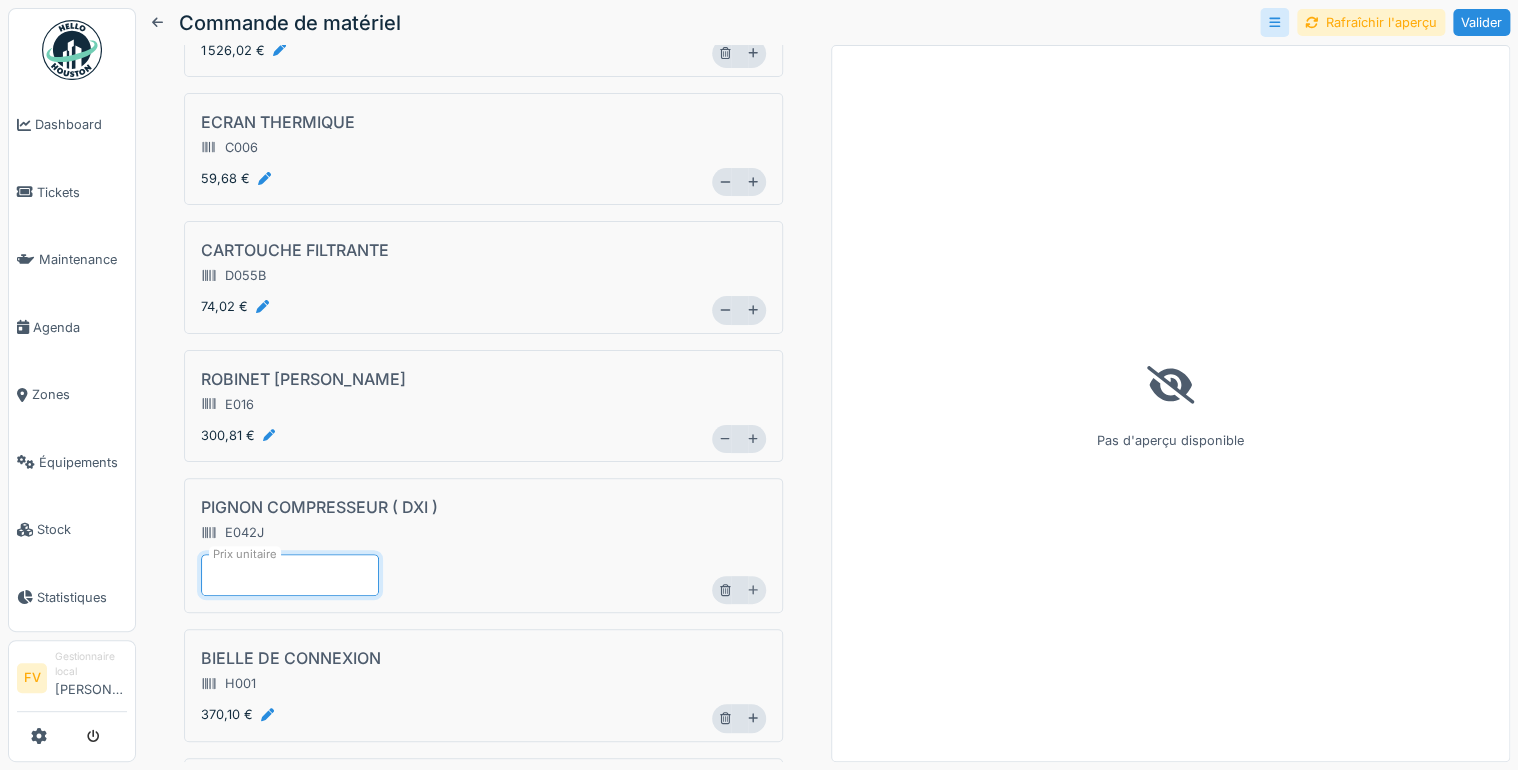 click on "PIGNON COMPRESSEUR ( DXI )    E042J Prix unitaire ****** *" at bounding box center [483, 545] 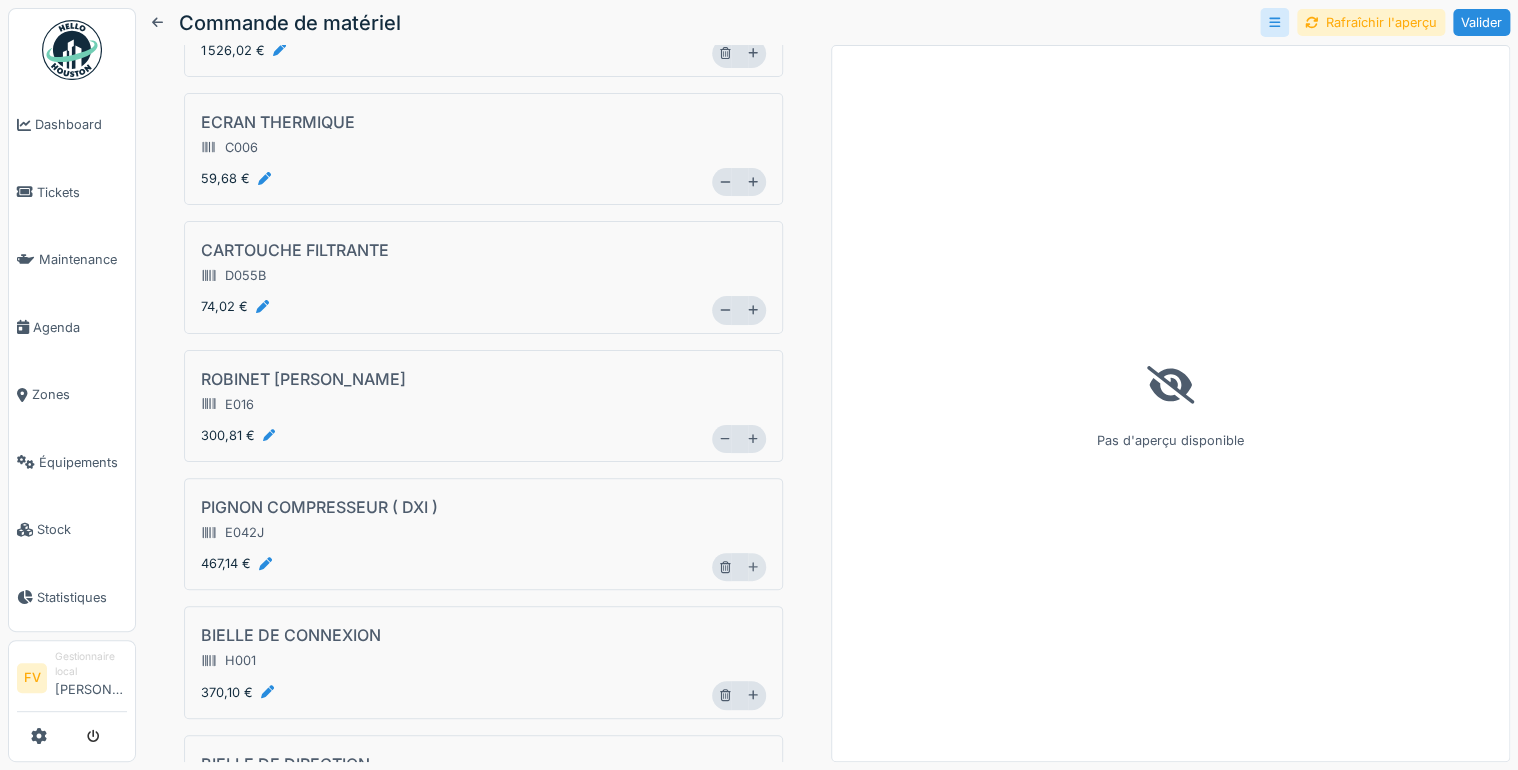click 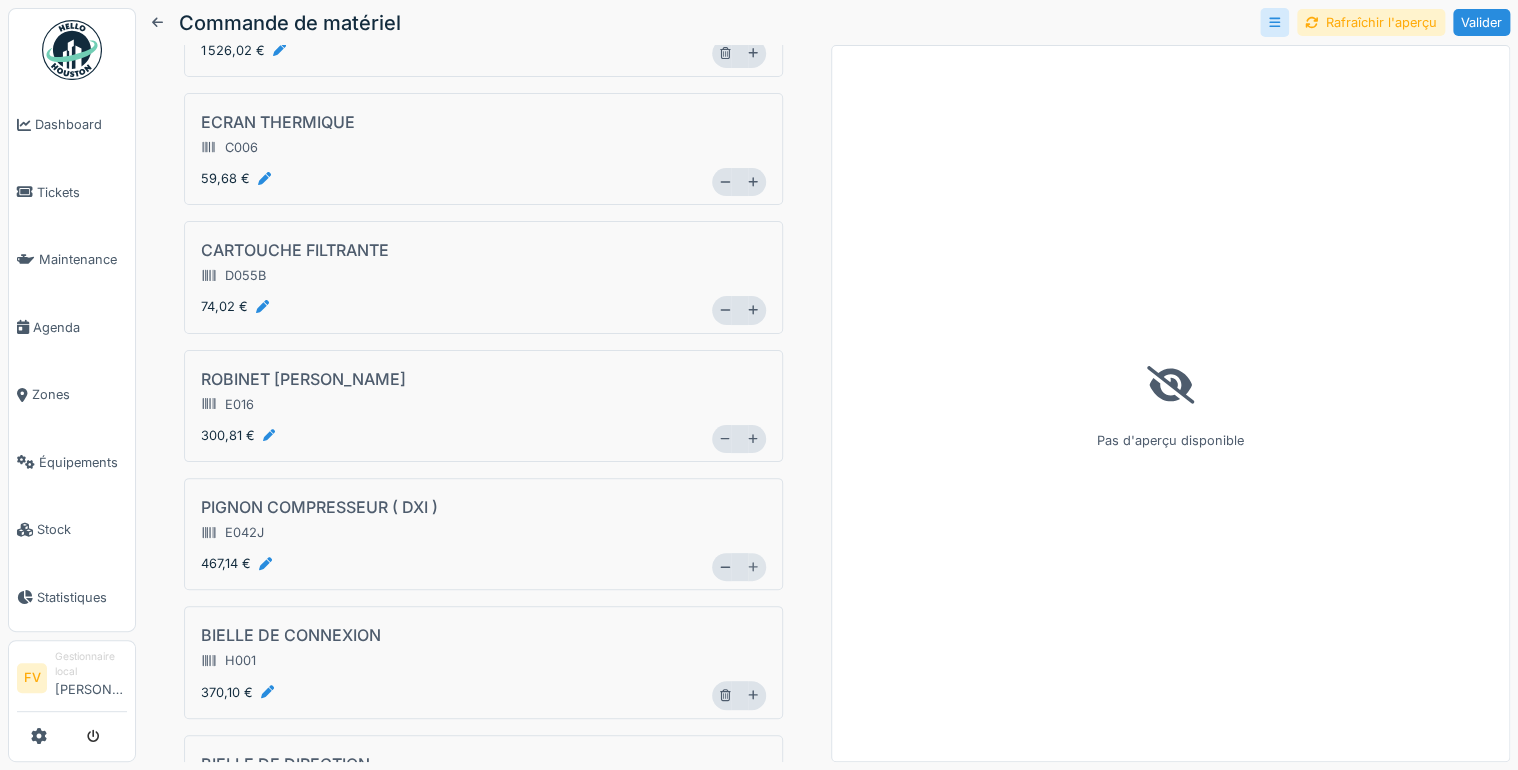 click 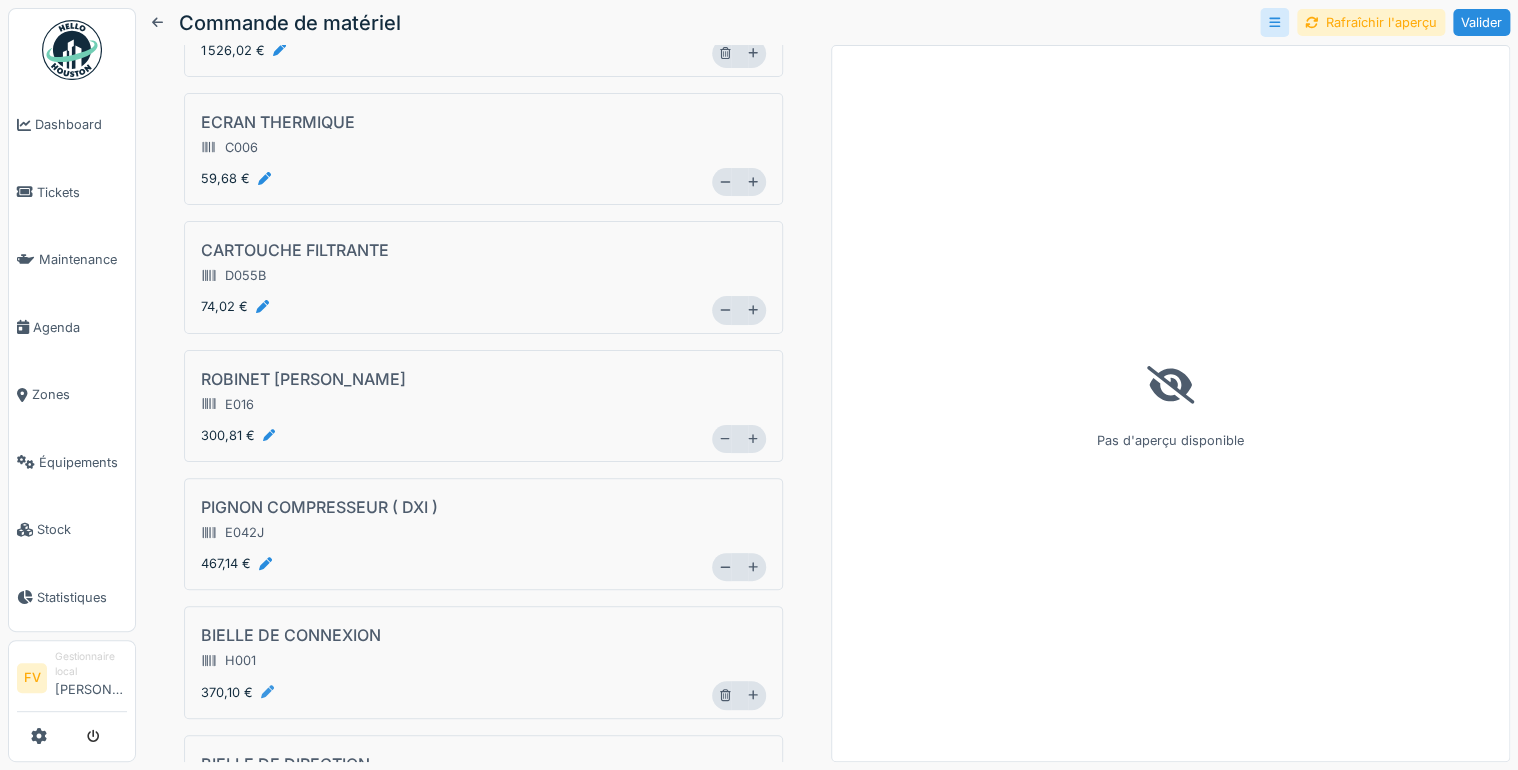 click at bounding box center (267, 692) 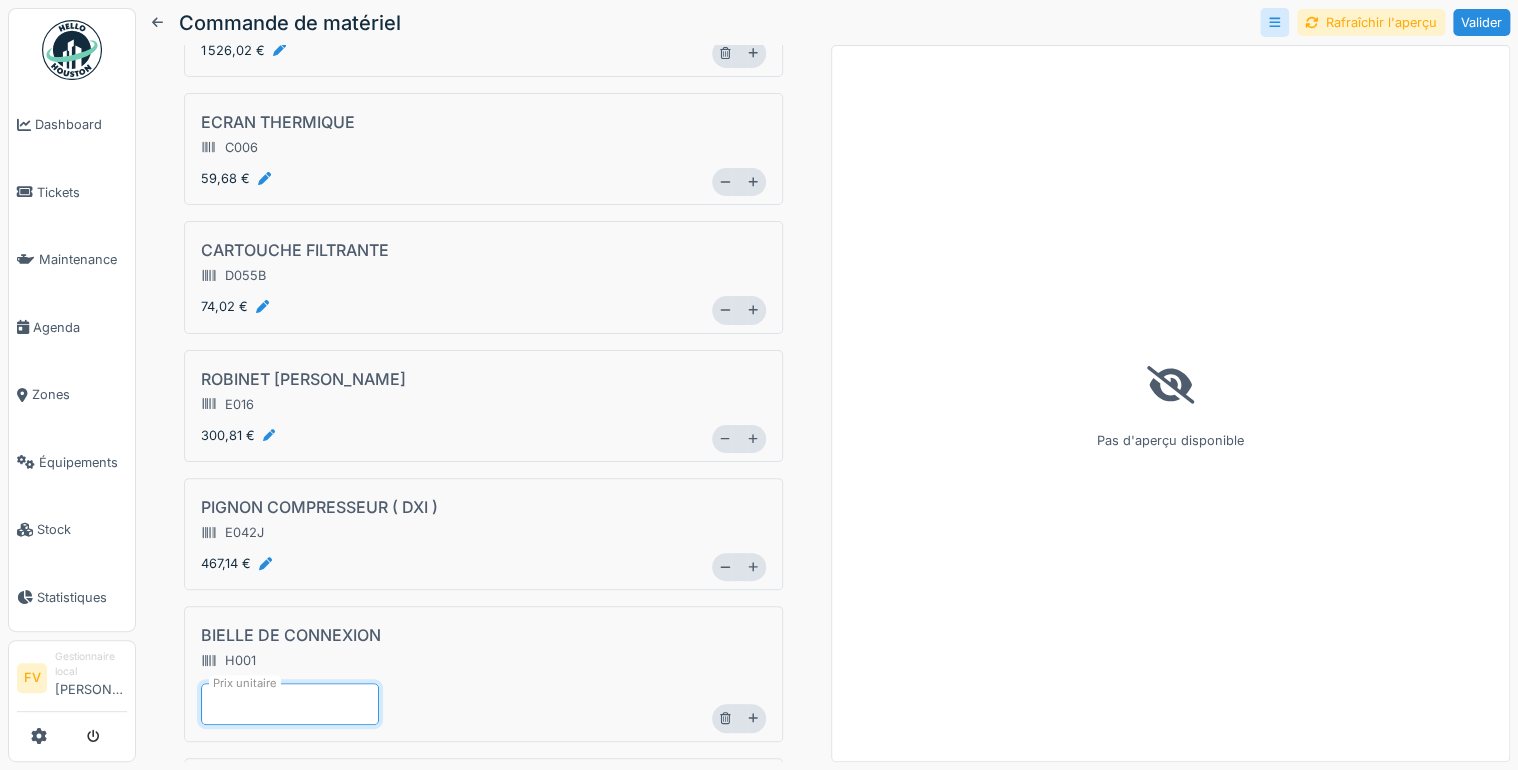 type on "*" 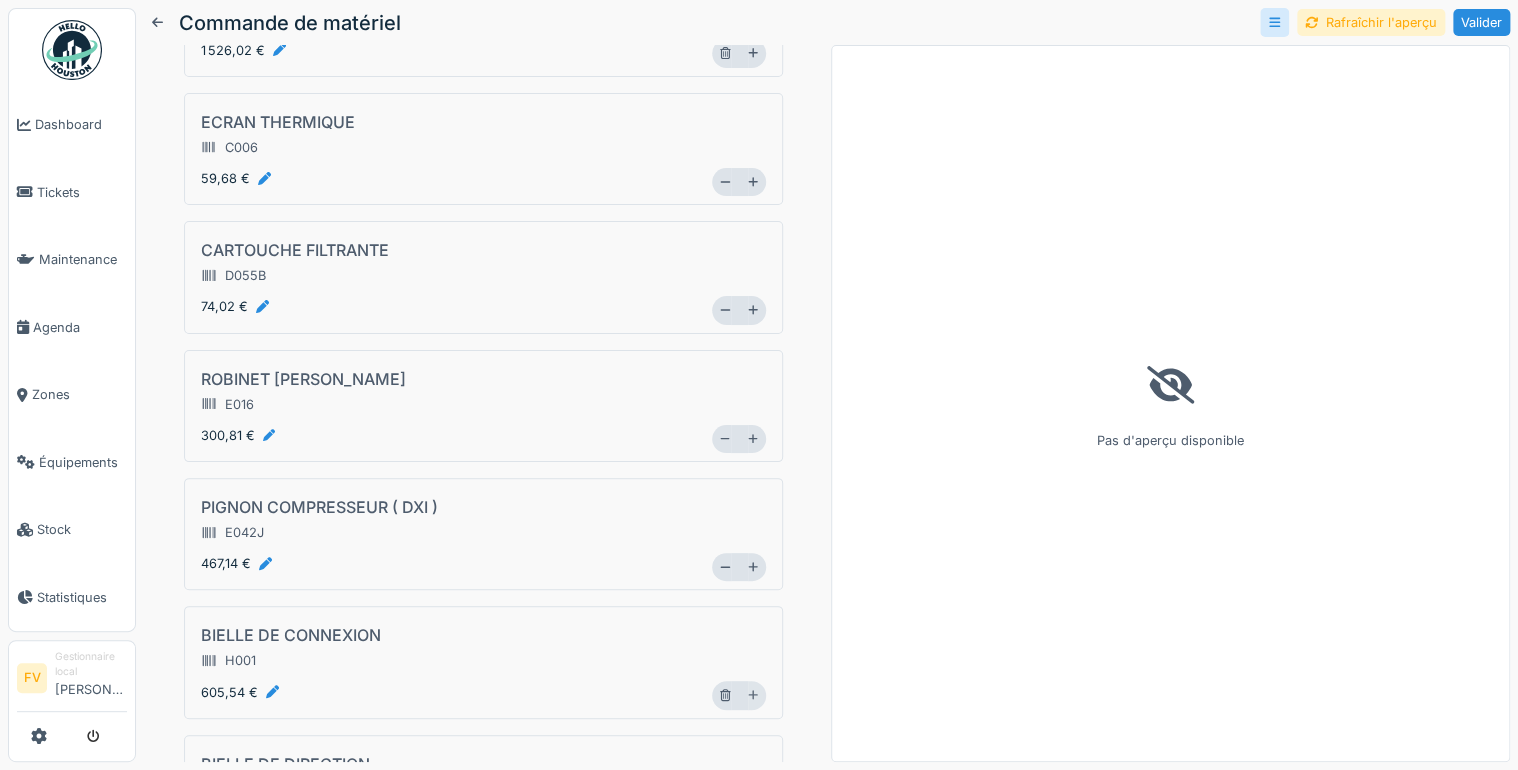click on "BIELLE DE CONNEXION    H001 605,54 € *" at bounding box center [483, 662] 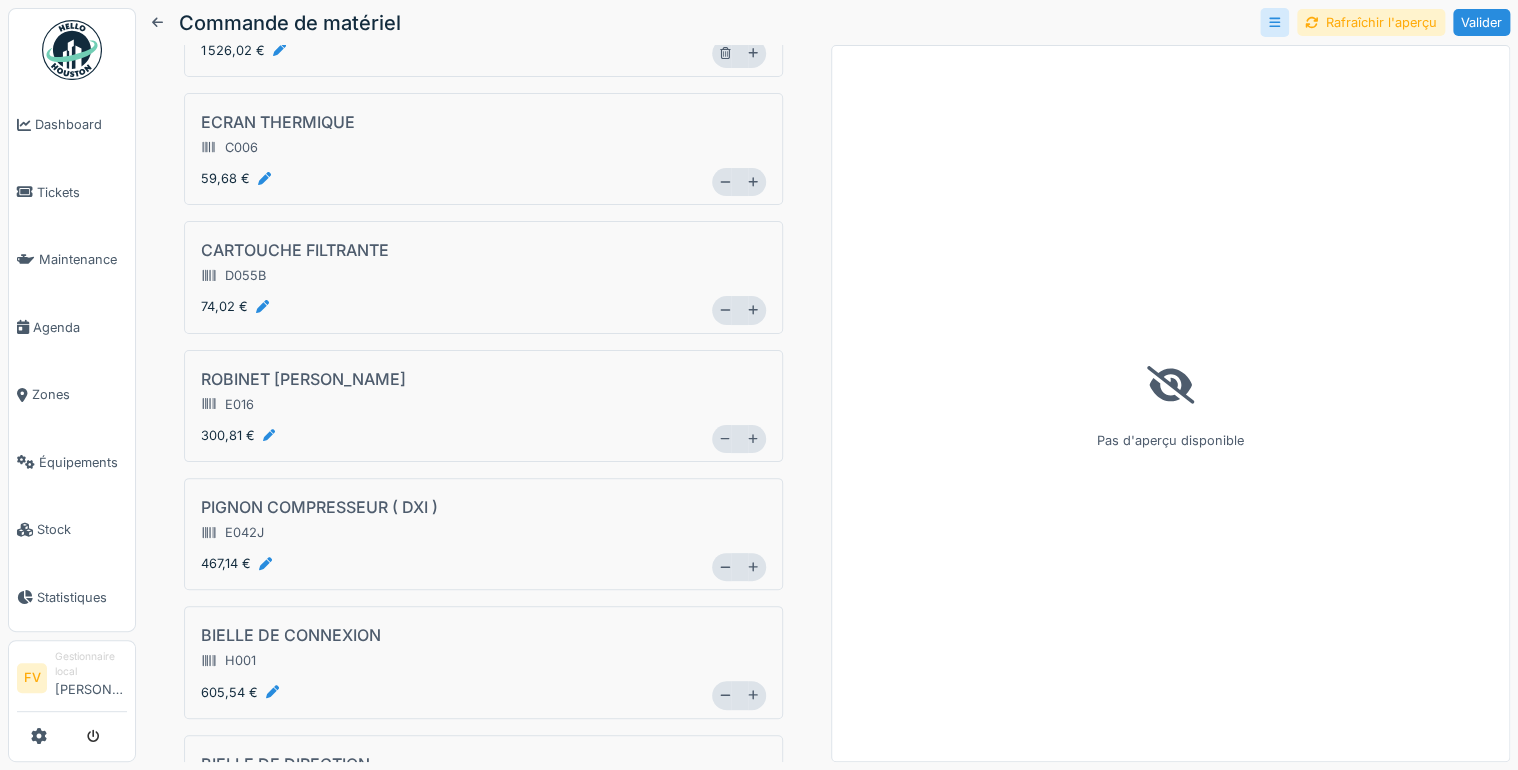 scroll, scrollTop: 400, scrollLeft: 0, axis: vertical 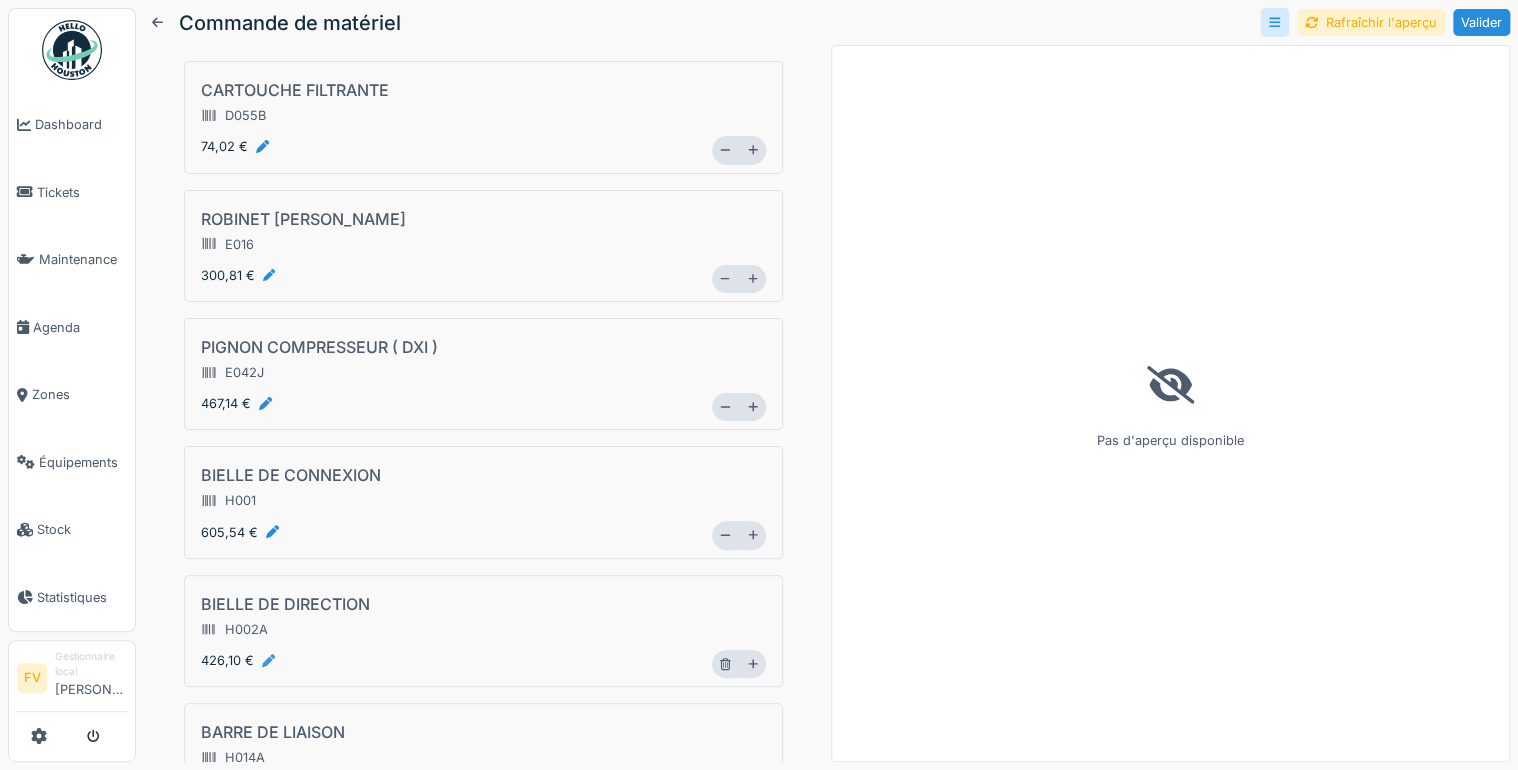 click at bounding box center [268, 660] 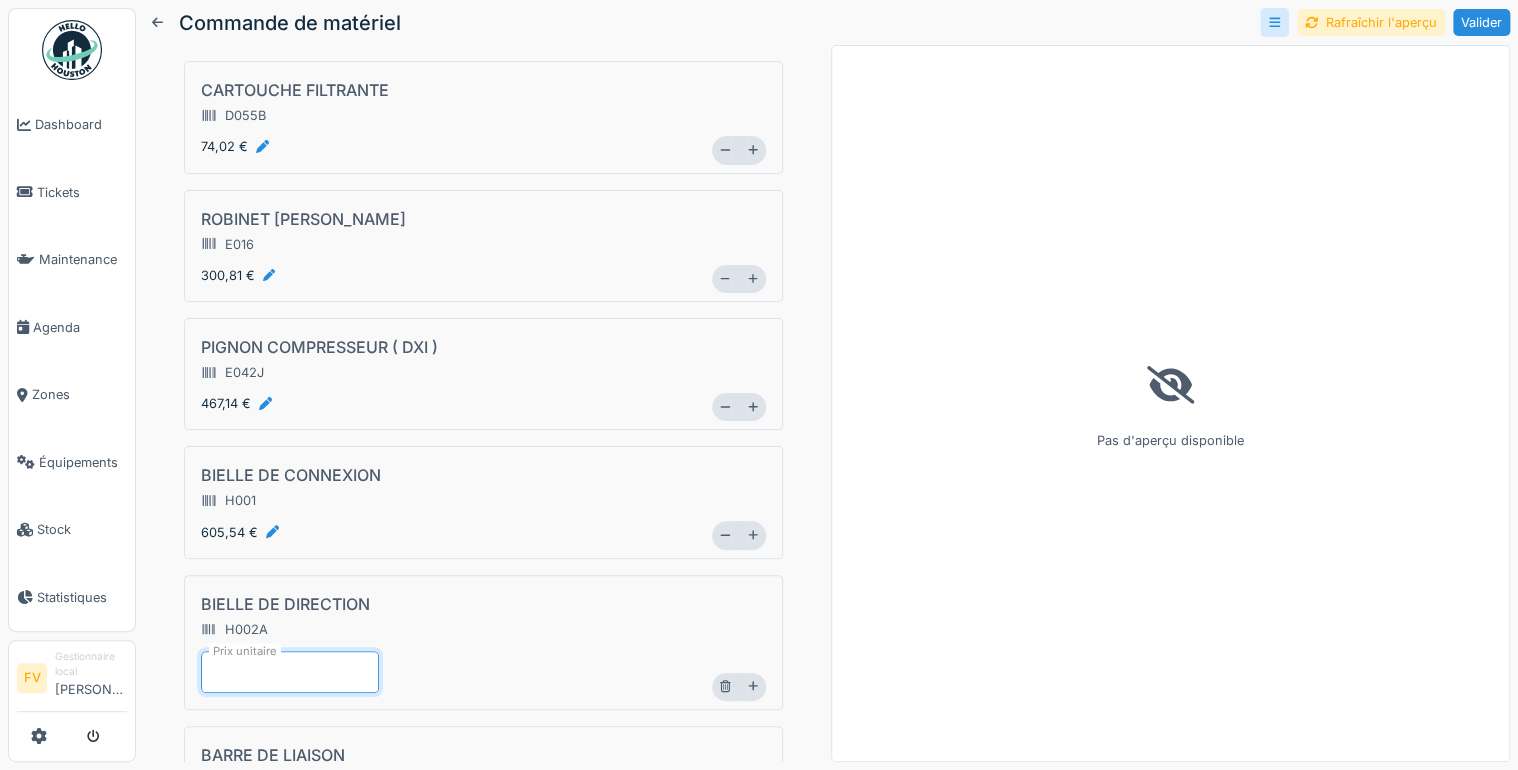 type on "******" 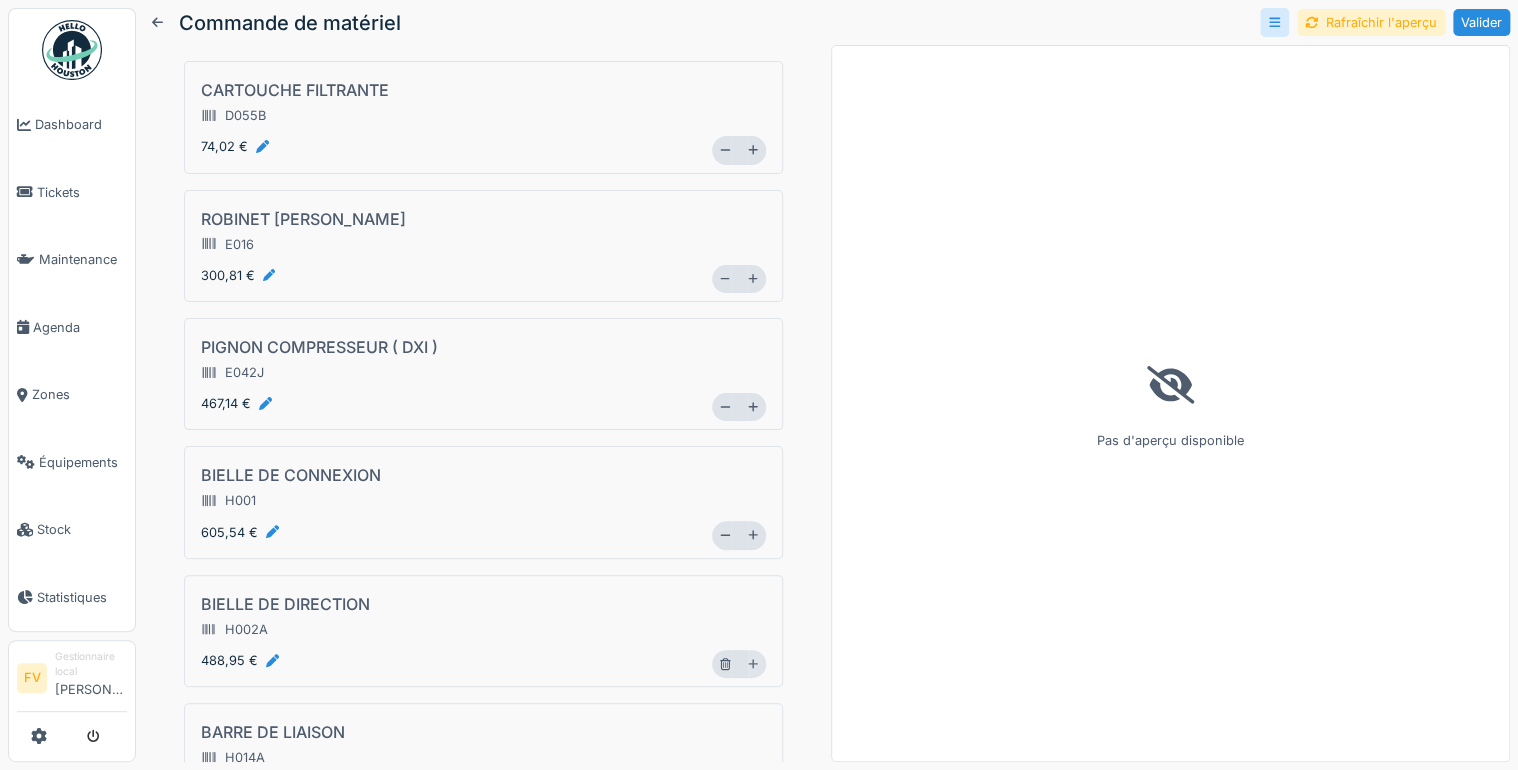 click on "Détails administratifs   Produits Produits Ajouter matériel [PERSON_NAME] D'ECHAPPEMENT    C005A 1 526,02 € * ECRAN THERMIQUE    C006 59,68 € * CARTOUCHE FILTRANTE    D055B 74,02 € ** ROBINET [PERSON_NAME]    E016 300,81 € * PIGNON COMPRESSEUR ( DXI )    E042J 467,14 € * BIELLE DE CONNEXION    H001 605,54 € * BIELLE DE DIRECTION    H002A 488,95 € * BARRE DE LIAISON    H014A 480,23 € * CAPTEUR    J032 114,16 € * CAPTEUR ABS    J032C 143,10 € * BOUCHON REMPLISSAGE MAZOUT    N008 94,96 € * FEU CLIGNOTANT RETROVISEUR GAUCHE    O025A 55,01 € * CYLINDRE [PERSON_NAME]    R001 179,43 € * CYLINDRE [PERSON_NAME]    R002 179,43 € * CYLINDRE [PERSON_NAME] ESSIEU DIRECTIONNEL    R006C 249,46 € * COUDE RC 90    RACCORD_057 24,67 € * SORTIE A 90 ° [DEMOGRAPHIC_DATA]    RACCORD_062 14,14 € * POMPE MANUELLE BASCULEMENT CABINE    T008A 462,85 € * PROJECTEUR AVANT GAUCHE    Z152A 274,36 € * DURITE COMPRESSEUR D'AIR     DURITE_038     7420577112 0,00 € *    J034 39,29 € *" at bounding box center [483, 1082] 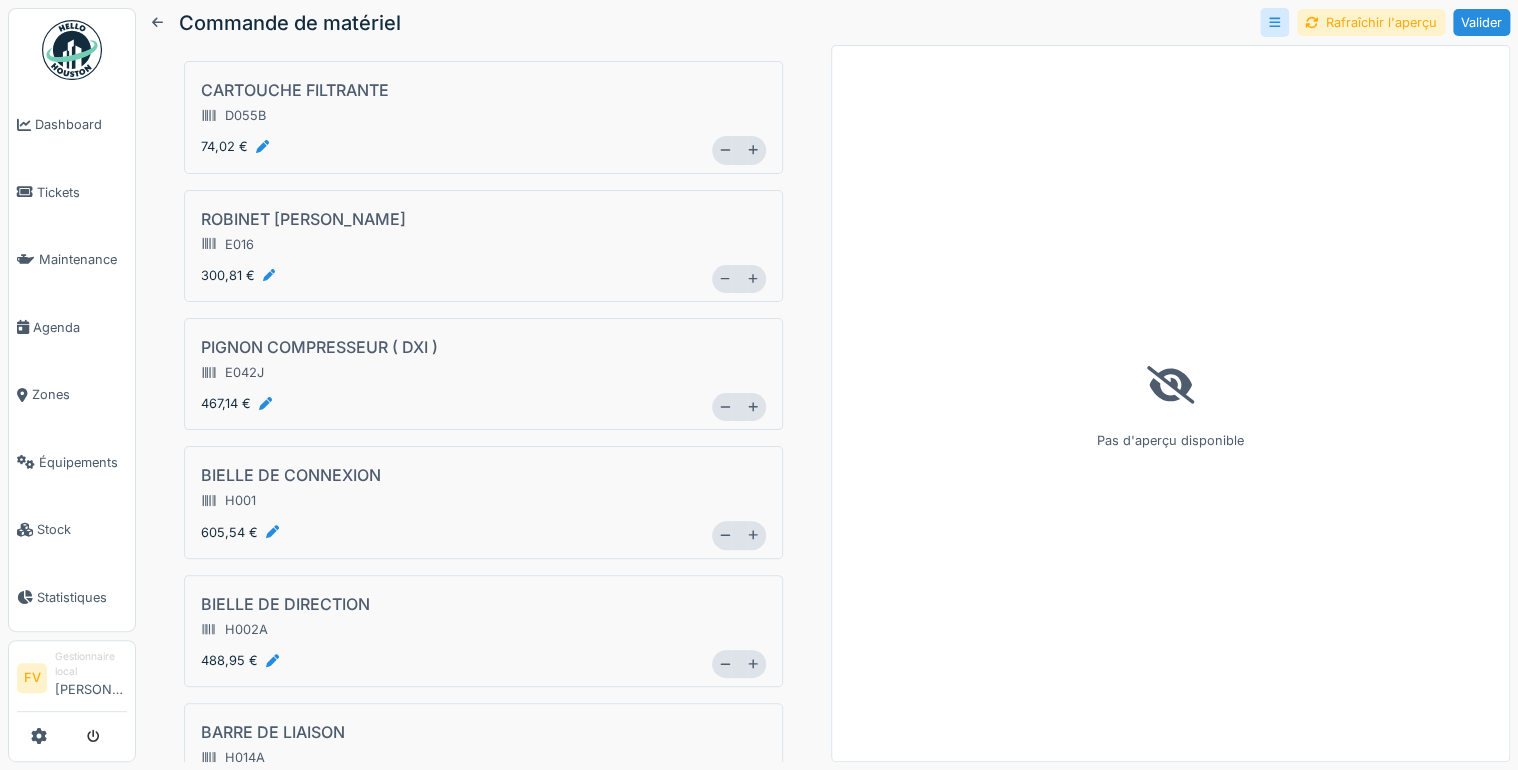 scroll, scrollTop: 640, scrollLeft: 0, axis: vertical 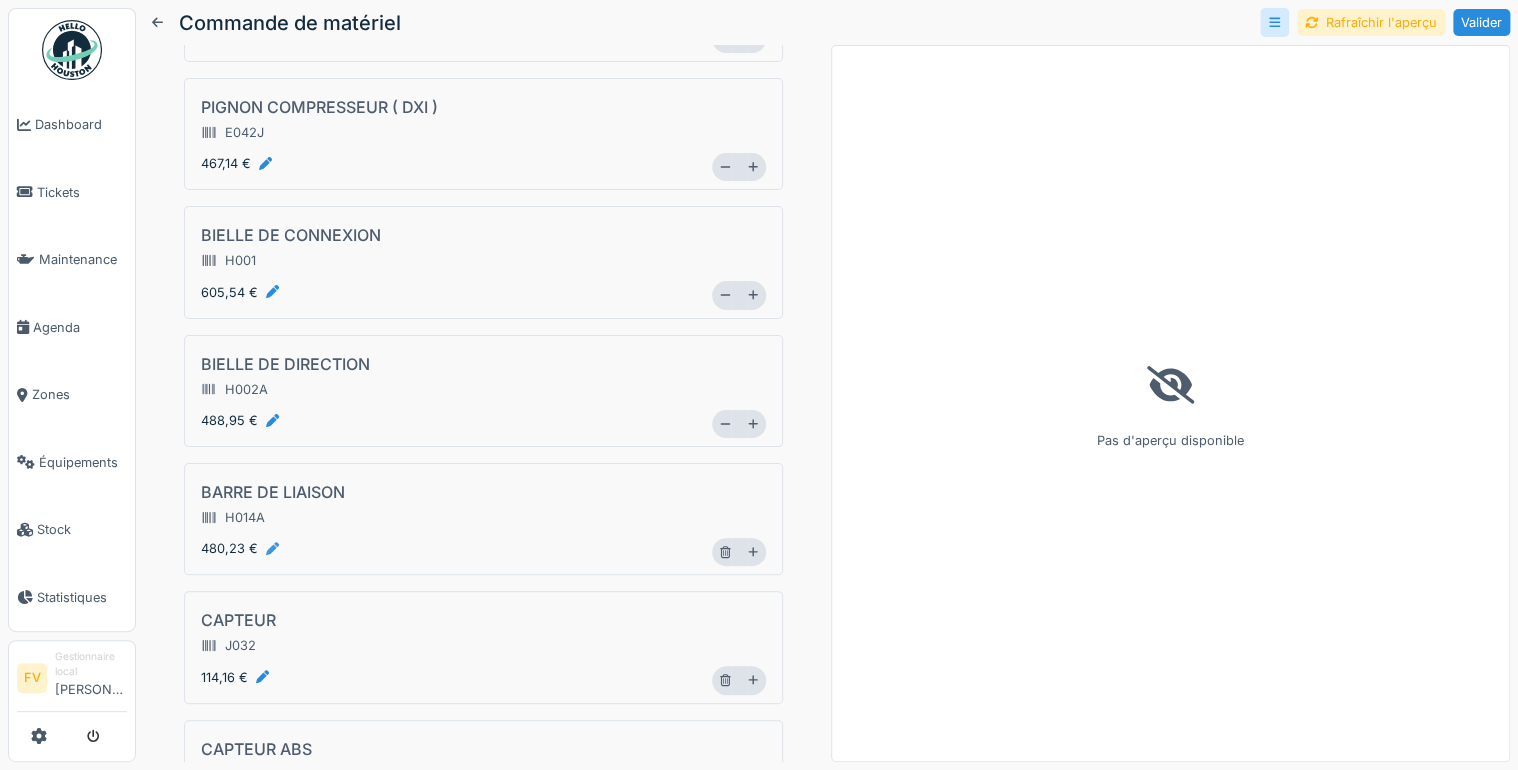 click at bounding box center [272, 548] 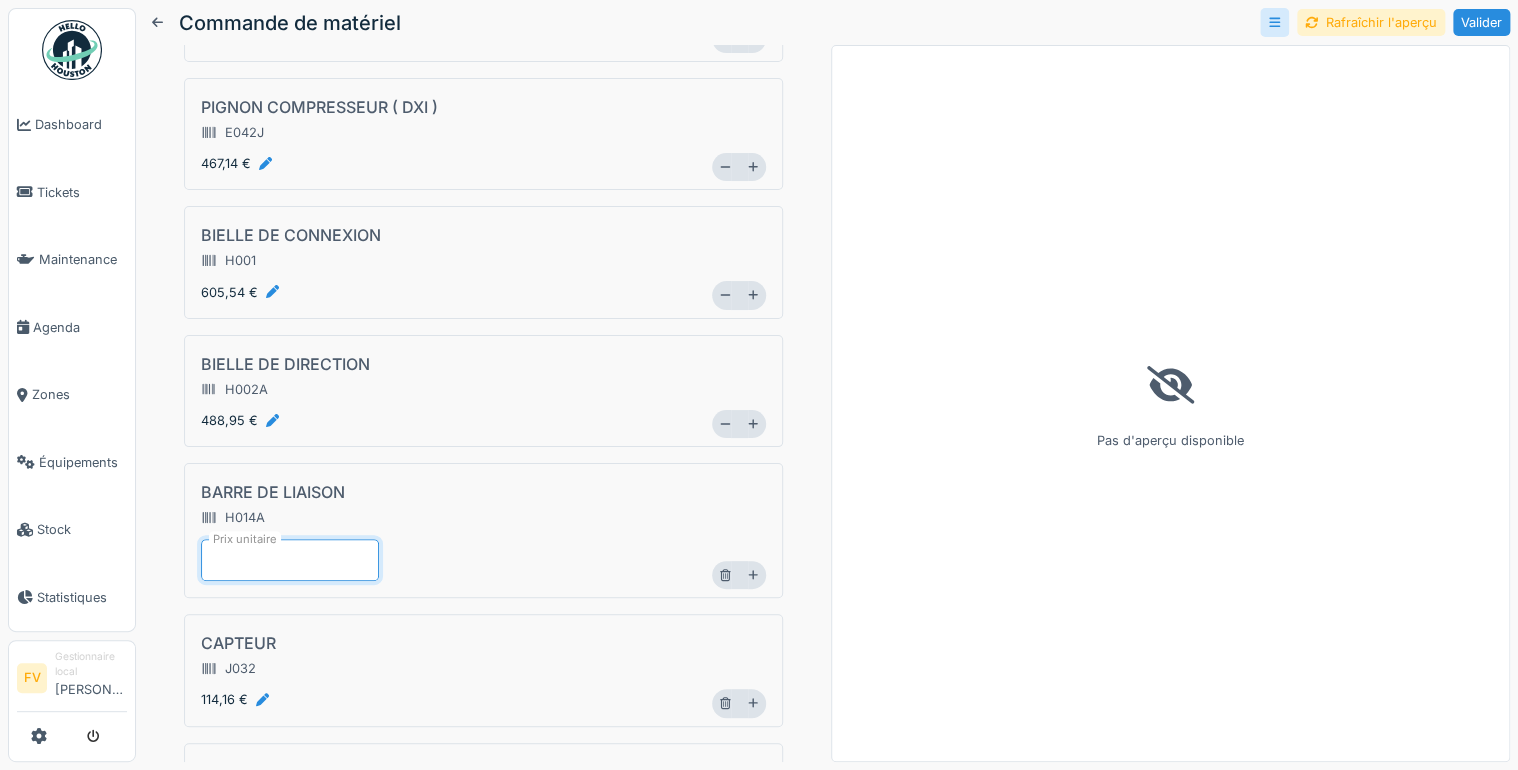 type on "******" 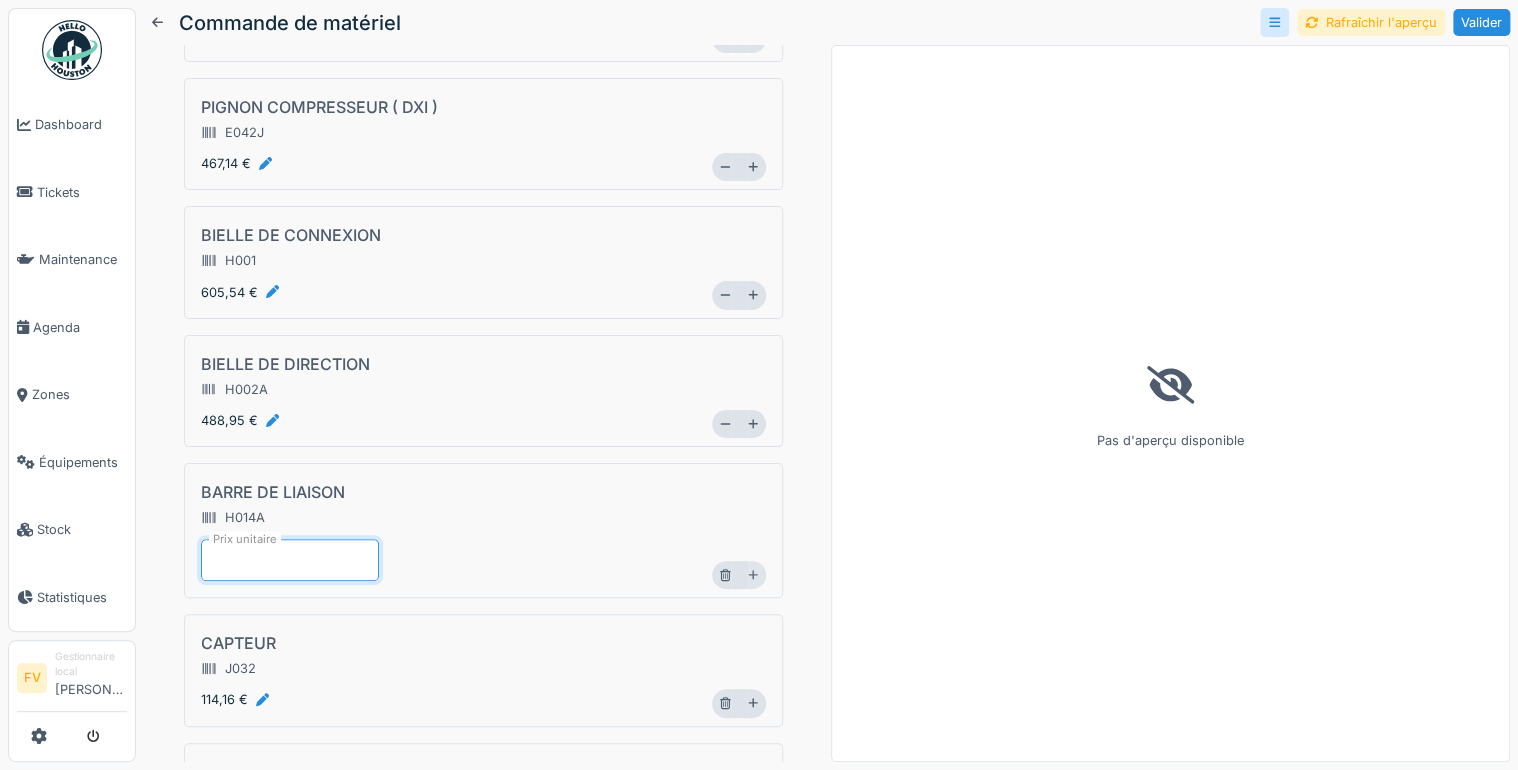click on "BARRE DE LIAISON    H014A Prix unitaire ****** *" at bounding box center (483, 530) 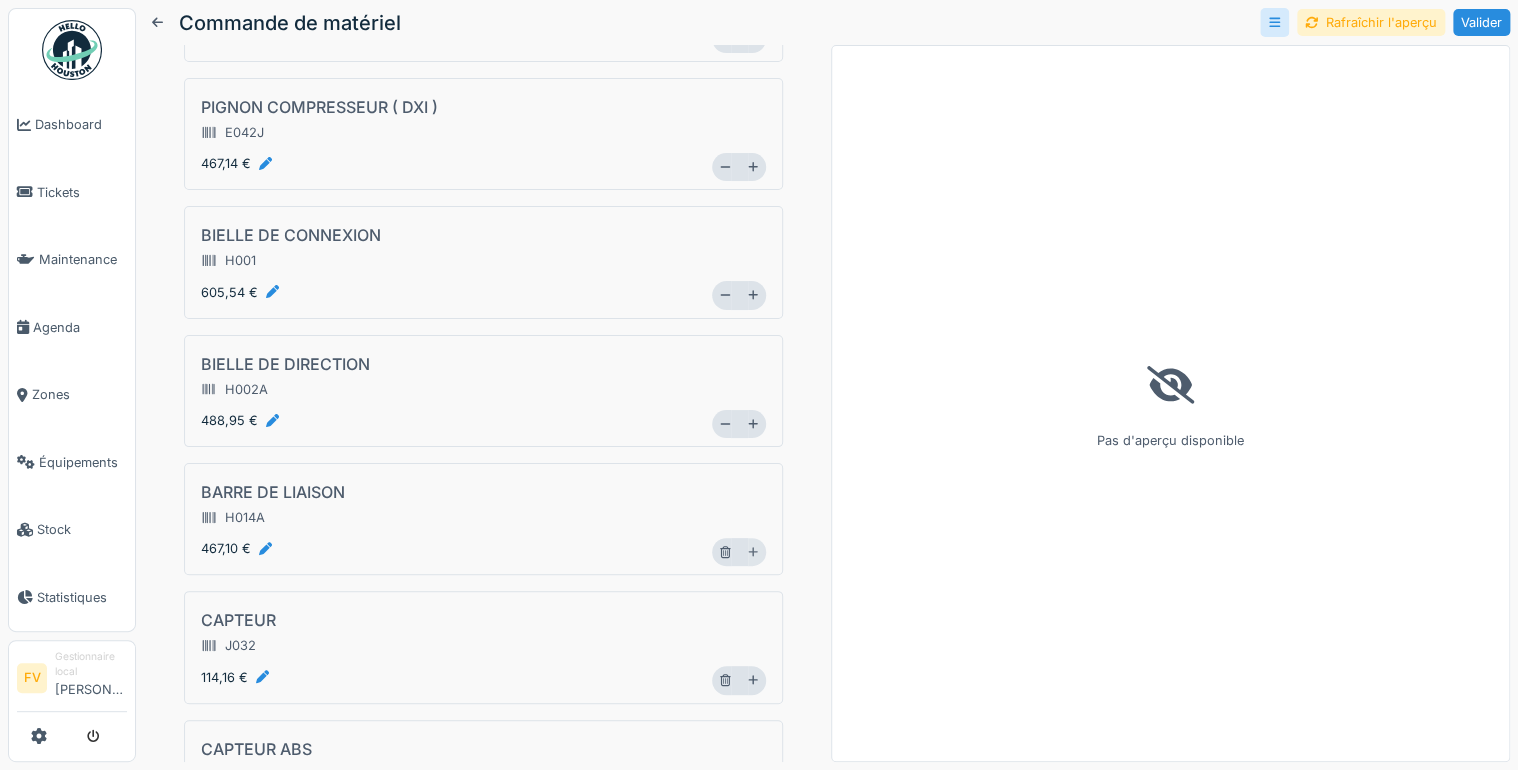 click 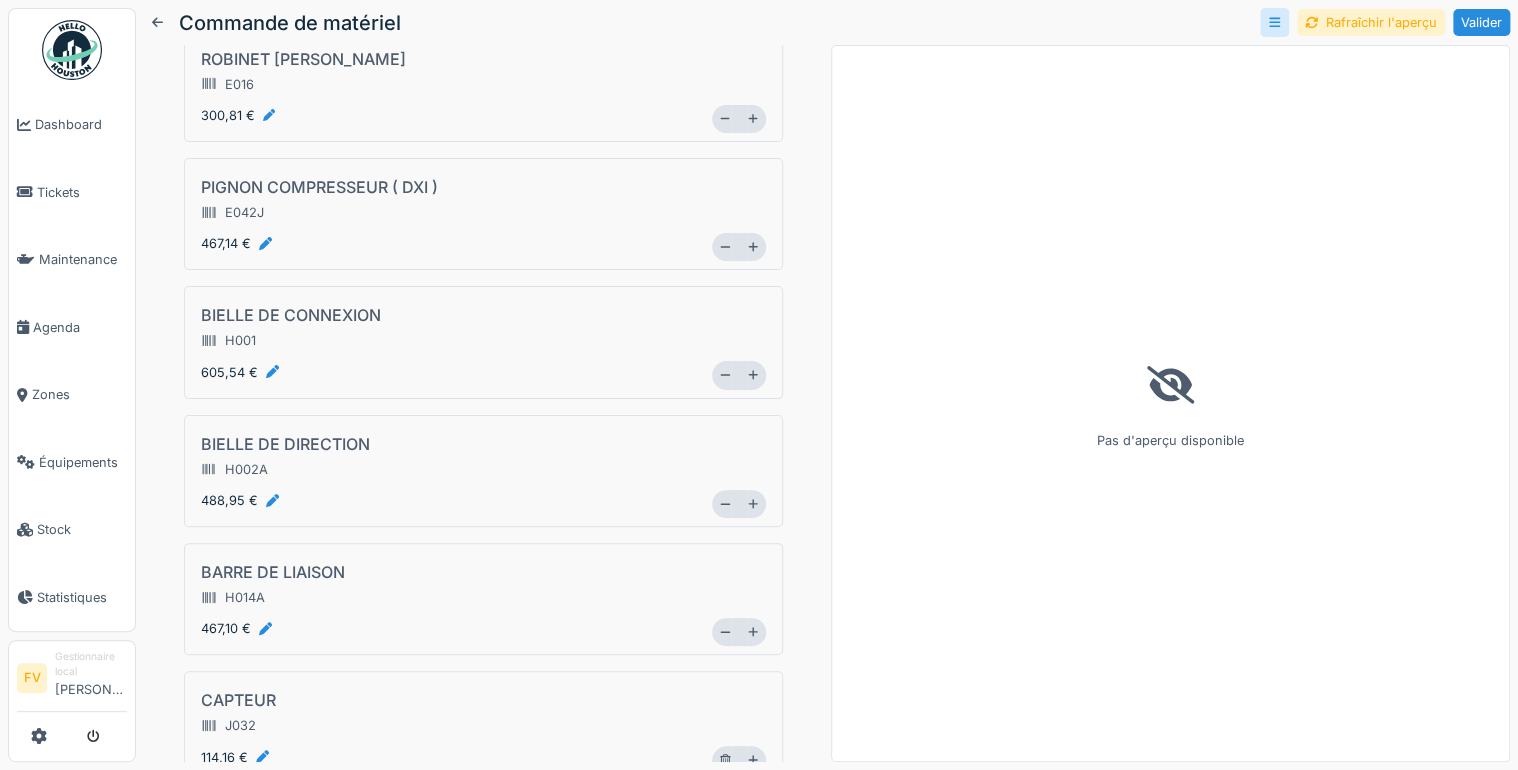scroll, scrollTop: 640, scrollLeft: 0, axis: vertical 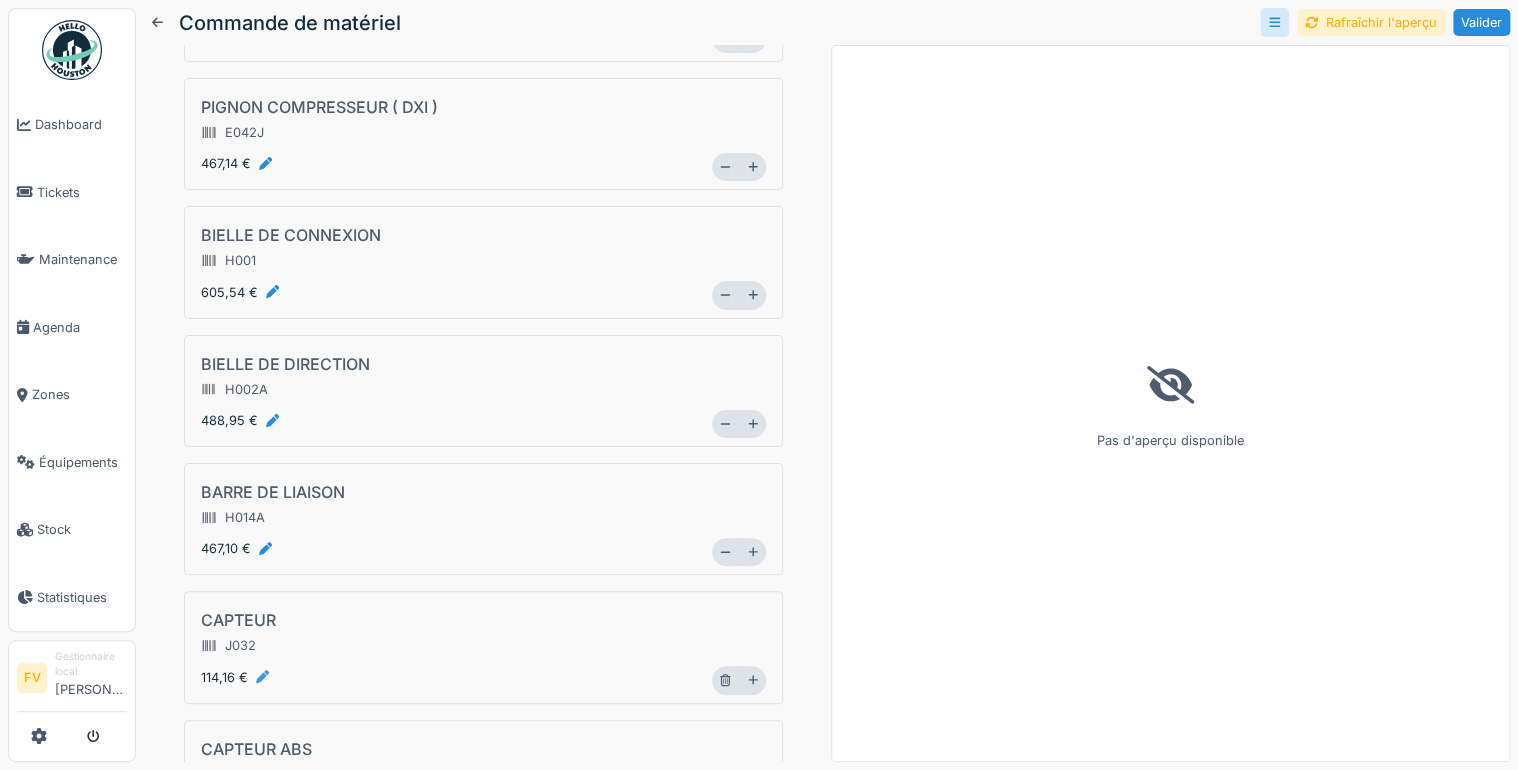click at bounding box center (262, 677) 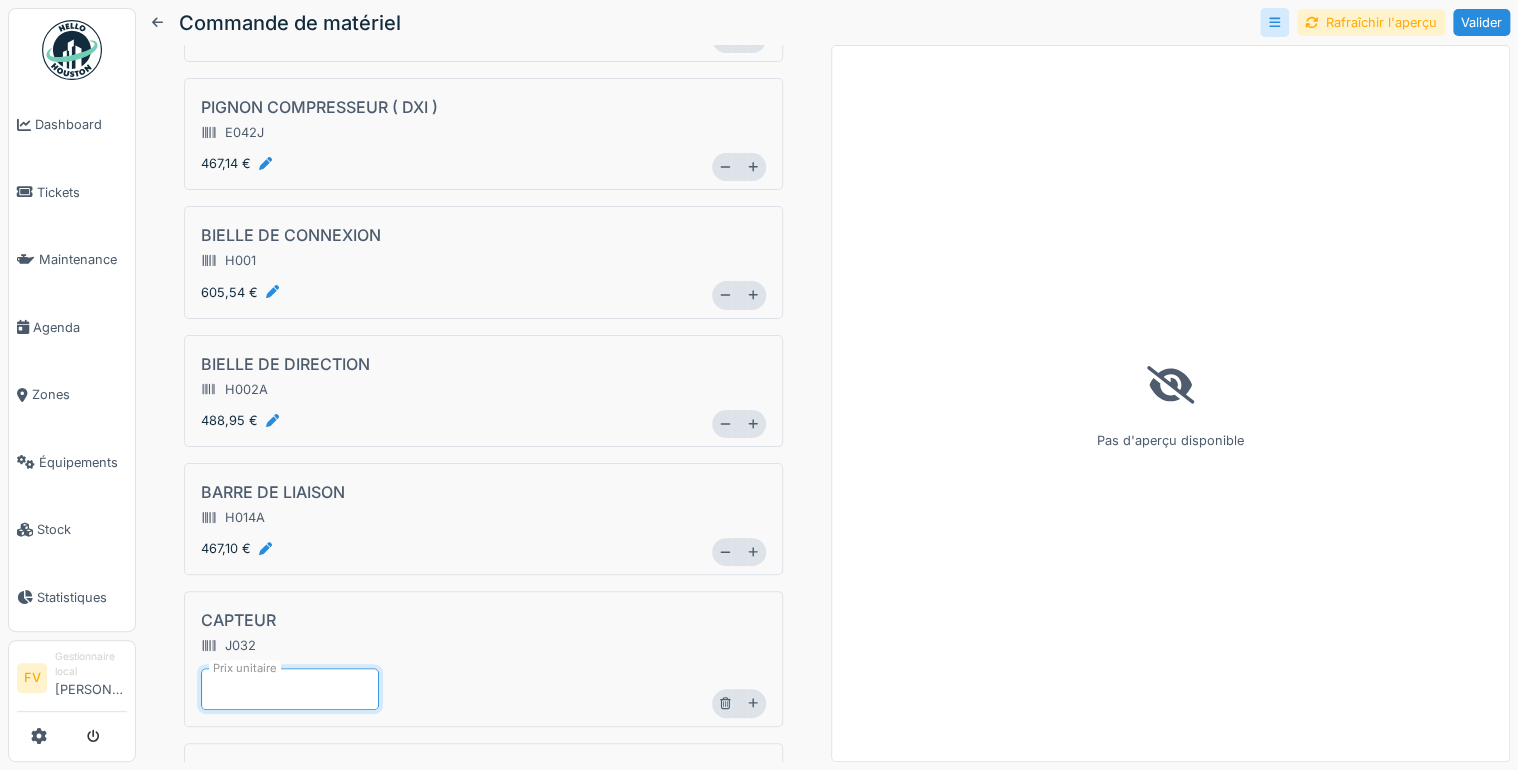 type on "******" 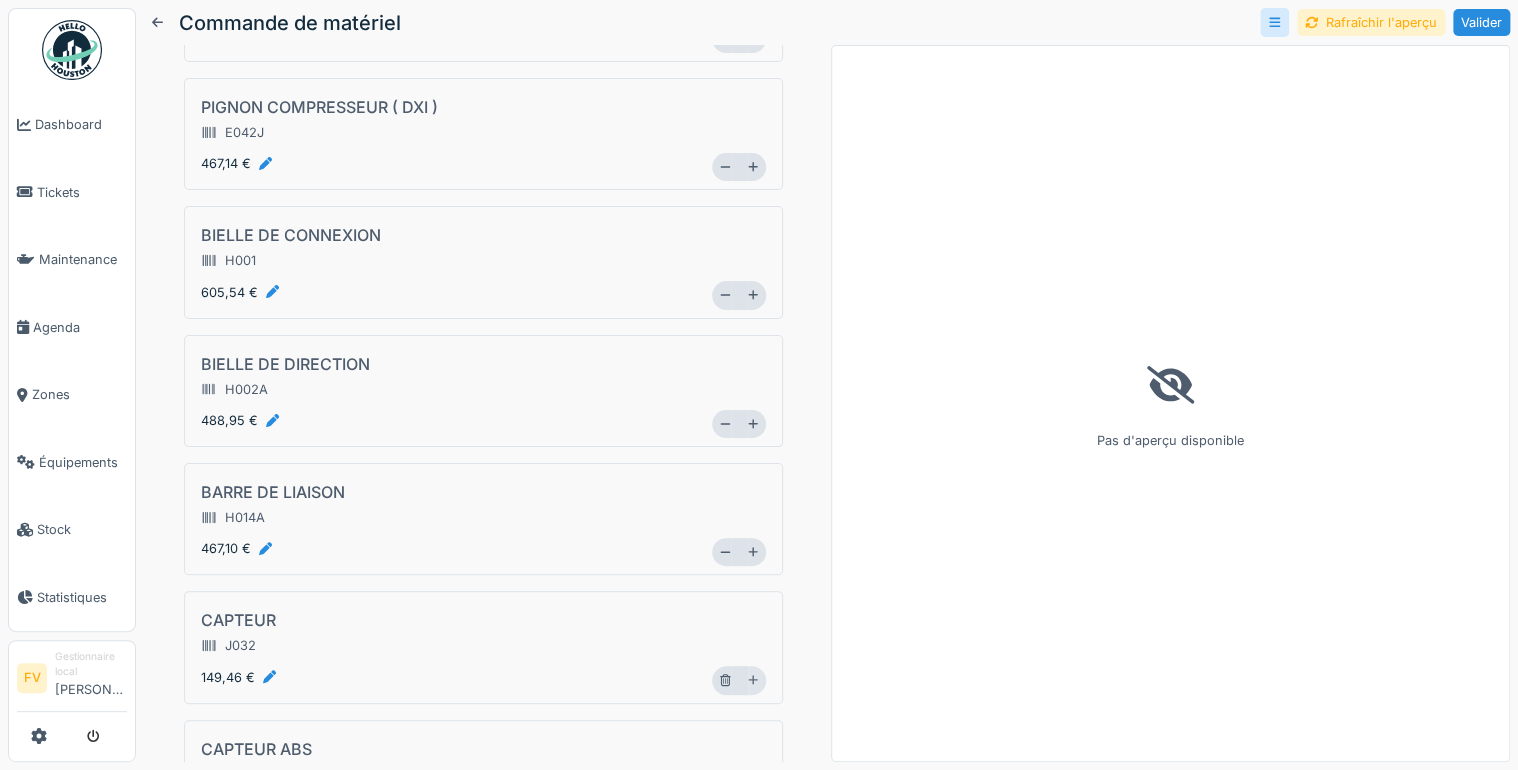 click on "Détails administratifs   Produits Produits Ajouter matériel [PERSON_NAME] D'ECHAPPEMENT    C005A 1 526,02 € * ECRAN THERMIQUE    C006 59,68 € * CARTOUCHE FILTRANTE    D055B 74,02 € ** ROBINET [PERSON_NAME]    E016 300,81 € * PIGNON COMPRESSEUR ( DXI )    E042J 467,14 € * BIELLE DE CONNEXION    H001 605,54 € * BIELLE DE DIRECTION    H002A 488,95 € * BARRE DE LIAISON    H014A 467,10 € * CAPTEUR    J032 149,46 € * CAPTEUR ABS    J032C 143,10 € * BOUCHON REMPLISSAGE MAZOUT    N008 94,96 € * FEU CLIGNOTANT RETROVISEUR GAUCHE    O025A 55,01 € * CYLINDRE [PERSON_NAME]    R001 179,43 € * CYLINDRE [PERSON_NAME]    R002 179,43 € * CYLINDRE [PERSON_NAME] ESSIEU DIRECTIONNEL    R006C 249,46 € * COUDE RC 90    RACCORD_057 24,67 € * SORTIE A 90 ° [DEMOGRAPHIC_DATA]    RACCORD_062 14,14 € * POMPE MANUELLE BASCULEMENT CABINE    T008A 462,85 € * PROJECTEUR AVANT GAUCHE    Z152A 274,36 € * DURITE COMPRESSEUR D'AIR     DURITE_038     7420577112 0,00 € *    J034 39,29 € *" at bounding box center [483, 842] 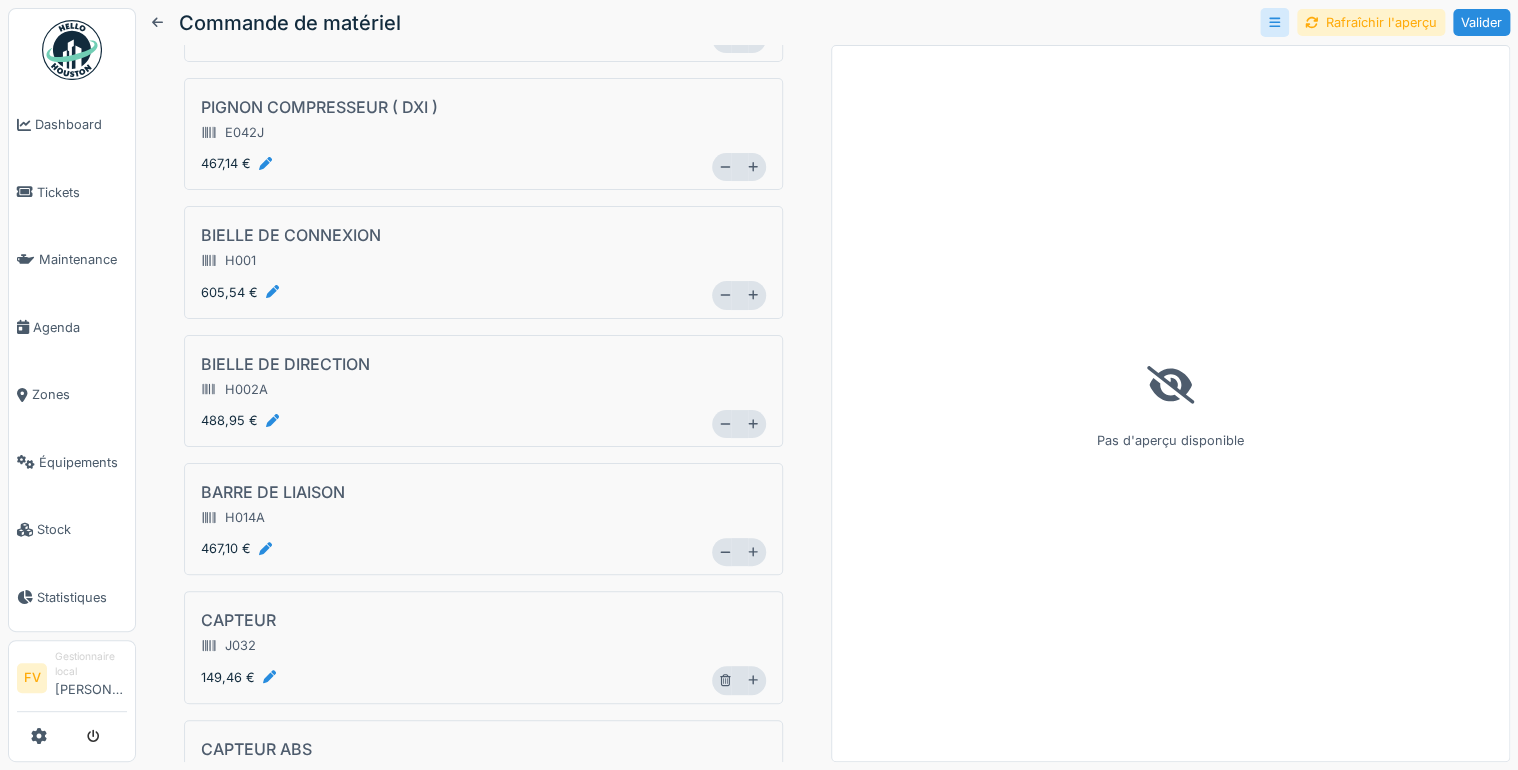 click on "Détails administratifs   Produits Produits Ajouter matériel [PERSON_NAME] D'ECHAPPEMENT    C005A 1 526,02 € * ECRAN THERMIQUE    C006 59,68 € * CARTOUCHE FILTRANTE    D055B 74,02 € ** ROBINET [PERSON_NAME]    E016 300,81 € * PIGNON COMPRESSEUR ( DXI )    E042J 467,14 € * BIELLE DE CONNEXION    H001 605,54 € * BIELLE DE DIRECTION    H002A 488,95 € * BARRE DE LIAISON    H014A 467,10 € * CAPTEUR    J032 149,46 € * CAPTEUR ABS    J032C 143,10 € * BOUCHON REMPLISSAGE MAZOUT    N008 94,96 € * FEU CLIGNOTANT RETROVISEUR GAUCHE    O025A 55,01 € * CYLINDRE [PERSON_NAME]    R001 179,43 € * CYLINDRE [PERSON_NAME]    R002 179,43 € * CYLINDRE [PERSON_NAME] ESSIEU DIRECTIONNEL    R006C 249,46 € * COUDE RC 90    RACCORD_057 24,67 € * SORTIE A 90 ° [DEMOGRAPHIC_DATA]    RACCORD_062 14,14 € * POMPE MANUELLE BASCULEMENT CABINE    T008A 462,85 € * PROJECTEUR AVANT GAUCHE    Z152A 274,36 € * DURITE COMPRESSEUR D'AIR     DURITE_038     7420577112 0,00 € *    J034 39,29 € *" at bounding box center [483, 842] 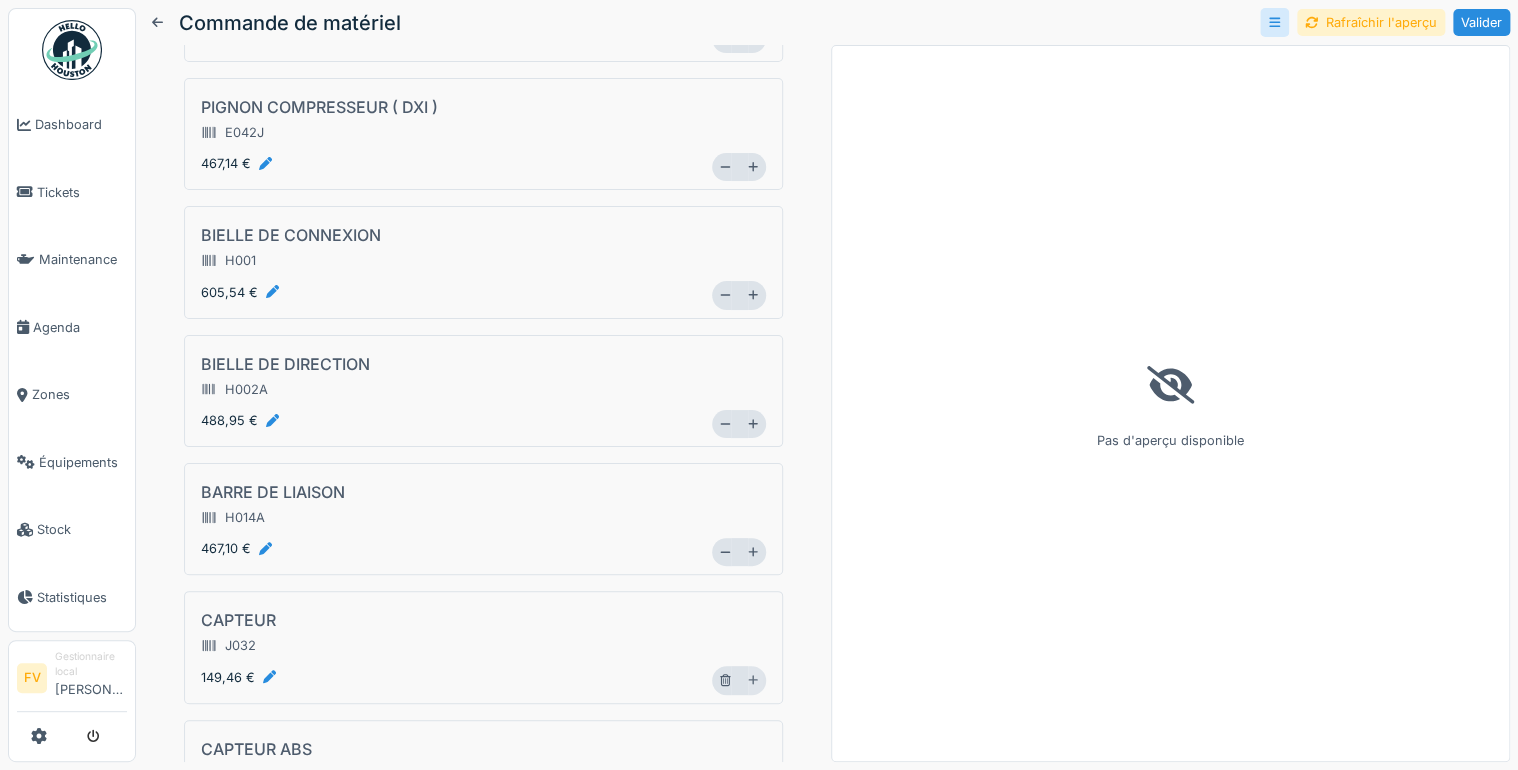 drag, startPoint x: 738, startPoint y: 688, endPoint x: 737, endPoint y: 664, distance: 24.020824 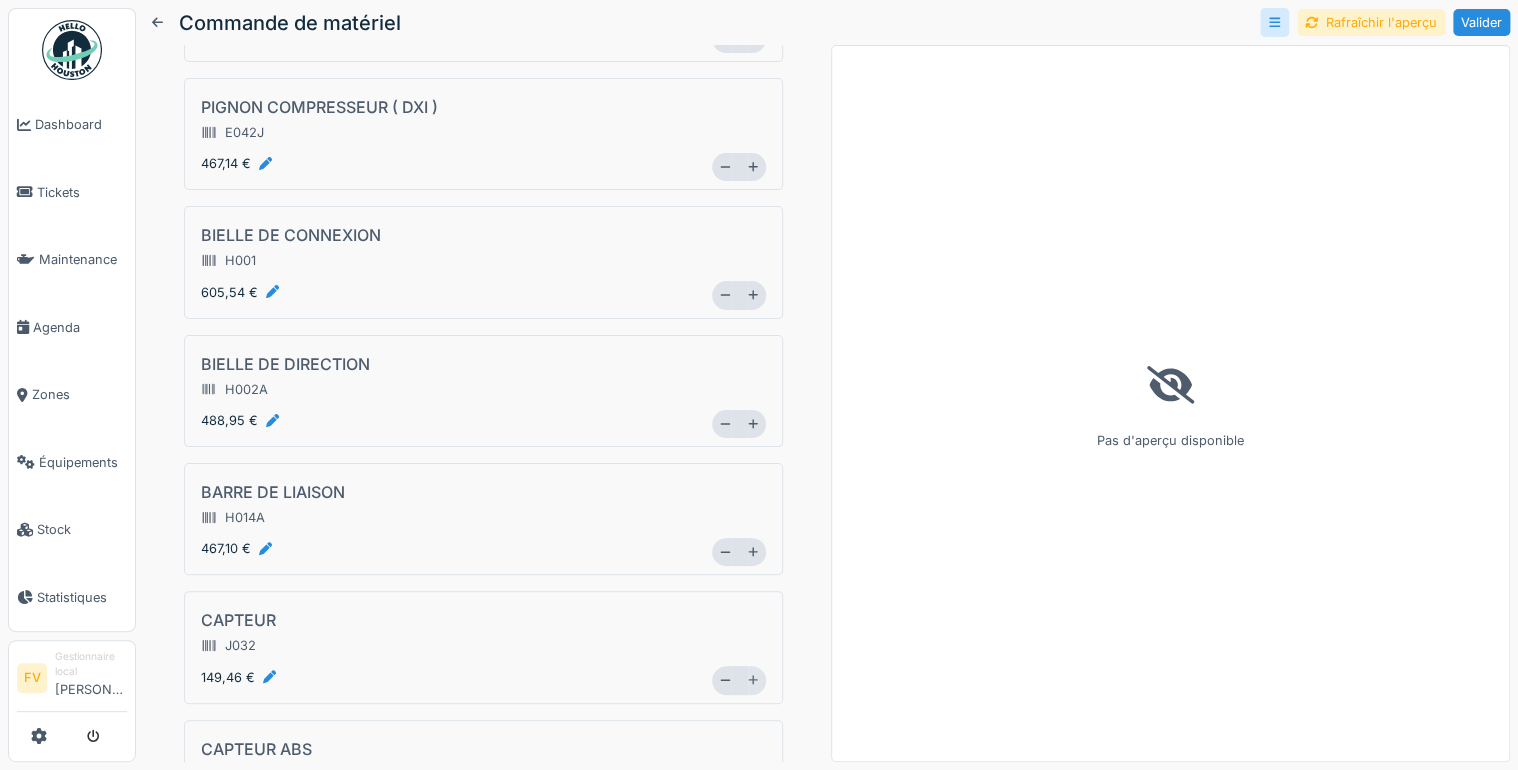 click 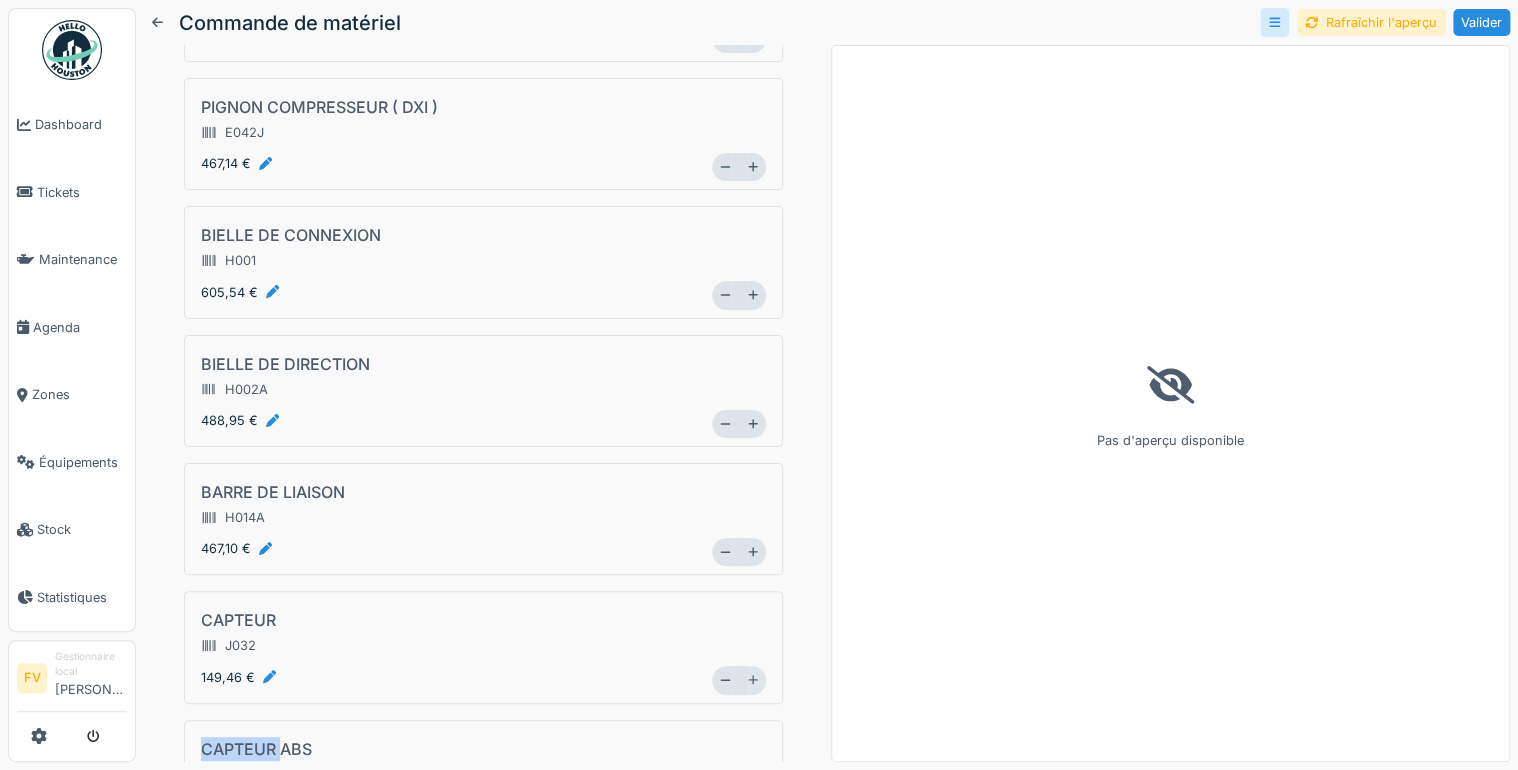 click 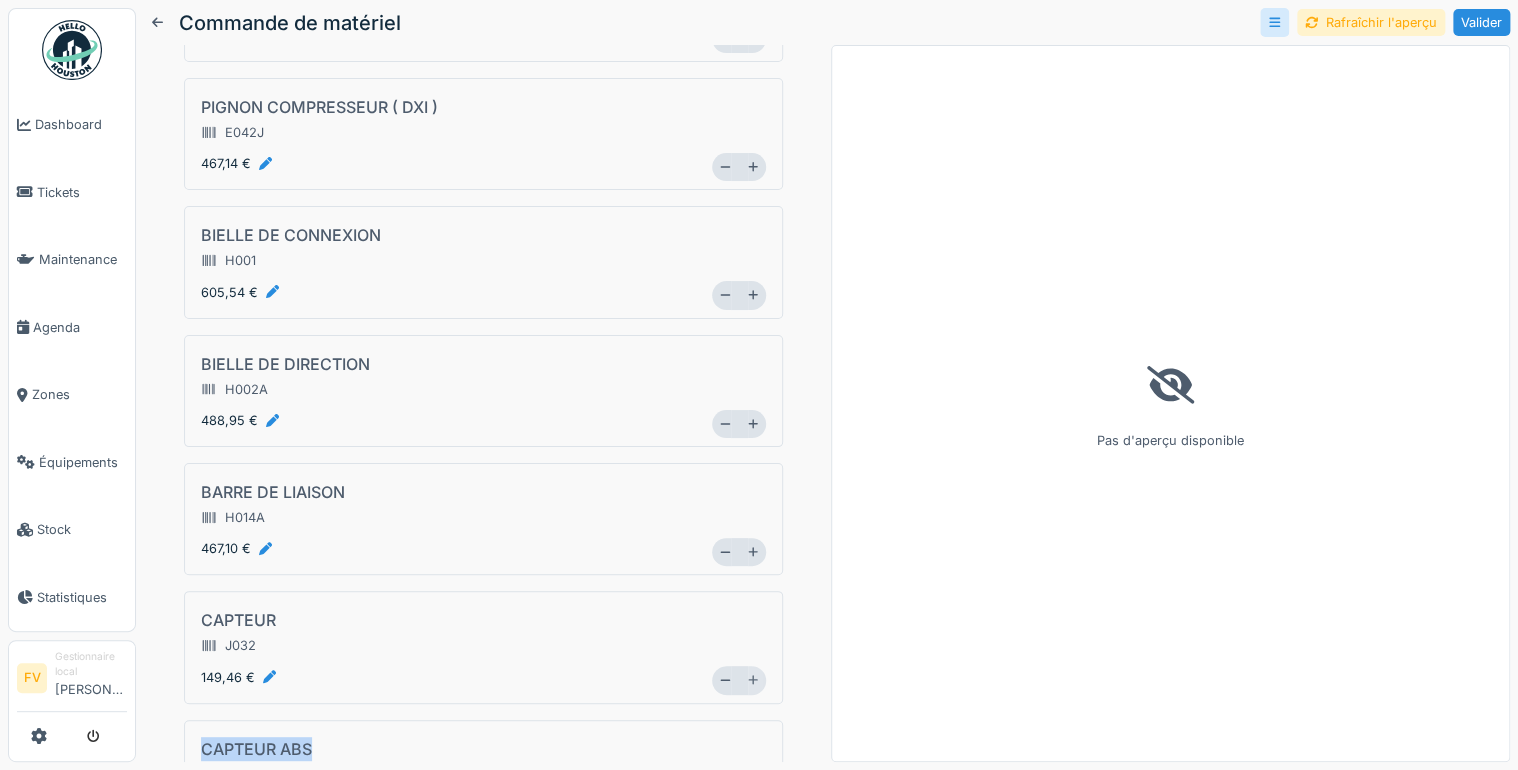 click 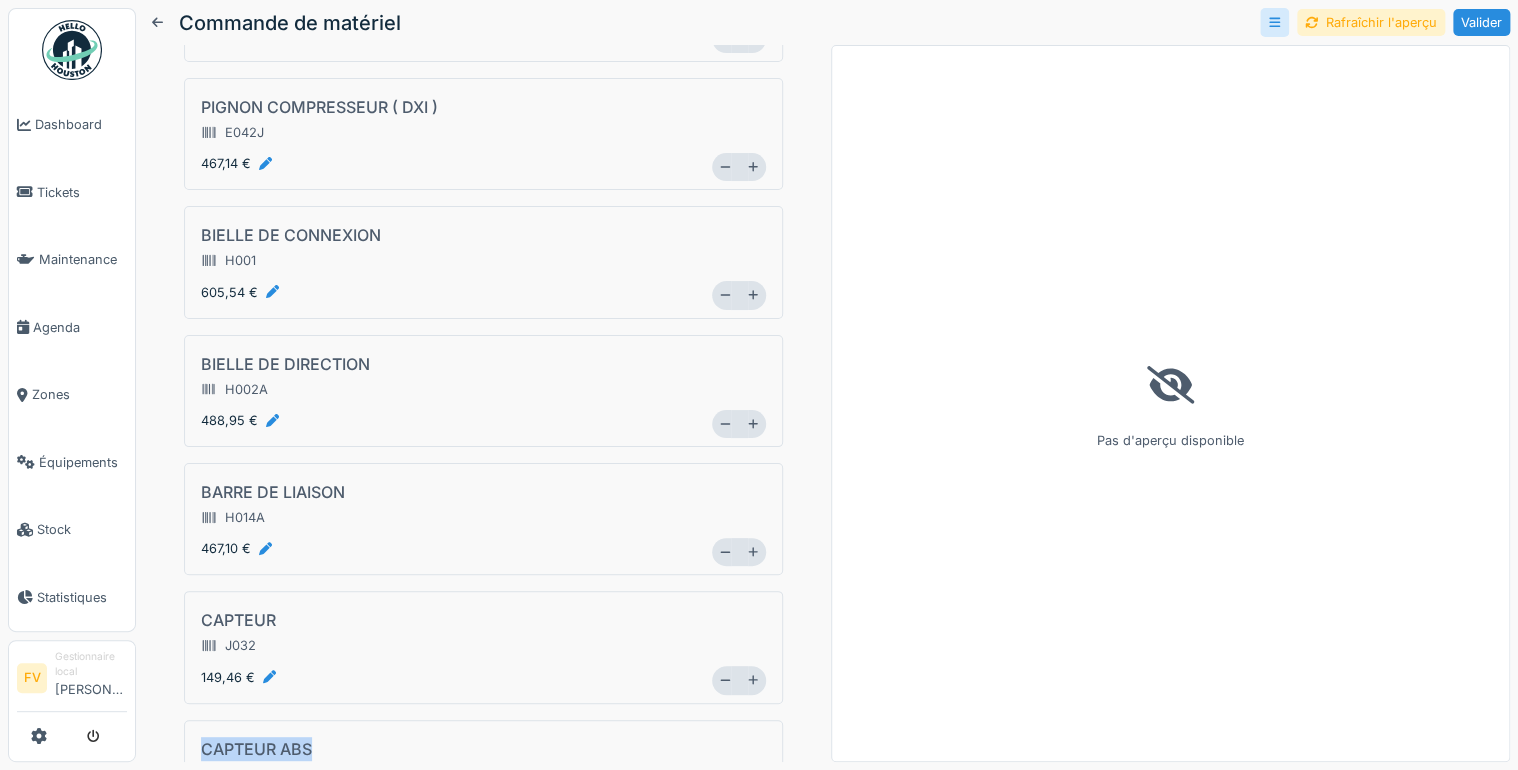 scroll, scrollTop: 800, scrollLeft: 0, axis: vertical 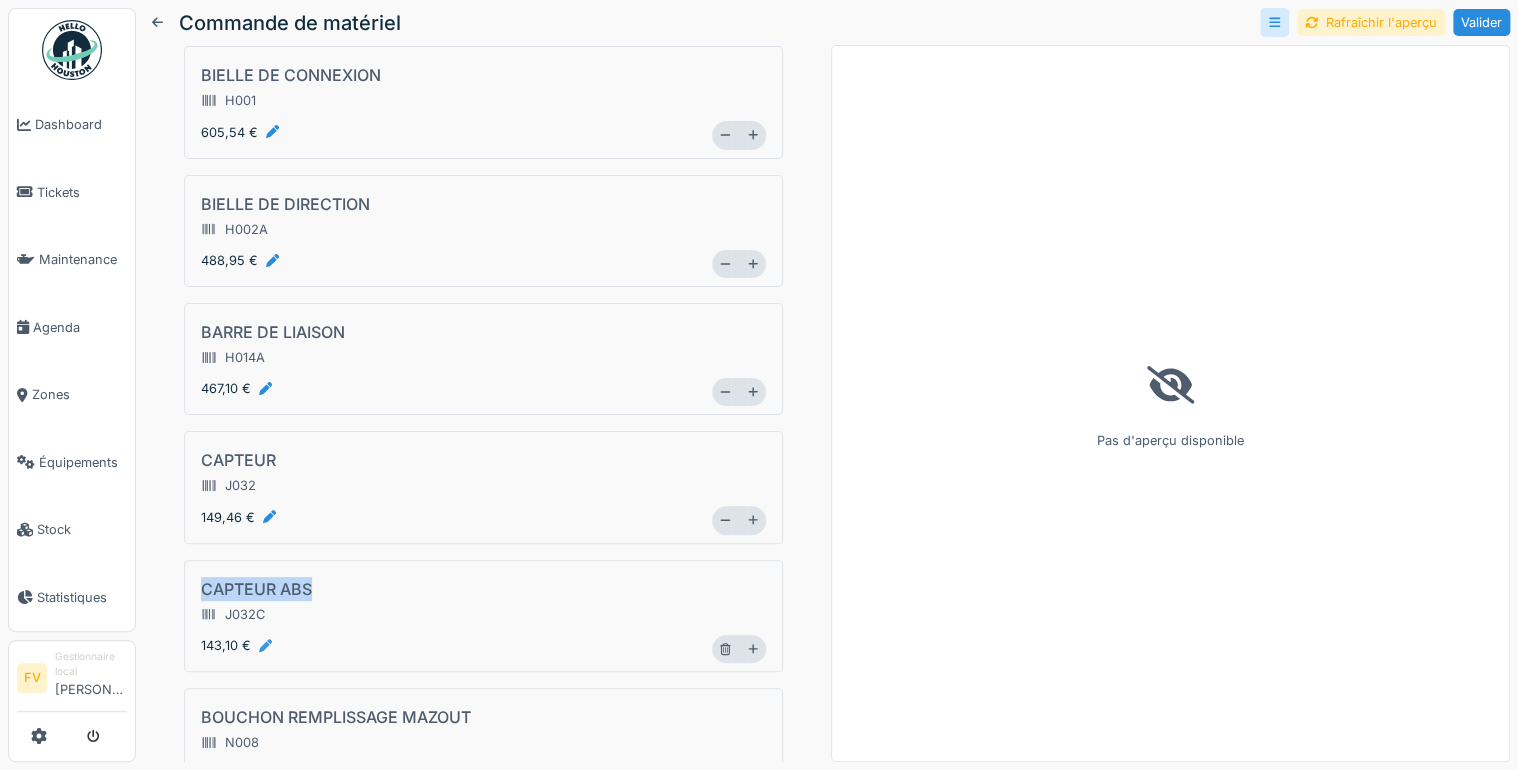click at bounding box center (265, 645) 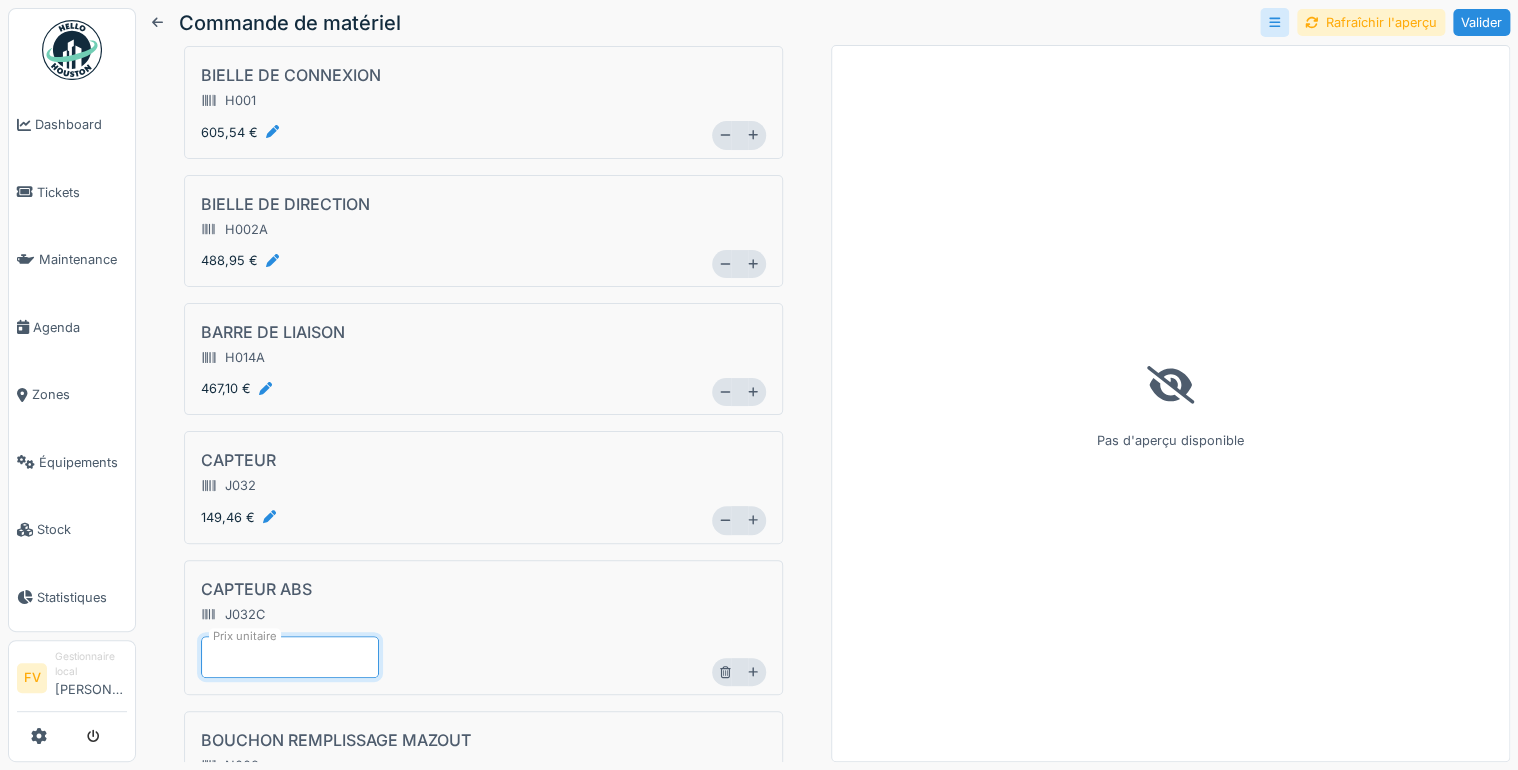 type on "******" 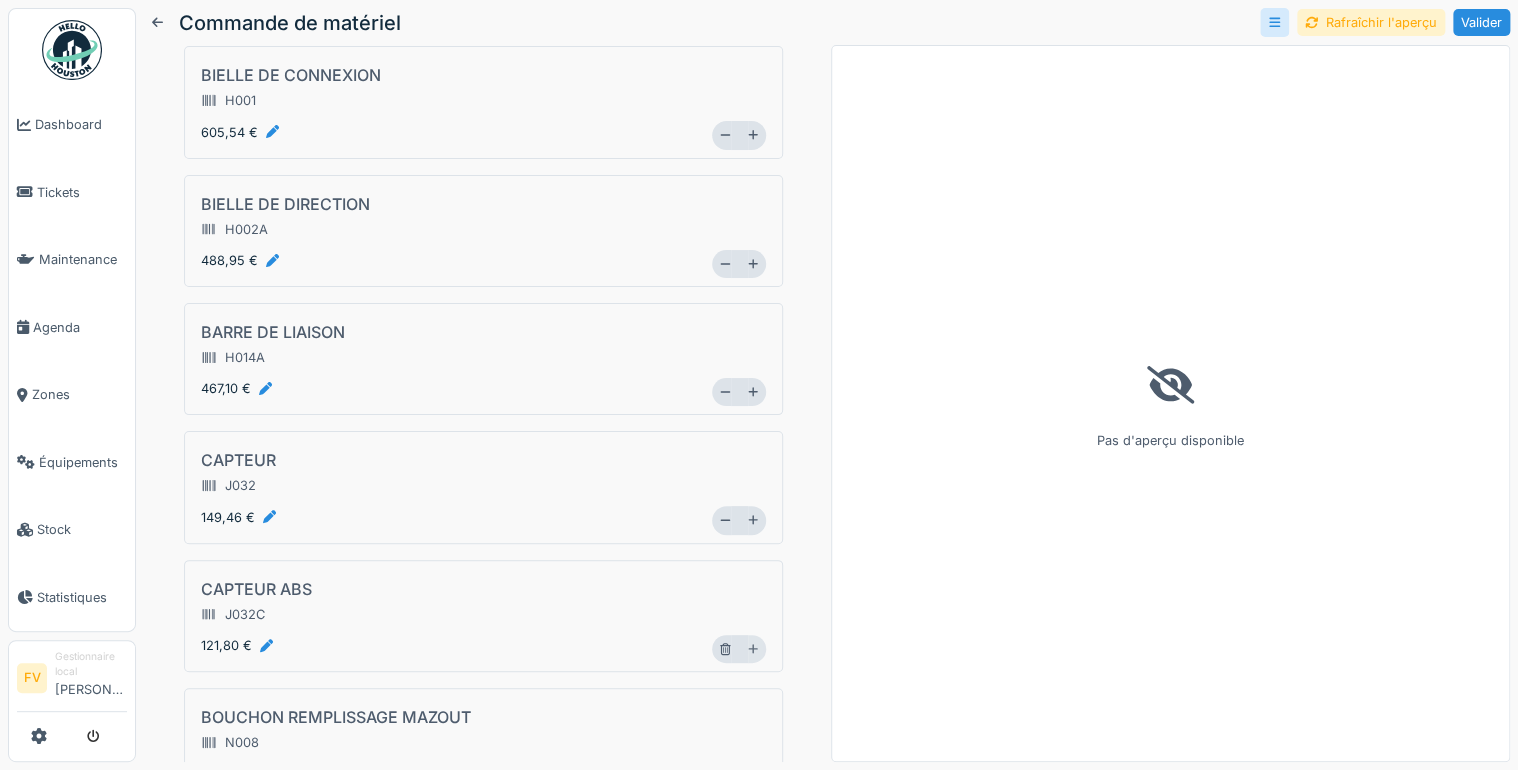 click on "CAPTEUR ABS    J032C 121,80 € *" at bounding box center [483, 616] 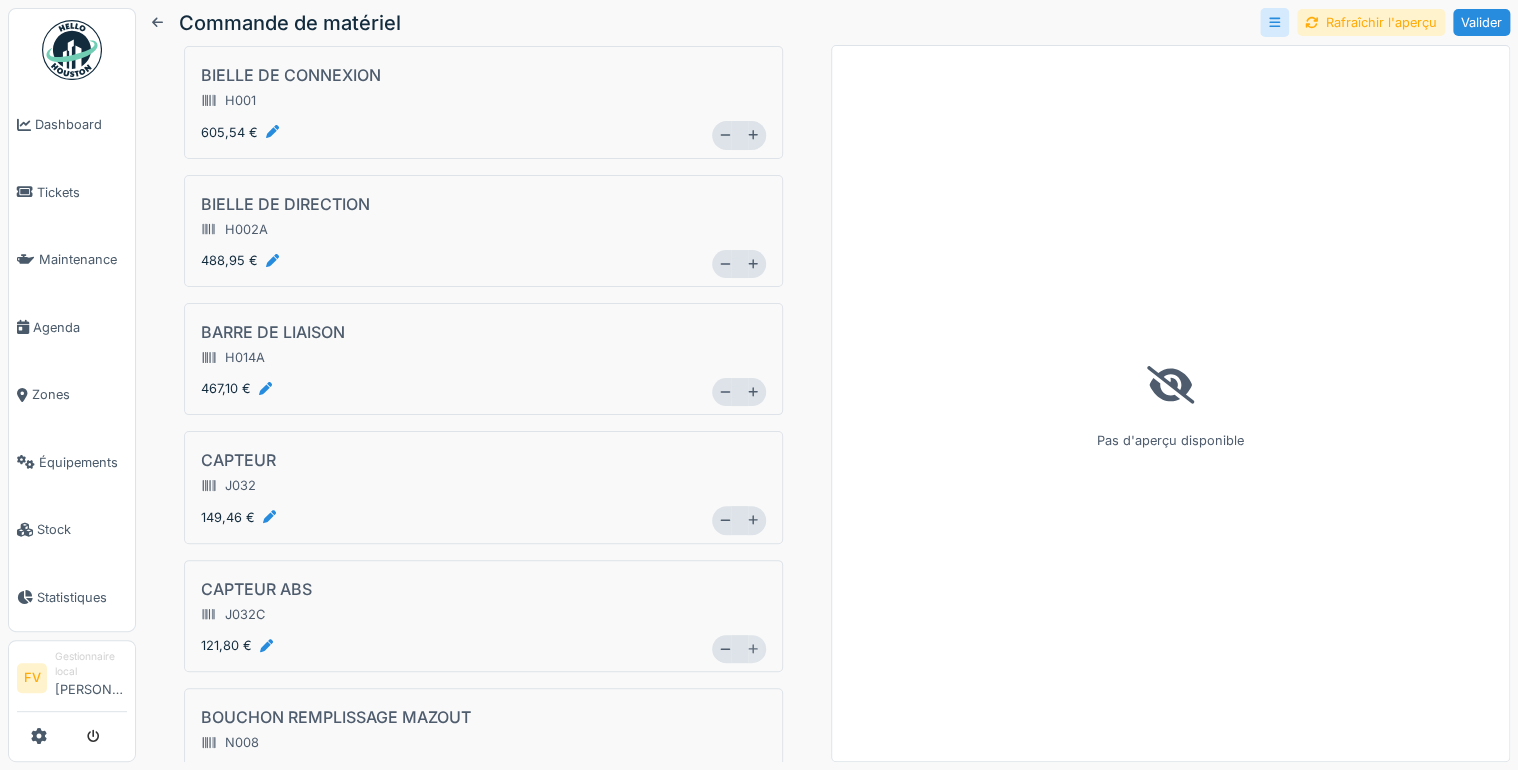click 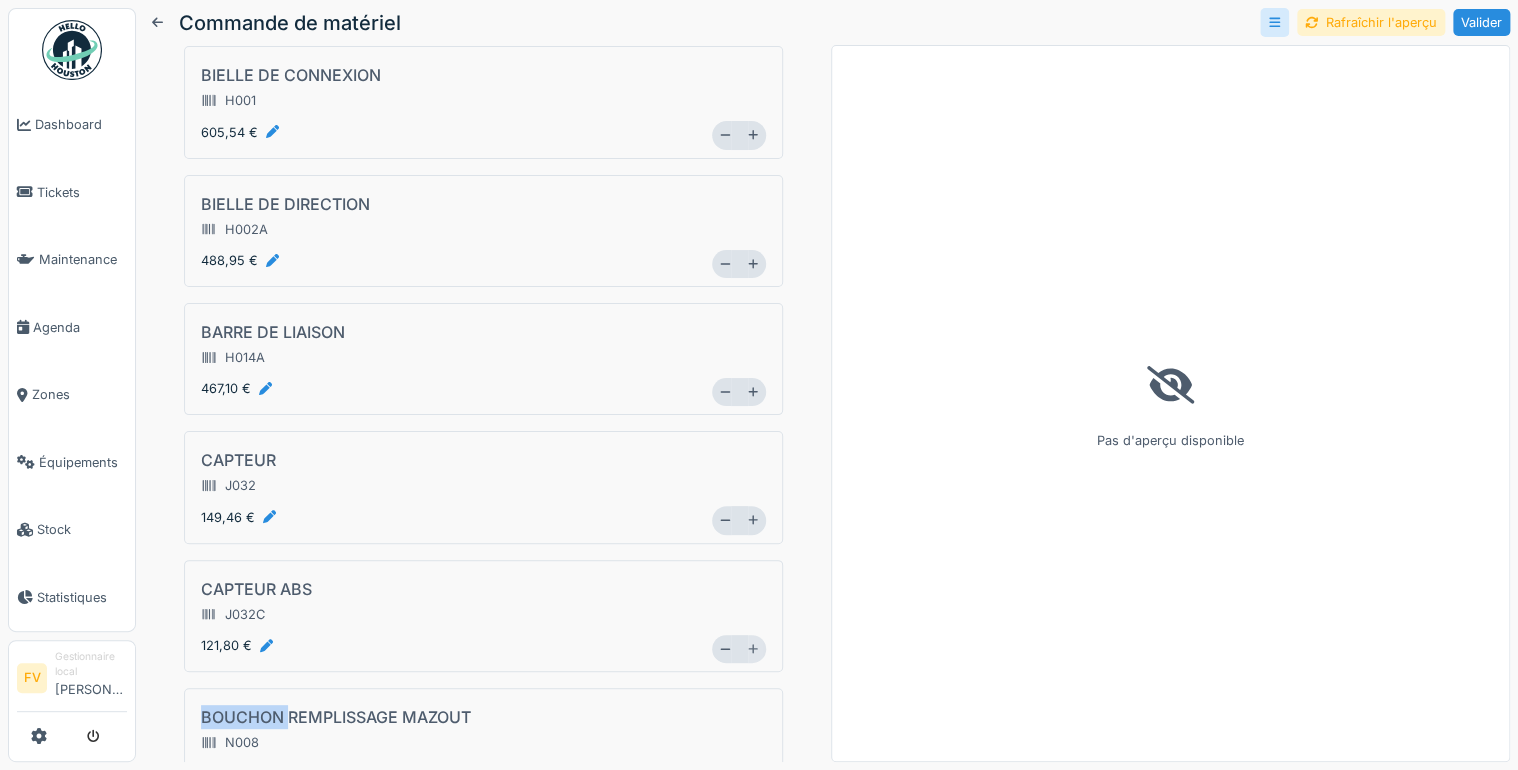 click 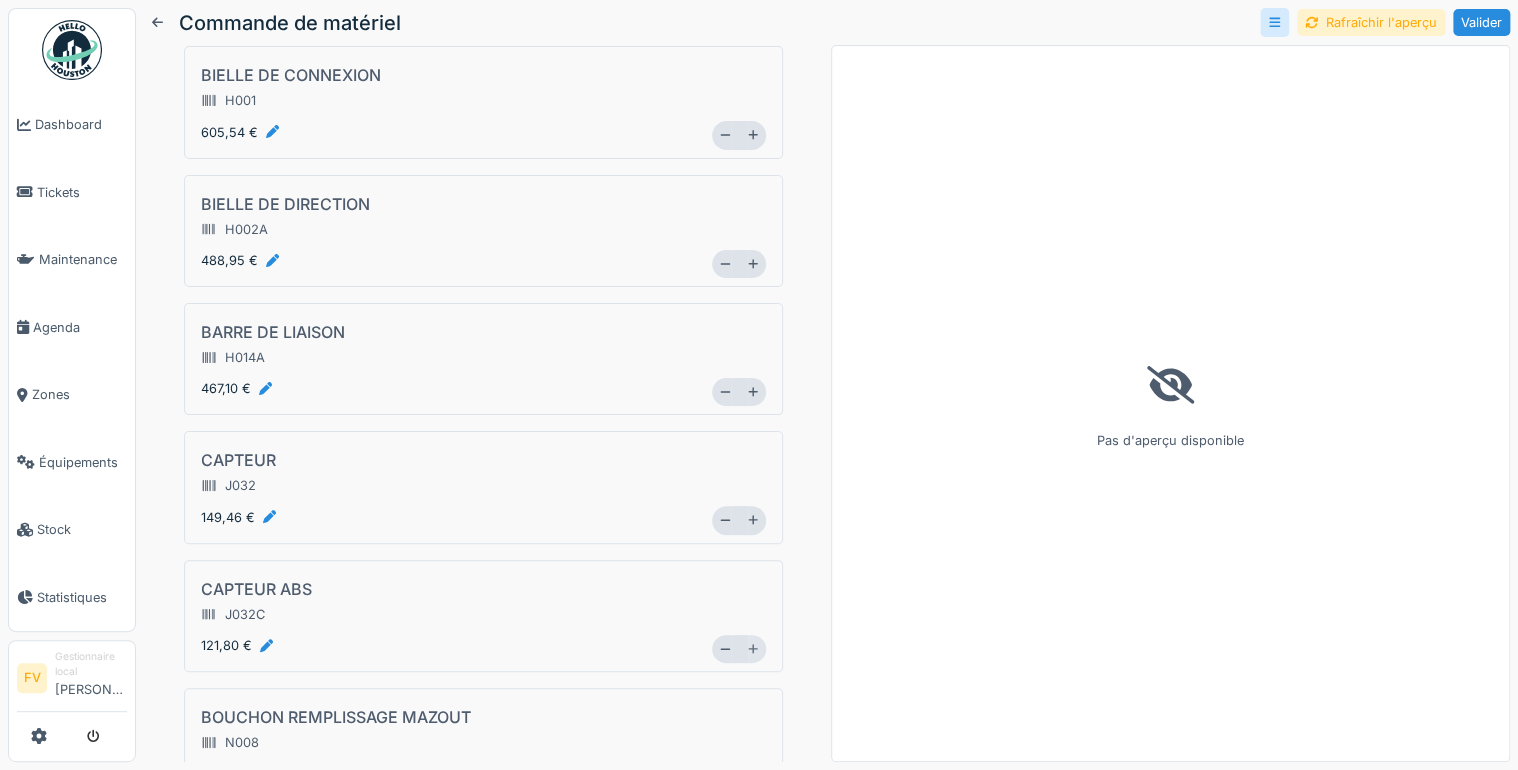 click 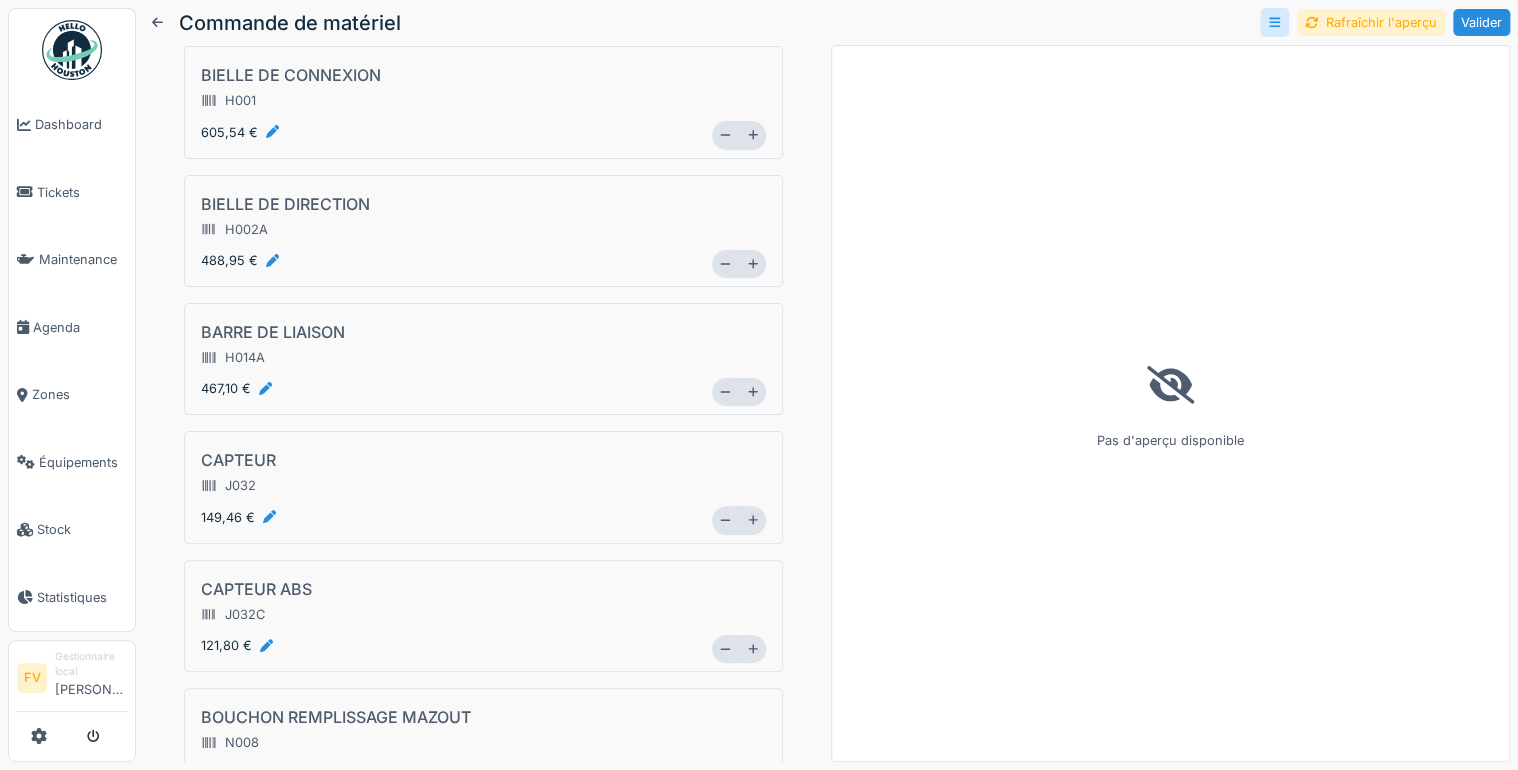 scroll, scrollTop: 1040, scrollLeft: 0, axis: vertical 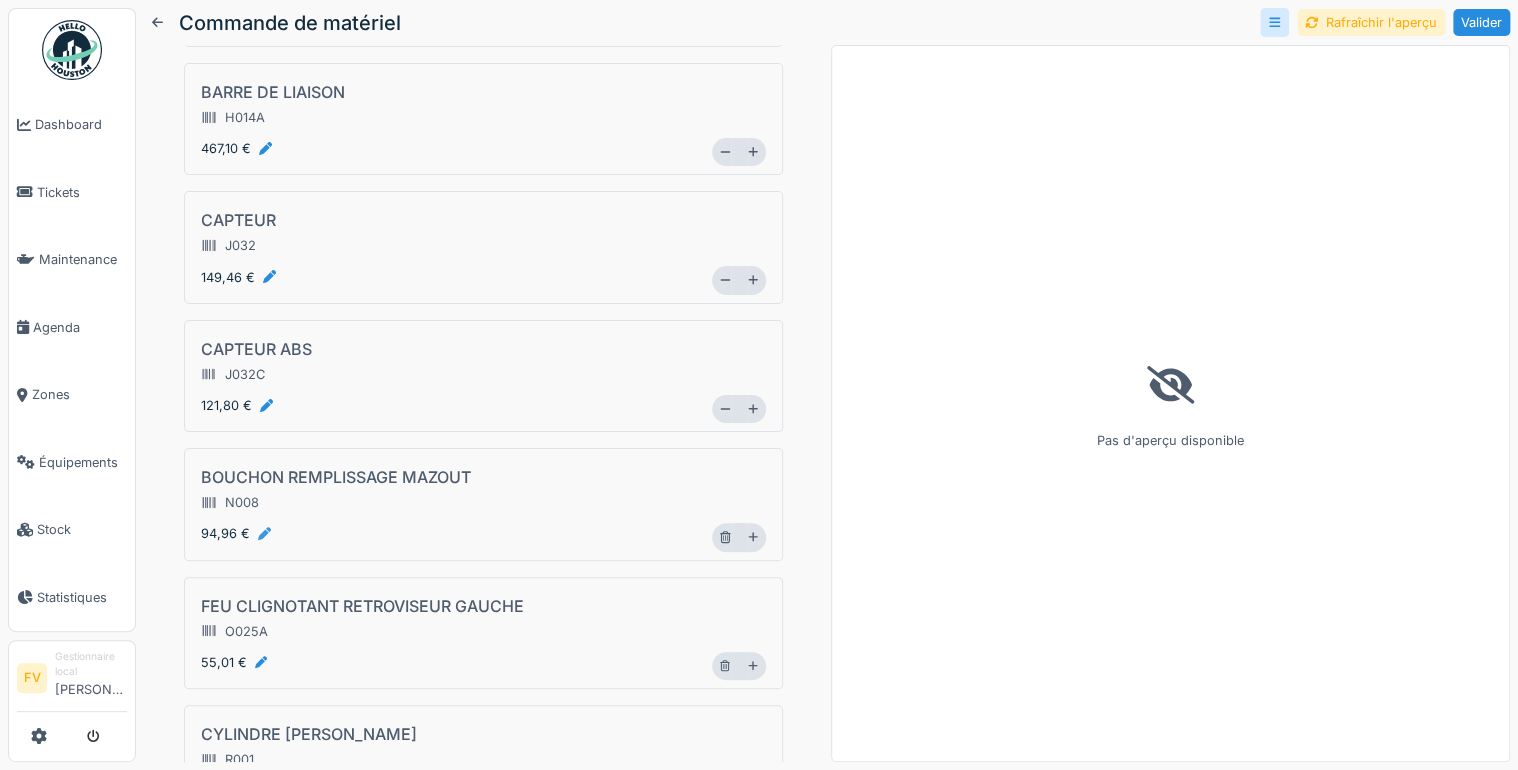 click at bounding box center (264, 533) 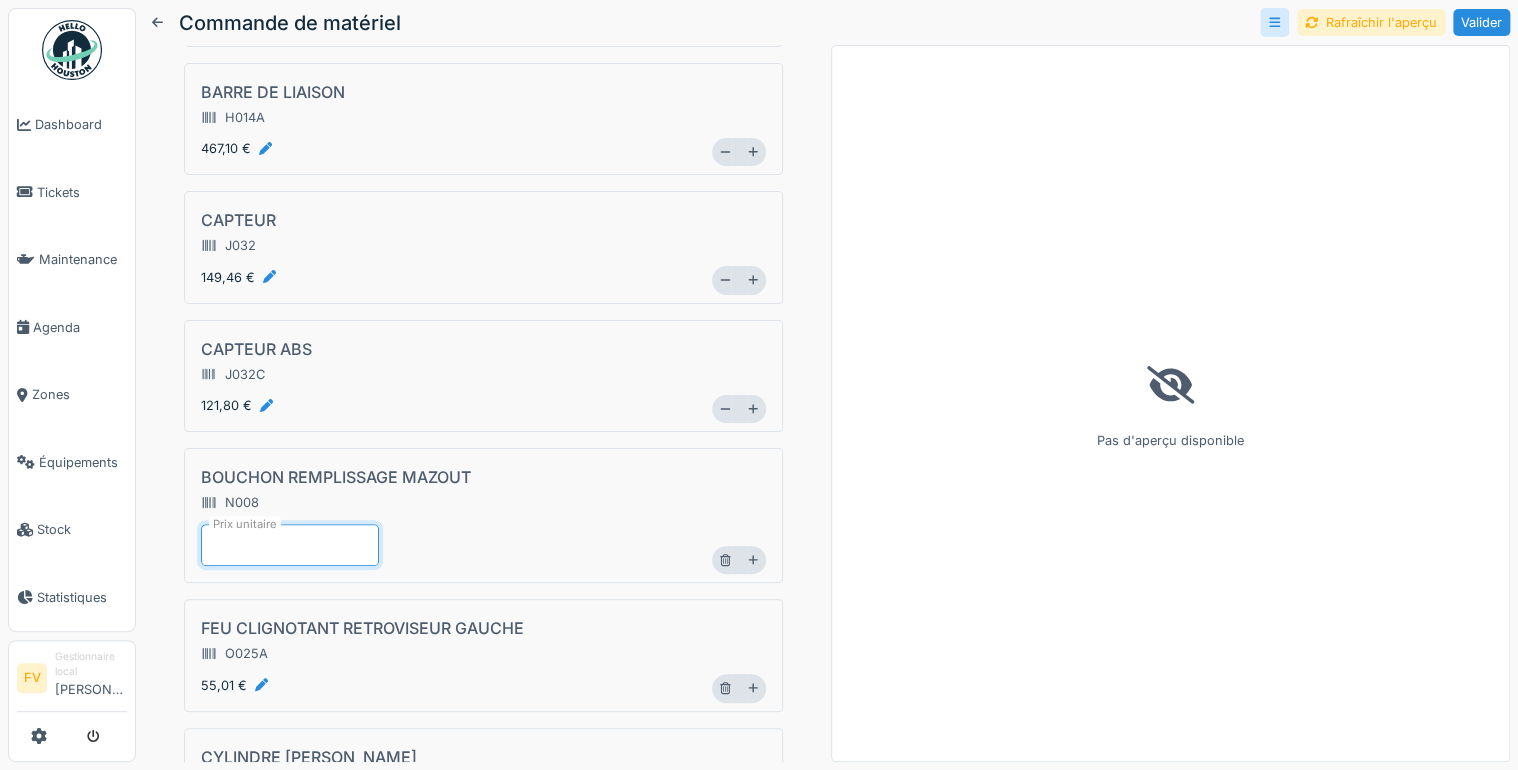 type on "*" 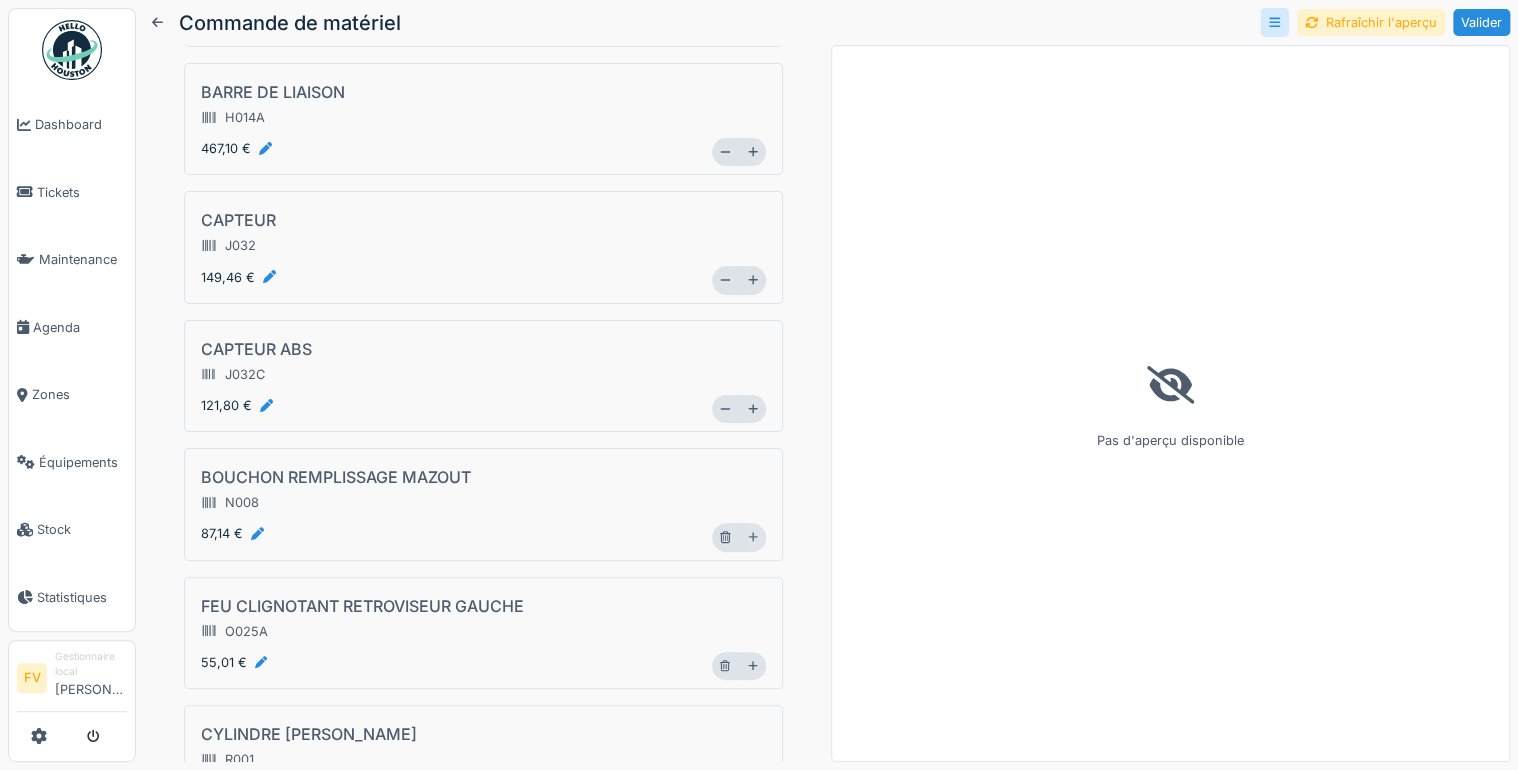 click on "Détails administratifs   Produits Produits Ajouter matériel [PERSON_NAME] D'ECHAPPEMENT    C005A 1 526,02 € * ECRAN THERMIQUE    C006 59,68 € * CARTOUCHE FILTRANTE    D055B 74,02 € ** ROBINET [PERSON_NAME]    E016 300,81 € * PIGNON COMPRESSEUR ( DXI )    E042J 467,14 € * BIELLE DE CONNEXION    H001 605,54 € * BIELLE DE DIRECTION    H002A 488,95 € * BARRE DE LIAISON    H014A 467,10 € * CAPTEUR    J032 149,46 € ** CAPTEUR ABS    J032C 121,80 € * BOUCHON REMPLISSAGE MAZOUT    N008 87,14 € * FEU CLIGNOTANT RETROVISEUR GAUCHE    O025A 55,01 € * CYLINDRE [PERSON_NAME]    R001 179,43 € * CYLINDRE [PERSON_NAME]    R002 179,43 € * CYLINDRE [PERSON_NAME] ESSIEU DIRECTIONNEL    R006C 249,46 € * COUDE RC 90    RACCORD_057 24,67 € * SORTIE A 90 ° [DEMOGRAPHIC_DATA]    RACCORD_062 14,14 € * POMPE MANUELLE BASCULEMENT CABINE    T008A 462,85 € * PROJECTEUR AVANT GAUCHE    Z152A 274,36 € * DURITE COMPRESSEUR D'AIR     DURITE_038     7420577112 0,00 € *    J034 39,29 € *" at bounding box center [483, 442] 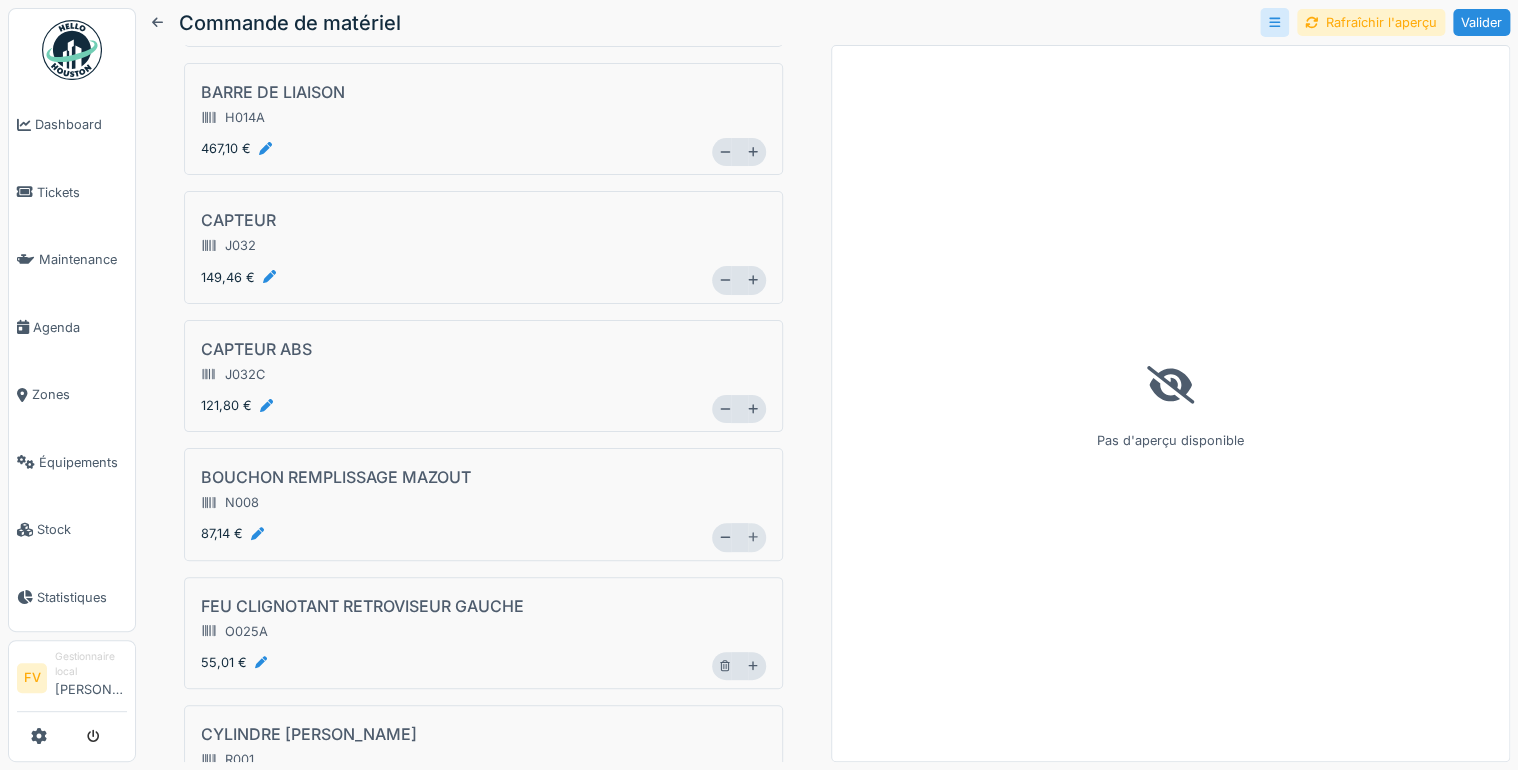 click 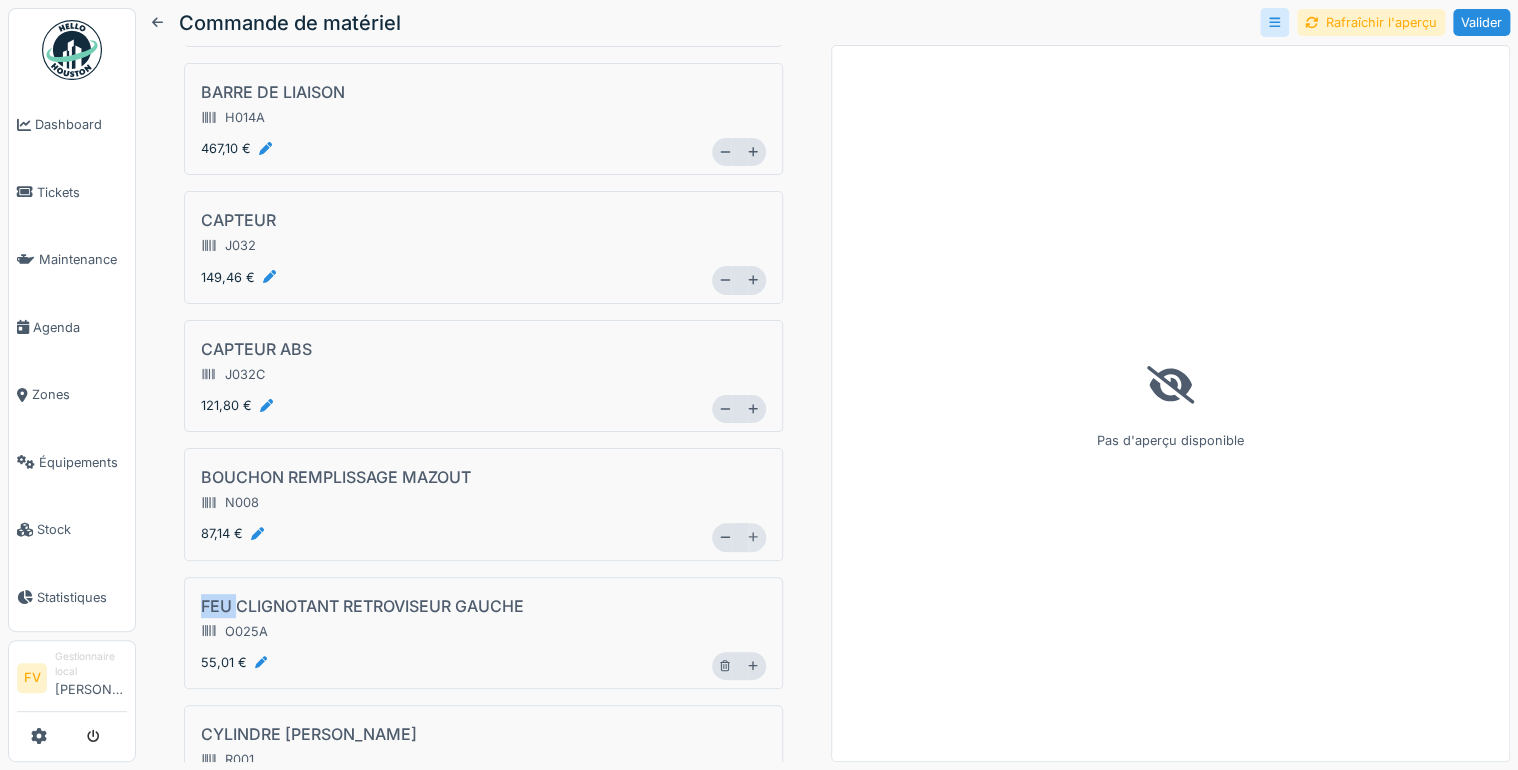 click 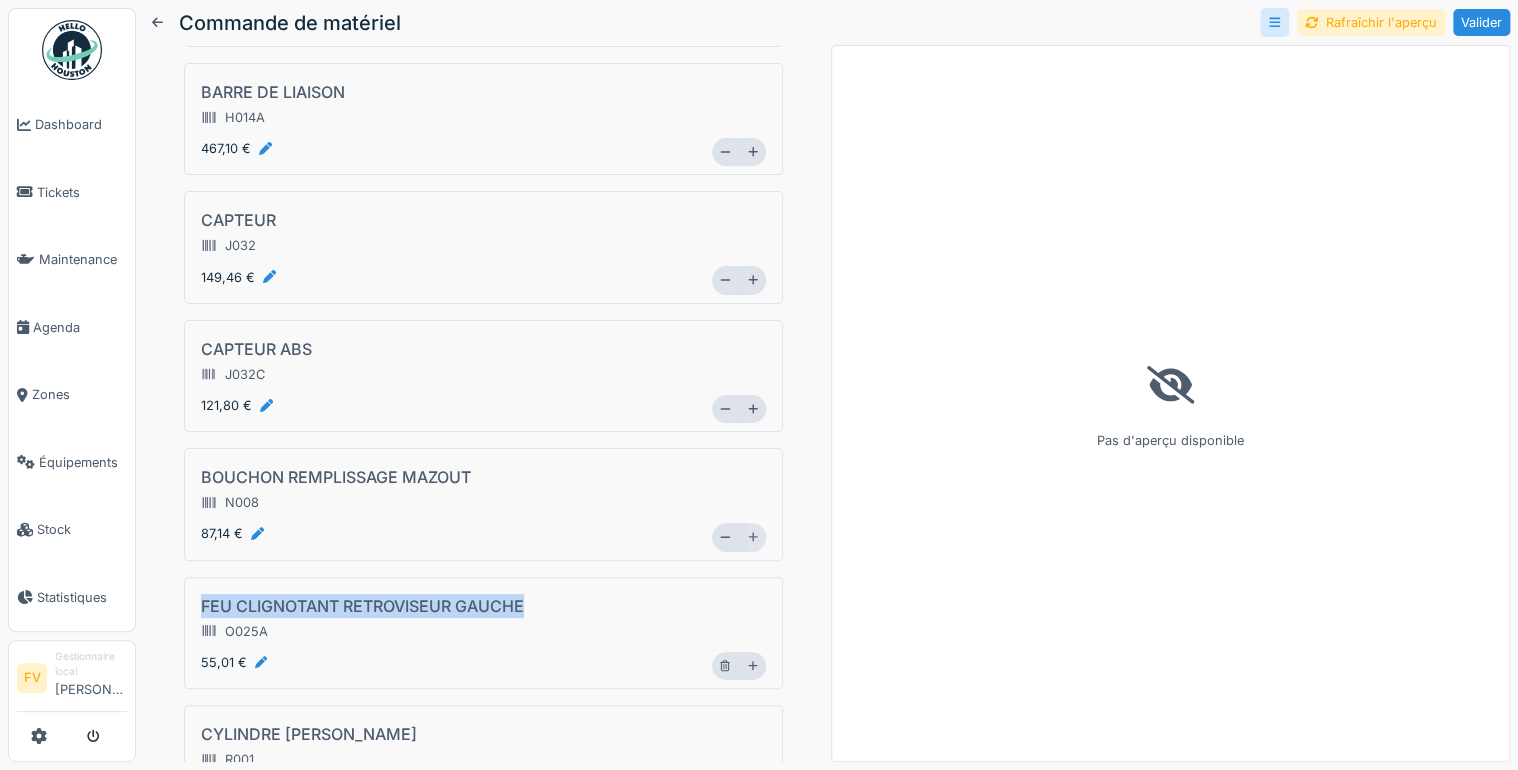 click 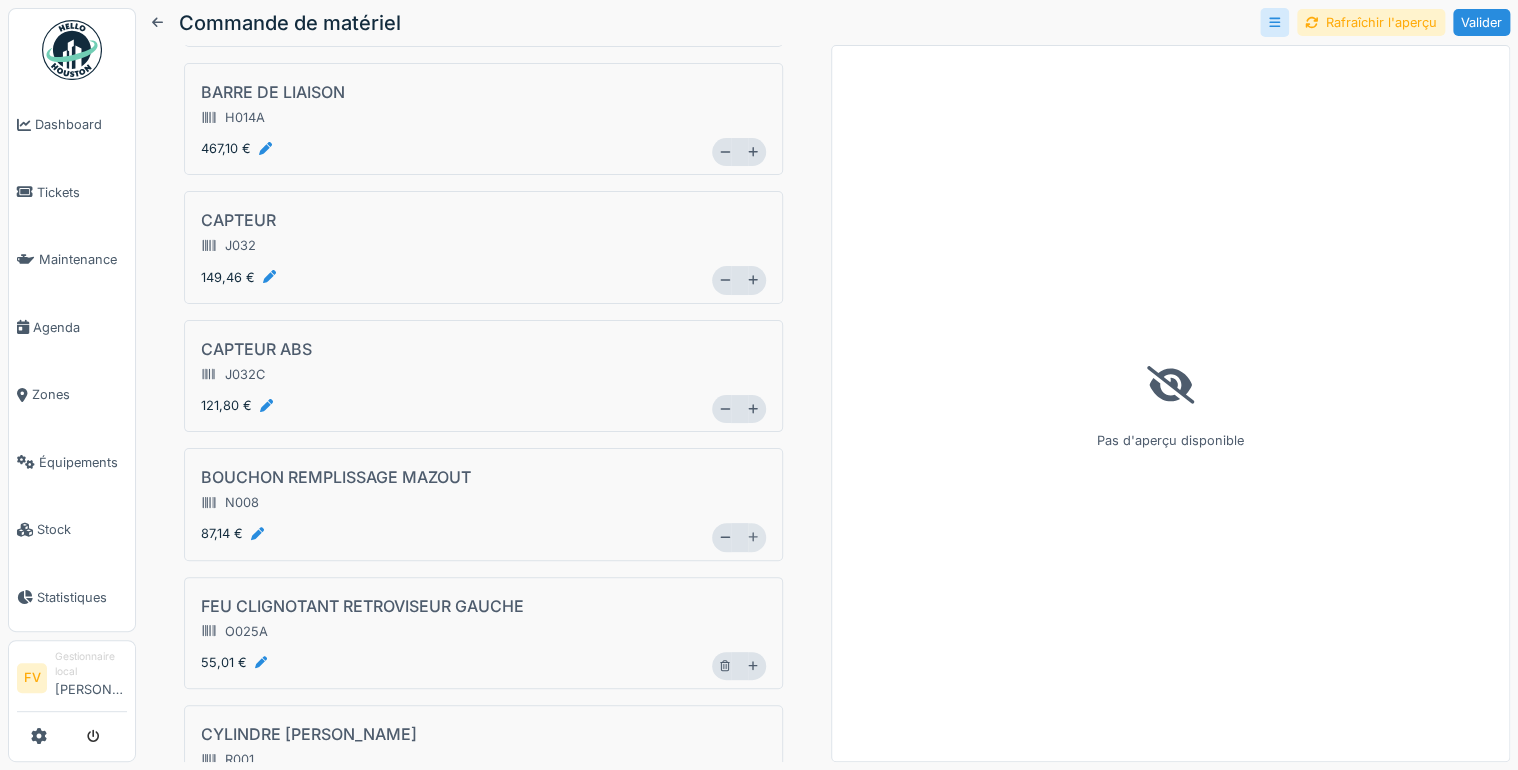 click 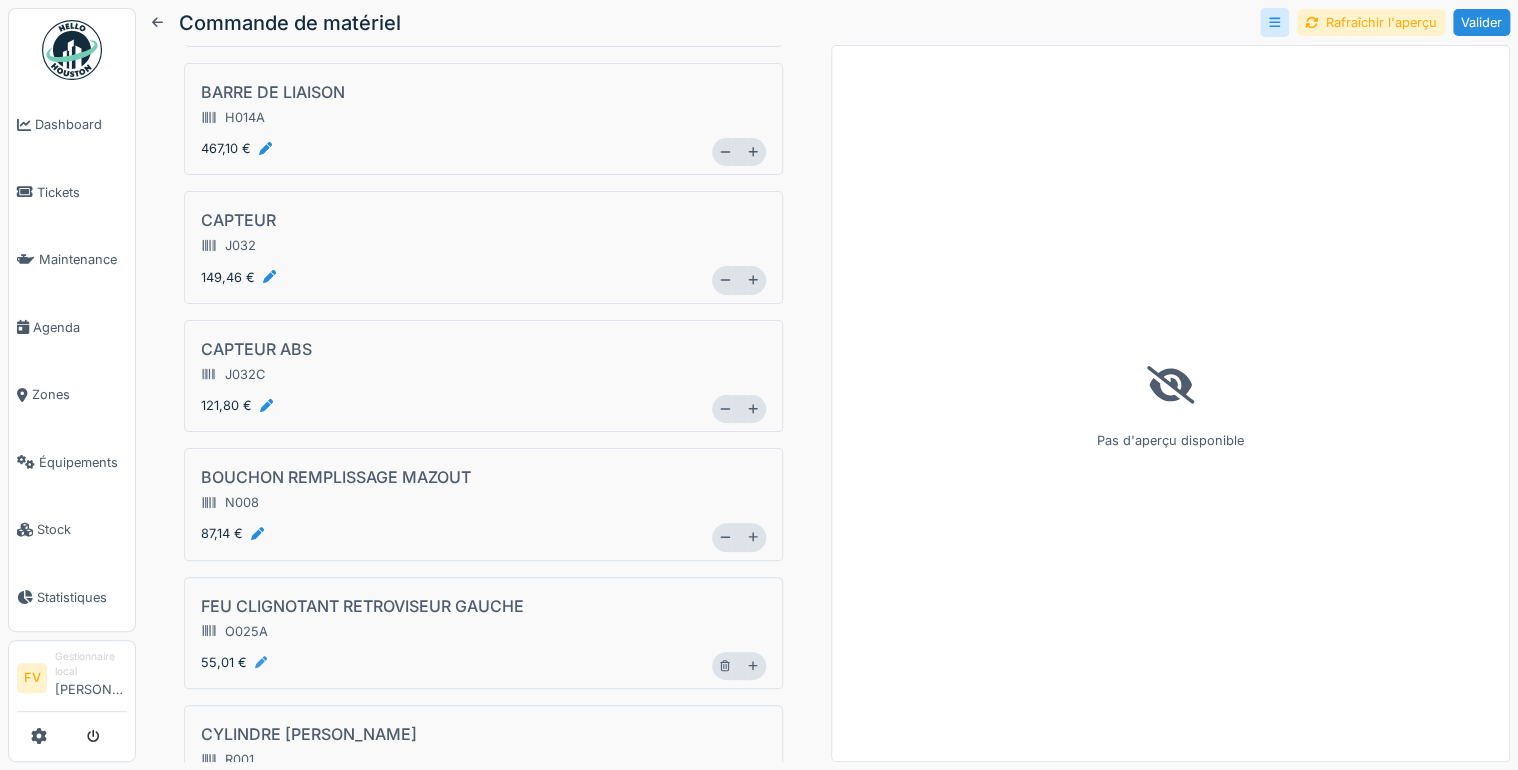 click at bounding box center [261, 662] 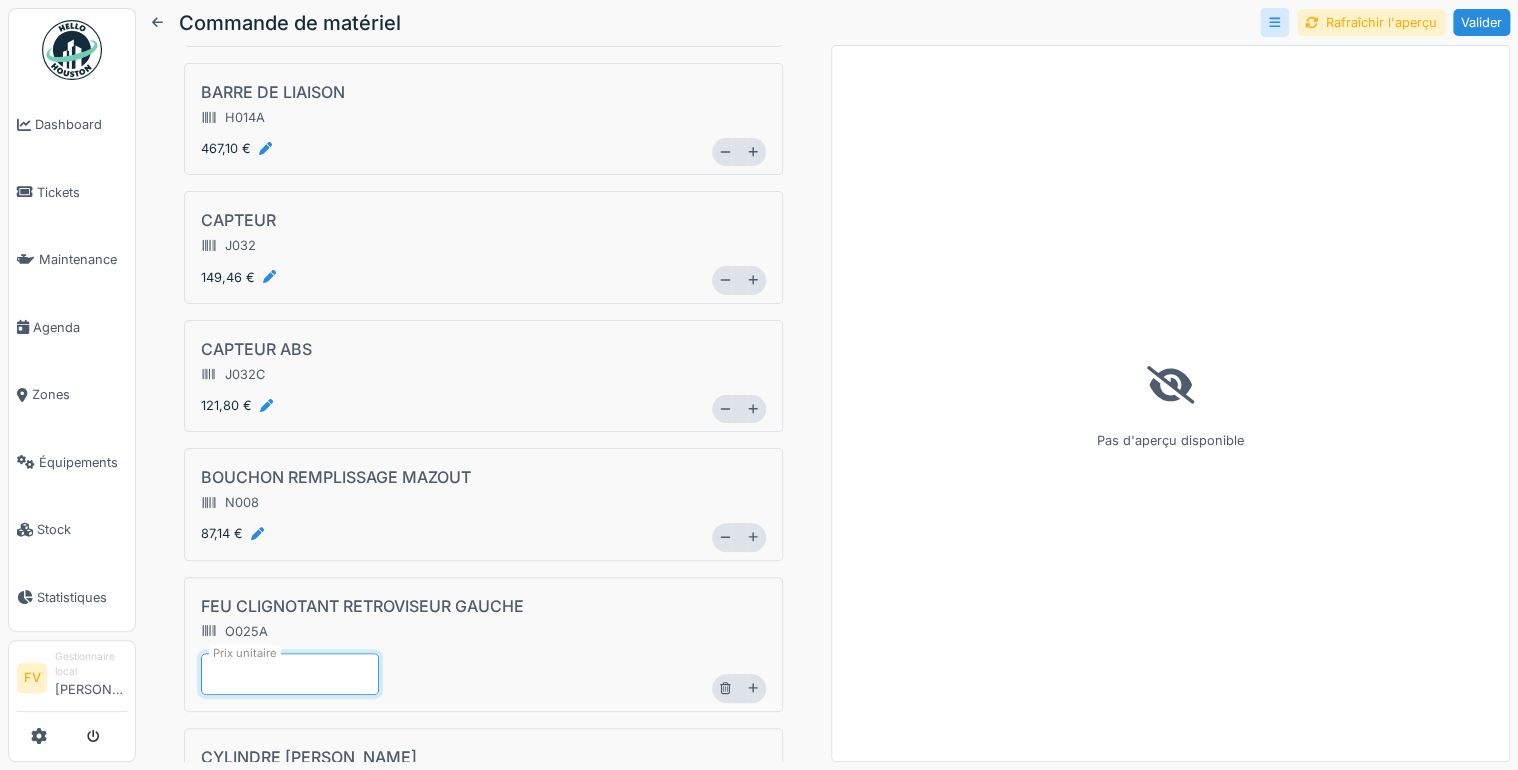 type on "*" 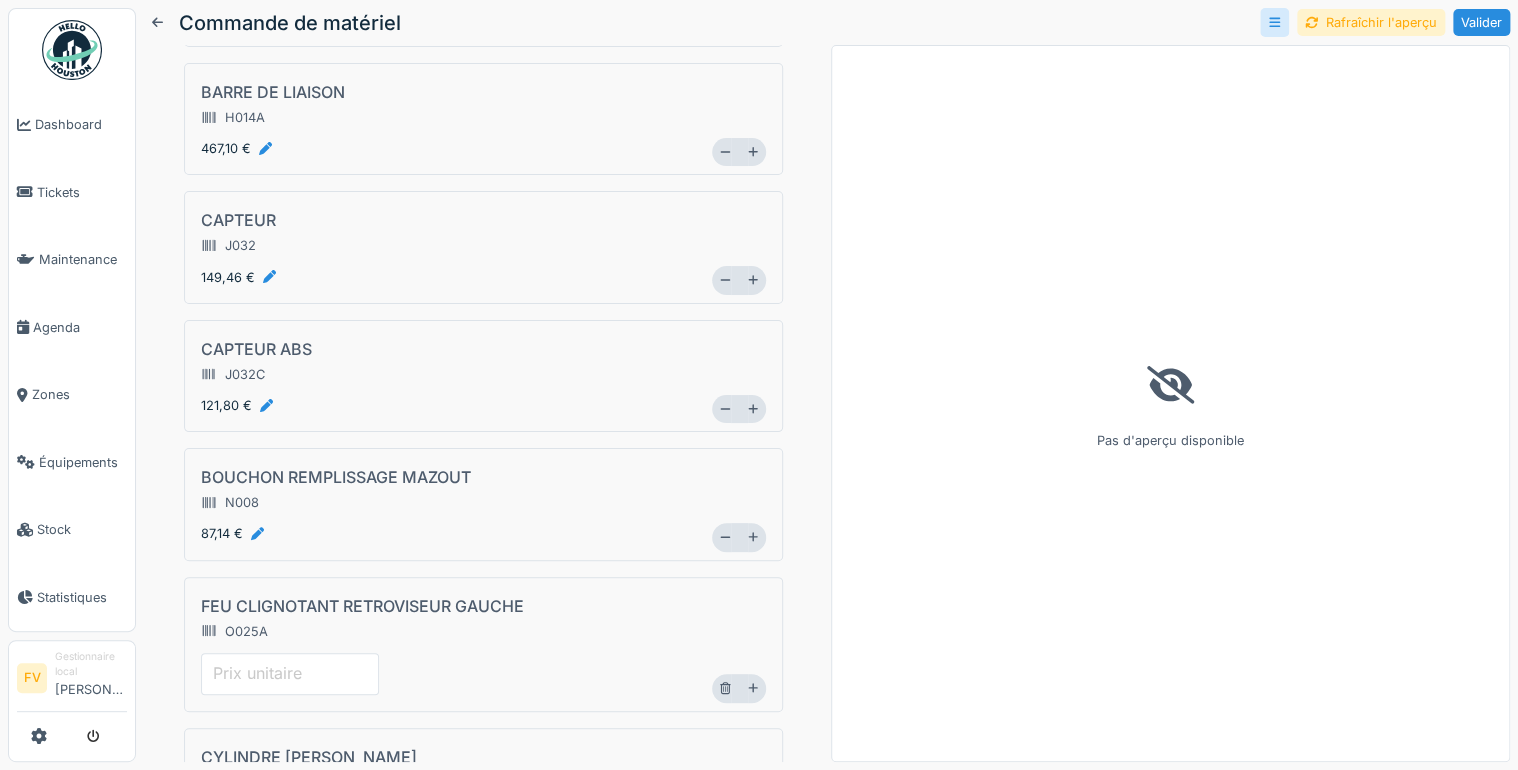 type on "*" 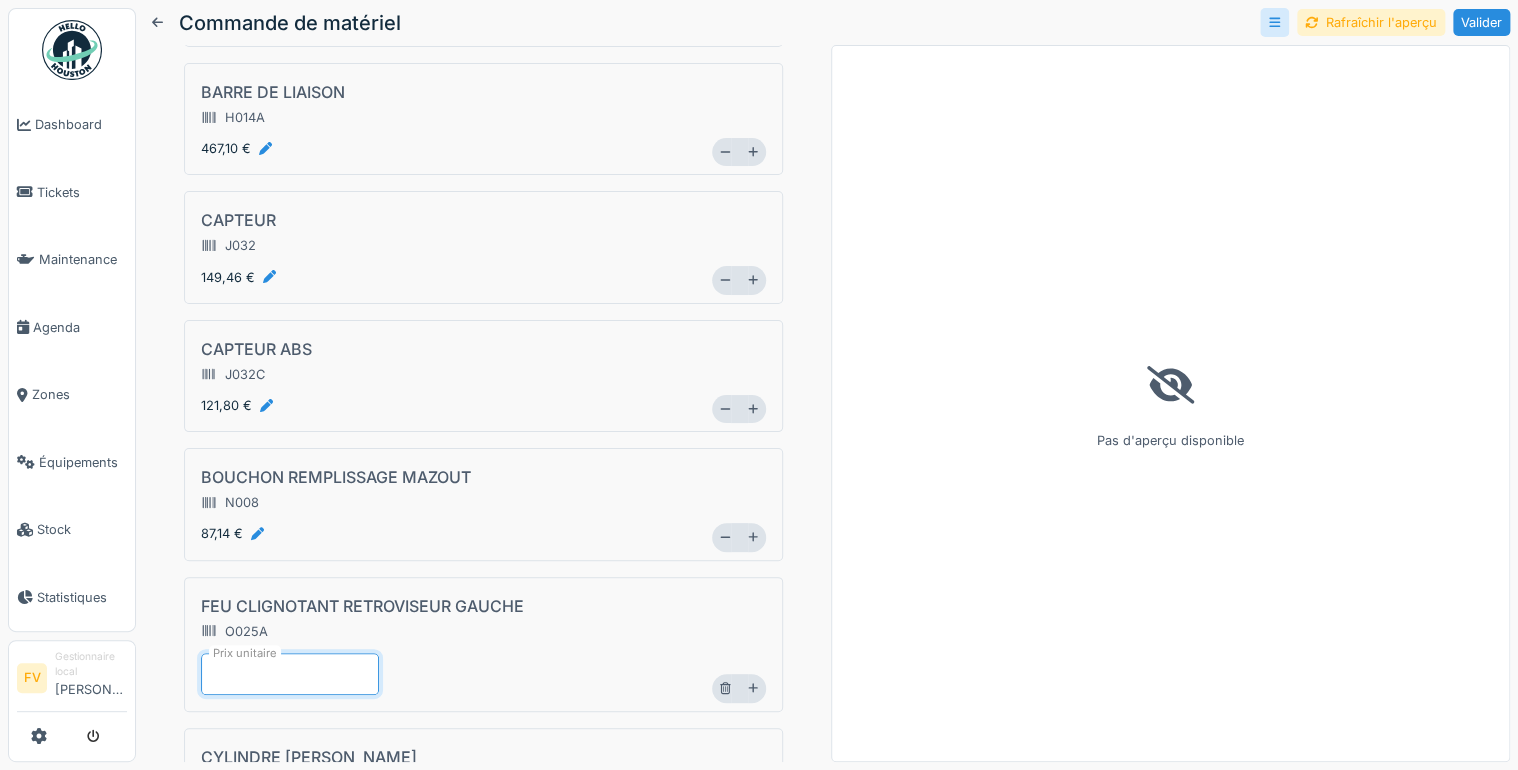 type on "**" 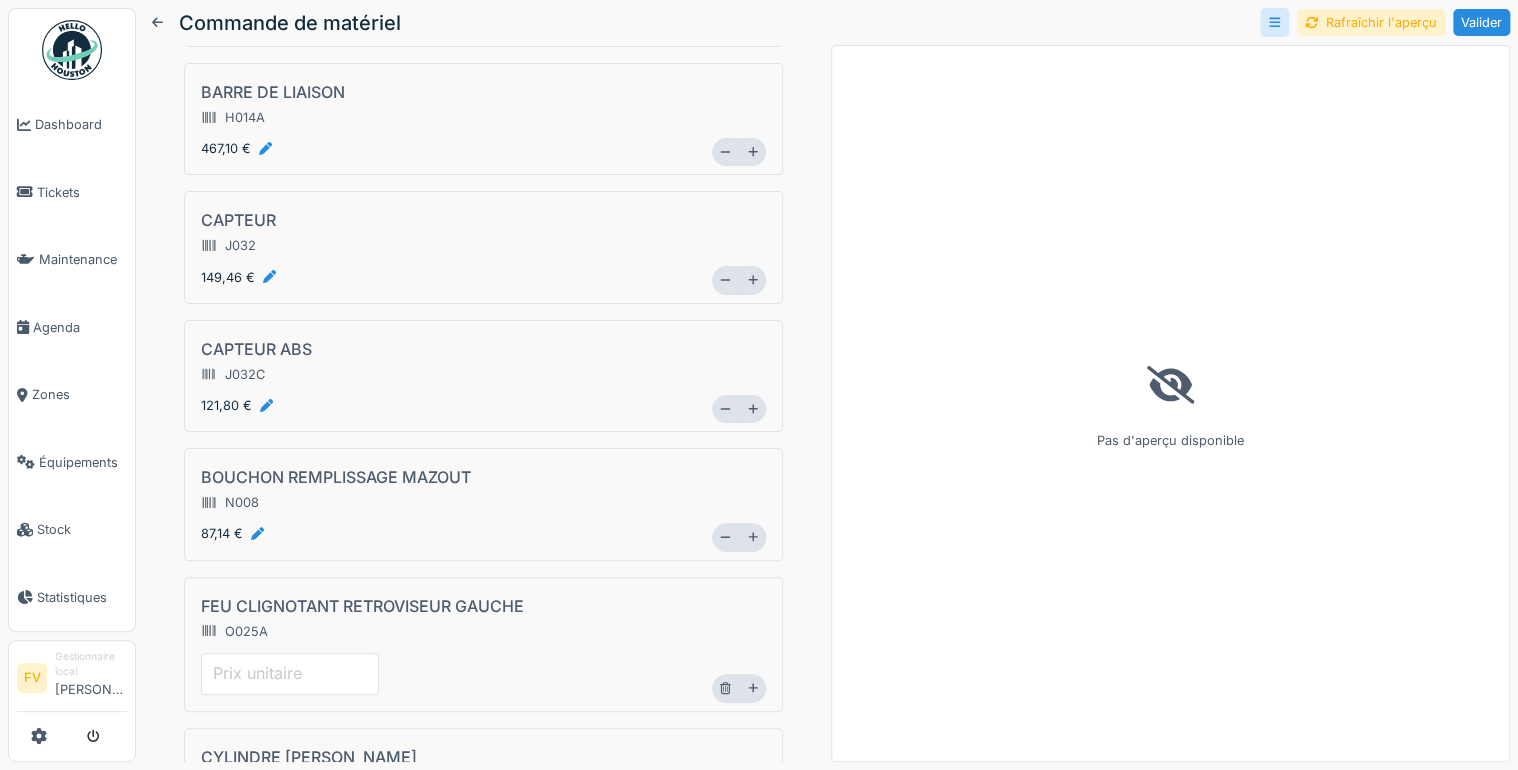 type on "*" 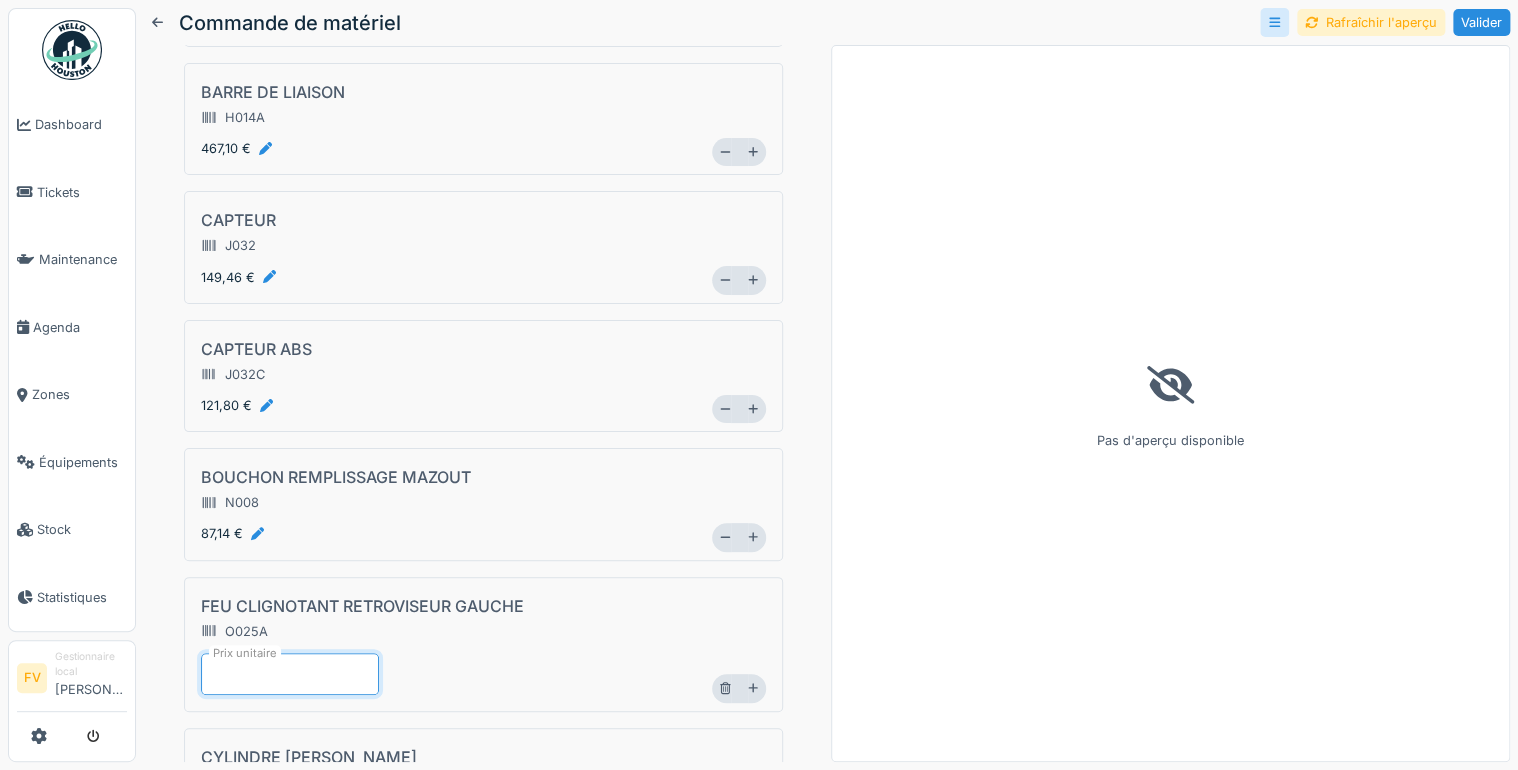 type on "*****" 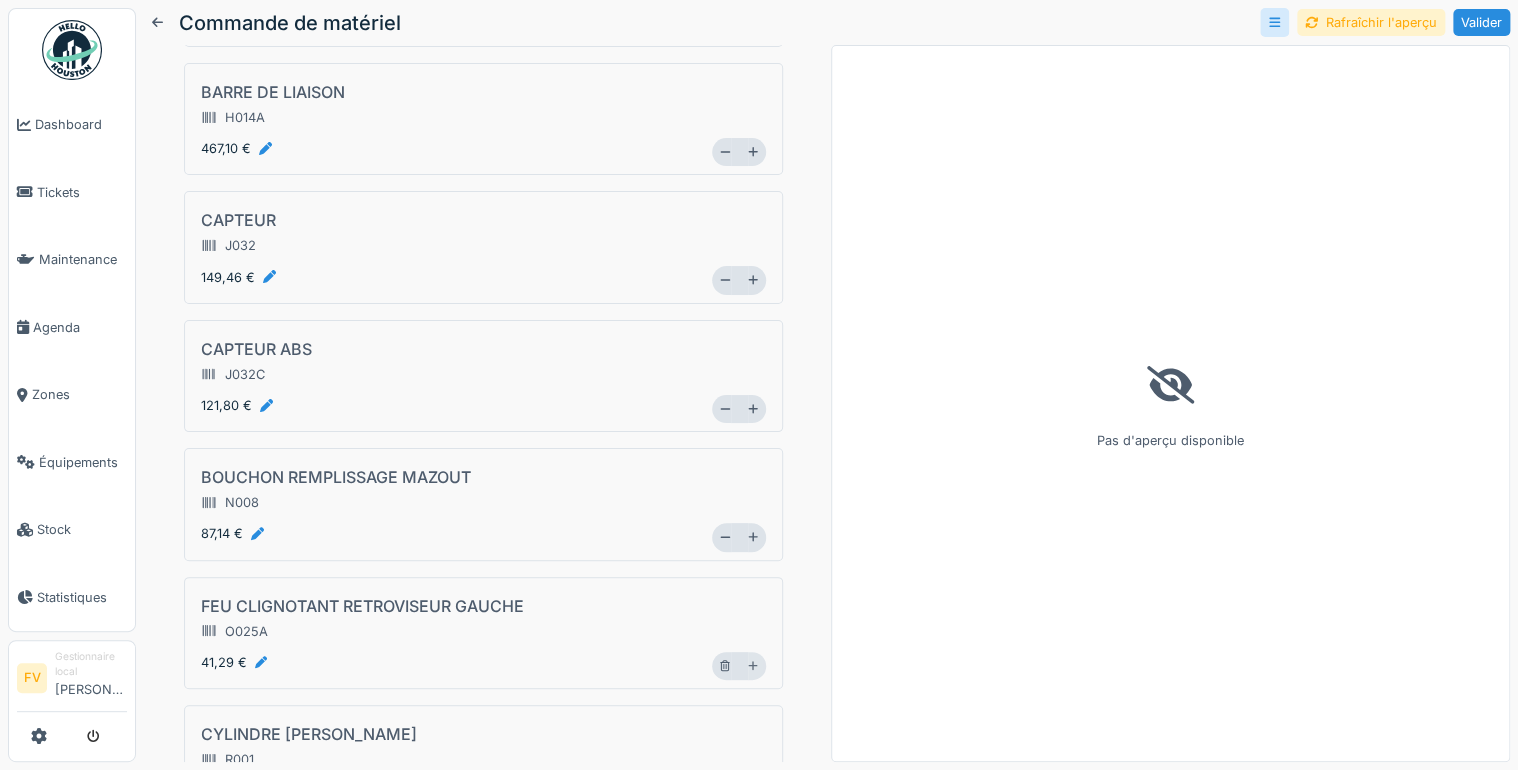 click on "Détails administratifs   Produits Produits Ajouter matériel [PERSON_NAME] D'ECHAPPEMENT    C005A 1 526,02 € * ECRAN THERMIQUE    C006 59,68 € * CARTOUCHE FILTRANTE    D055B 74,02 € ** ROBINET [PERSON_NAME]    E016 300,81 € * PIGNON COMPRESSEUR ( DXI )    E042J 467,14 € * BIELLE DE CONNEXION    H001 605,54 € * BIELLE DE DIRECTION    H002A 488,95 € * BARRE DE LIAISON    H014A 467,10 € * CAPTEUR    J032 149,46 € ** CAPTEUR ABS    J032C 121,80 € * BOUCHON REMPLISSAGE MAZOUT    N008 87,14 € ** FEU CLIGNOTANT RETROVISEUR GAUCHE    O025A 41,29 € * CYLINDRE [PERSON_NAME]    R001 179,43 € * CYLINDRE [PERSON_NAME]    R002 179,43 € * CYLINDRE [PERSON_NAME] DIRECTIONNEL    R006C 249,46 € * COUDE RC 90    RACCORD_057 24,67 € * SORTIE A 90 ° [DEMOGRAPHIC_DATA]    RACCORD_062 14,14 € * POMPE MANUELLE BASCULEMENT CABINE    T008A 462,85 € * PROJECTEUR AVANT GAUCHE    Z152A 274,36 € * DURITE COMPRESSEUR D'AIR     DURITE_038     7420577112 0,00 € *    J034 39,29 € *" at bounding box center (483, 442) 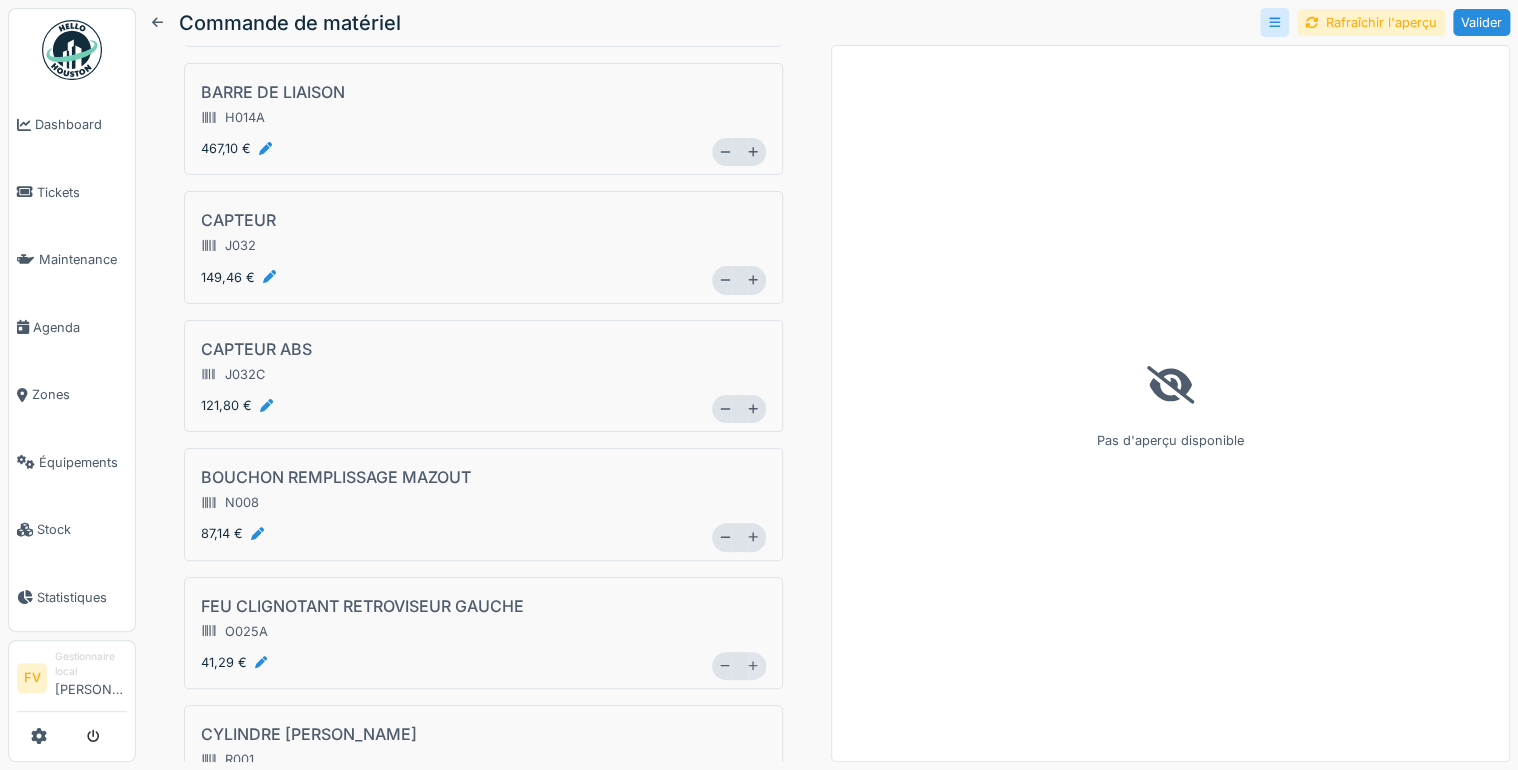 click at bounding box center [757, 666] 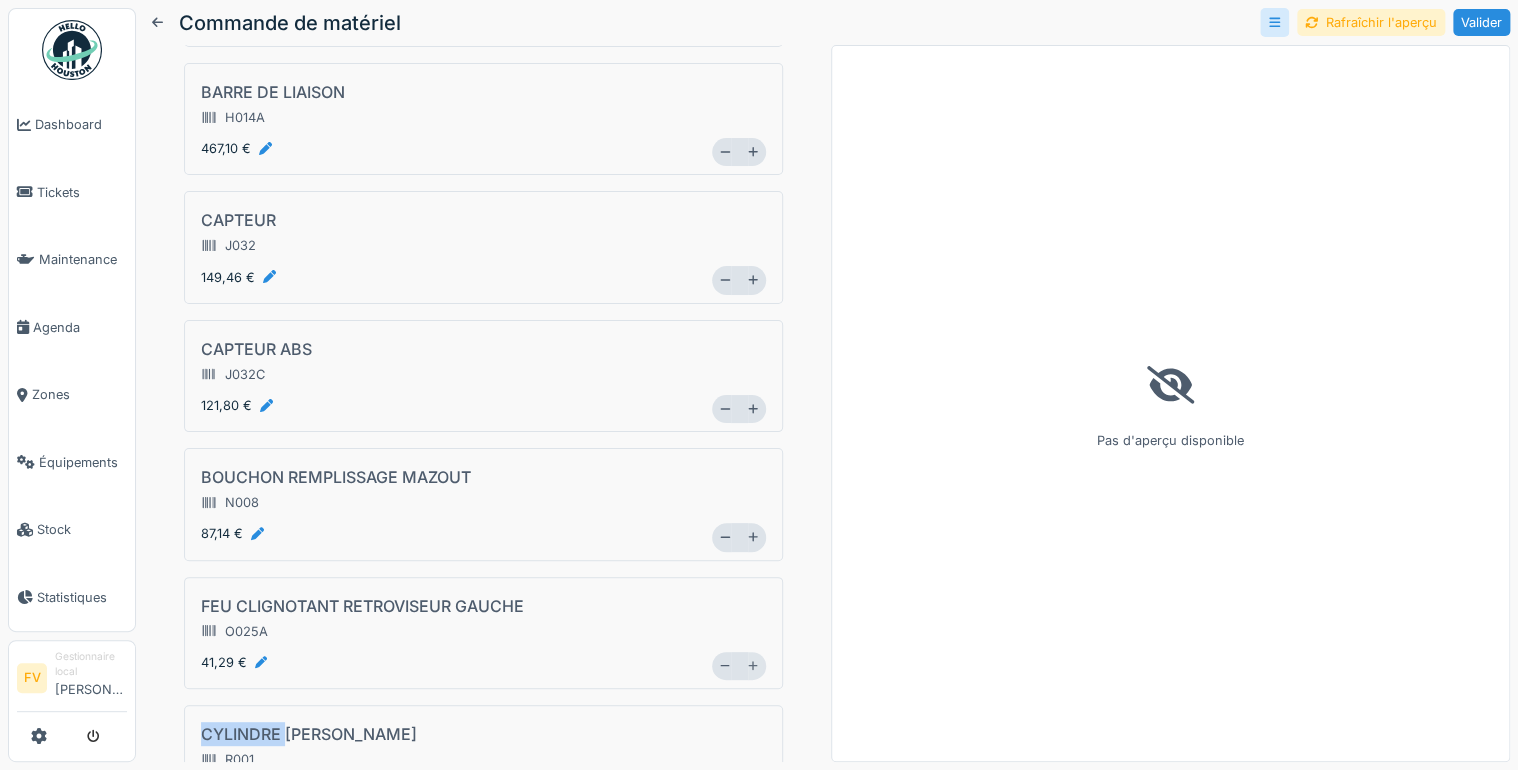 click at bounding box center (757, 666) 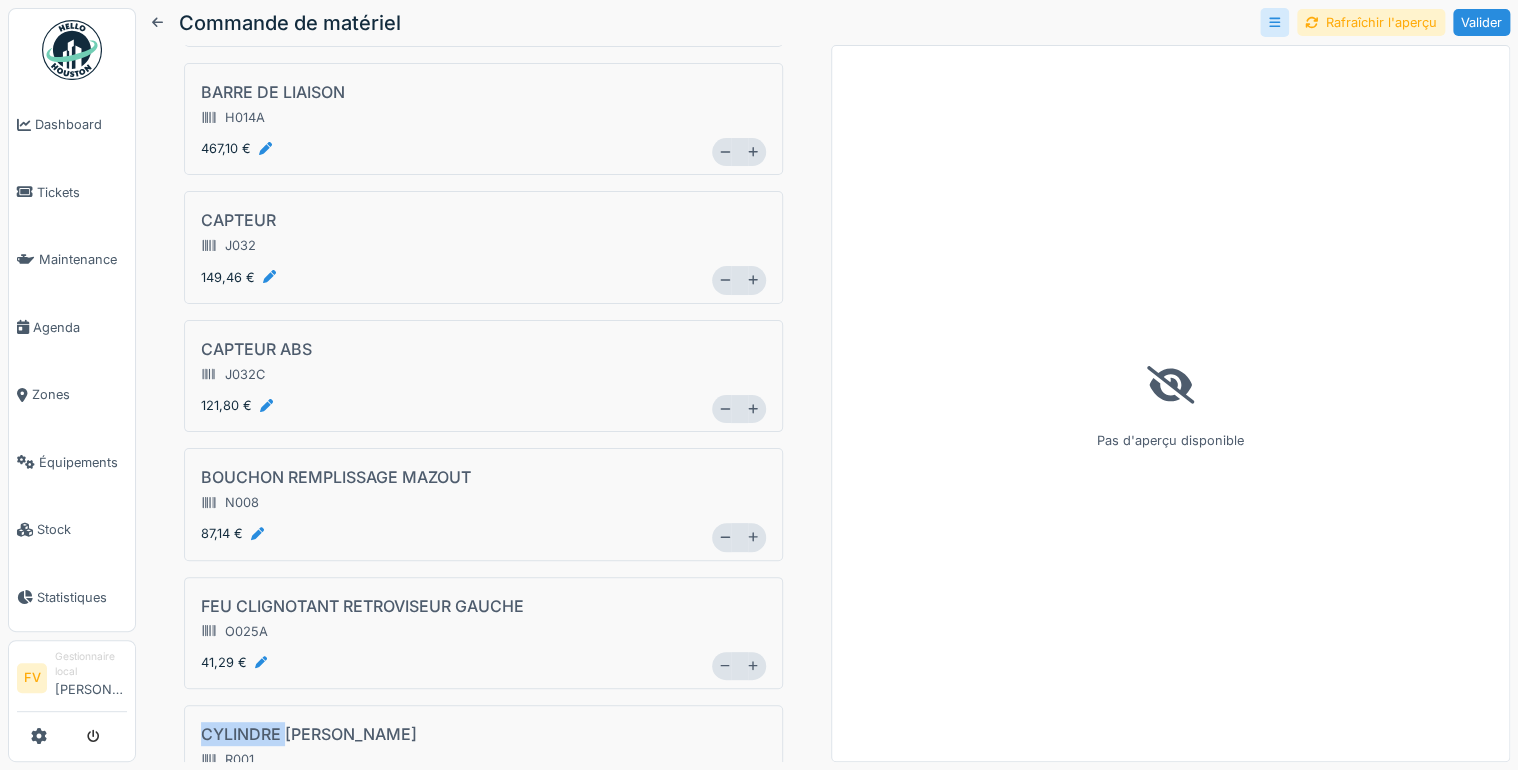 scroll, scrollTop: 1200, scrollLeft: 0, axis: vertical 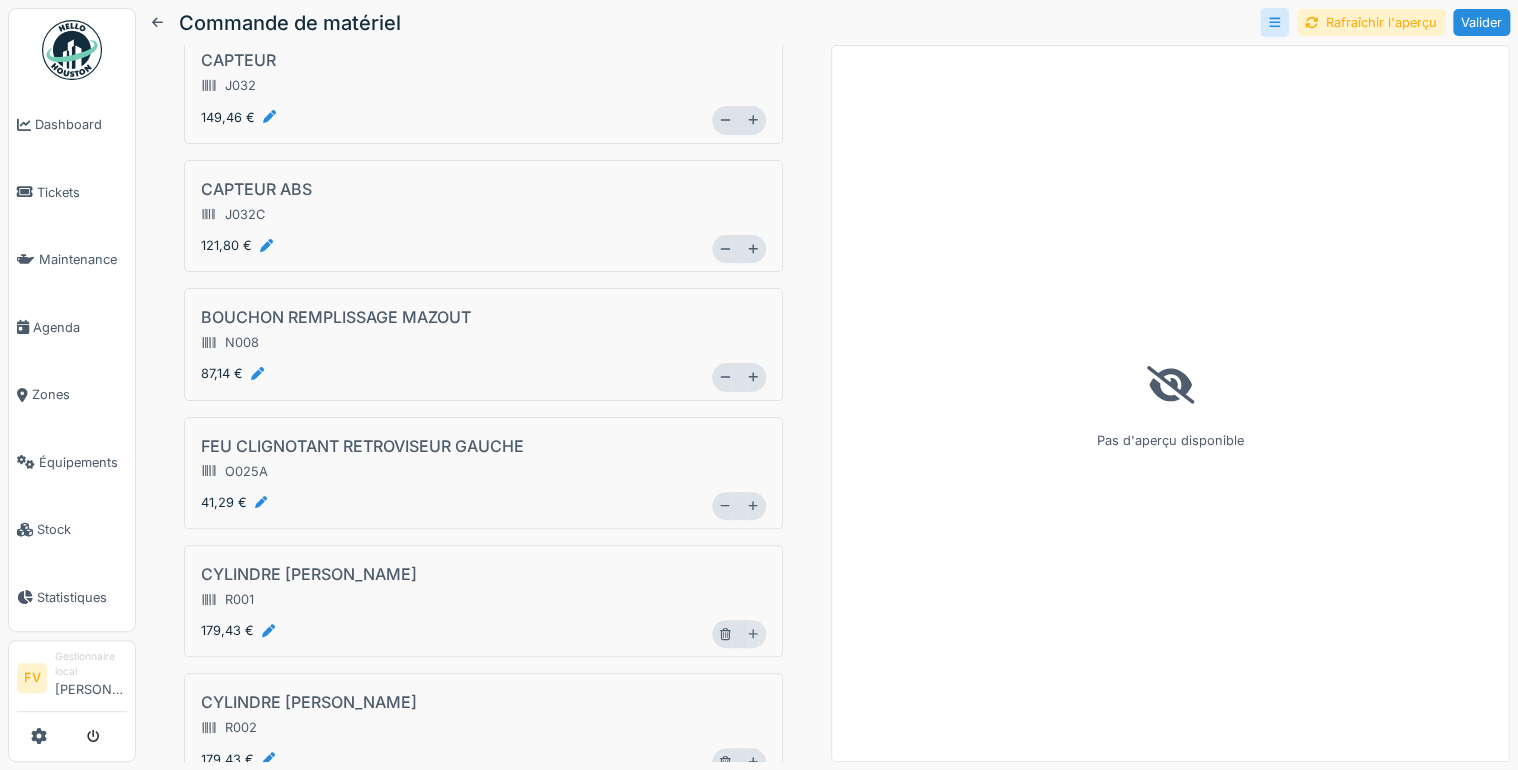 click 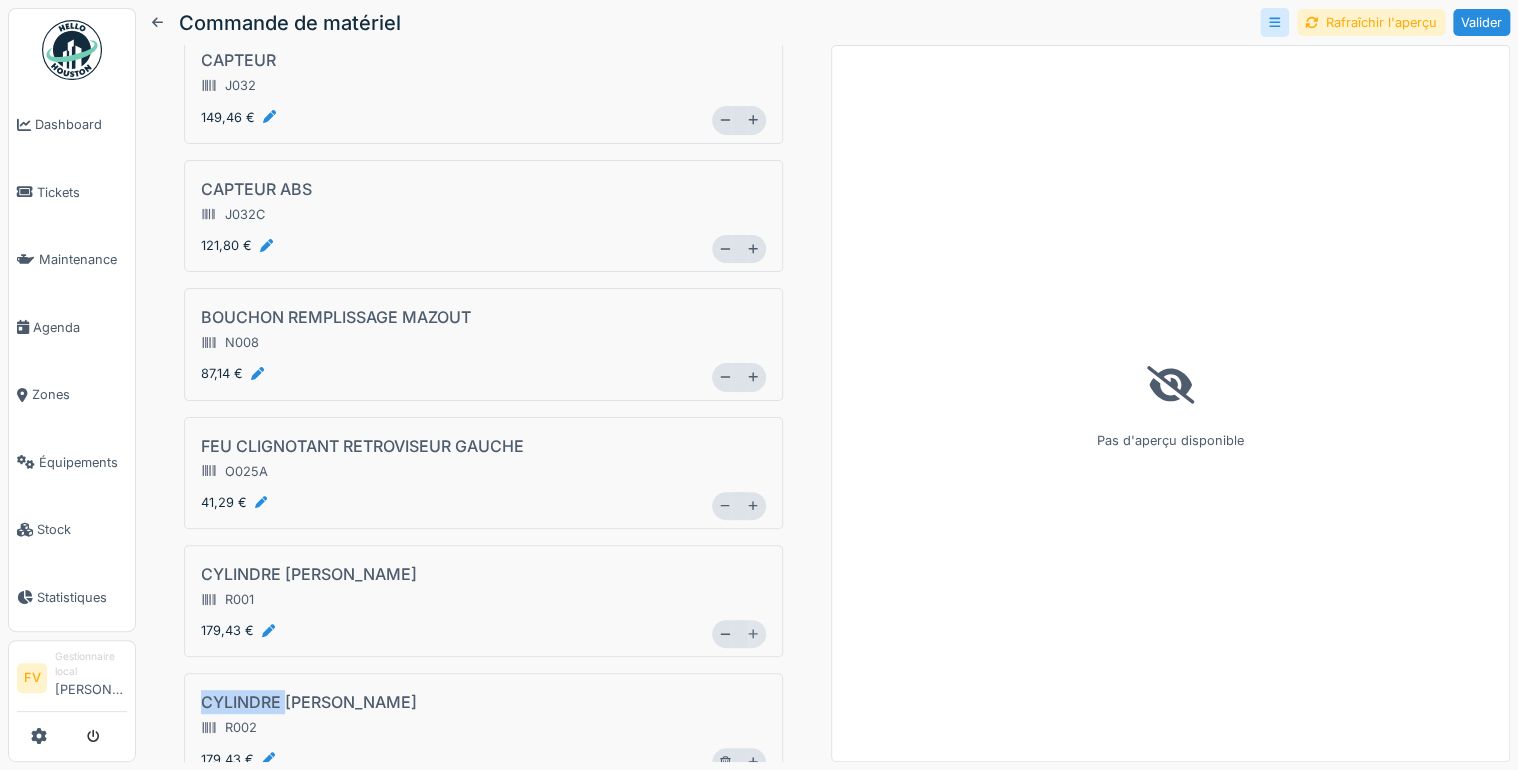 click 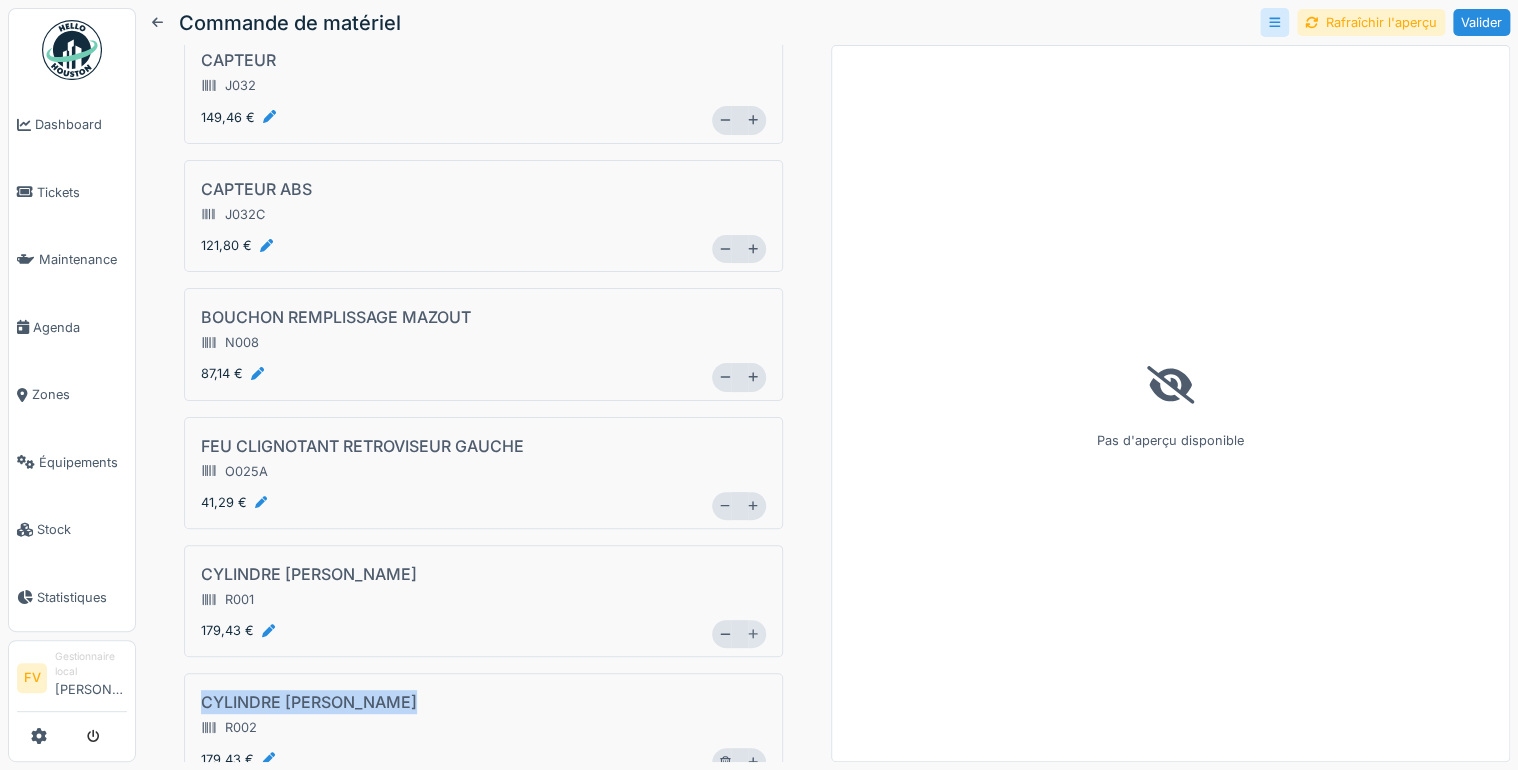 click 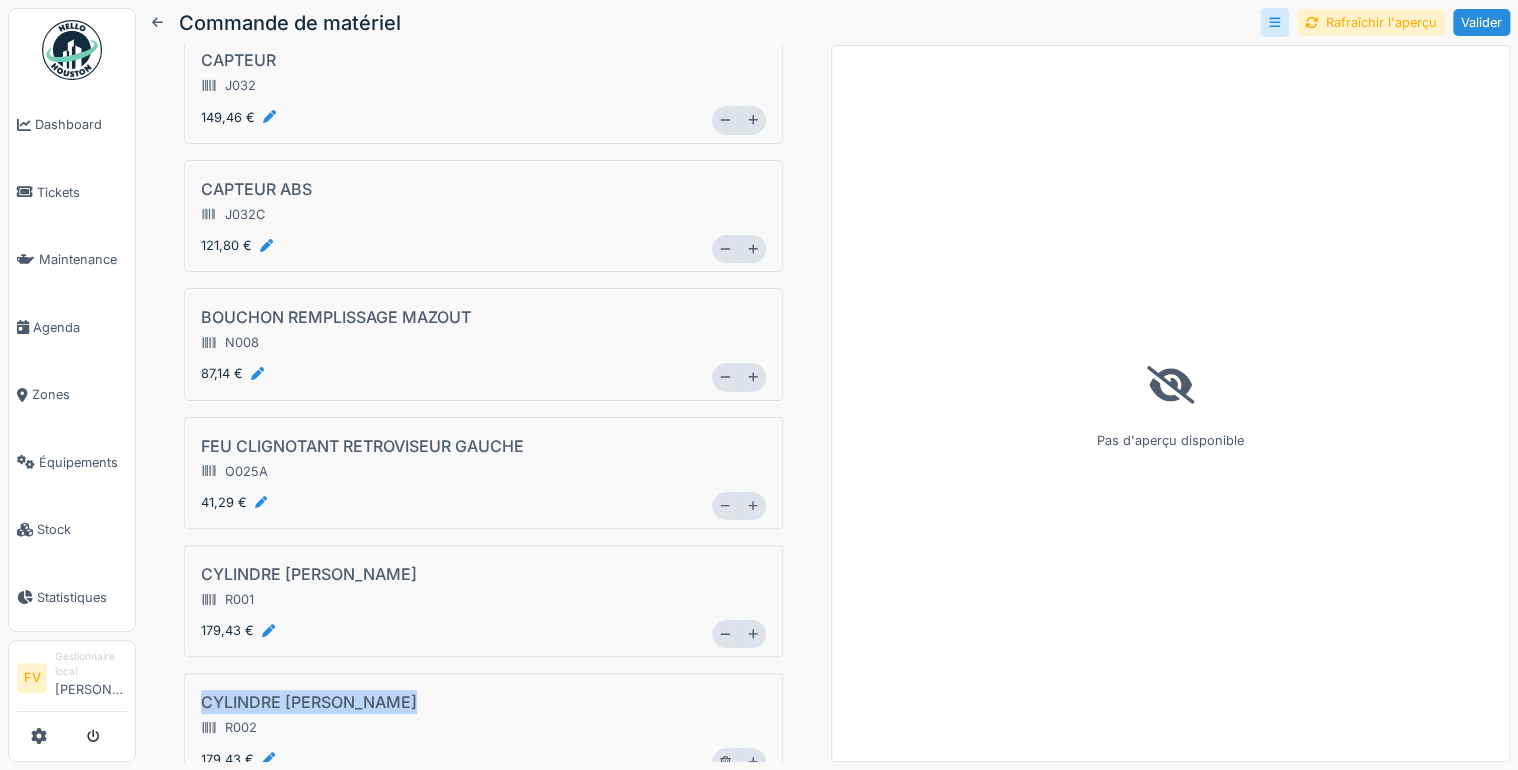scroll, scrollTop: 1360, scrollLeft: 0, axis: vertical 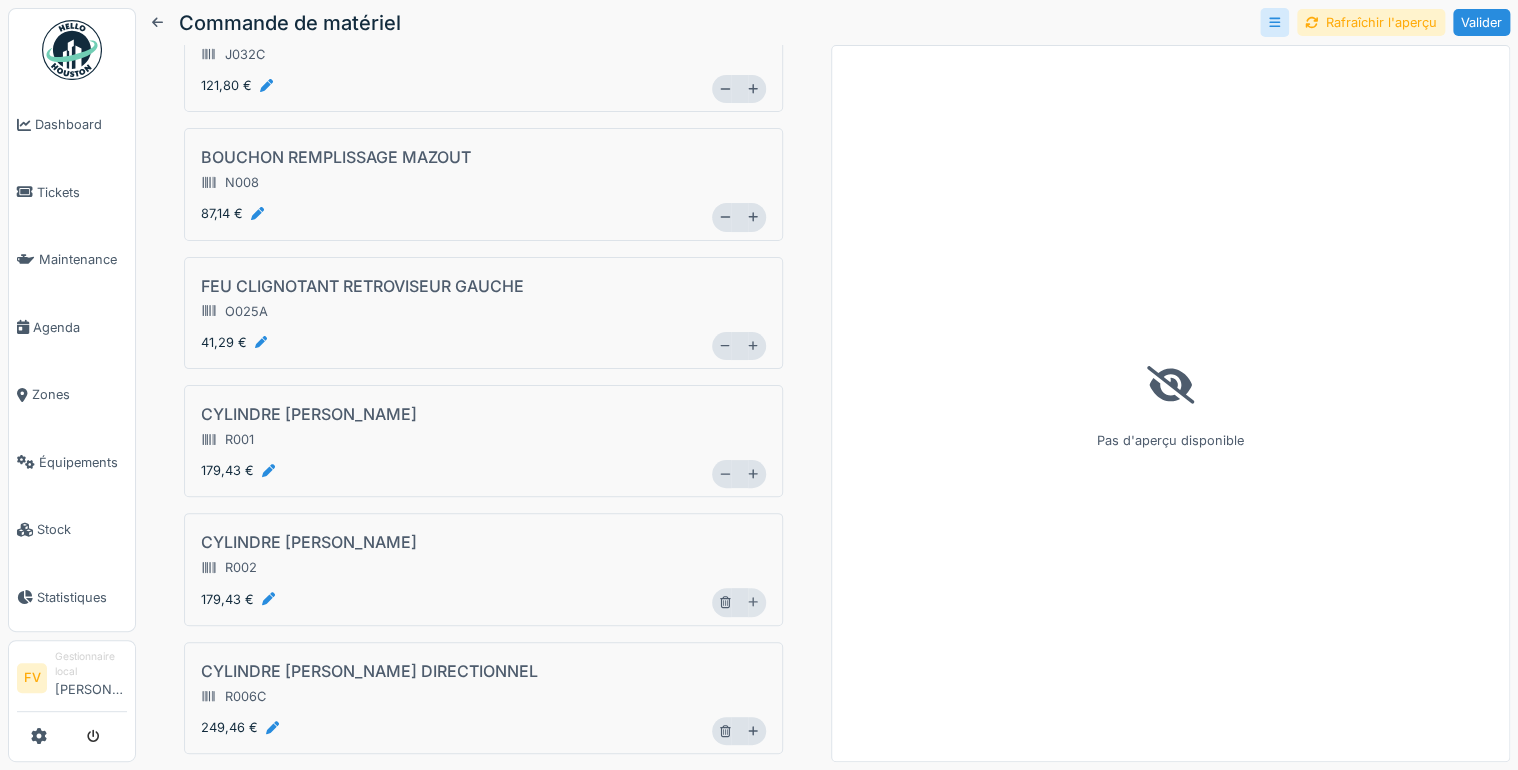 click 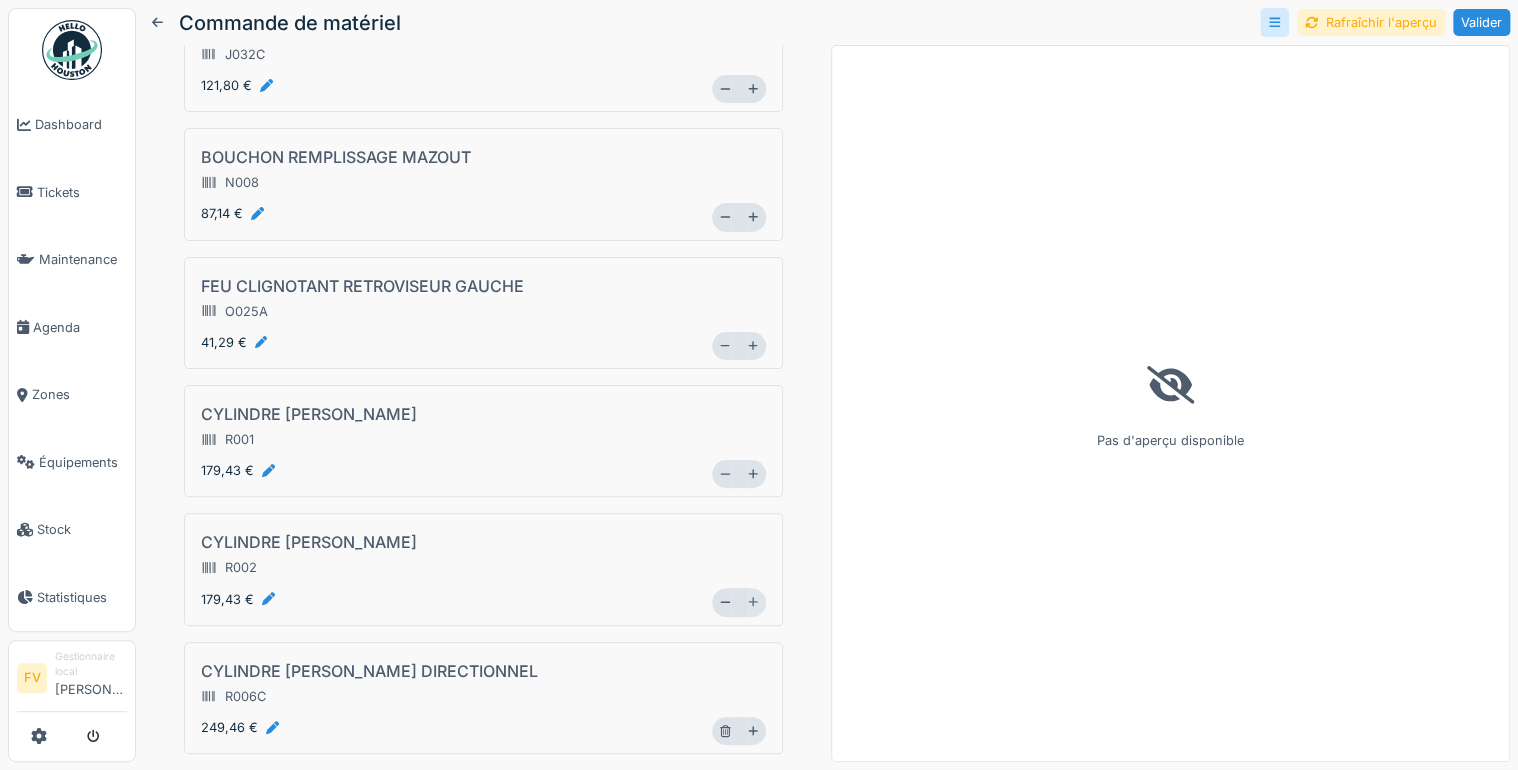 click 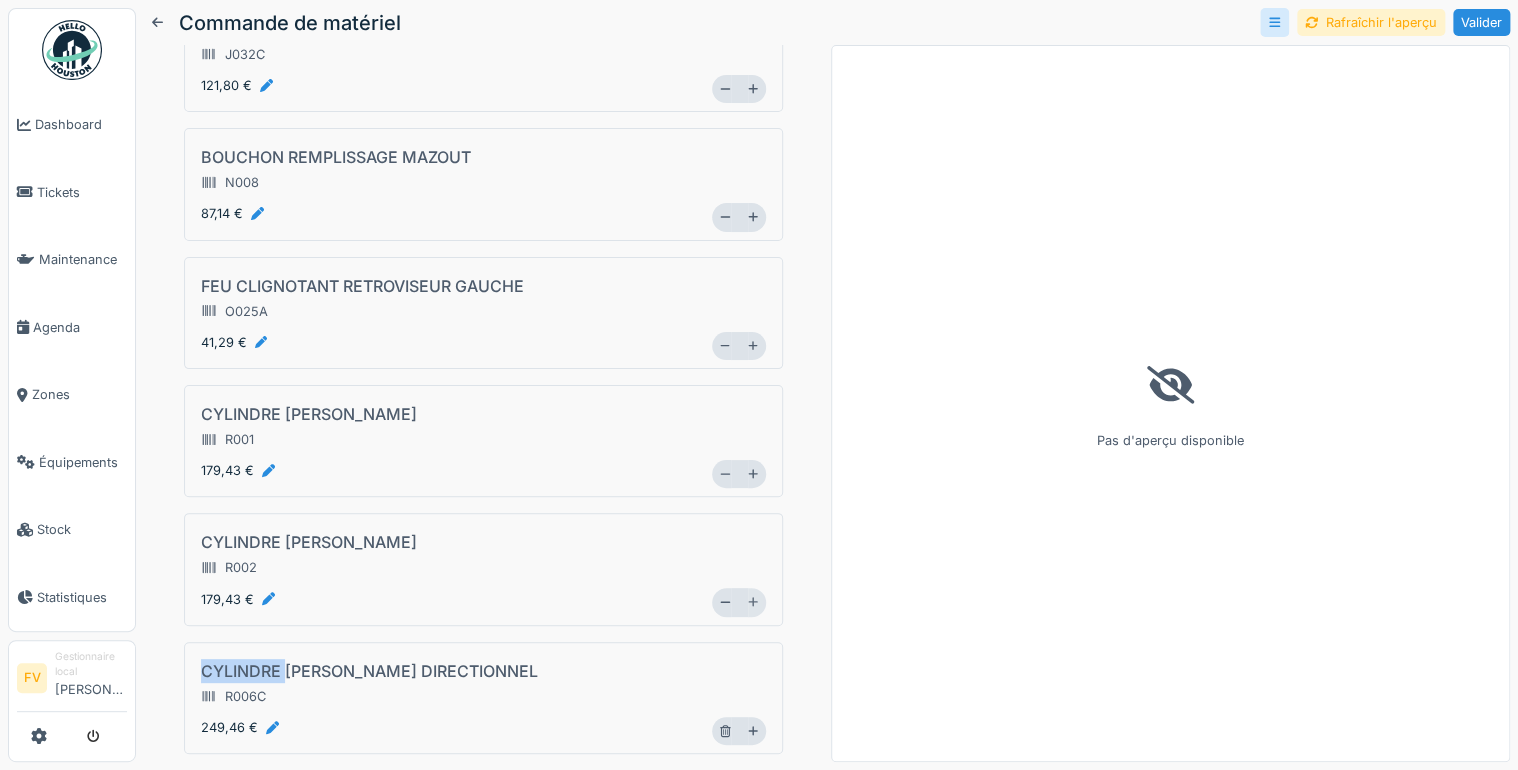 click 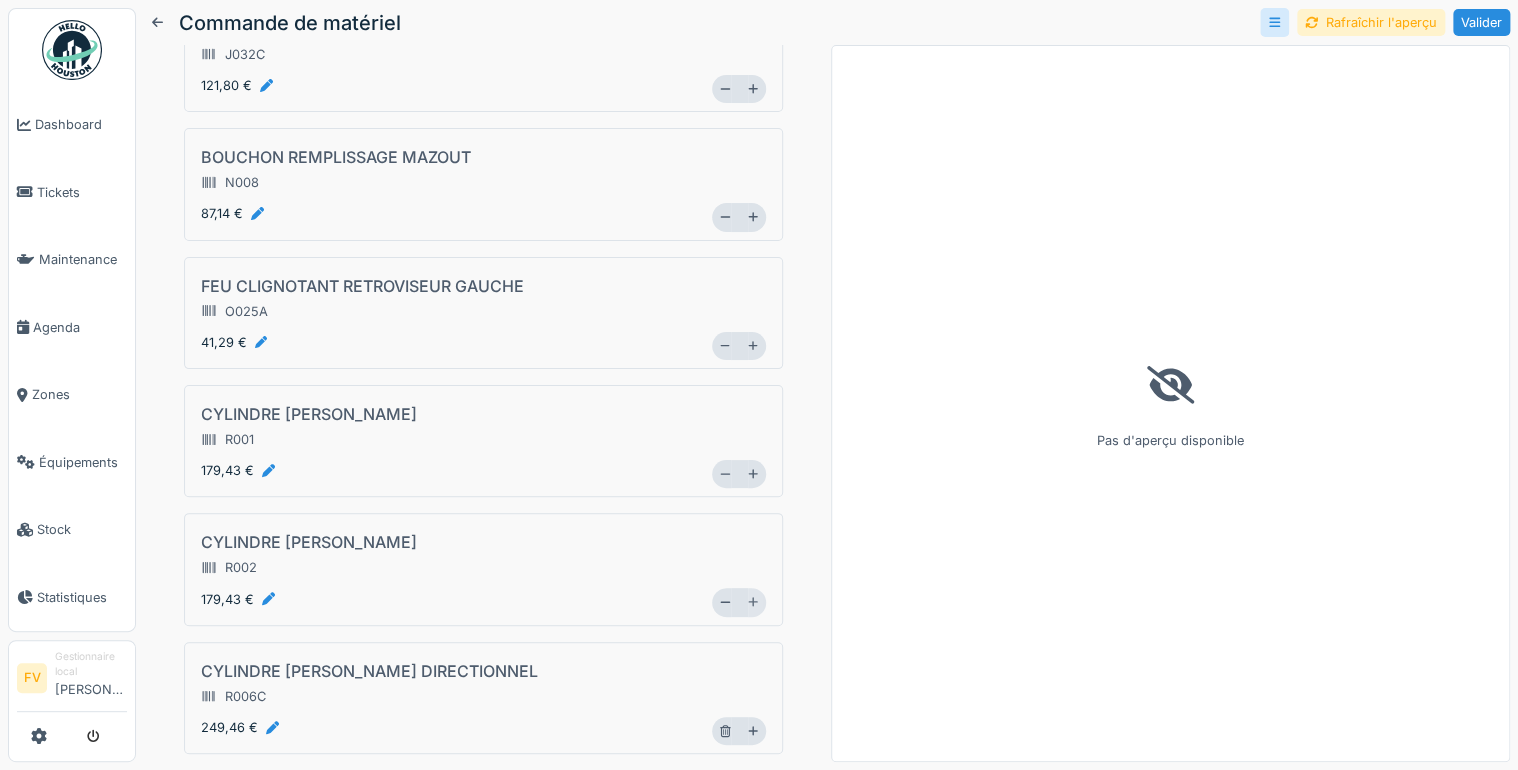 click 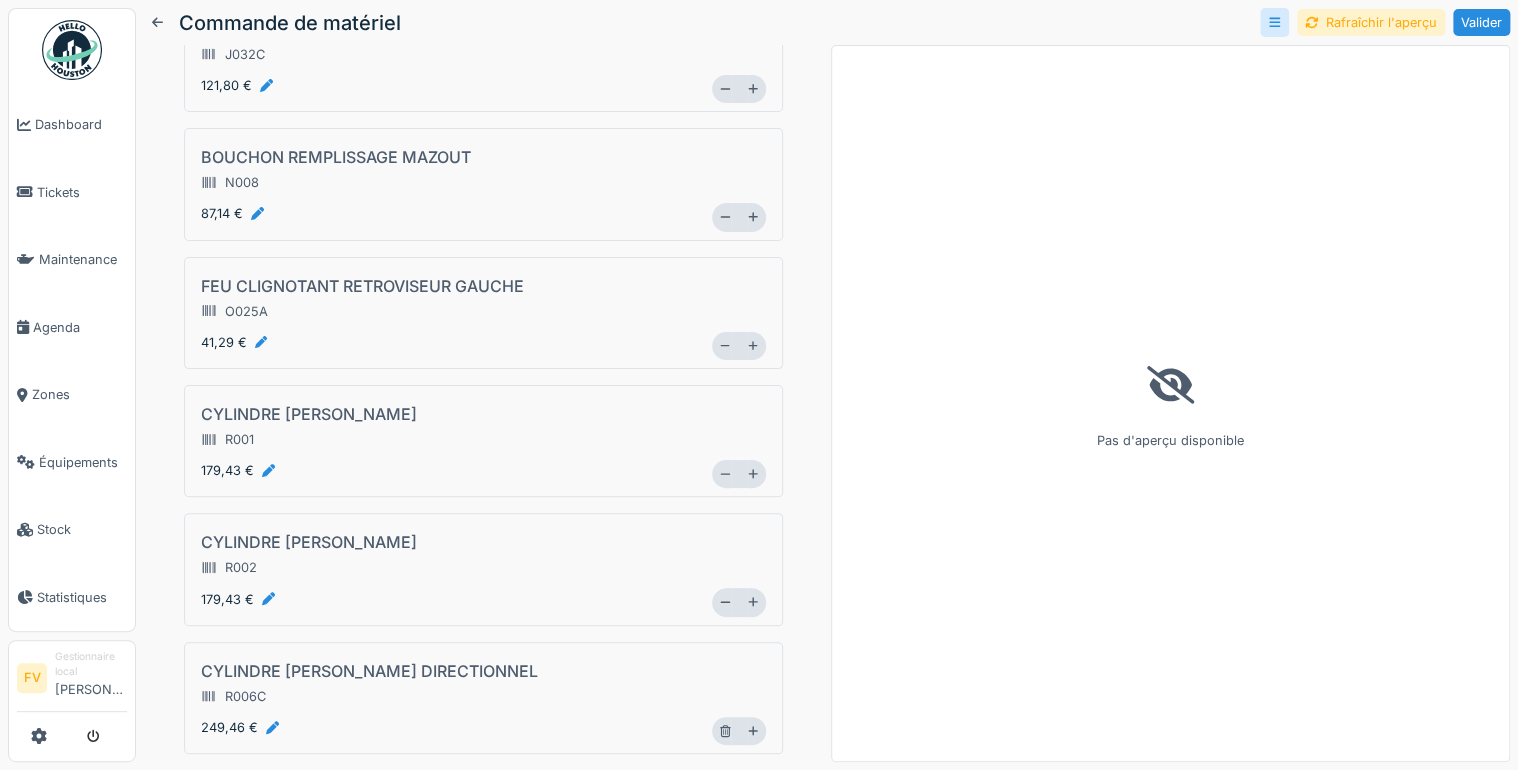 scroll, scrollTop: 1440, scrollLeft: 0, axis: vertical 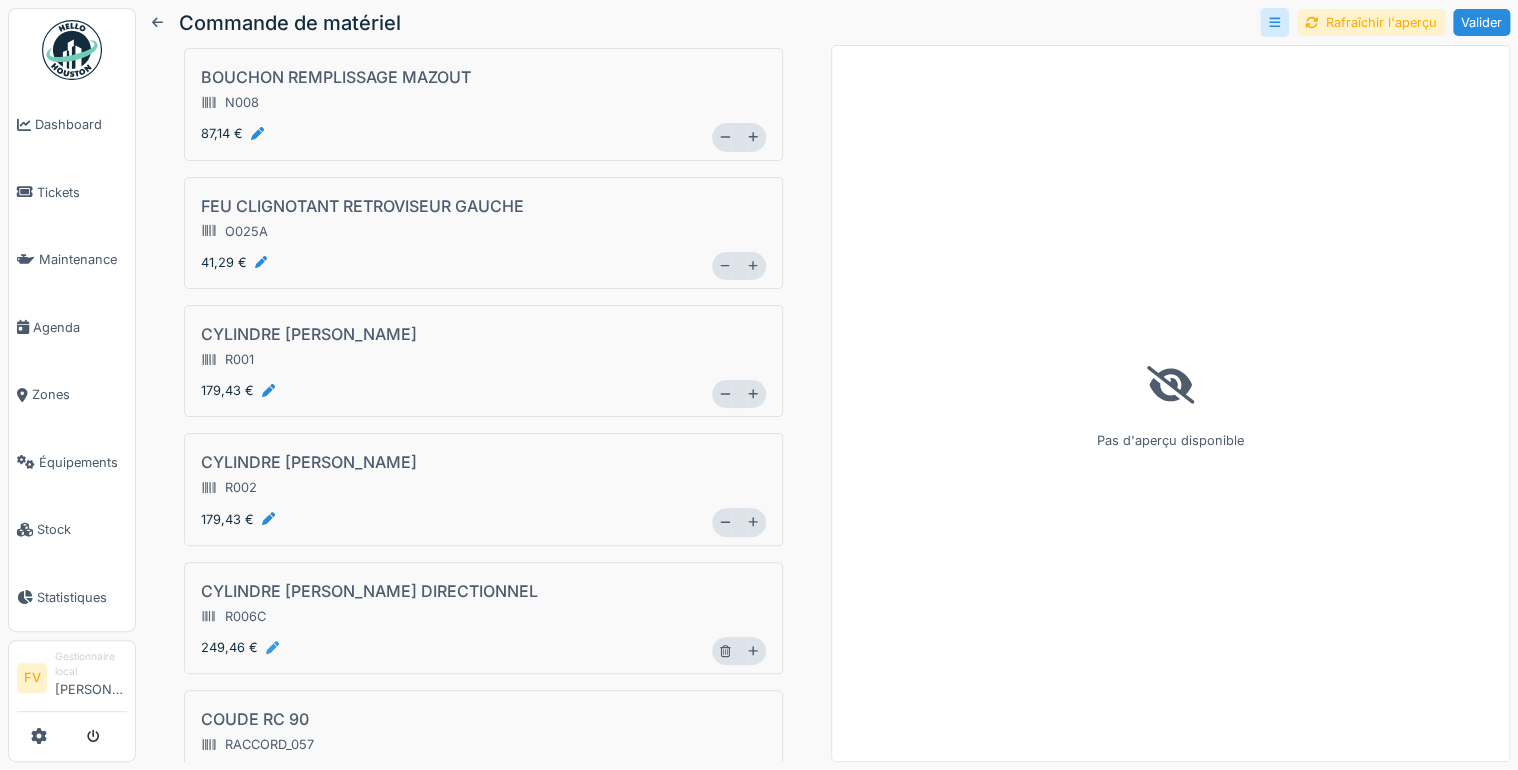 click at bounding box center [272, 647] 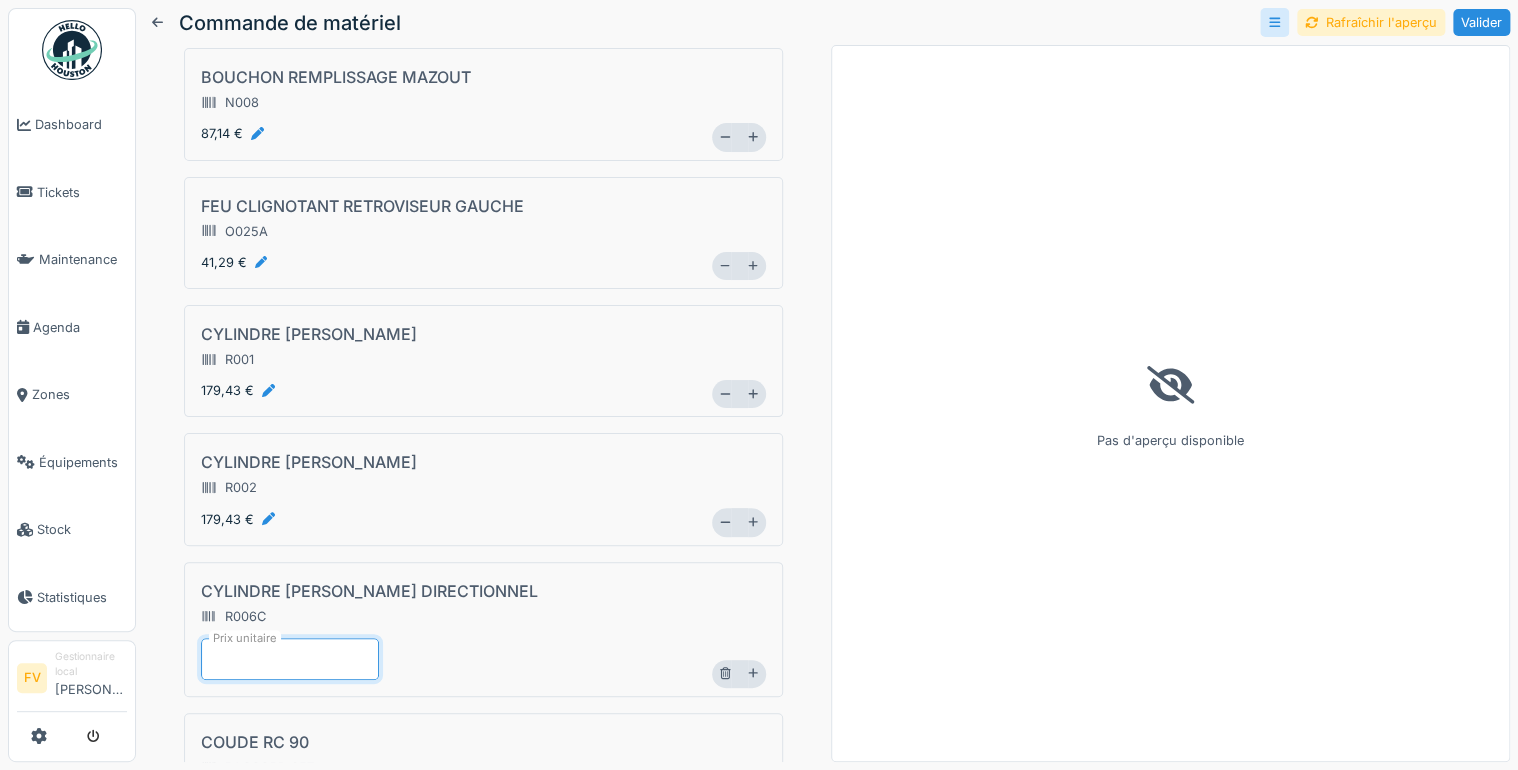 type on "*" 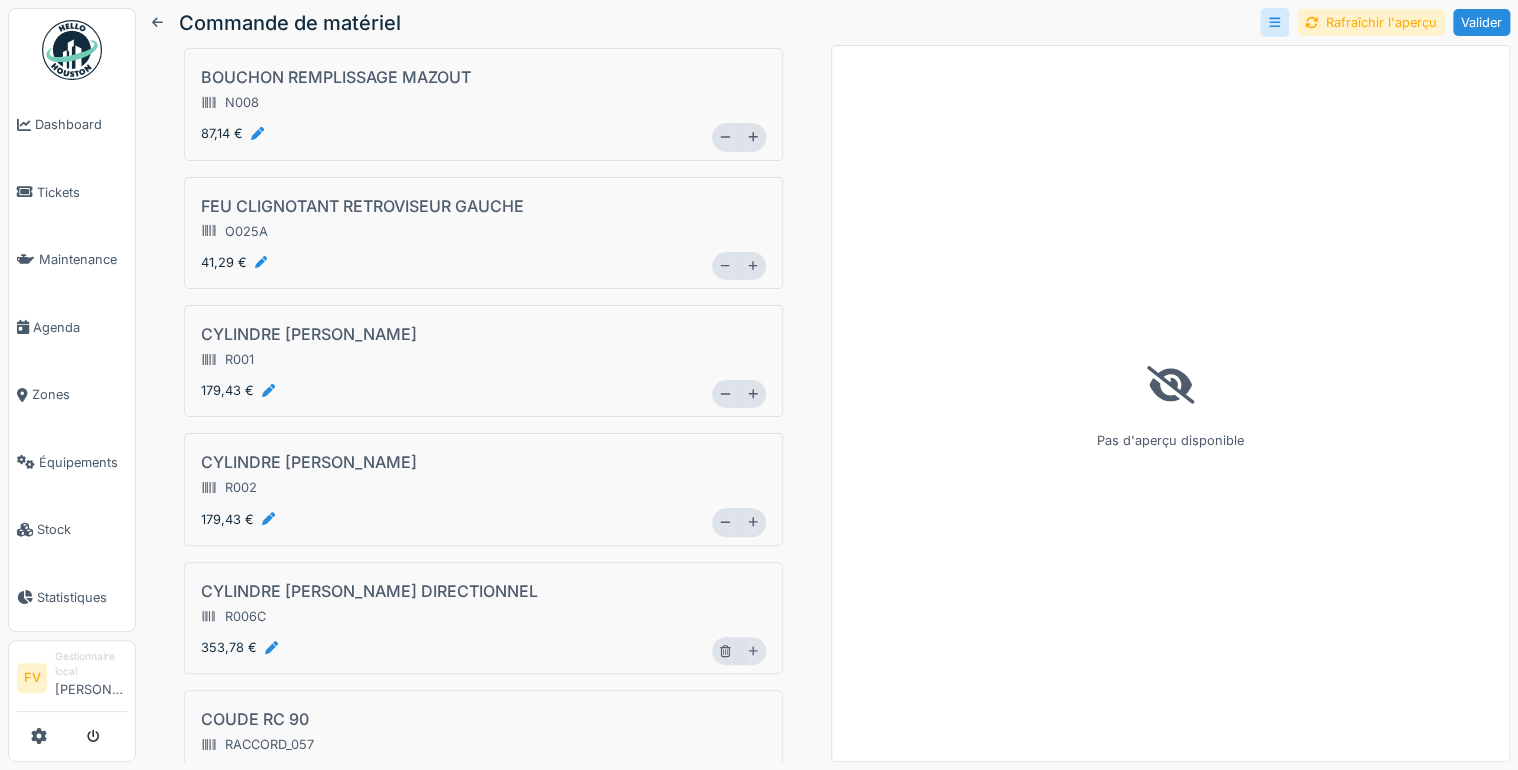 click 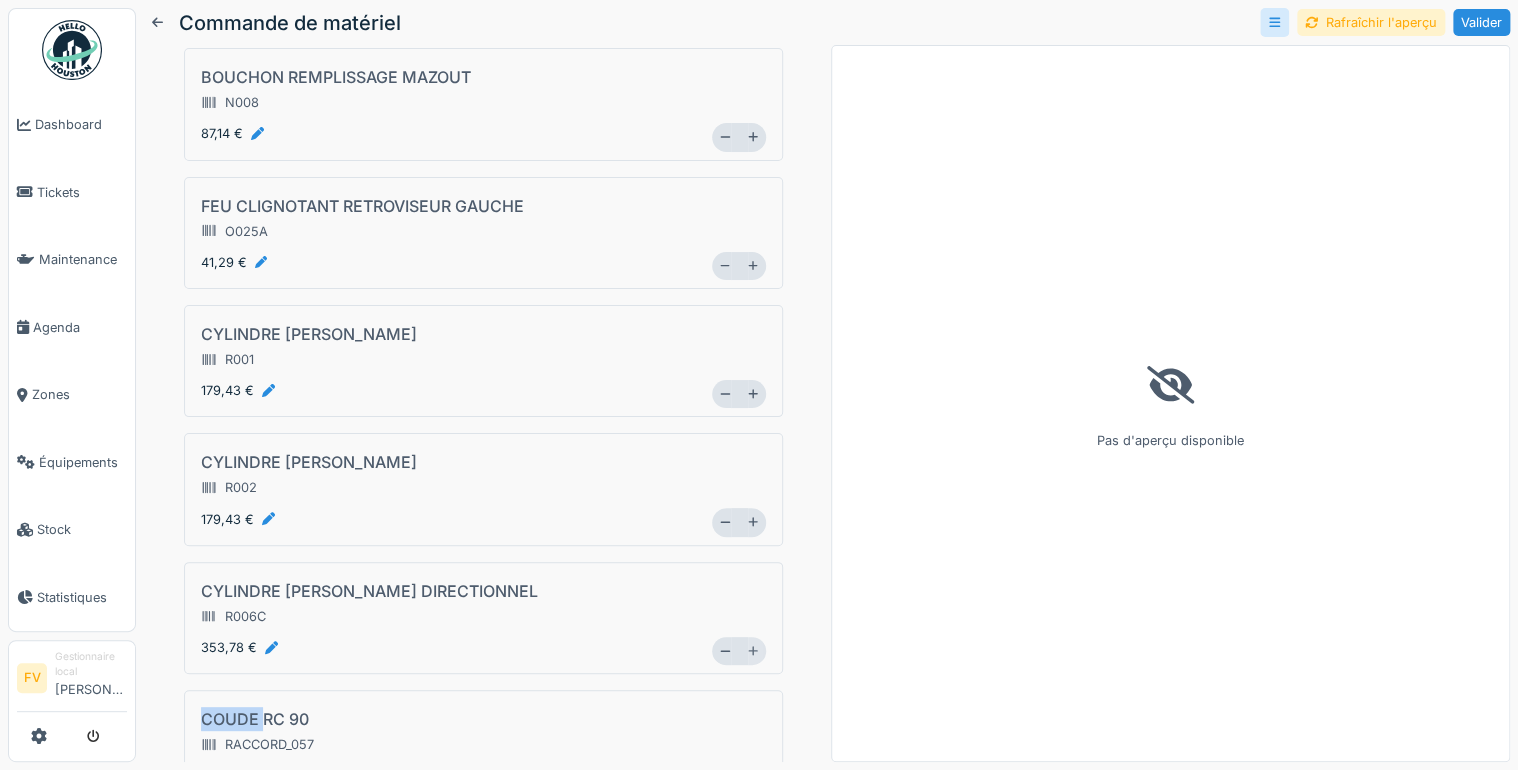 click 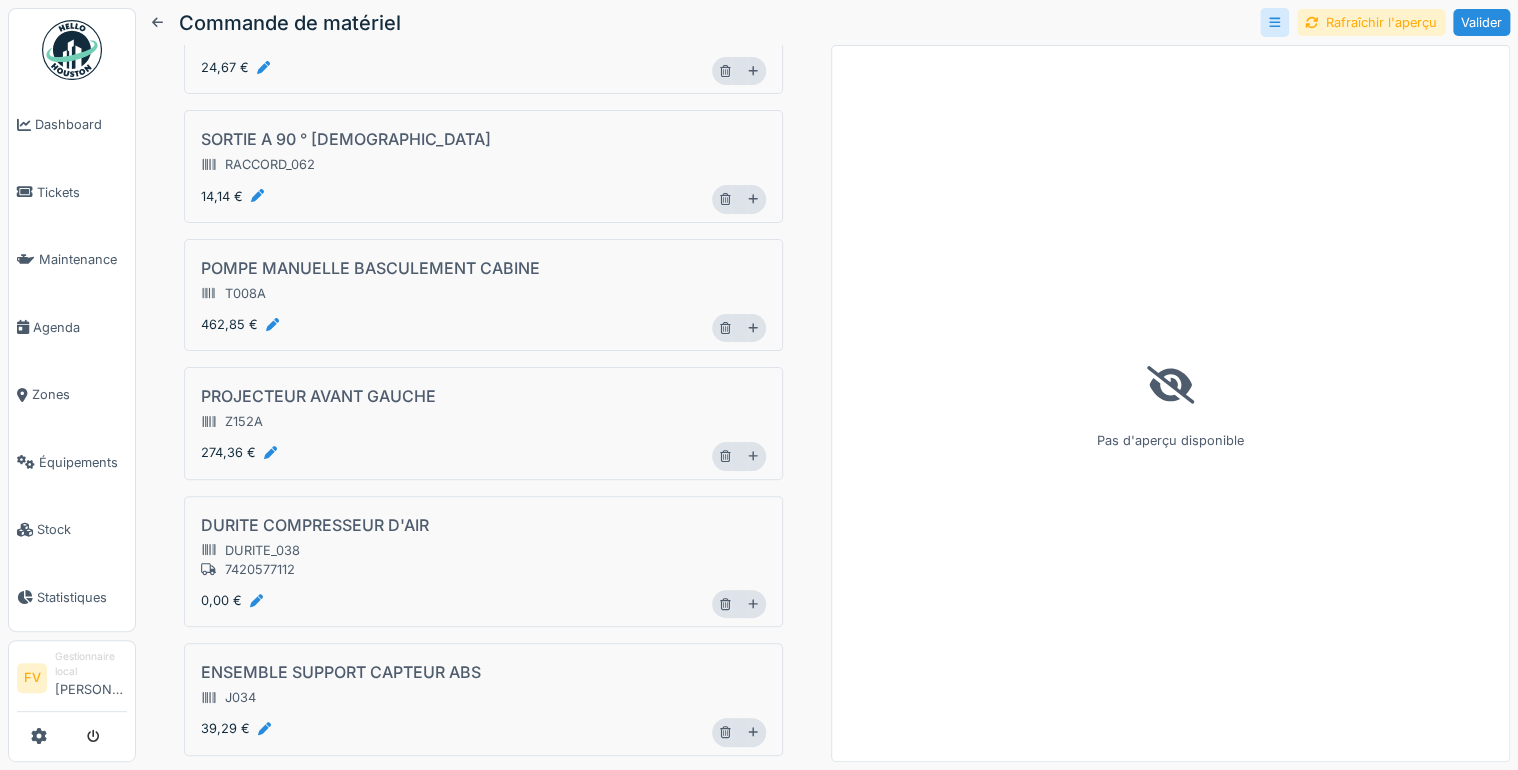 scroll, scrollTop: 1988, scrollLeft: 0, axis: vertical 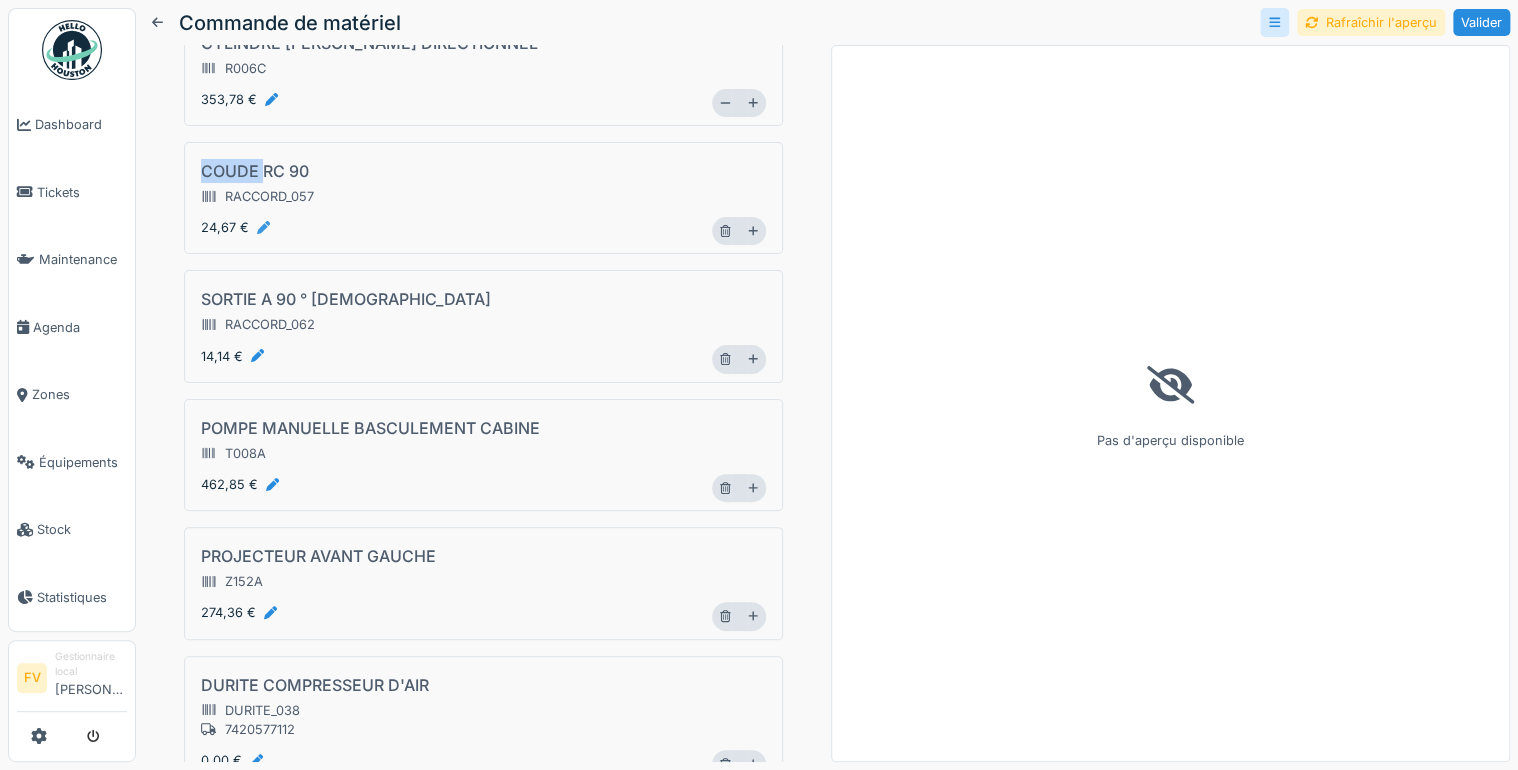 click at bounding box center [263, 227] 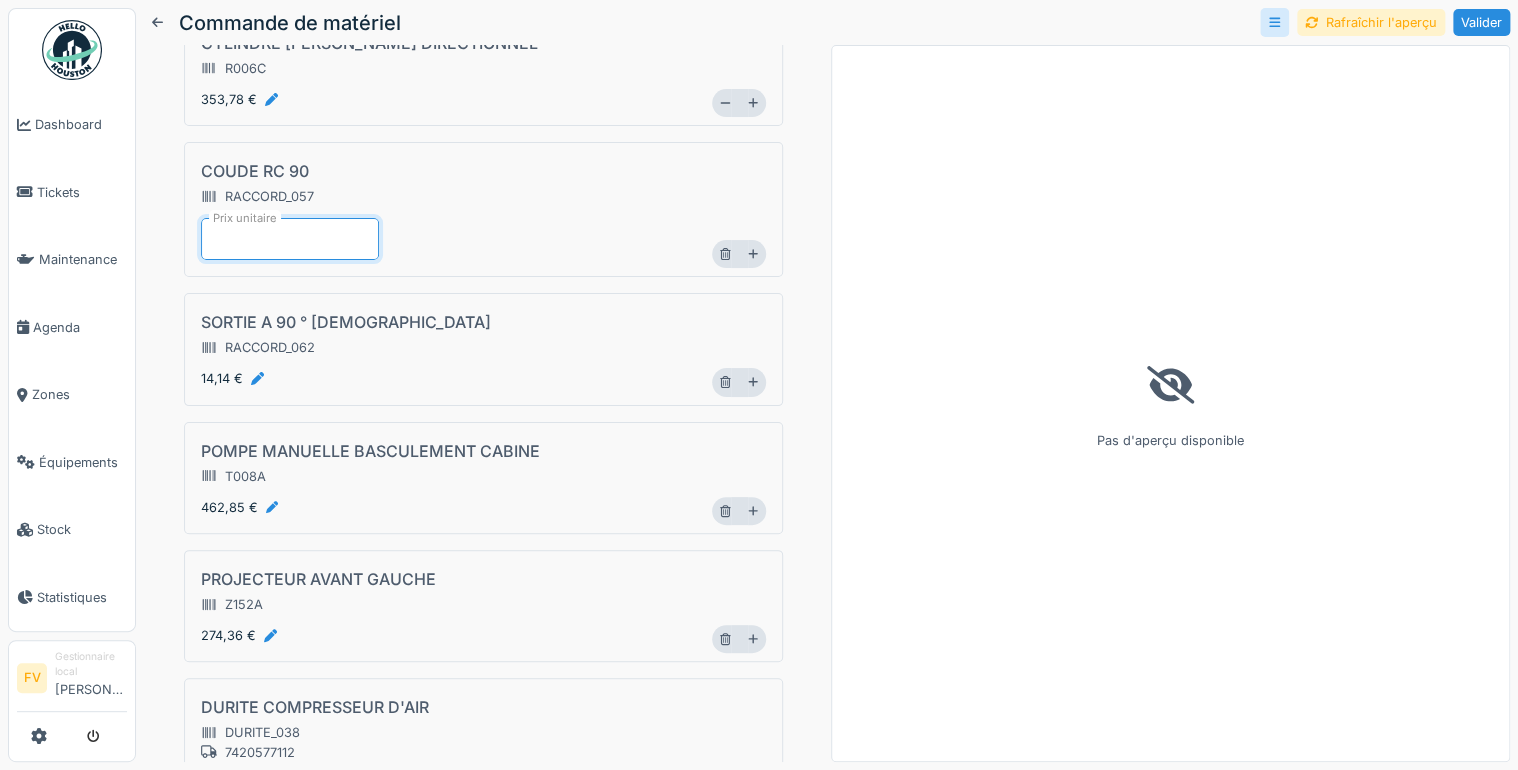 type on "*" 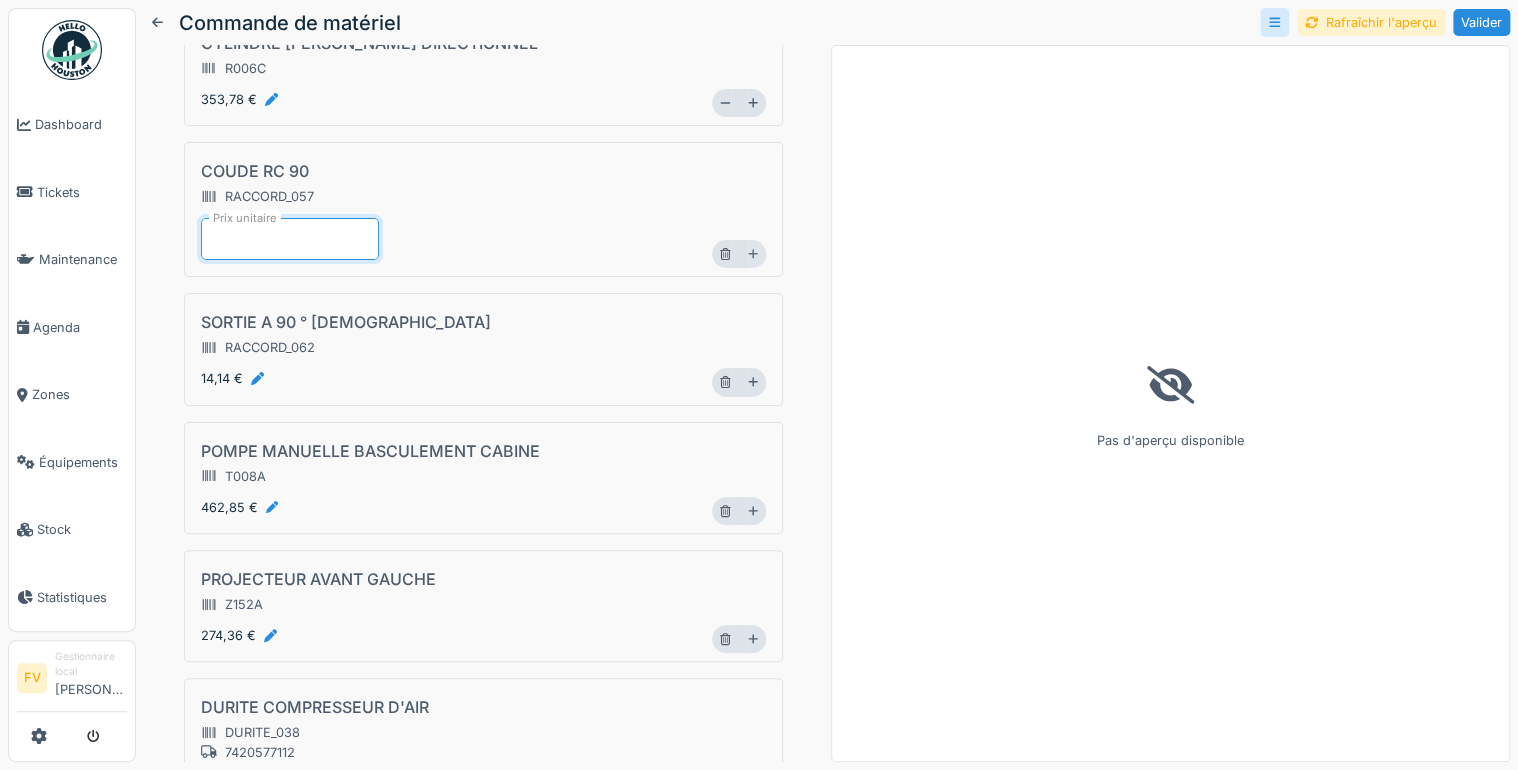 click on "COUDE RC 90    RACCORD_057 Prix unitaire ***** *" at bounding box center (483, 209) 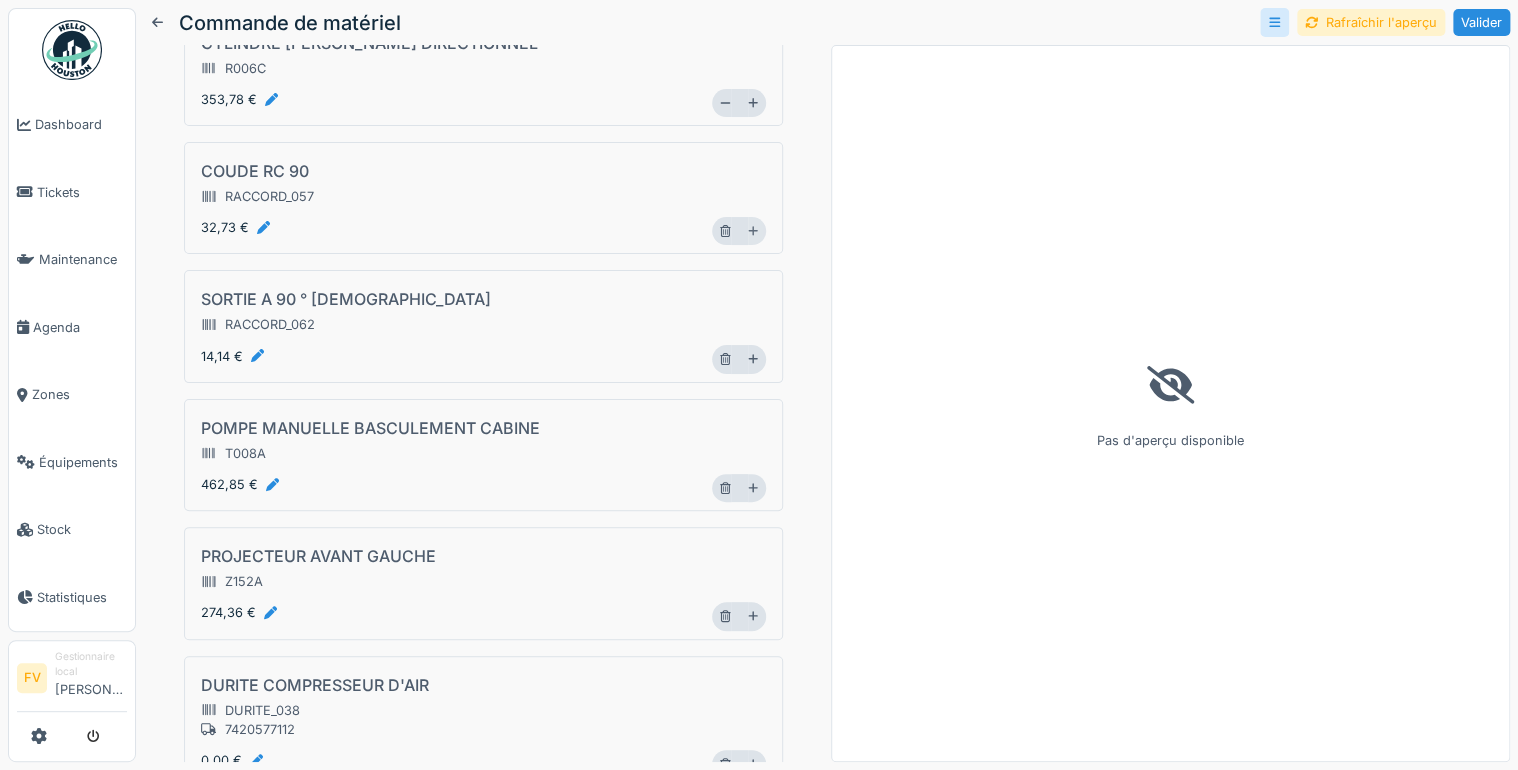 click 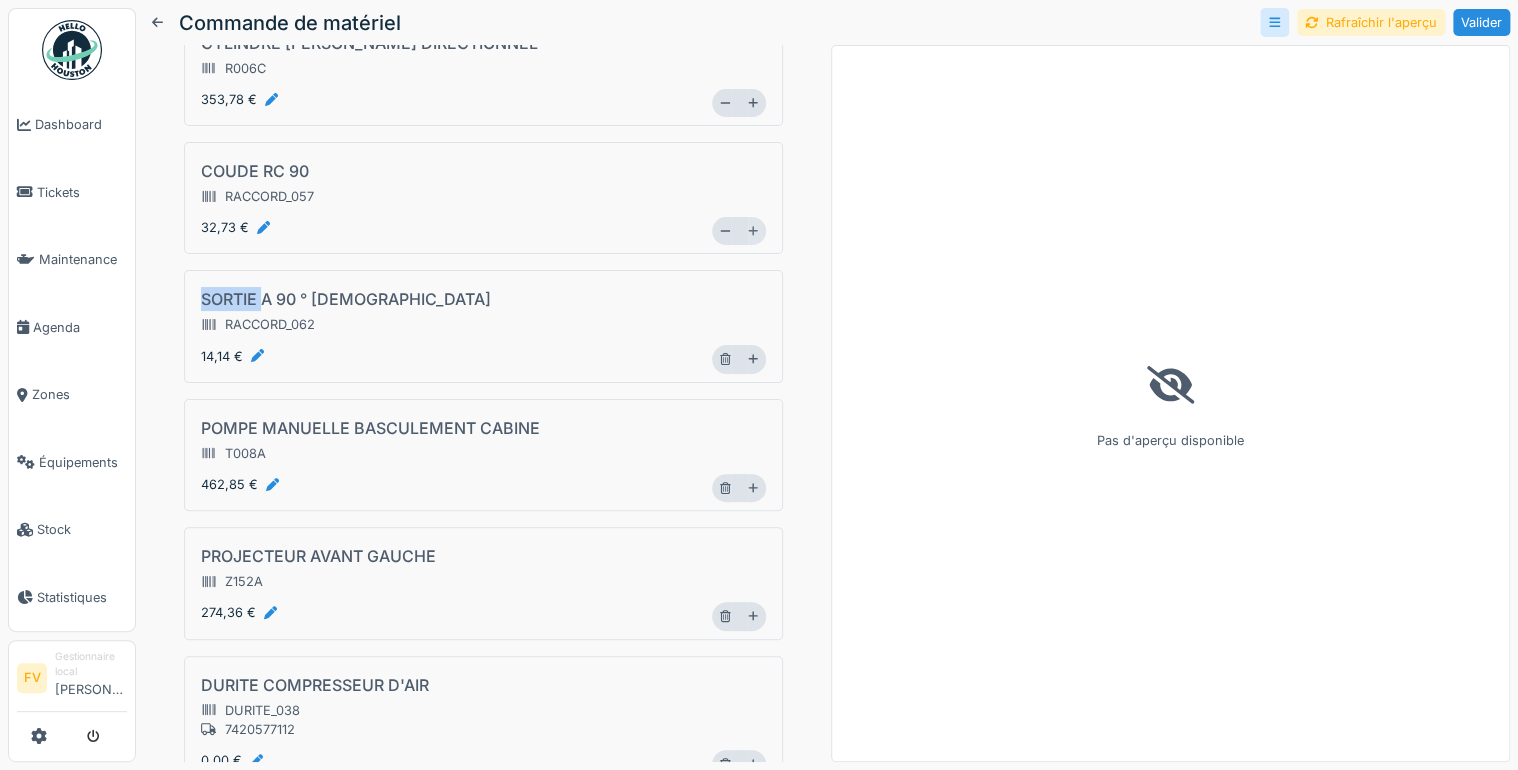 click 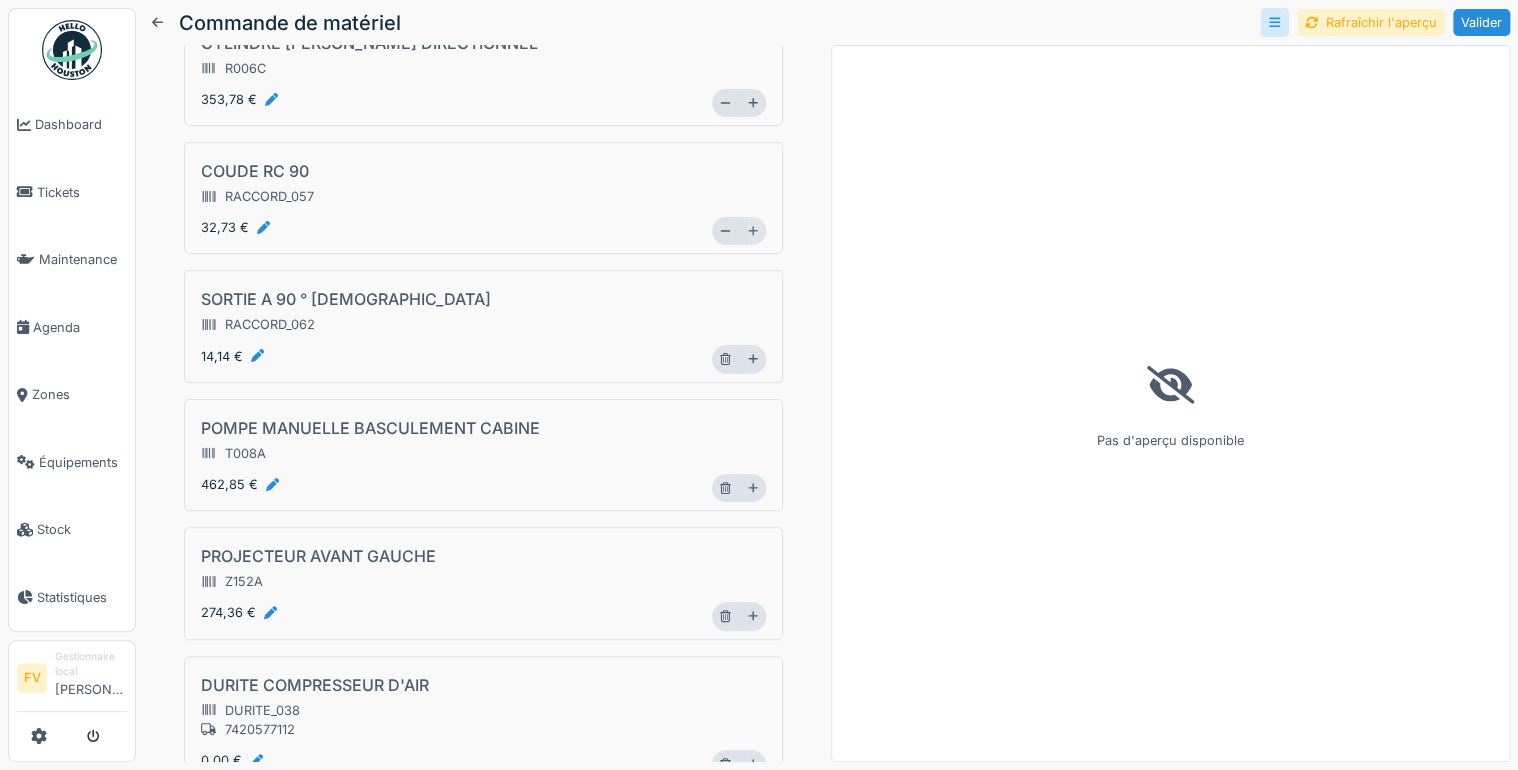 click 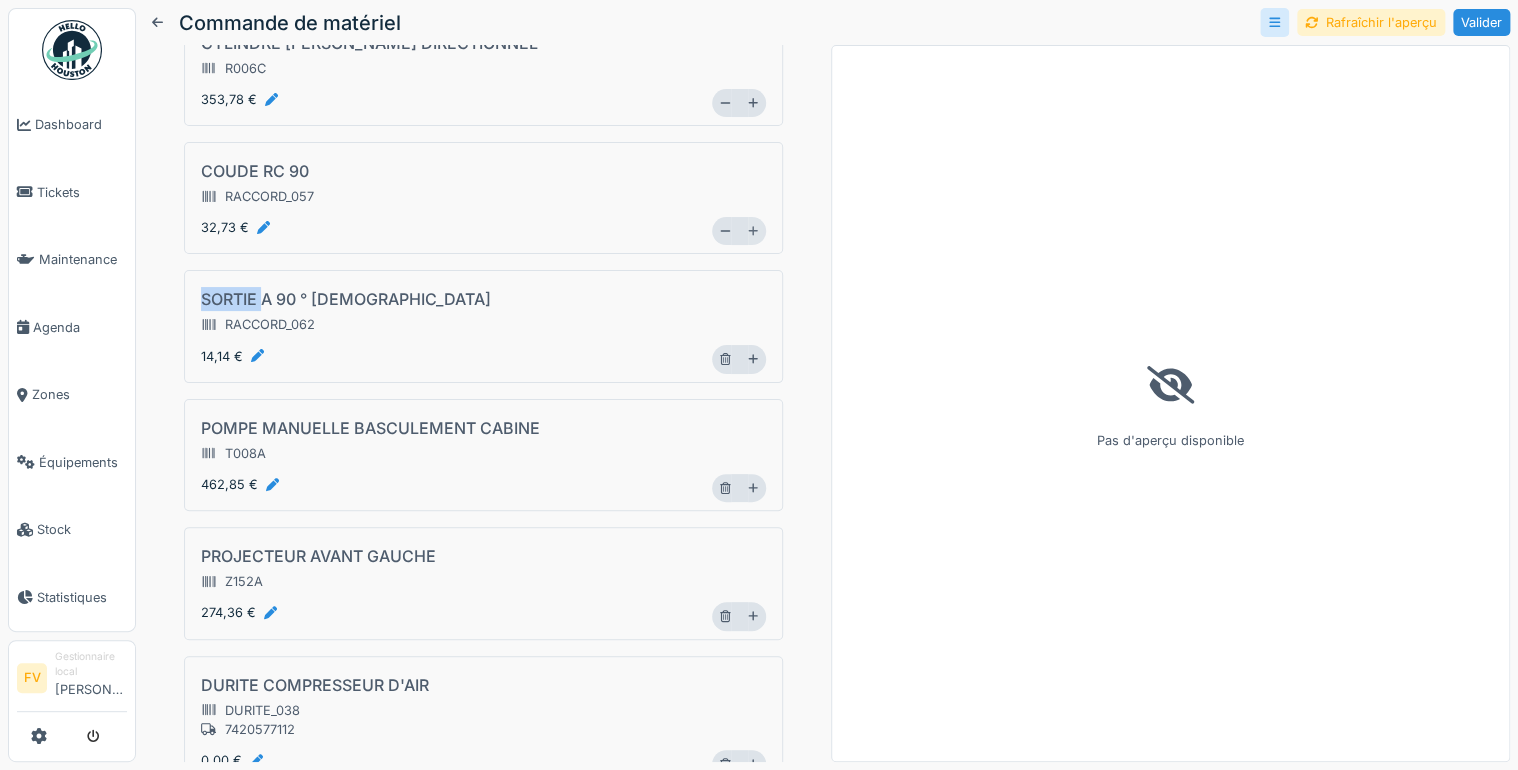 click 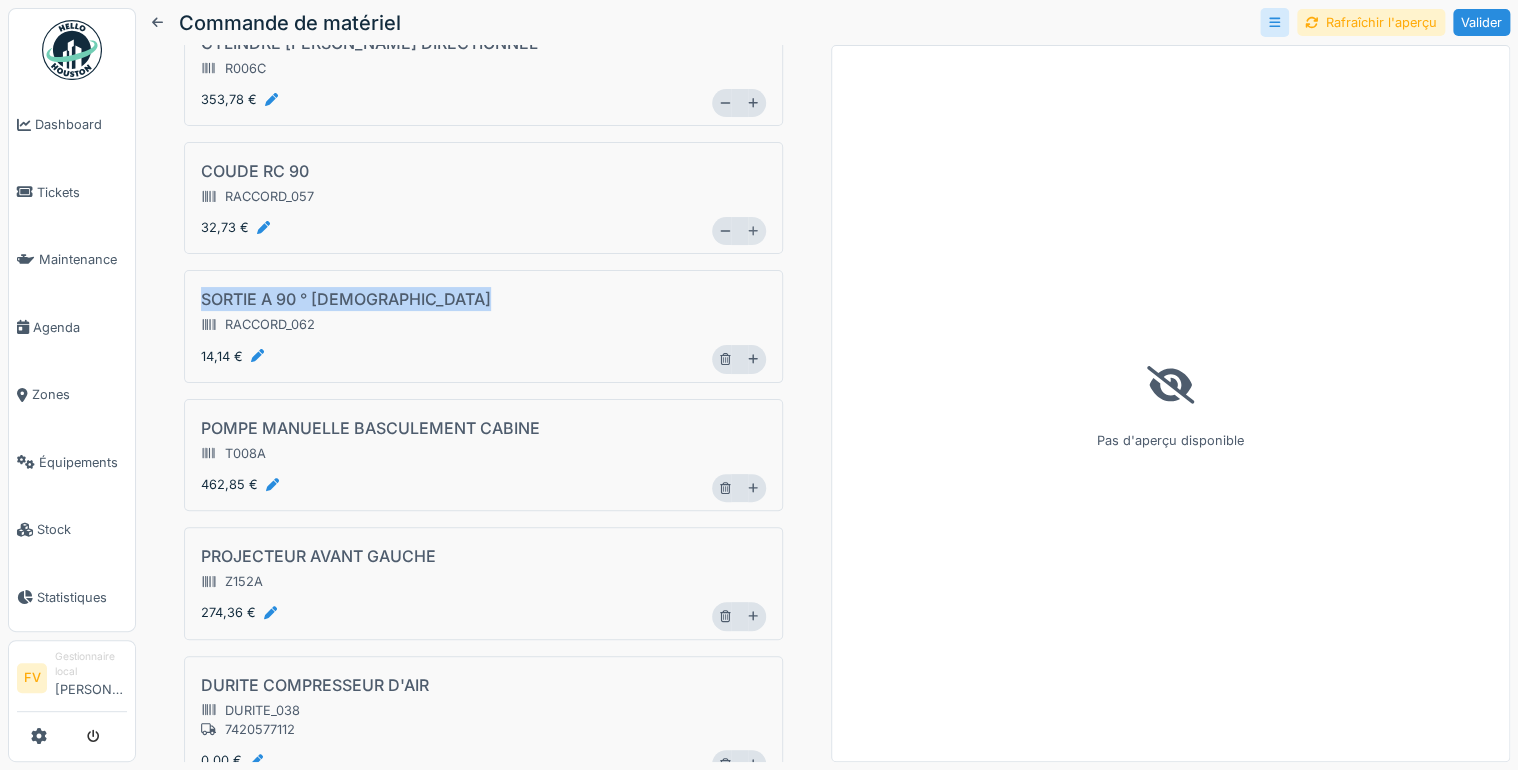 click 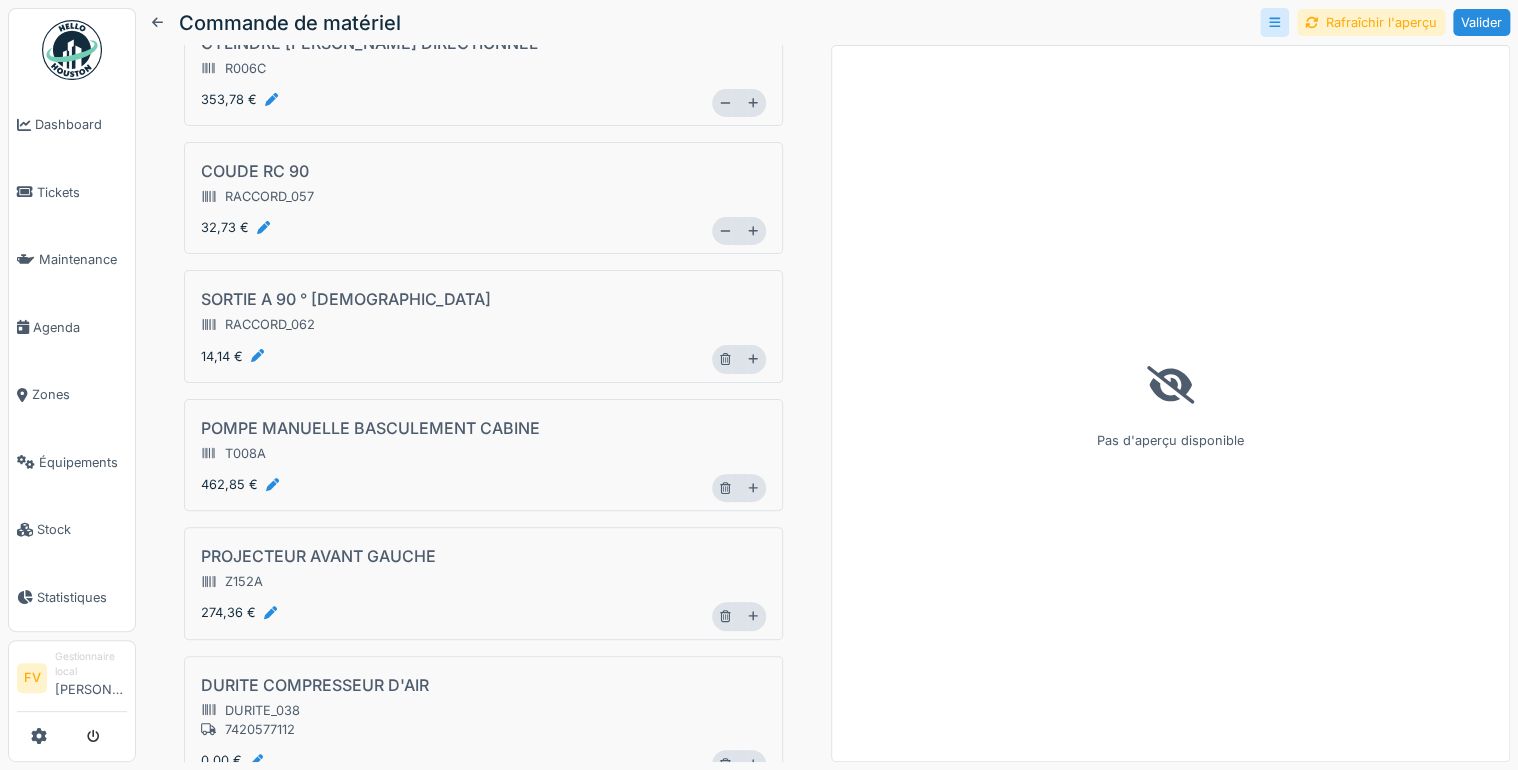click on "SORTIE A 90 ° [DEMOGRAPHIC_DATA]    RACCORD_062 14,14 €" at bounding box center (448, 326) 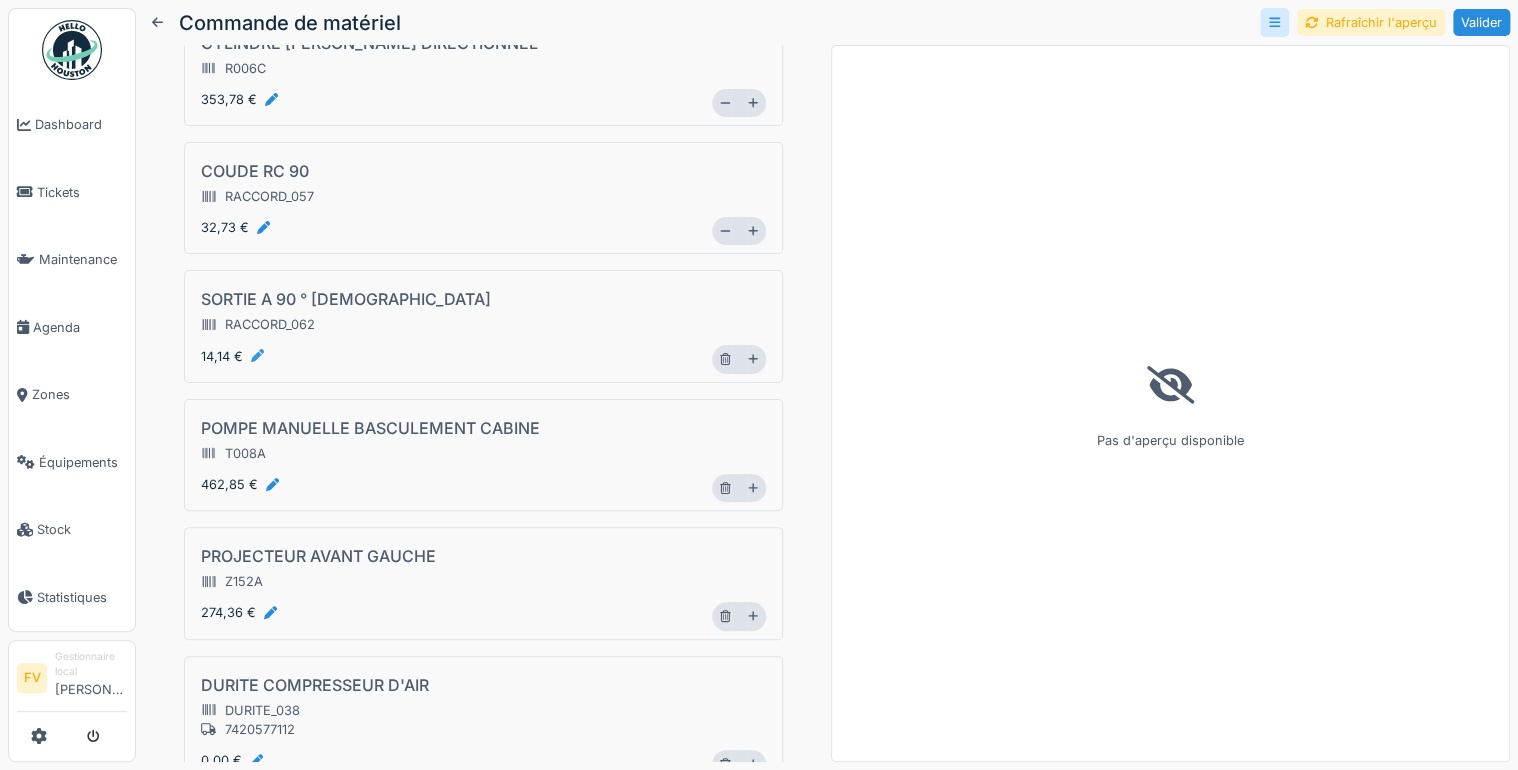 click at bounding box center (257, 356) 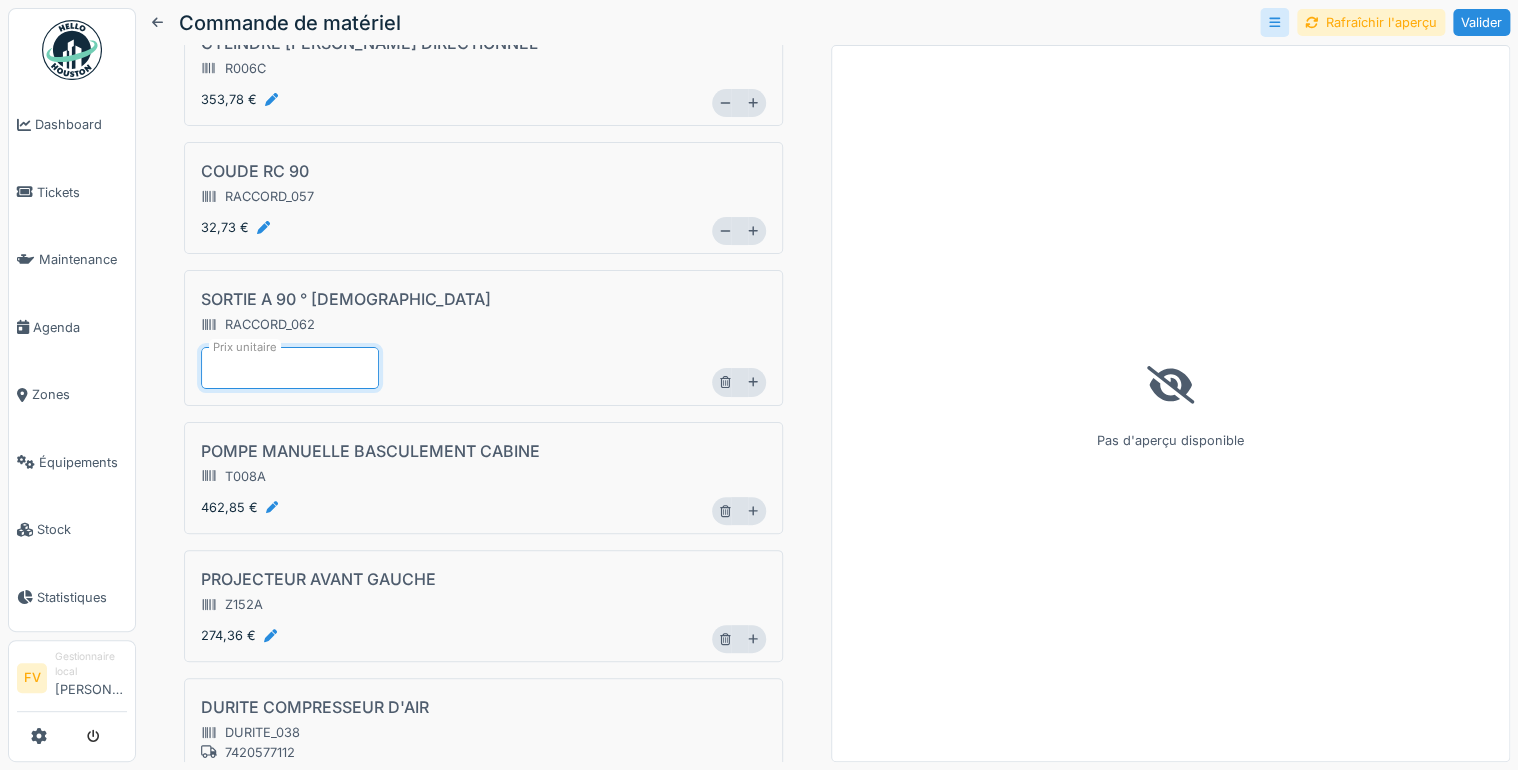 type on "*****" 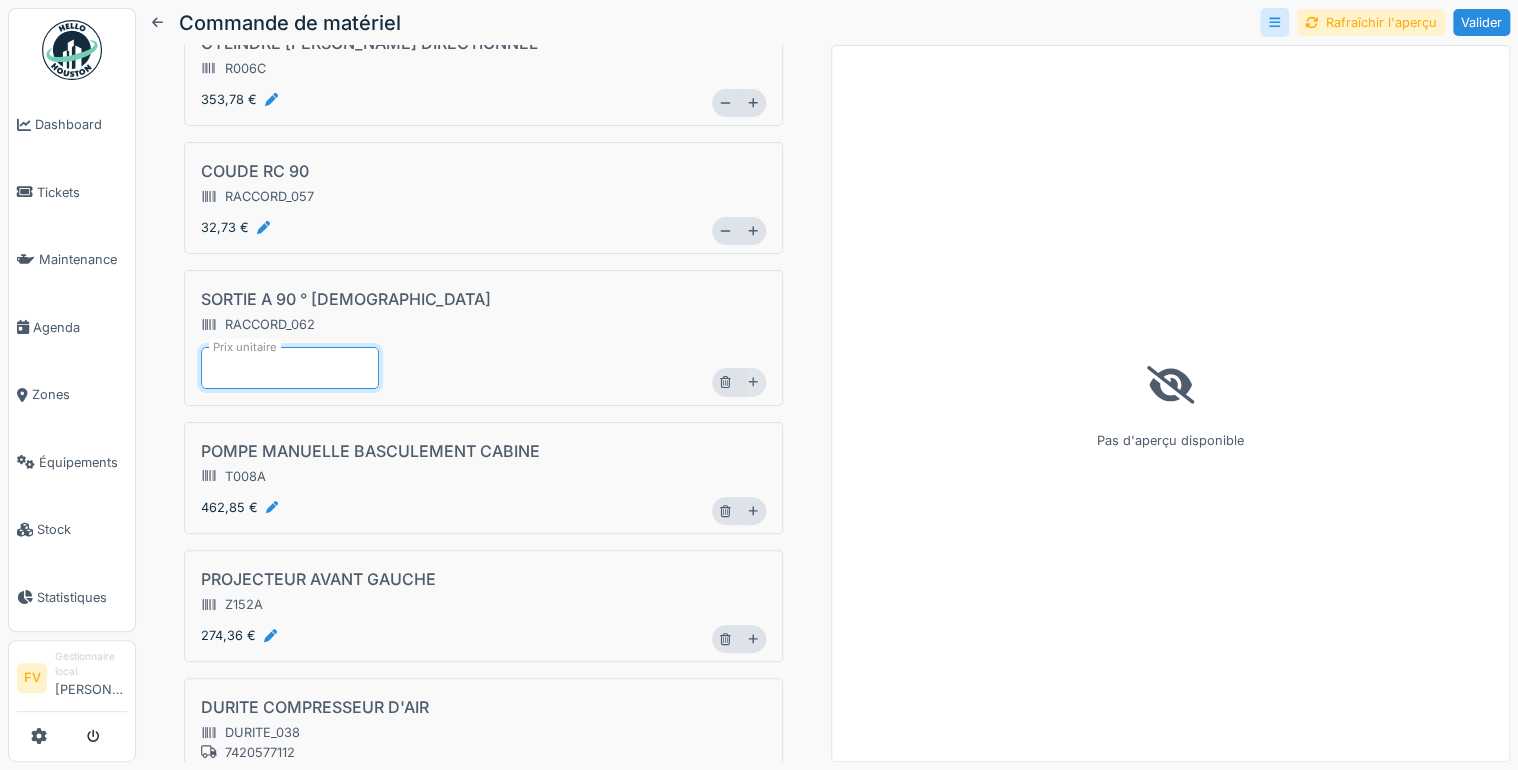 click on "Détails administratifs   Produits Produits Ajouter matériel [PERSON_NAME] D'ECHAPPEMENT    C005A 1 526,02 € * ECRAN THERMIQUE    C006 59,68 € * CARTOUCHE FILTRANTE    D055B 74,02 € ** ROBINET [PERSON_NAME]    E016 300,81 € * PIGNON COMPRESSEUR ( DXI )    E042J 467,14 € * BIELLE DE CONNEXION    H001 605,54 € * BIELLE DE DIRECTION    H002A 488,95 € * BARRE DE LIAISON    H014A 467,10 € * CAPTEUR    J032 149,46 € ** CAPTEUR ABS    J032C 121,80 € * BOUCHON REMPLISSAGE MAZOUT    N008 87,14 € ** FEU CLIGNOTANT RETROVISEUR GAUCHE    O025A 41,29 € * CYLINDRE [PERSON_NAME]    R001 179,43 € * CYLINDRE [PERSON_NAME]    R002 179,43 € * CYLINDRE [PERSON_NAME] DIRECTIONNEL    R006C 353,78 € * COUDE RC 90    RACCORD_057 32,73 € ** SORTIE A 90 ° [DEMOGRAPHIC_DATA]    RACCORD_062 Prix unitaire ***** * POMPE MANUELLE BASCULEMENT CABINE    T008A 462,85 € * PROJECTEUR AVANT GAUCHE    Z152A 274,36 € * DURITE COMPRESSEUR D'AIR     DURITE_038     7420577112 0,00 € *    J034 *" at bounding box center [483, -495] 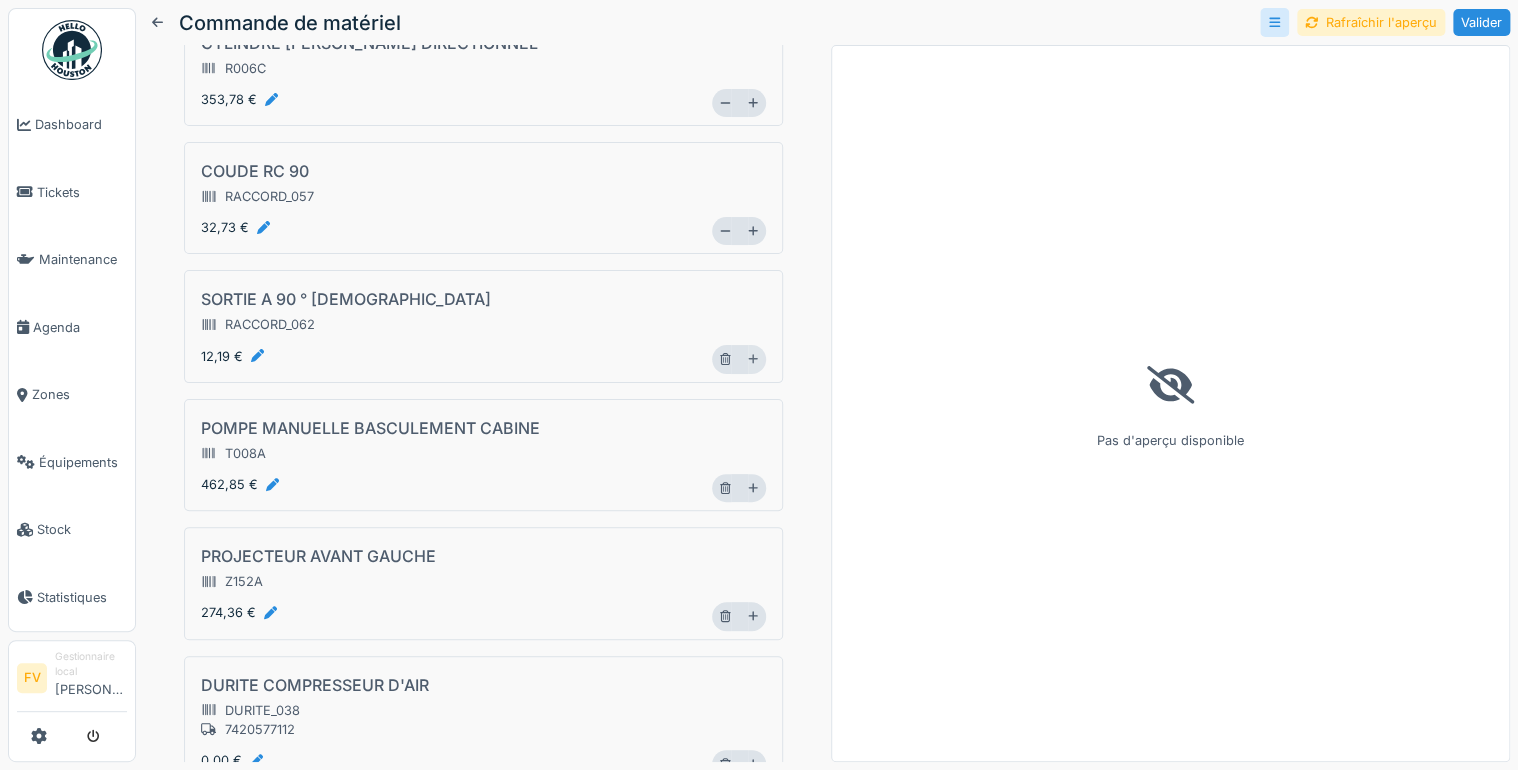 click 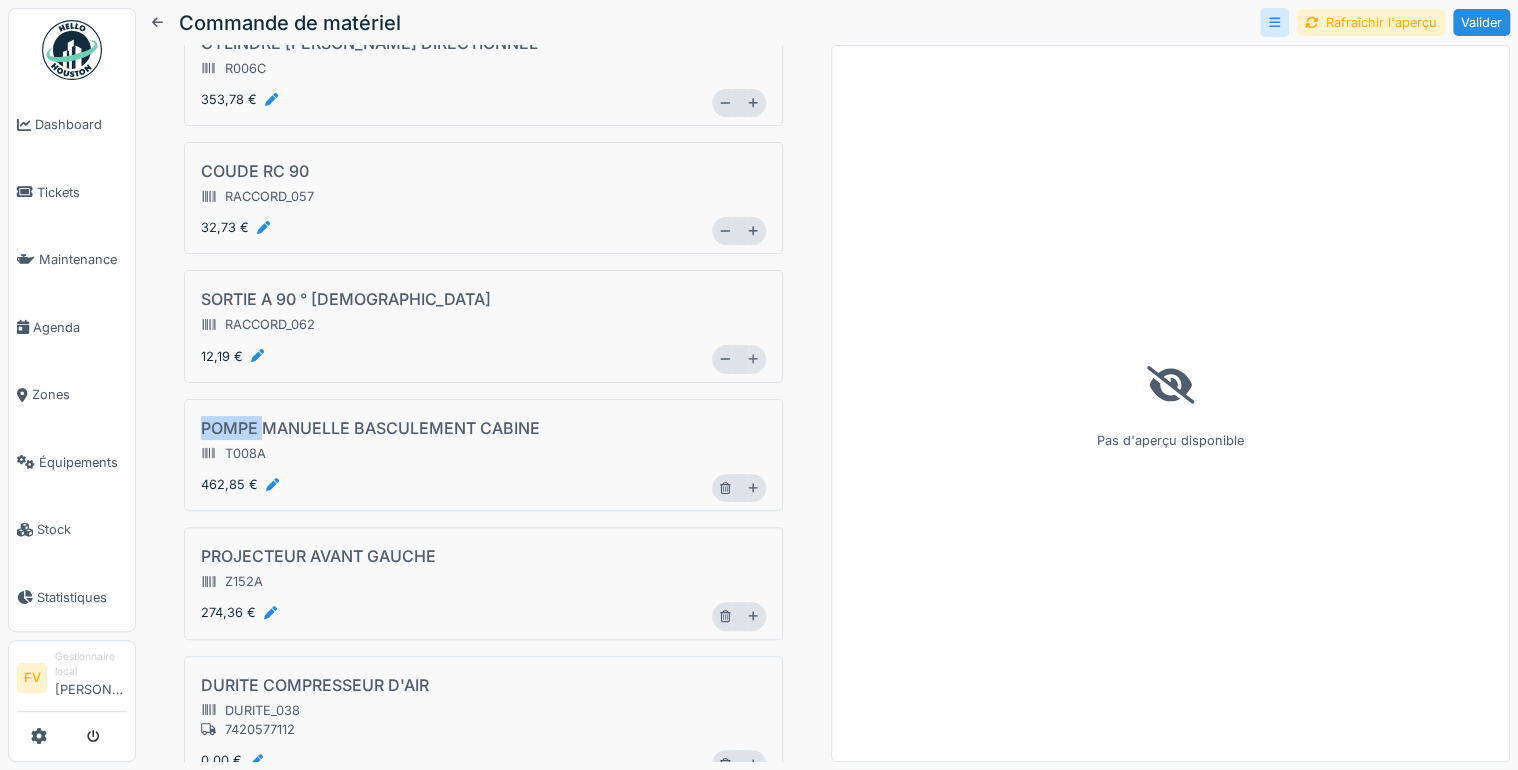 click 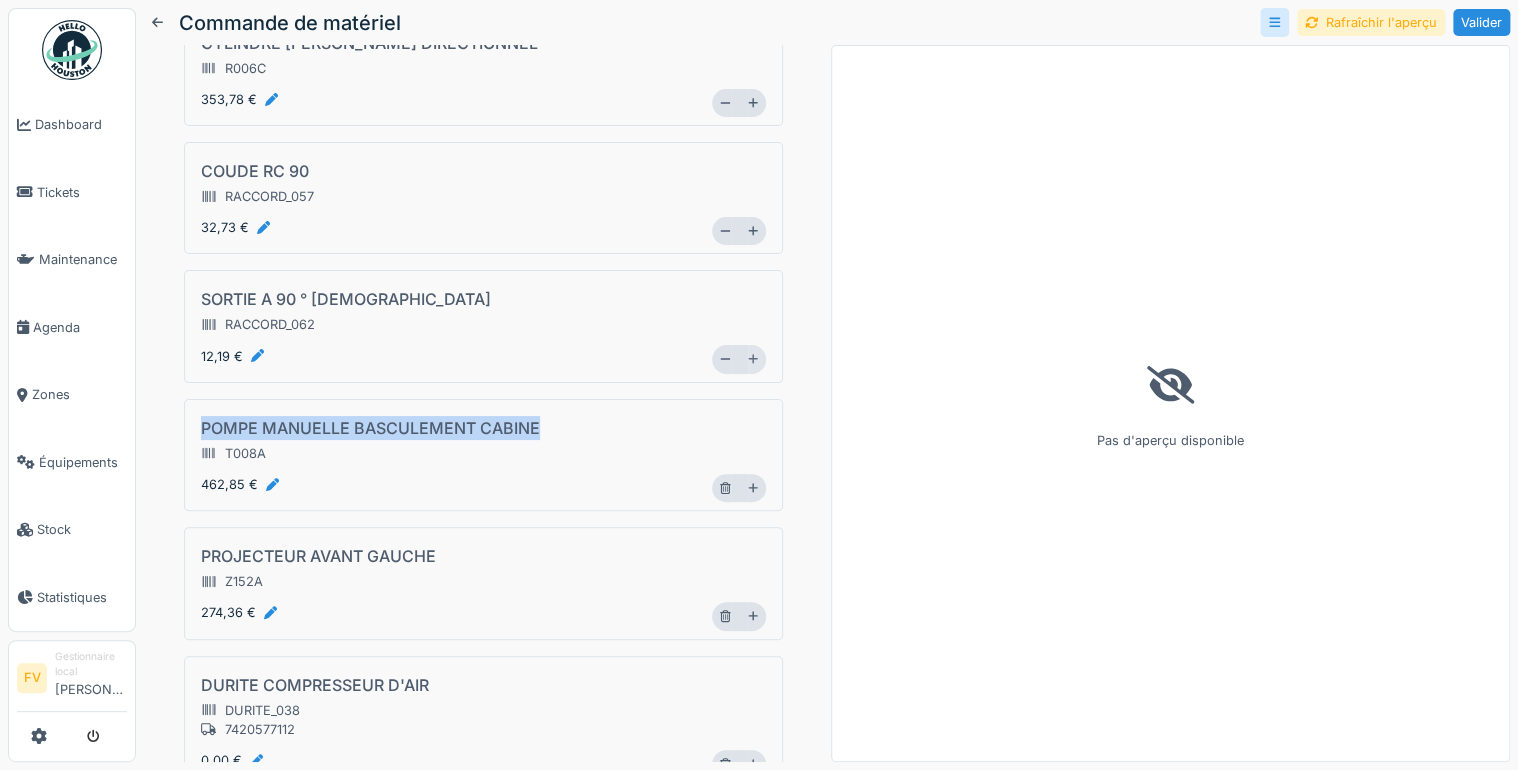 click 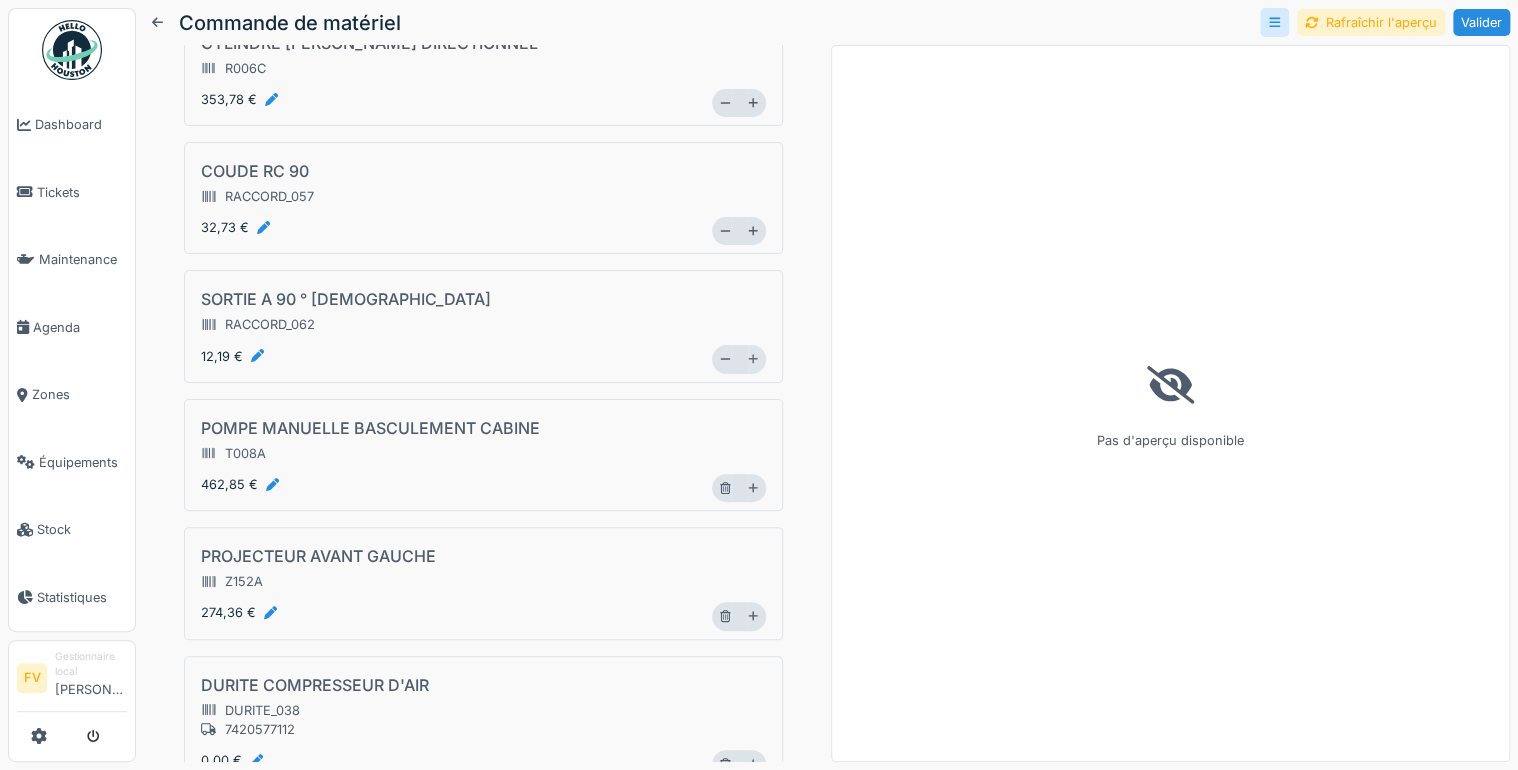 click 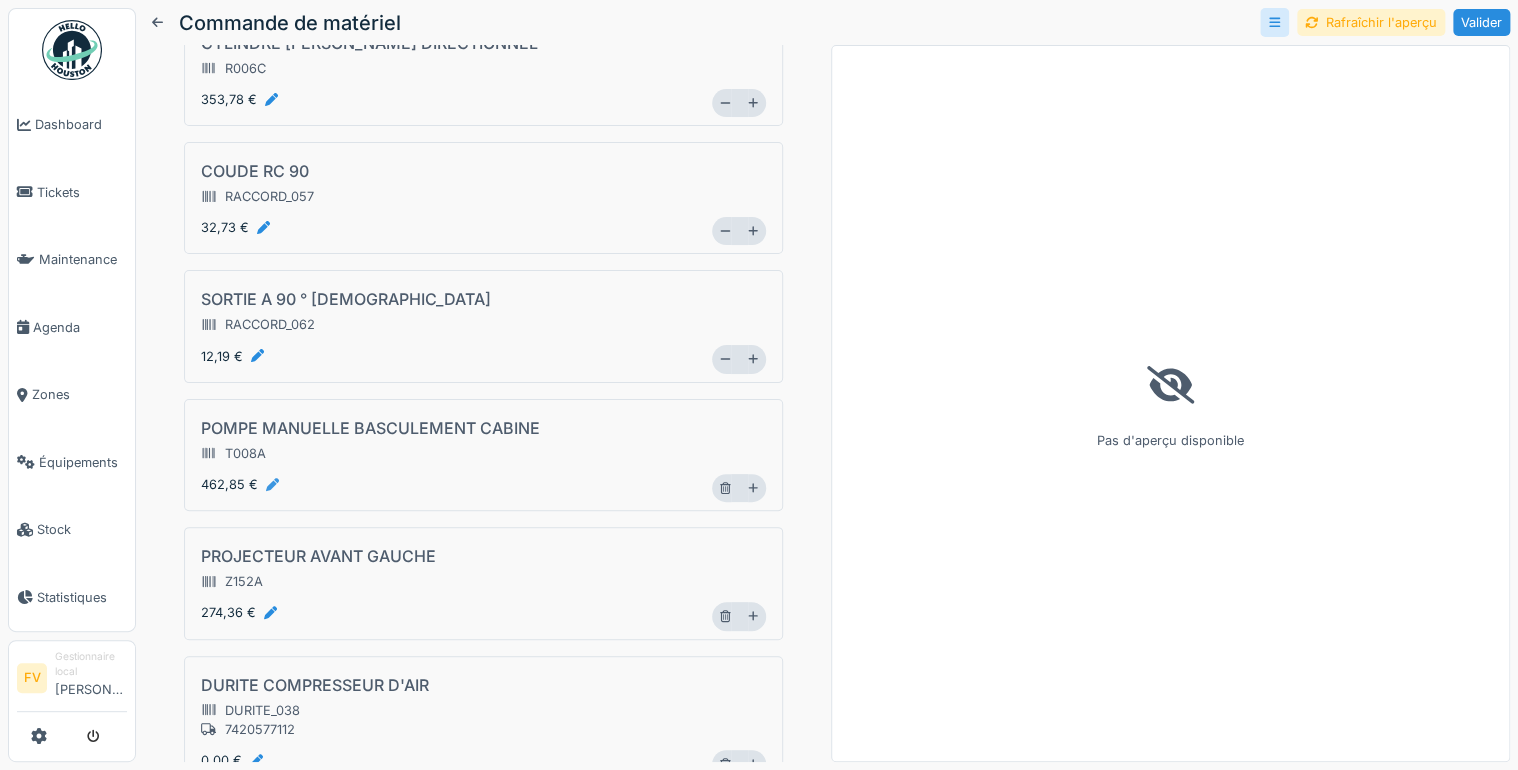 click at bounding box center [272, 484] 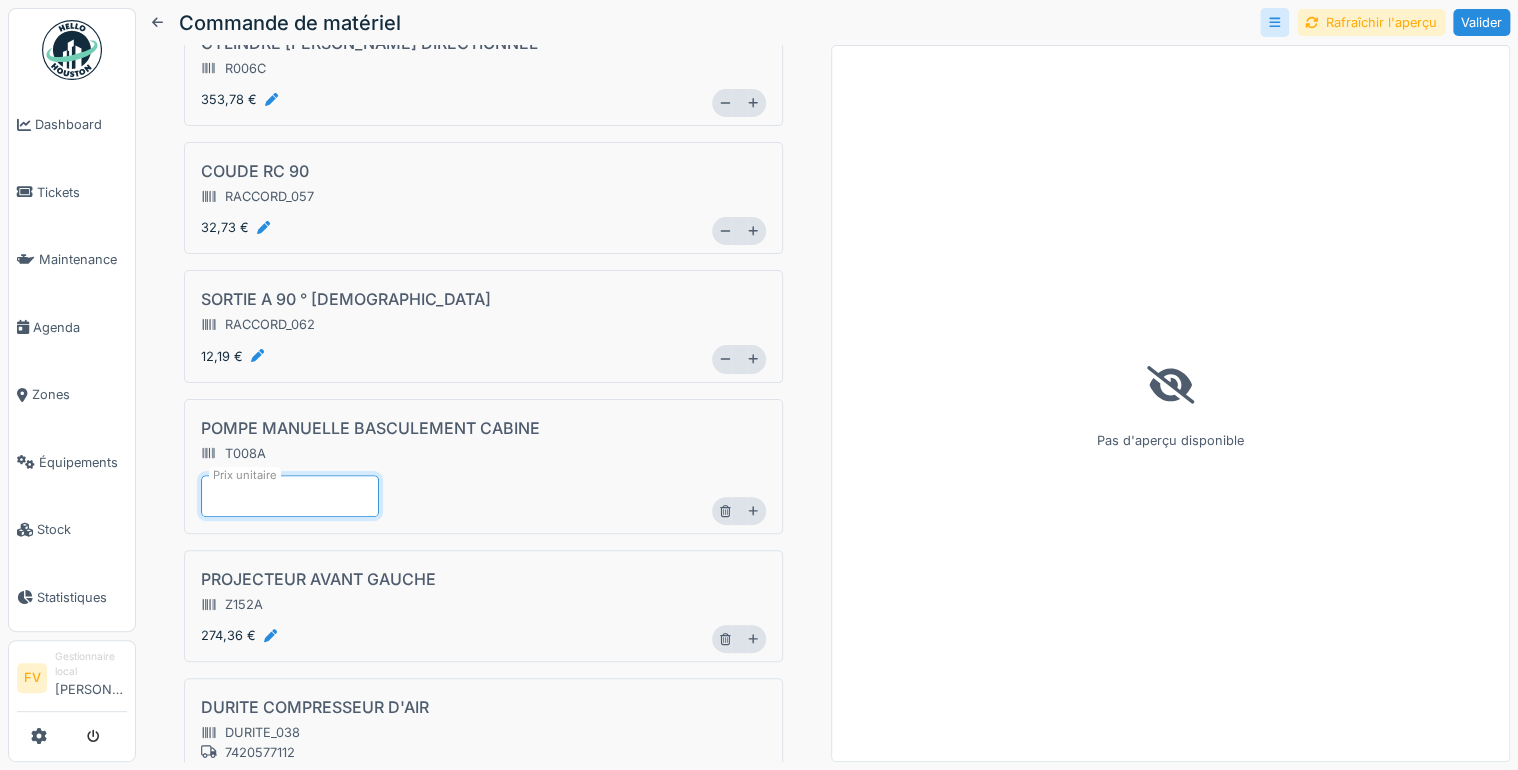 type on "******" 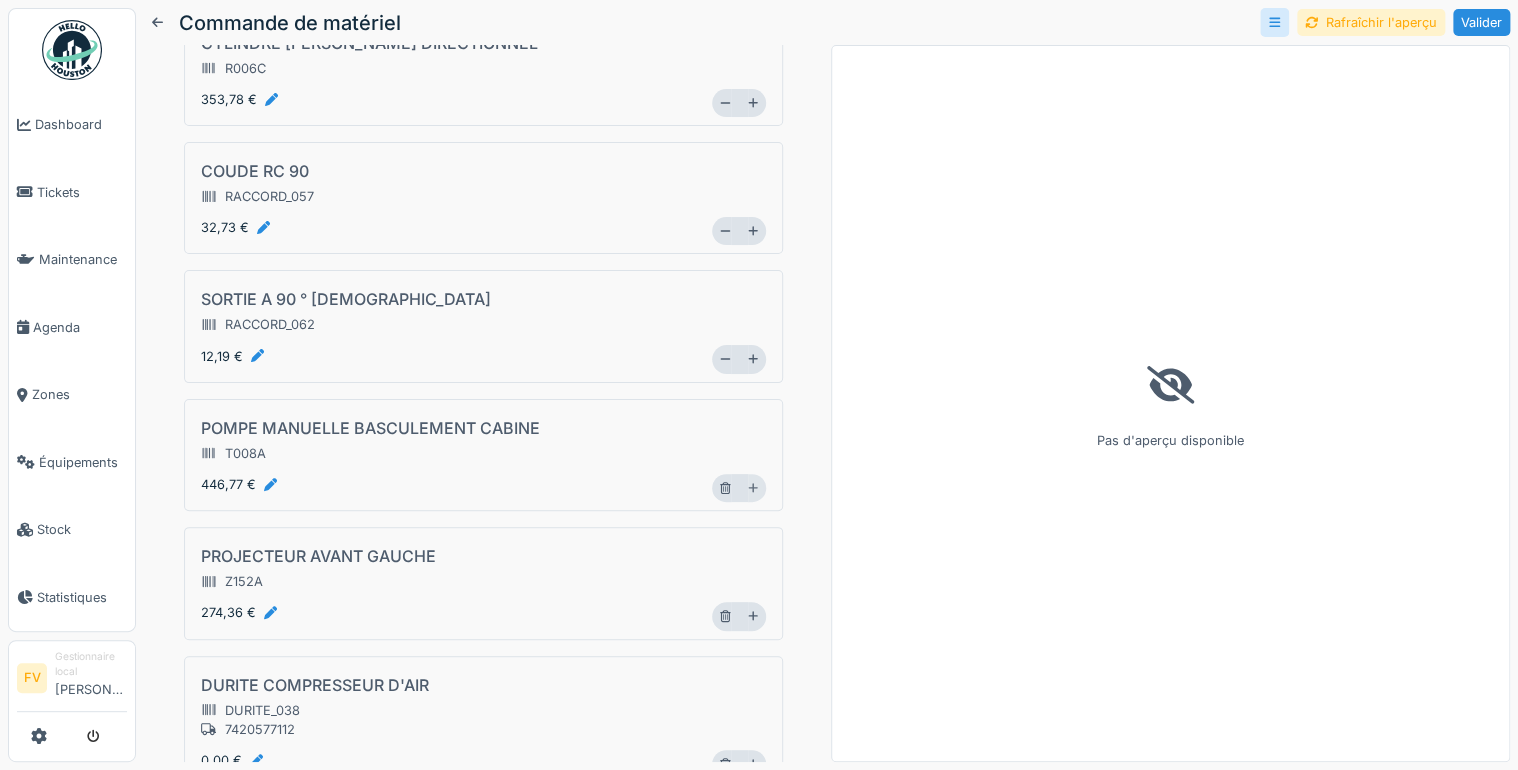 click at bounding box center [757, 488] 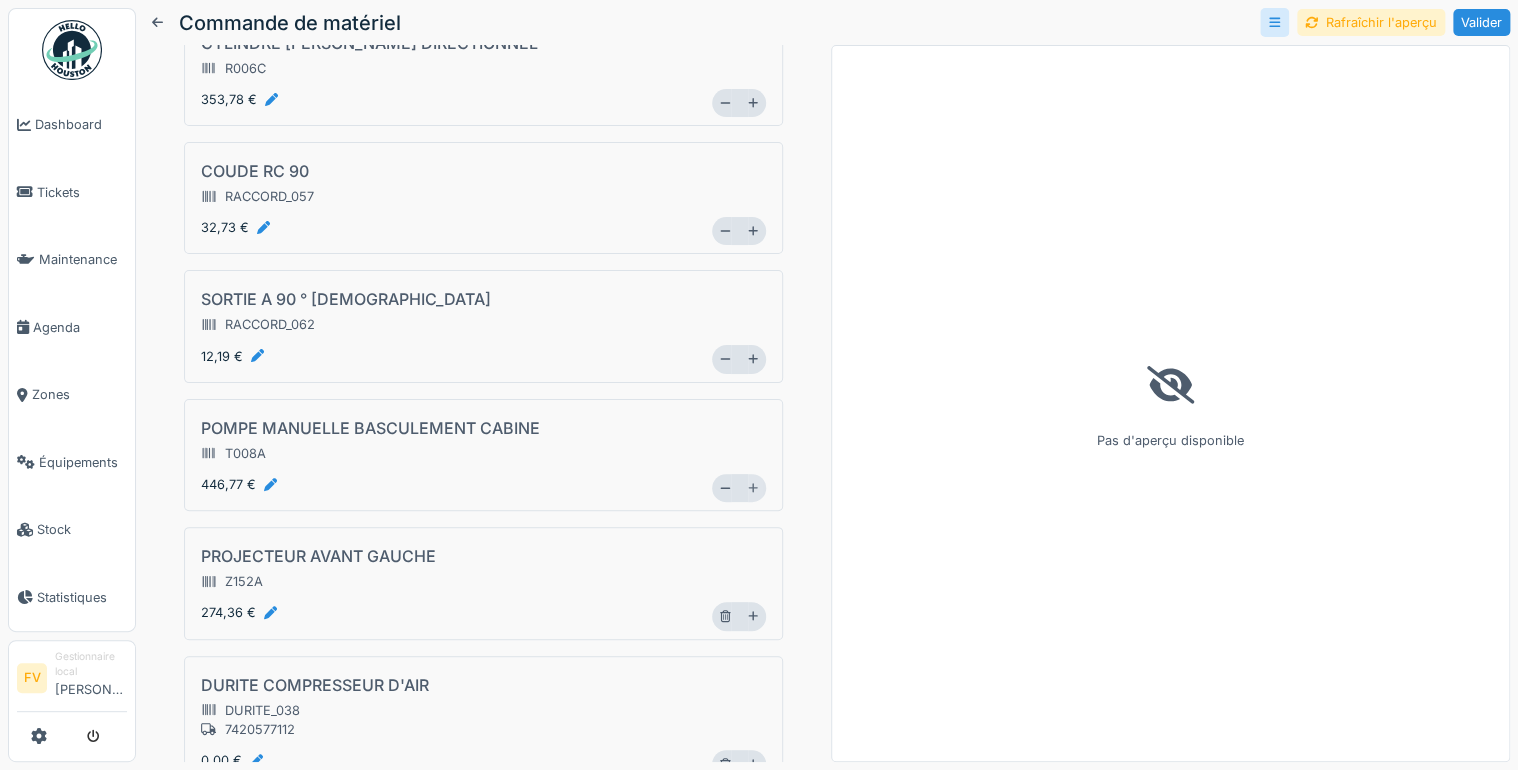 click at bounding box center [757, 488] 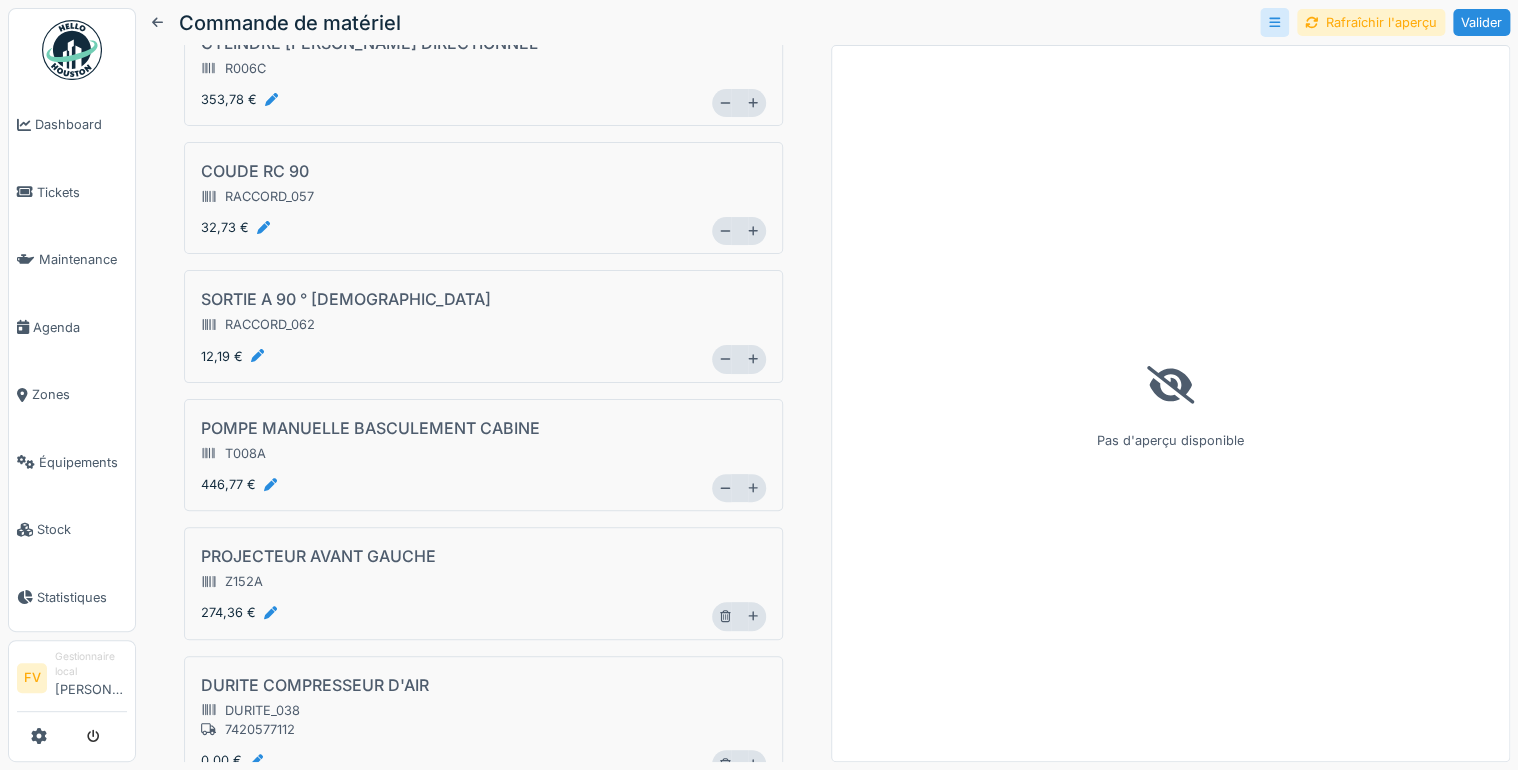 click on "PROJECTEUR AVANT GAUCHE    Z152A 274,36 €" at bounding box center (448, 583) 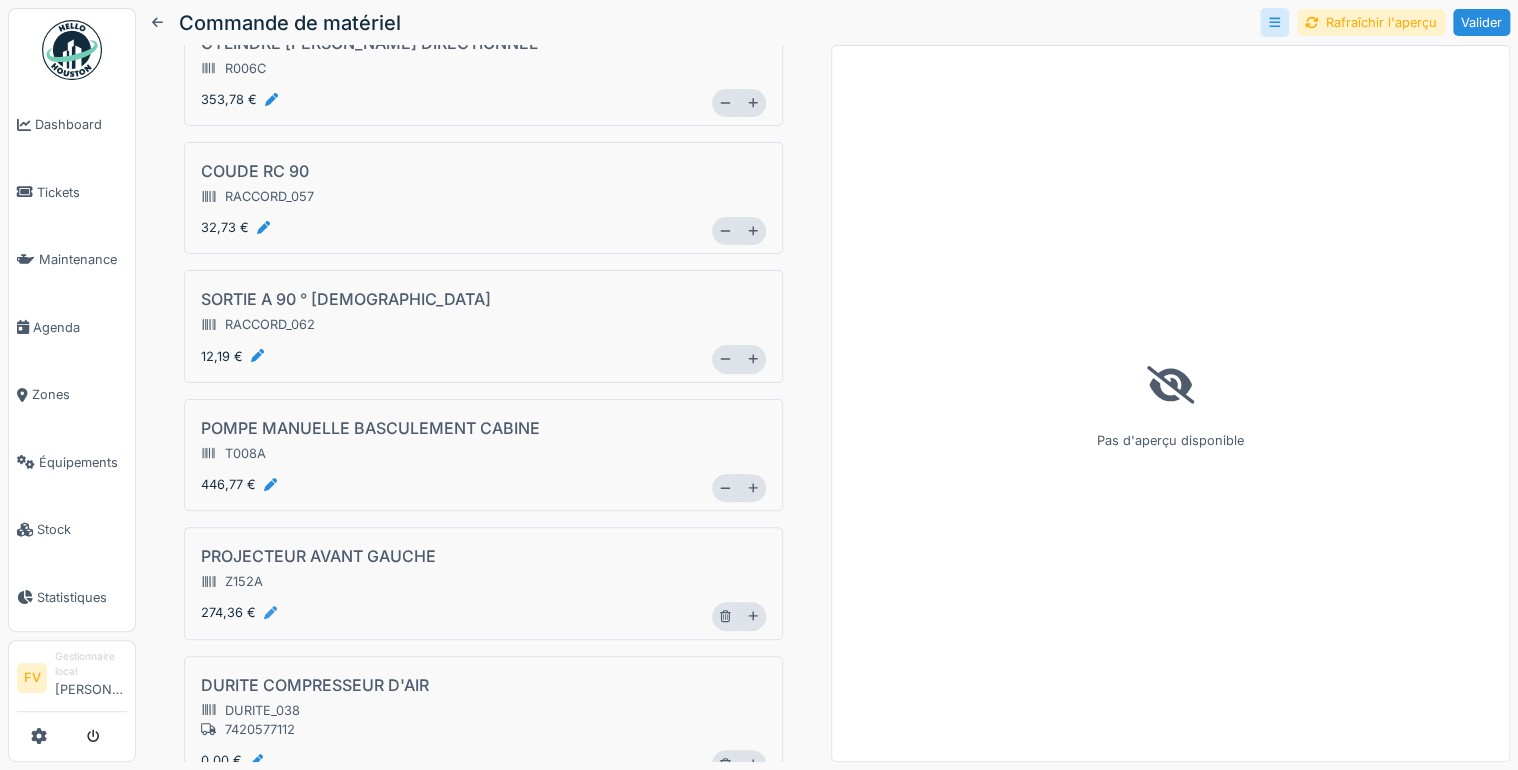 click at bounding box center [270, 612] 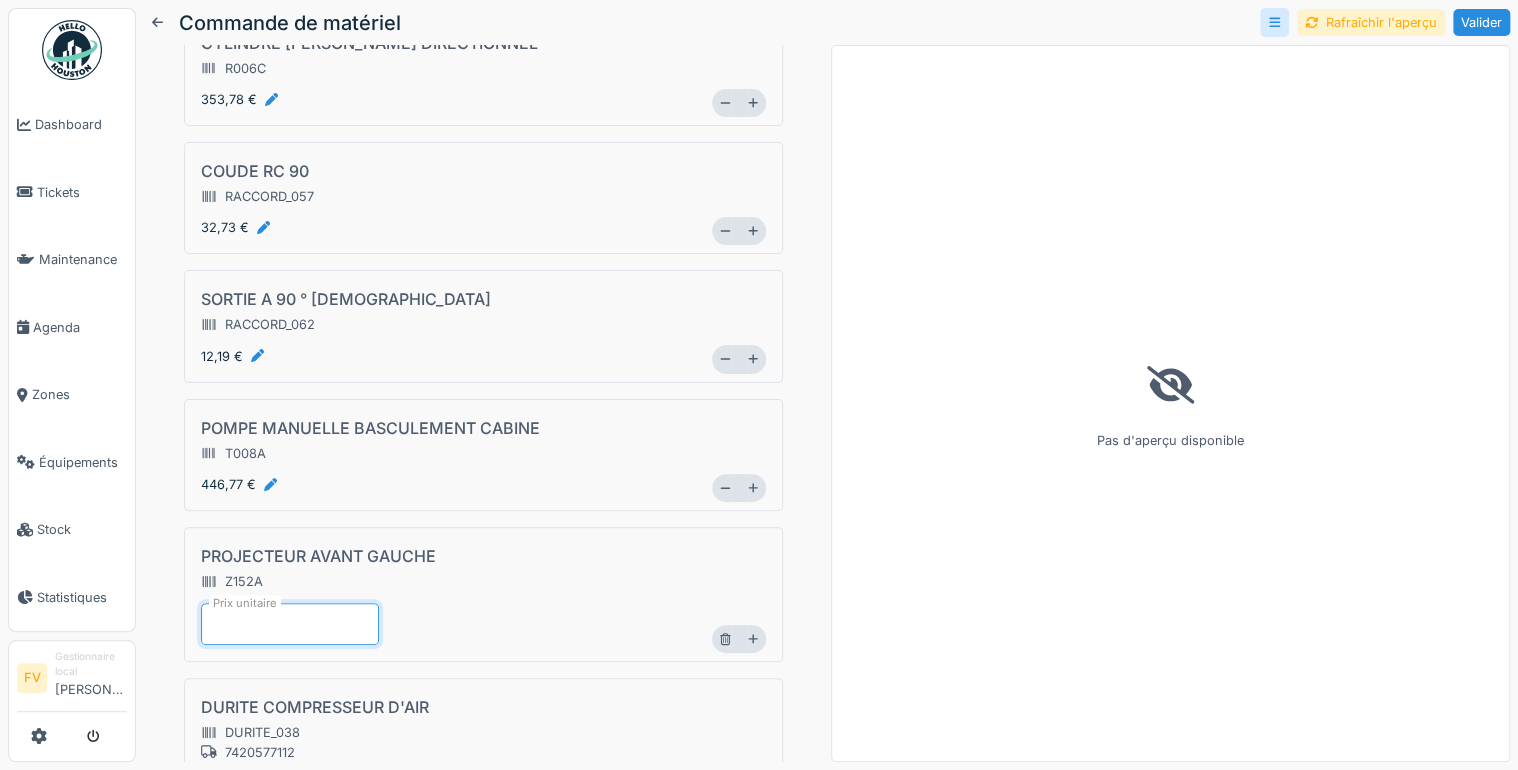 type on "******" 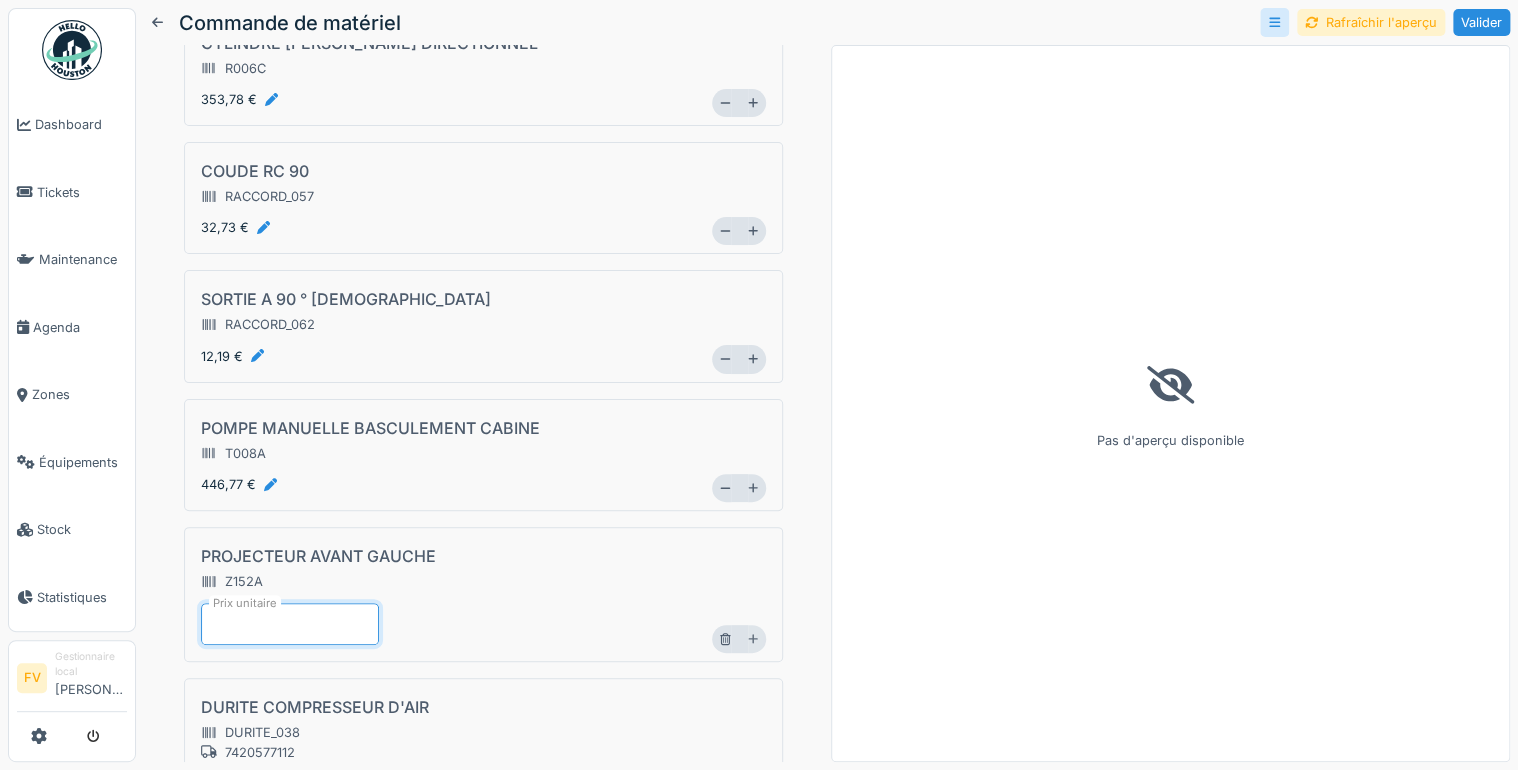 click on "Détails administratifs   Produits Produits Ajouter matériel [PERSON_NAME] D'ECHAPPEMENT    C005A 1 526,02 € * ECRAN THERMIQUE    C006 59,68 € * CARTOUCHE FILTRANTE    D055B 74,02 € ** ROBINET [PERSON_NAME]    E016 300,81 € * PIGNON COMPRESSEUR ( DXI )    E042J 467,14 € * BIELLE DE CONNEXION    H001 605,54 € * BIELLE DE DIRECTION    H002A 488,95 € * BARRE DE LIAISON    H014A 467,10 € * CAPTEUR    J032 149,46 € ** CAPTEUR ABS    J032C 121,80 € * BOUCHON REMPLISSAGE MAZOUT    N008 87,14 € ** FEU CLIGNOTANT RETROVISEUR GAUCHE    O025A 41,29 € * CYLINDRE [PERSON_NAME]    R001 179,43 € * CYLINDRE [PERSON_NAME]    R002 179,43 € * CYLINDRE [PERSON_NAME] DIRECTIONNEL    R006C 353,78 € * COUDE RC 90    RACCORD_057 32,73 € ** SORTIE A 90 ° [DEMOGRAPHIC_DATA]    RACCORD_062 12,19 € ** POMPE MANUELLE BASCULEMENT CABINE    T008A 446,77 € * PROJECTEUR AVANT GAUCHE    Z152A Prix unitaire ****** * DURITE COMPRESSEUR D'AIR     DURITE_038     7420577112 0,00 € *    J034 *" at bounding box center (483, -495) 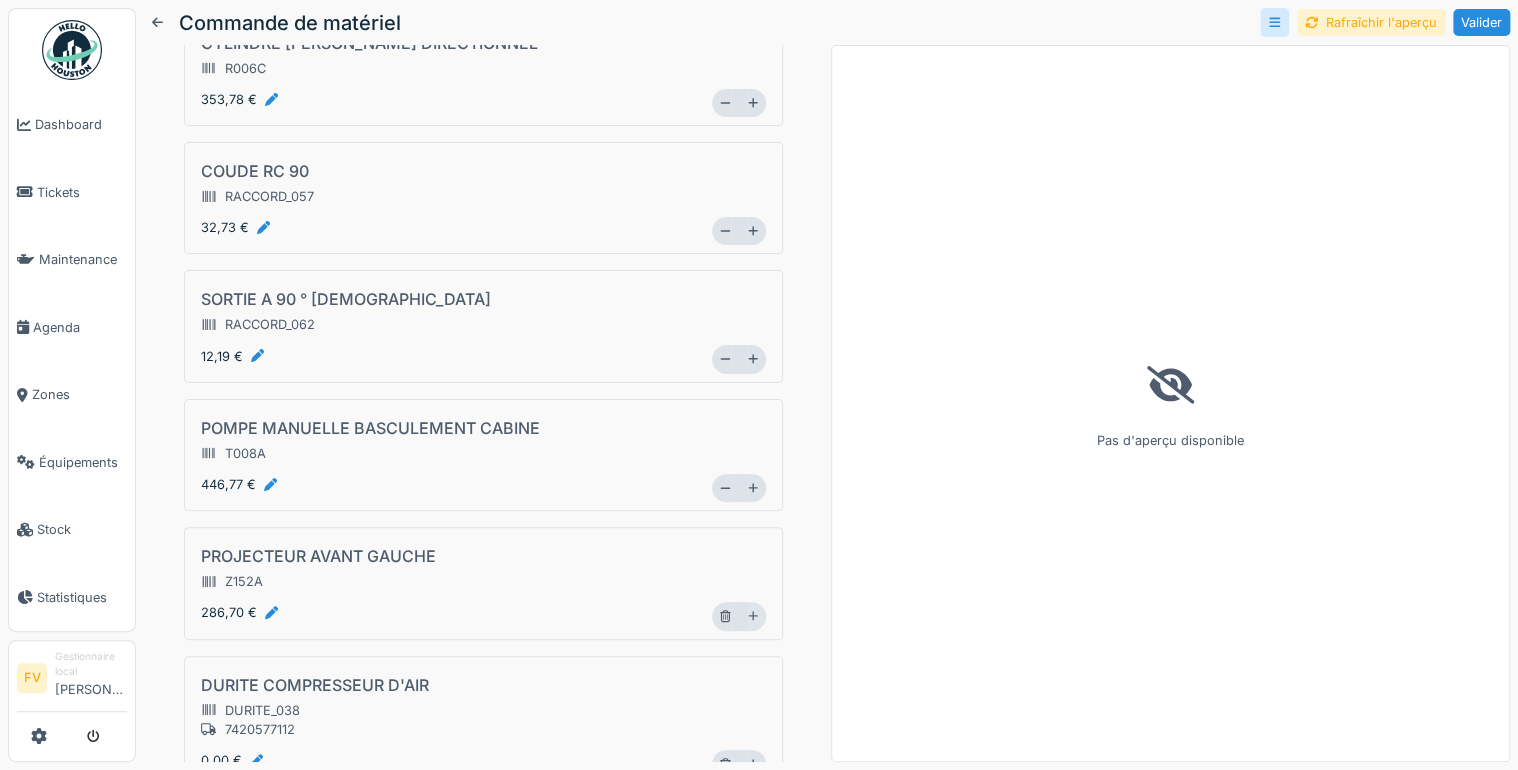 click on "Détails administratifs   Produits Produits Ajouter matériel [PERSON_NAME] D'ECHAPPEMENT    C005A 1 526,02 € * ECRAN THERMIQUE    C006 59,68 € * CARTOUCHE FILTRANTE    D055B 74,02 € ** ROBINET [PERSON_NAME]    E016 300,81 € * PIGNON COMPRESSEUR ( DXI )    E042J 467,14 € * BIELLE DE CONNEXION    H001 605,54 € * BIELLE DE DIRECTION    H002A 488,95 € * BARRE DE LIAISON    H014A 467,10 € * CAPTEUR    J032 149,46 € ** CAPTEUR ABS    J032C 121,80 € * BOUCHON REMPLISSAGE MAZOUT    N008 87,14 € ** FEU CLIGNOTANT RETROVISEUR GAUCHE    O025A 41,29 € * CYLINDRE [PERSON_NAME]    R001 179,43 € * CYLINDRE [PERSON_NAME]    R002 179,43 € * CYLINDRE [PERSON_NAME] DIRECTIONNEL    R006C 353,78 € * COUDE RC 90    RACCORD_057 32,73 € ** SORTIE A 90 ° [DEMOGRAPHIC_DATA]    RACCORD_062 12,19 € ** POMPE MANUELLE BASCULEMENT CABINE    T008A 446,77 € * PROJECTEUR AVANT GAUCHE    Z152A 286,70 € * DURITE COMPRESSEUR D'AIR     DURITE_038     7420577112 0,00 € *    J034 39,29 € *" at bounding box center [483, -506] 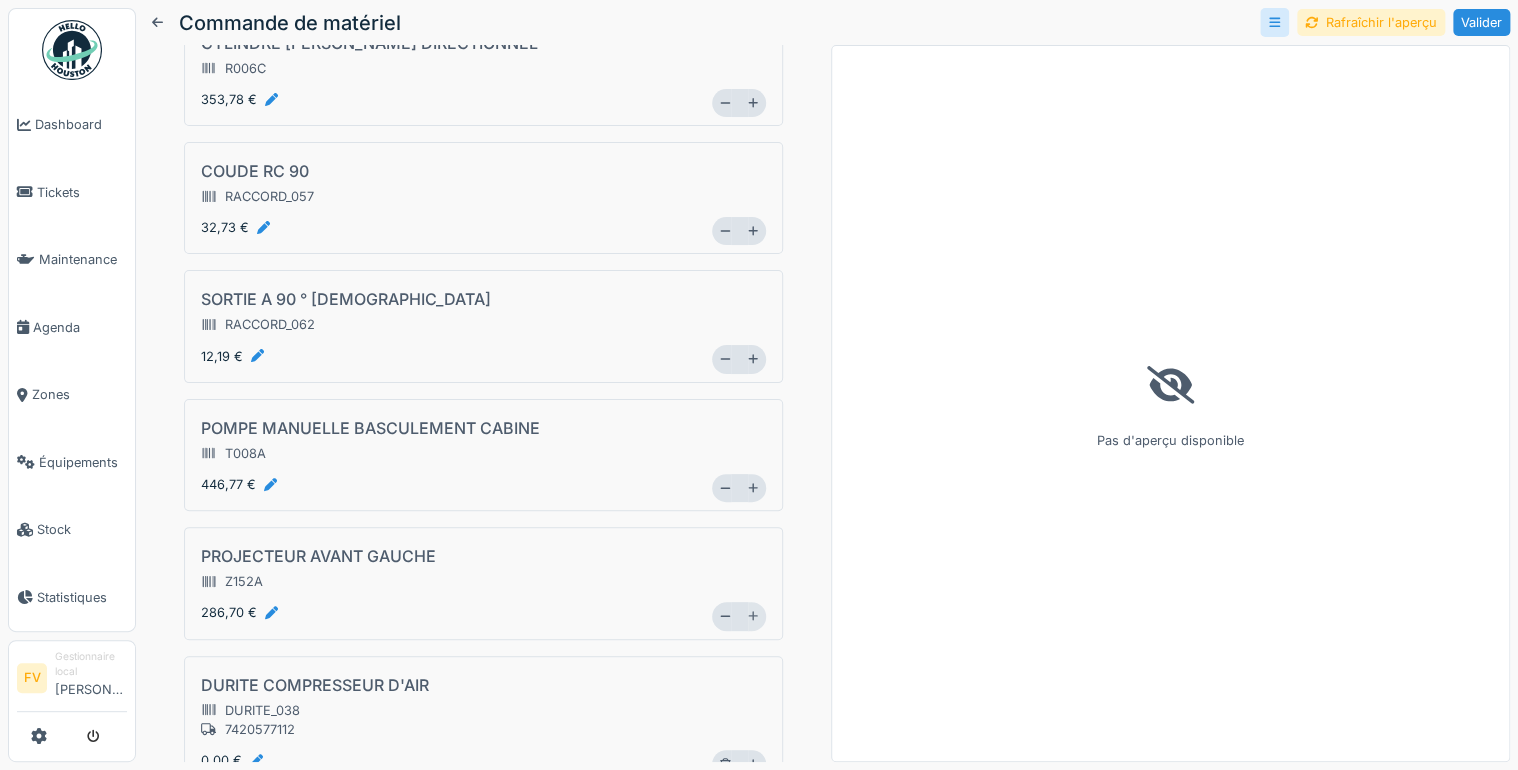 click 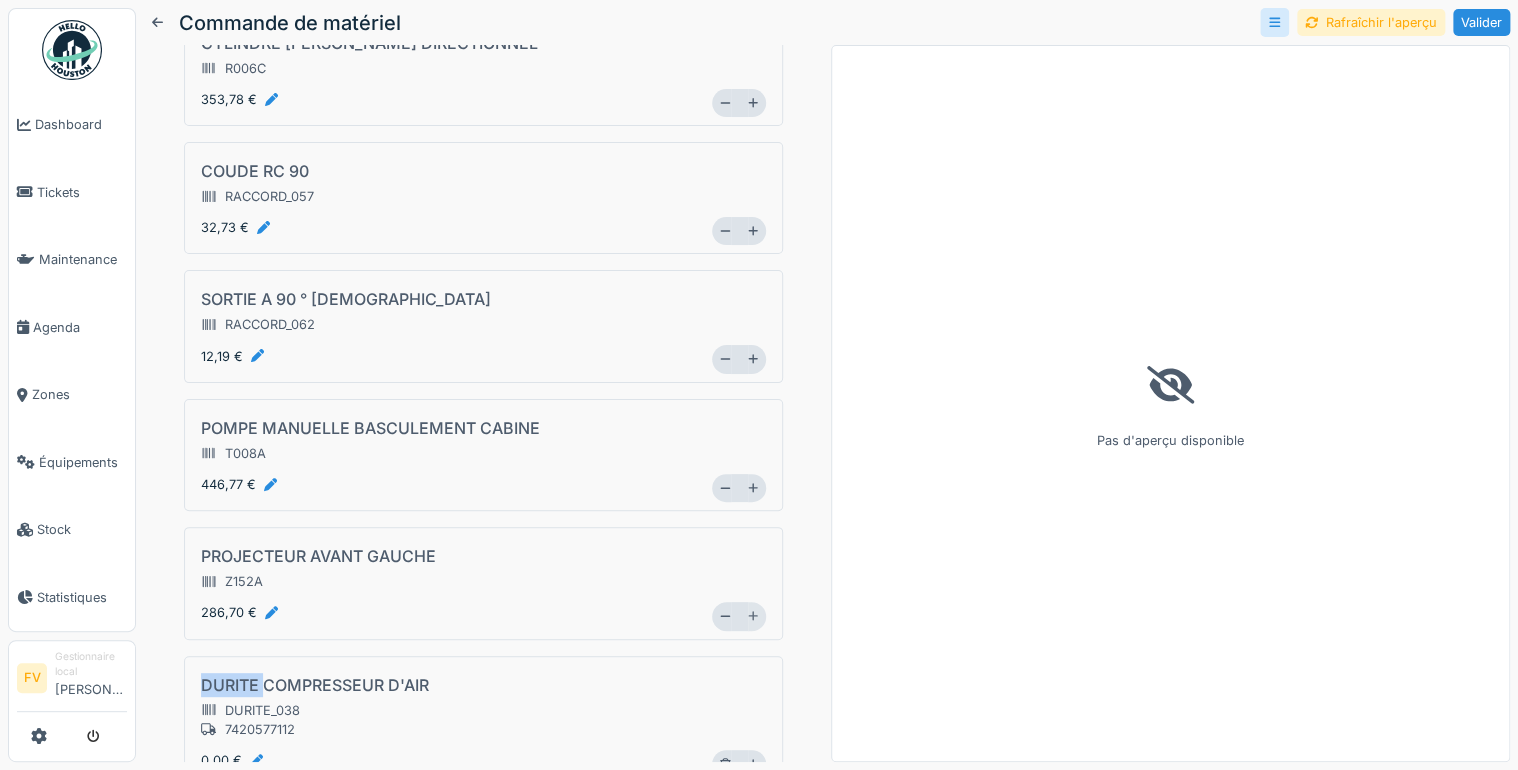 click 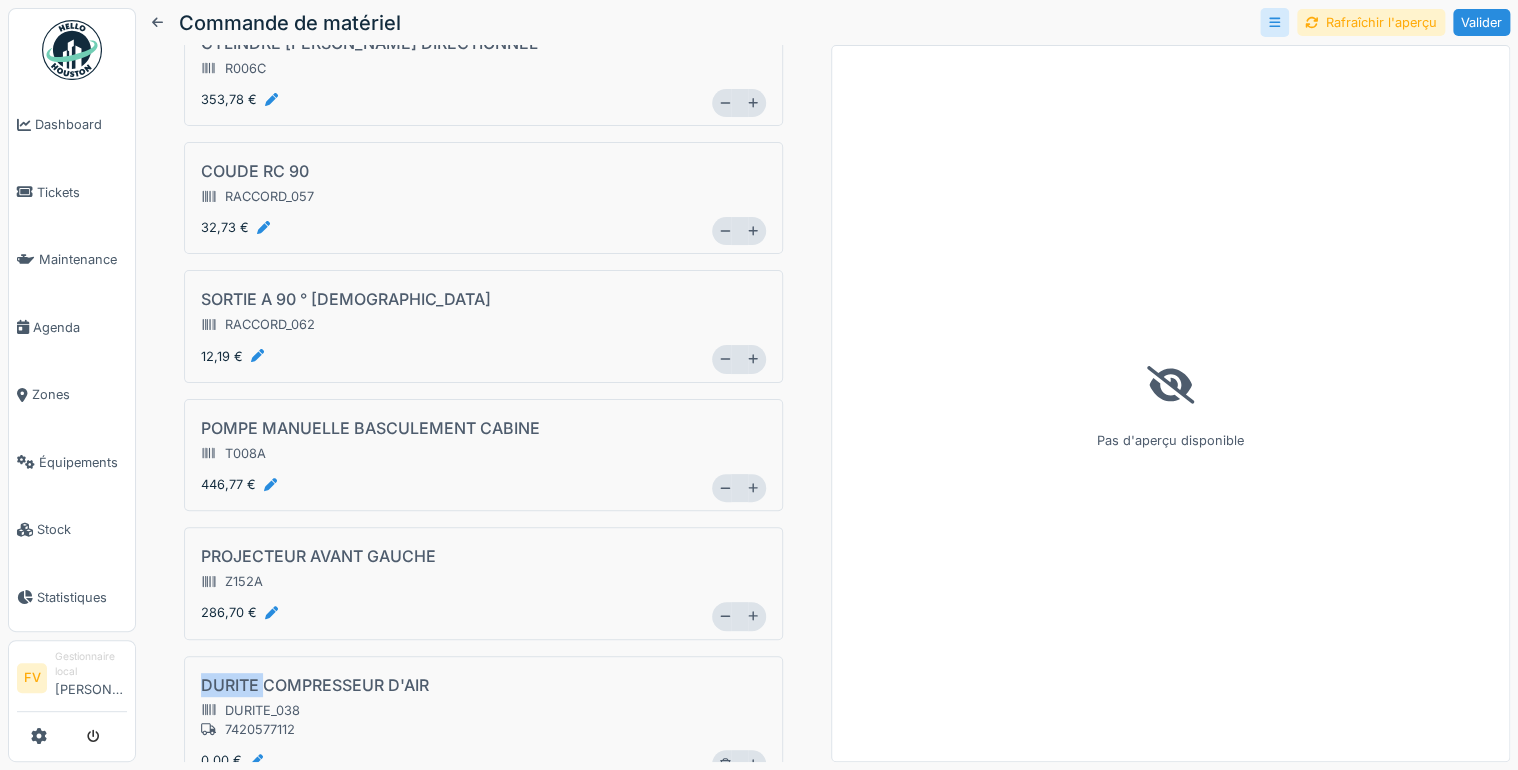 scroll, scrollTop: 2148, scrollLeft: 0, axis: vertical 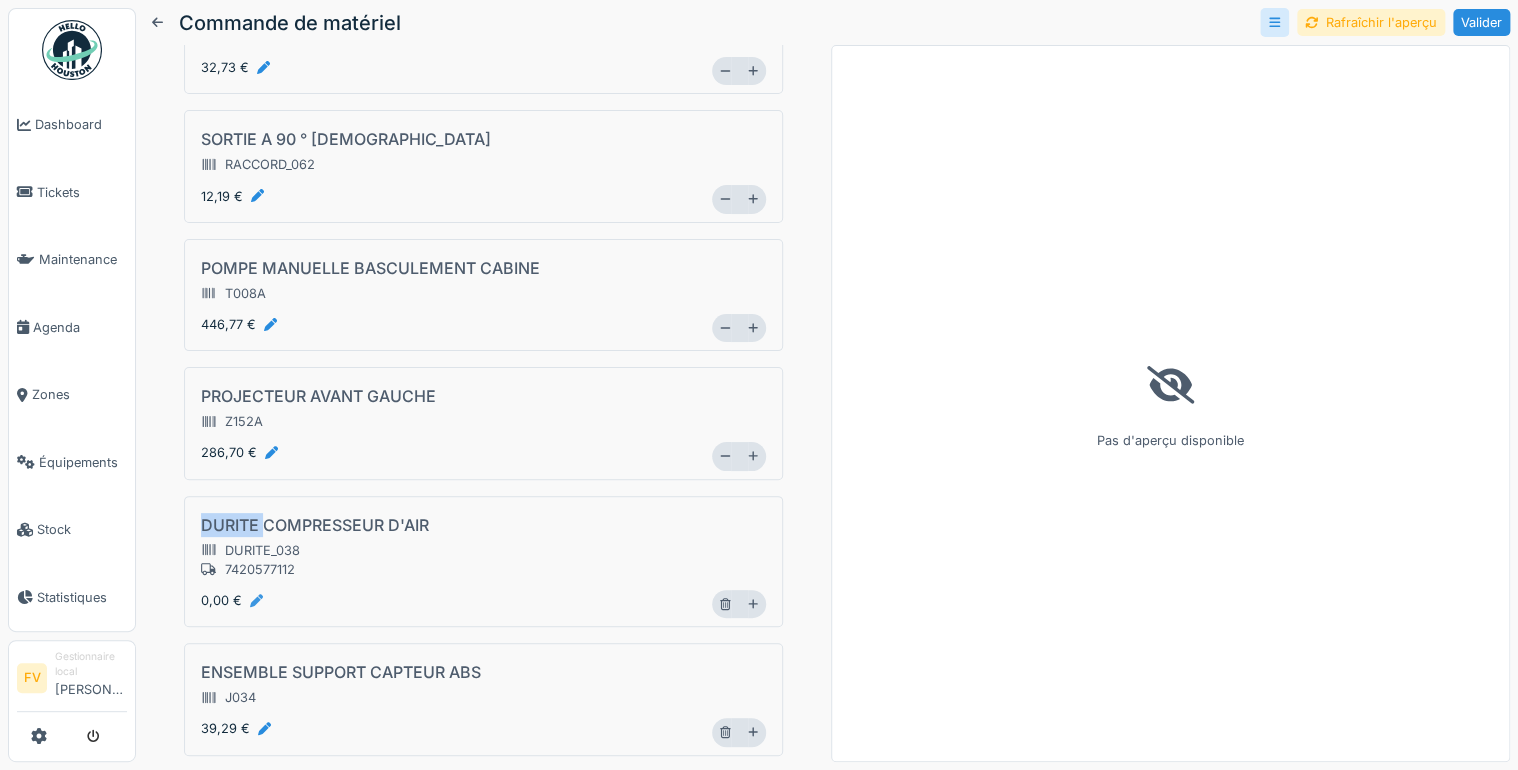 click at bounding box center [256, 600] 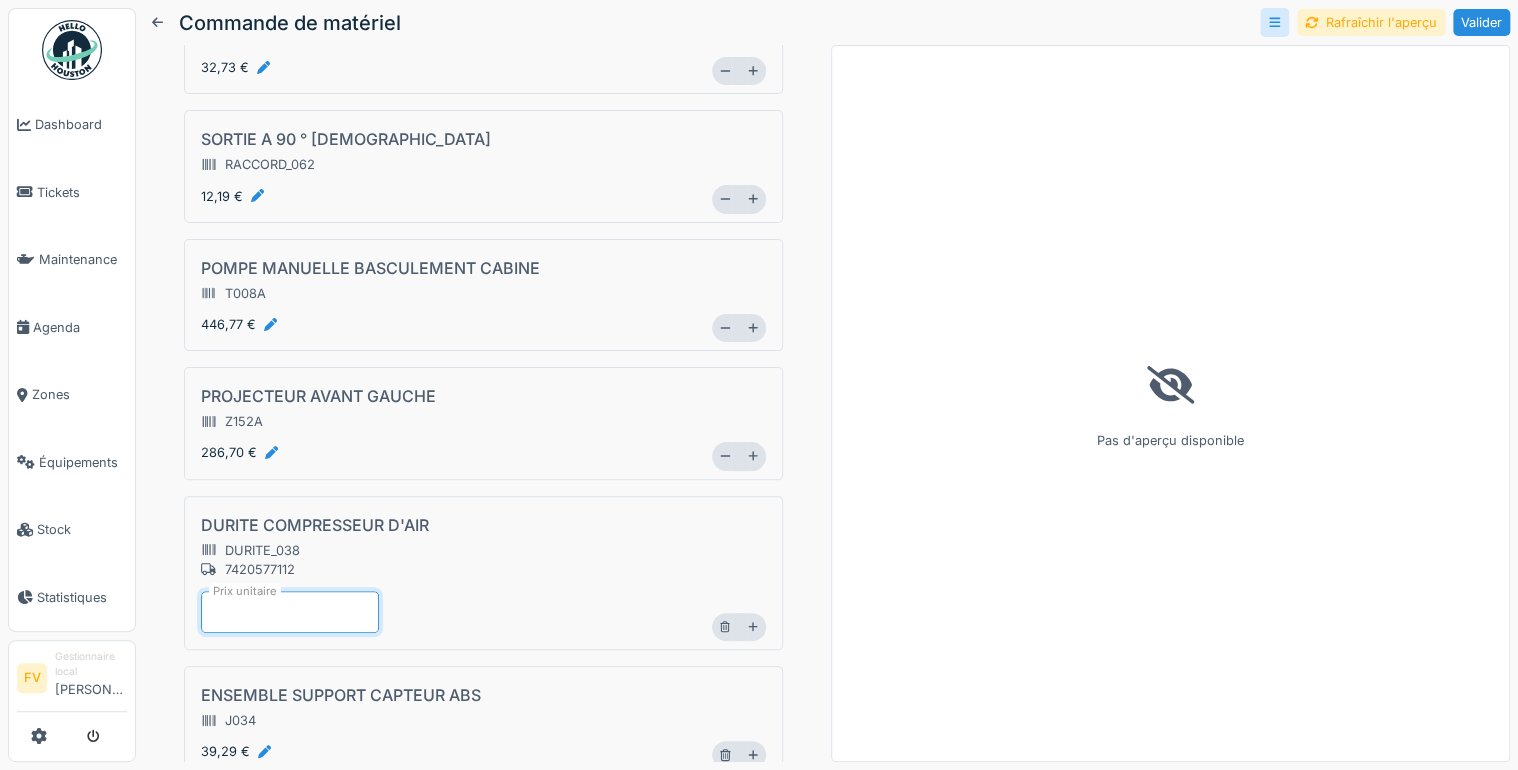 type on "*" 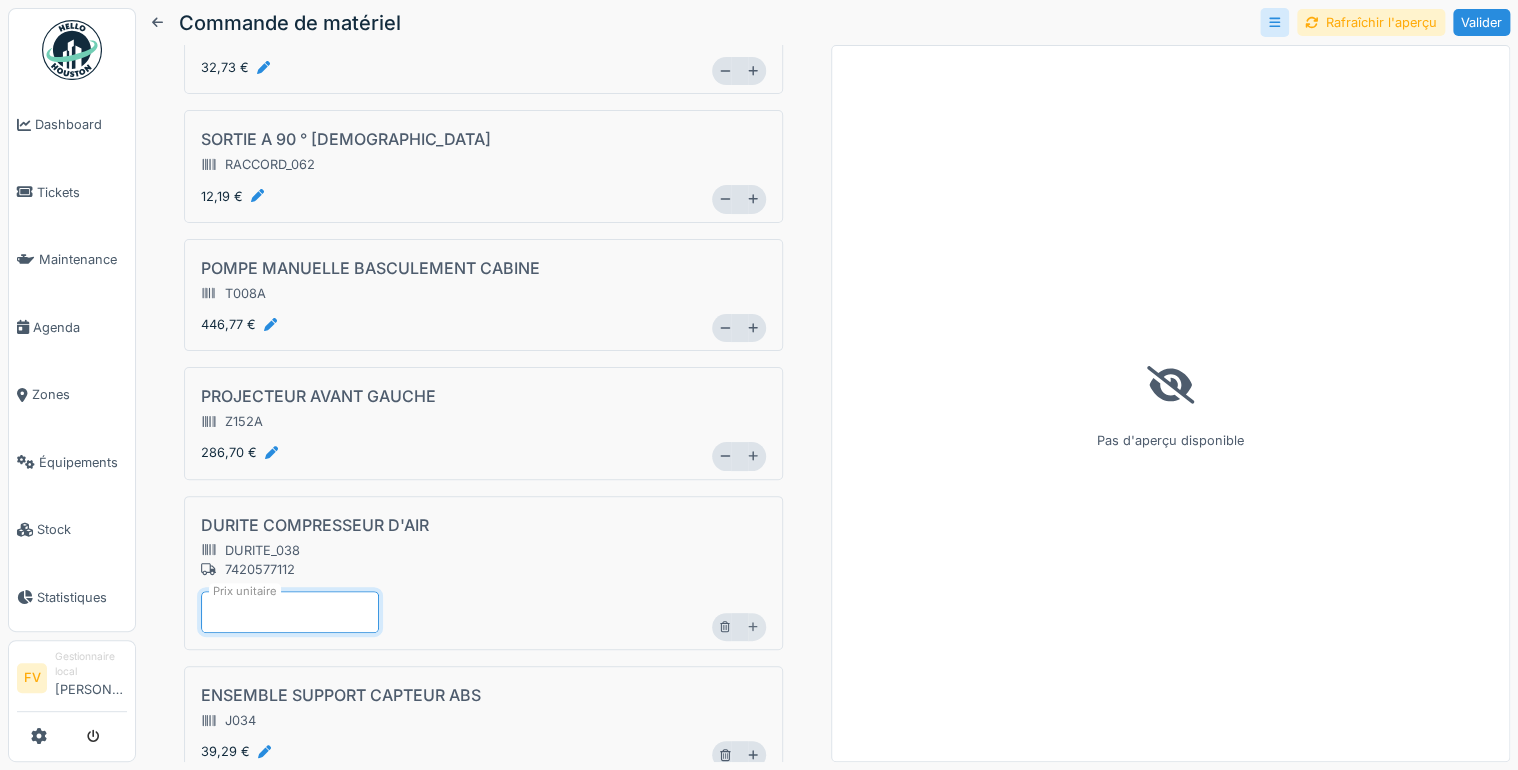 click on "DURITE COMPRESSEUR D'AIR     DURITE_038     7420577112 Prix unitaire ***** *" at bounding box center (483, 573) 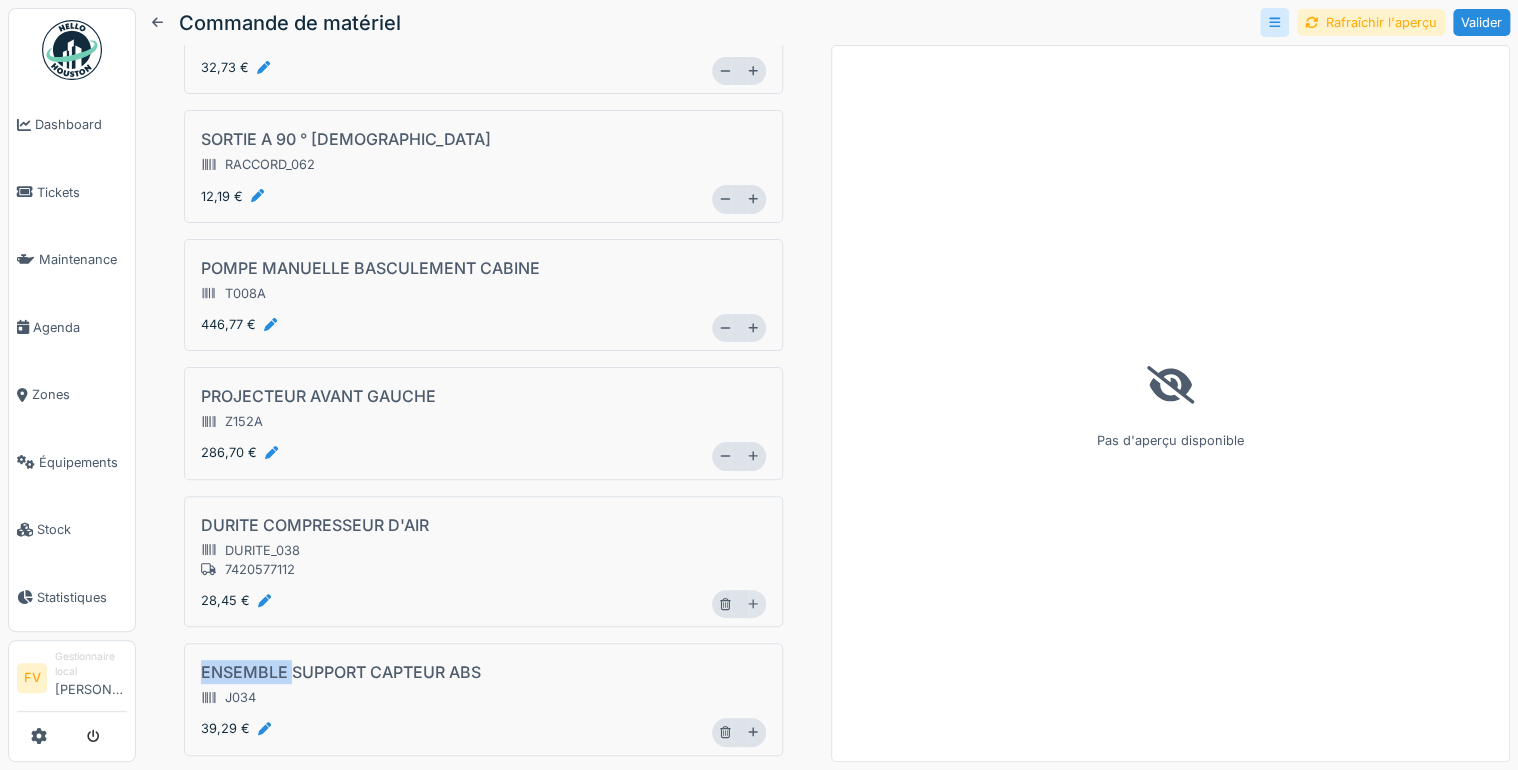 click on "DURITE COMPRESSEUR D'AIR     DURITE_038     7420577112 28,45 € *" at bounding box center (483, 562) 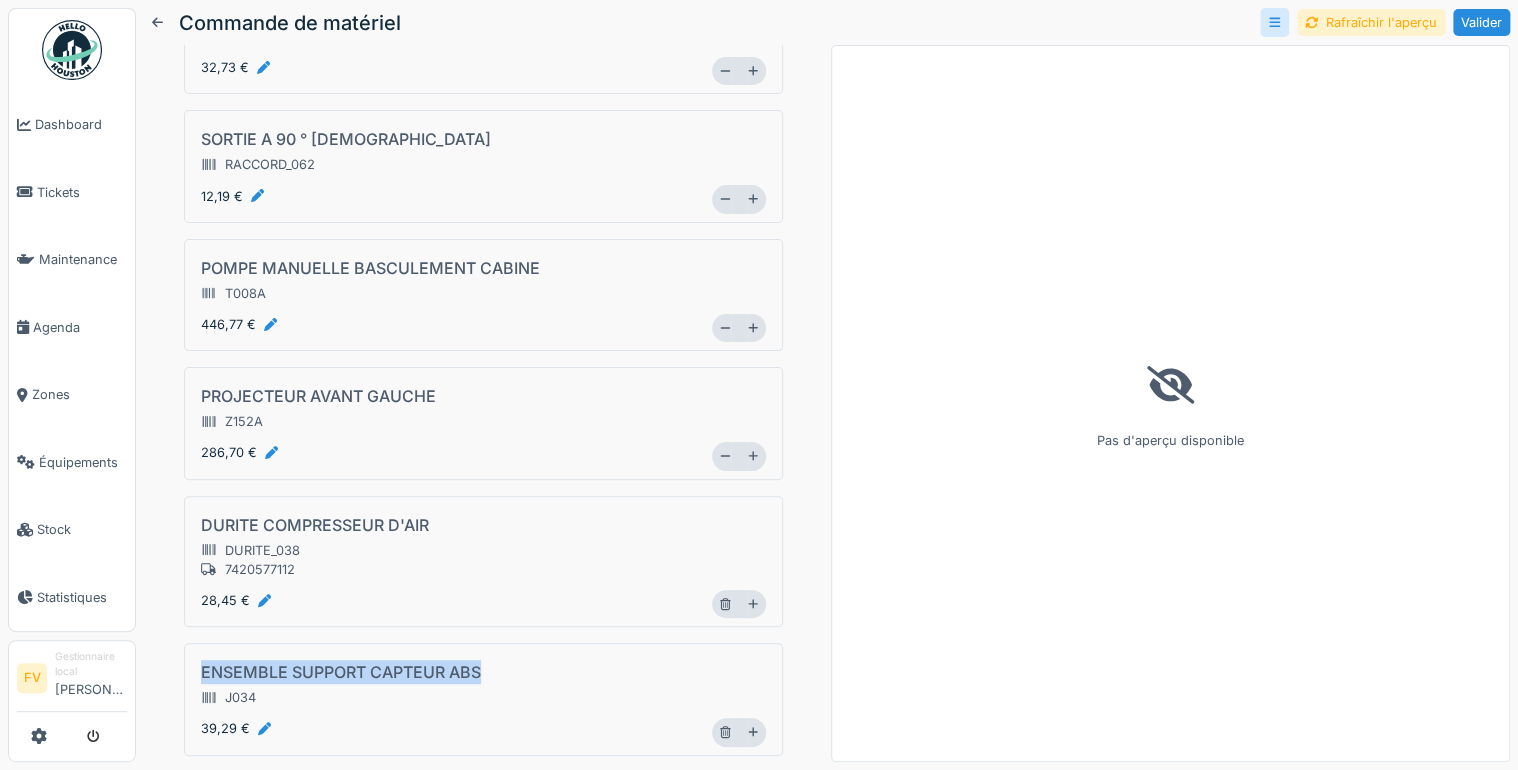 click on "DURITE COMPRESSEUR D'AIR     DURITE_038     7420577112 28,45 € *" at bounding box center [483, 562] 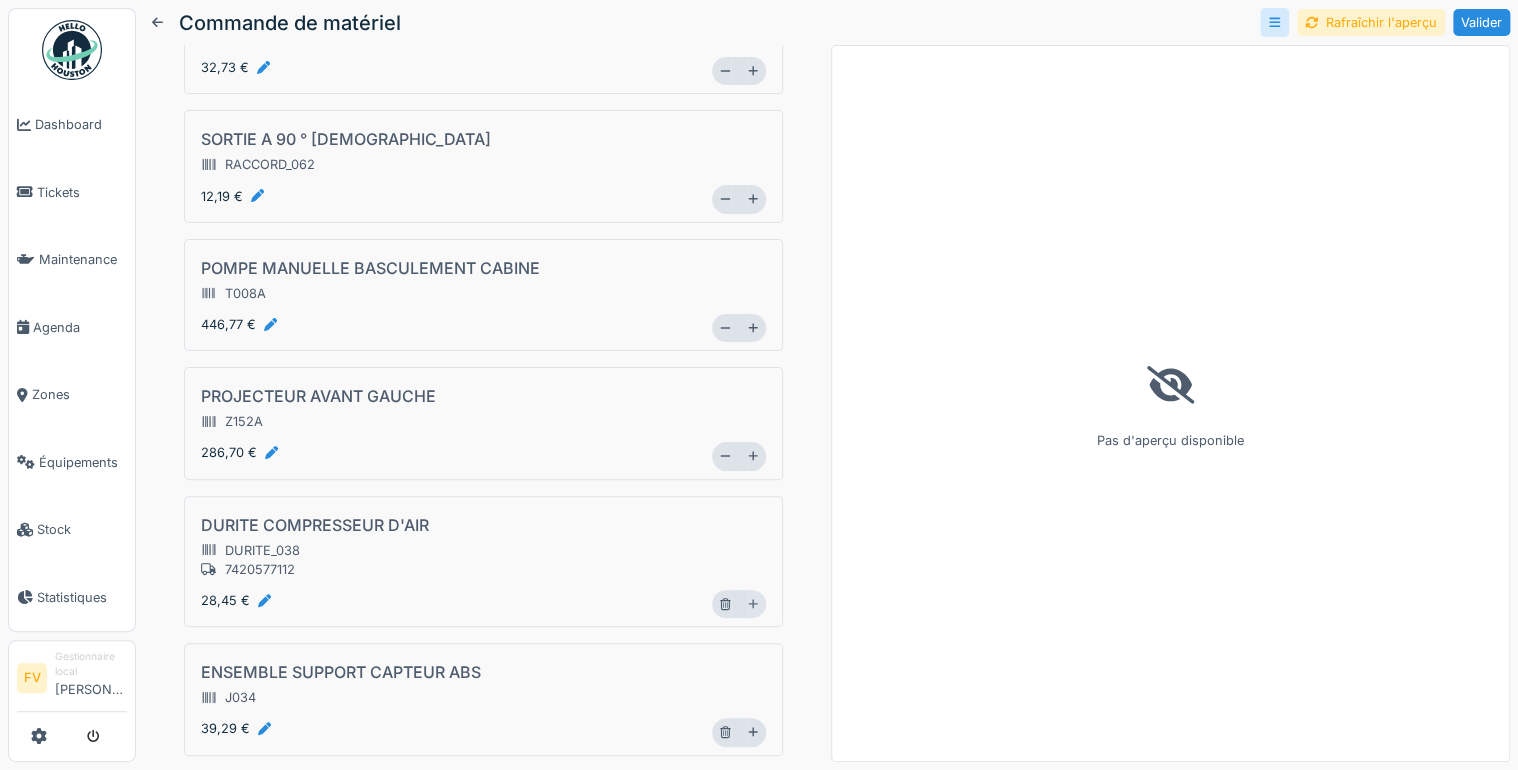 drag, startPoint x: 737, startPoint y: 604, endPoint x: 739, endPoint y: 583, distance: 21.095022 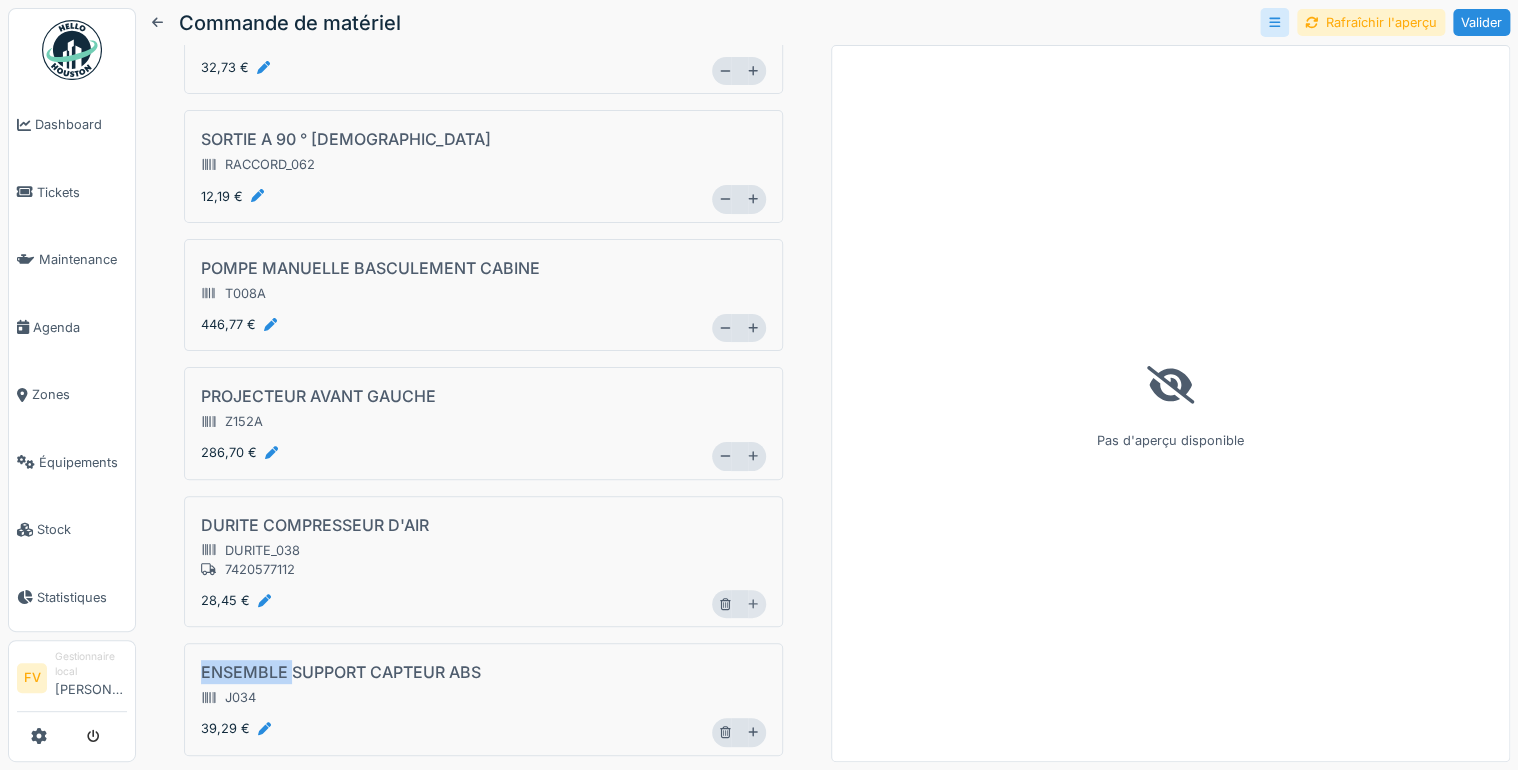 click 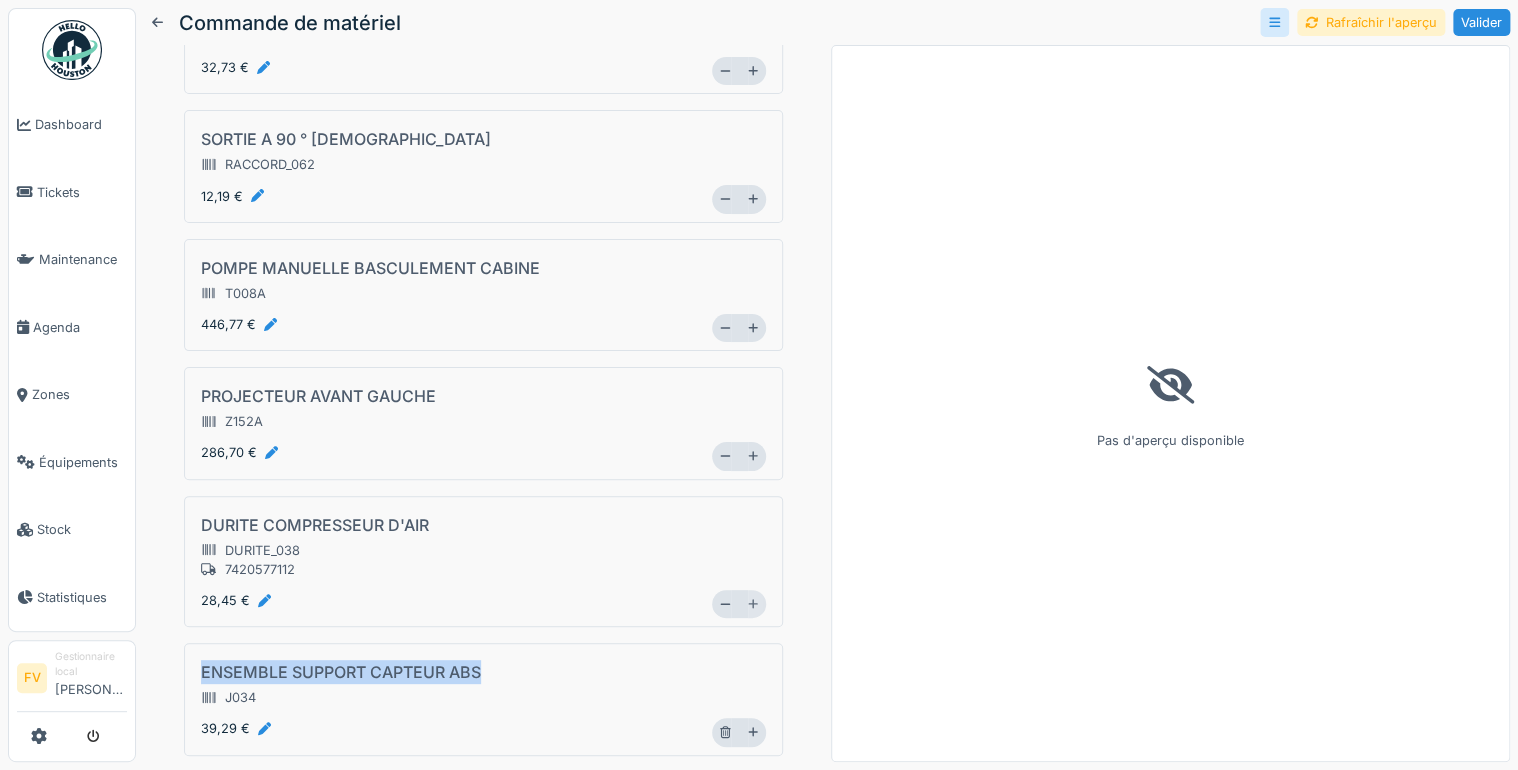 click 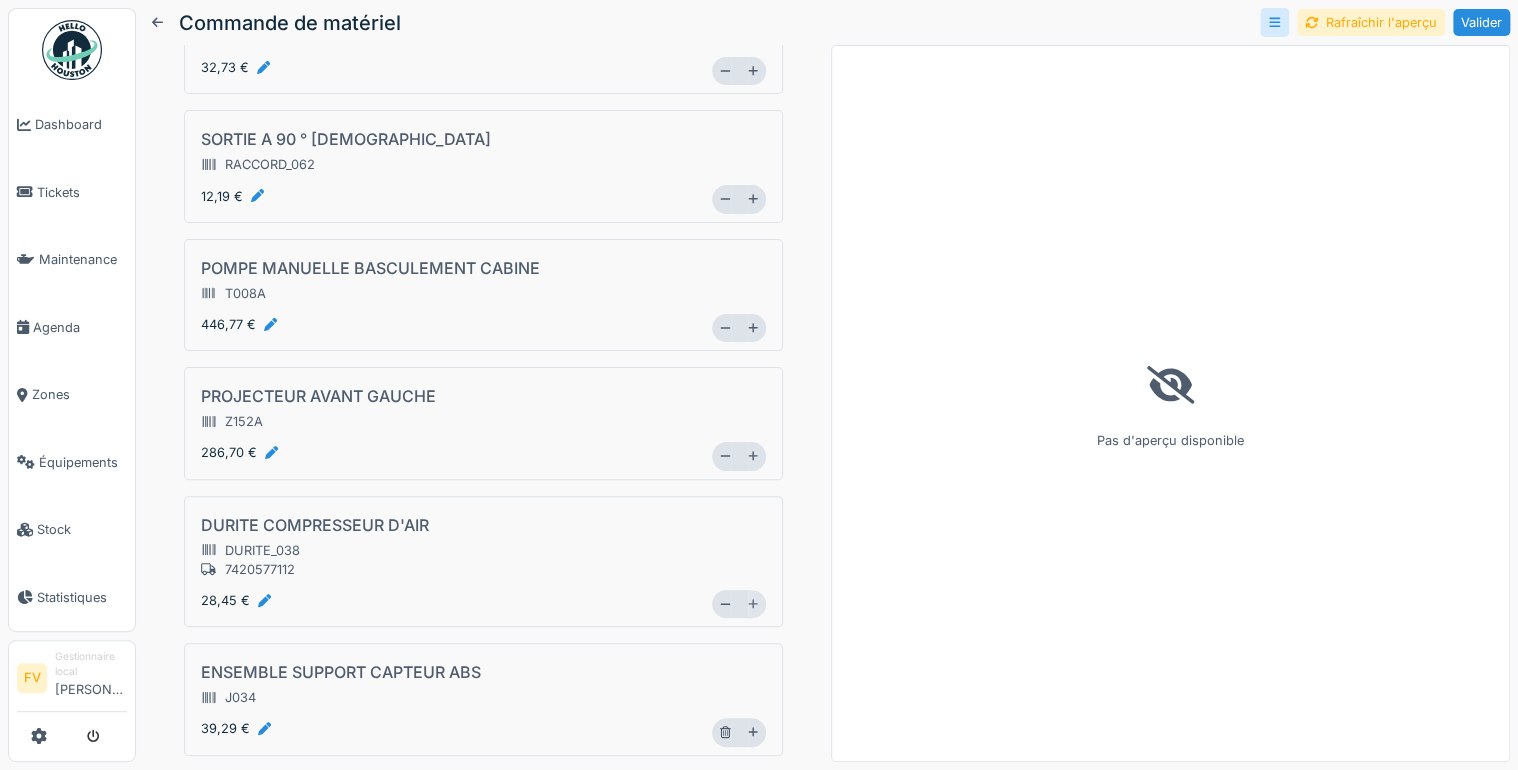 click 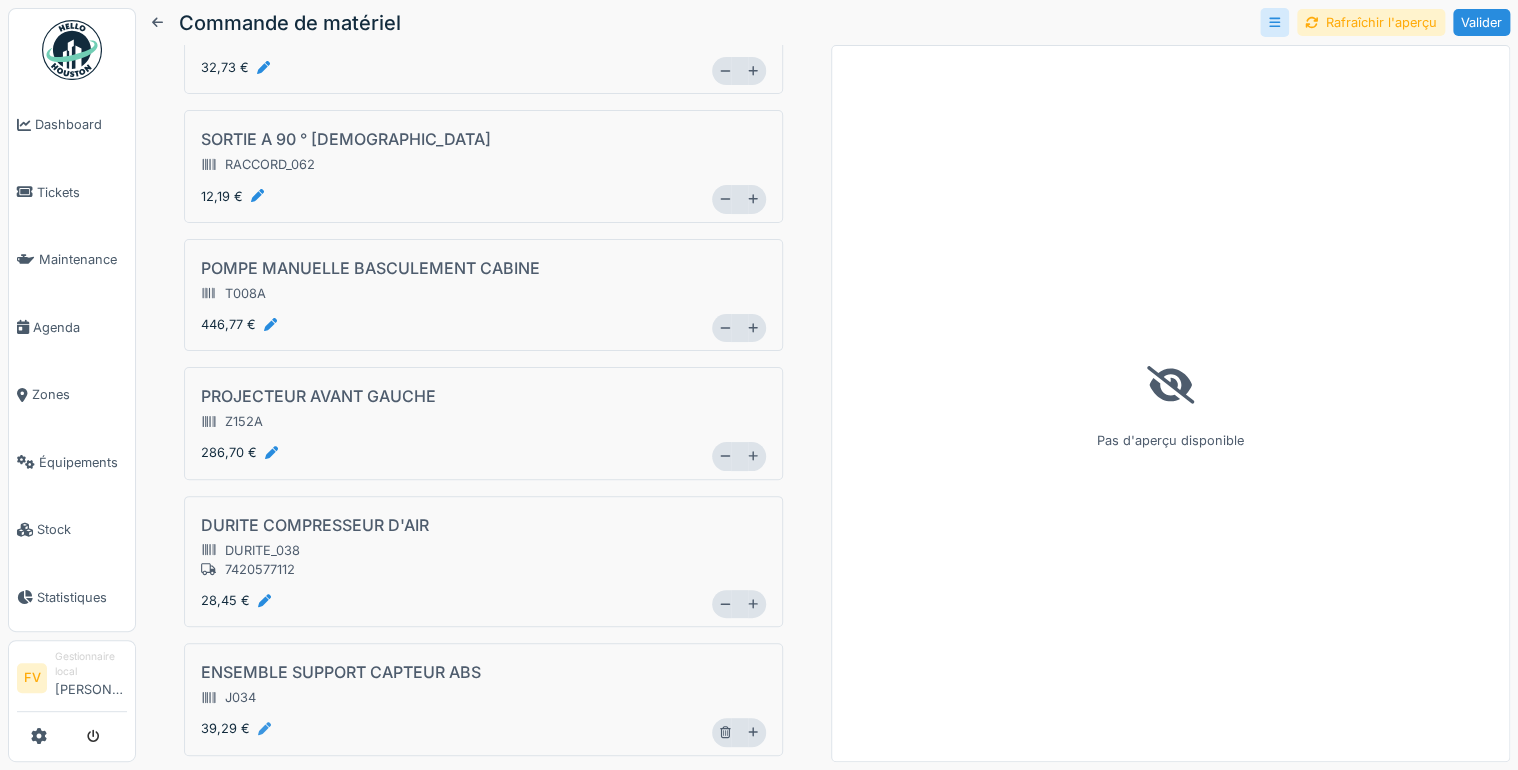 click at bounding box center (264, 728) 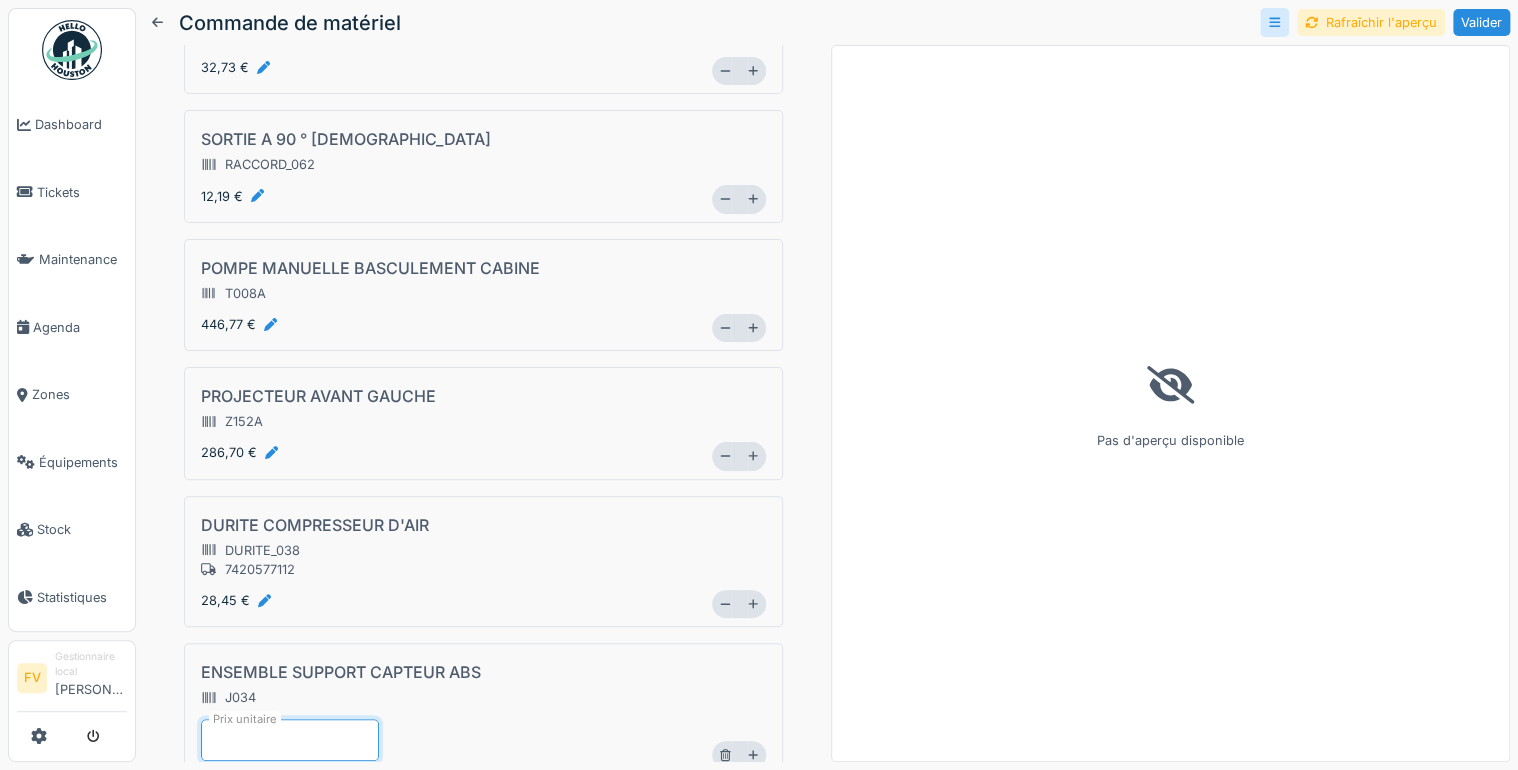 type on "*" 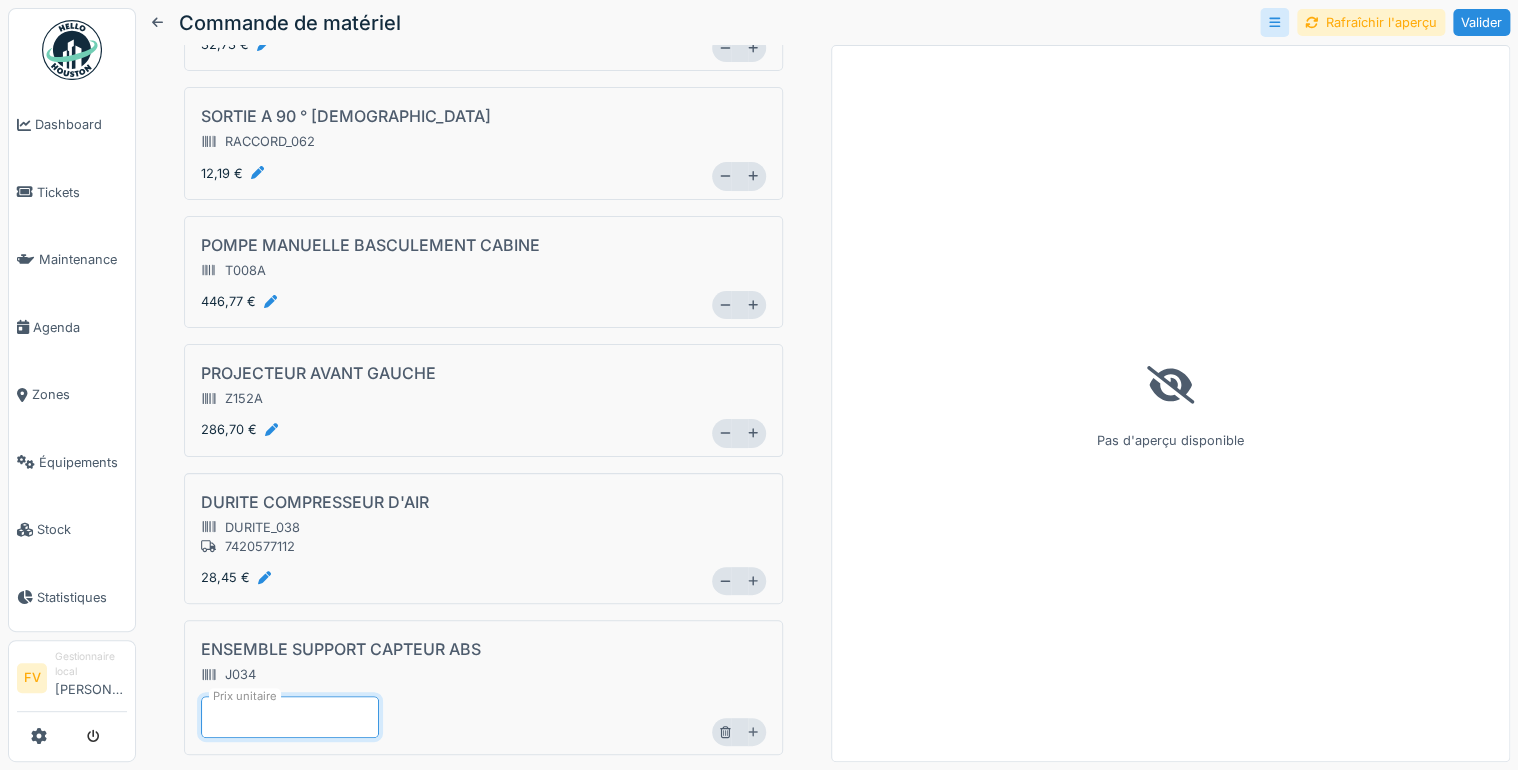 click 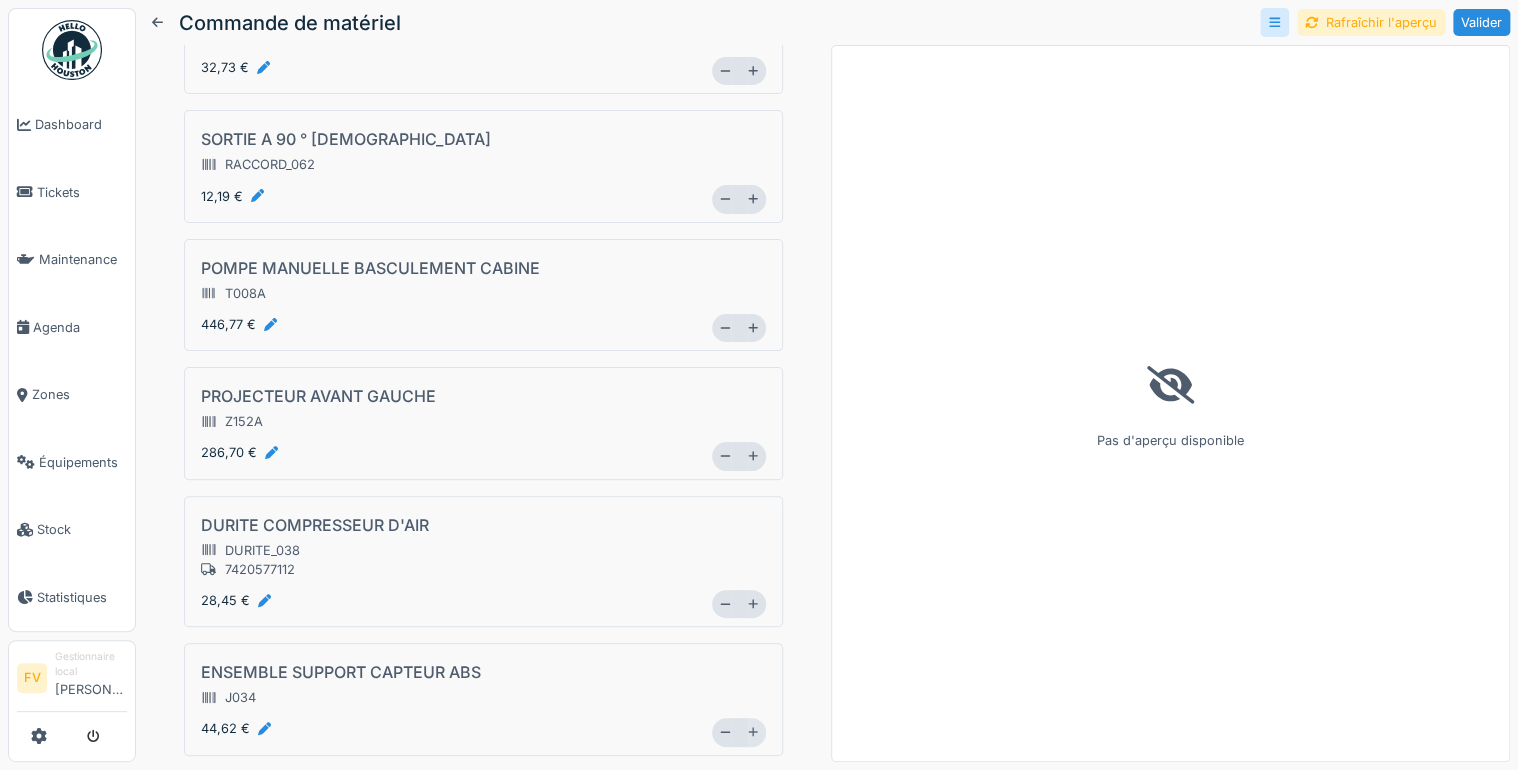 click 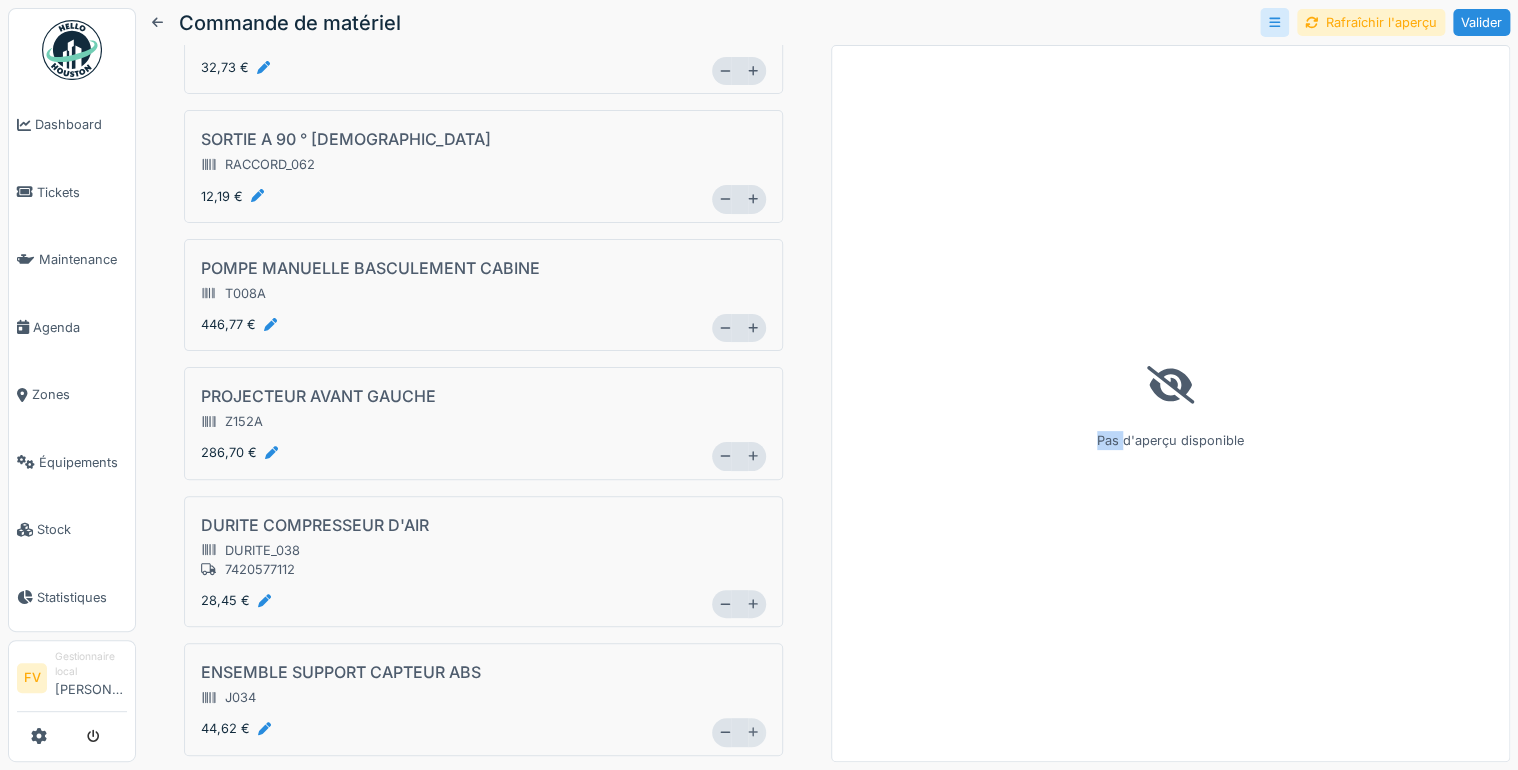 click 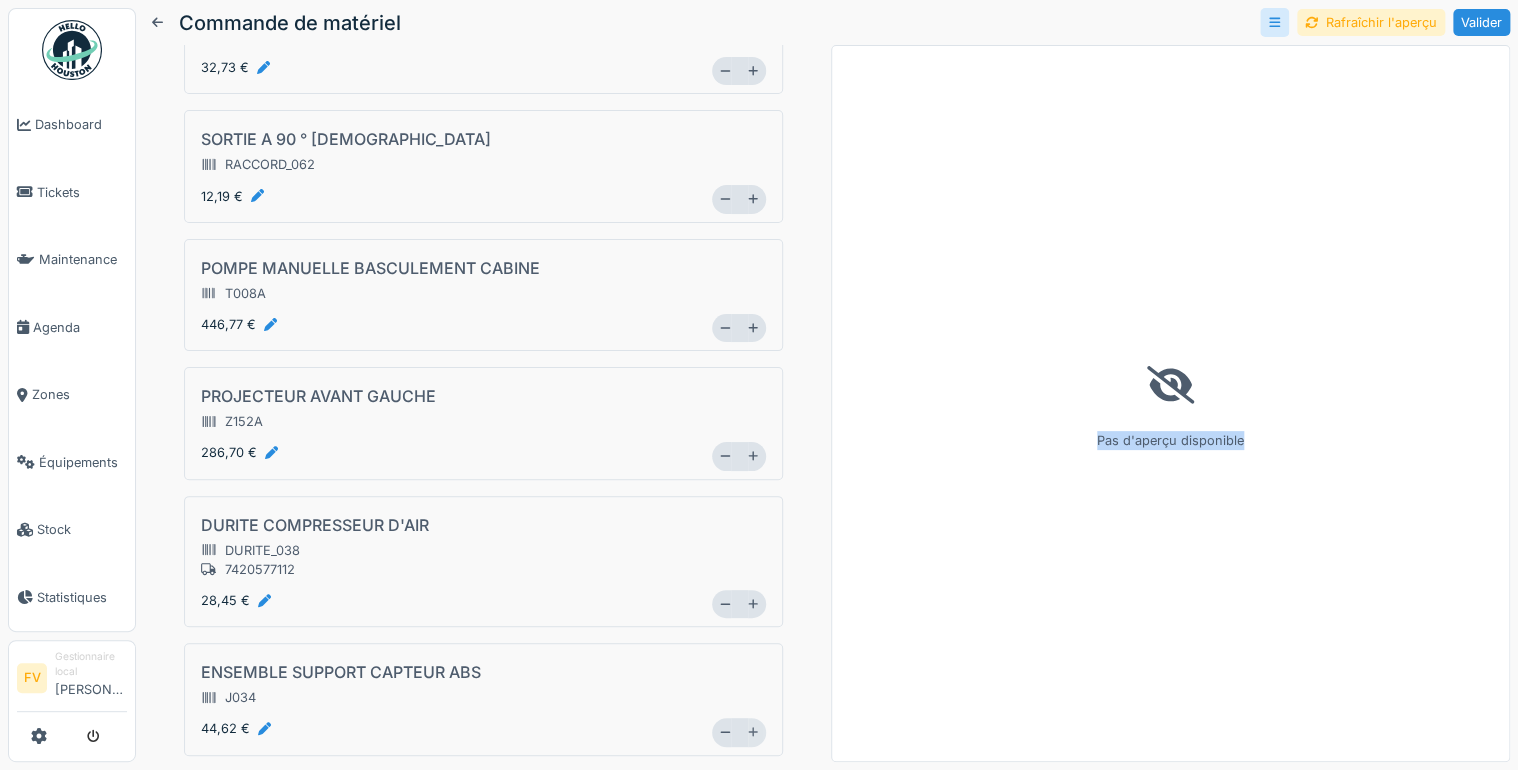 click 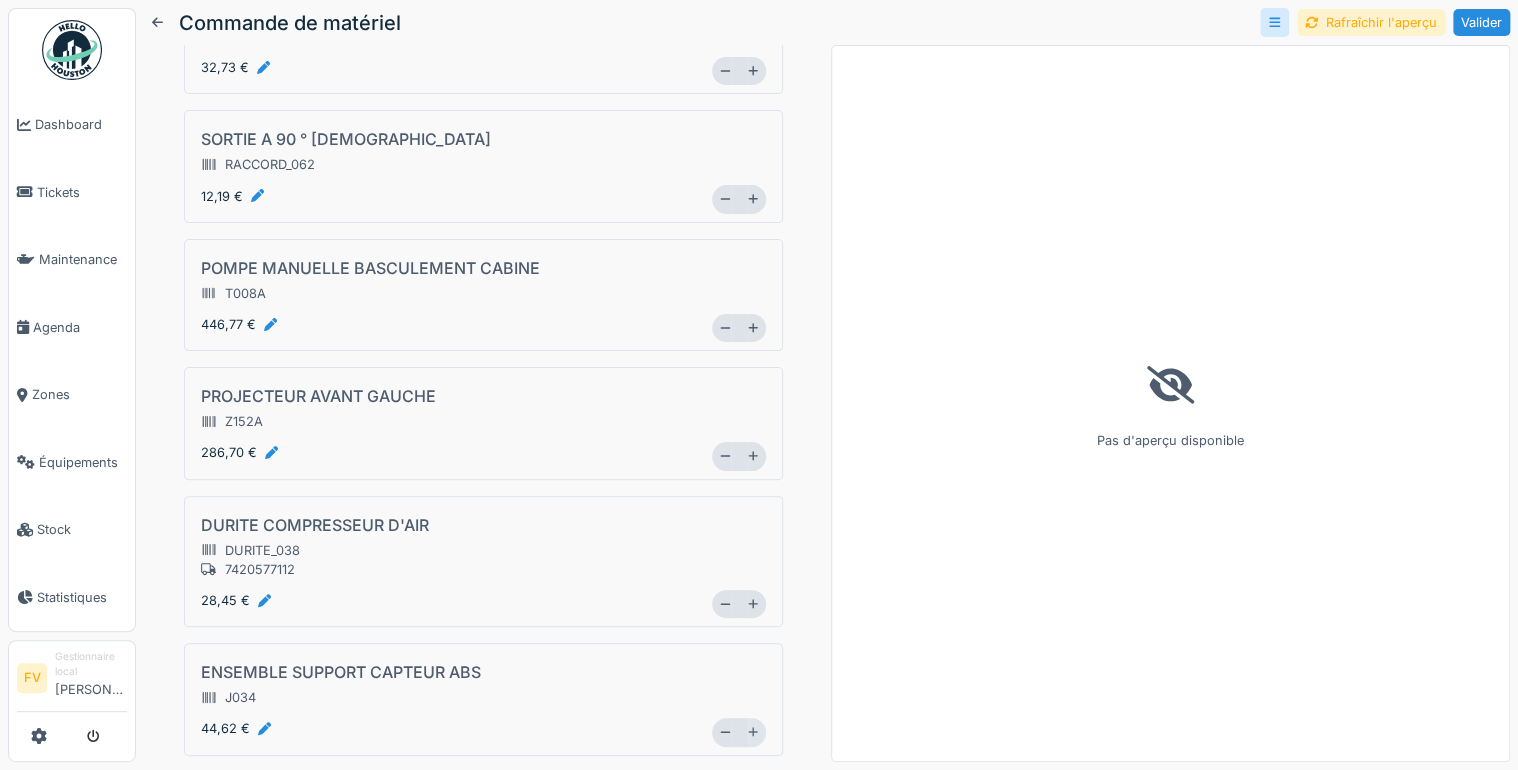 click 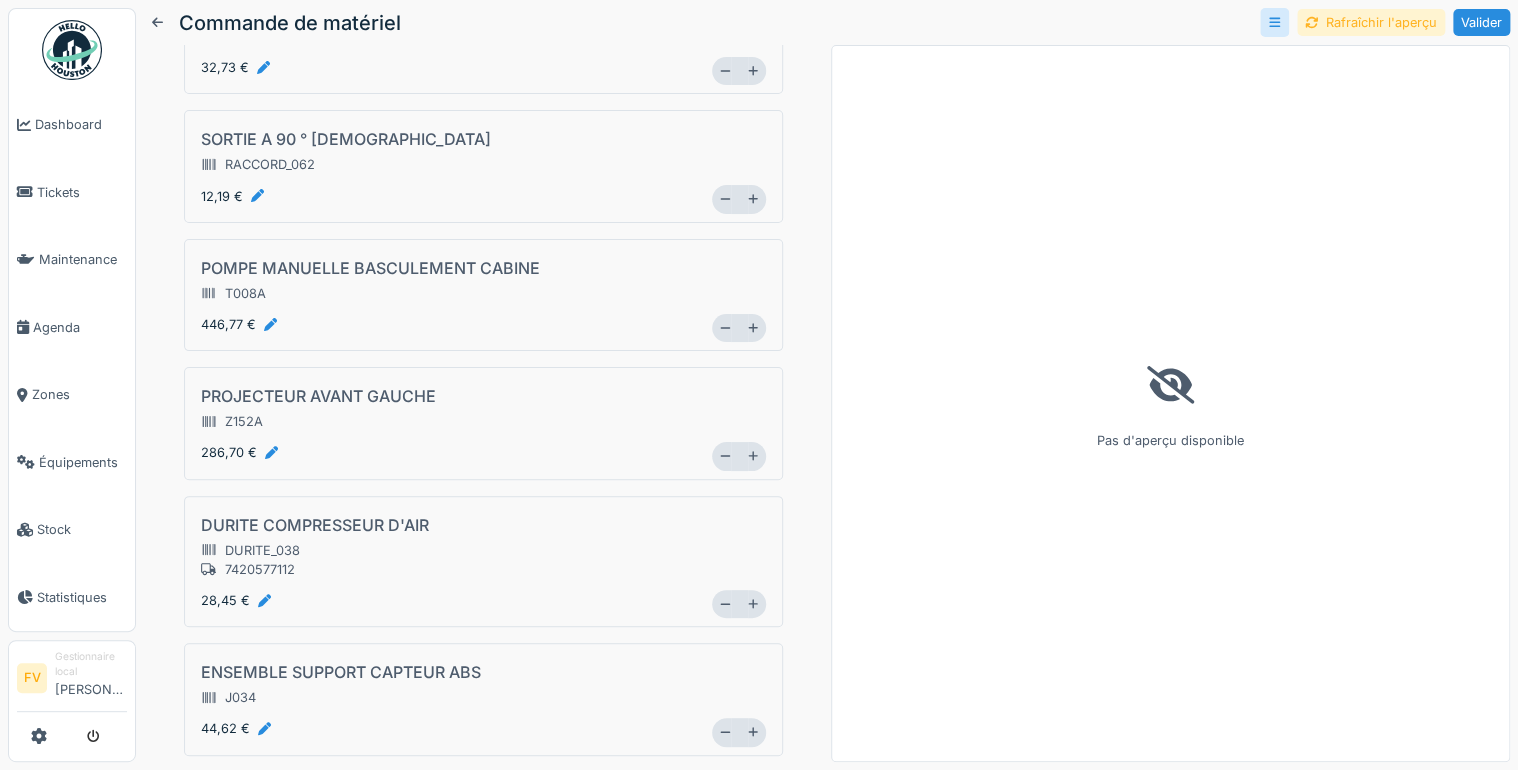 click on "Rafraîchir l'aperçu" at bounding box center (1371, 22) 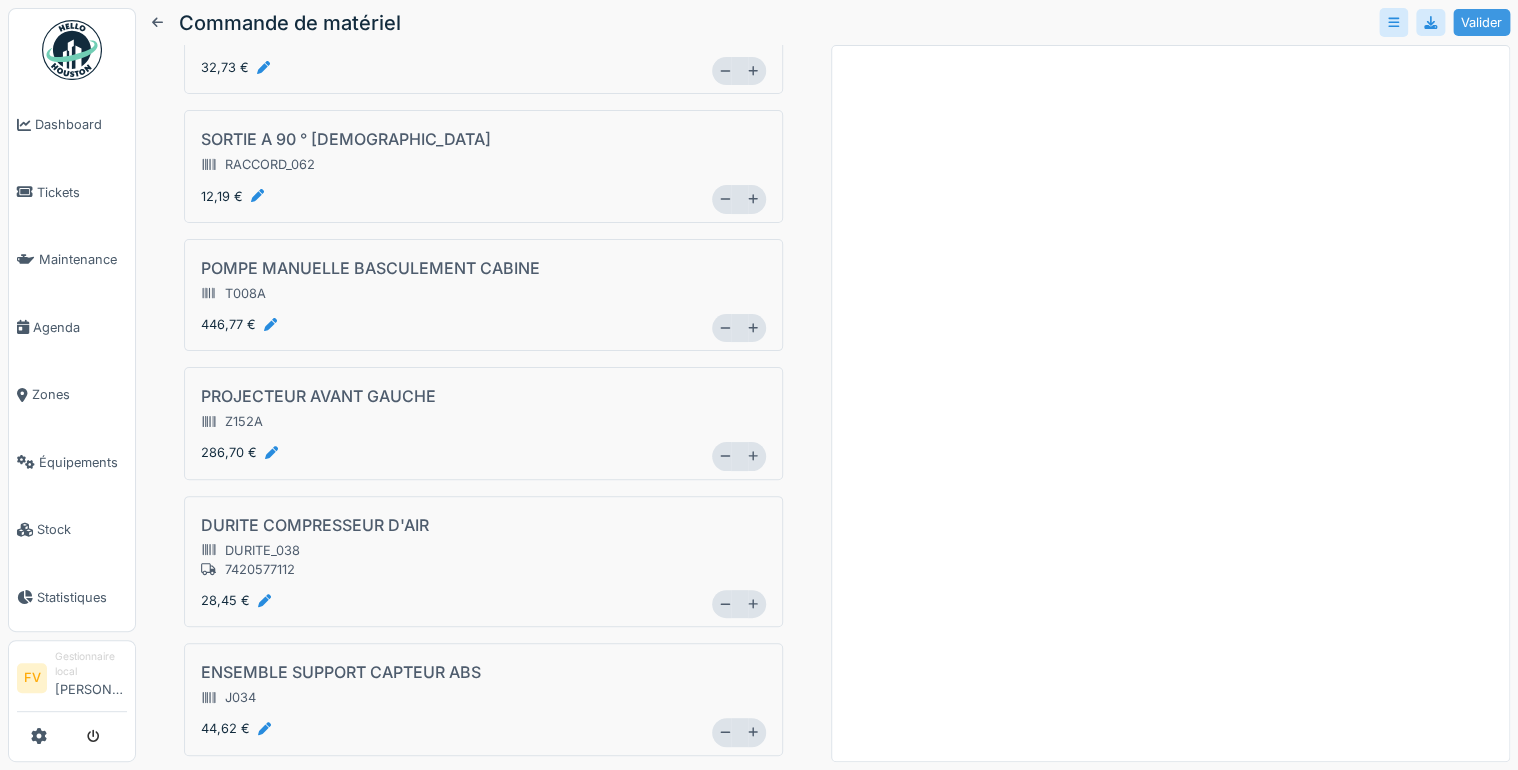 click on "Valider" at bounding box center [1481, 22] 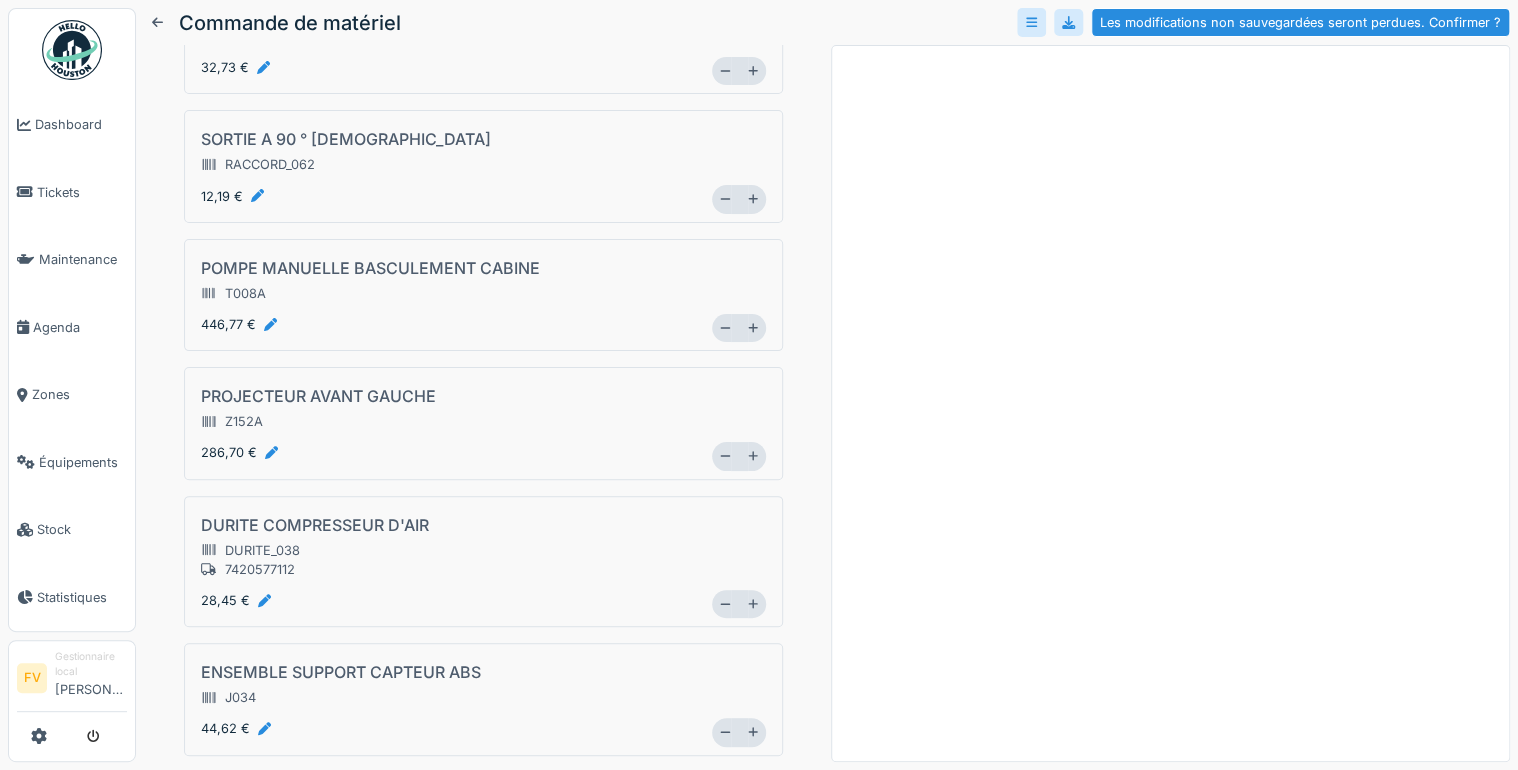 scroll, scrollTop: 0, scrollLeft: 0, axis: both 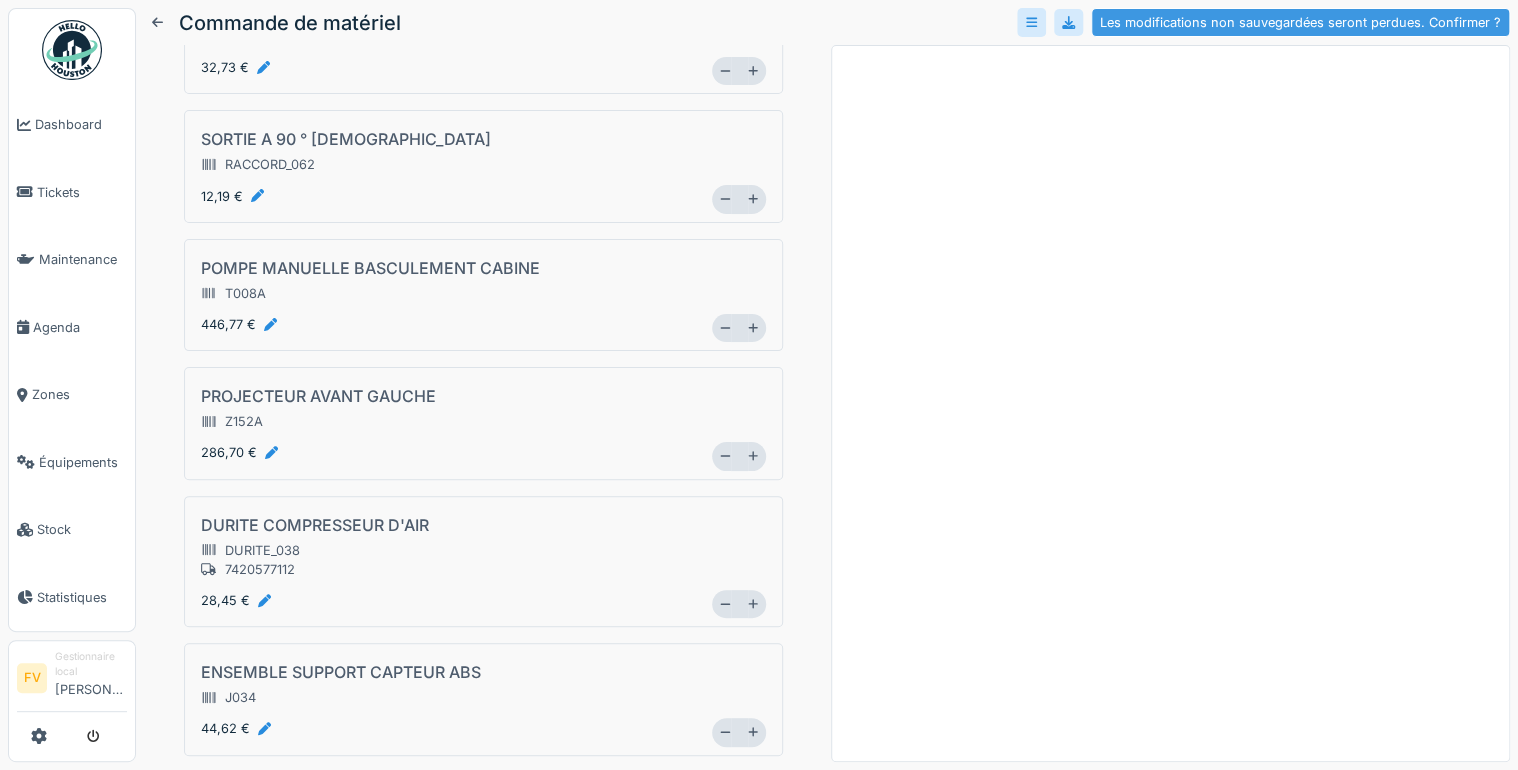 click on "Les modifications non sauvegardées seront perdues. Confirmer ?" at bounding box center [1300, 22] 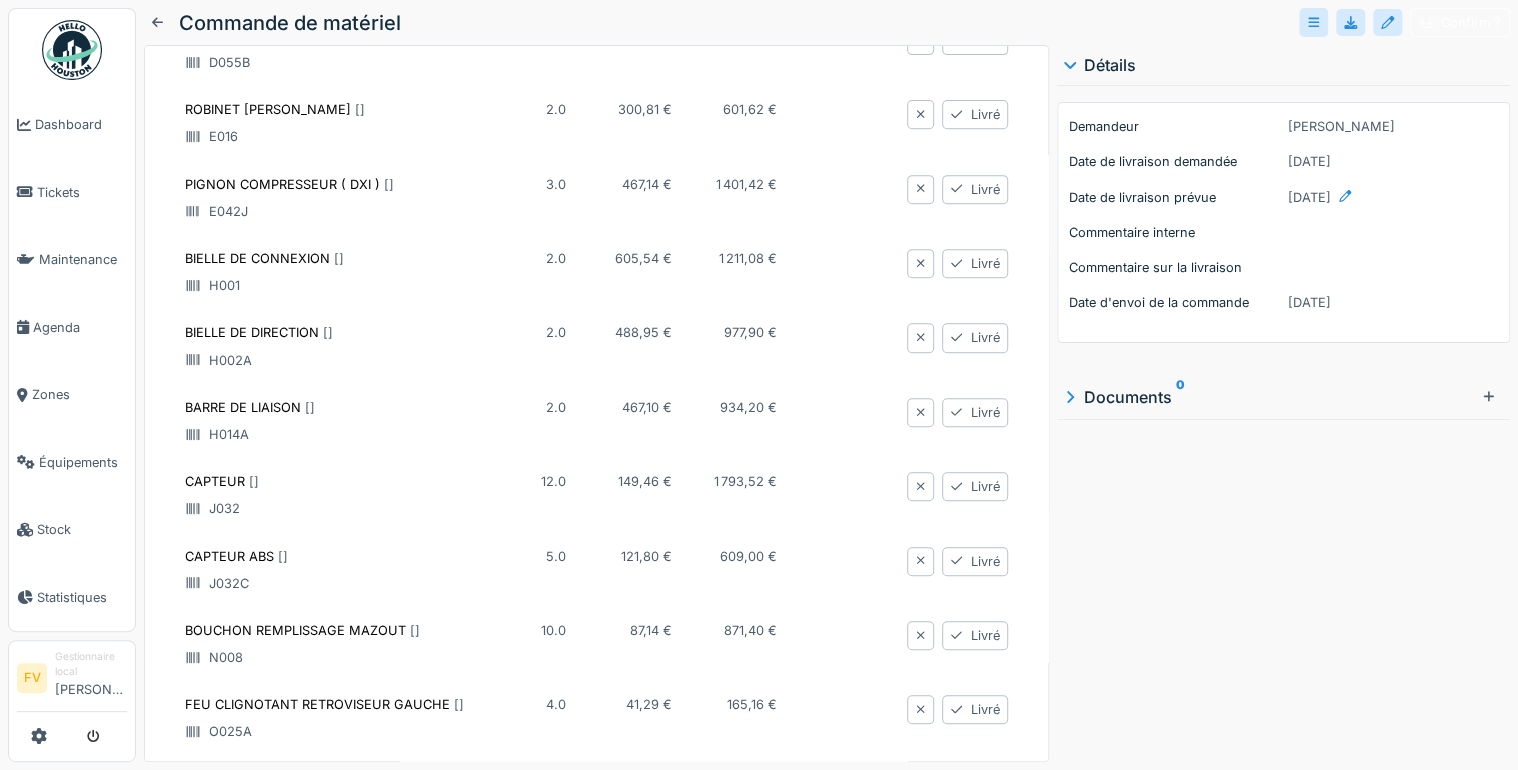scroll, scrollTop: 0, scrollLeft: 0, axis: both 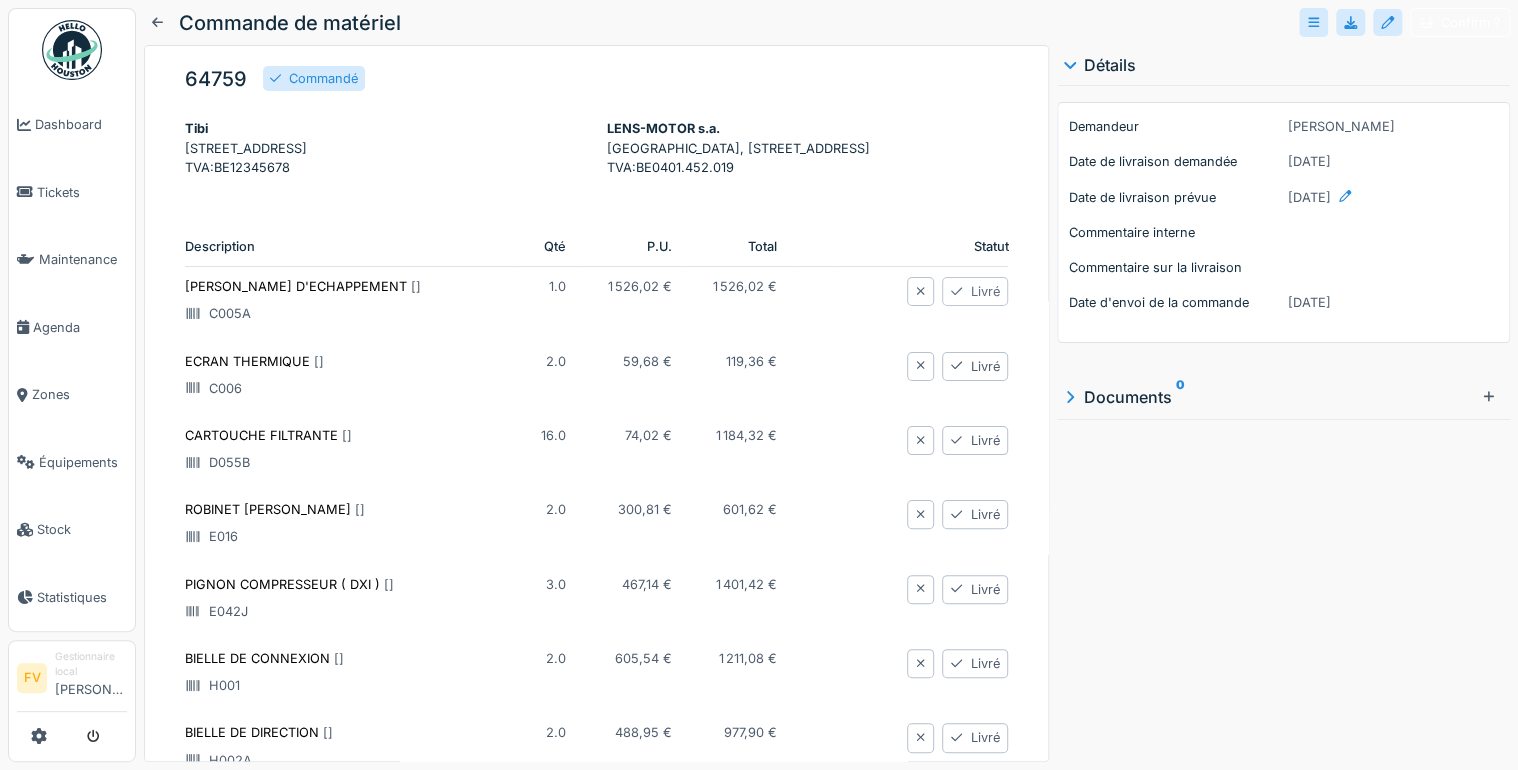 click on "Livré" at bounding box center (975, 291) 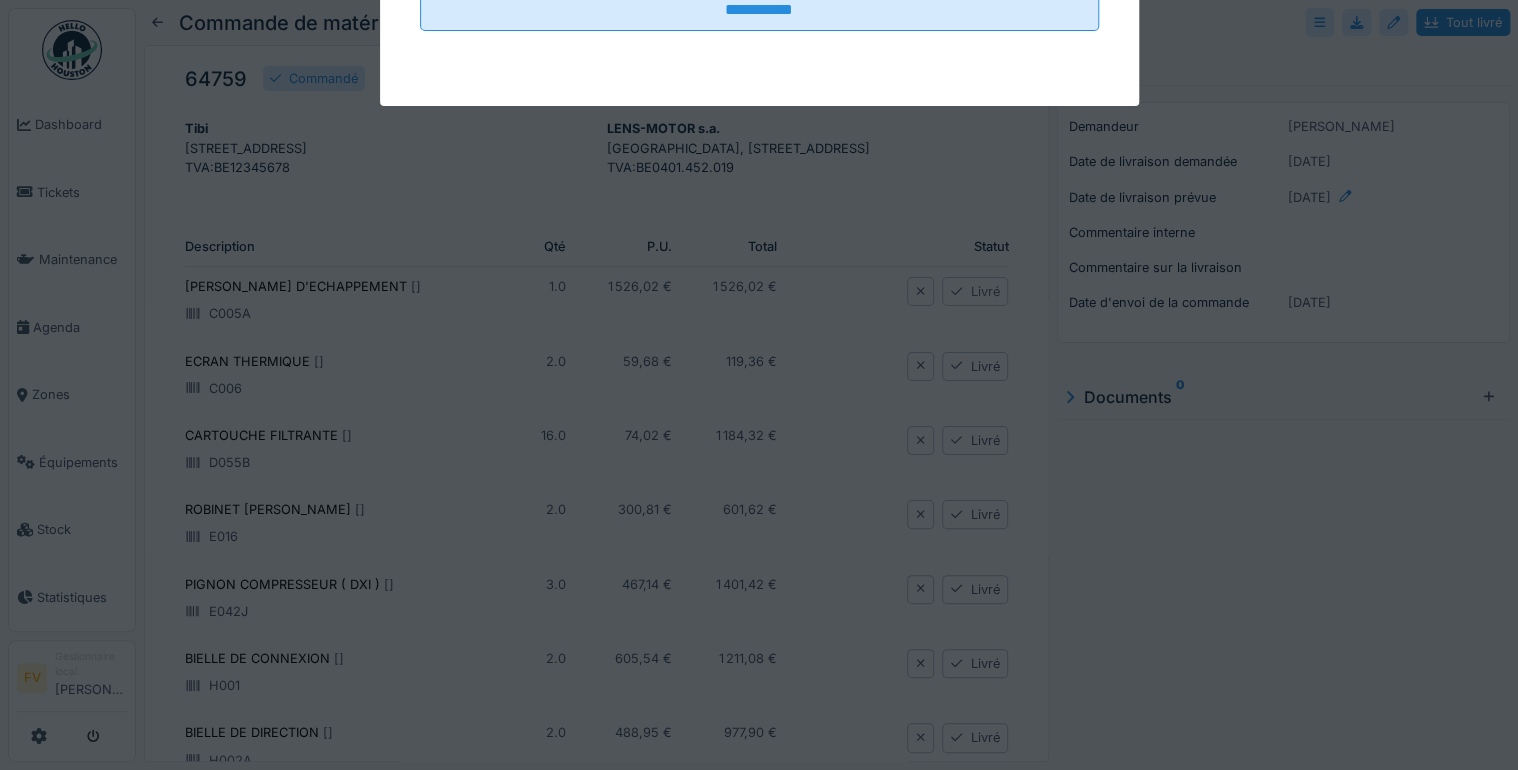 type on "*****" 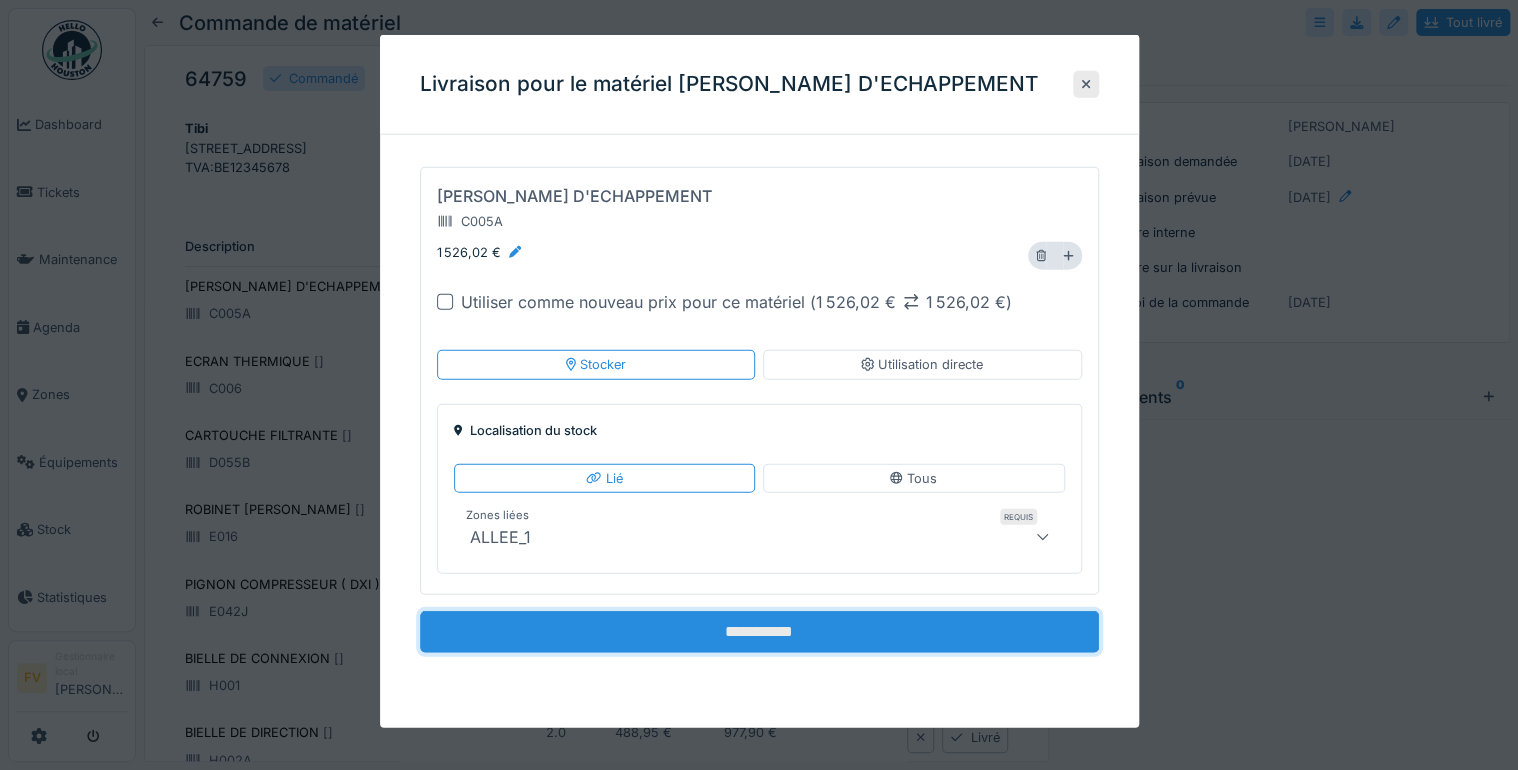 click on "**********" at bounding box center (759, 632) 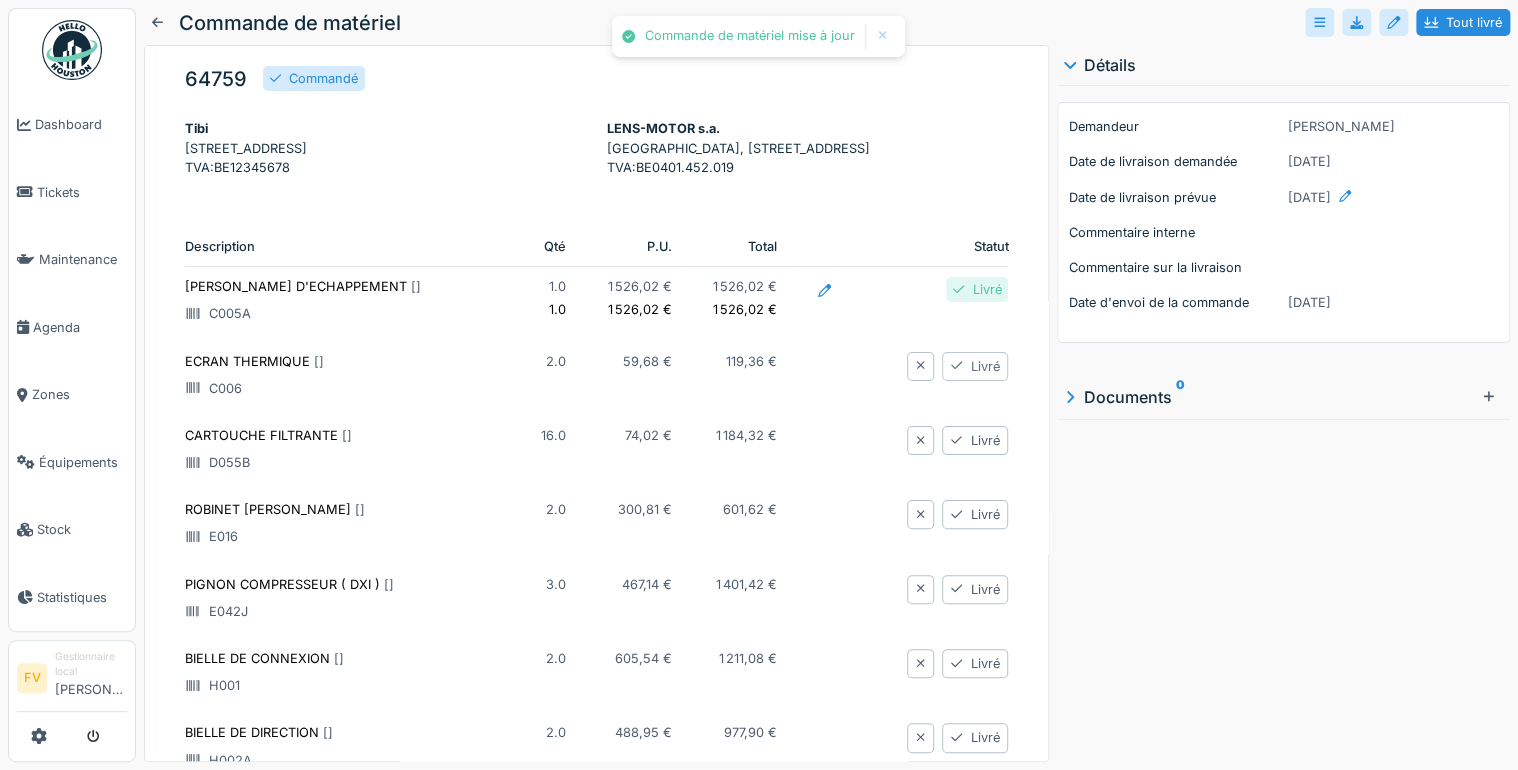 click on "Livré" at bounding box center (975, 366) 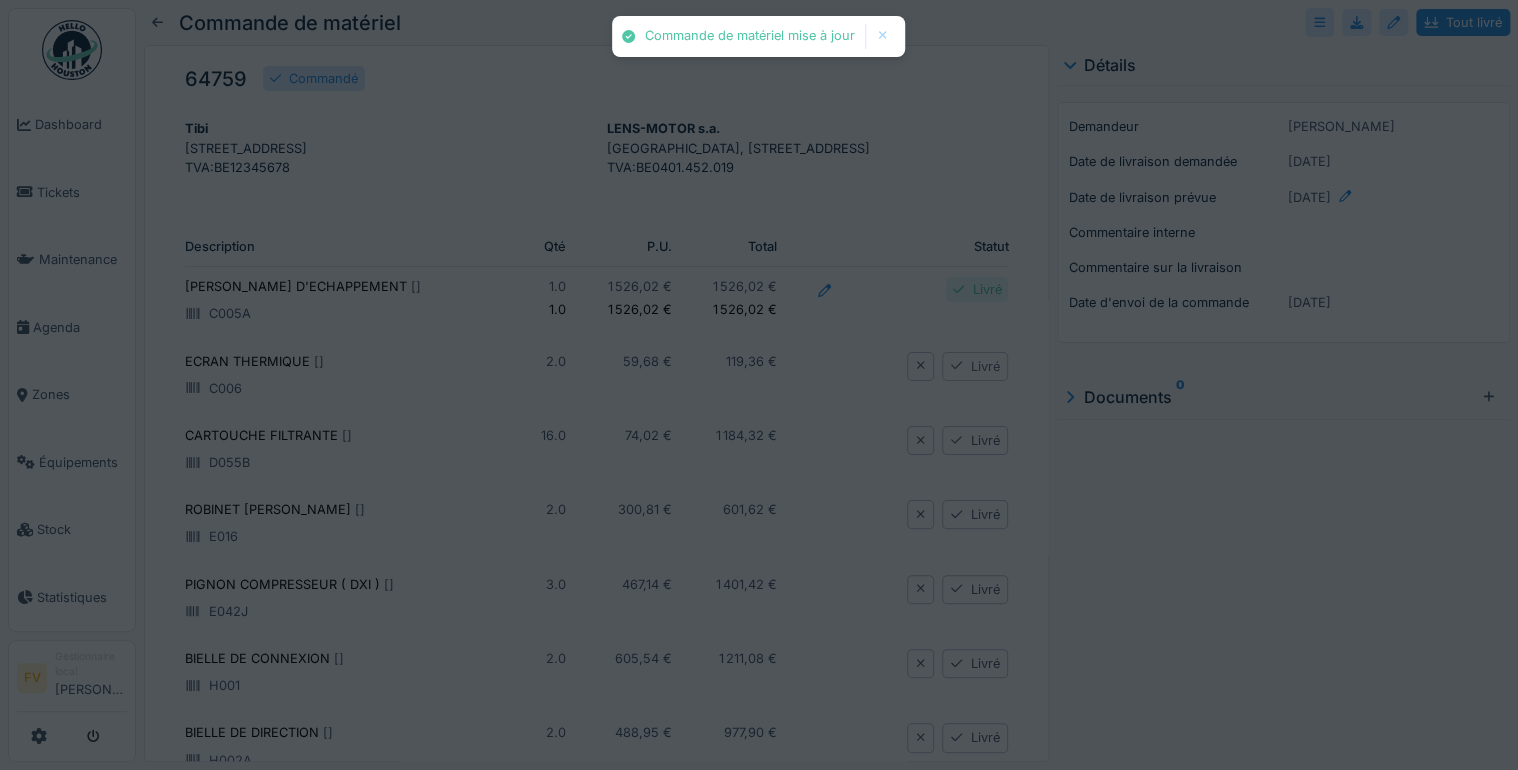 type on "*****" 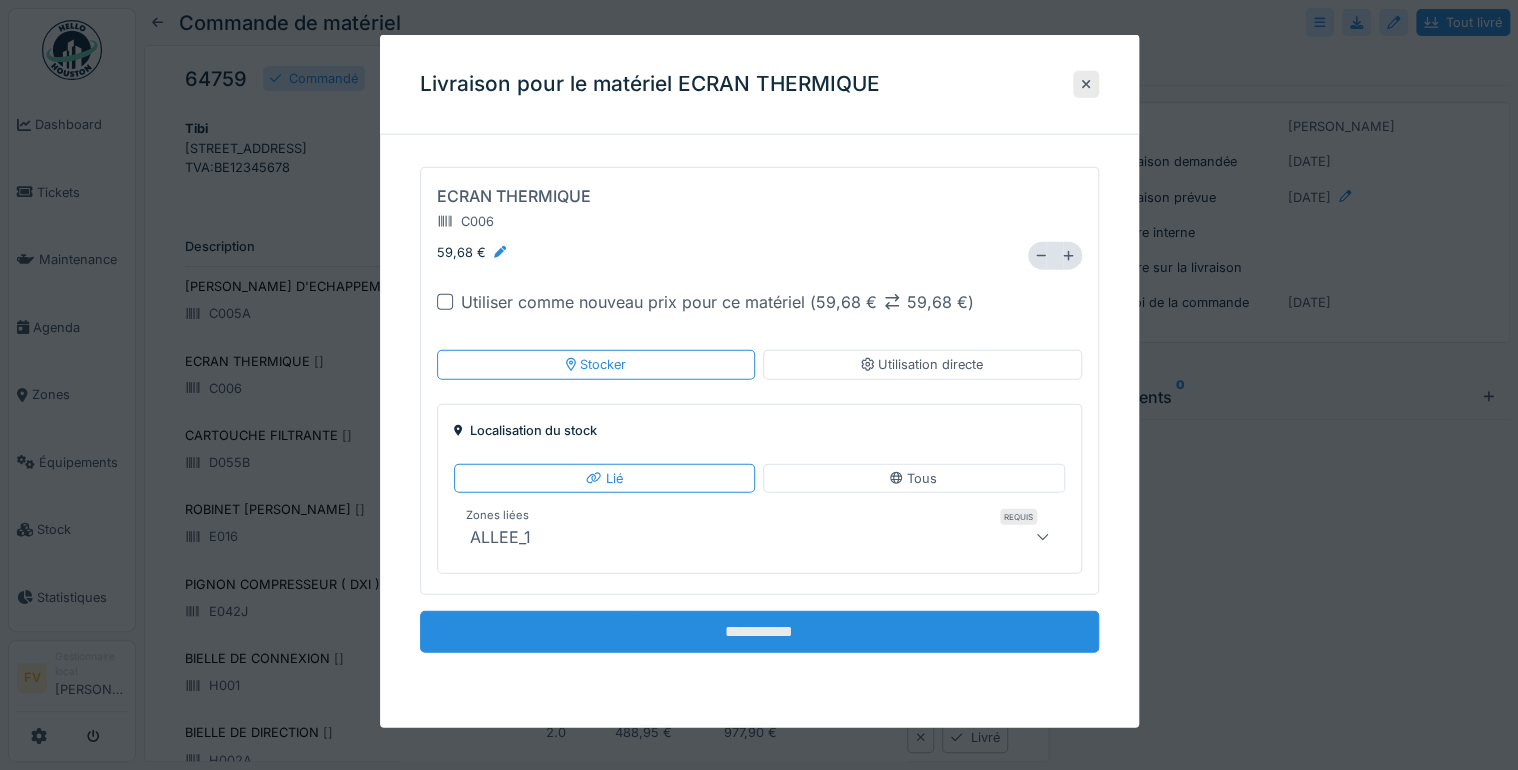 click on "**********" at bounding box center [759, 632] 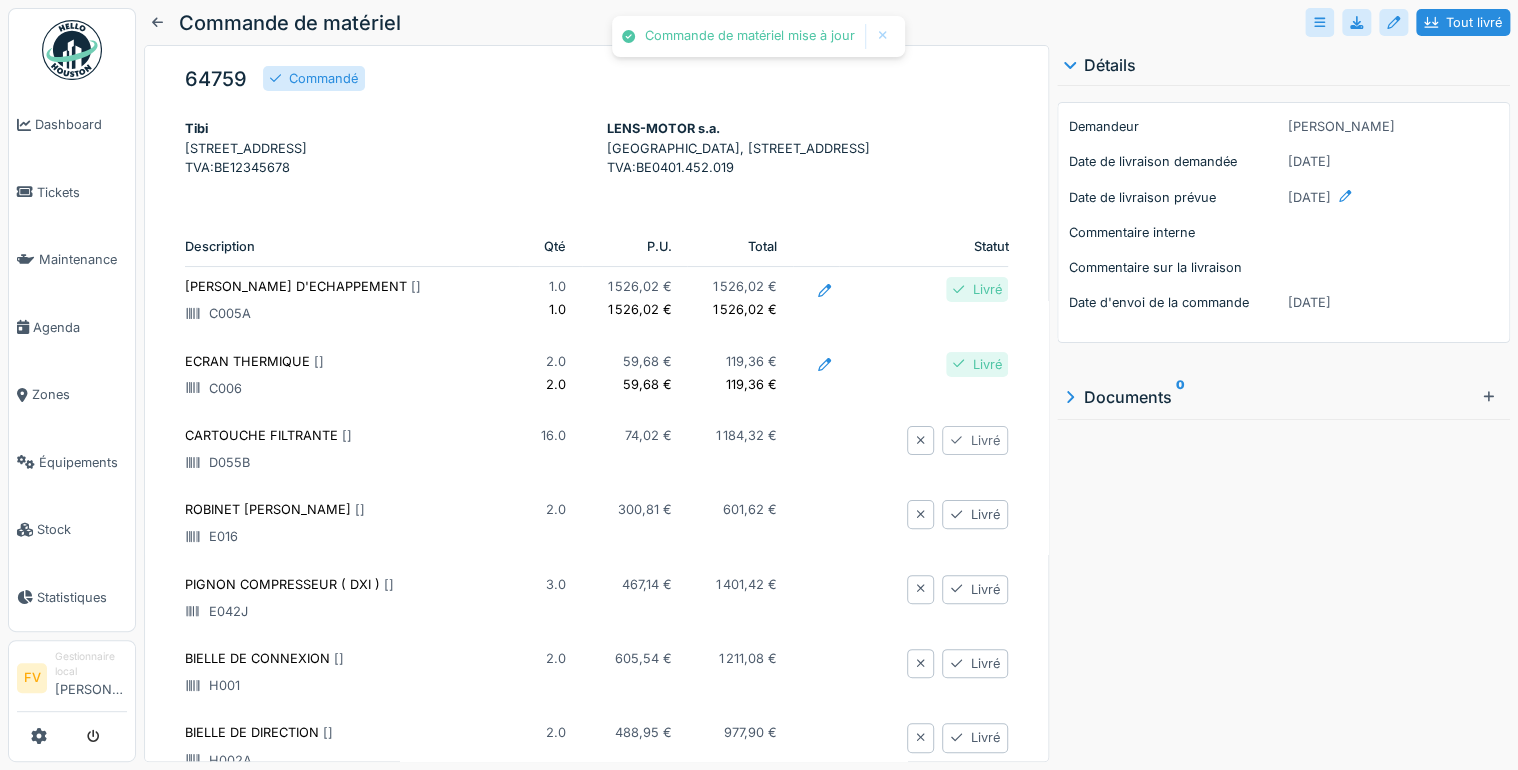 click on "Livré" at bounding box center [975, 440] 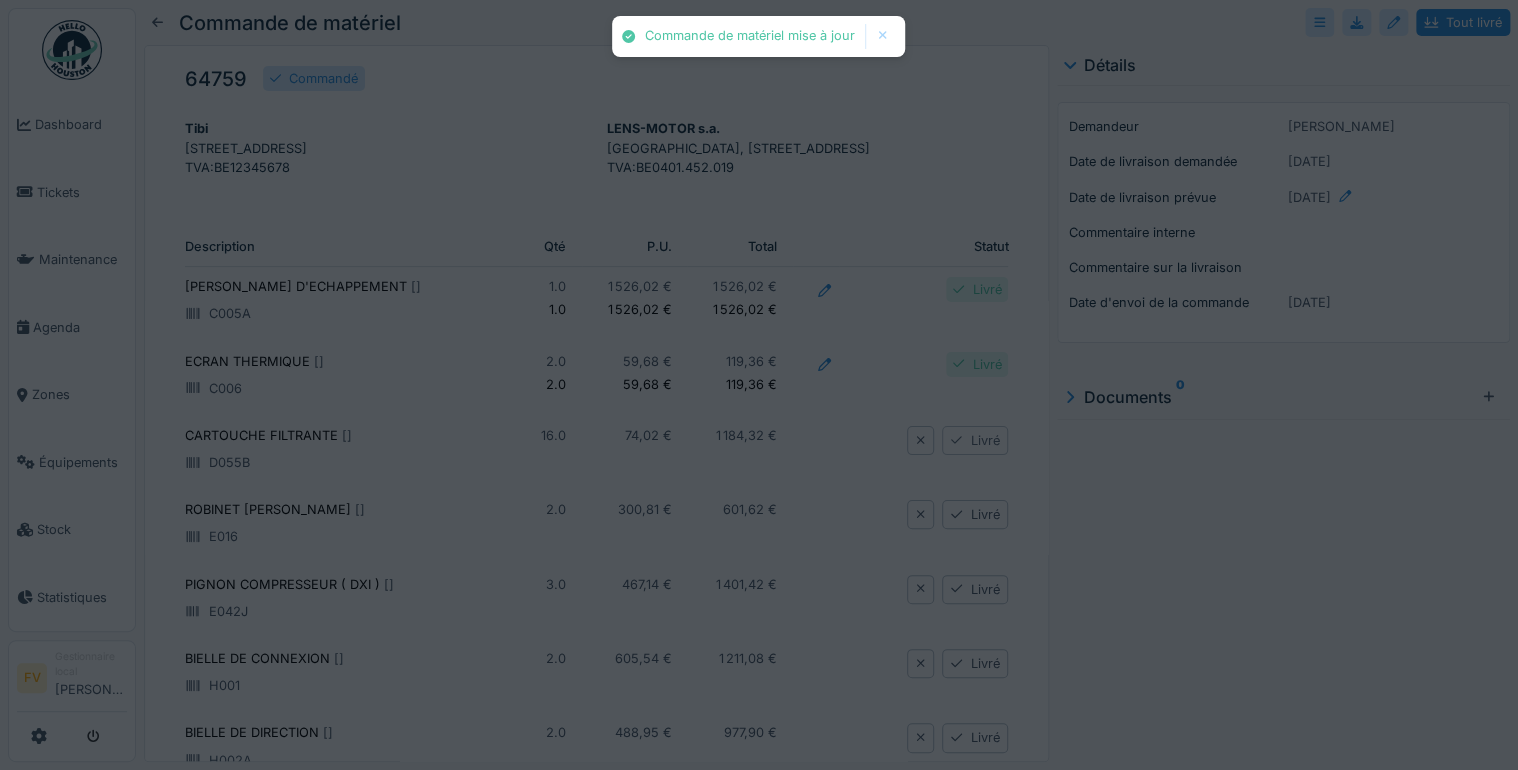 type on "*****" 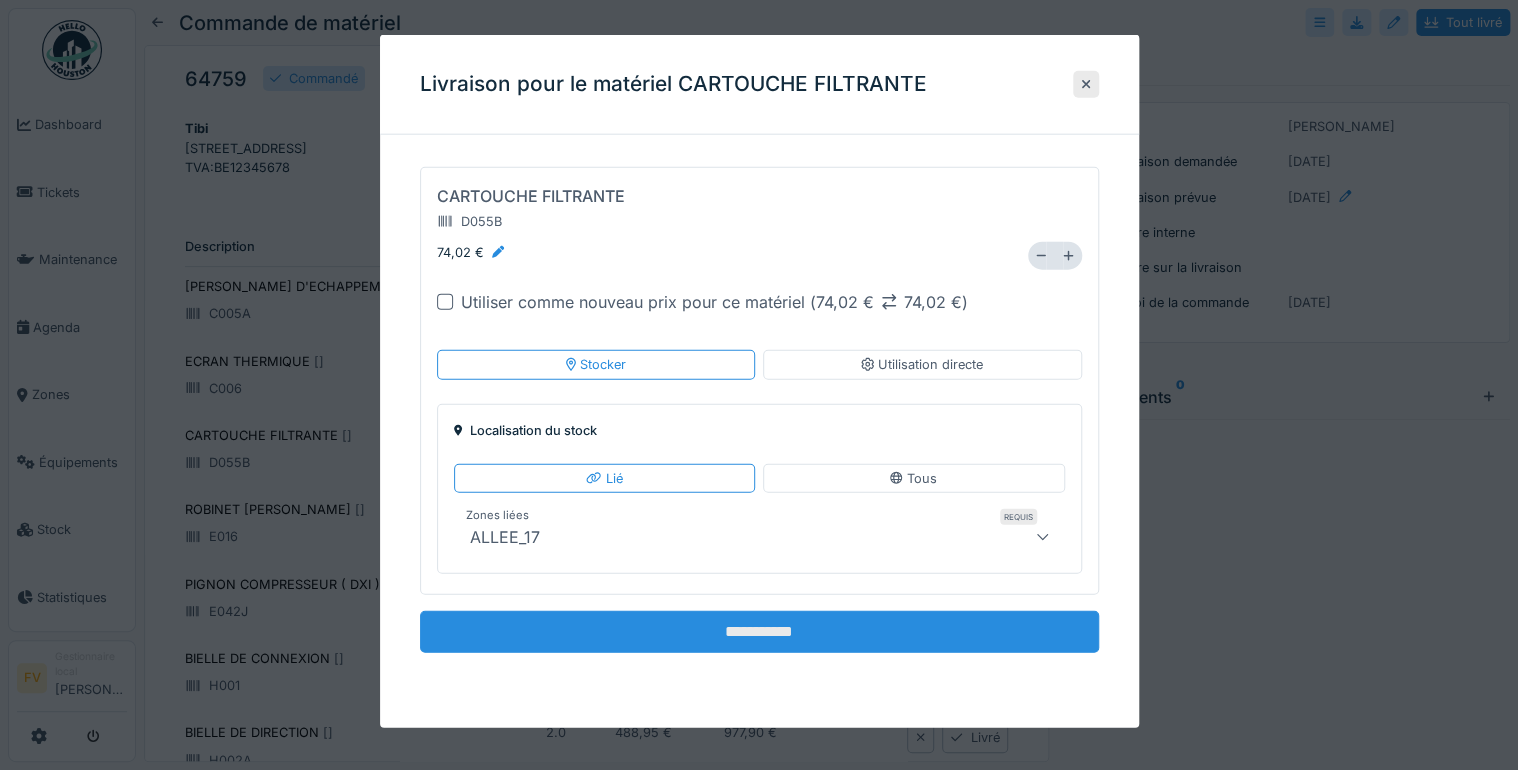 click on "**********" at bounding box center [759, 632] 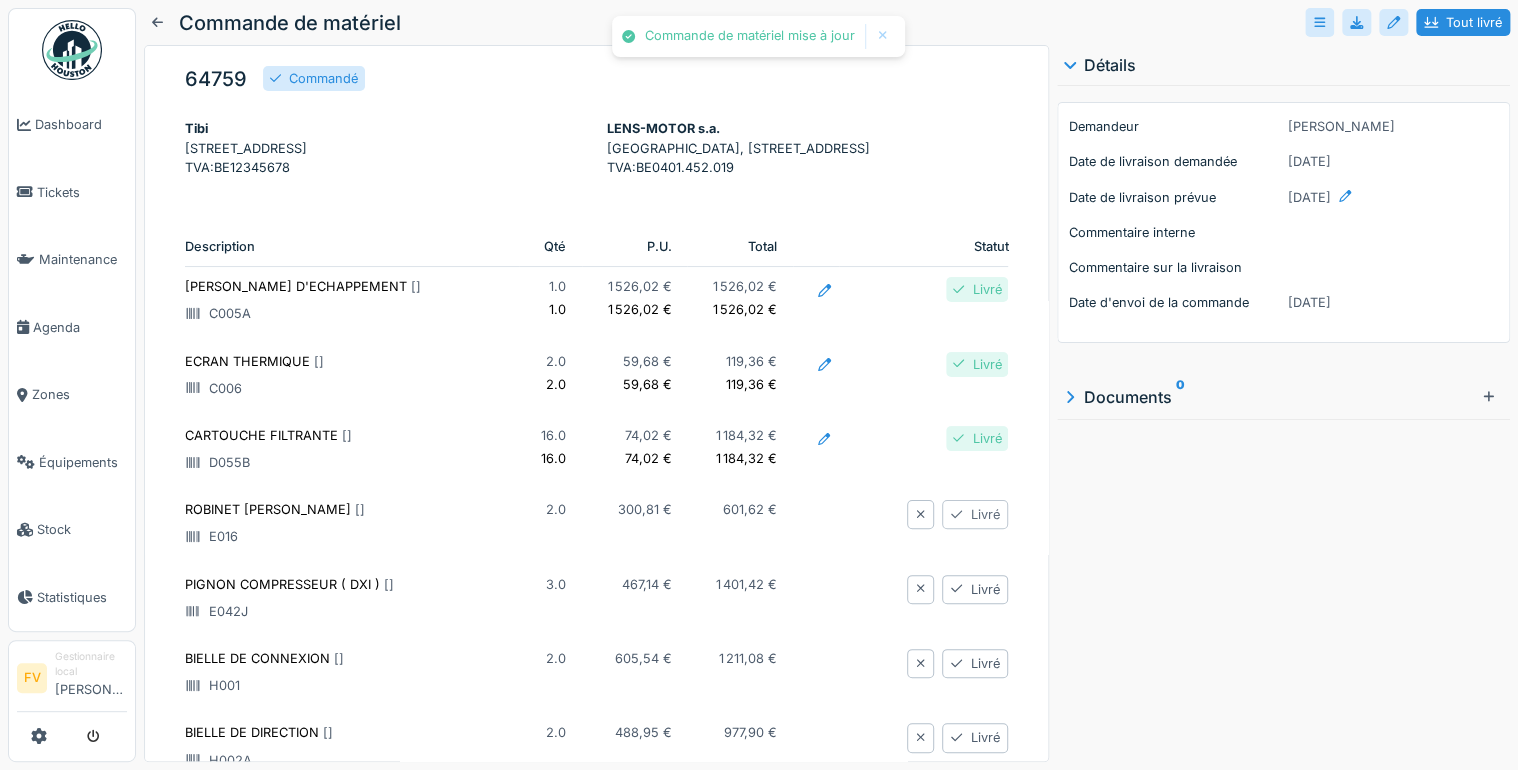 click on "Livré" at bounding box center [975, 514] 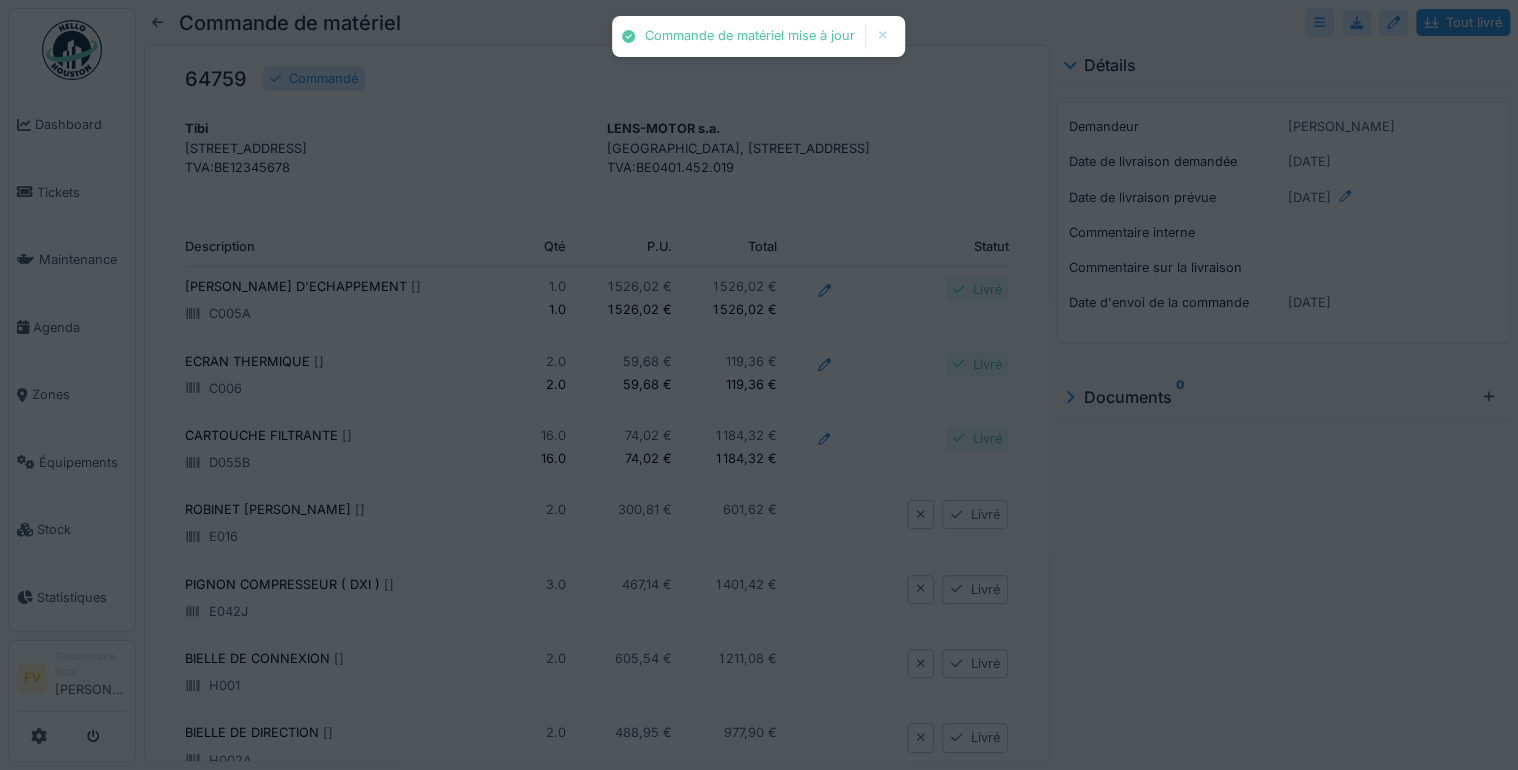 type on "*****" 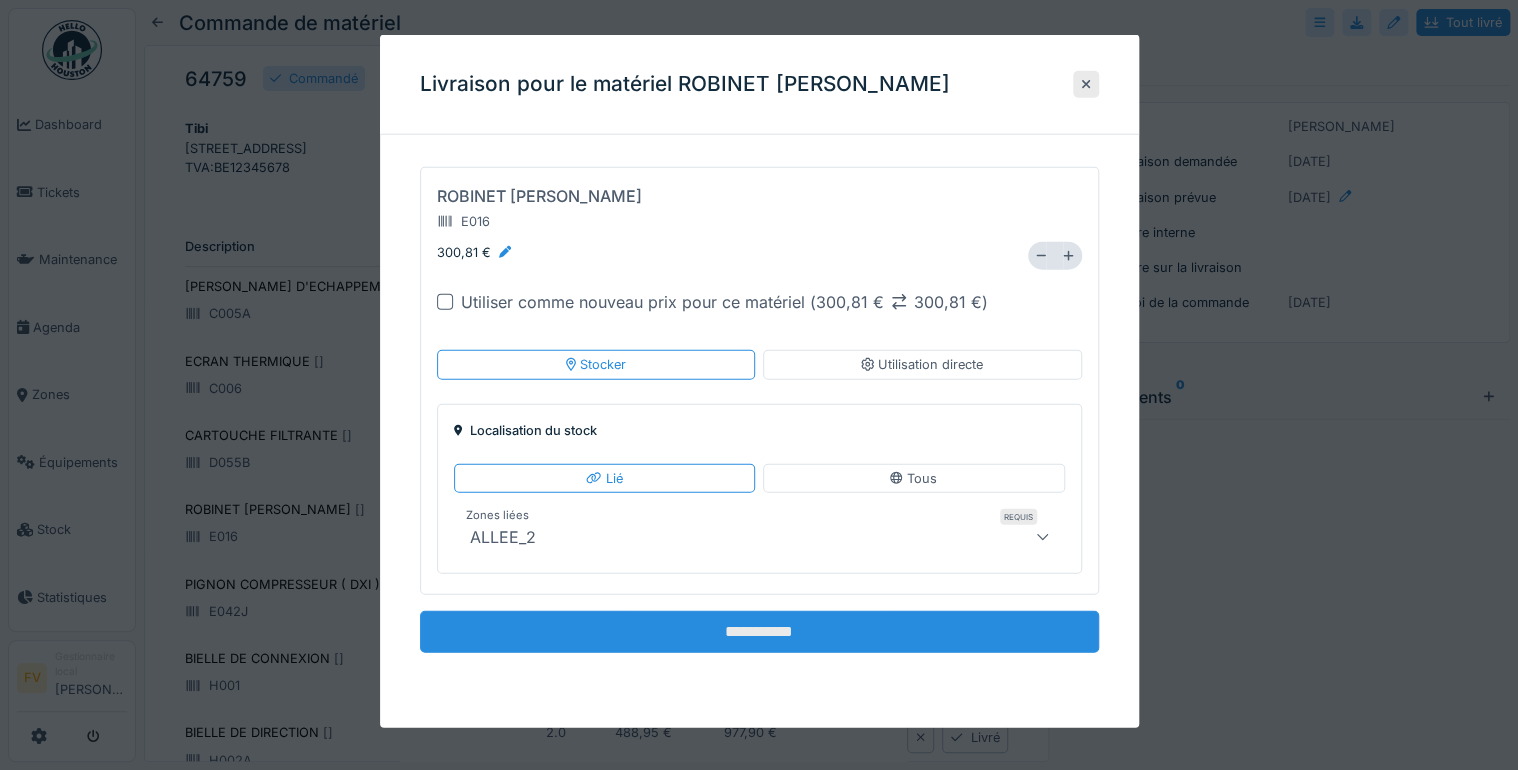 click on "**********" at bounding box center [759, 632] 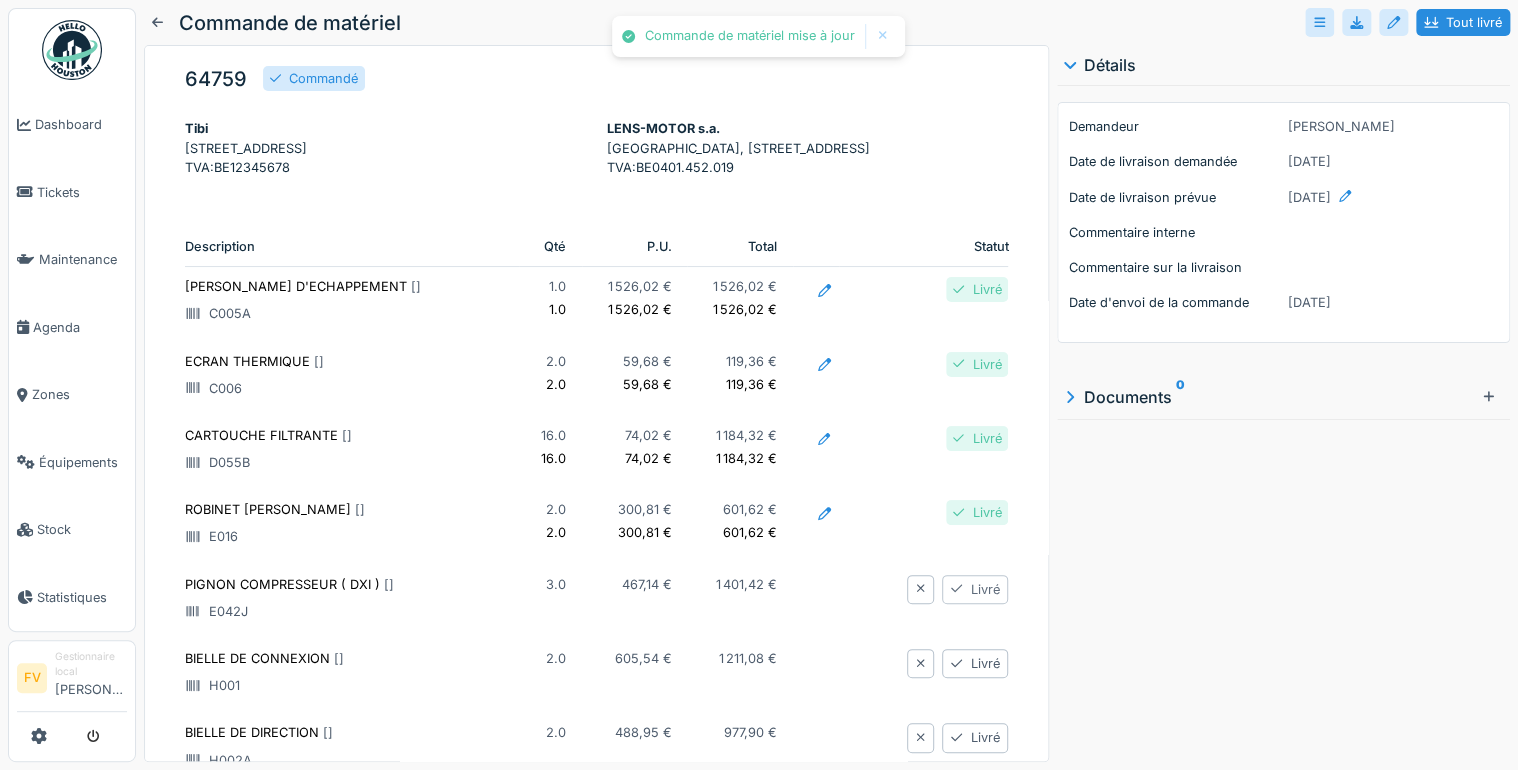click on "Livré" at bounding box center (975, 589) 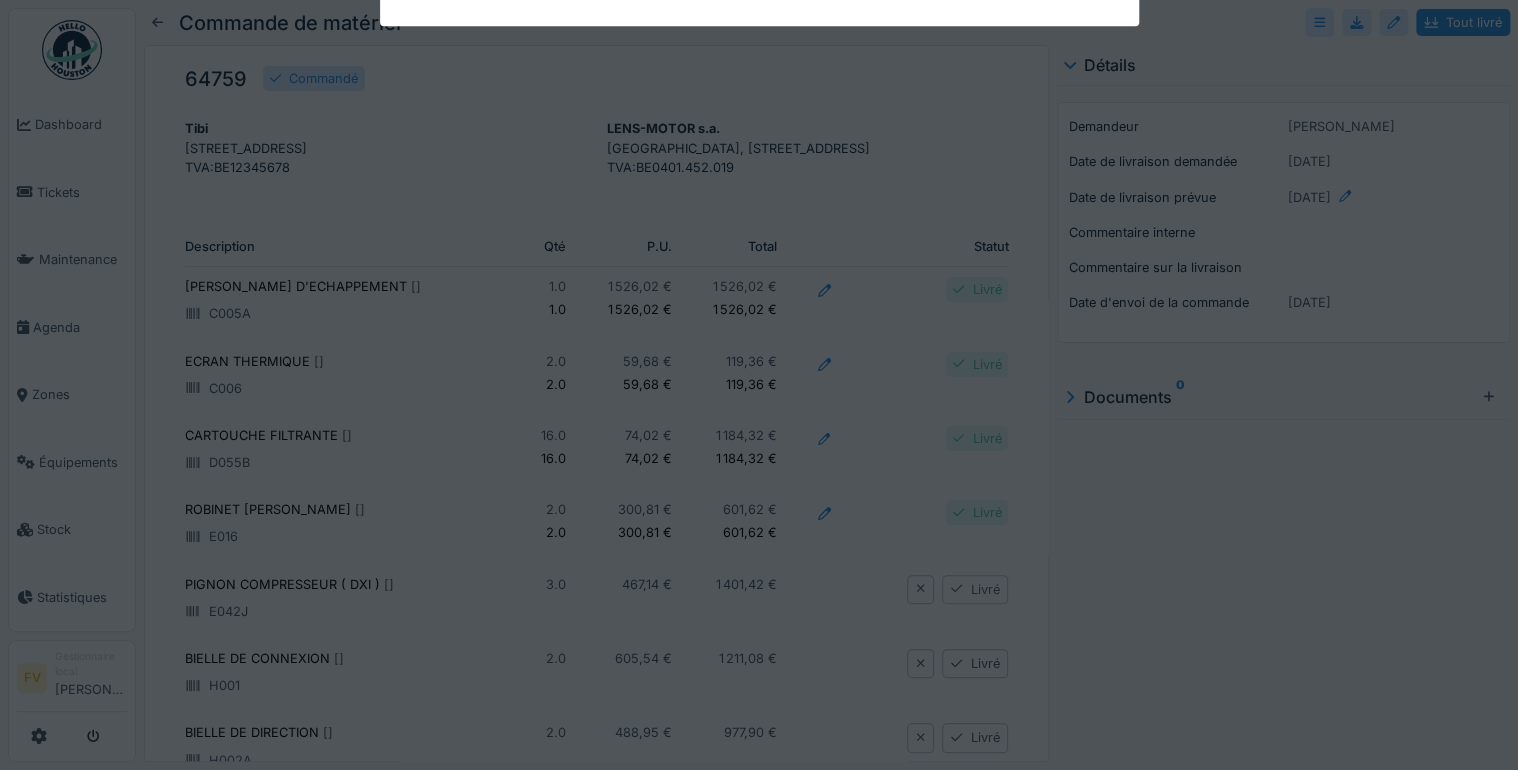 type on "*****" 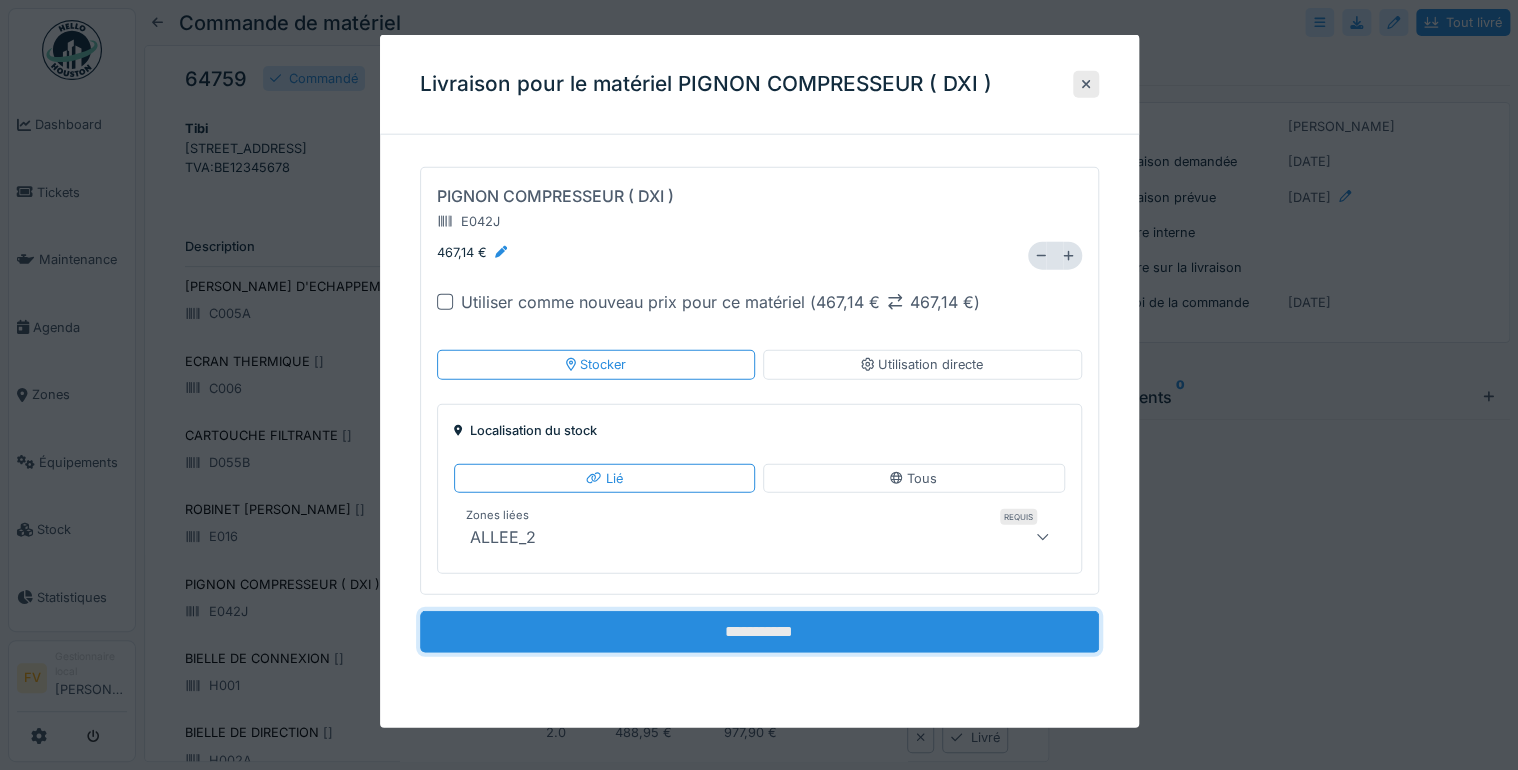 click on "**********" at bounding box center [759, 632] 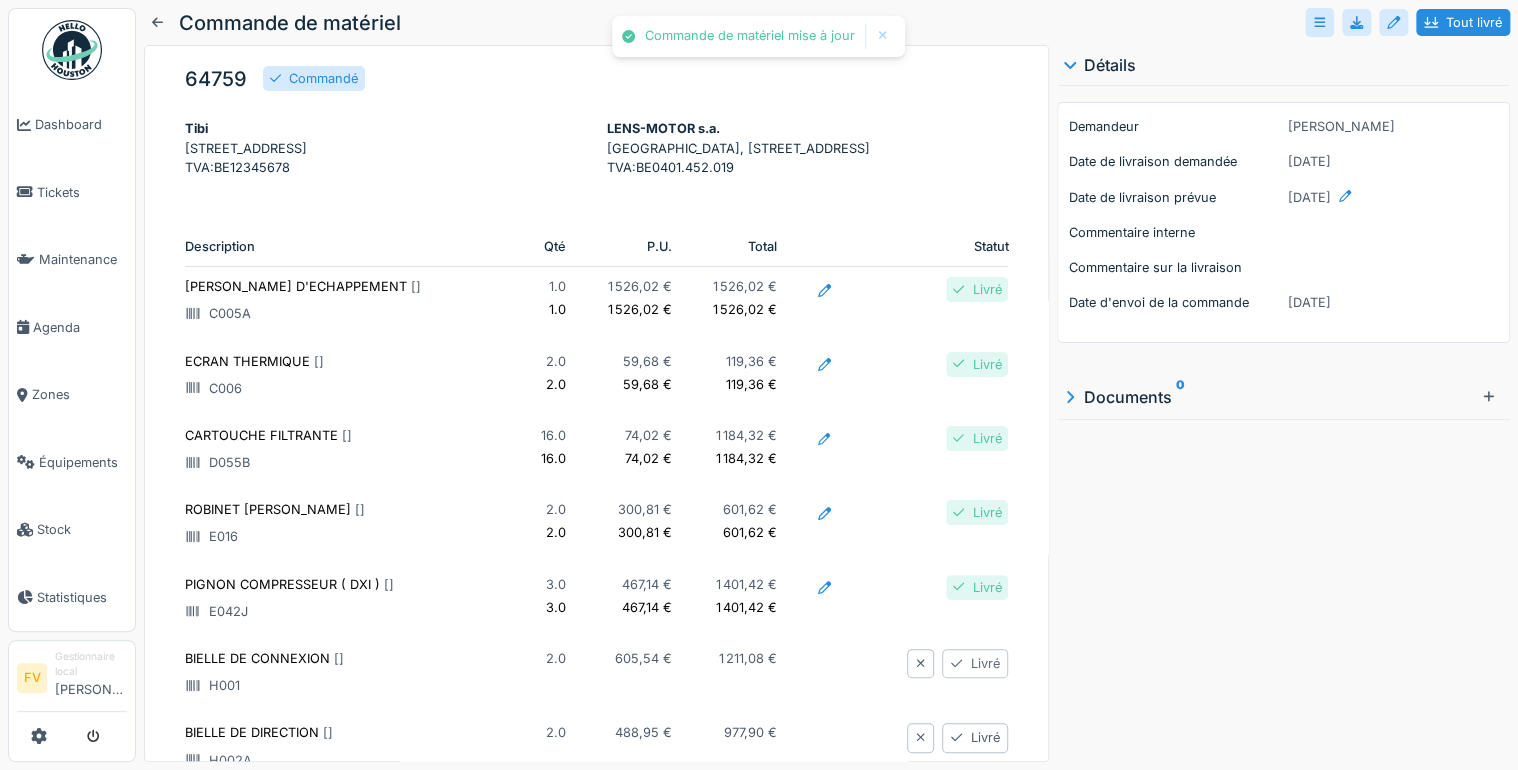 click on "Livré" at bounding box center [975, 663] 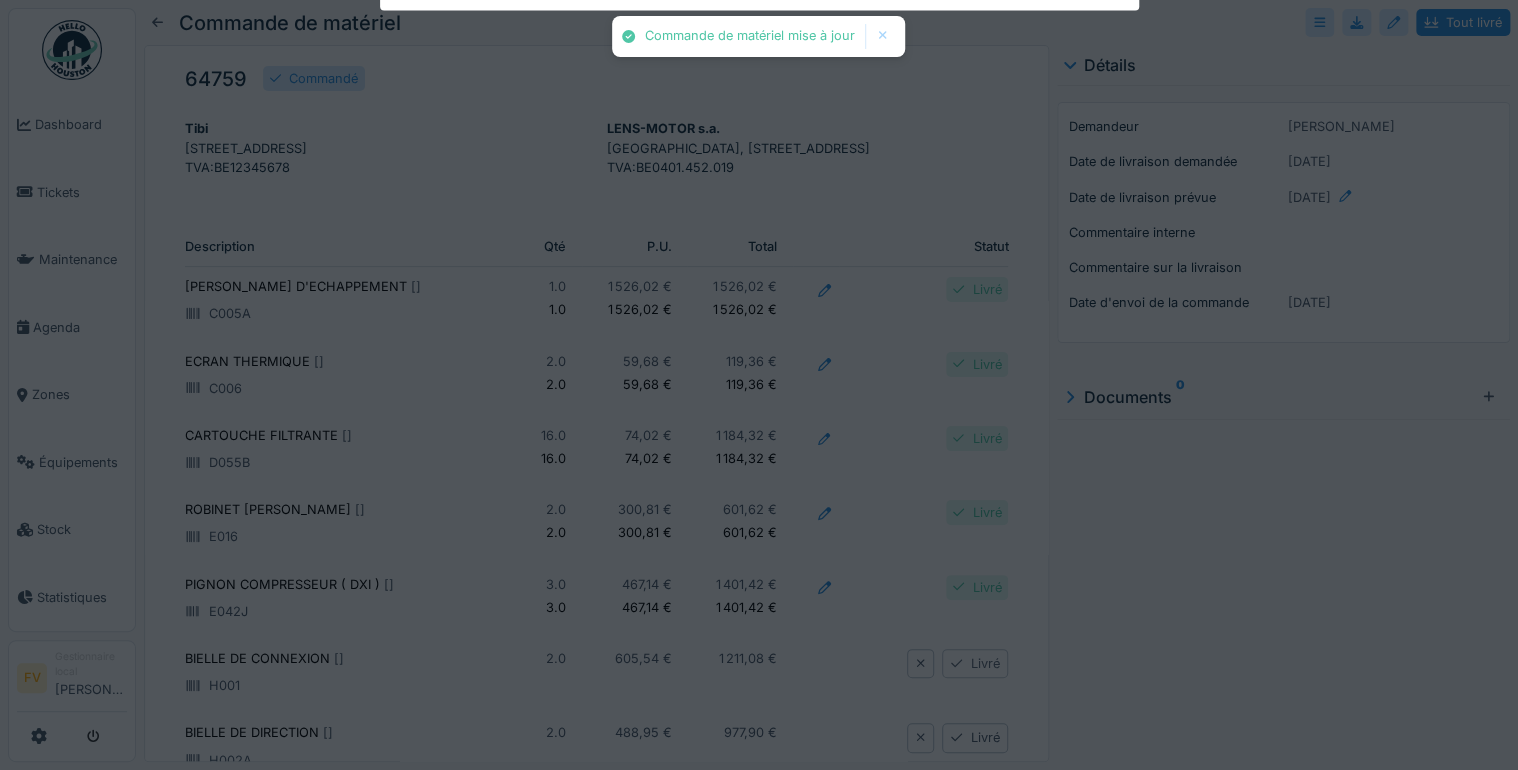 type on "*****" 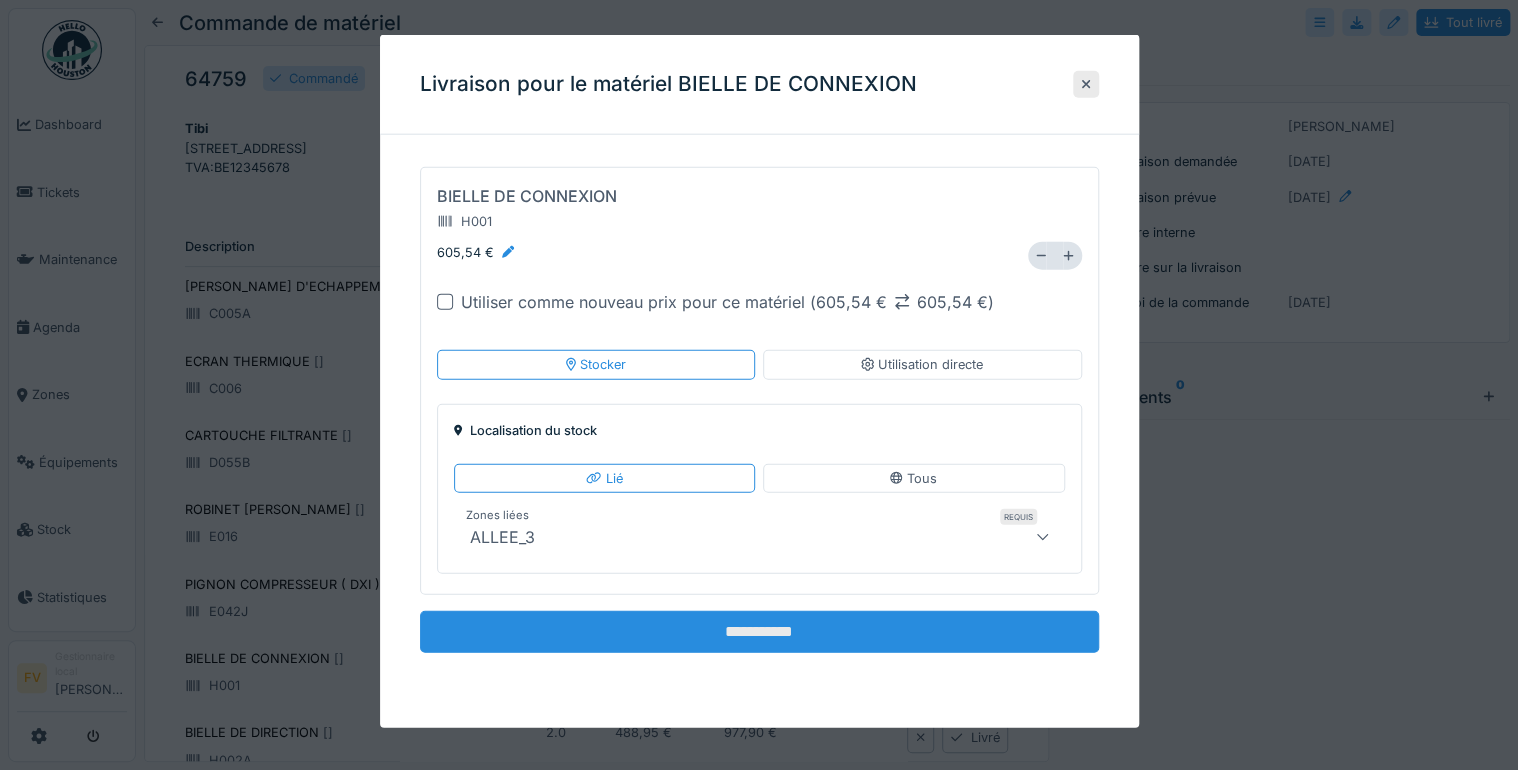 click on "**********" at bounding box center (759, 632) 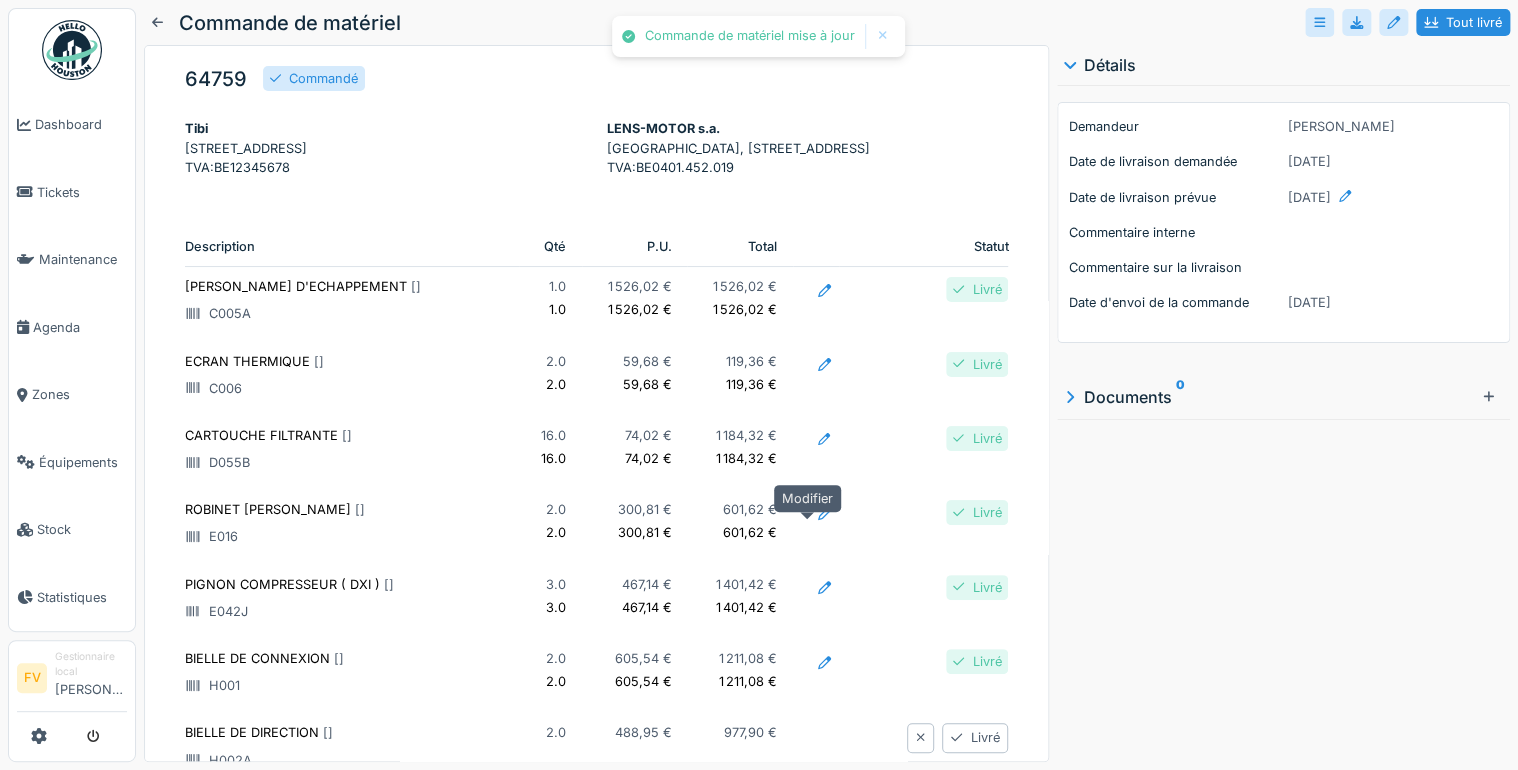 scroll, scrollTop: 320, scrollLeft: 0, axis: vertical 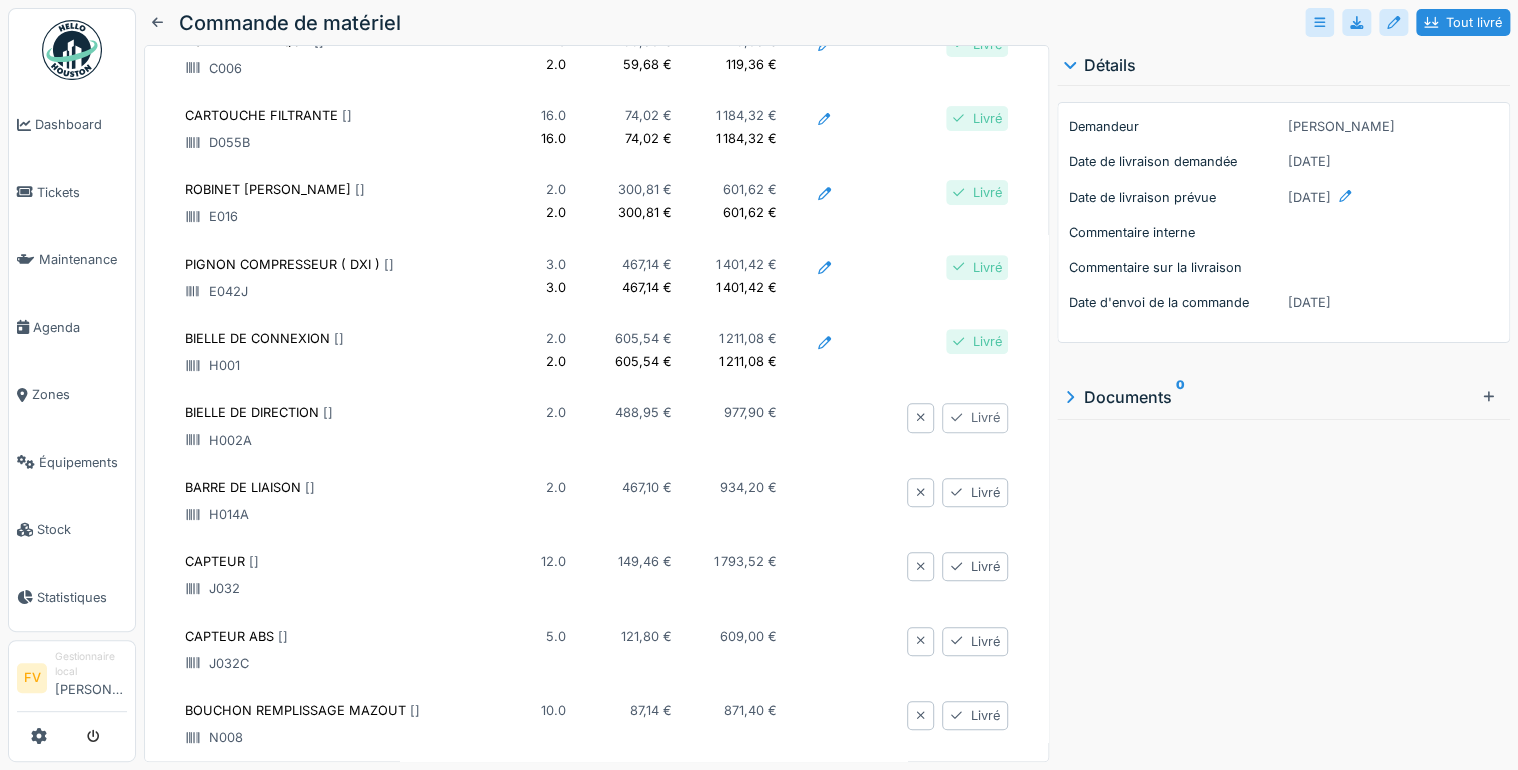 click on "Livré" at bounding box center [975, 417] 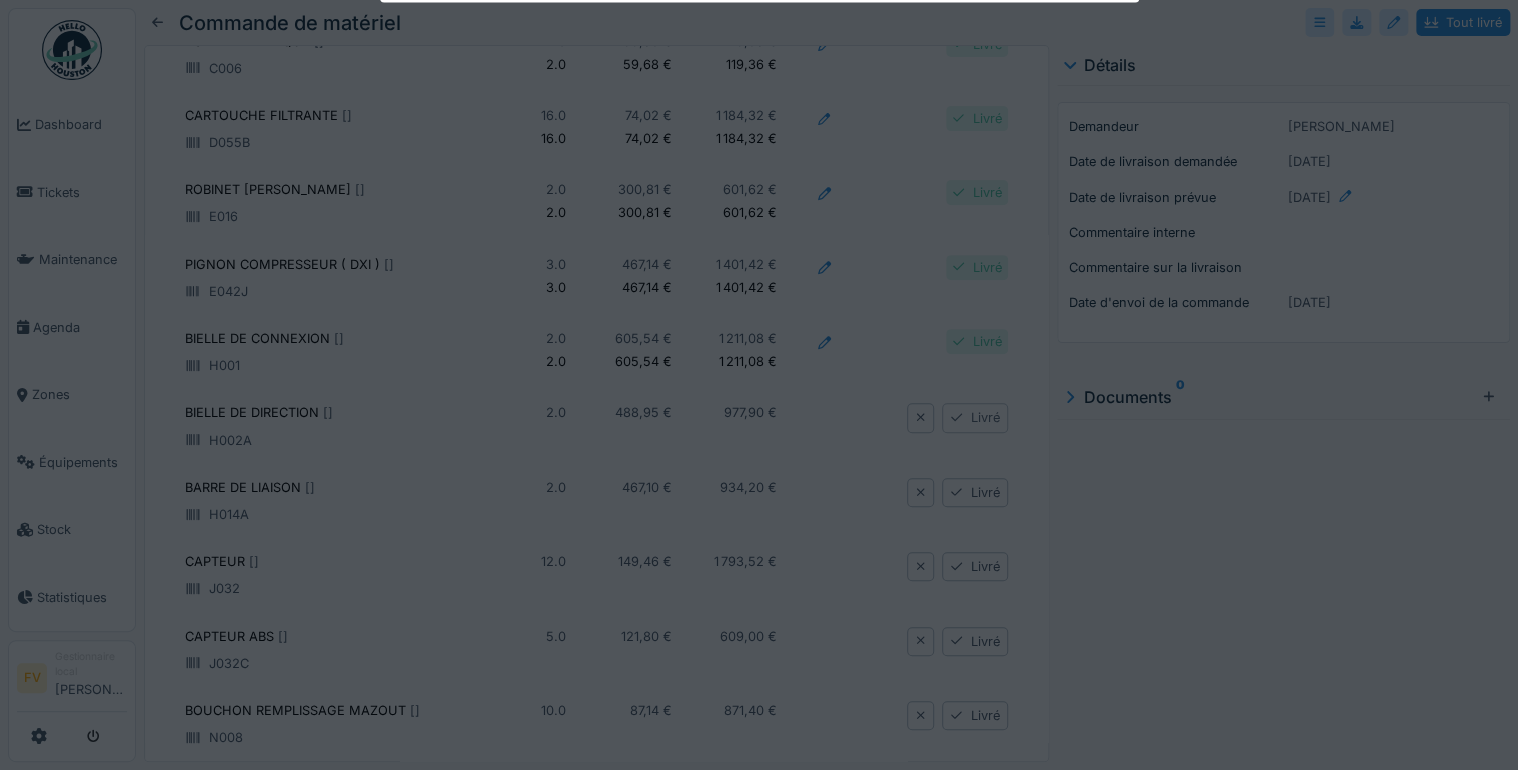 type on "*****" 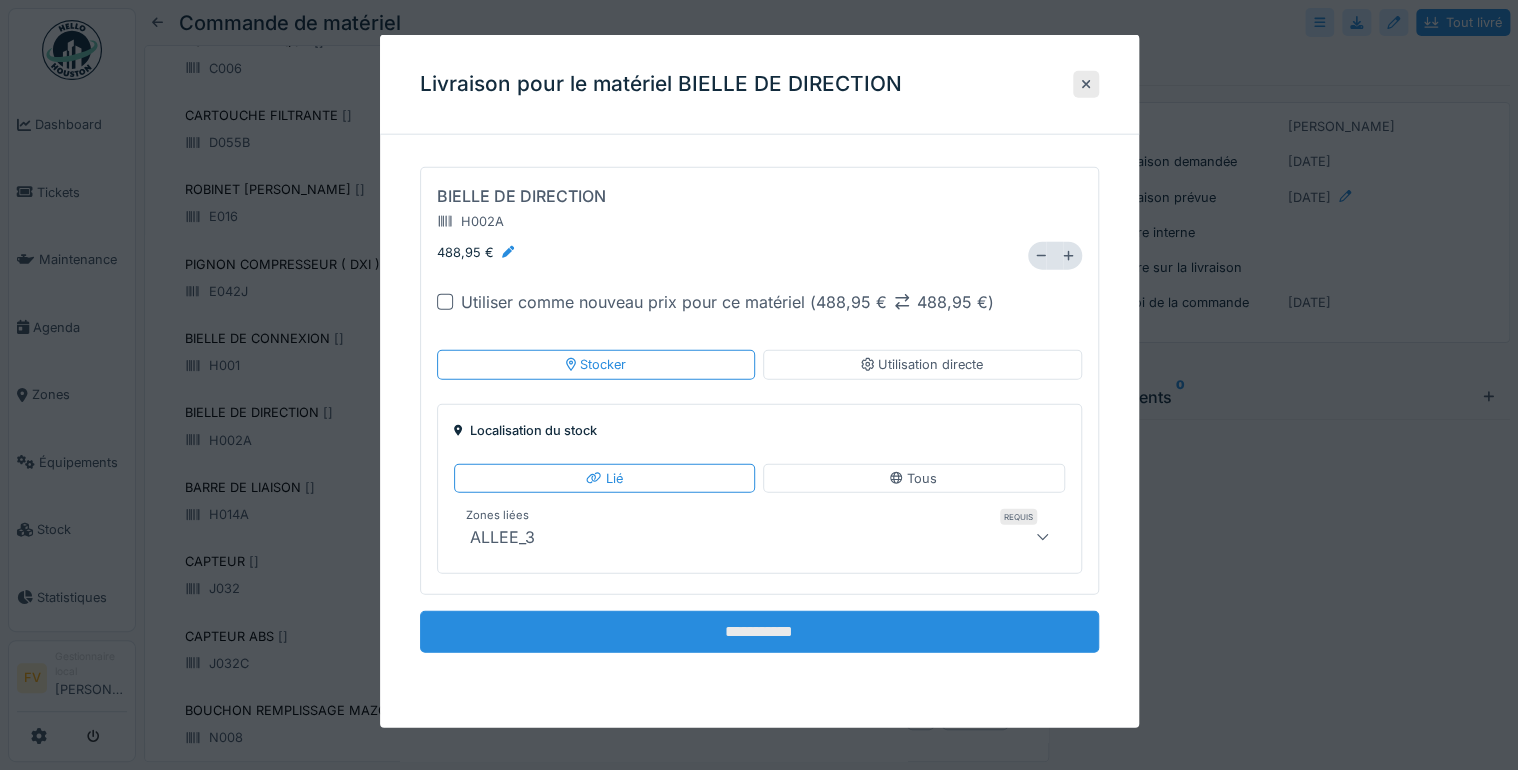 click on "**********" at bounding box center (759, 632) 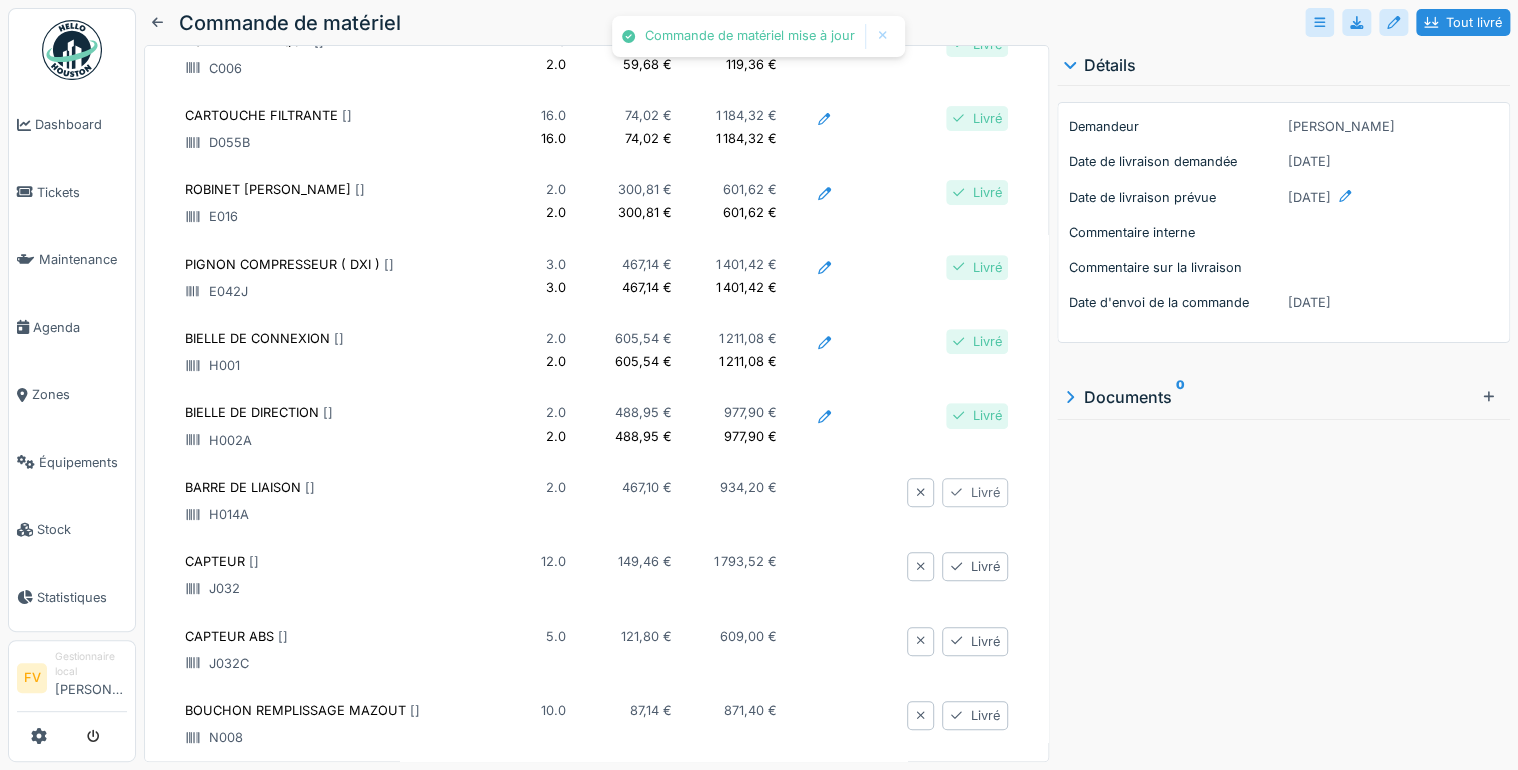 click on "Livré" at bounding box center [975, 492] 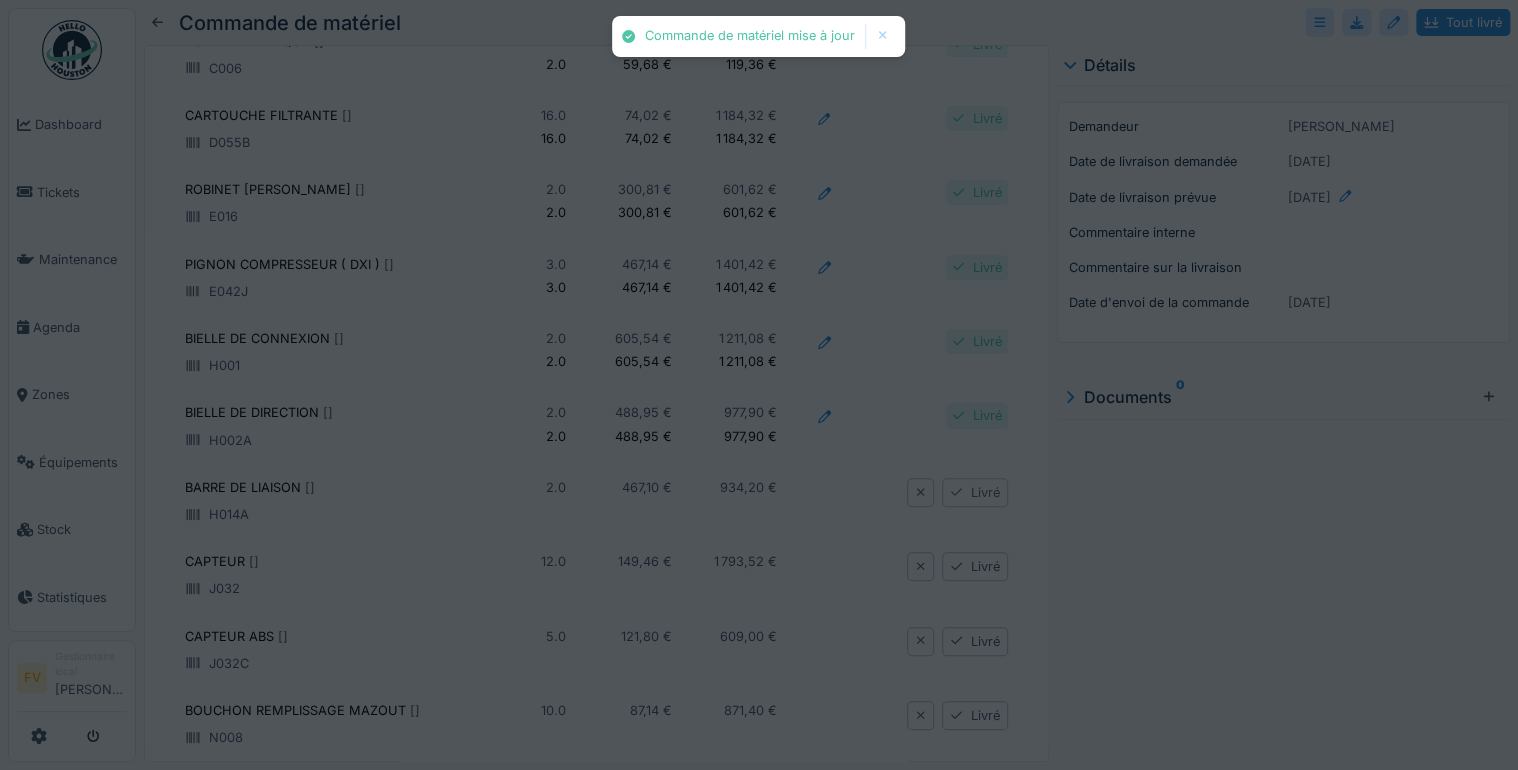 type on "*****" 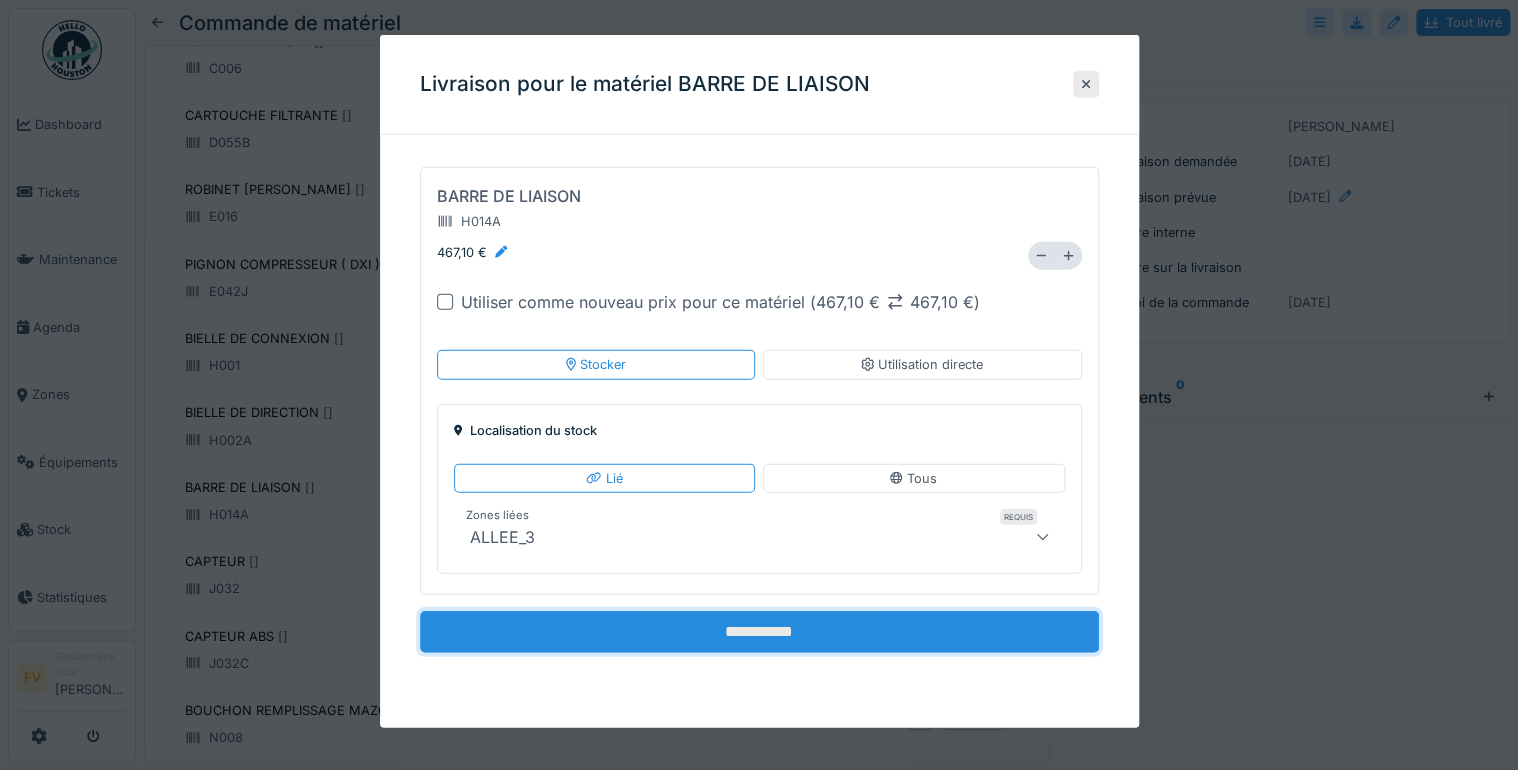 click on "**********" at bounding box center [759, 632] 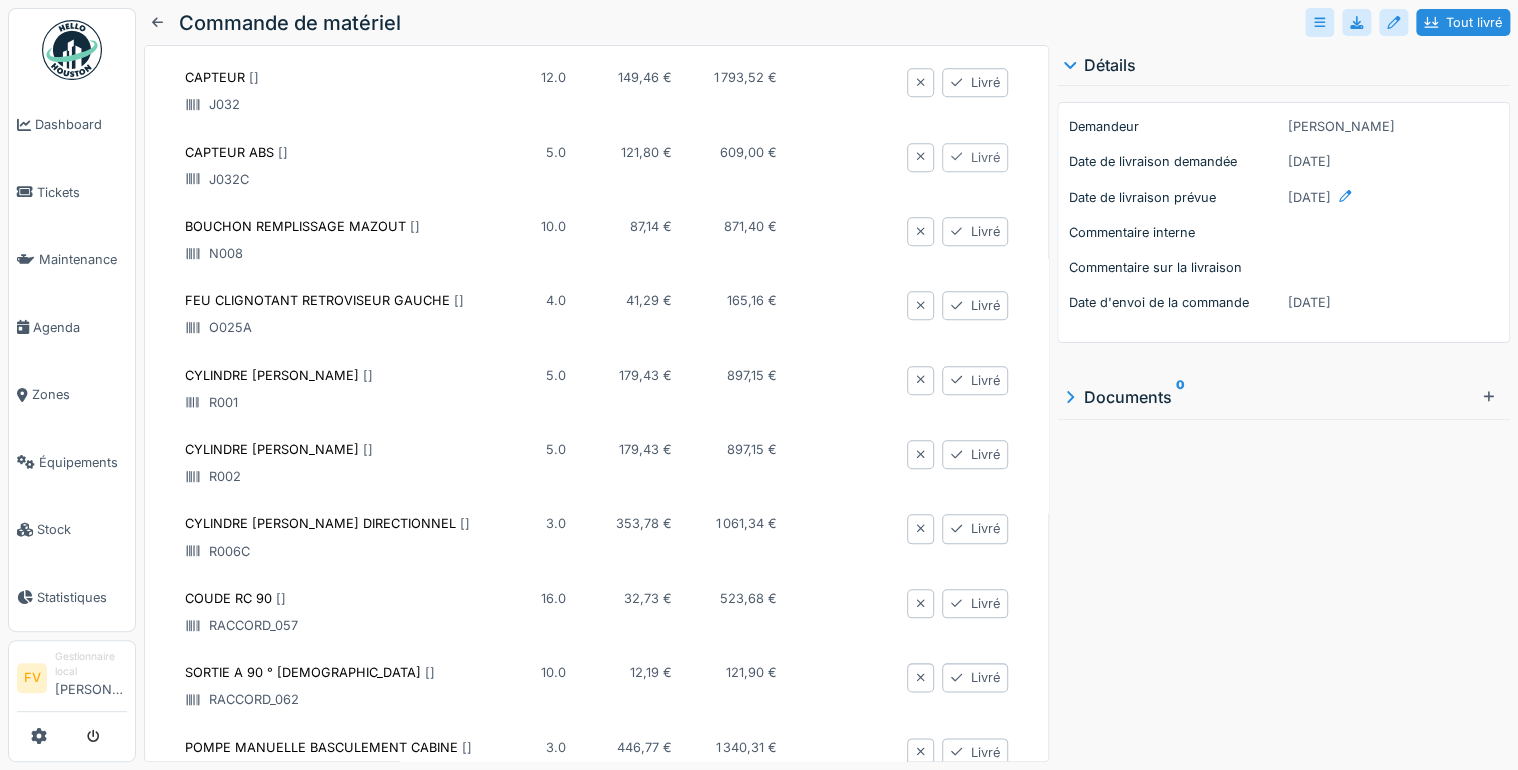scroll, scrollTop: 724, scrollLeft: 0, axis: vertical 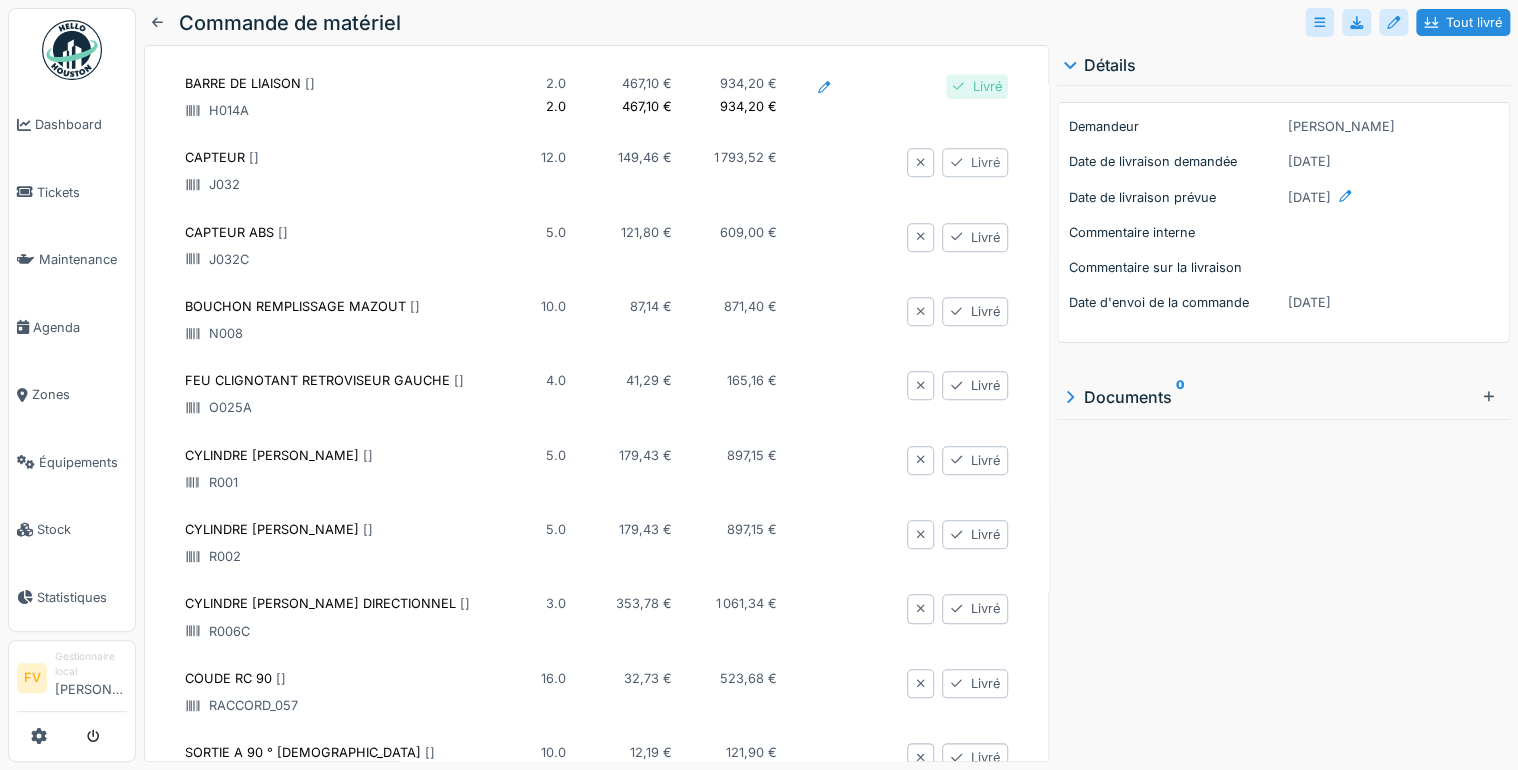 click on "Livré" at bounding box center [975, 162] 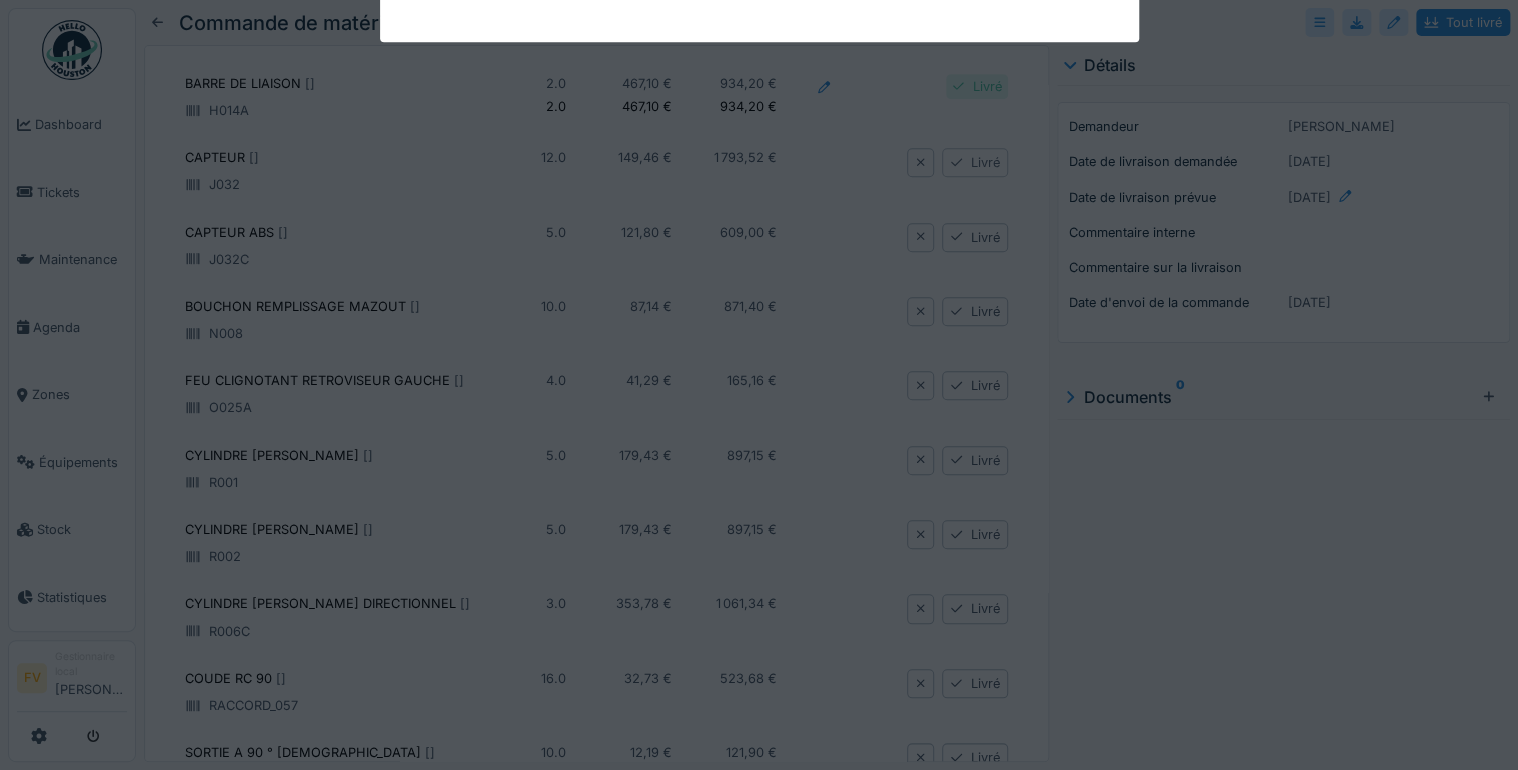 type on "*****" 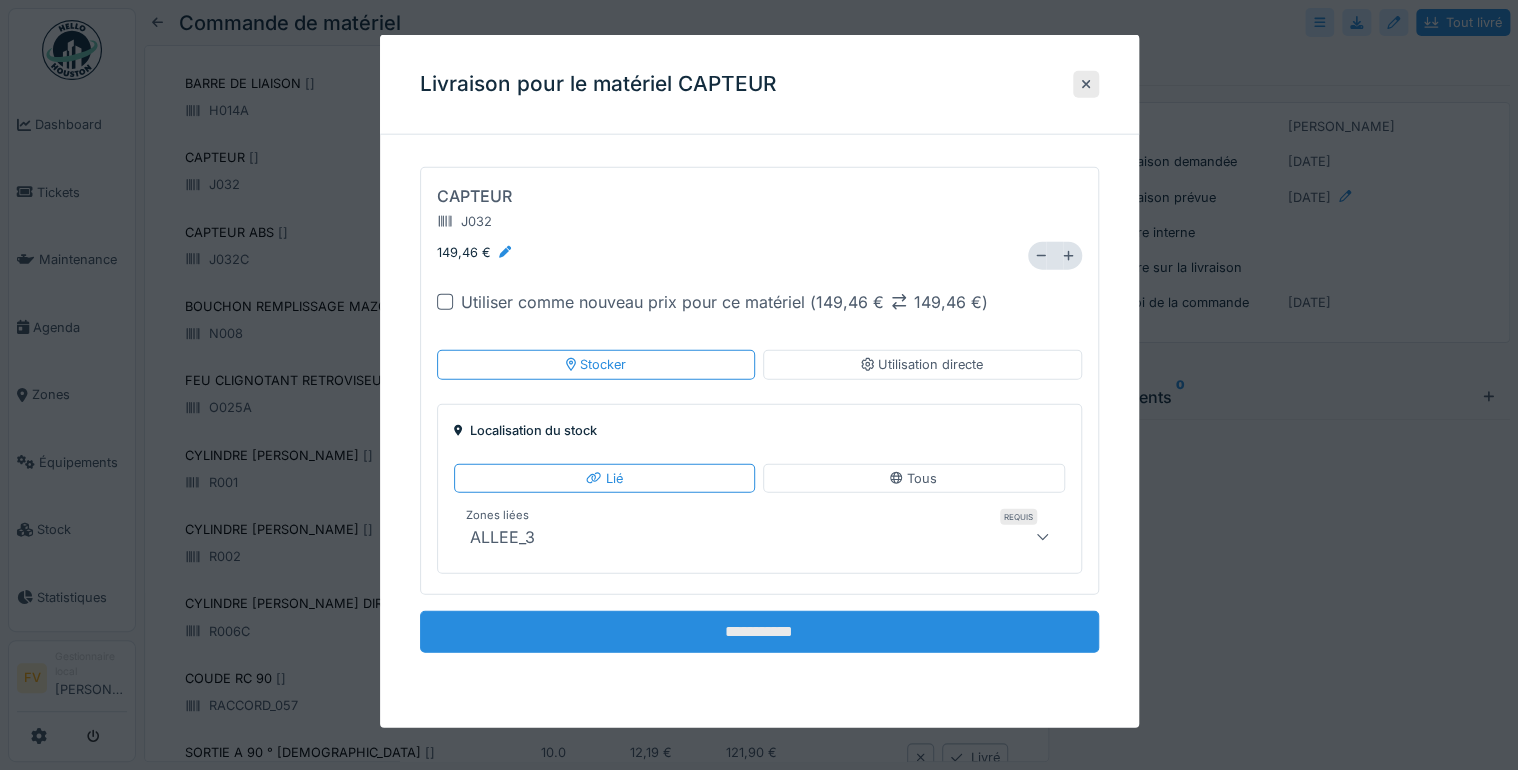 click on "**********" at bounding box center (759, 632) 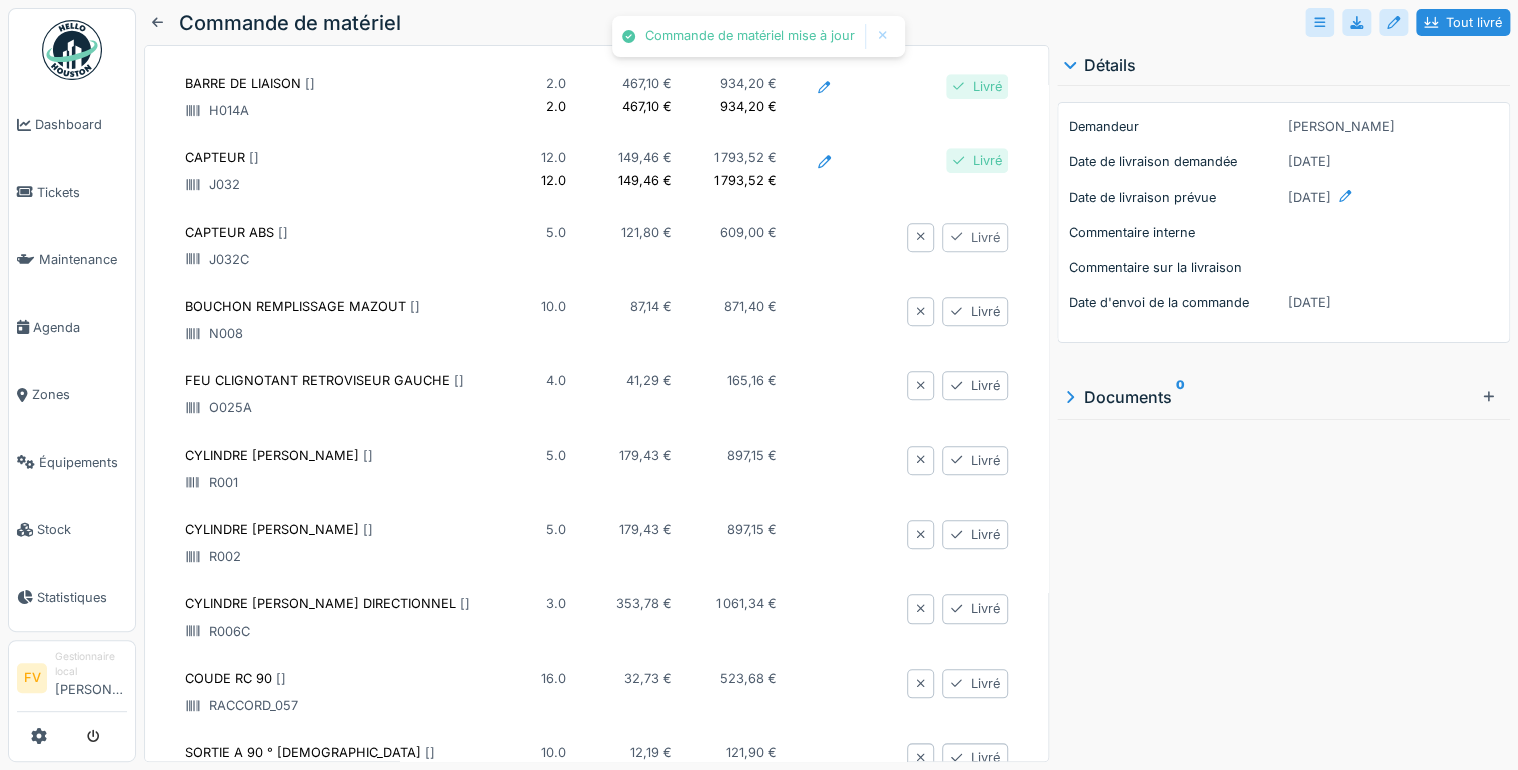 click on "Livré" at bounding box center [975, 237] 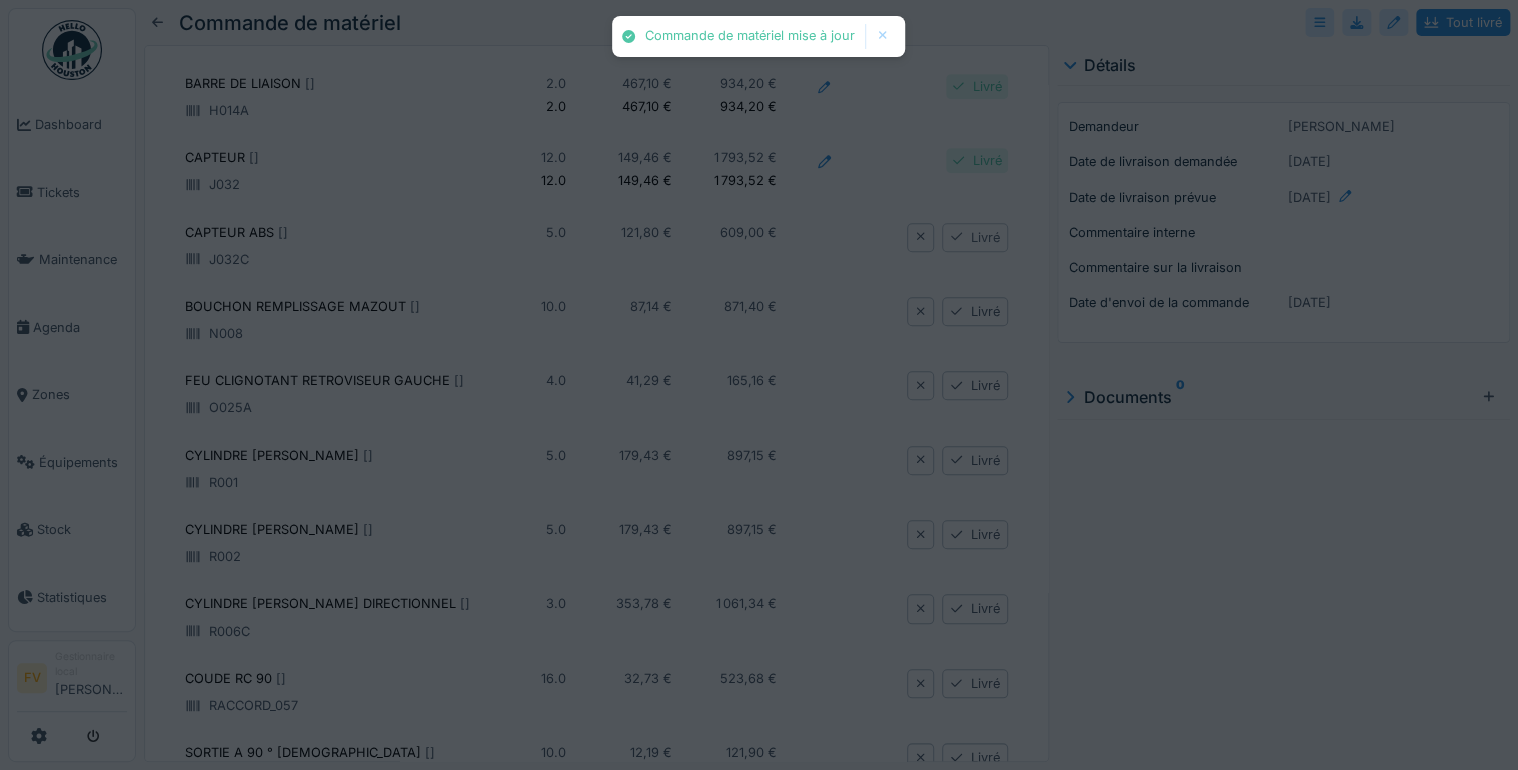 type on "*****" 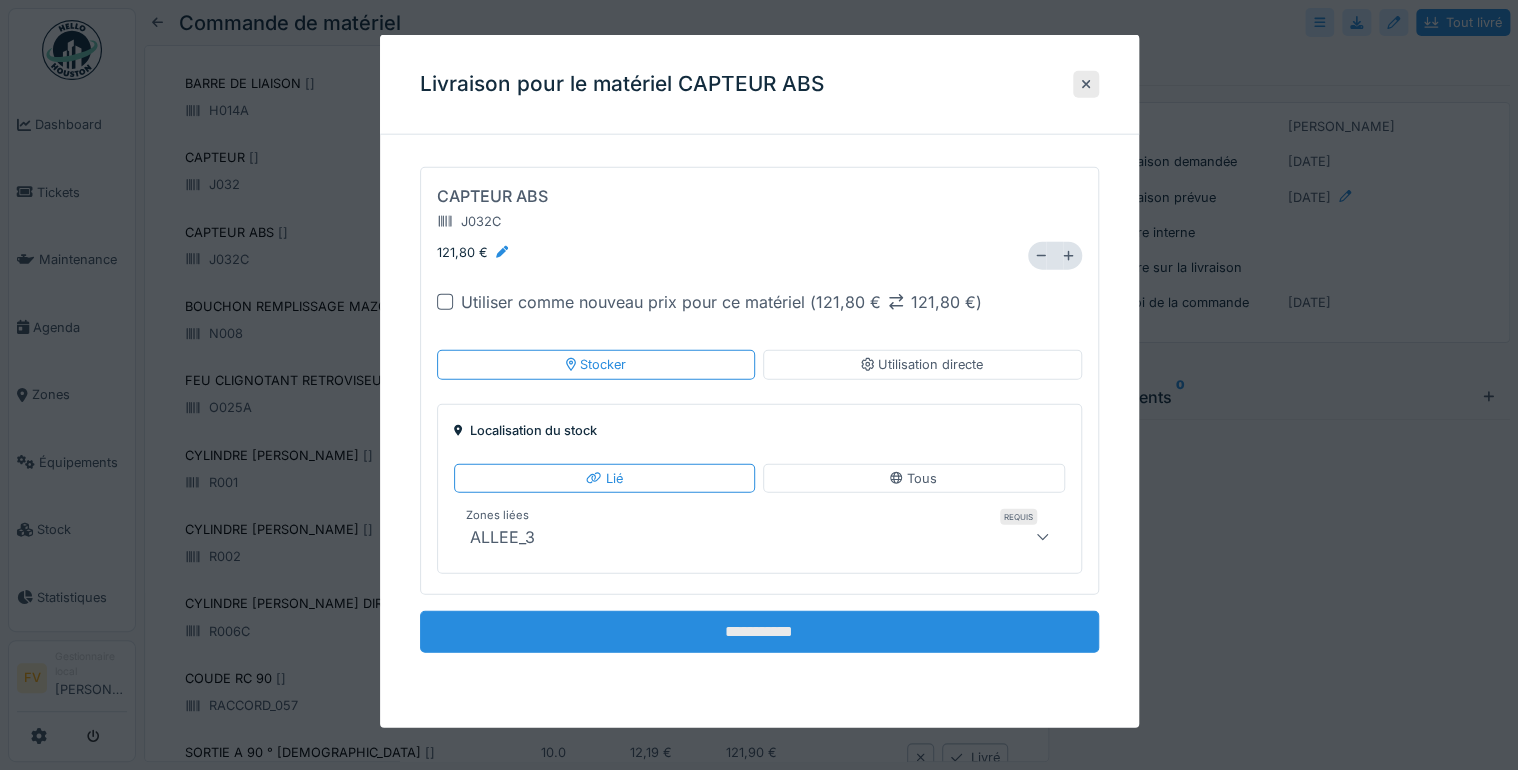 click on "**********" at bounding box center [759, 632] 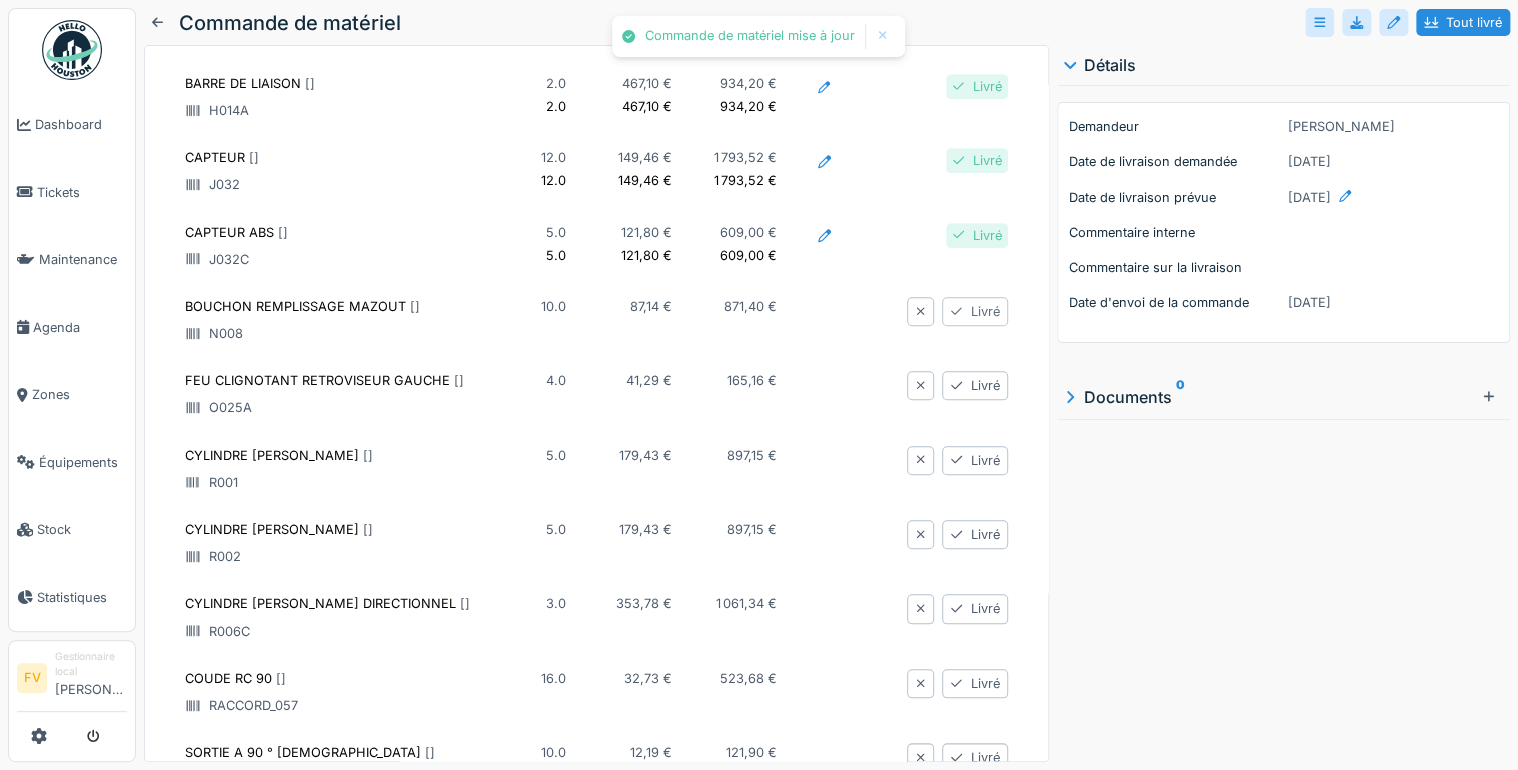 click on "Livré" at bounding box center [975, 311] 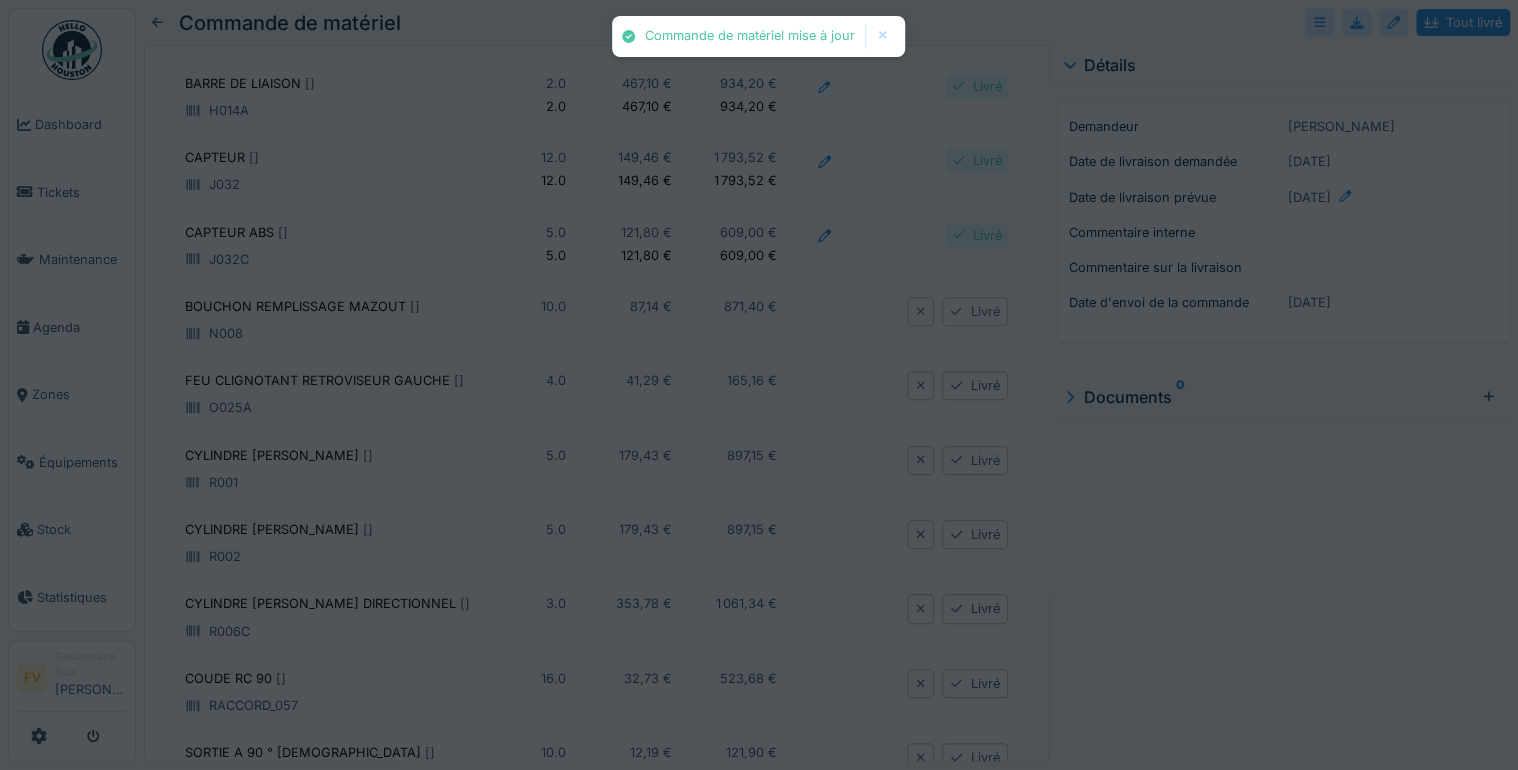 type on "*****" 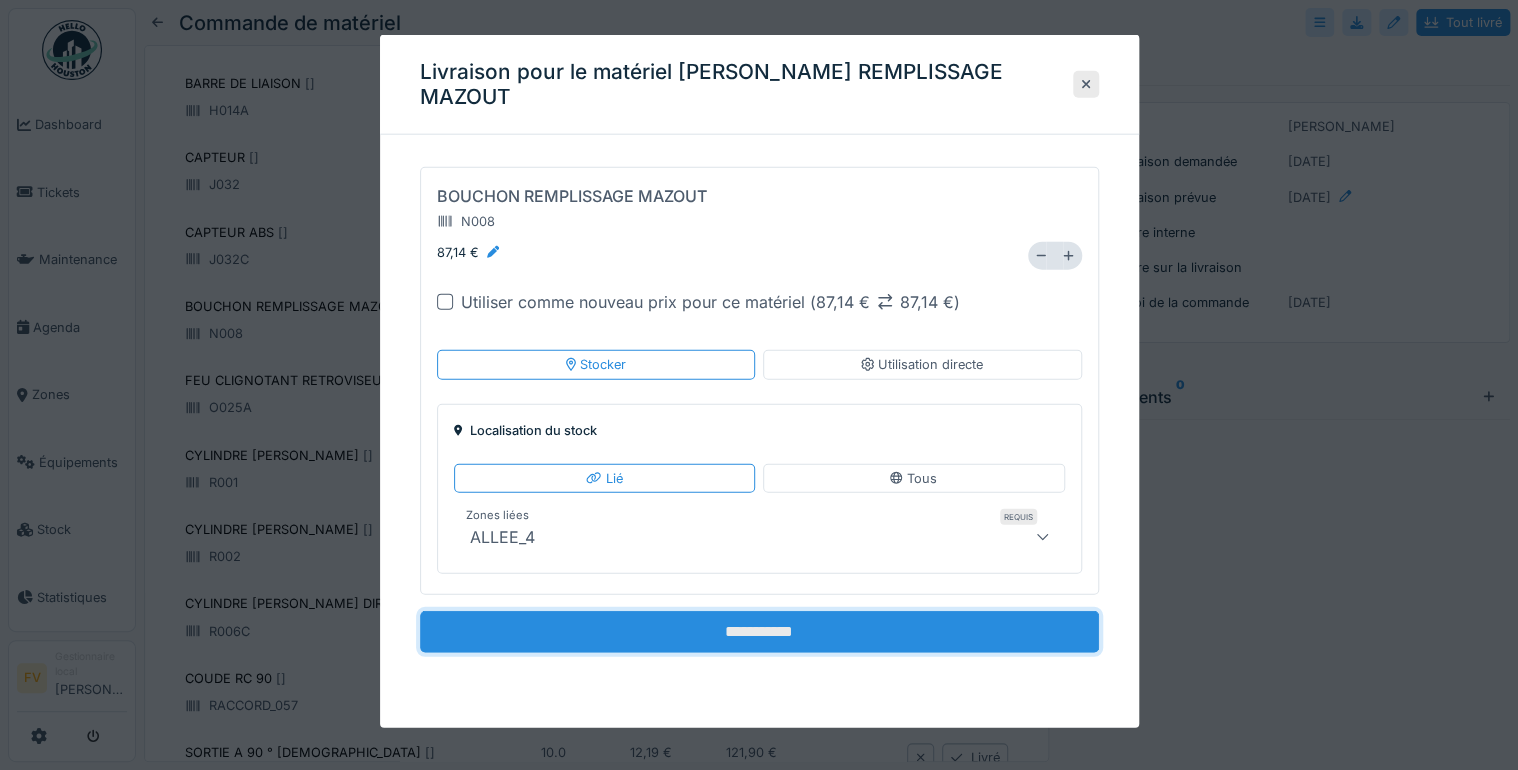 click on "**********" at bounding box center (759, 632) 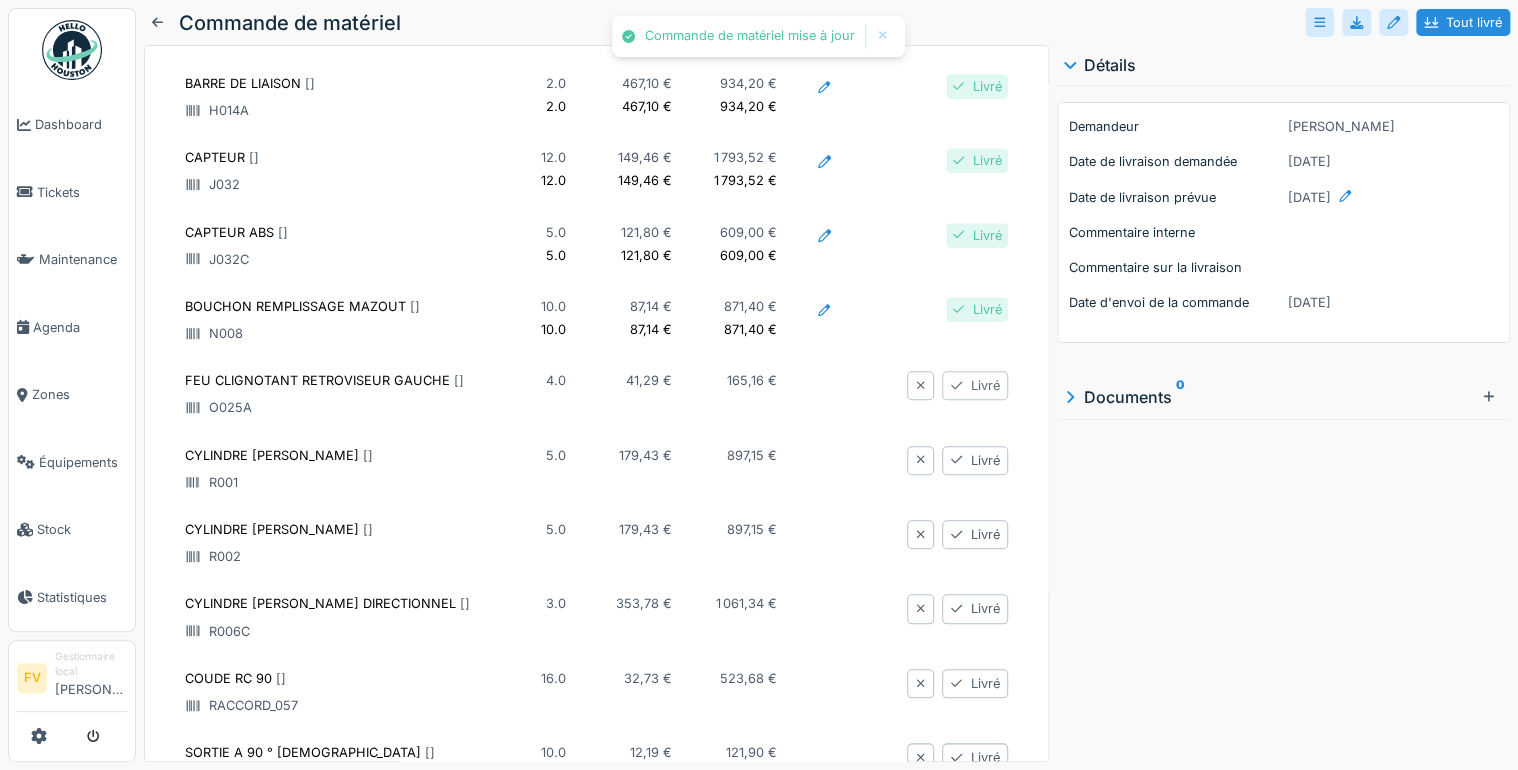 click on "Livré" at bounding box center [975, 385] 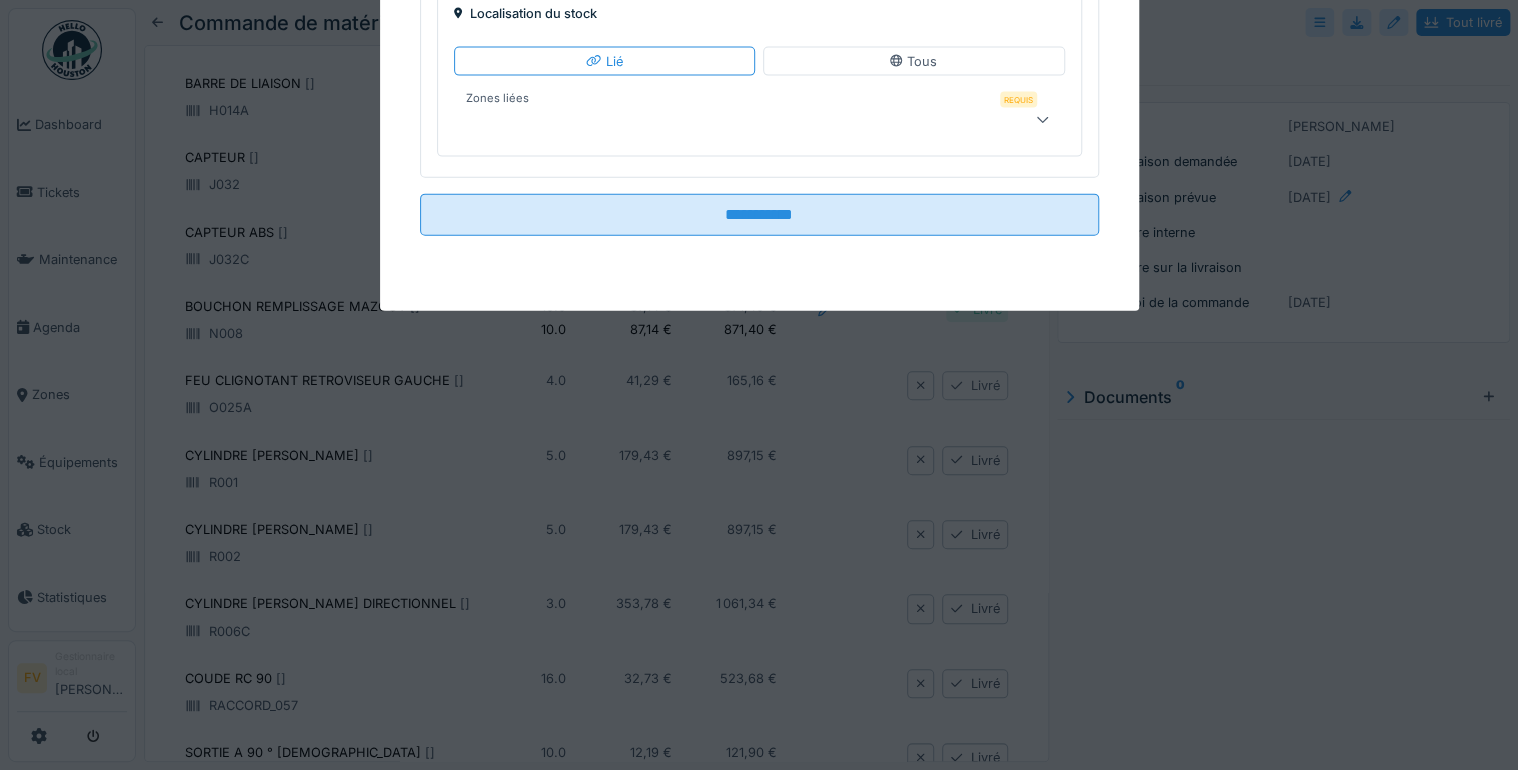 type on "*****" 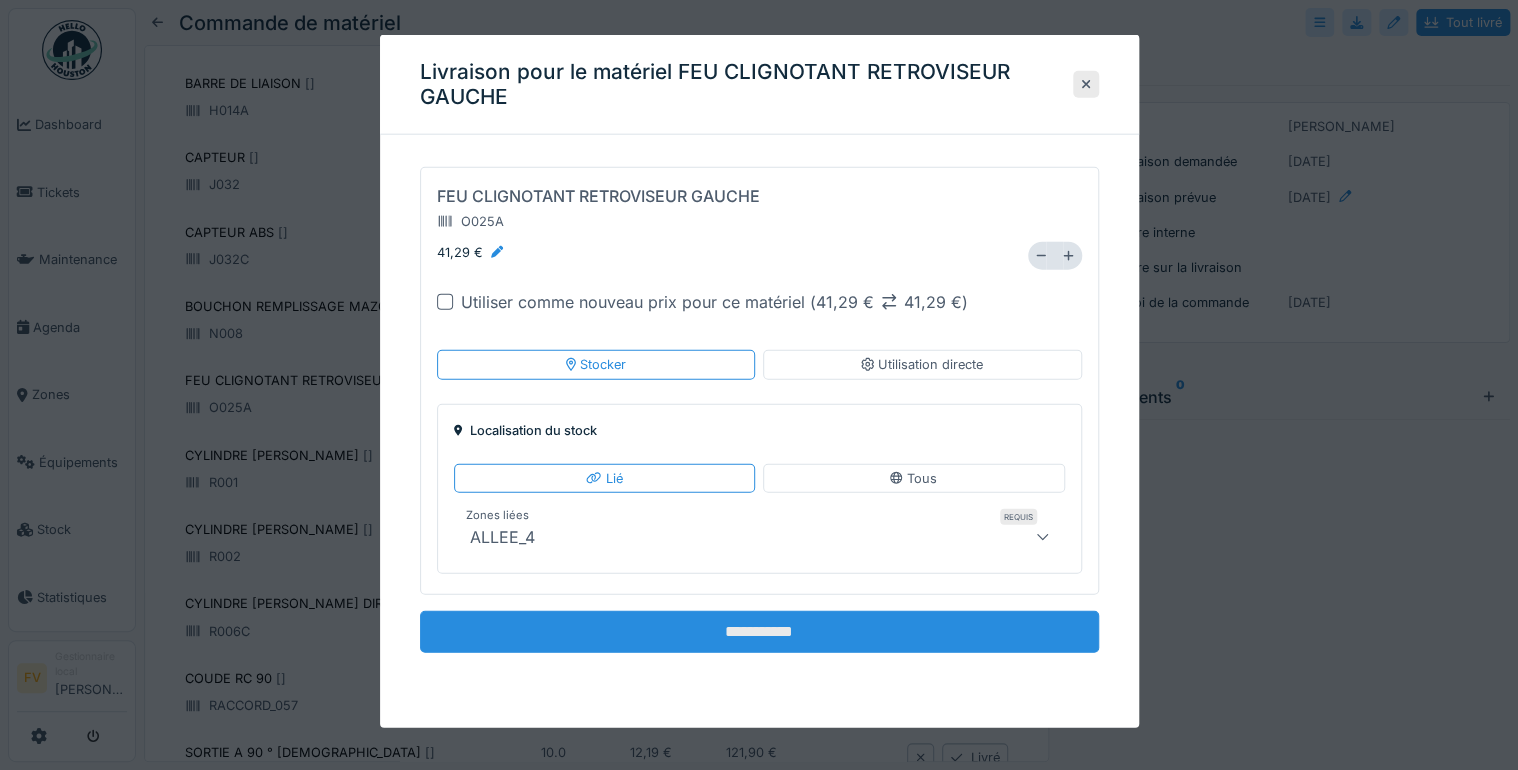 click on "**********" at bounding box center (759, 632) 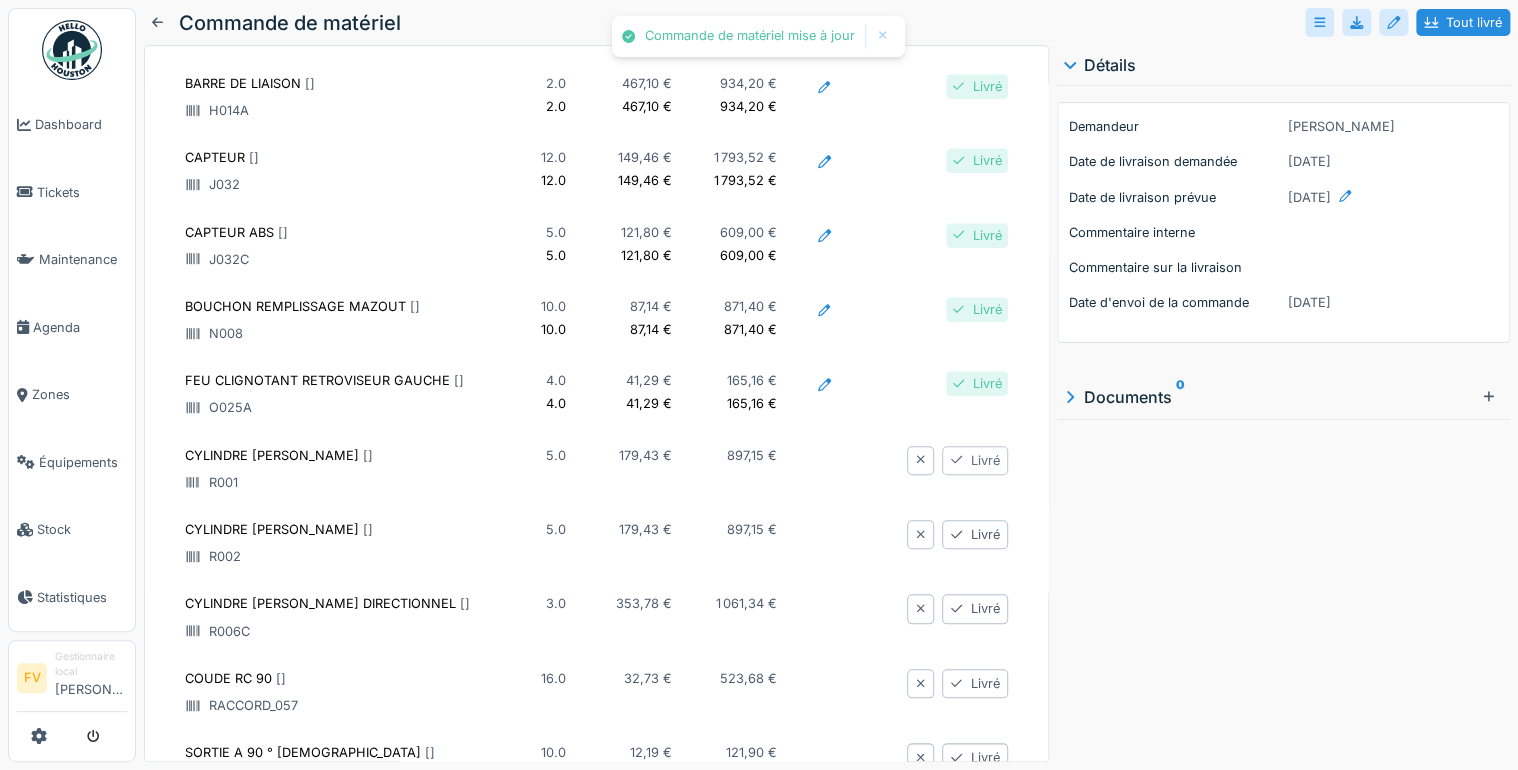 click on "Livré" at bounding box center [975, 460] 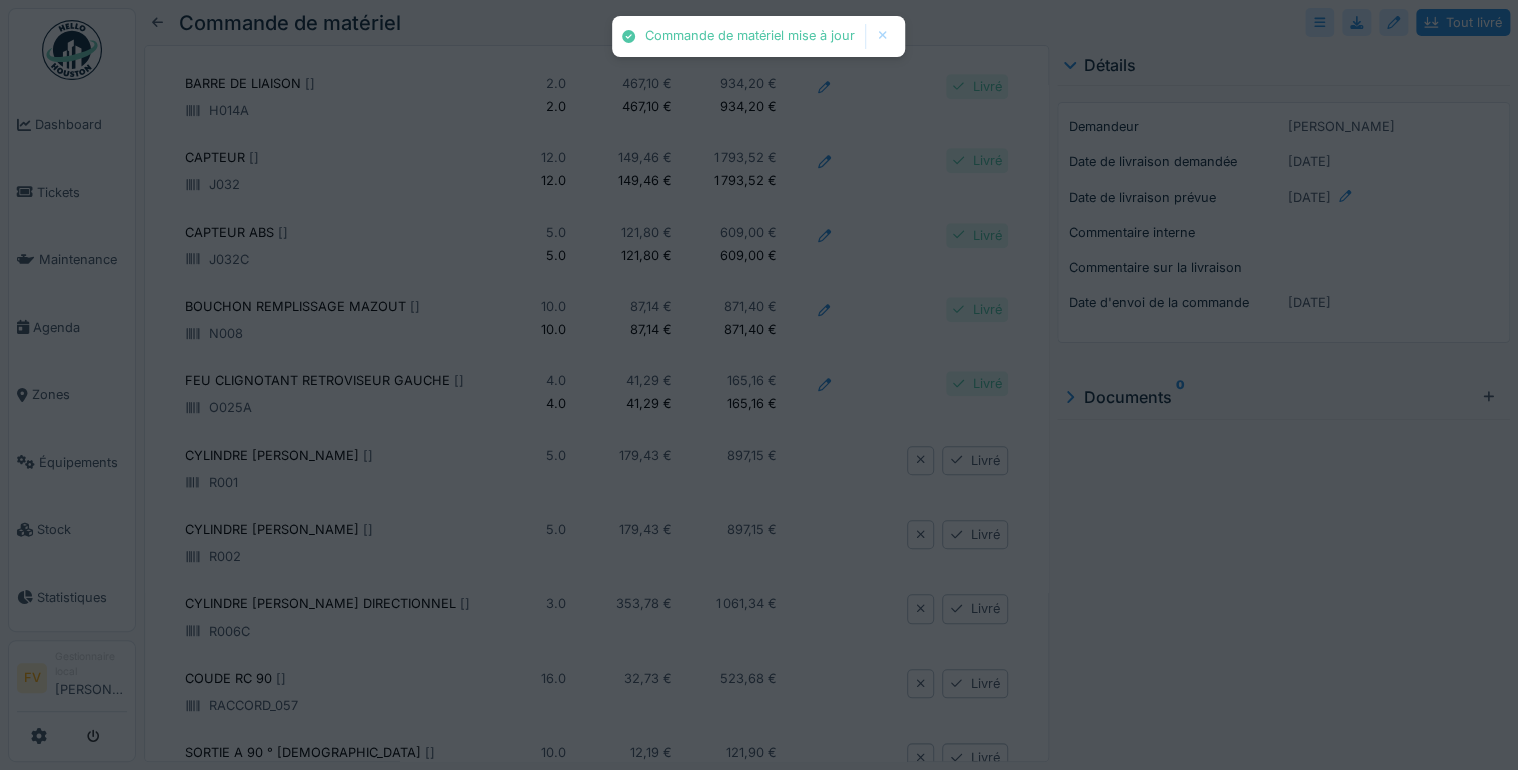 type on "*****" 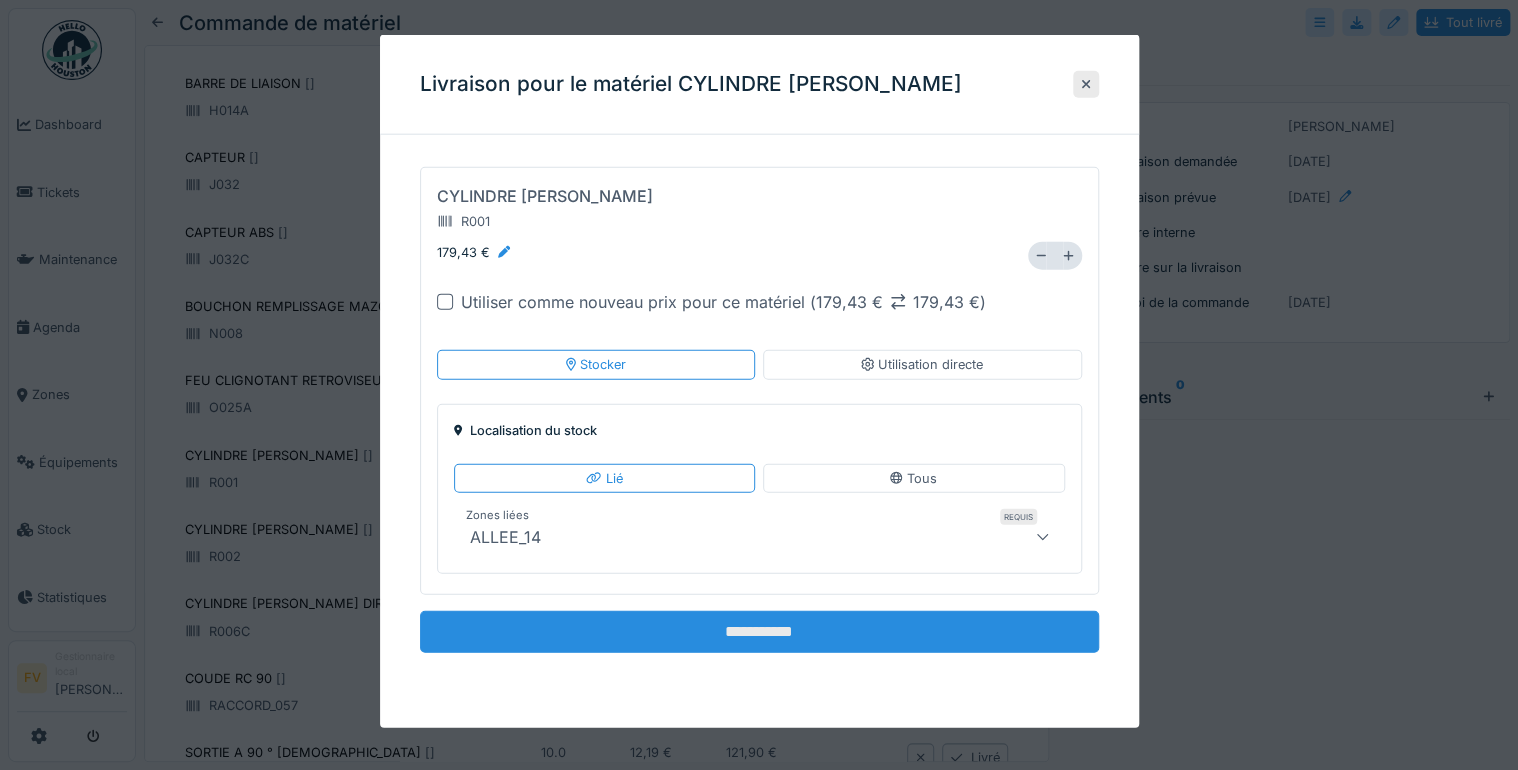 click on "**********" at bounding box center [759, 632] 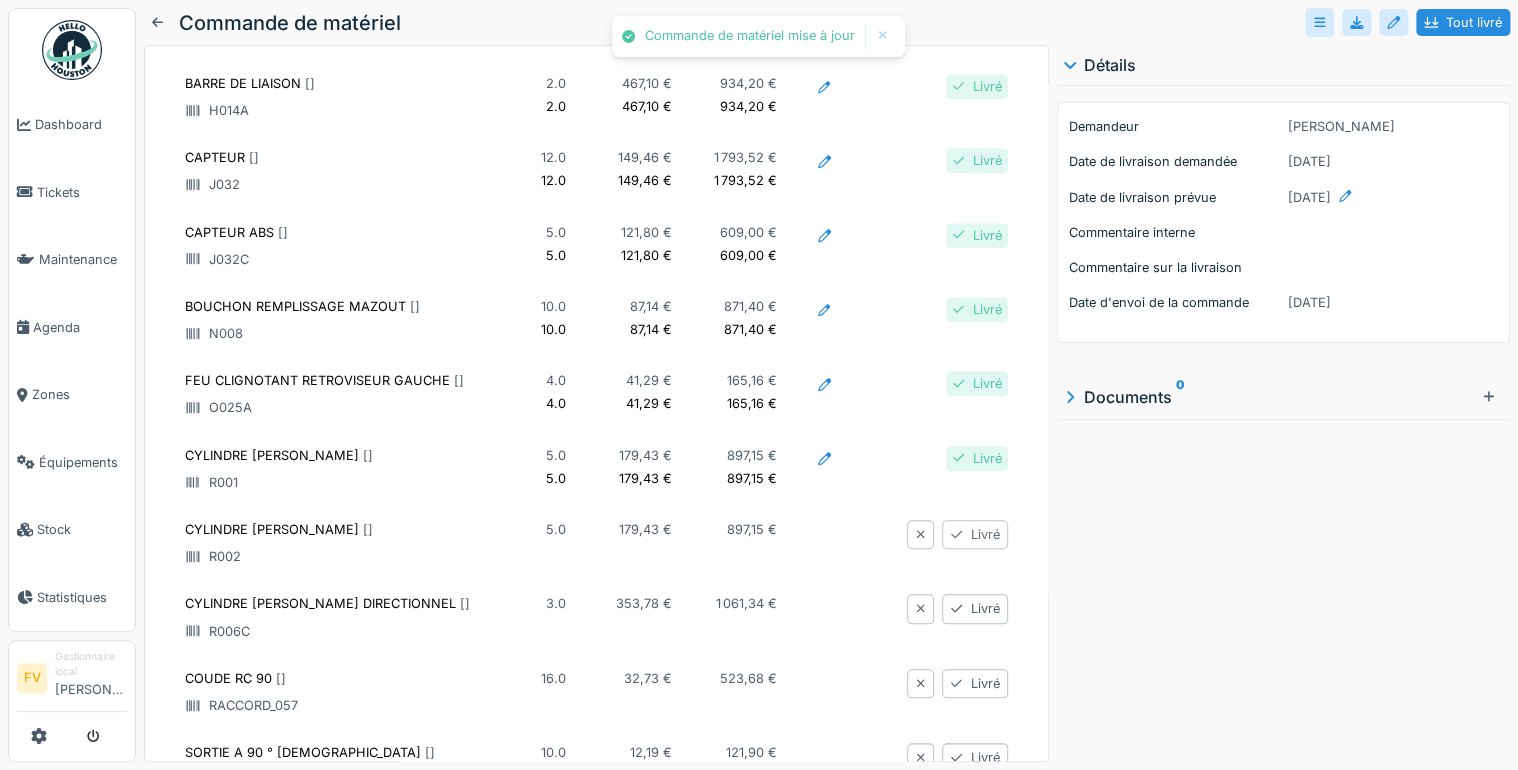 click on "Livré" at bounding box center [975, 534] 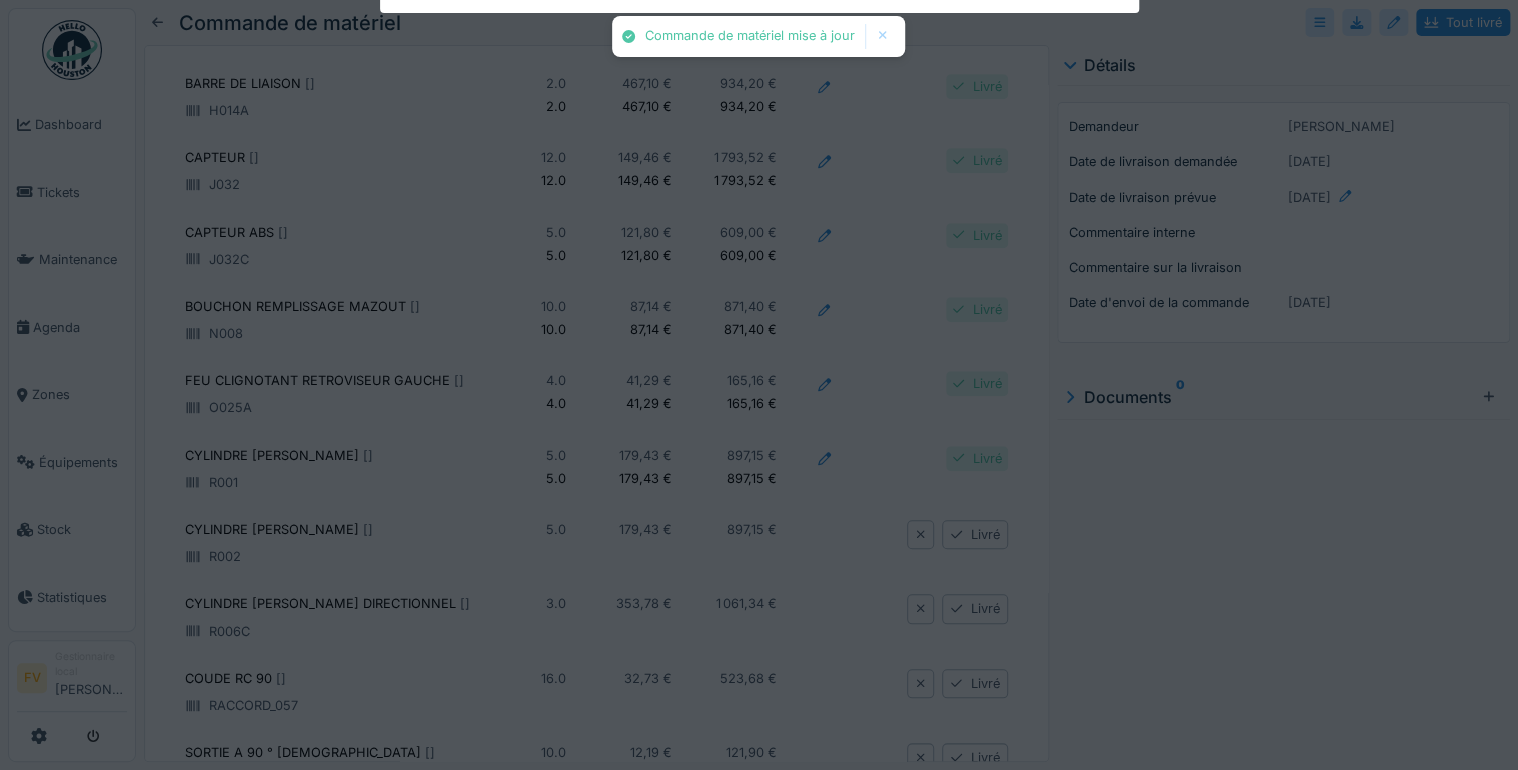 type on "*****" 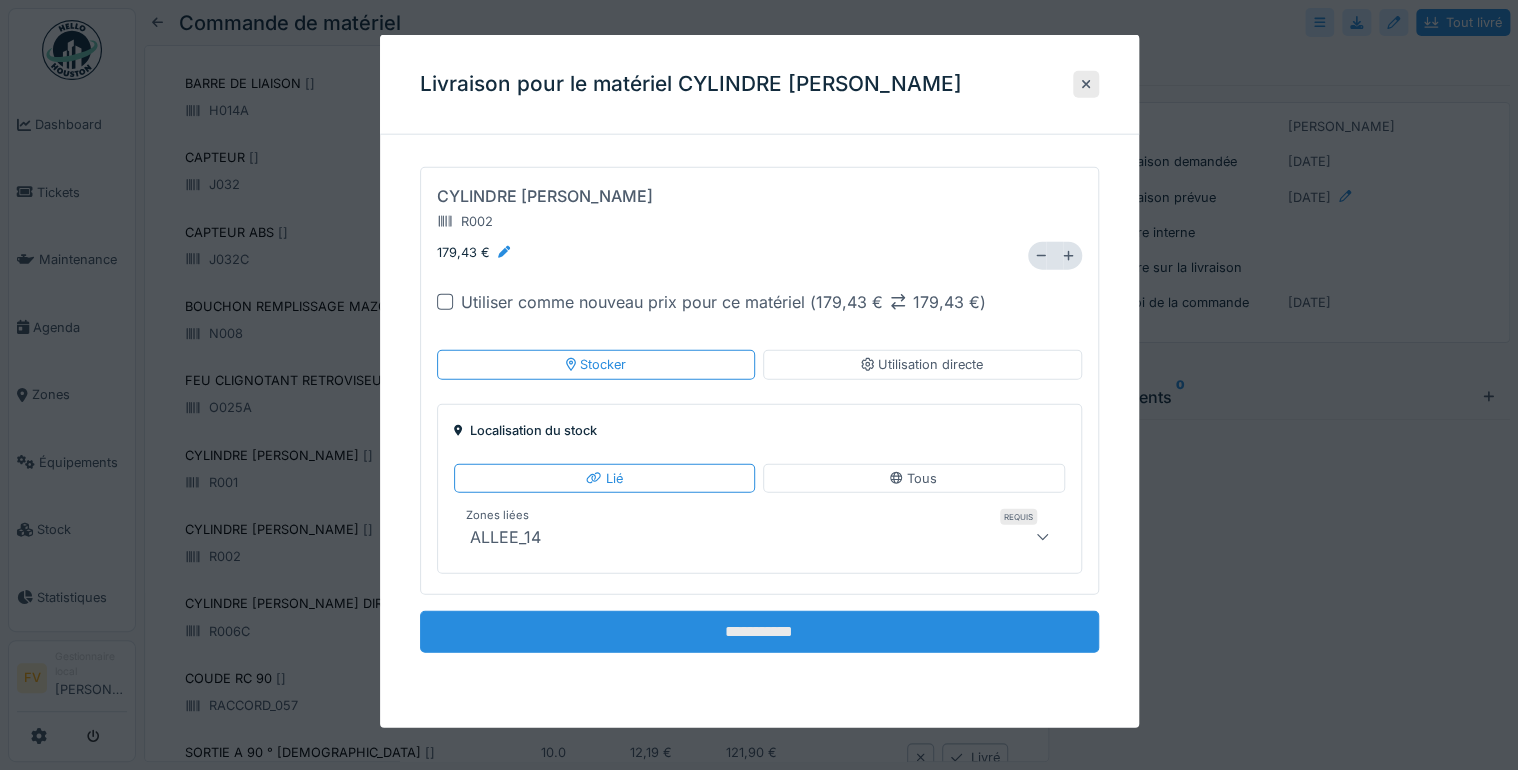 click on "**********" at bounding box center [759, 632] 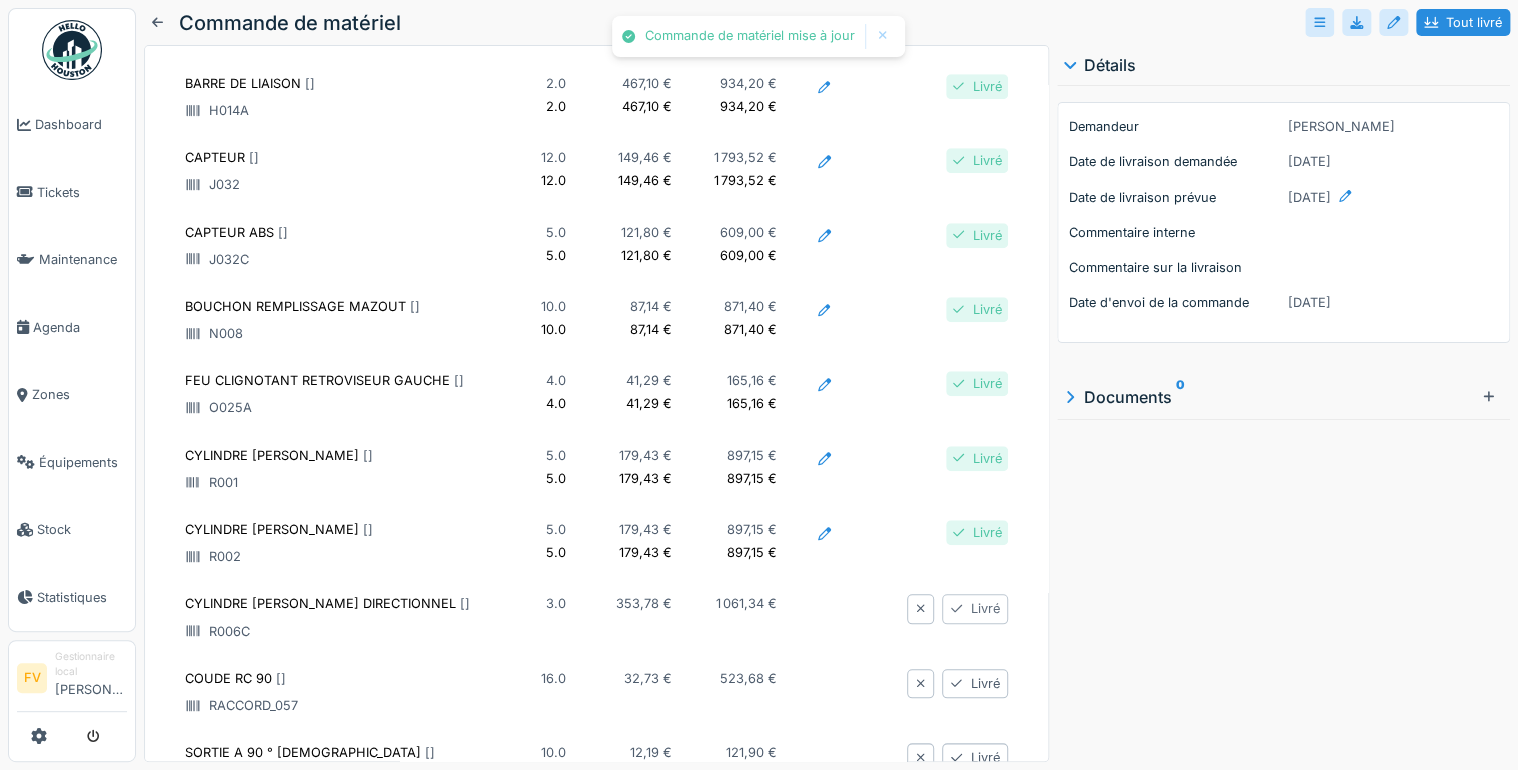 click on "Livré" at bounding box center [975, 608] 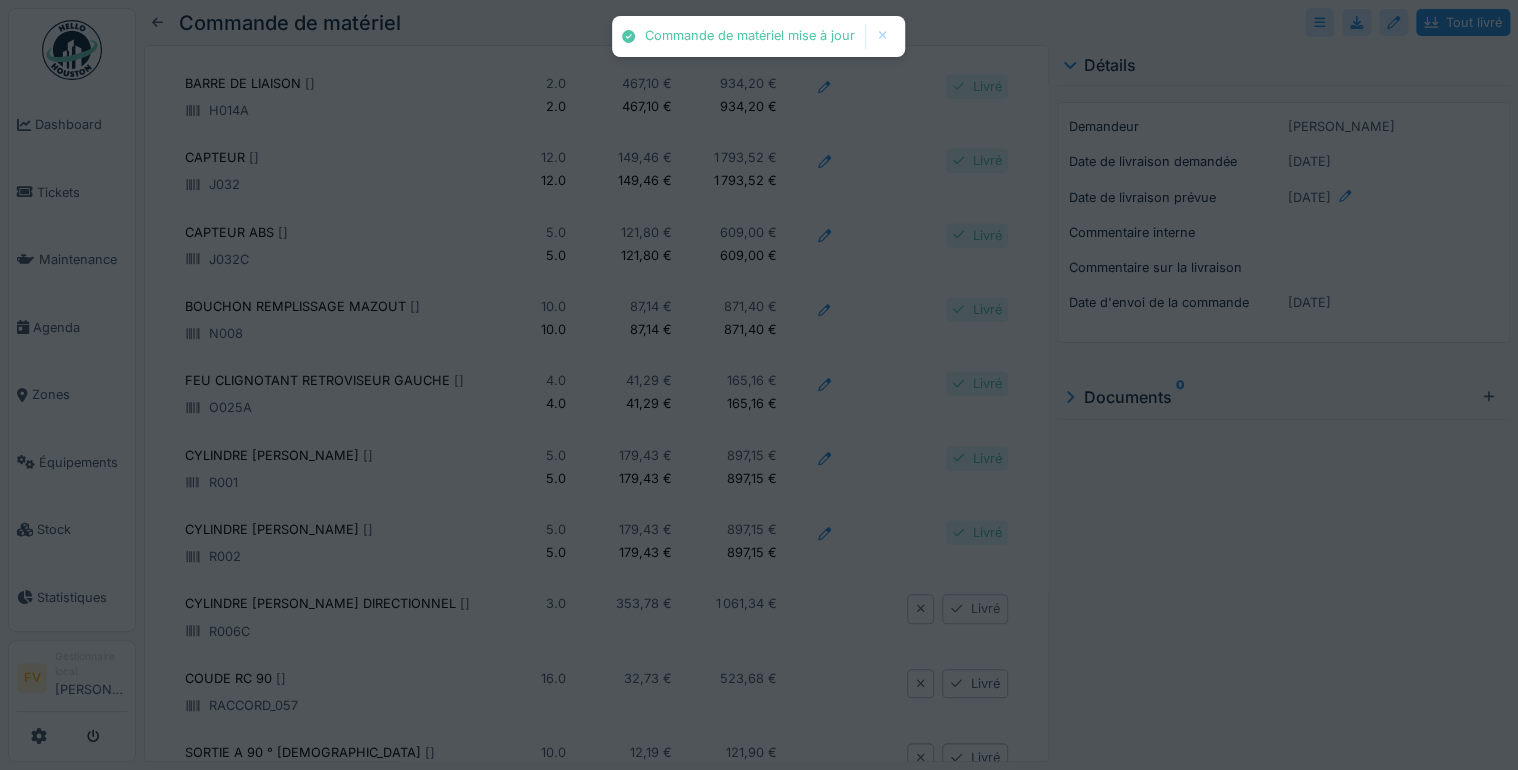 type on "*****" 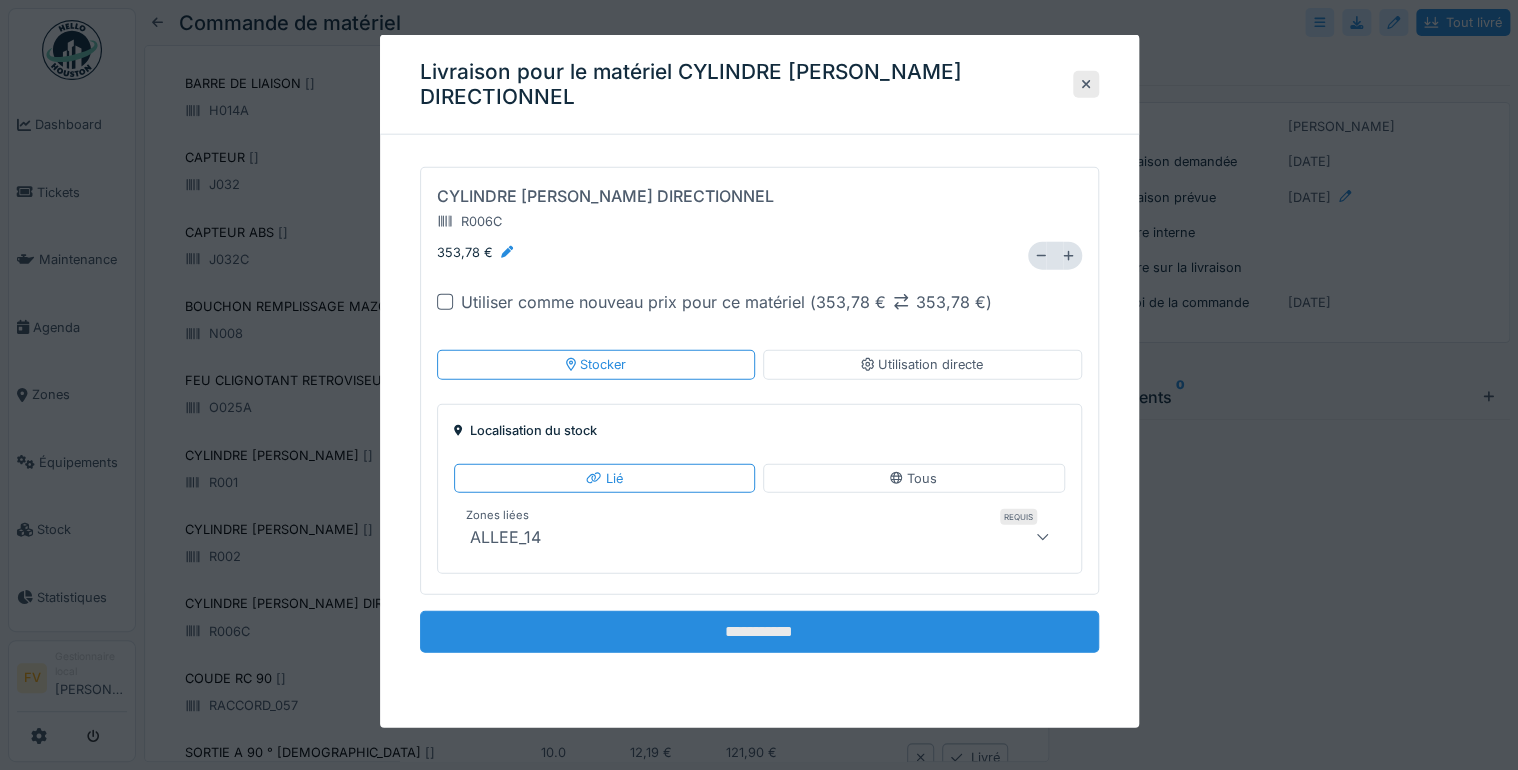 click on "**********" at bounding box center [759, 632] 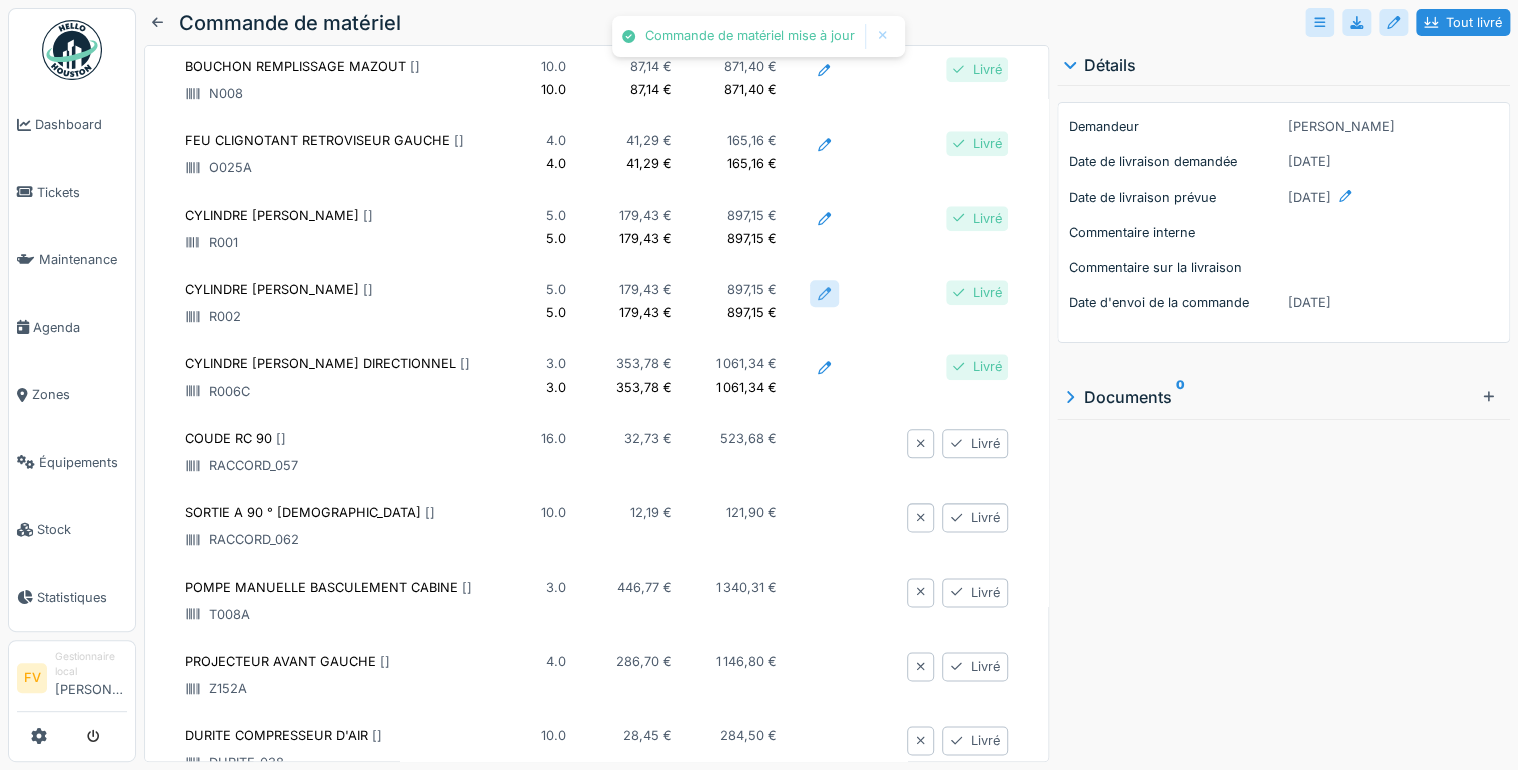 scroll, scrollTop: 1044, scrollLeft: 0, axis: vertical 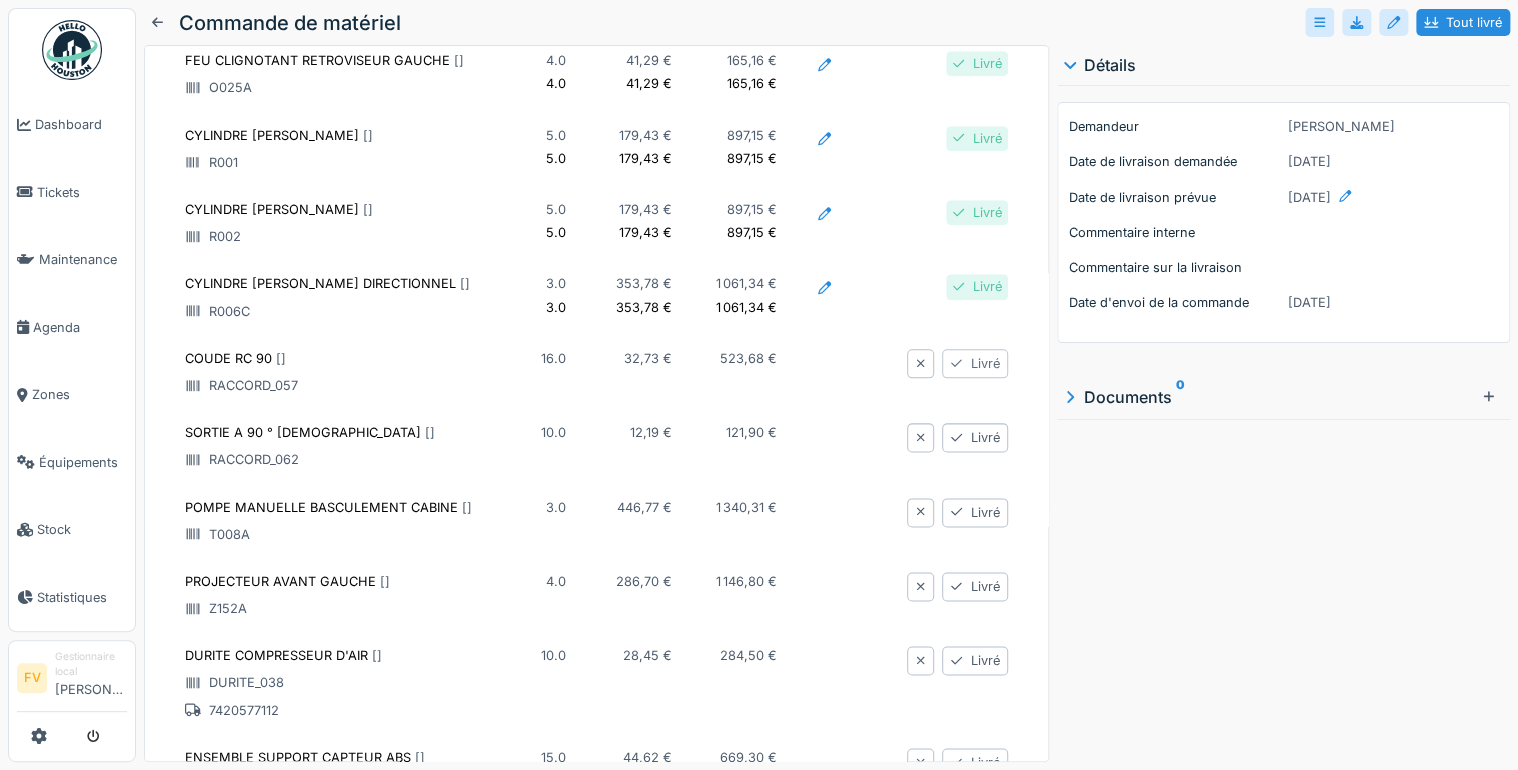 click on "Livré" at bounding box center [975, 363] 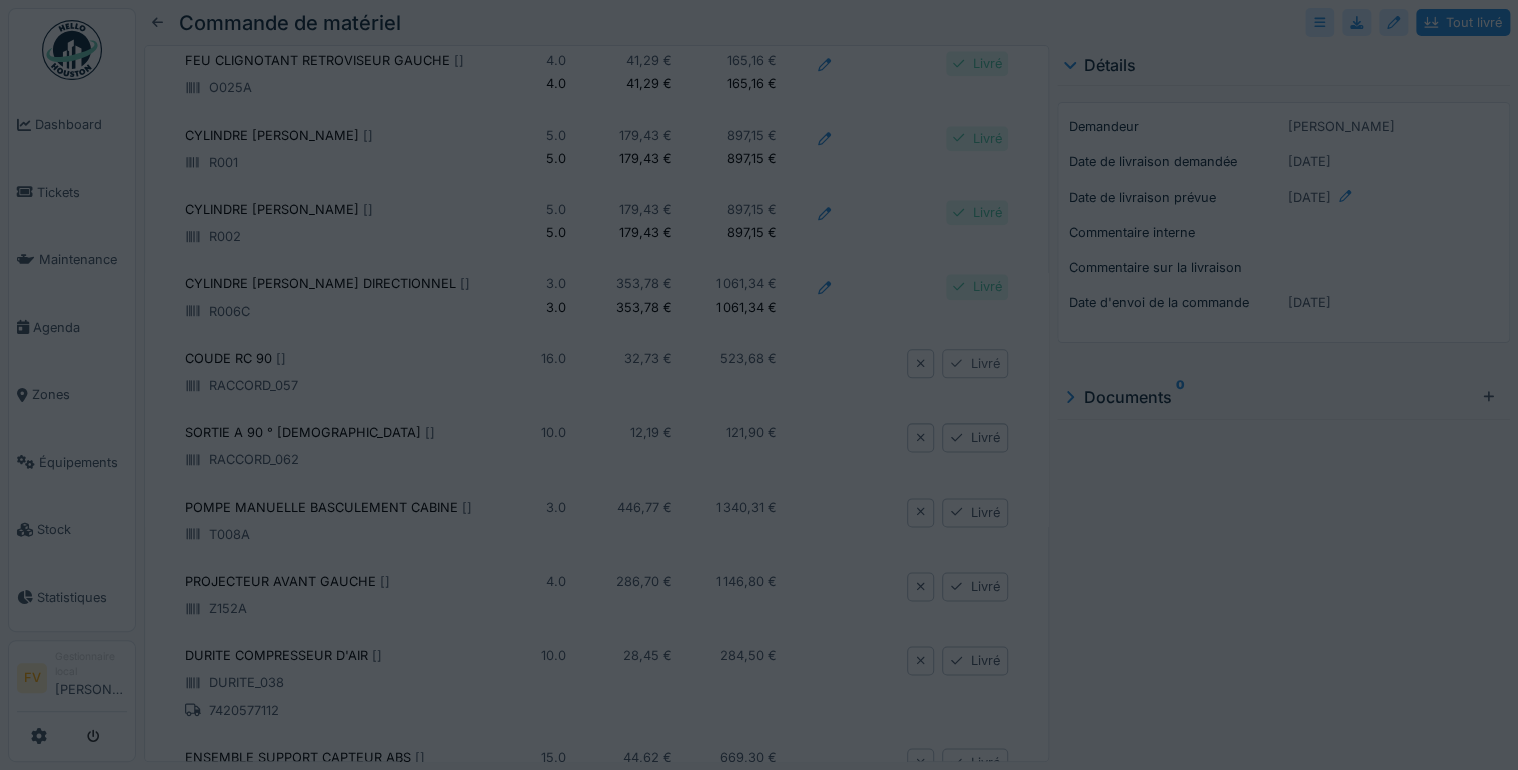 type on "*****" 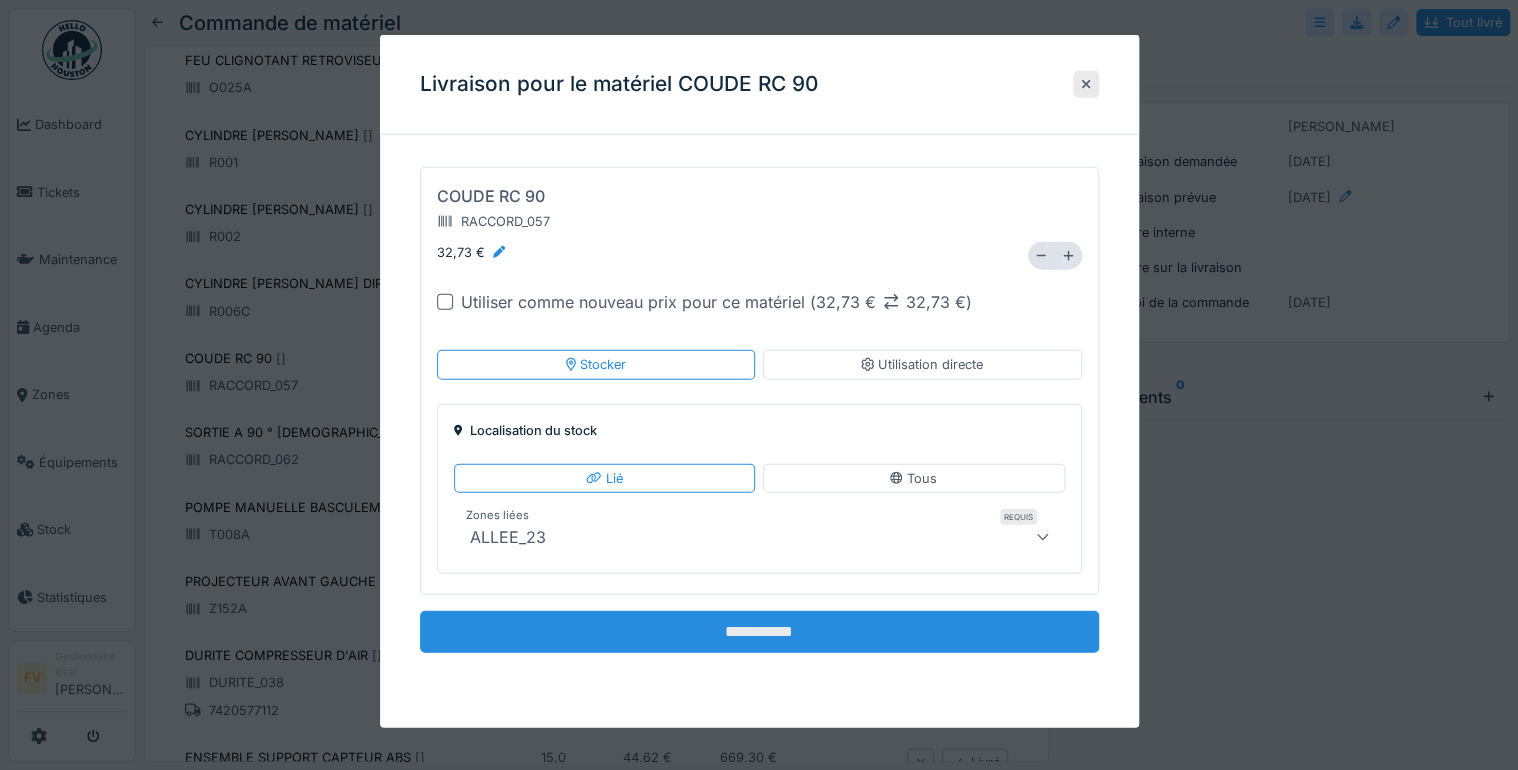 click on "**********" at bounding box center (759, 632) 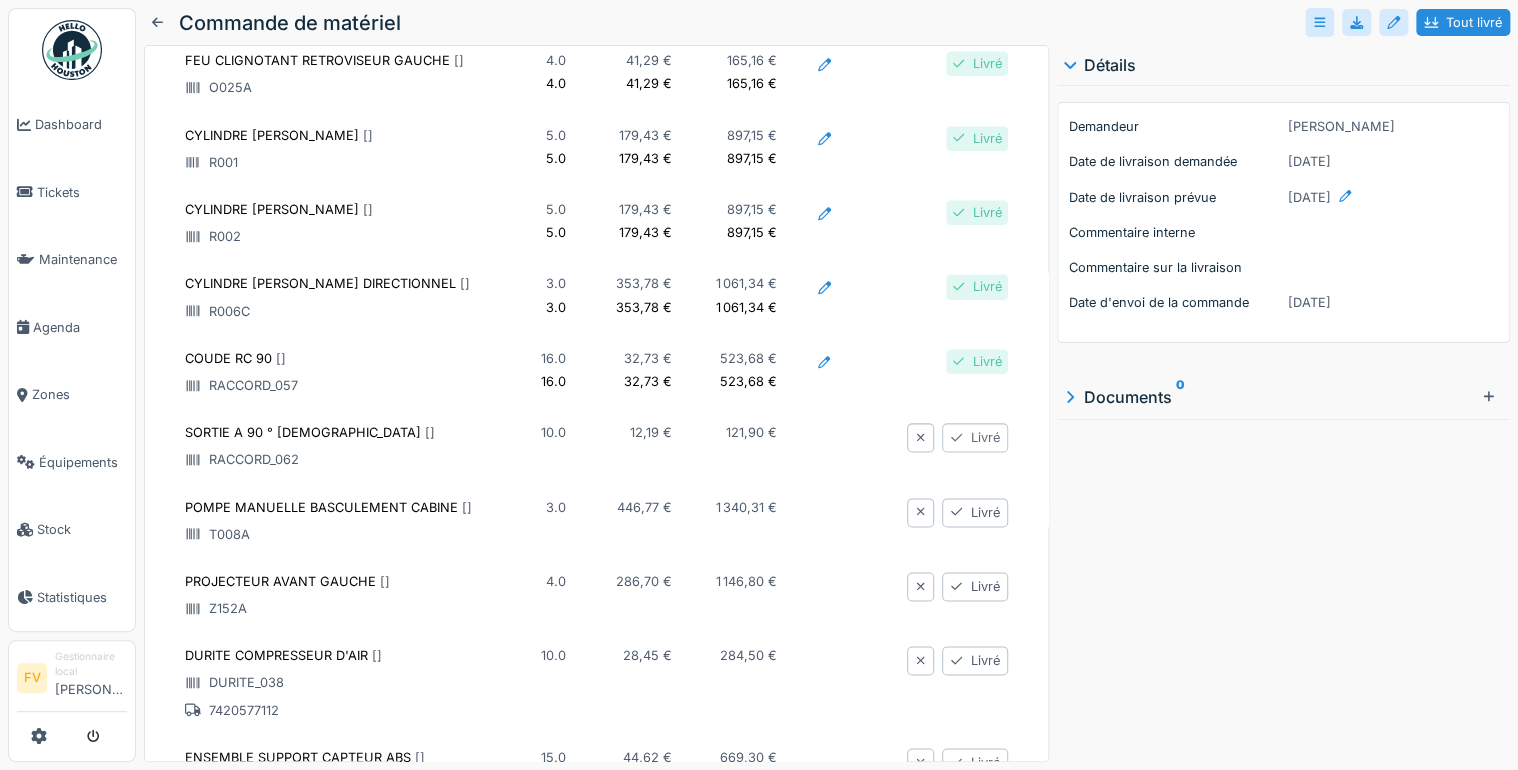 click on "Livré" at bounding box center [975, 437] 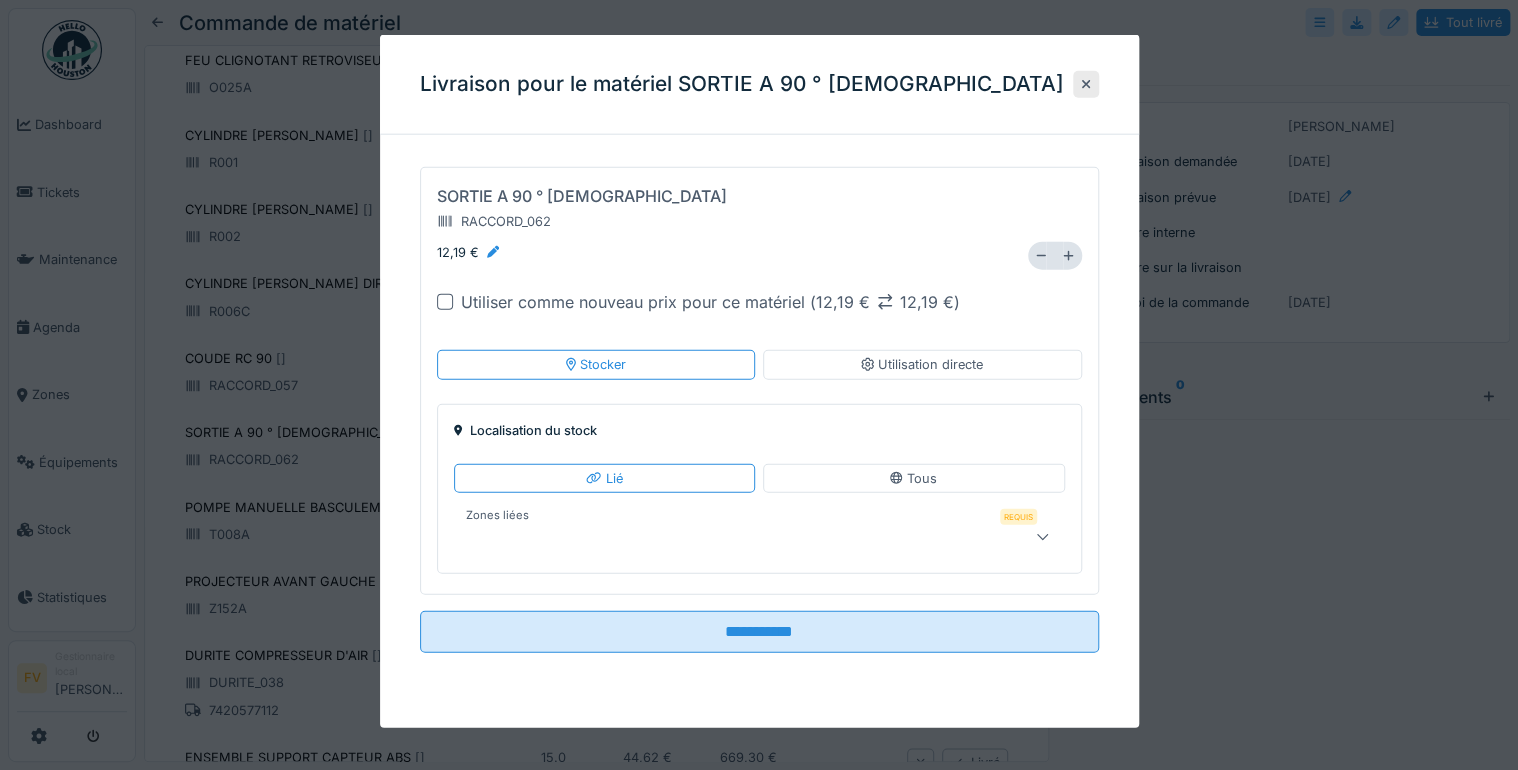 click 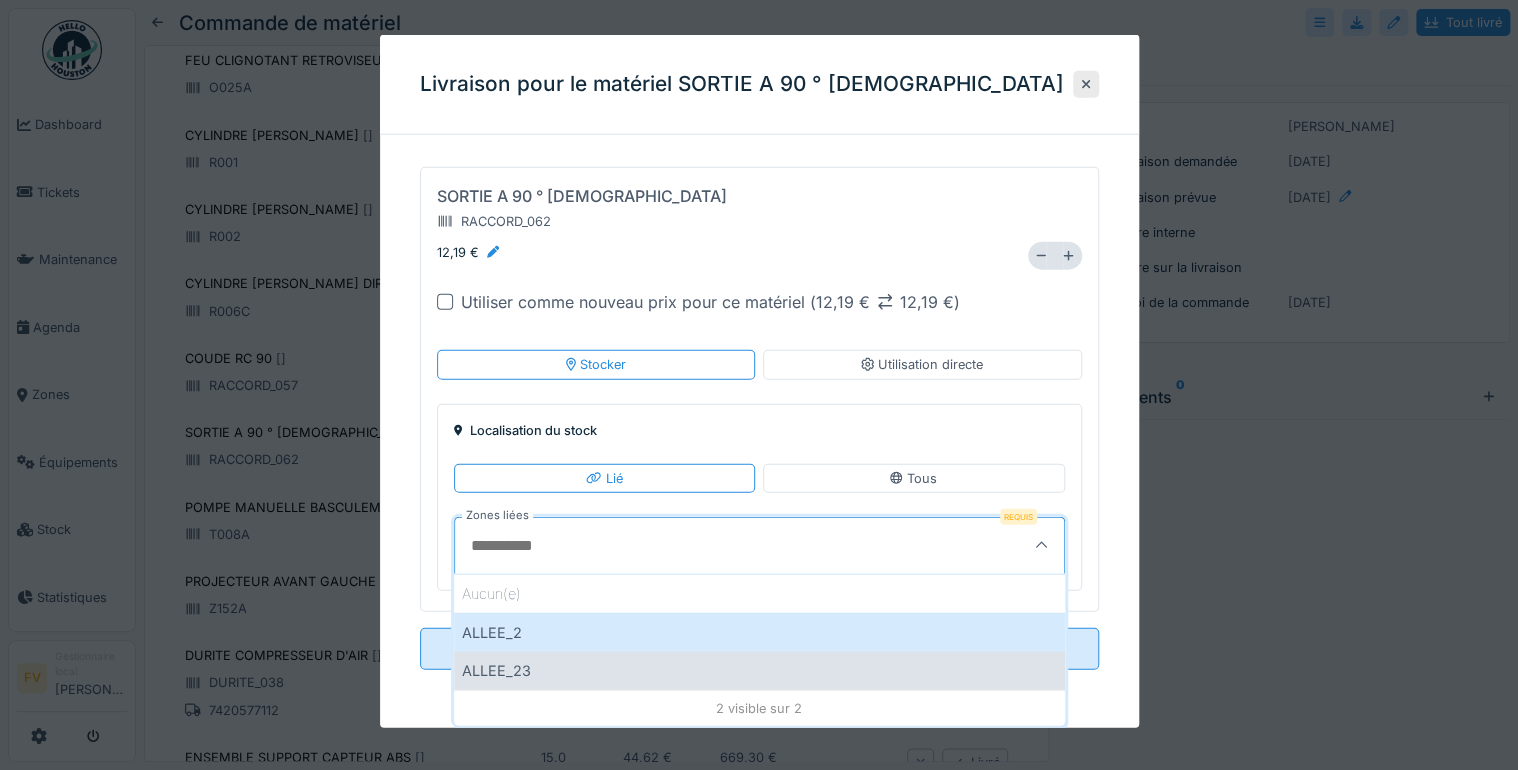 click on "ALLEE_23" at bounding box center [759, 670] 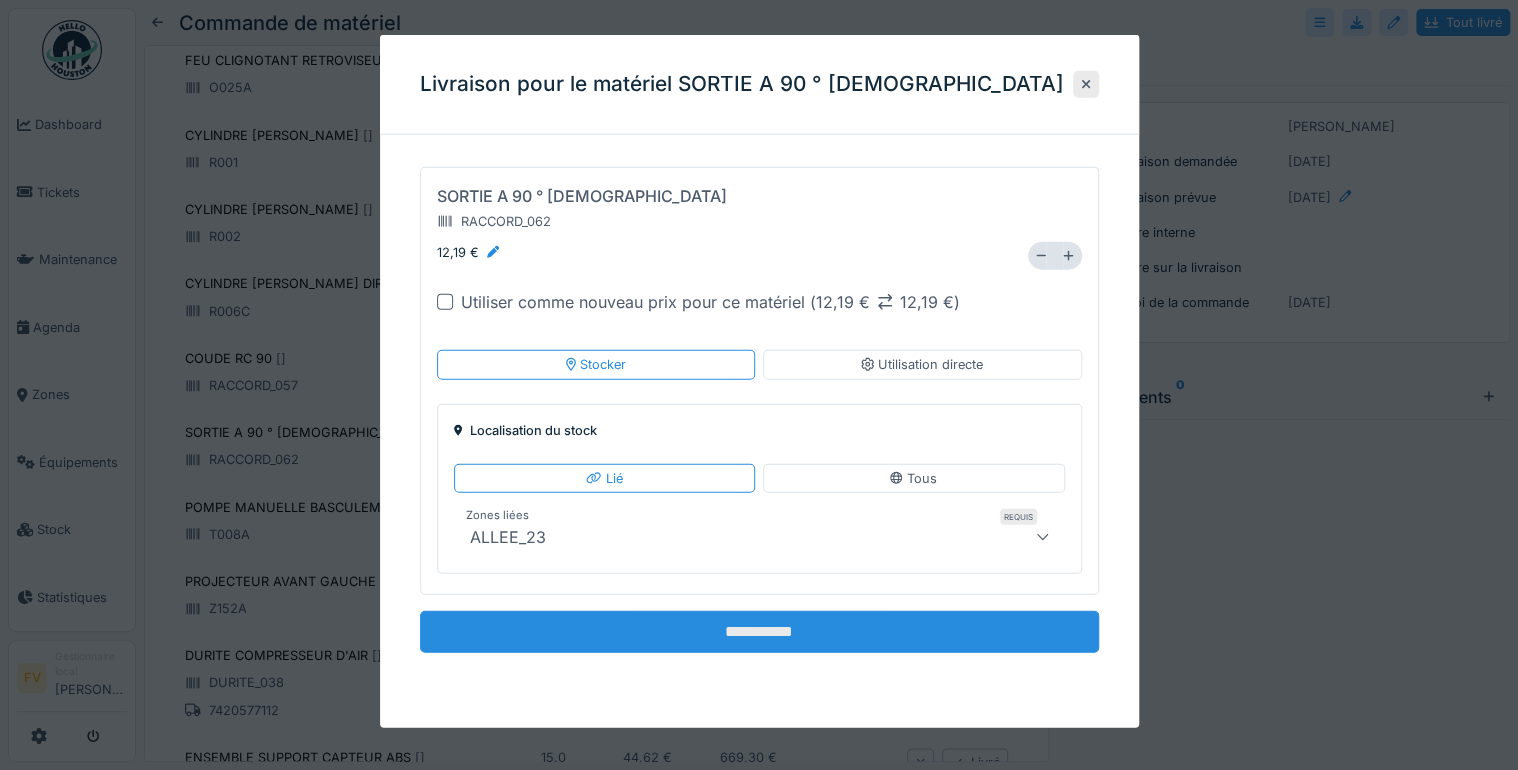 click on "**********" at bounding box center [759, 632] 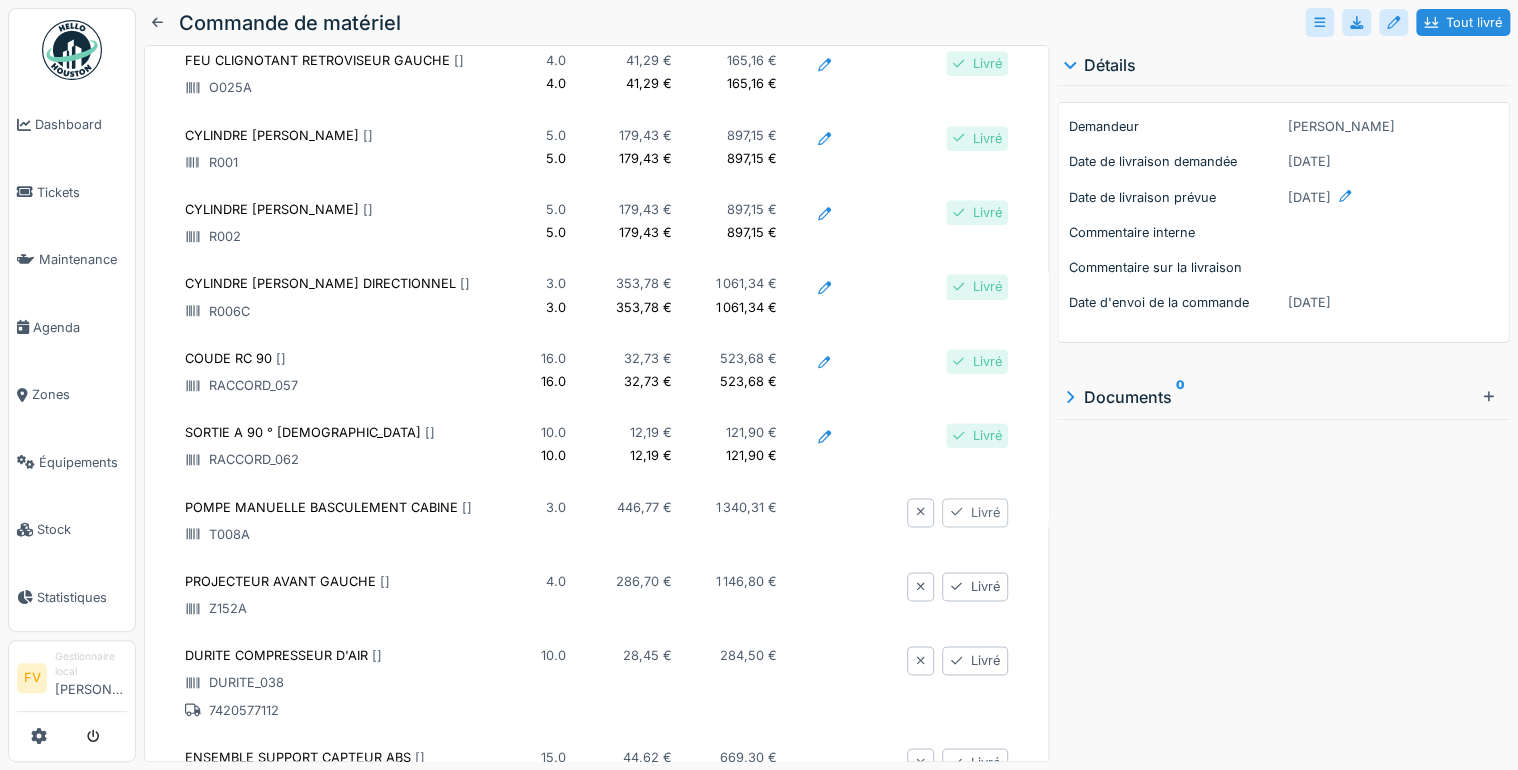 click on "Livré" at bounding box center (975, 512) 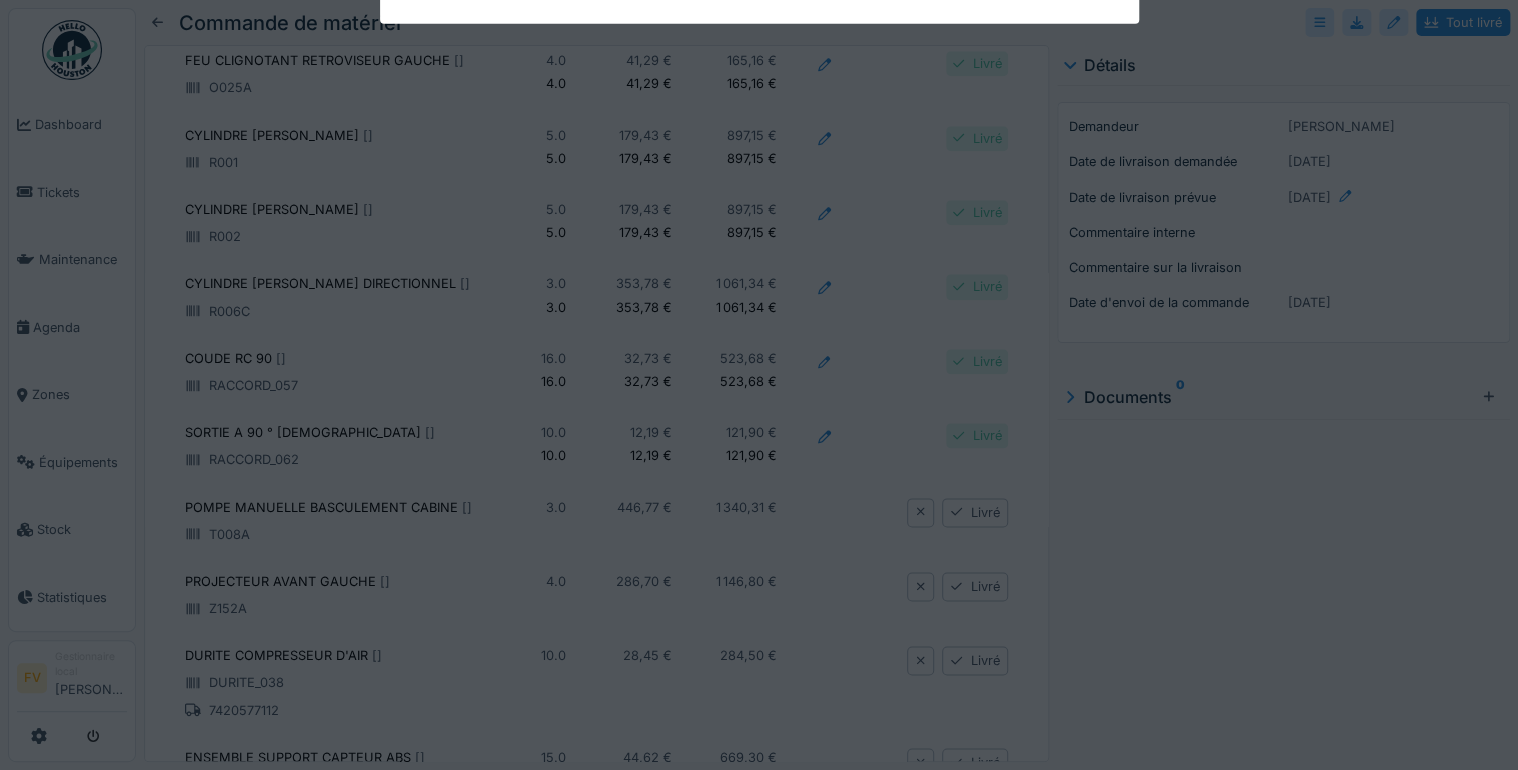 type on "*****" 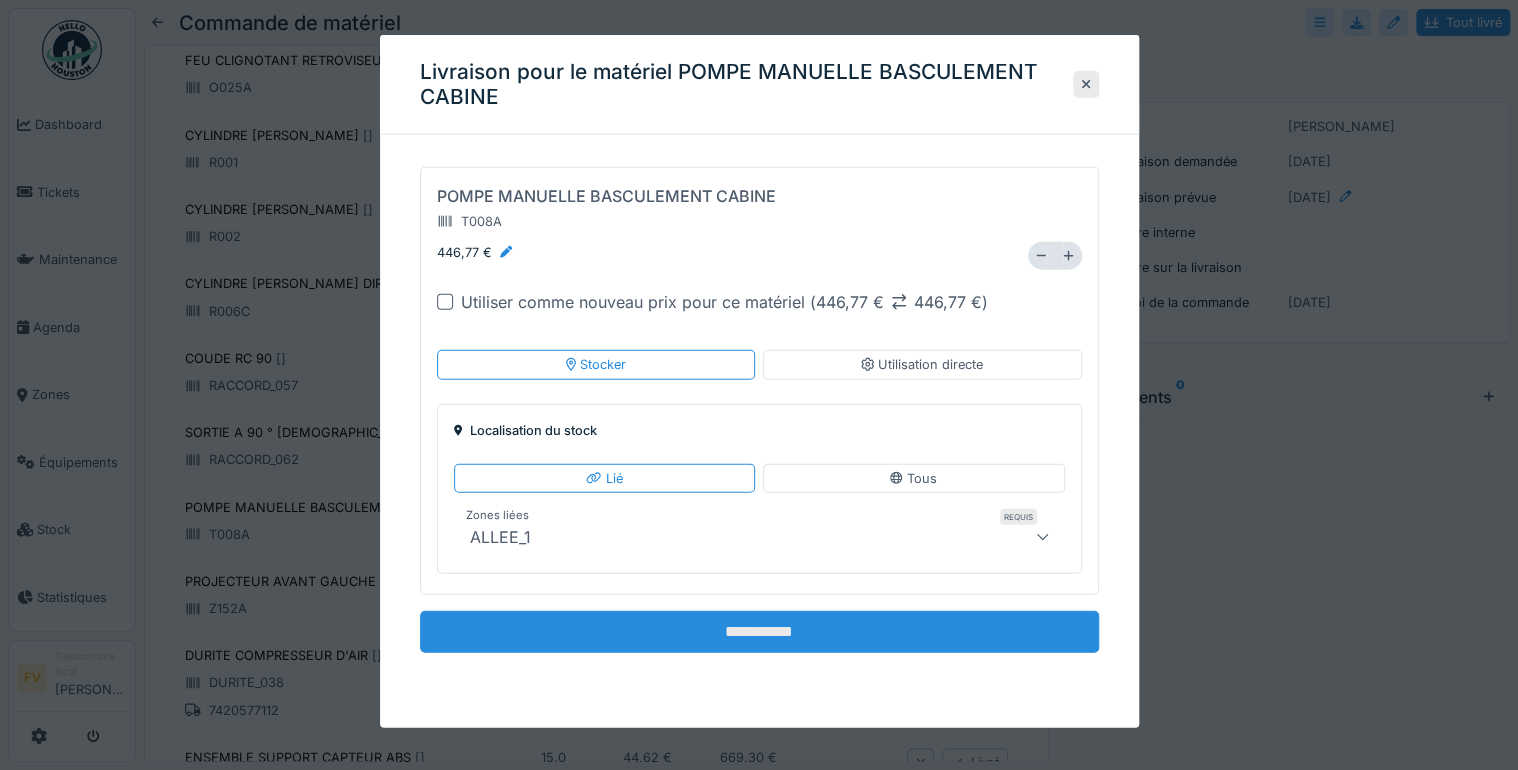 click on "**********" at bounding box center [759, 632] 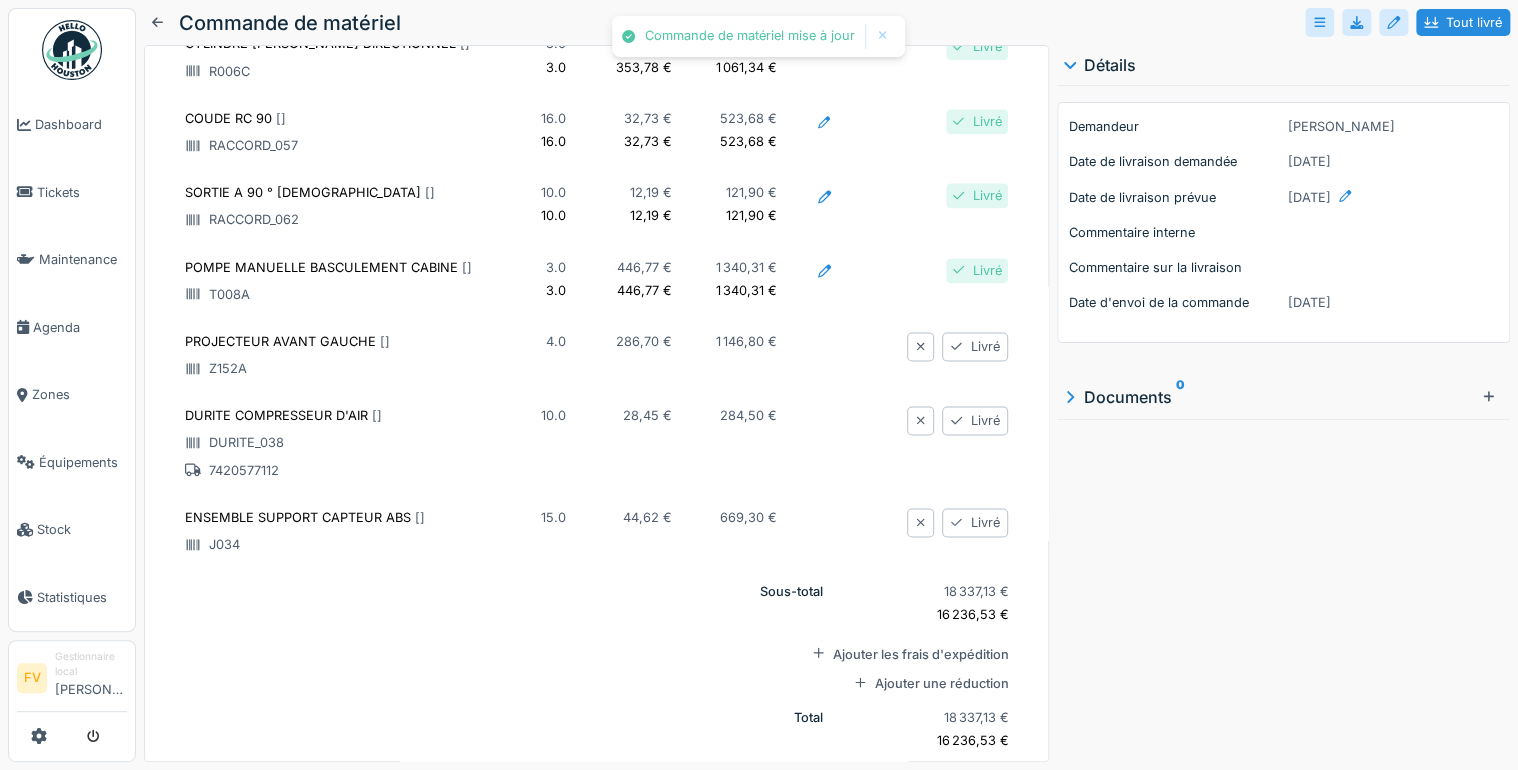 scroll, scrollTop: 1364, scrollLeft: 0, axis: vertical 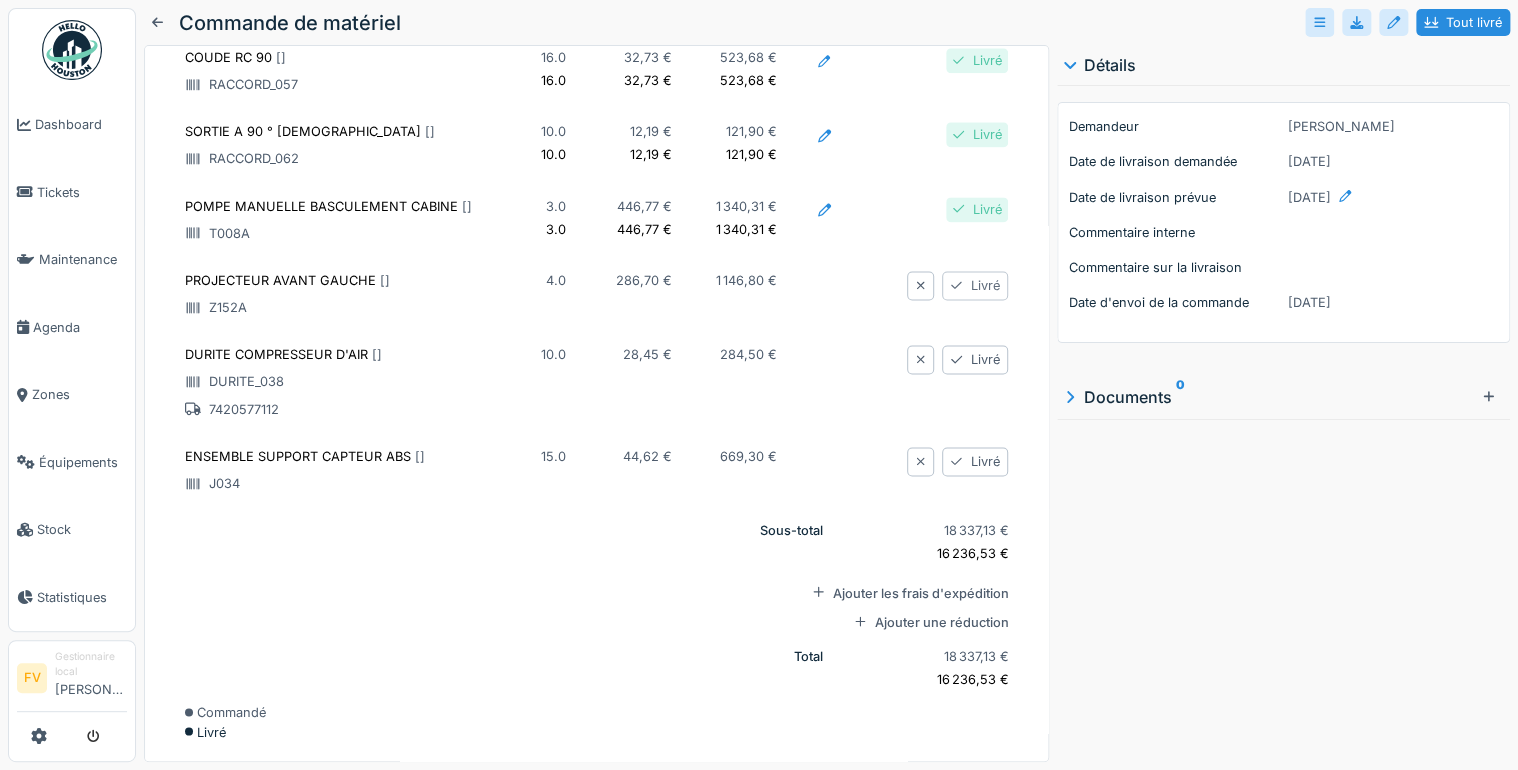 click on "Livré" at bounding box center (975, 285) 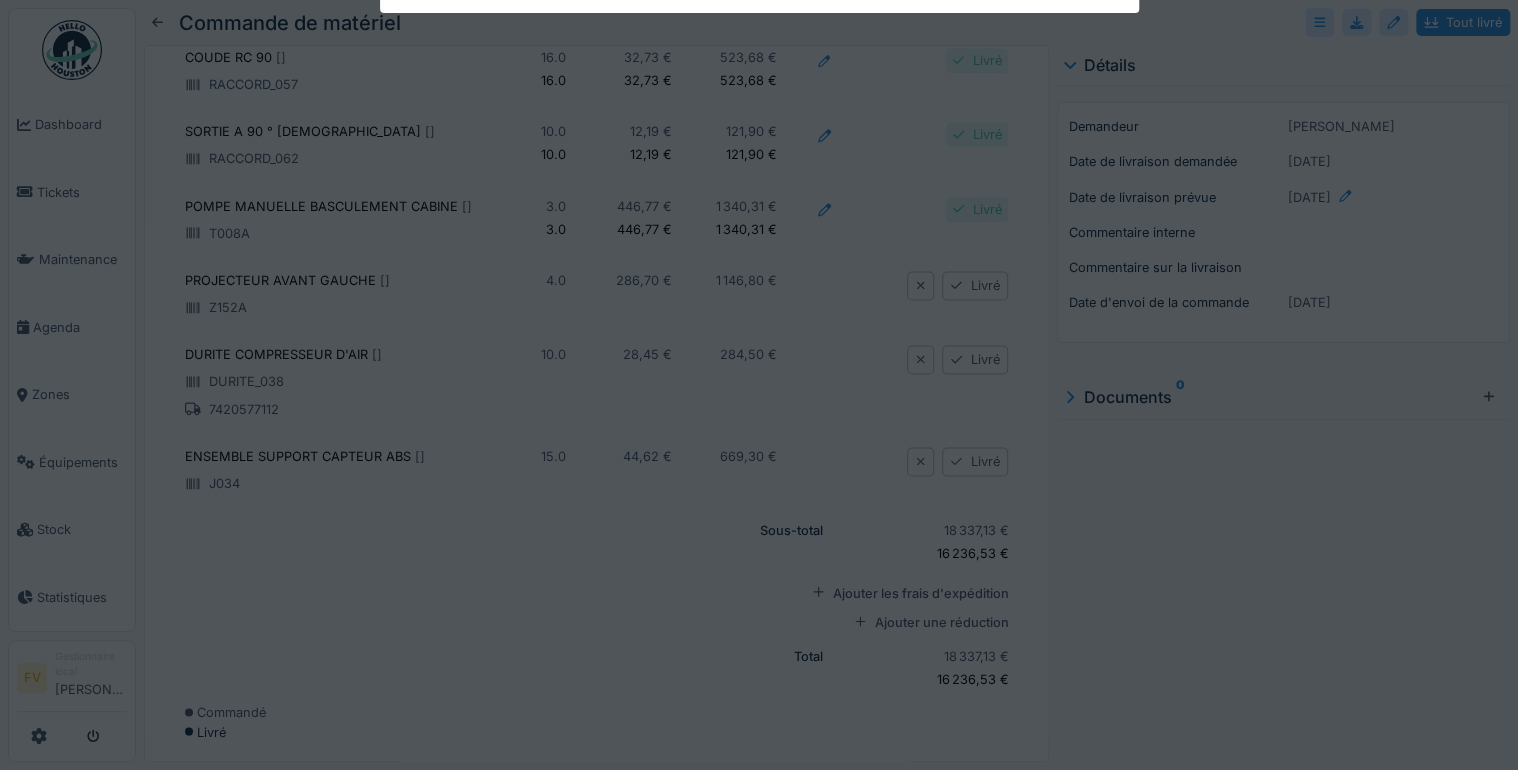 type on "*****" 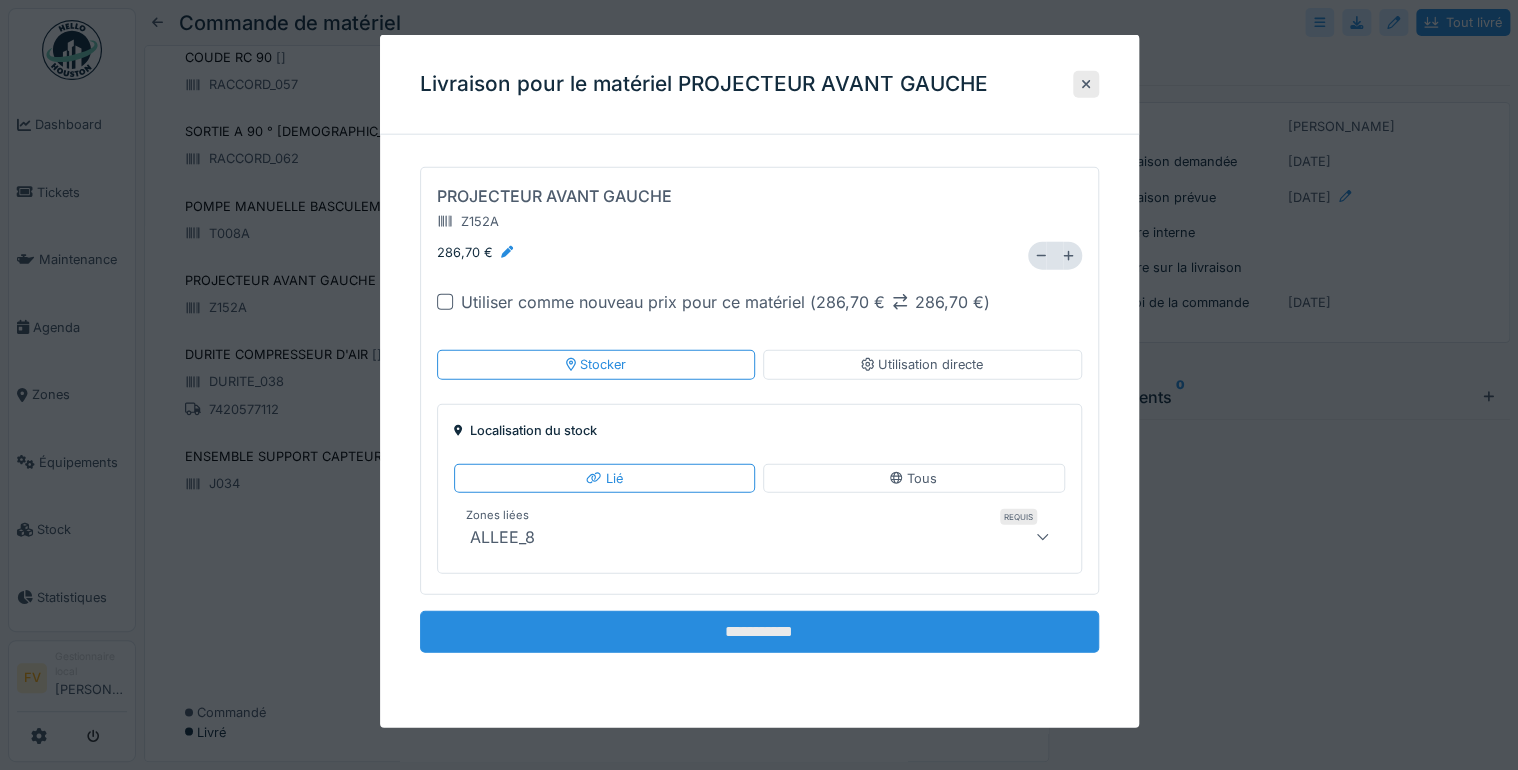 click on "**********" at bounding box center (759, 632) 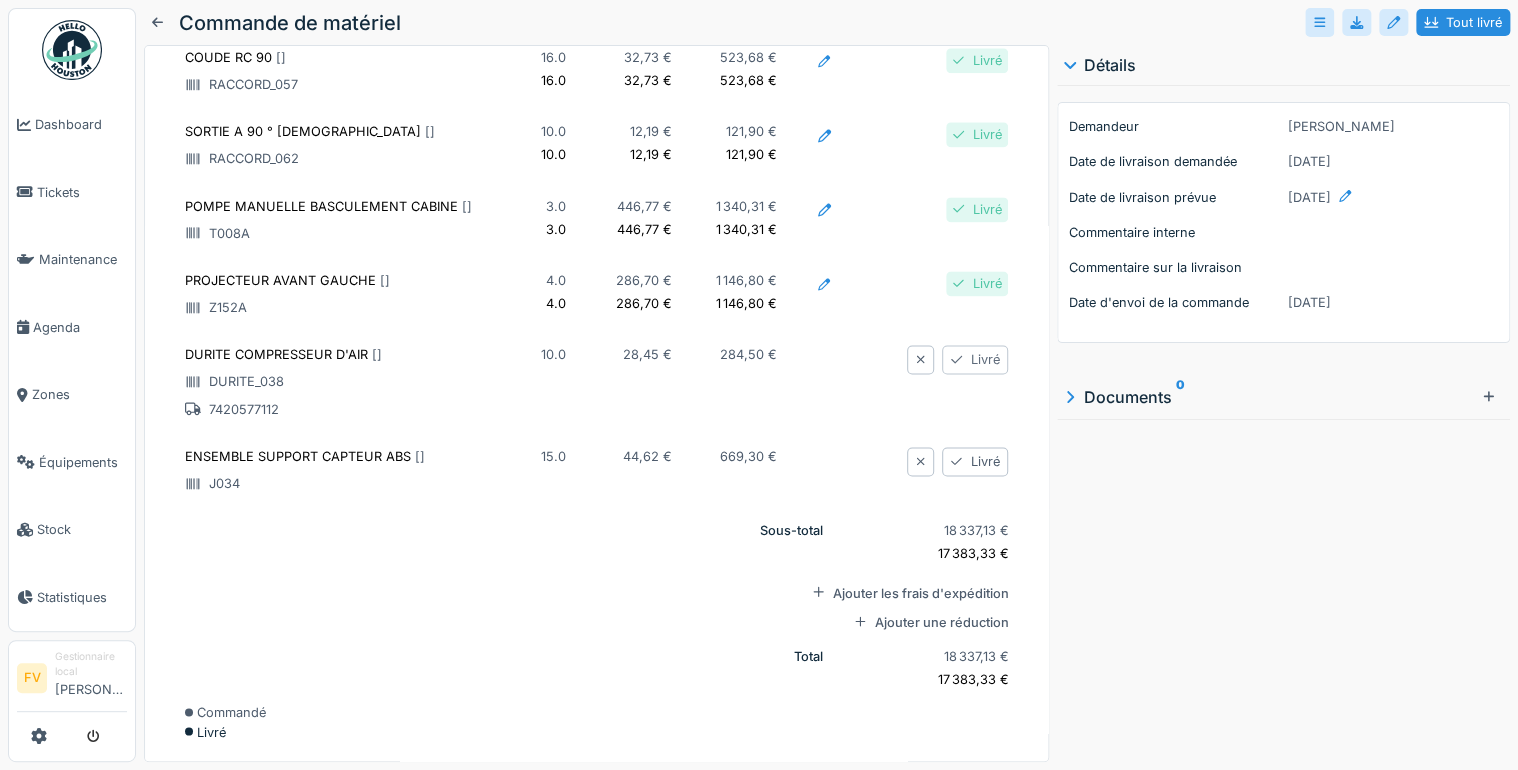click on "Livré" at bounding box center (975, 359) 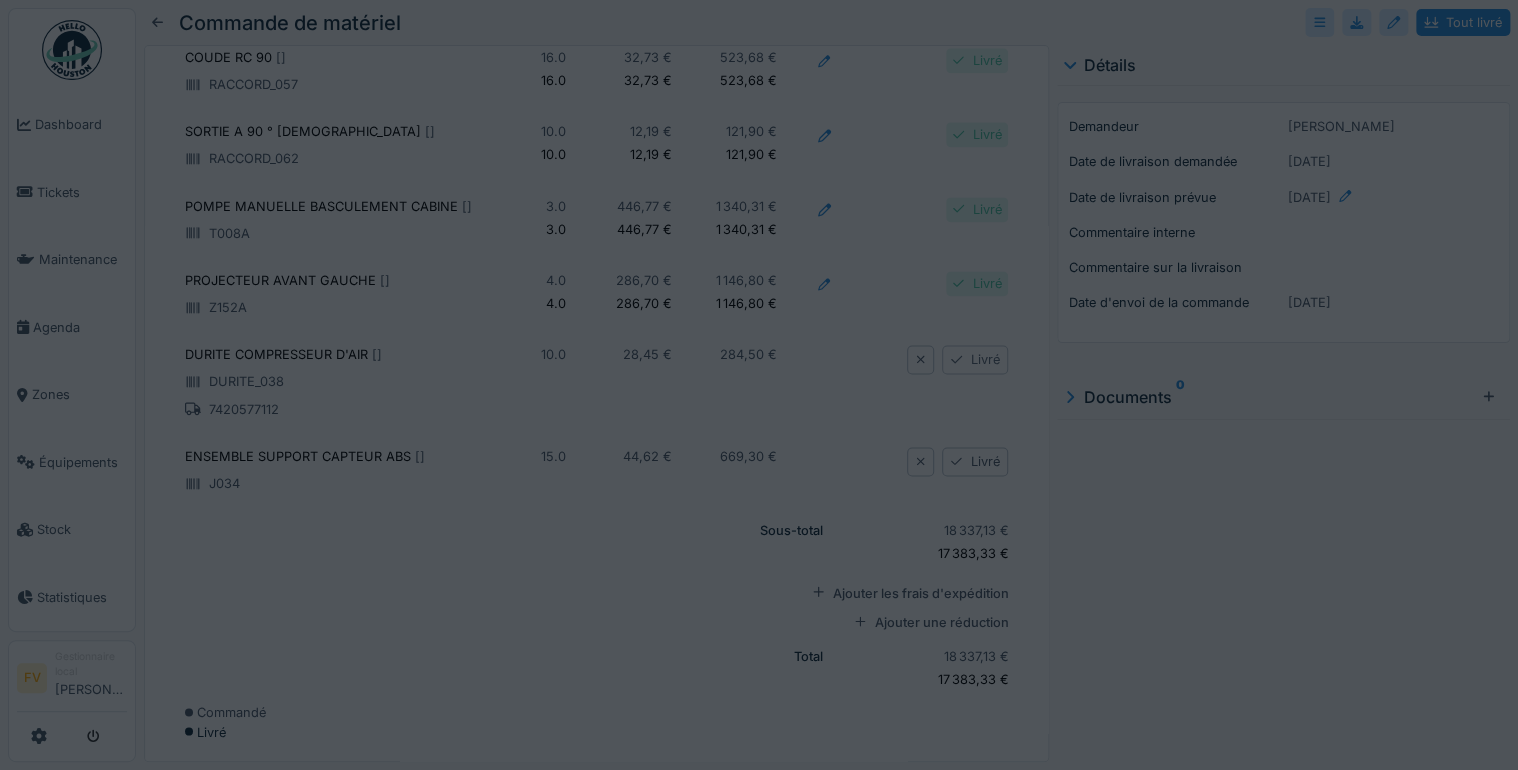 type on "******" 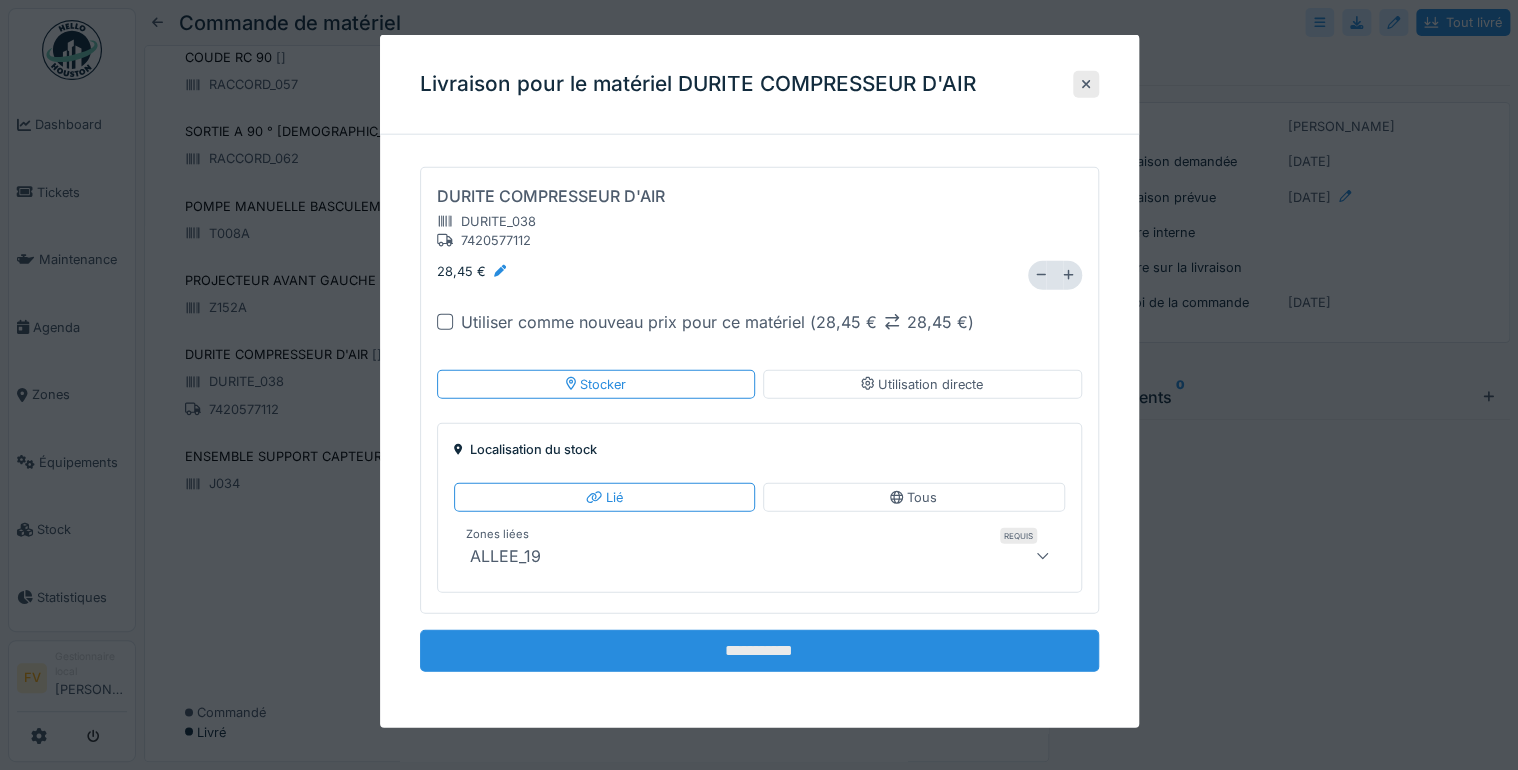 click on "**********" at bounding box center [759, 651] 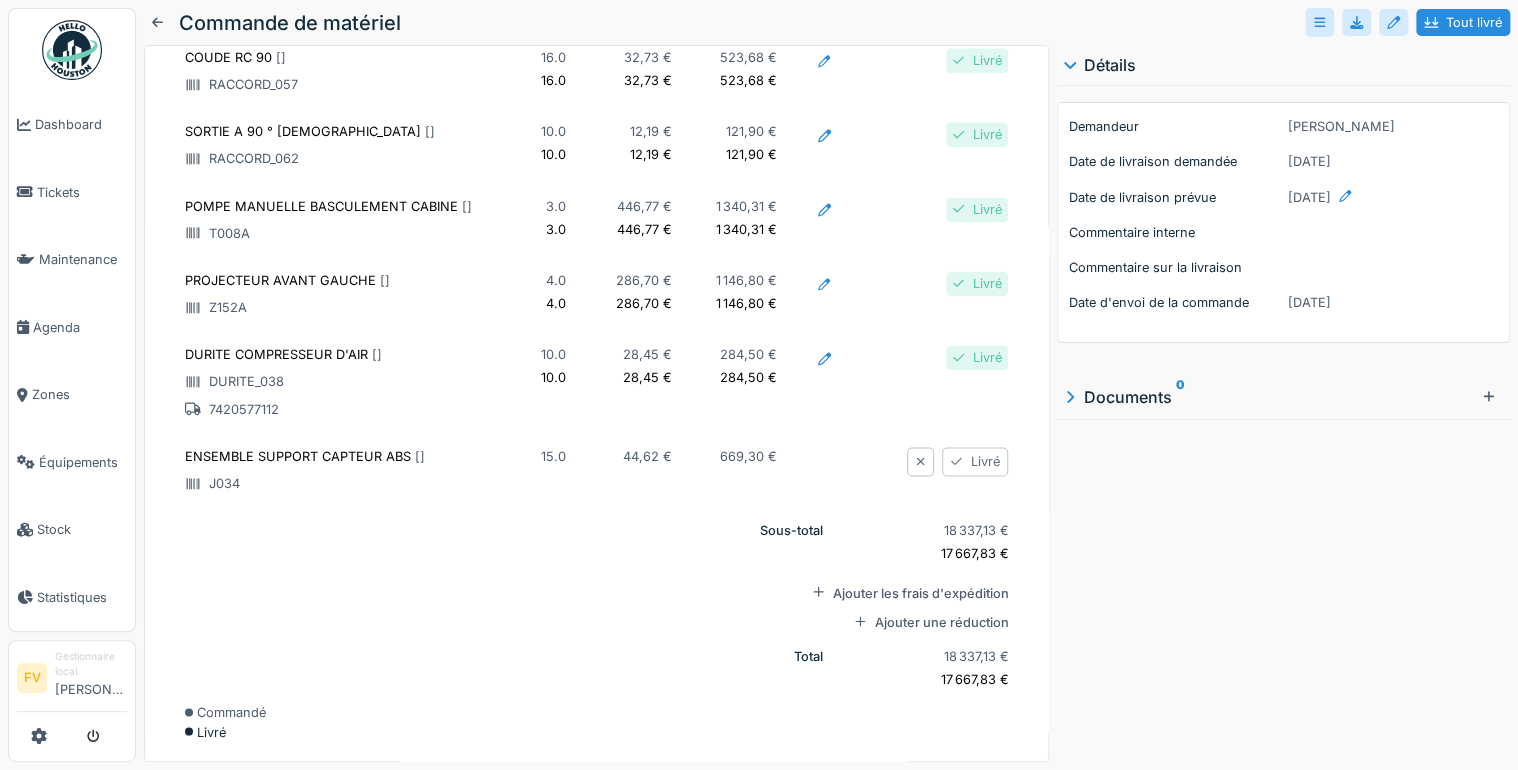 click on "Livré" at bounding box center [975, 461] 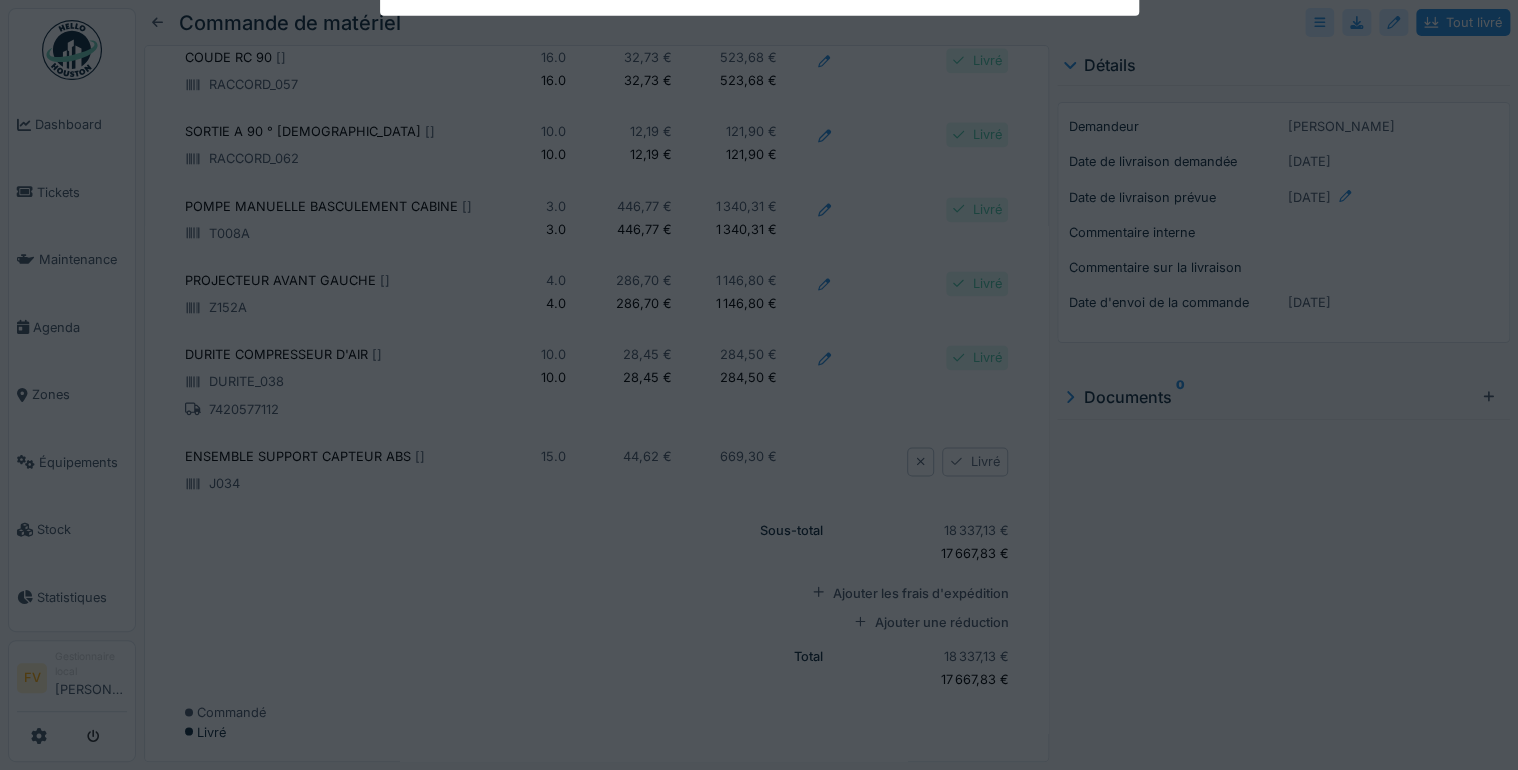 type on "*****" 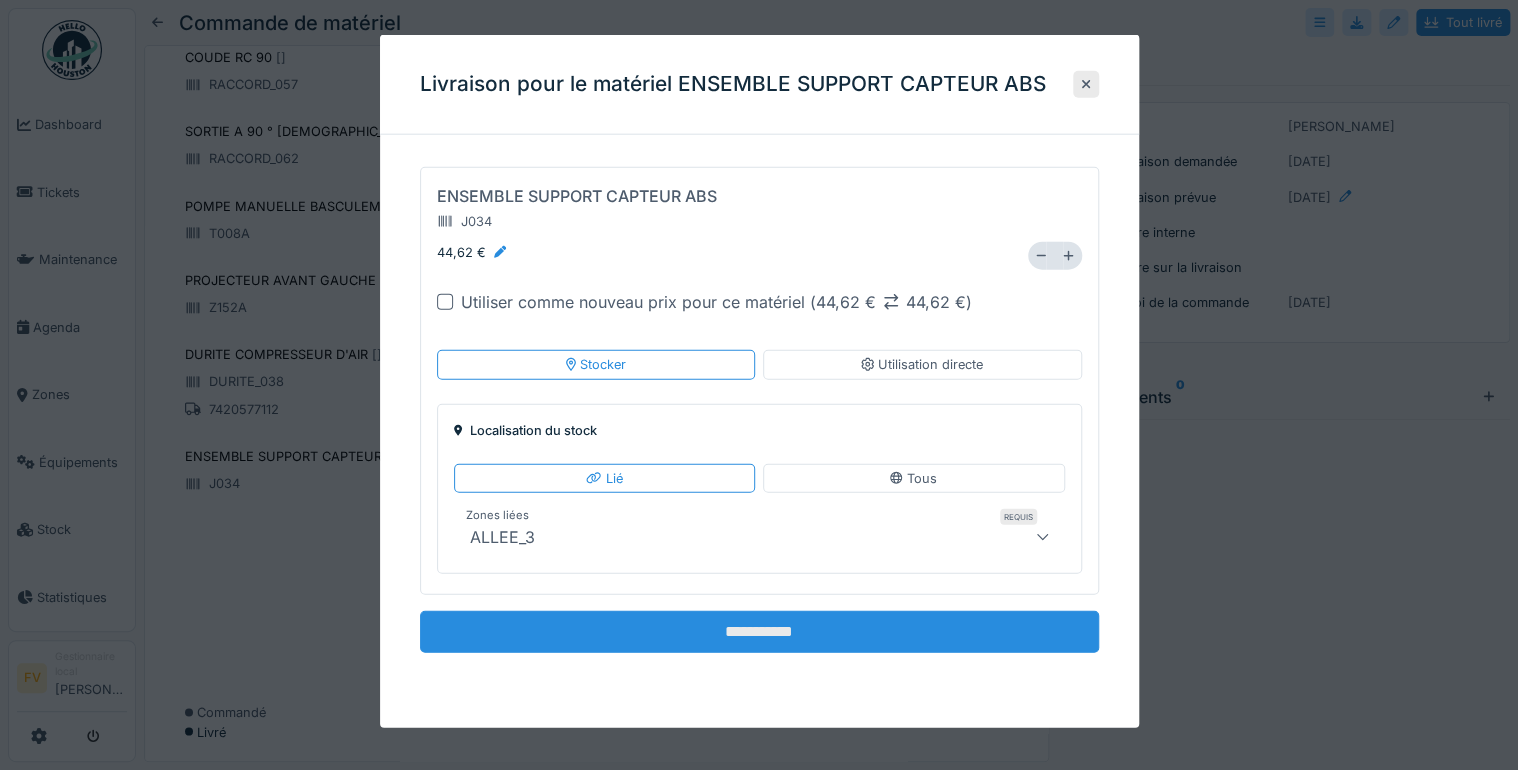 click on "**********" at bounding box center [759, 632] 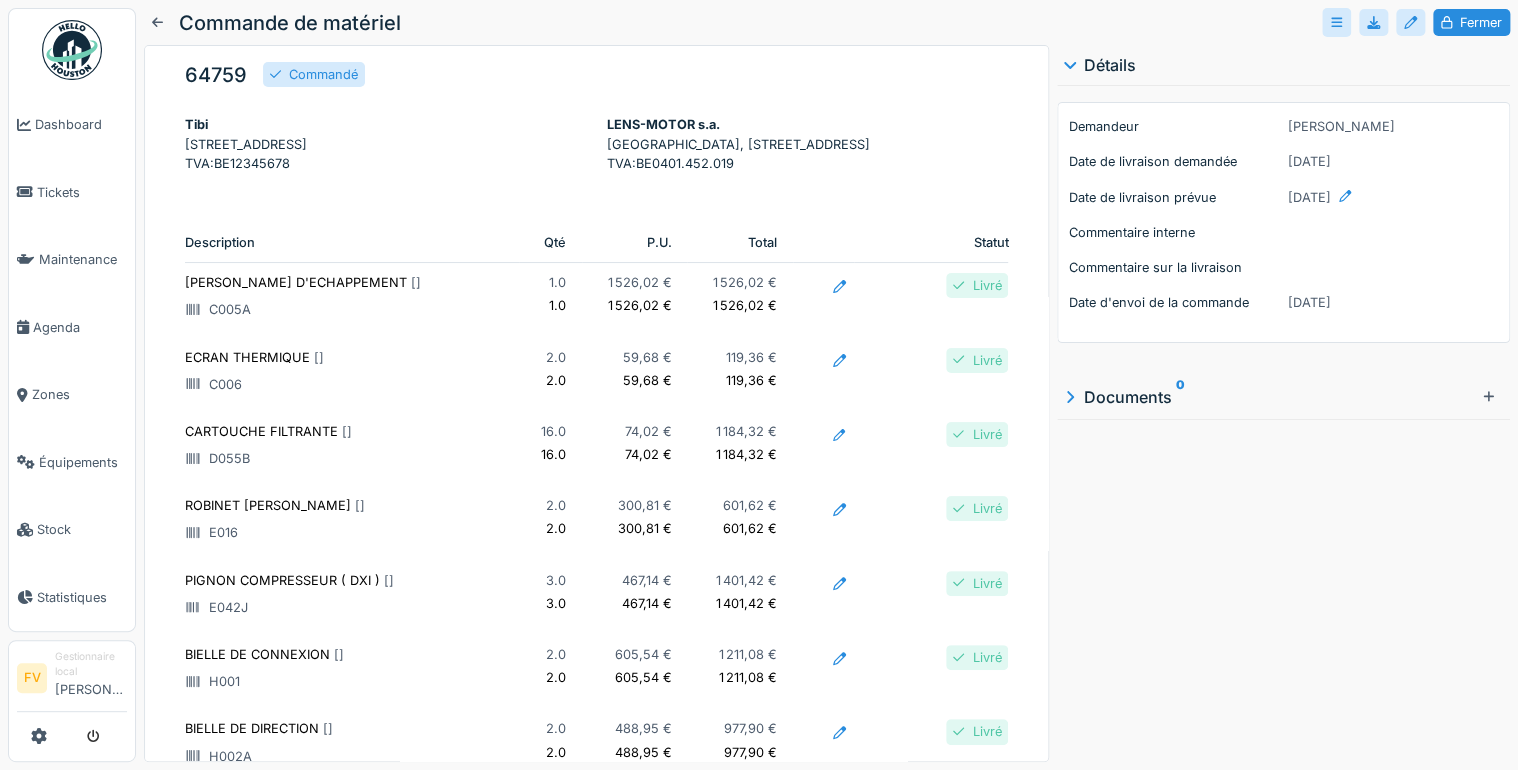 scroll, scrollTop: 0, scrollLeft: 0, axis: both 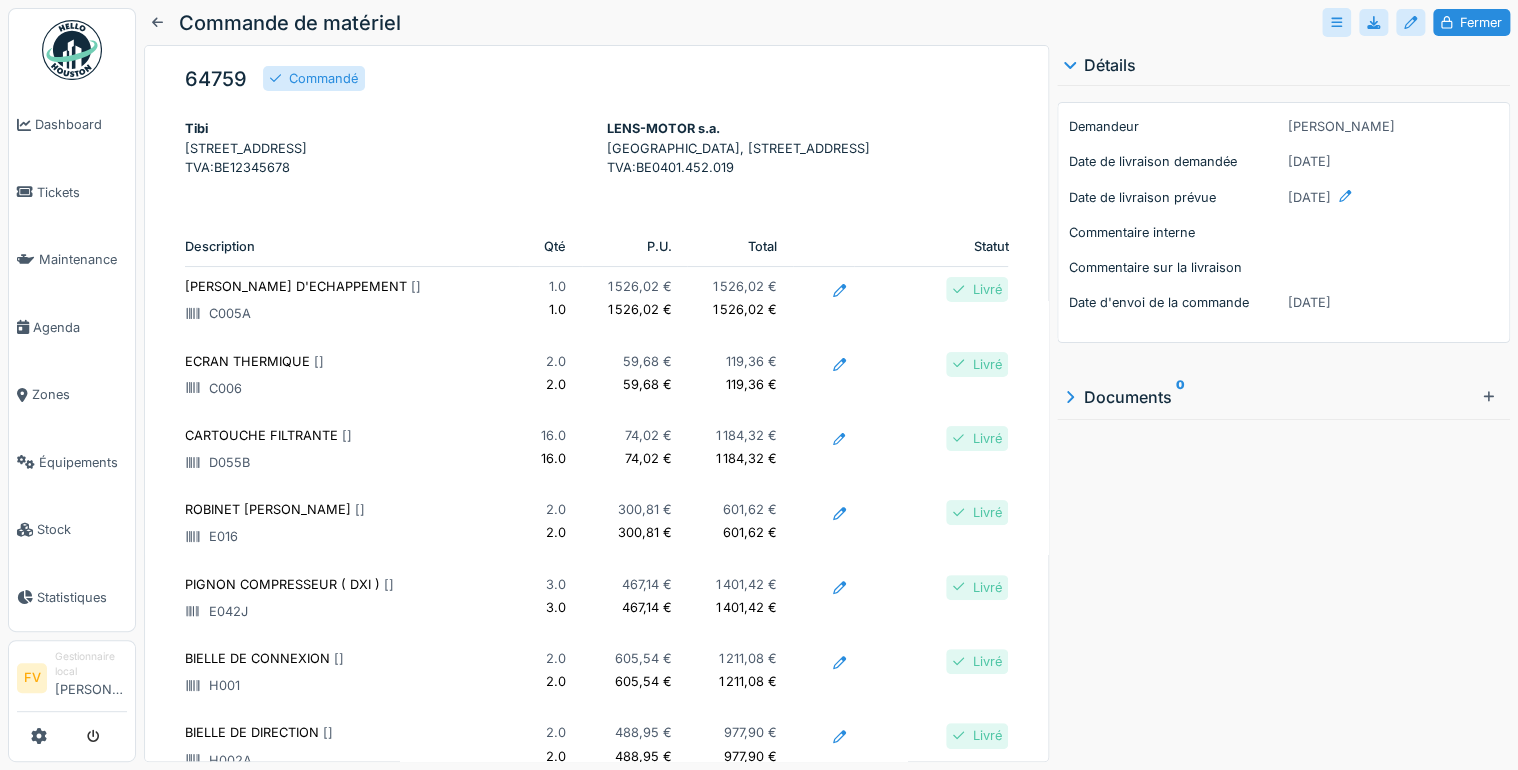click on "64759 Commandé [PERSON_NAME] du déversoir 1
Couillet, 6010, BE TVA :  BE12345678 LENS-MOTOR s.a. [GEOGRAPHIC_DATA], [STREET_ADDRESS] TVA :  BE0401.452.019 Description Qté P.U. Total Statut [PERSON_NAME] D'ECHAPPEMENT   [ ]    C005A 1.0 1.0 1 526,02 € 1 526,02 € 1 526,02 € 1 526,02 € Livré ECRAN THERMIQUE   [ ]    C006 2.0 2.0 59,68 € 59,68 € 119,36 € 119,36 € Livré CARTOUCHE FILTRANTE   [ ]    D055B 16.0 16.0 74,02 € 74,02 € 1 184,32 € 1 184,32 € Livré ROBINET [PERSON_NAME]   [ ]    E016 2.0 2.0 300,81 € 300,81 € 601,62 € 601,62 € Livré PIGNON COMPRESSEUR ( DXI )   [ ]    E042J 3.0 3.0 467,14 € 467,14 € 1 401,42 € 1 401,42 € Livré BIELLE DE CONNEXION   [ ]    H001 2.0 2.0 605,54 € 605,54 € 1 211,08 € 1 211,08 € Livré BIELLE DE DIRECTION   [ ]    H002A 2.0 2.0 488,95 € 488,95 € 977,90 € 977,90 € Livré BARRE DE LIAISON   [ ]    H014A 2.0 2.0 467,10 € 467,10 € 934,20 € 934,20 € Livré   [ ]" at bounding box center (596, 403) 